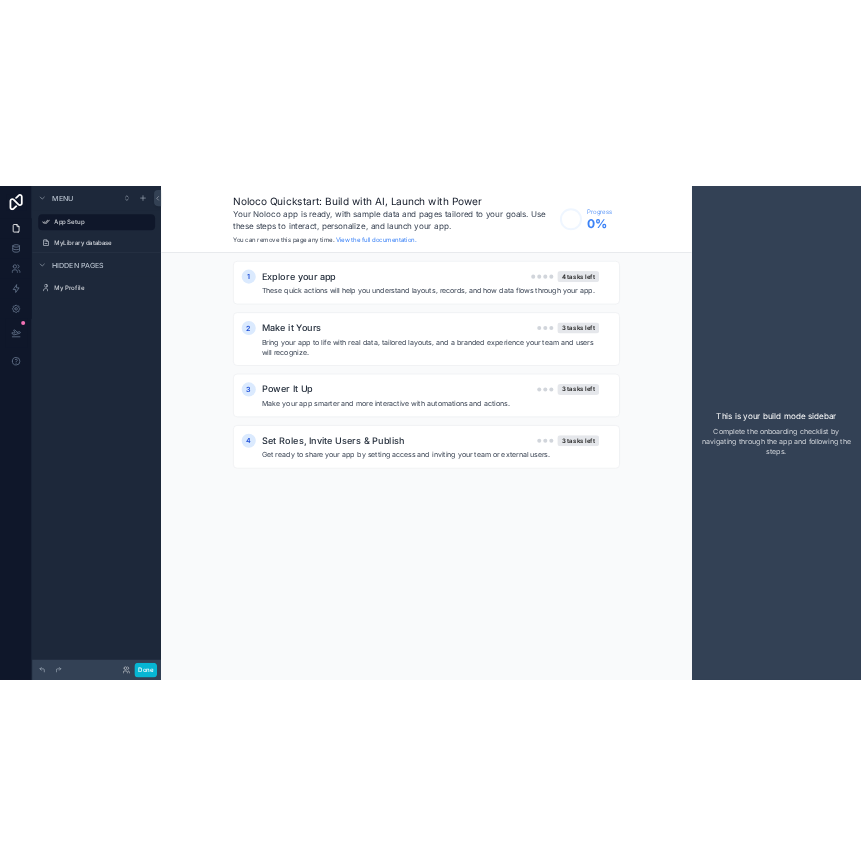 scroll, scrollTop: 0, scrollLeft: 0, axis: both 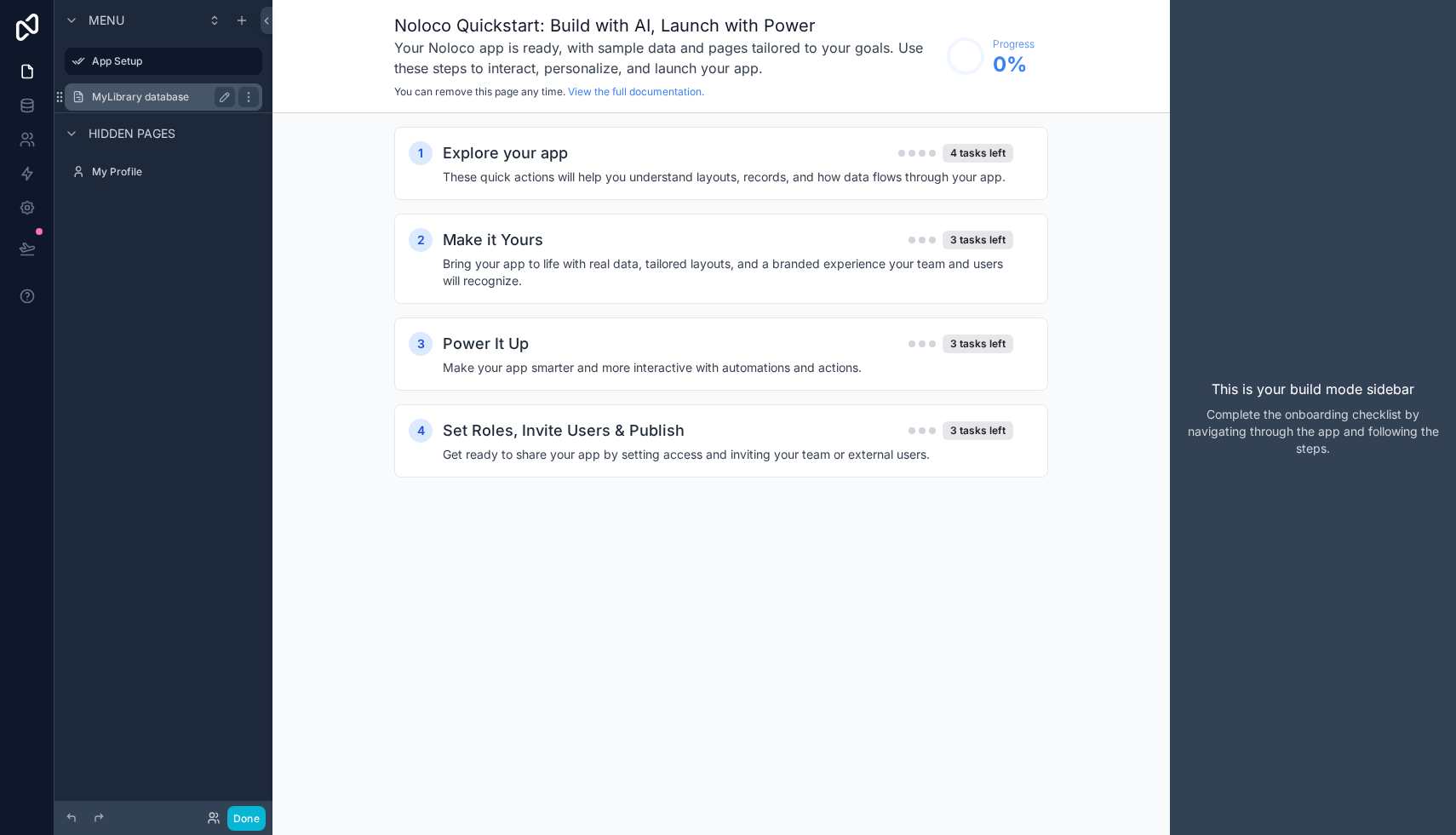 click on "MyLibrary database" at bounding box center [160, 97] 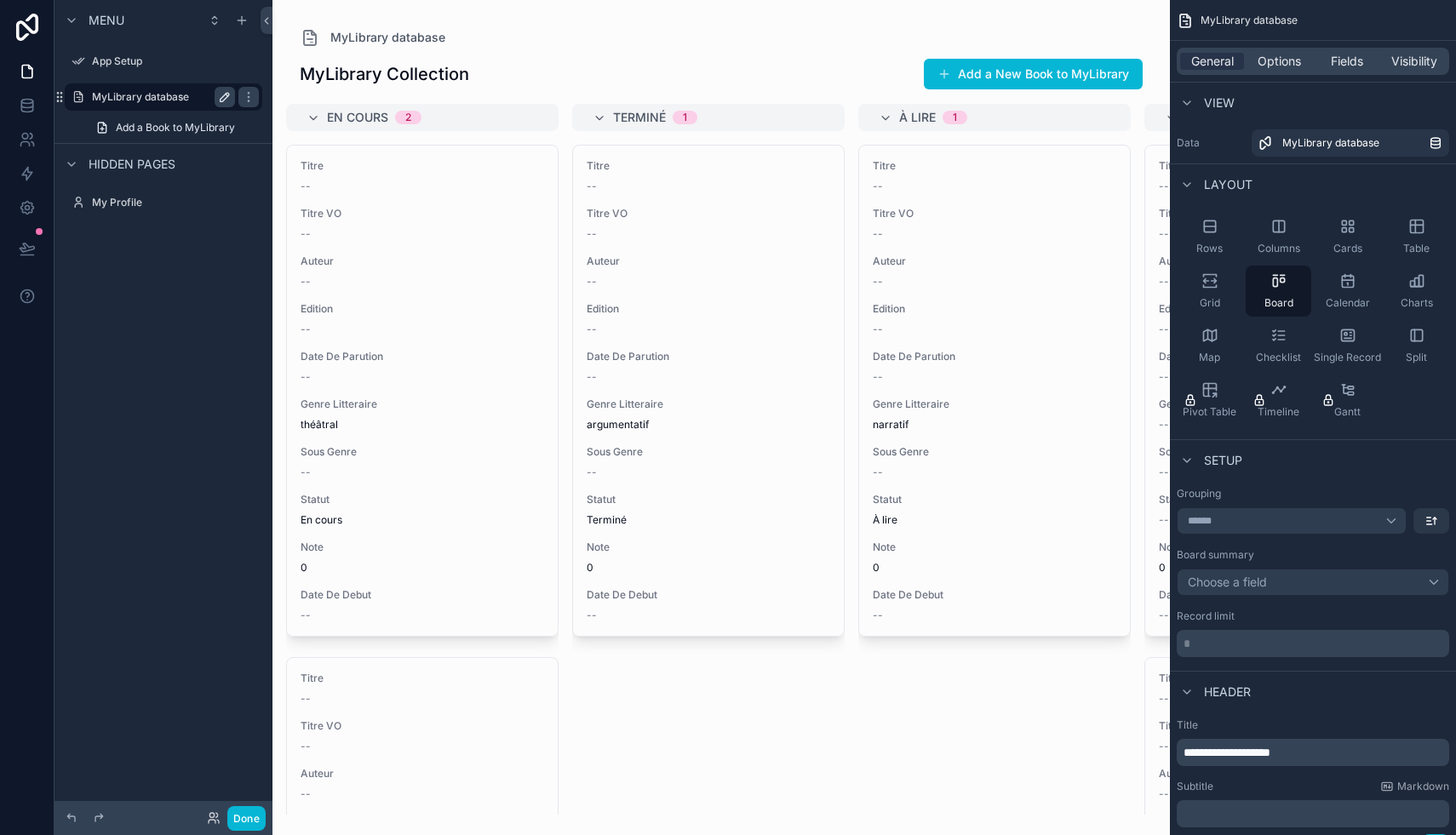 click 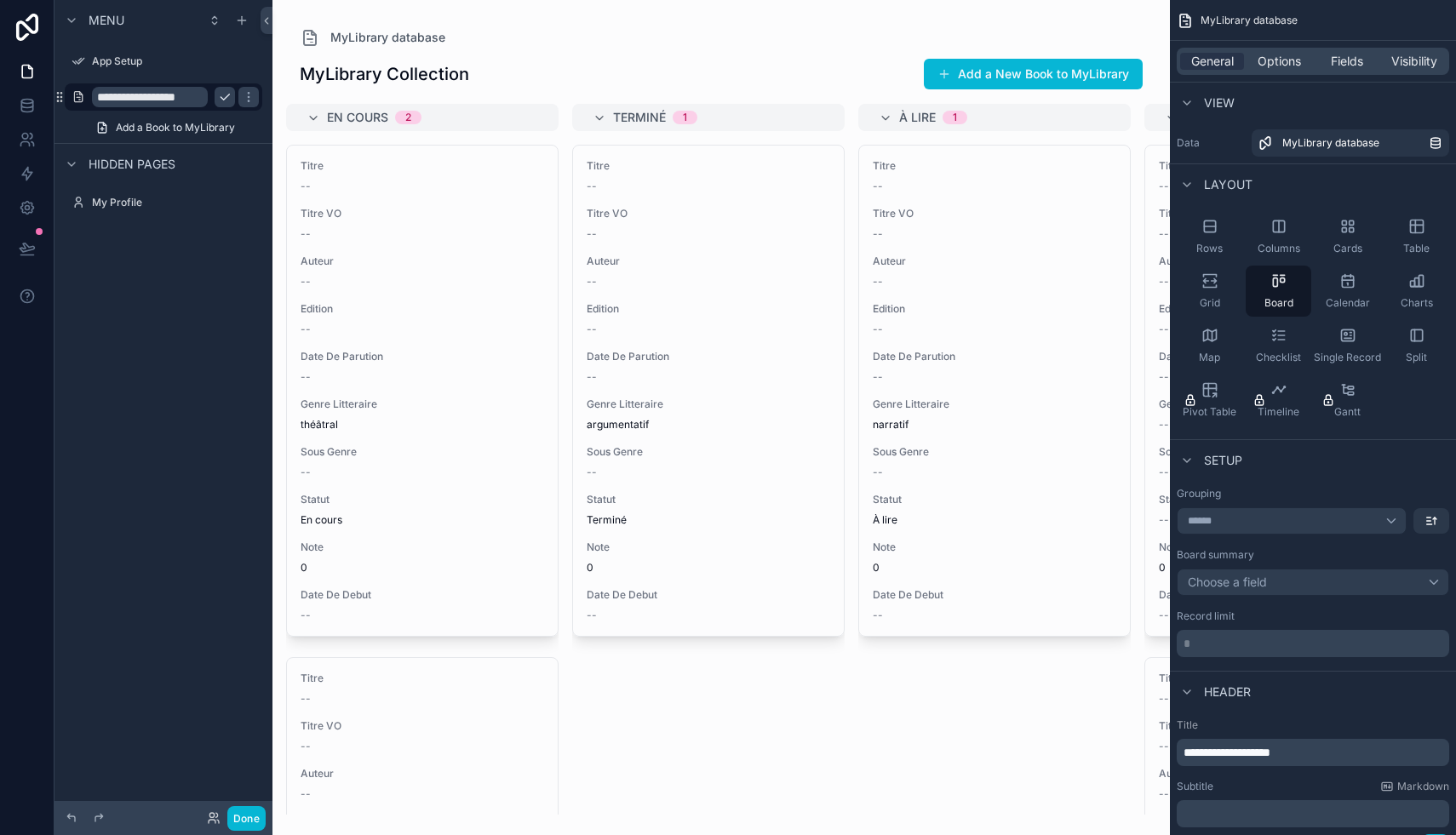 click on "**********" at bounding box center [163, 407] 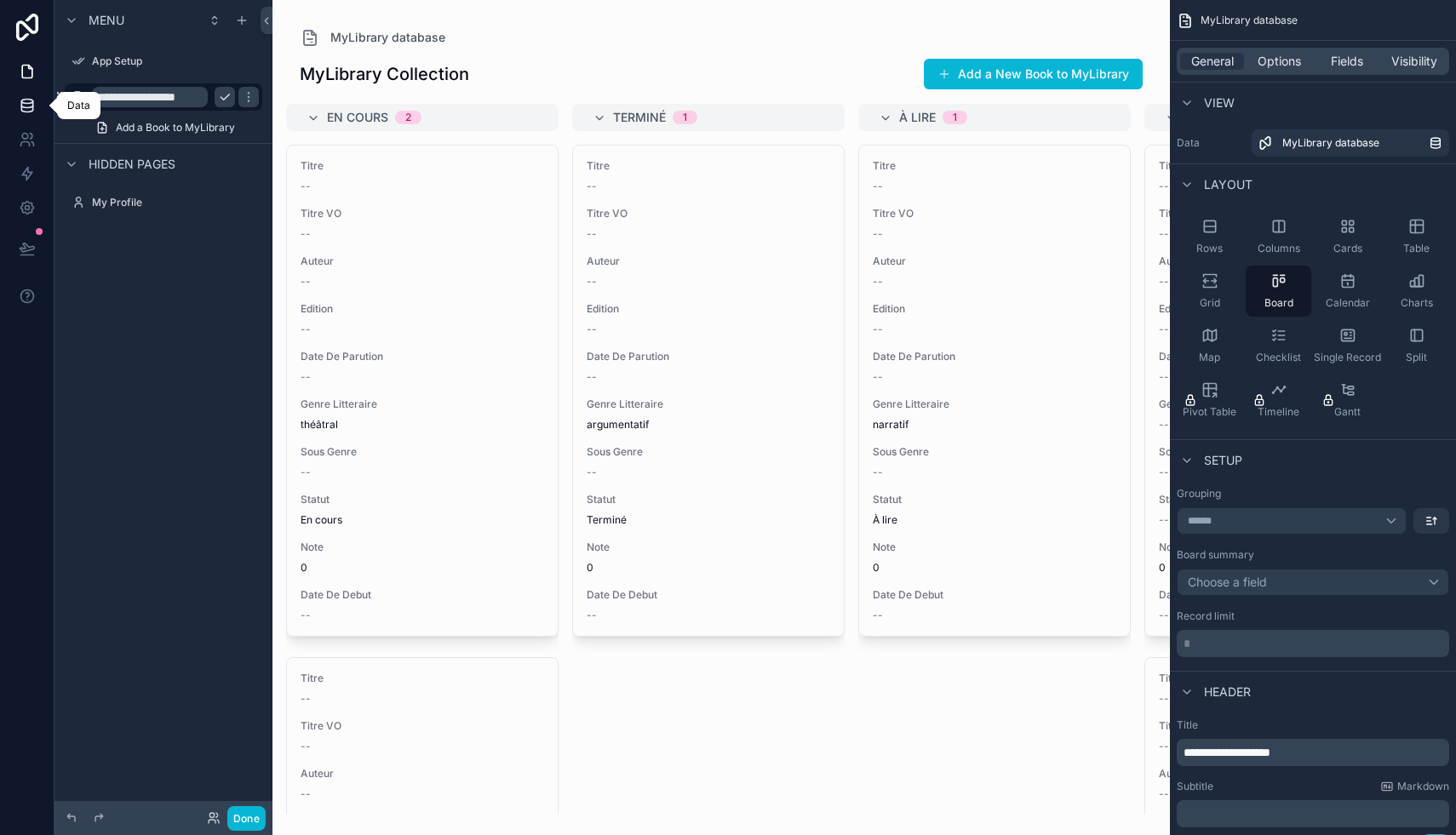 click 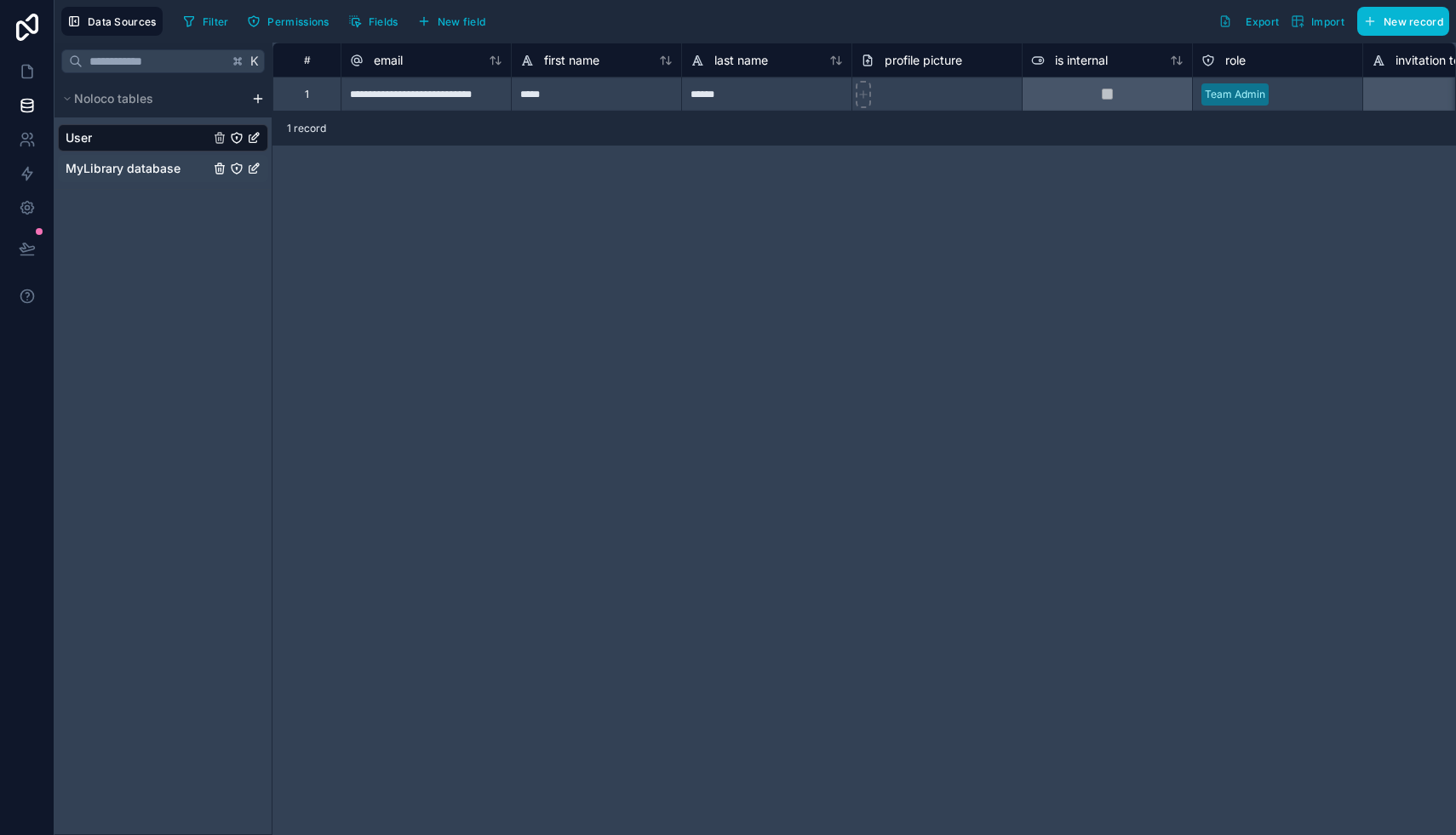 click on "MyLibrary database" at bounding box center [123, 169] 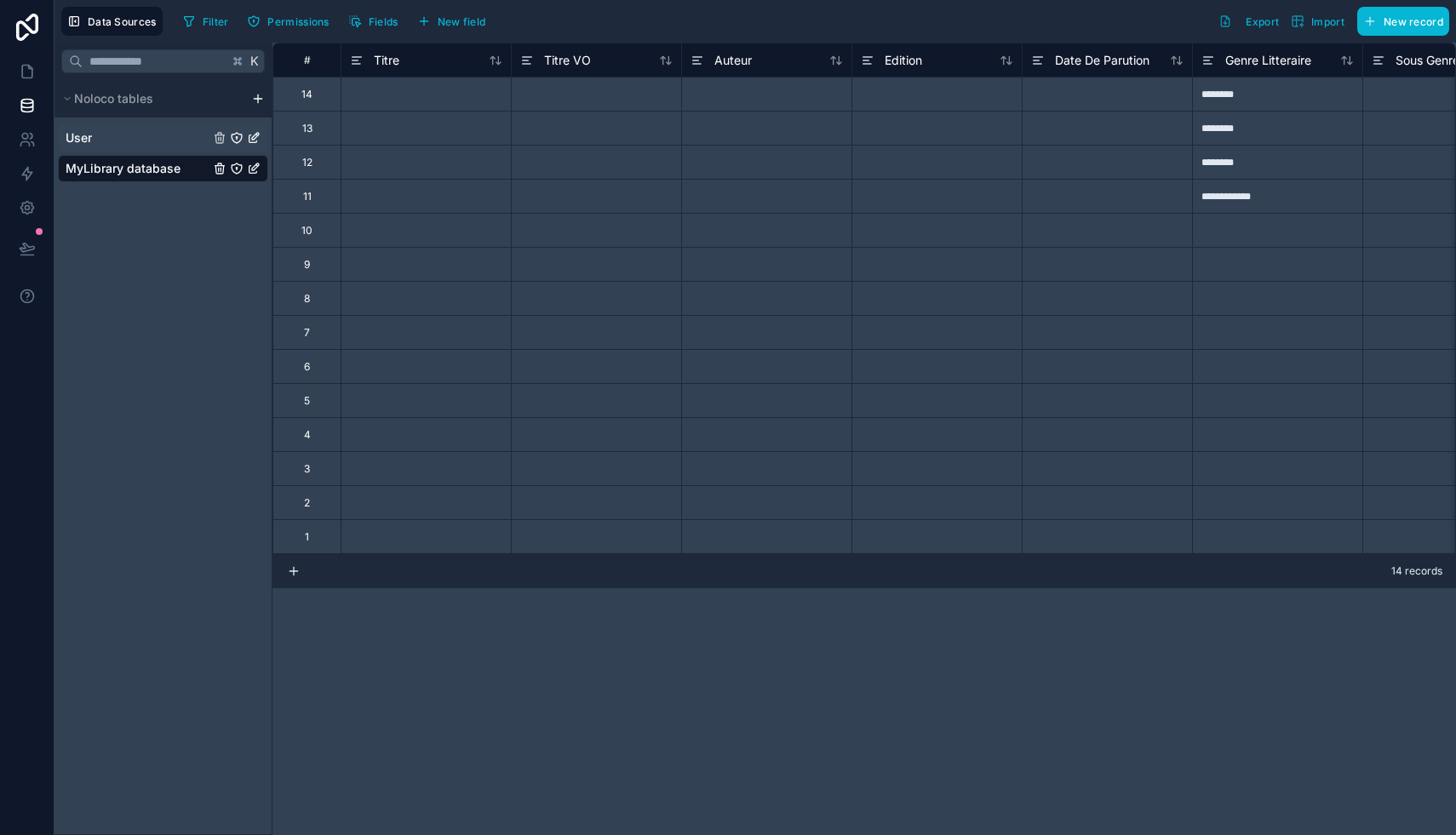 click on "User" at bounding box center [163, 138] 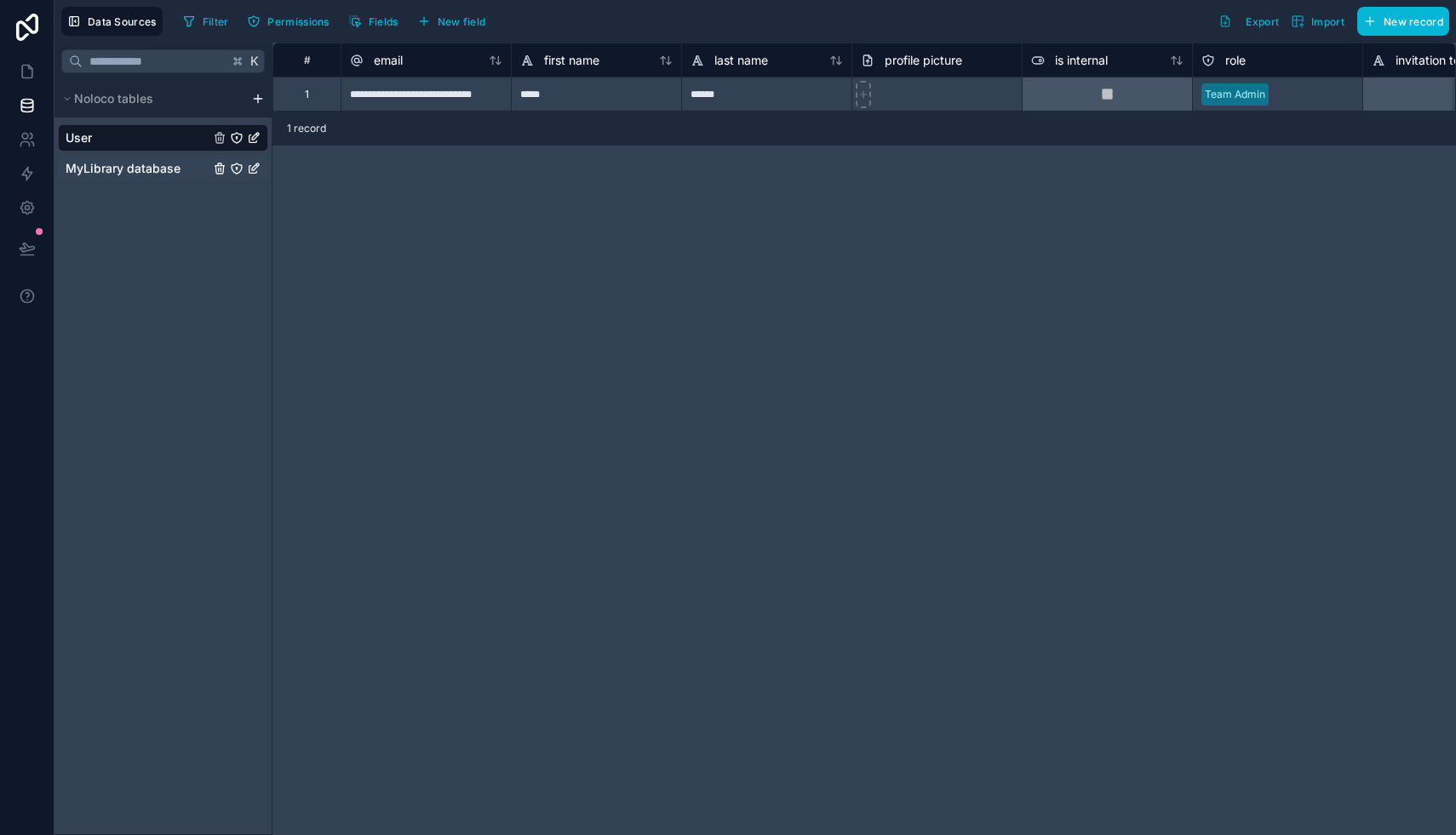 click on "MyLibrary database" at bounding box center (123, 169) 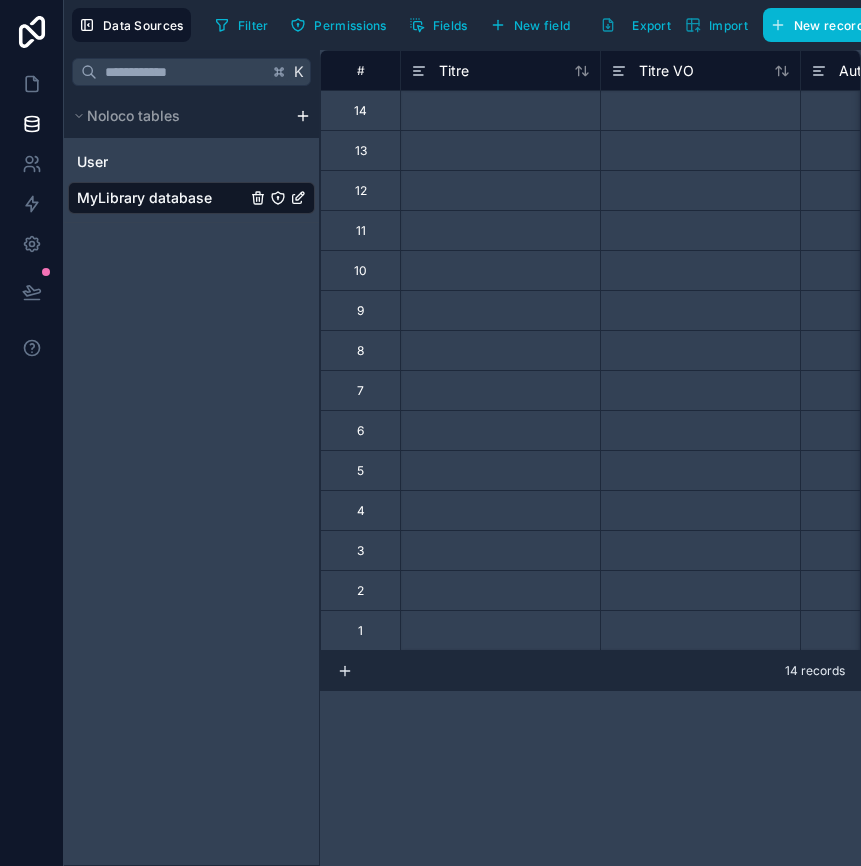 click on "K Noloco tables User MyLibrary database" at bounding box center (192, 458) 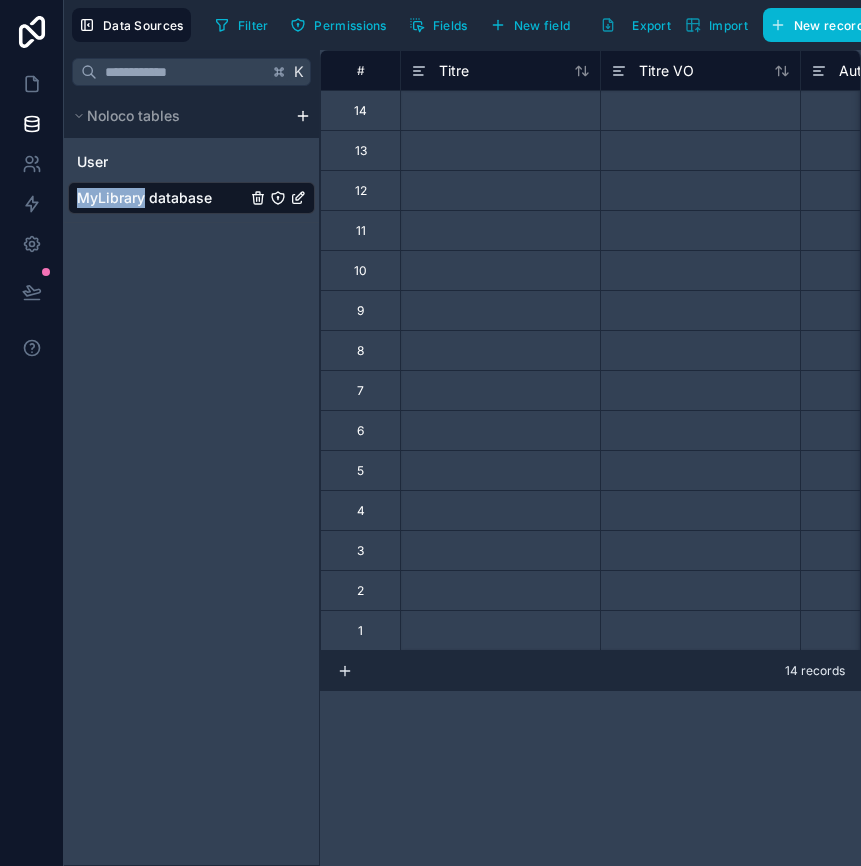 click on "MyLibrary database" at bounding box center (144, 198) 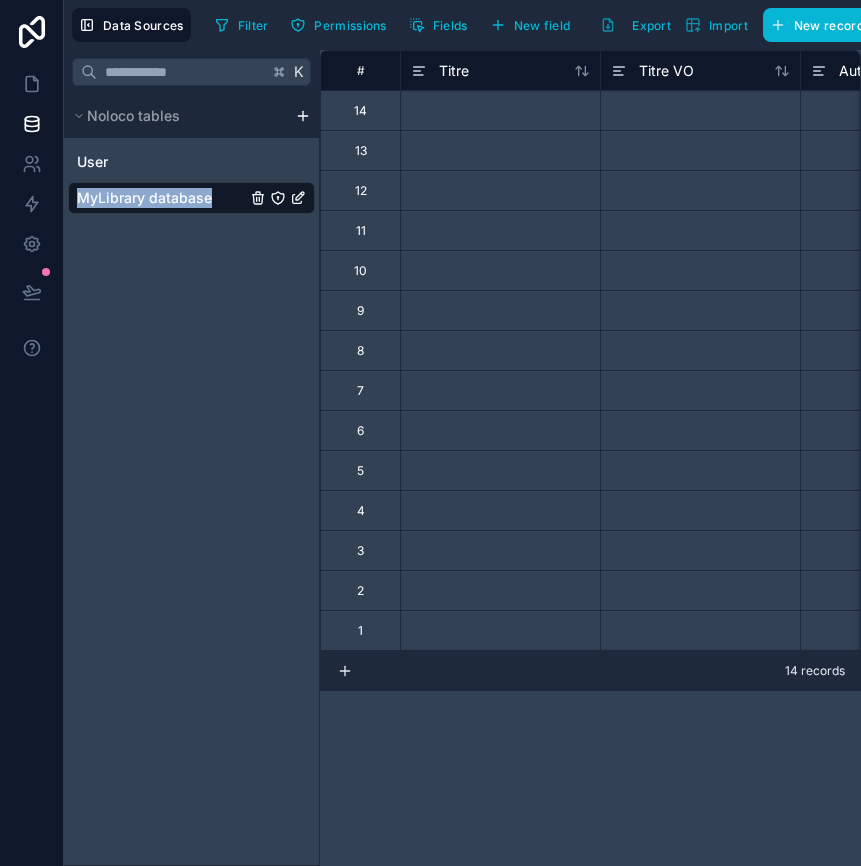 click on "MyLibrary database" at bounding box center (144, 198) 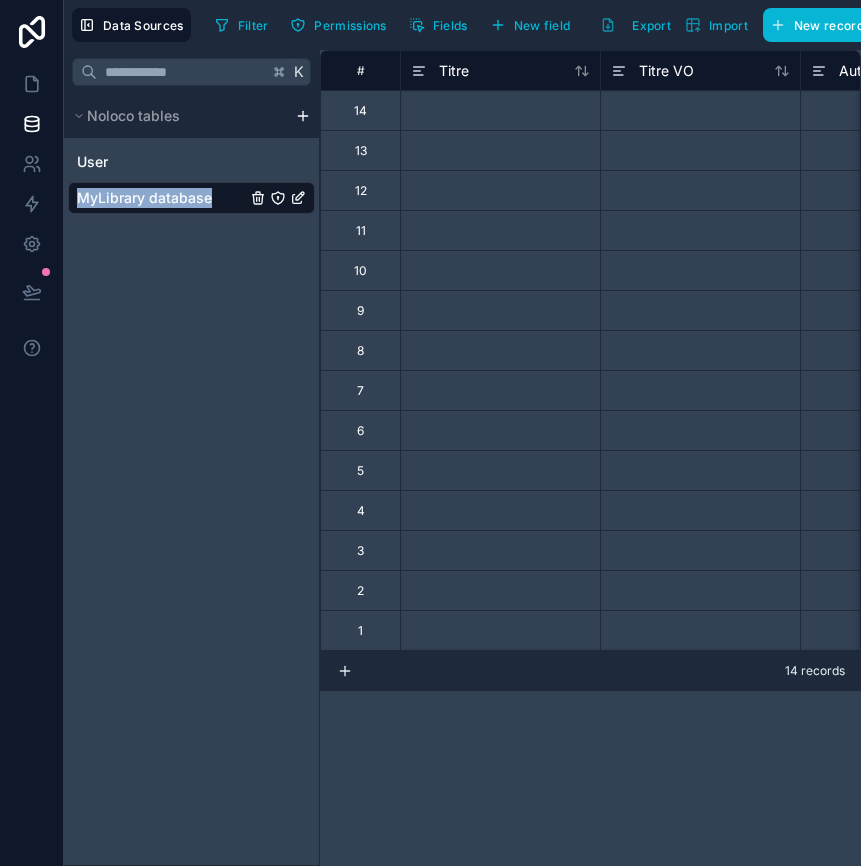 click 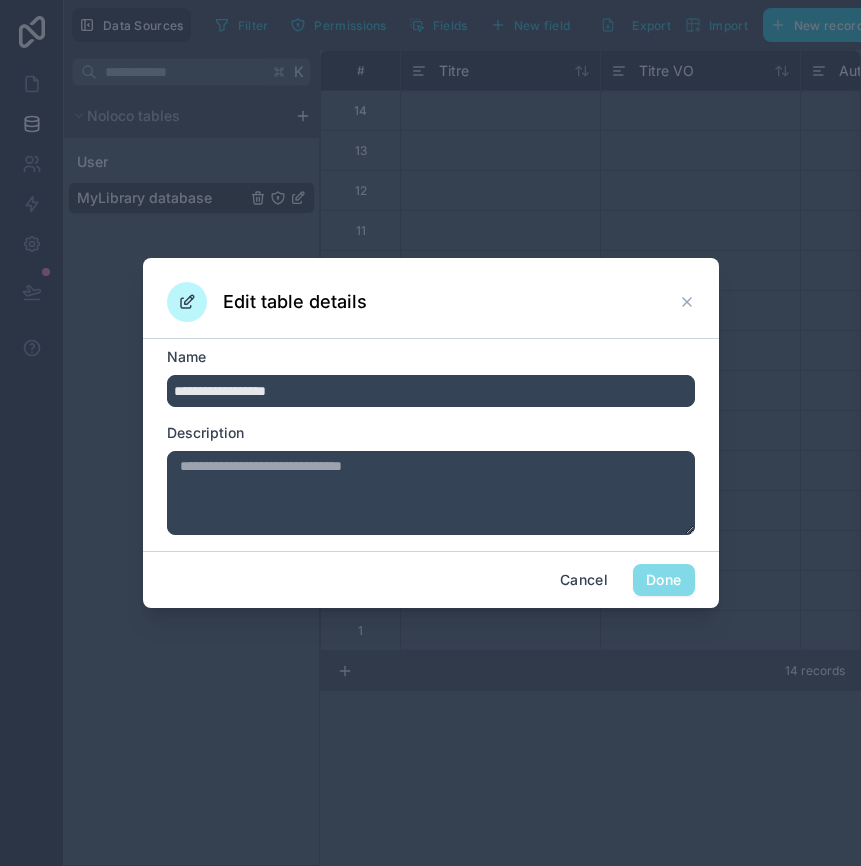 click on "**********" at bounding box center [431, 391] 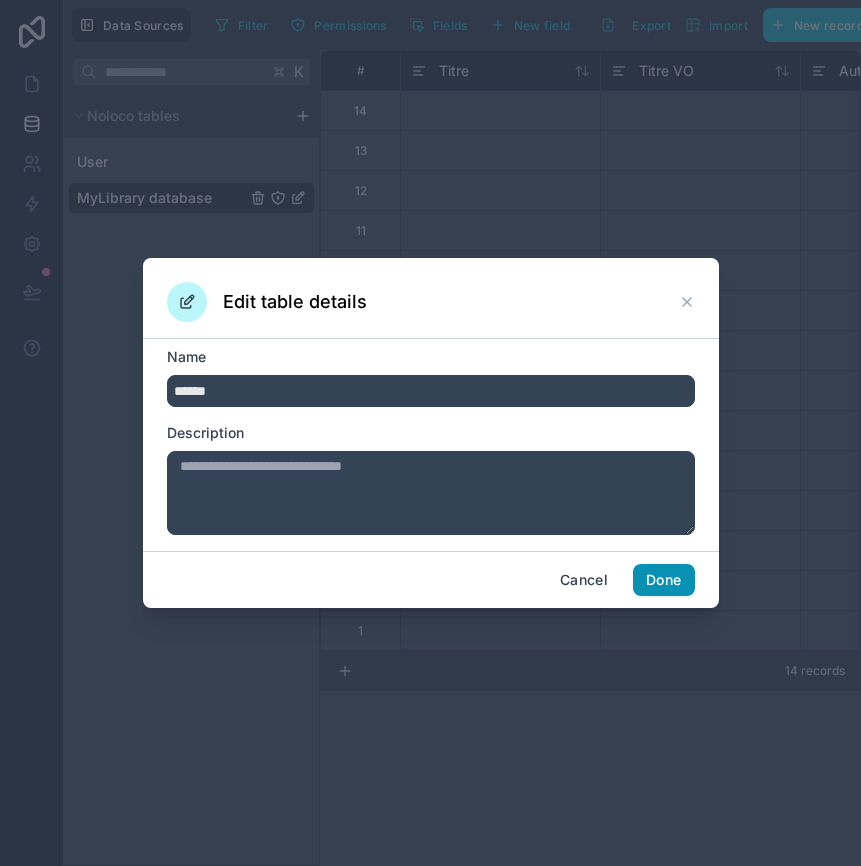 type on "******" 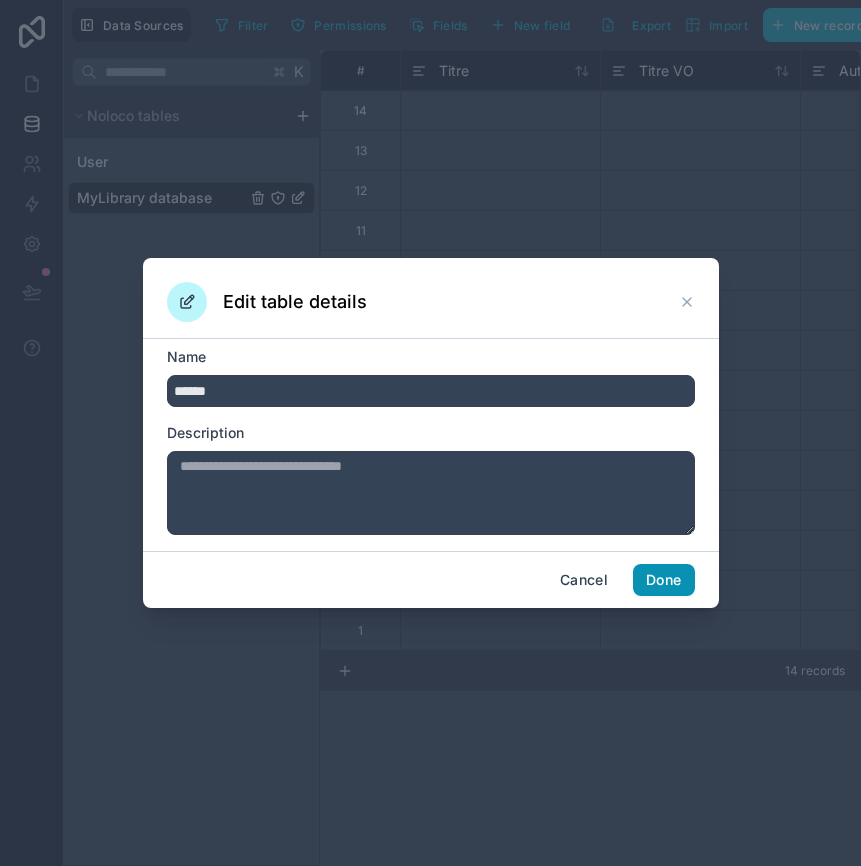 click on "Done" at bounding box center (663, 580) 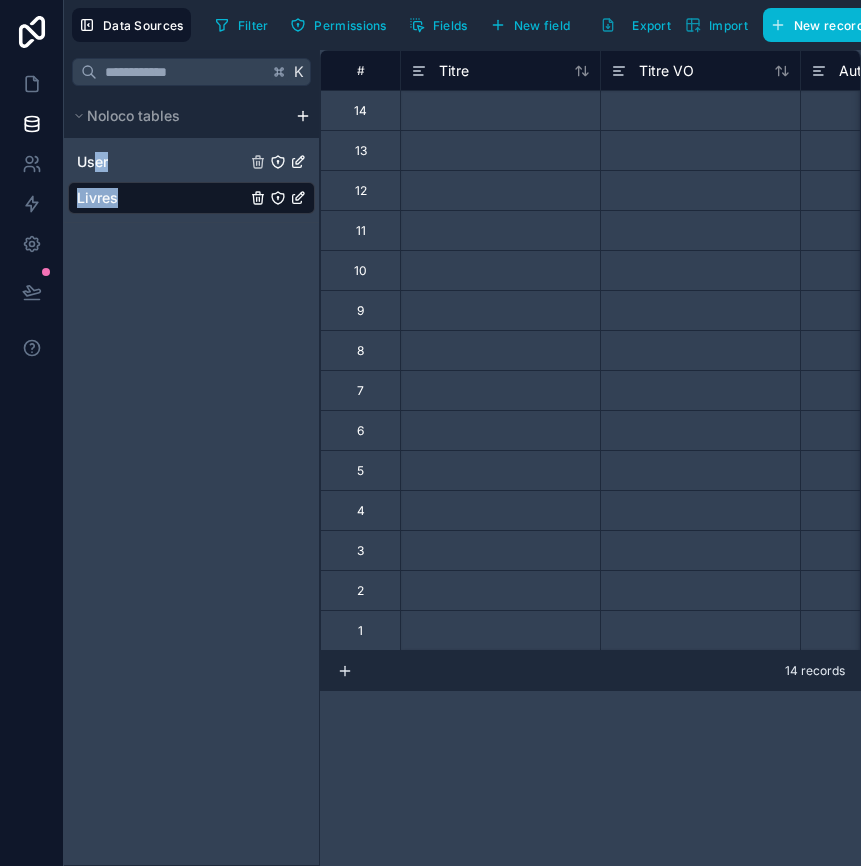 drag, startPoint x: 98, startPoint y: 155, endPoint x: 100, endPoint y: 207, distance: 52.03845 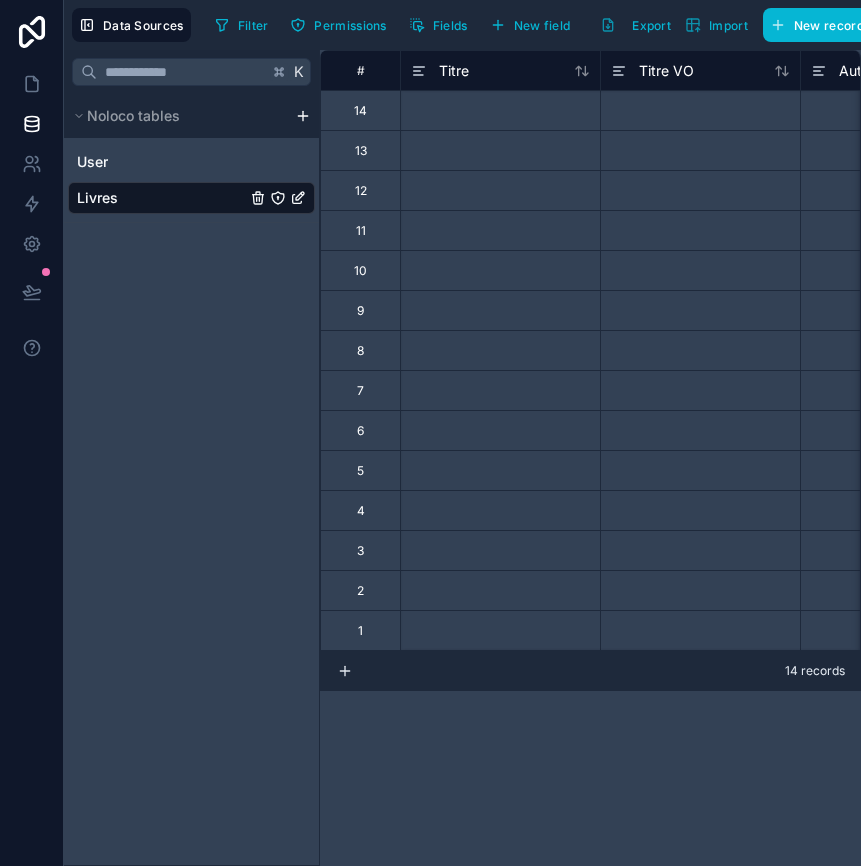 click on "K Noloco tables User Livres" at bounding box center (192, 458) 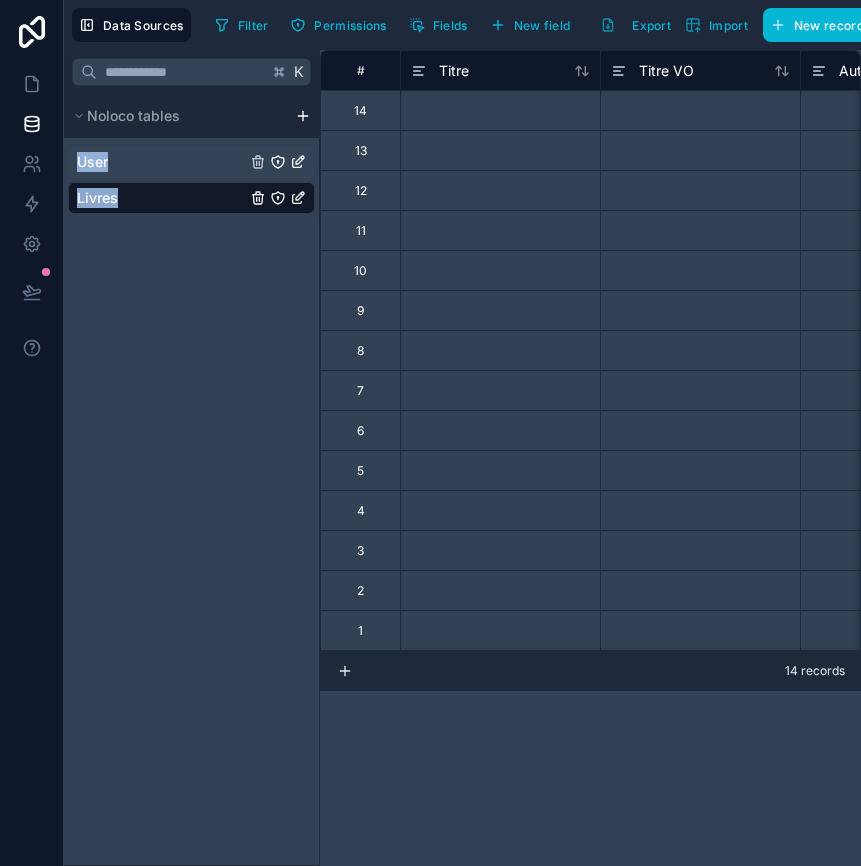 drag, startPoint x: 147, startPoint y: 191, endPoint x: 147, endPoint y: 149, distance: 42 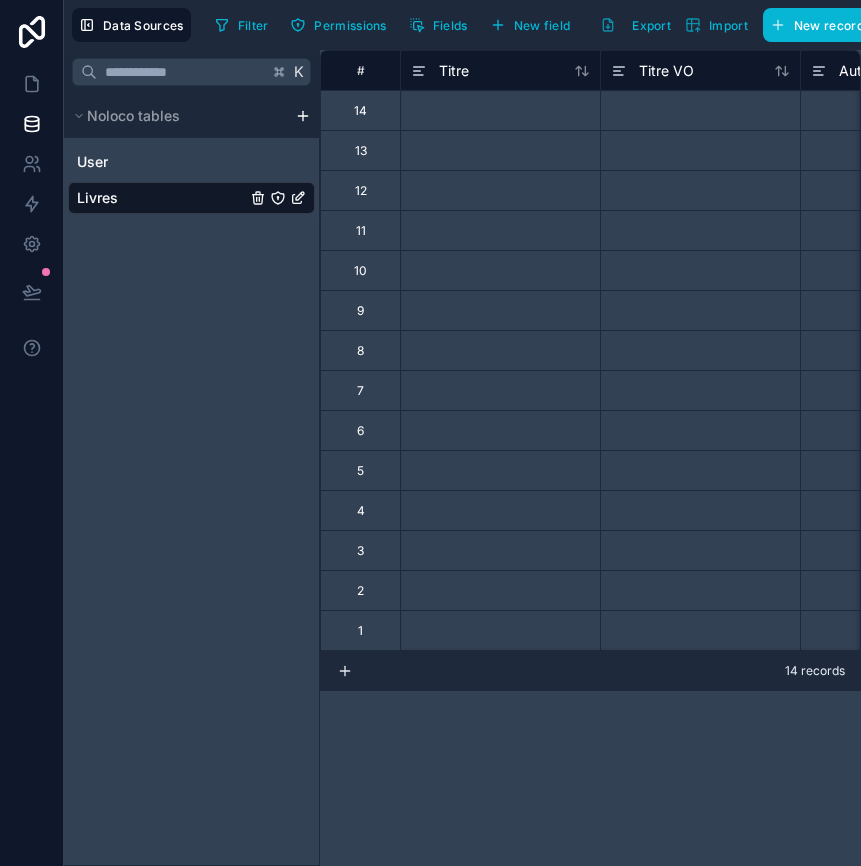 click on "K Noloco tables User Livres" at bounding box center [192, 458] 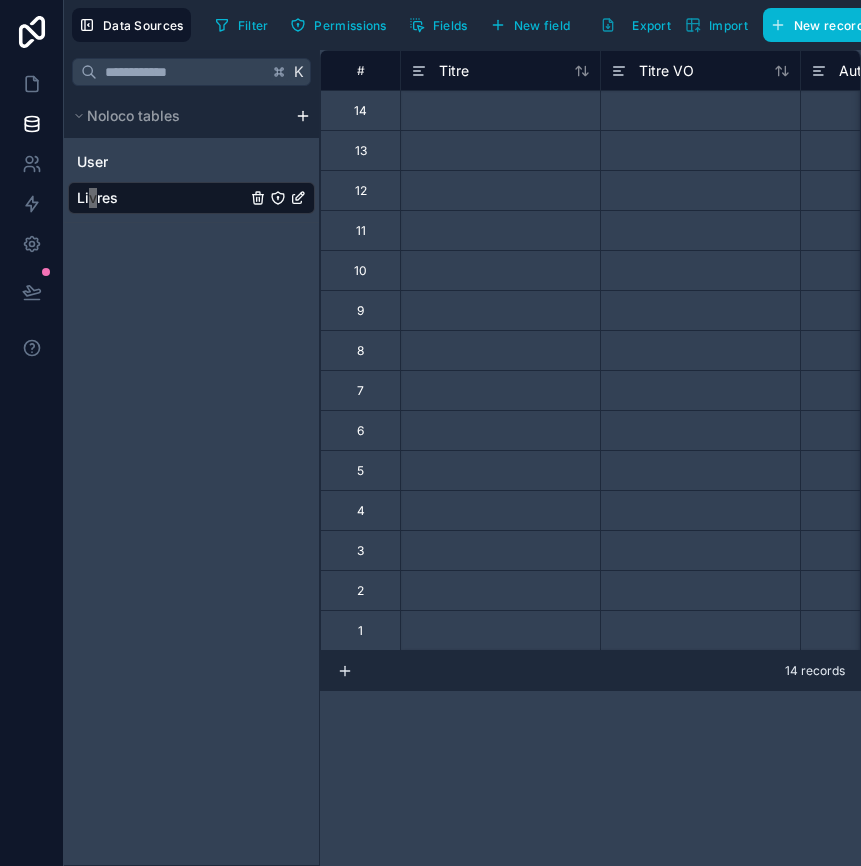 drag, startPoint x: 91, startPoint y: 198, endPoint x: 86, endPoint y: 187, distance: 12.083046 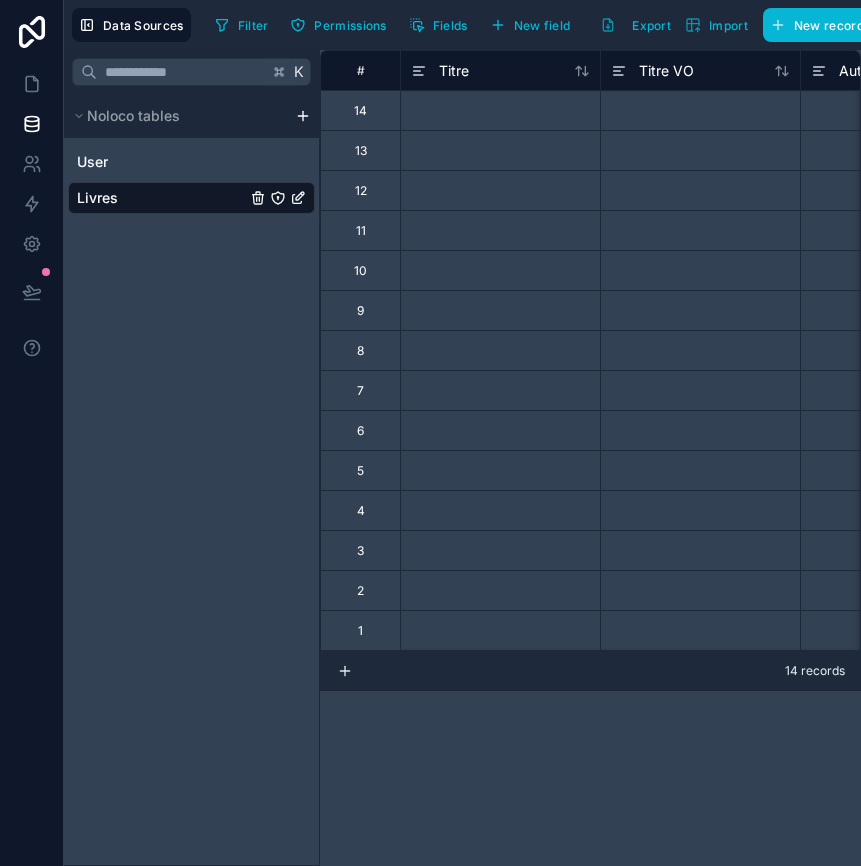 click on "K Noloco tables User Livres" at bounding box center [192, 458] 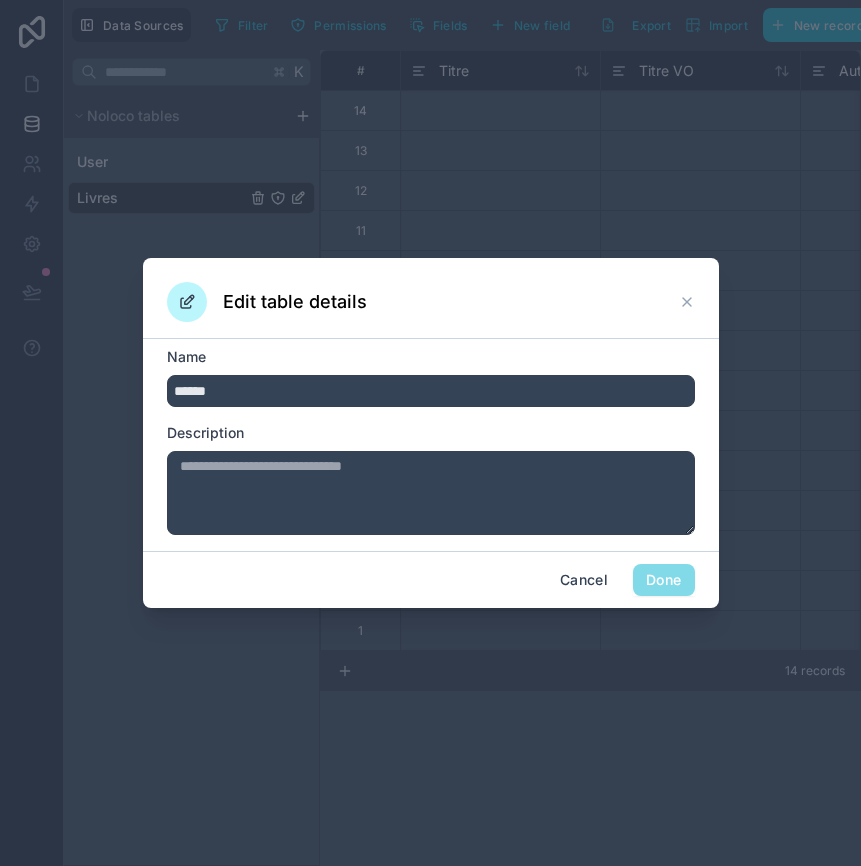 click at bounding box center [430, 433] 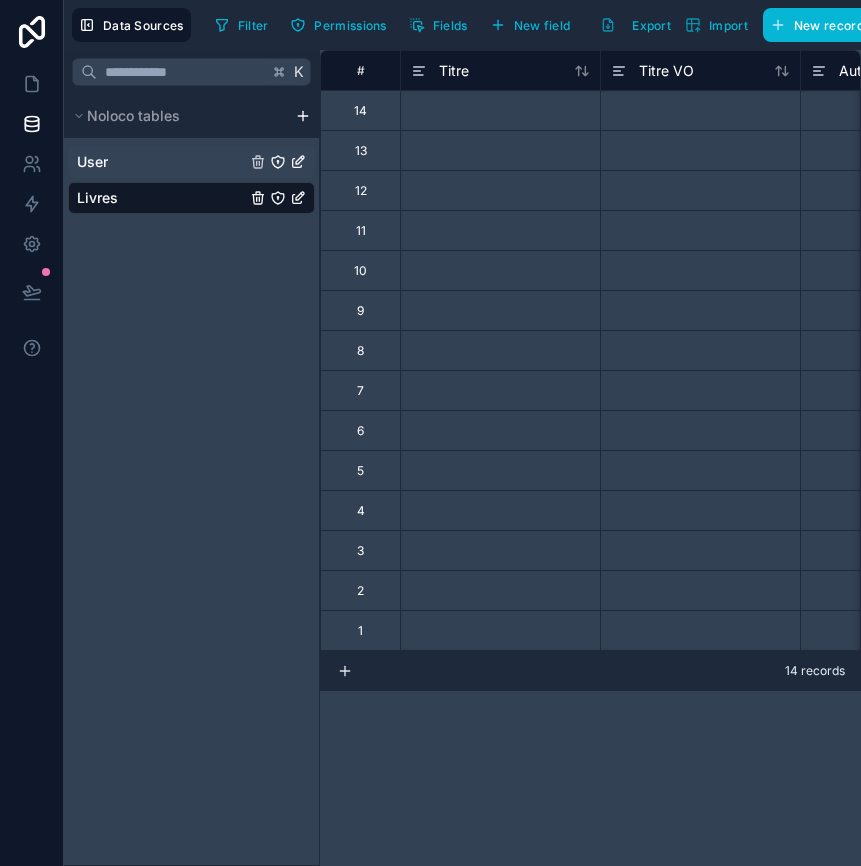 click on "User" at bounding box center [92, 162] 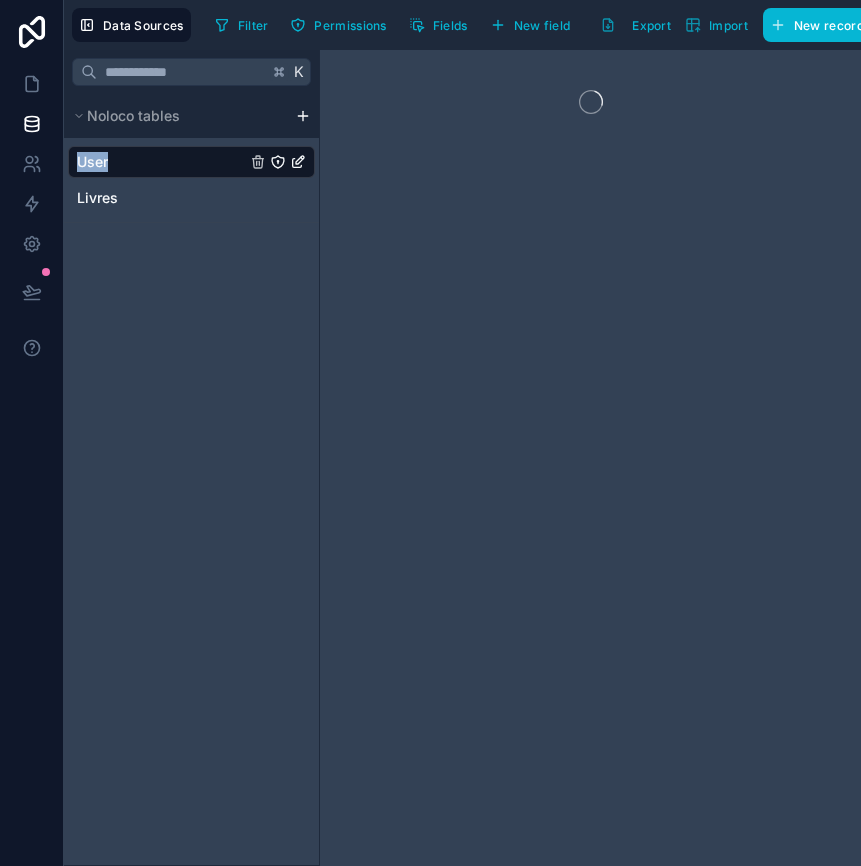 click on "User" at bounding box center (92, 162) 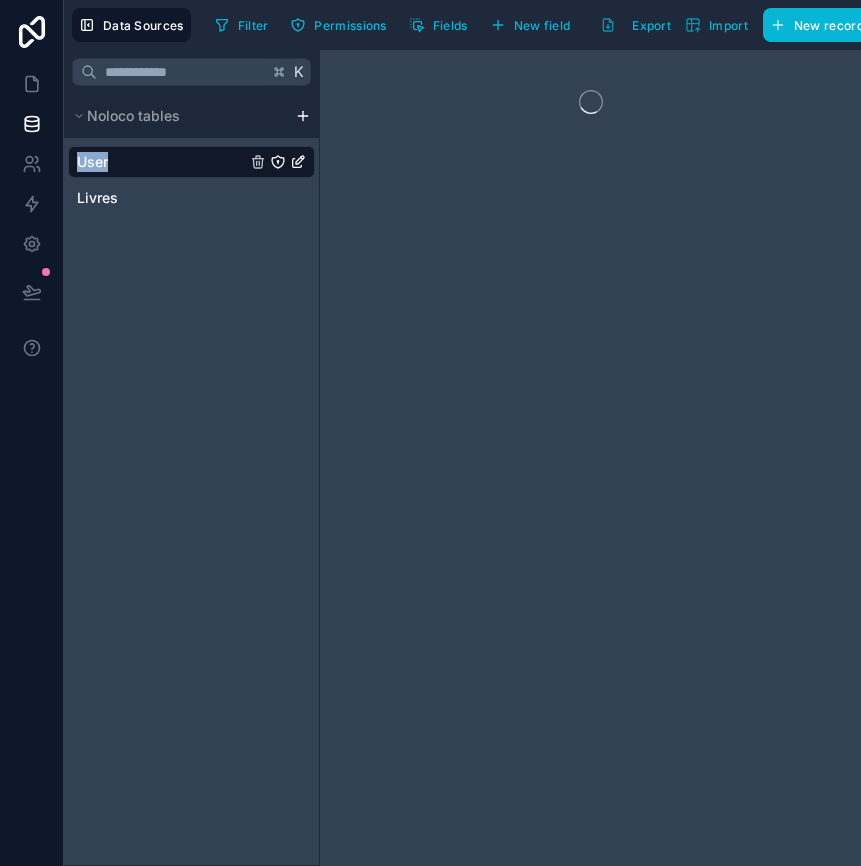 click on "User" at bounding box center (92, 162) 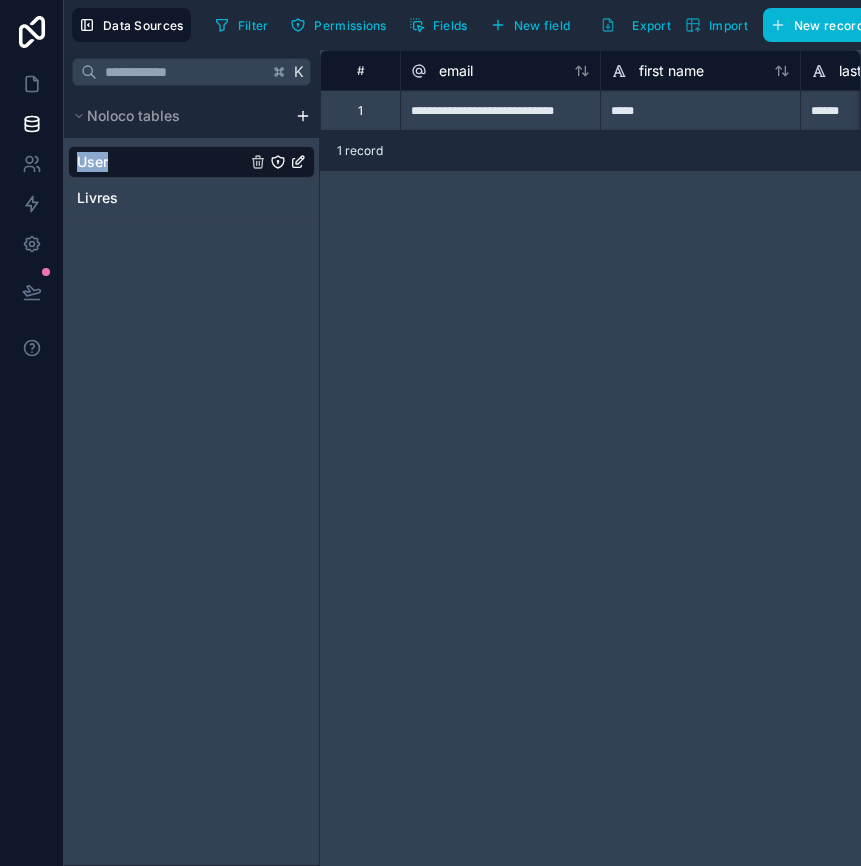 click 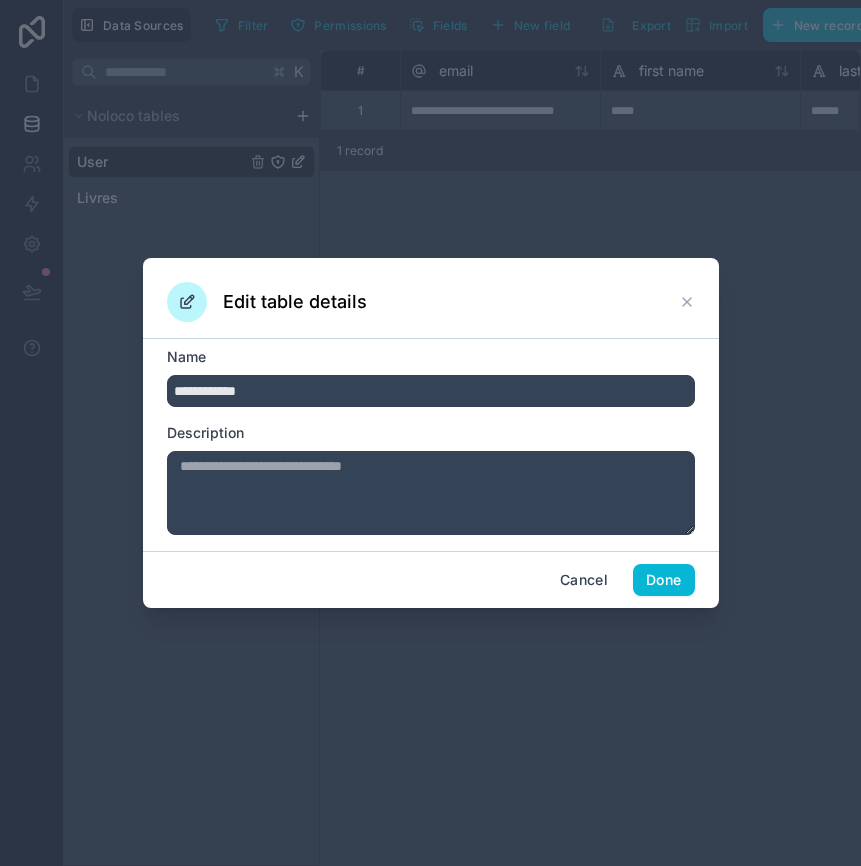 type on "**********" 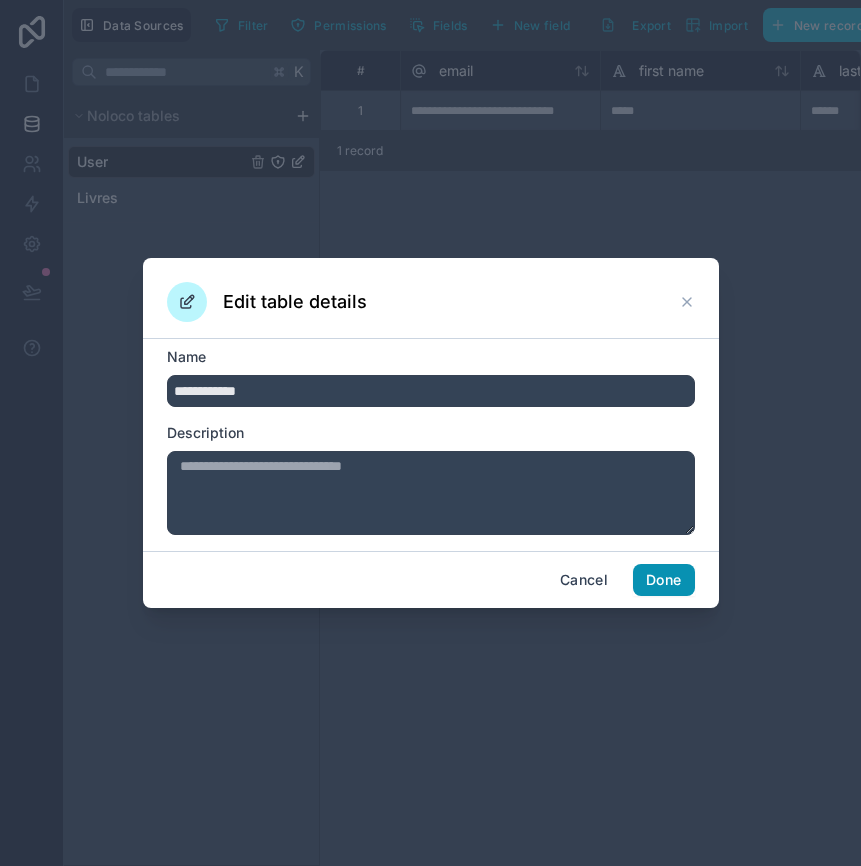 click on "Done" at bounding box center (663, 580) 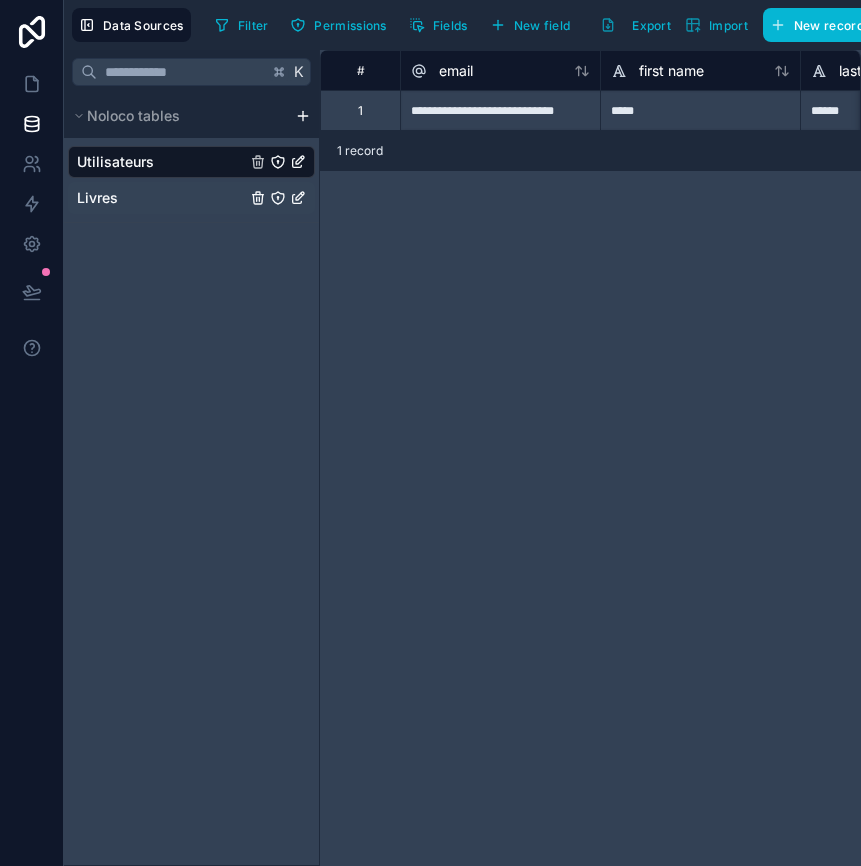 click on "Livres" at bounding box center [191, 198] 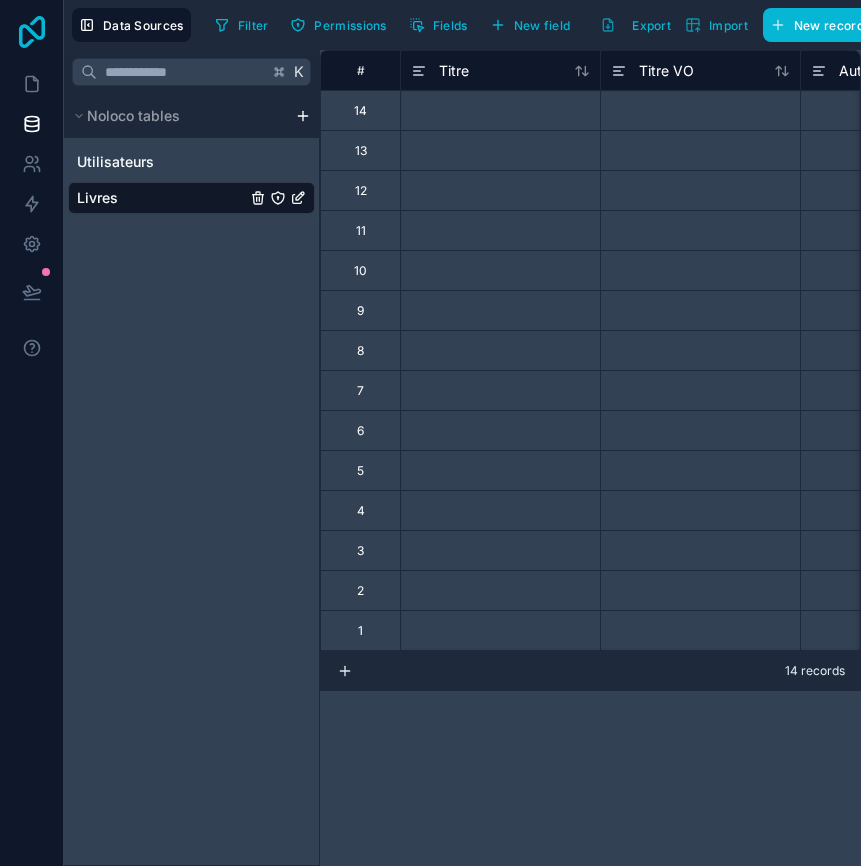 click 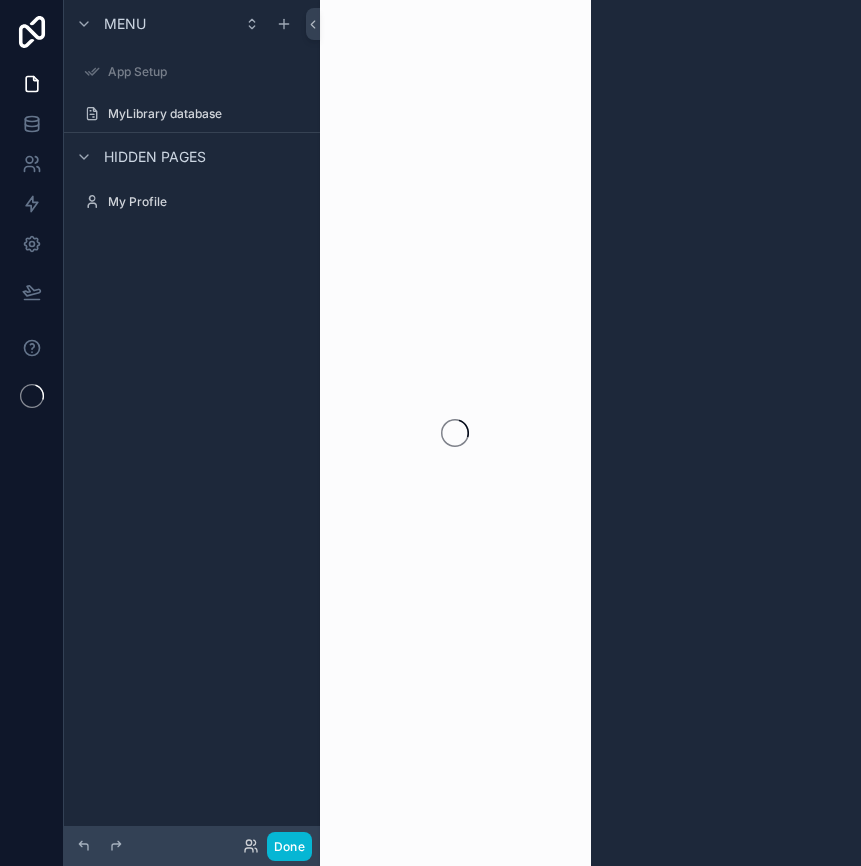 scroll, scrollTop: 0, scrollLeft: 0, axis: both 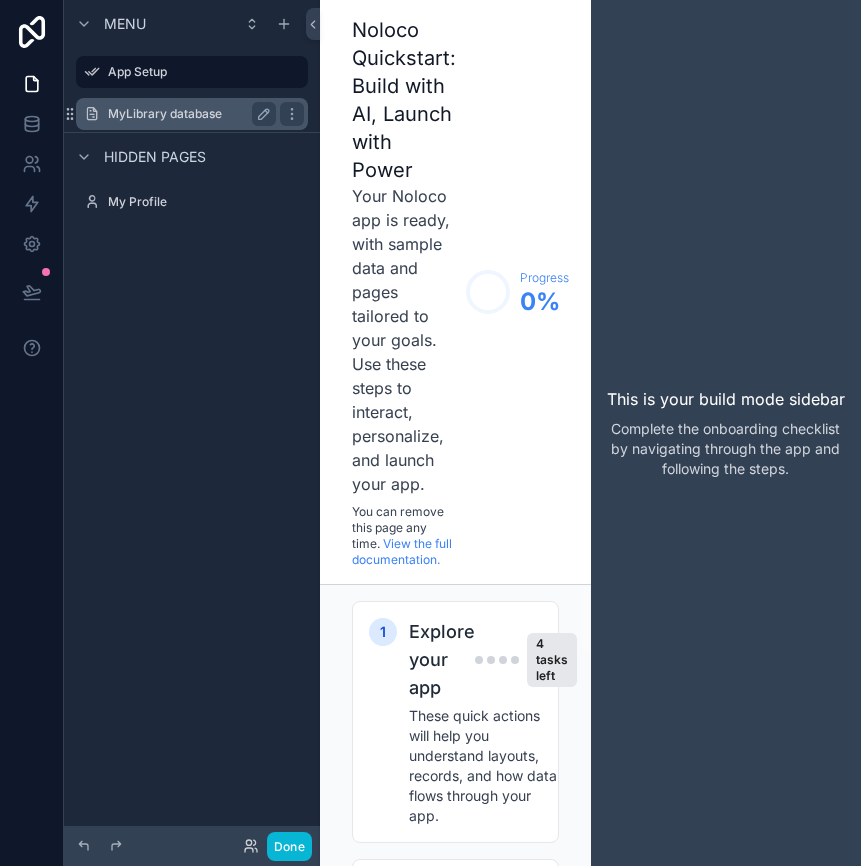 click on "MyLibrary database" at bounding box center (188, 114) 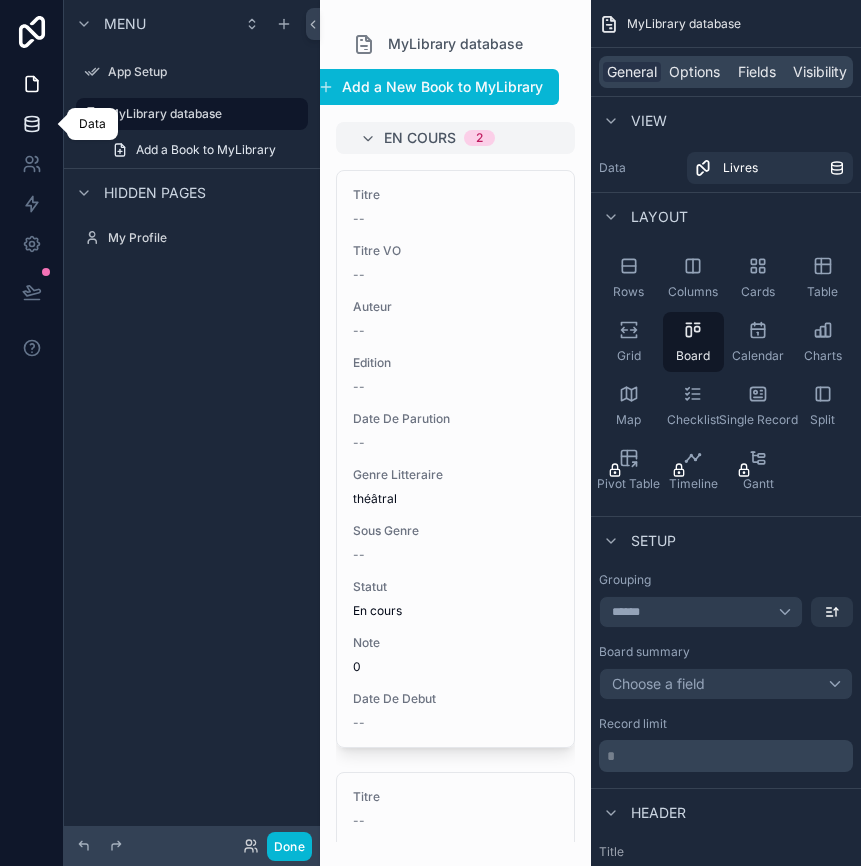 click 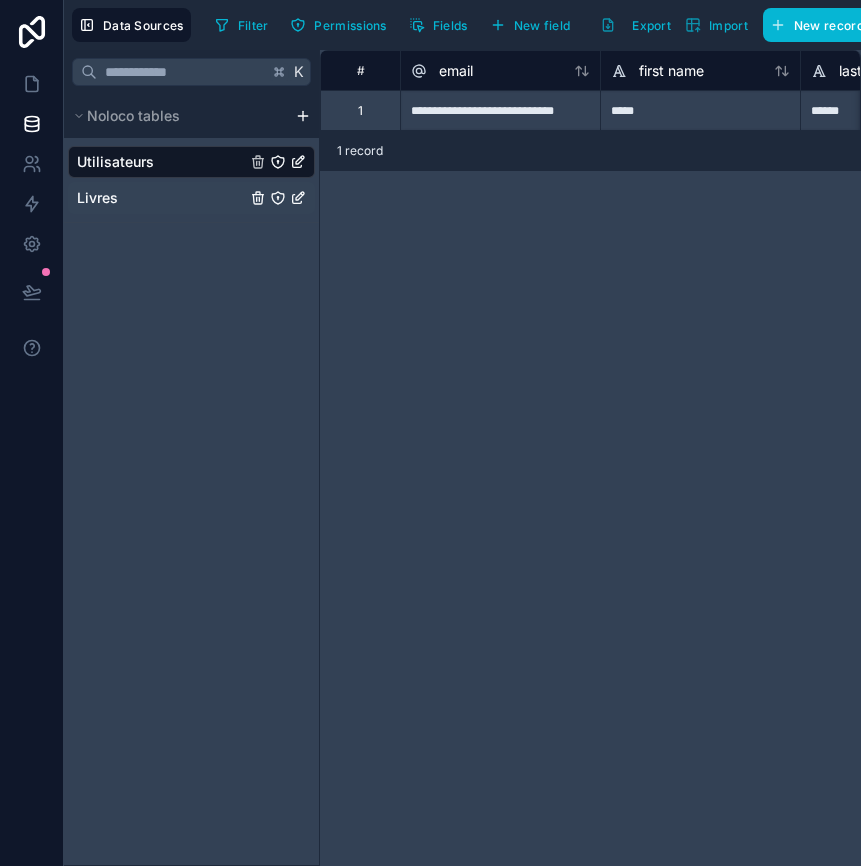click on "Livres" at bounding box center [191, 198] 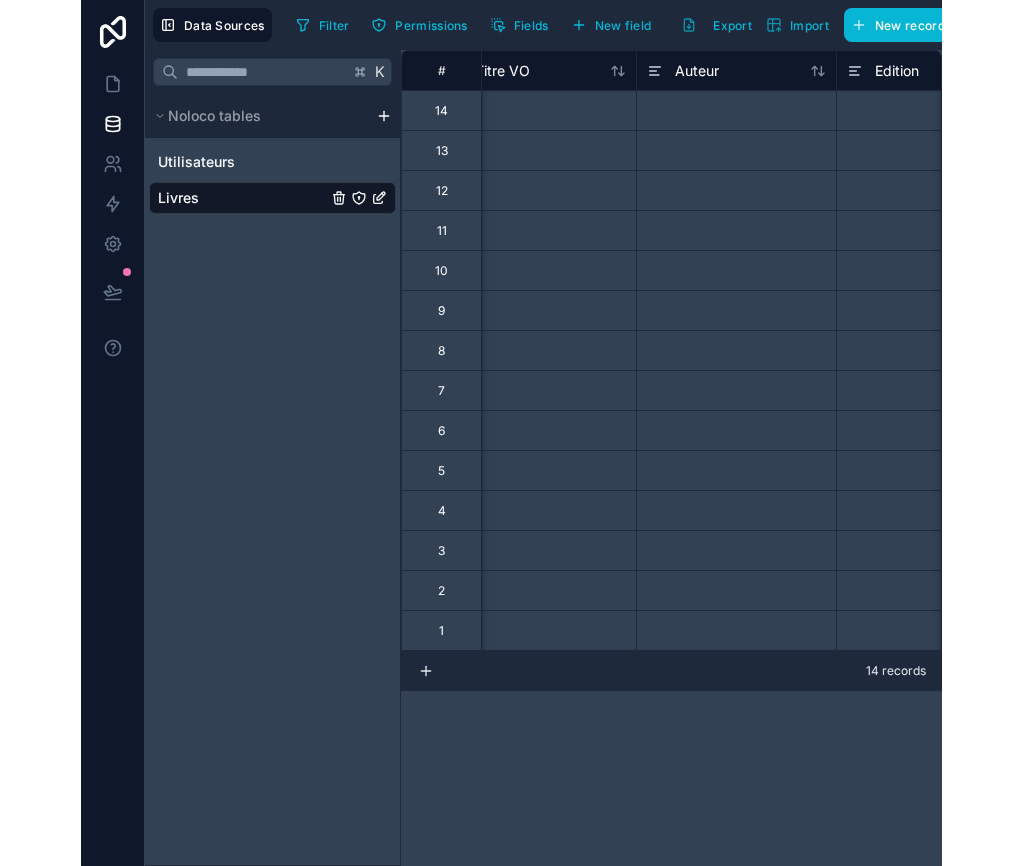 scroll, scrollTop: 0, scrollLeft: 0, axis: both 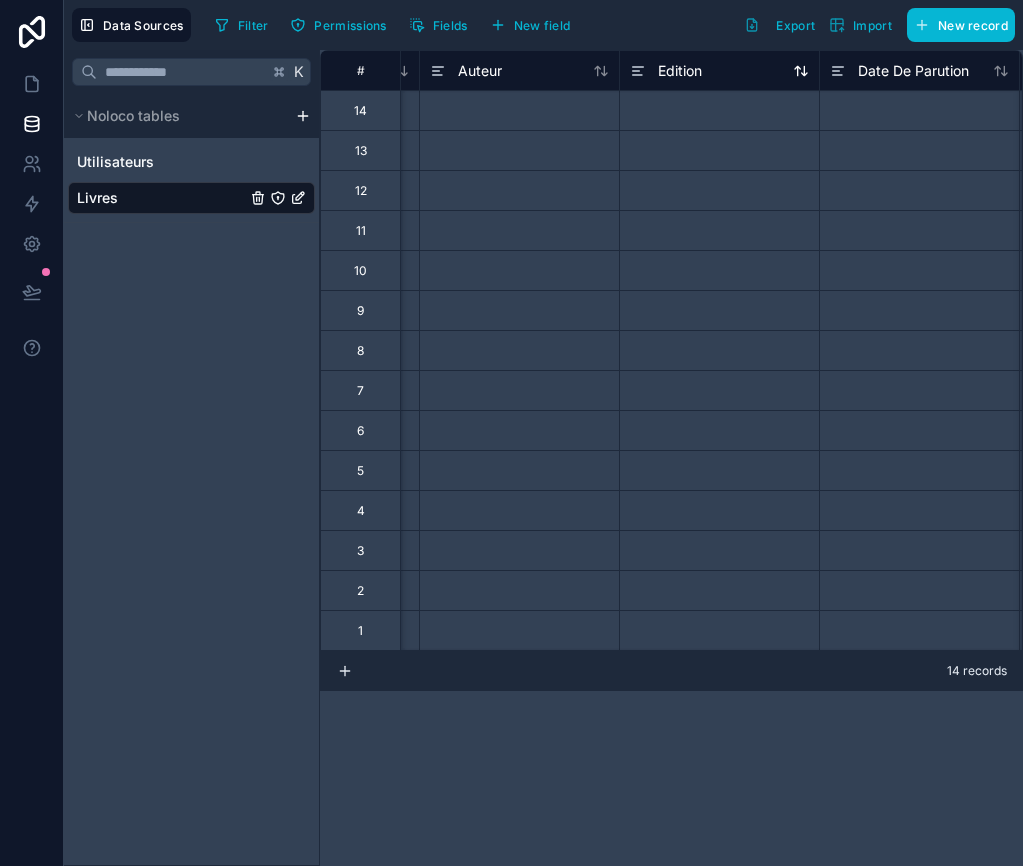 click on "Edition" at bounding box center (666, 71) 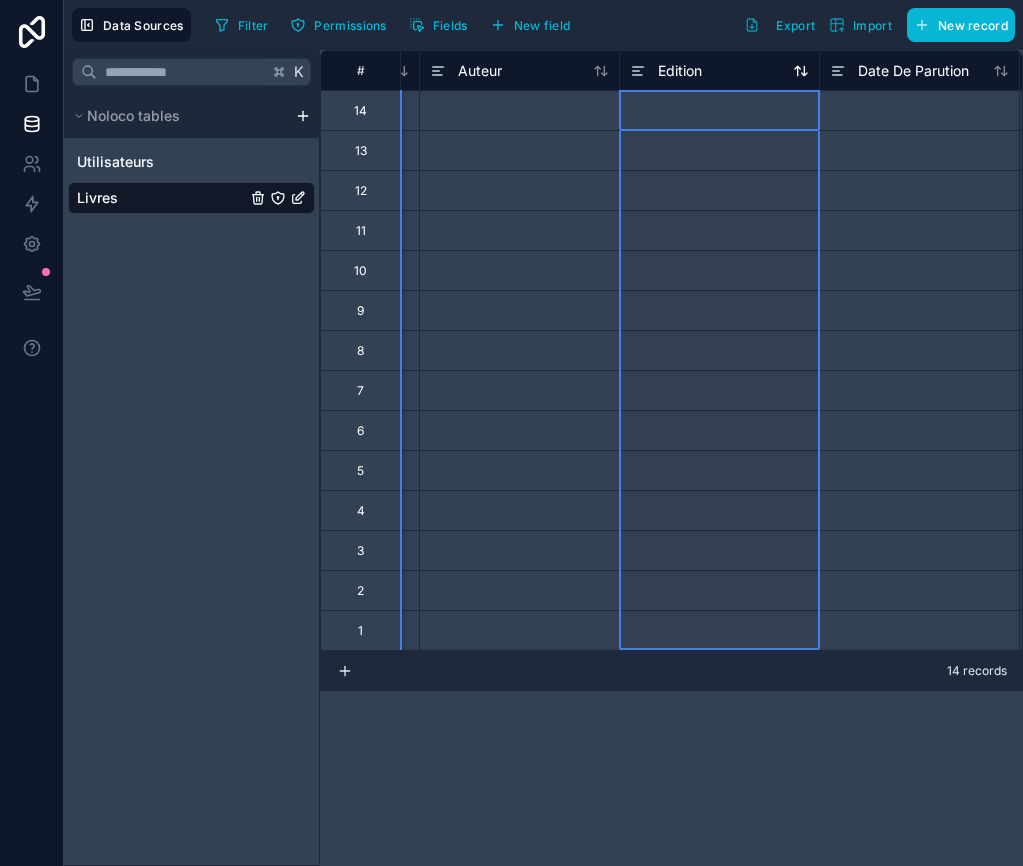click on "Edition" at bounding box center [666, 71] 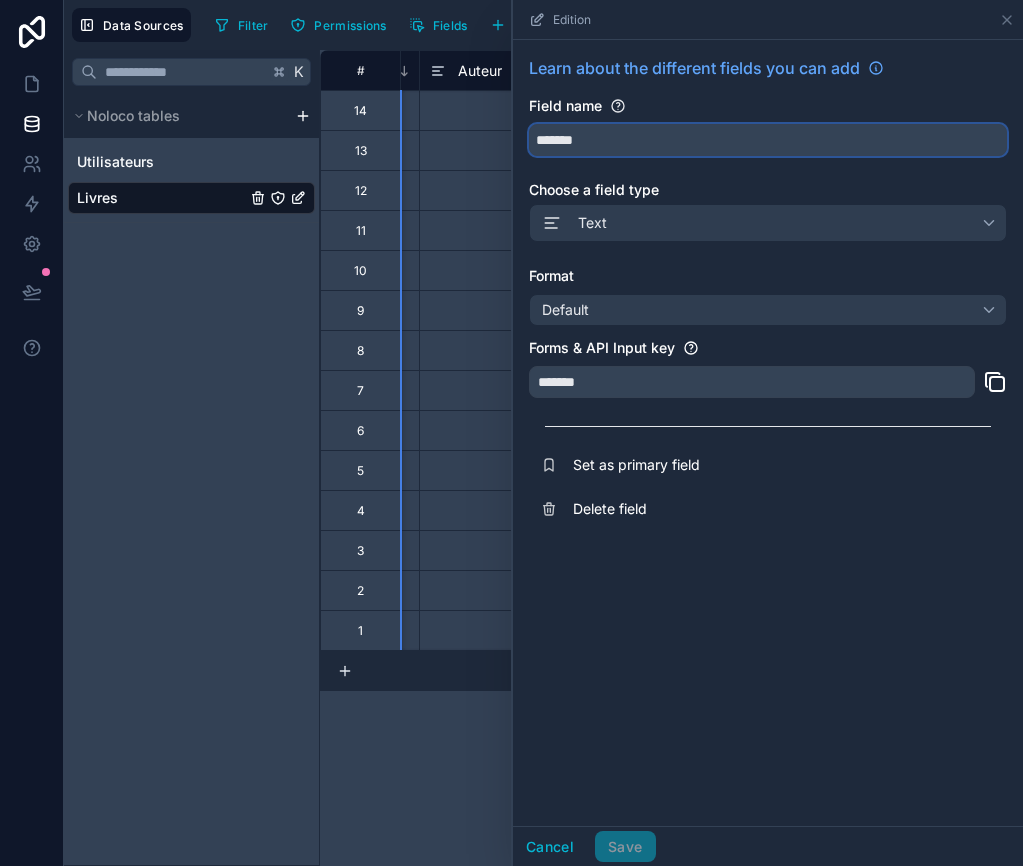 click on "*******" at bounding box center (768, 140) 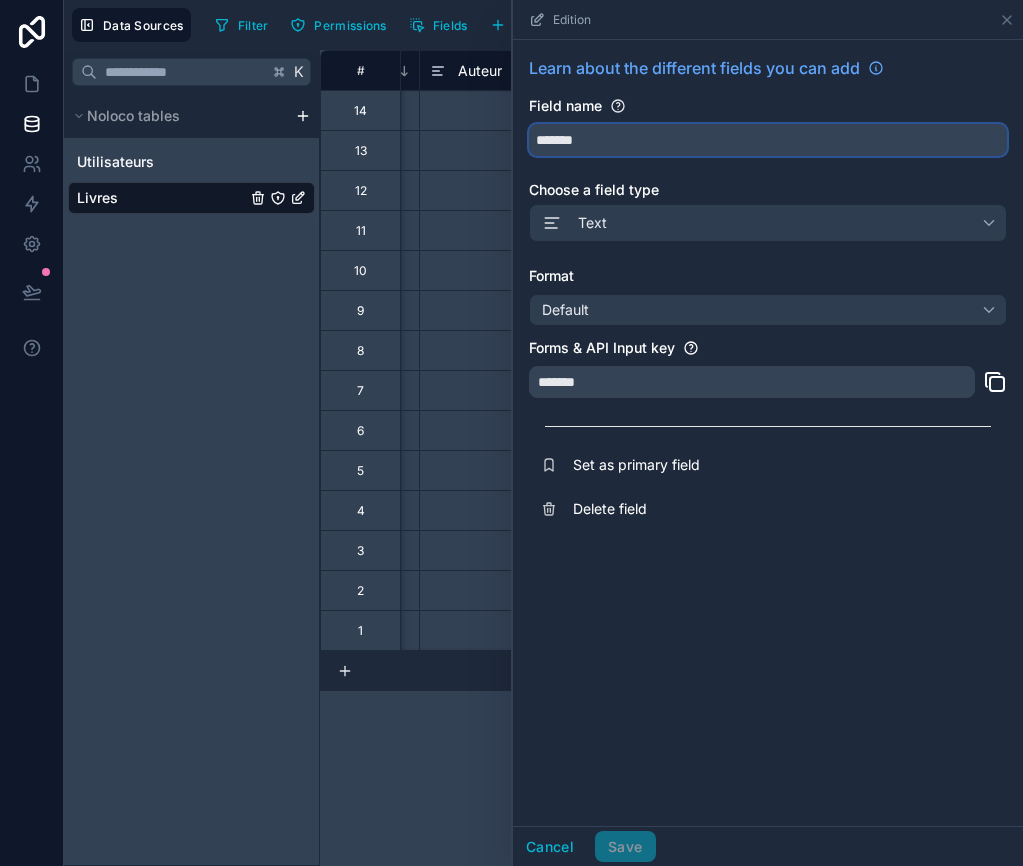 click on "*******" at bounding box center (768, 140) 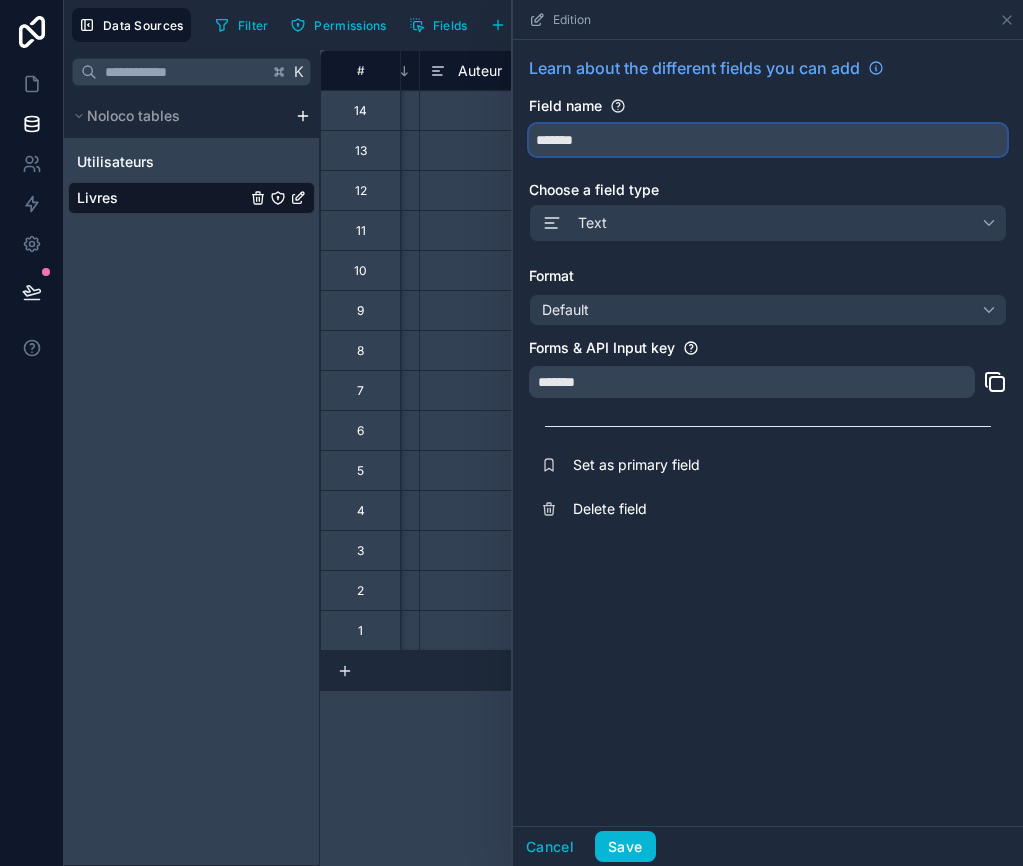 type on "*******" 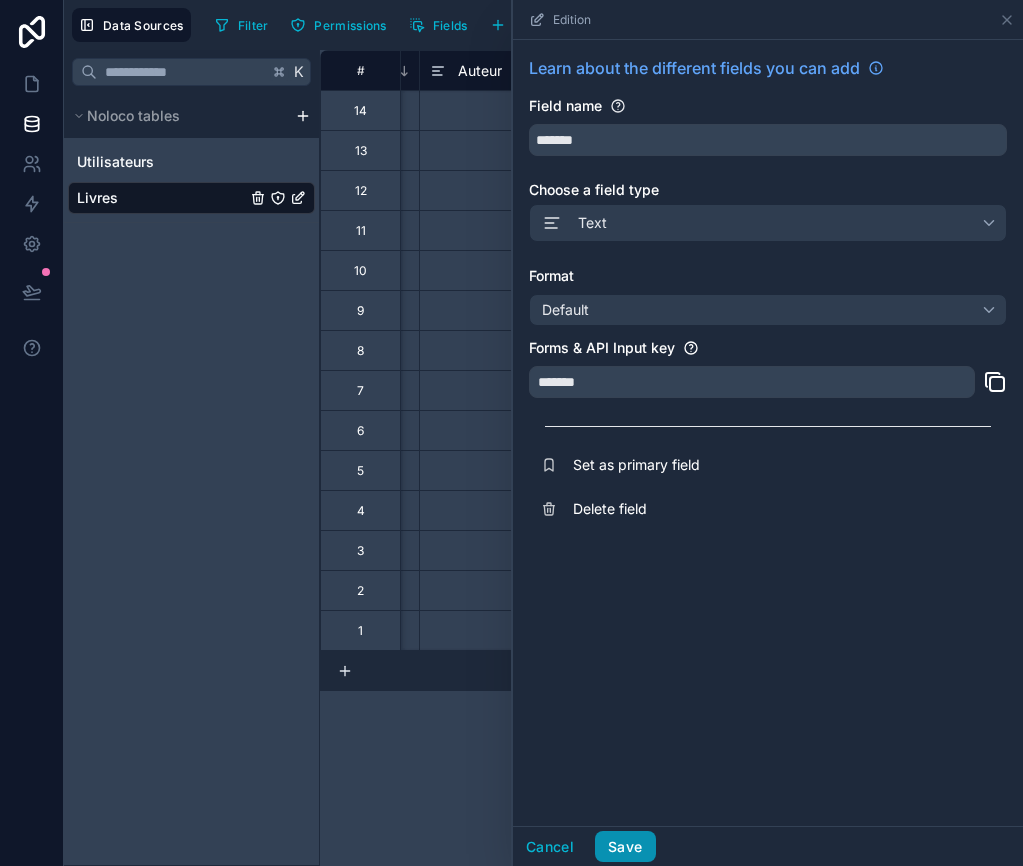 click on "Save" at bounding box center (625, 847) 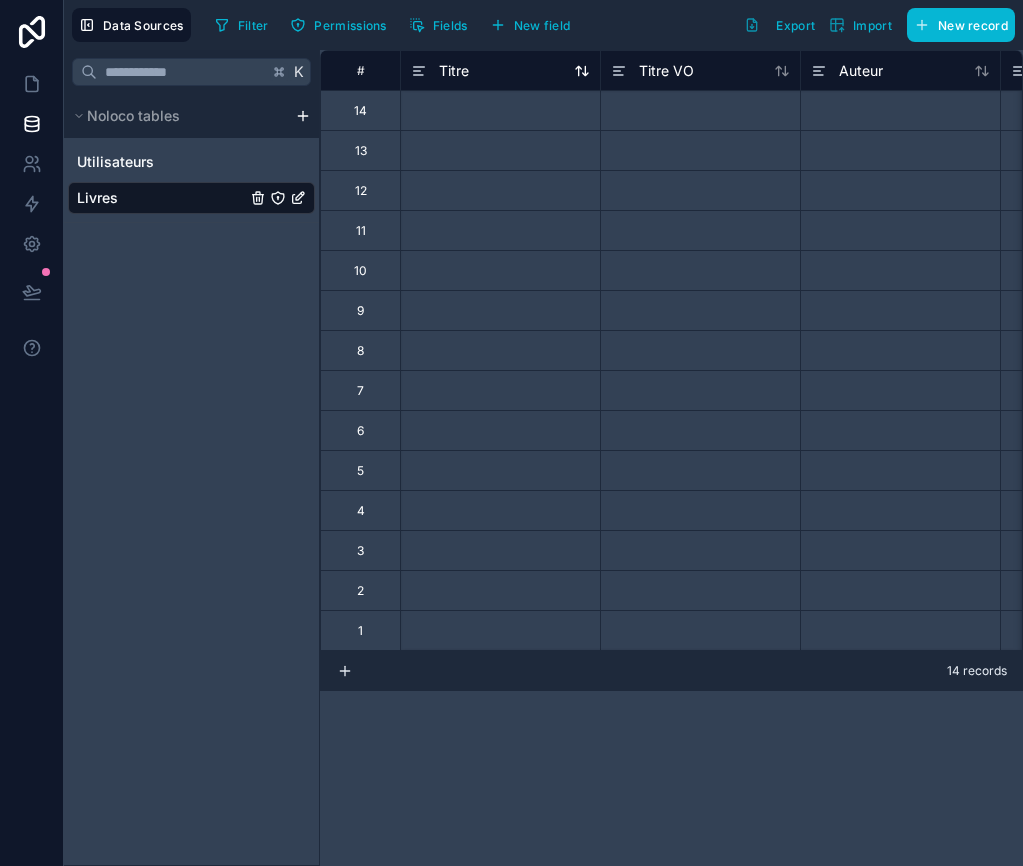 click on "Titre" at bounding box center [500, 71] 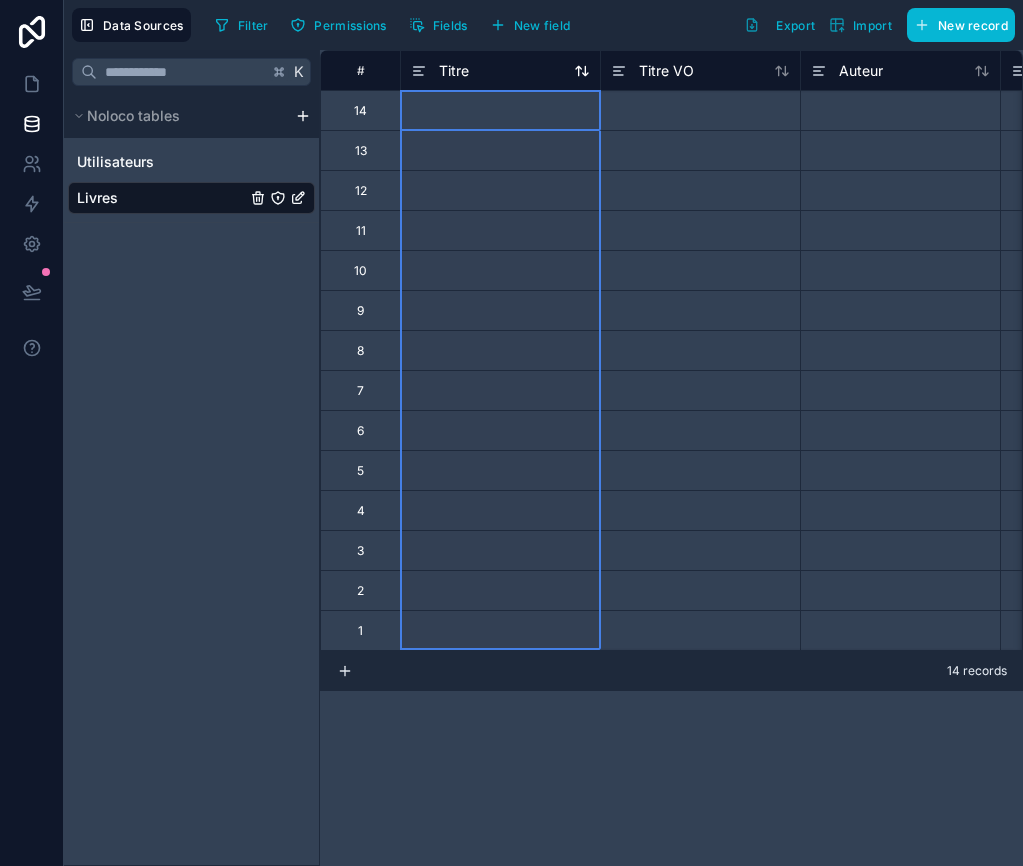 click on "Titre" at bounding box center [500, 71] 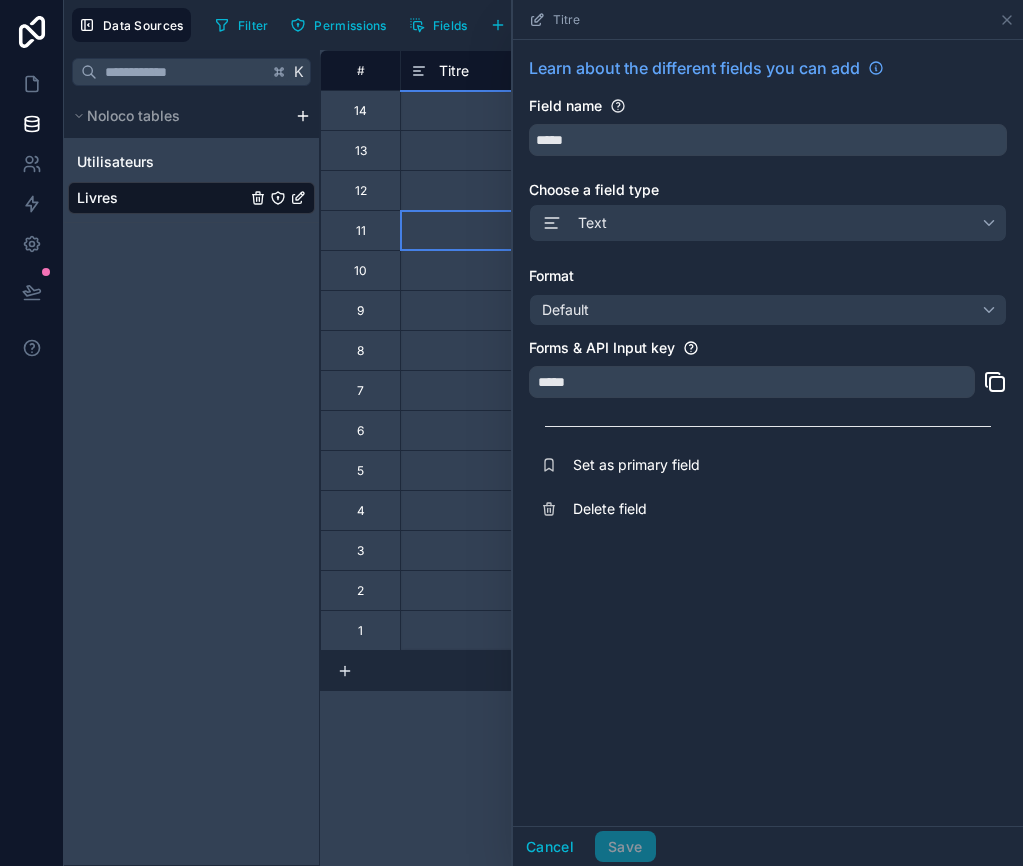 click at bounding box center (500, 230) 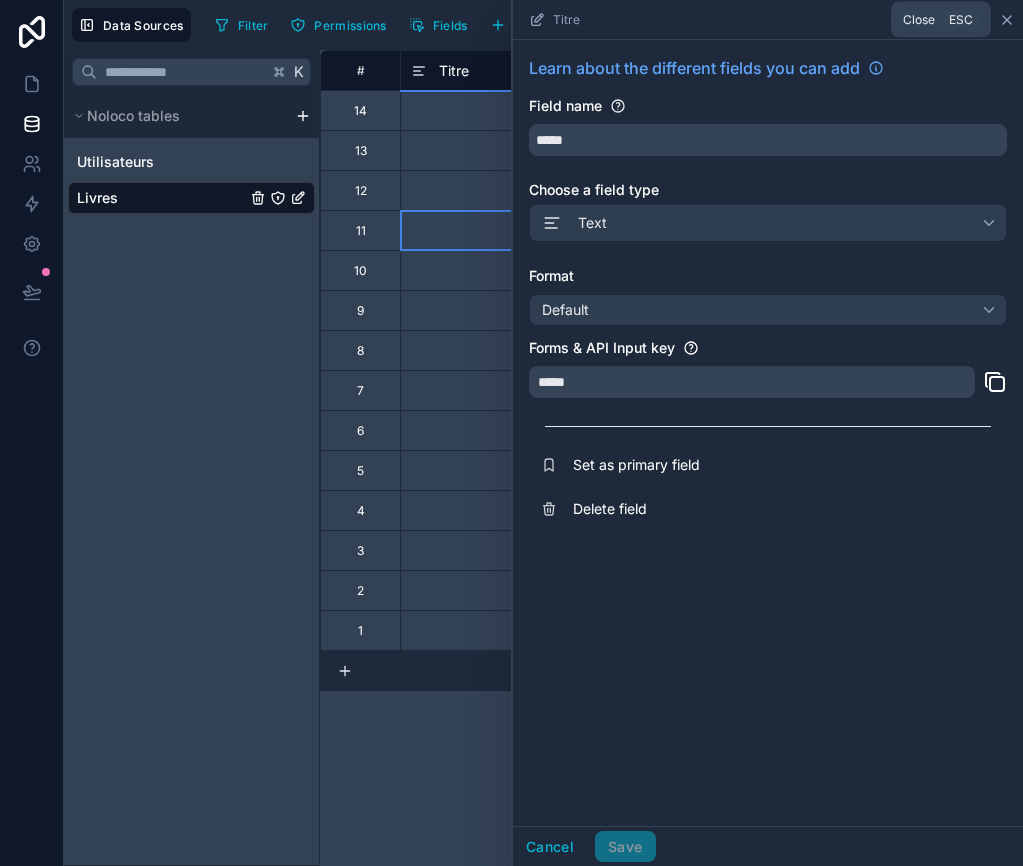 click 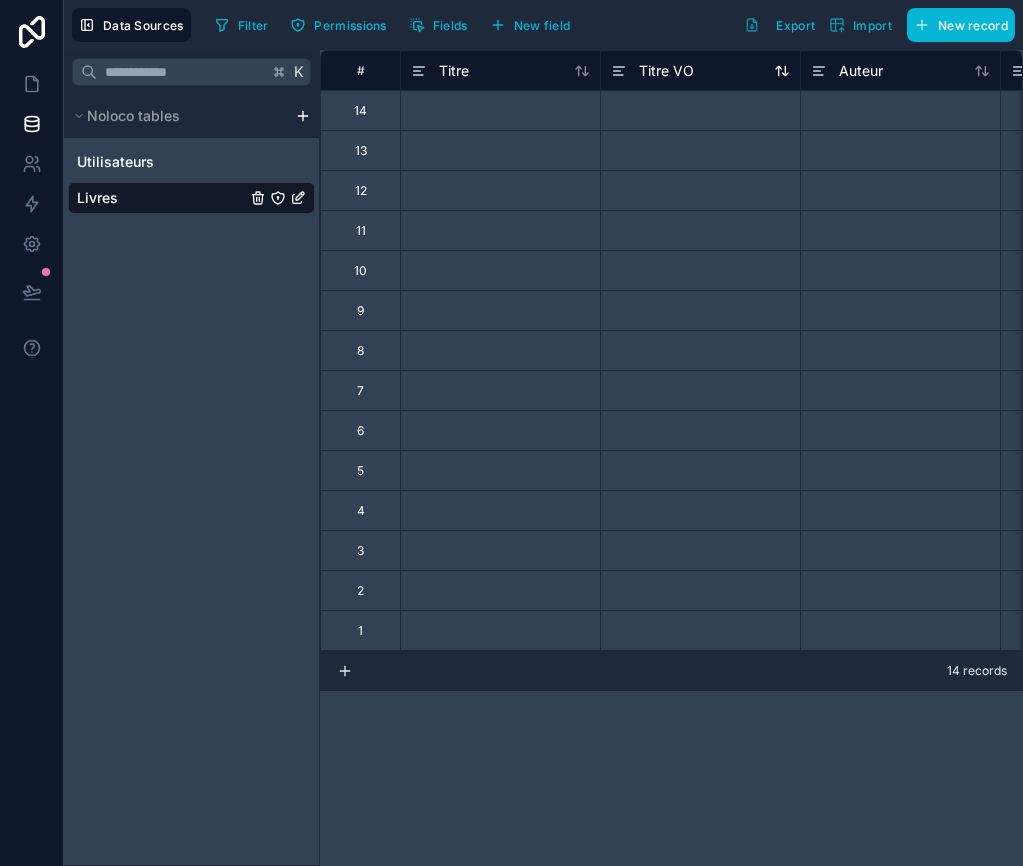 click on "Titre VO" at bounding box center [666, 71] 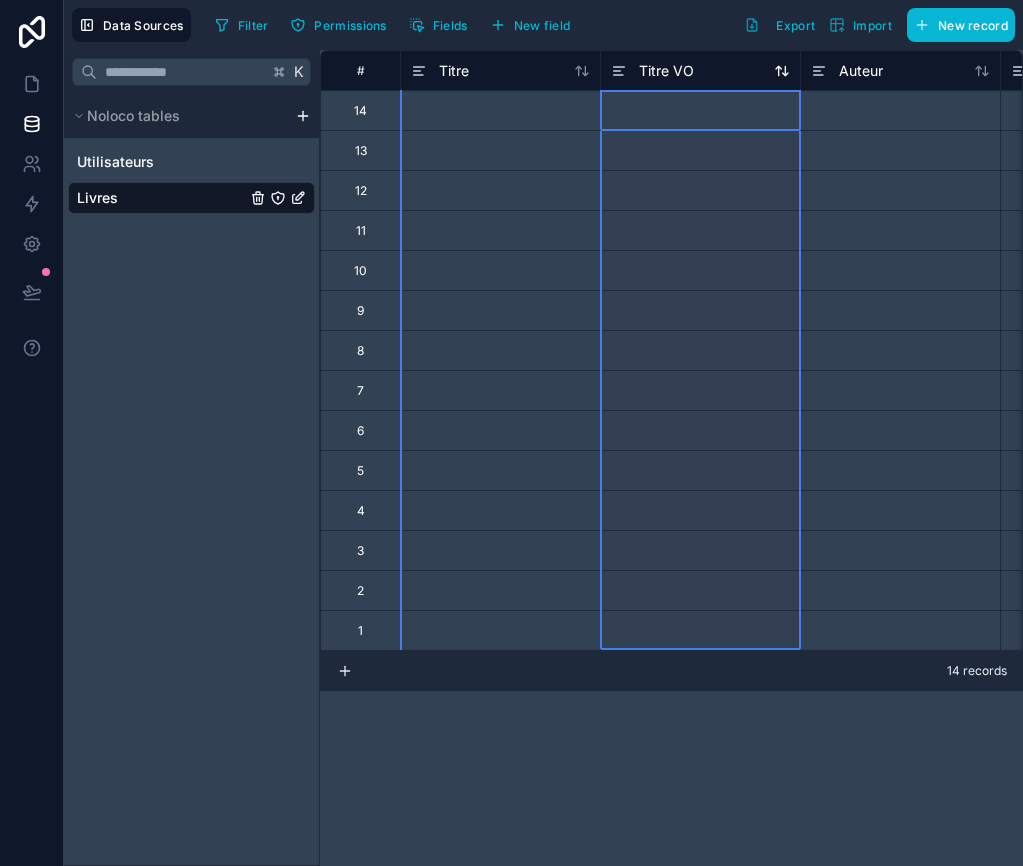 click on "# Titre Titre VO Auteur Édition Date De Parution 14 13 12 11 10 9 8 7 6 5 4 3 2 1 14 records" at bounding box center [671, 458] 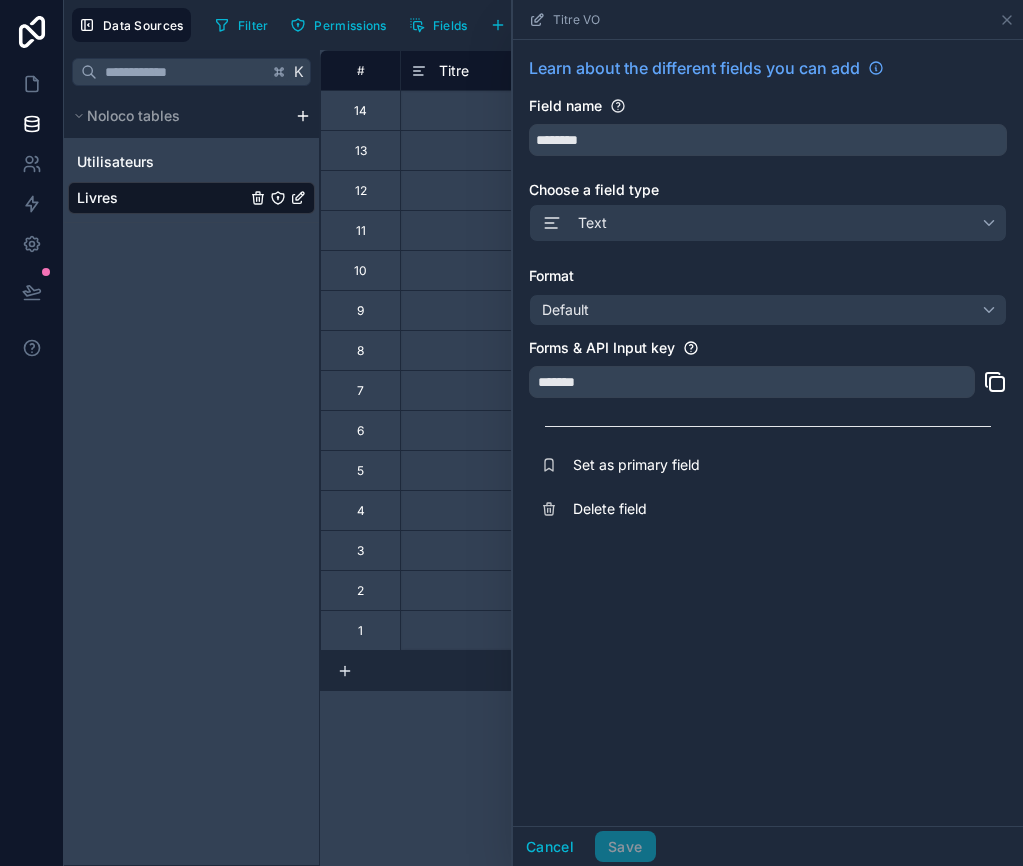 click on "*******" at bounding box center (752, 382) 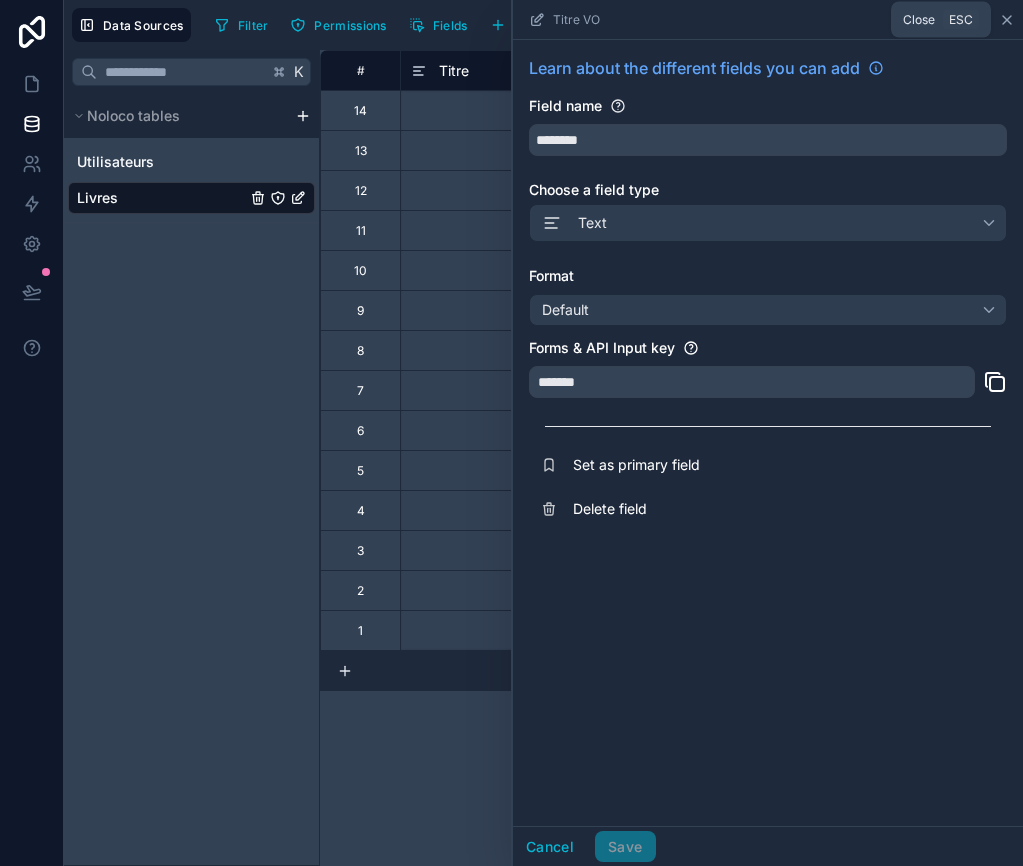 click 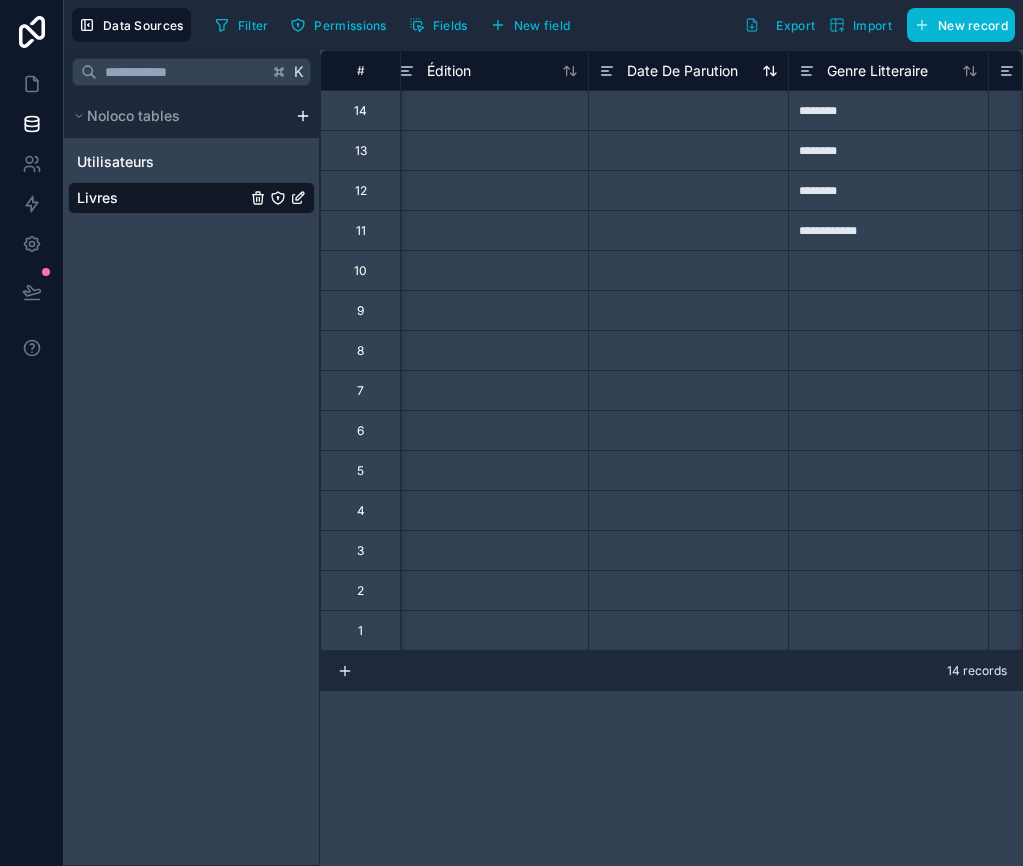 scroll, scrollTop: 0, scrollLeft: 620, axis: horizontal 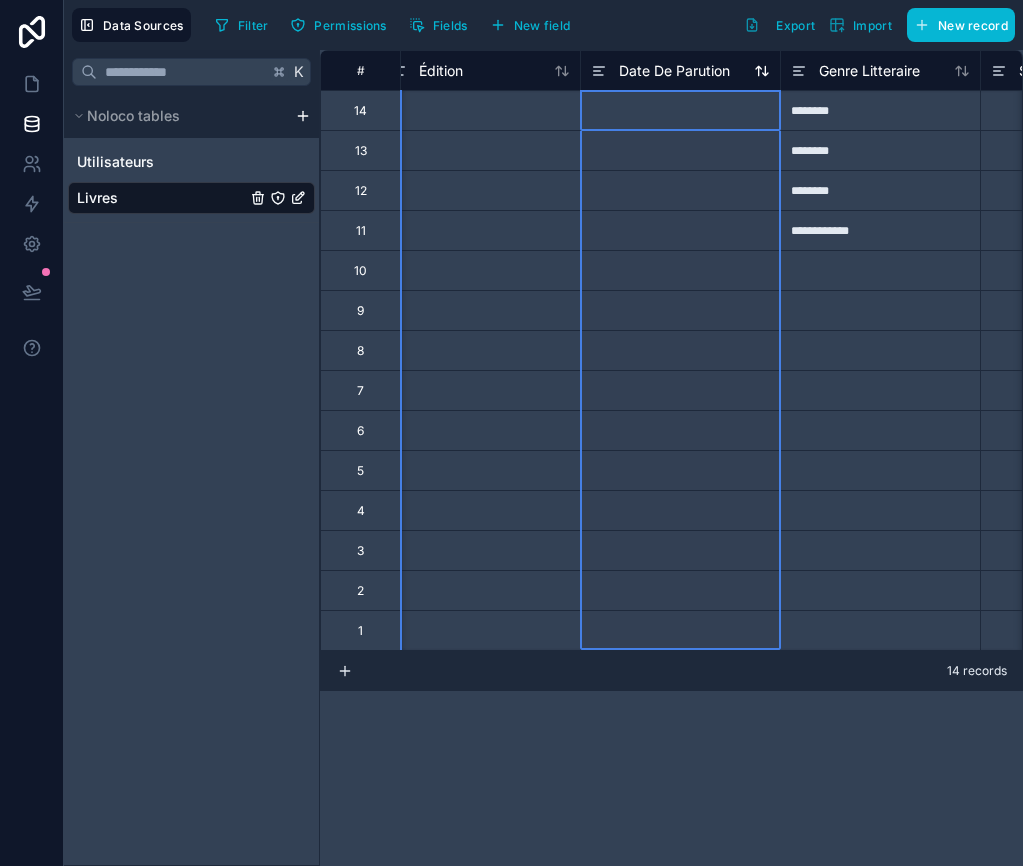 click on "Date De Parution" at bounding box center (674, 71) 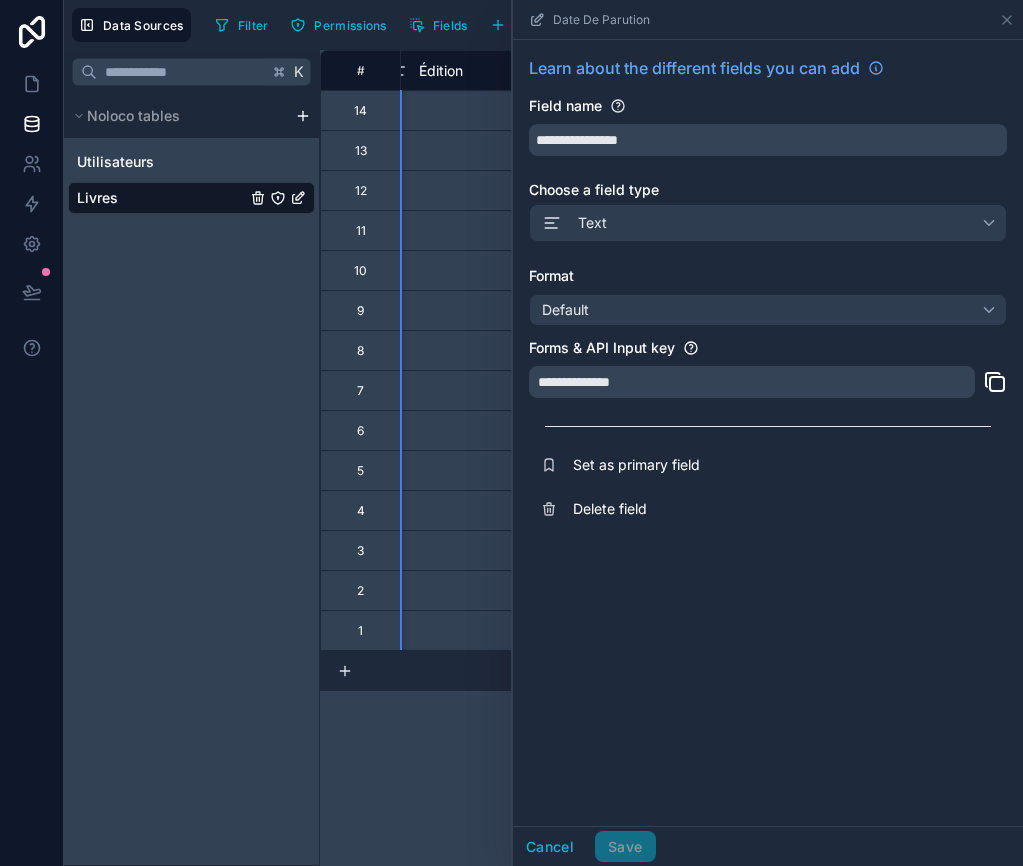 click on "**********" at bounding box center [671, 458] 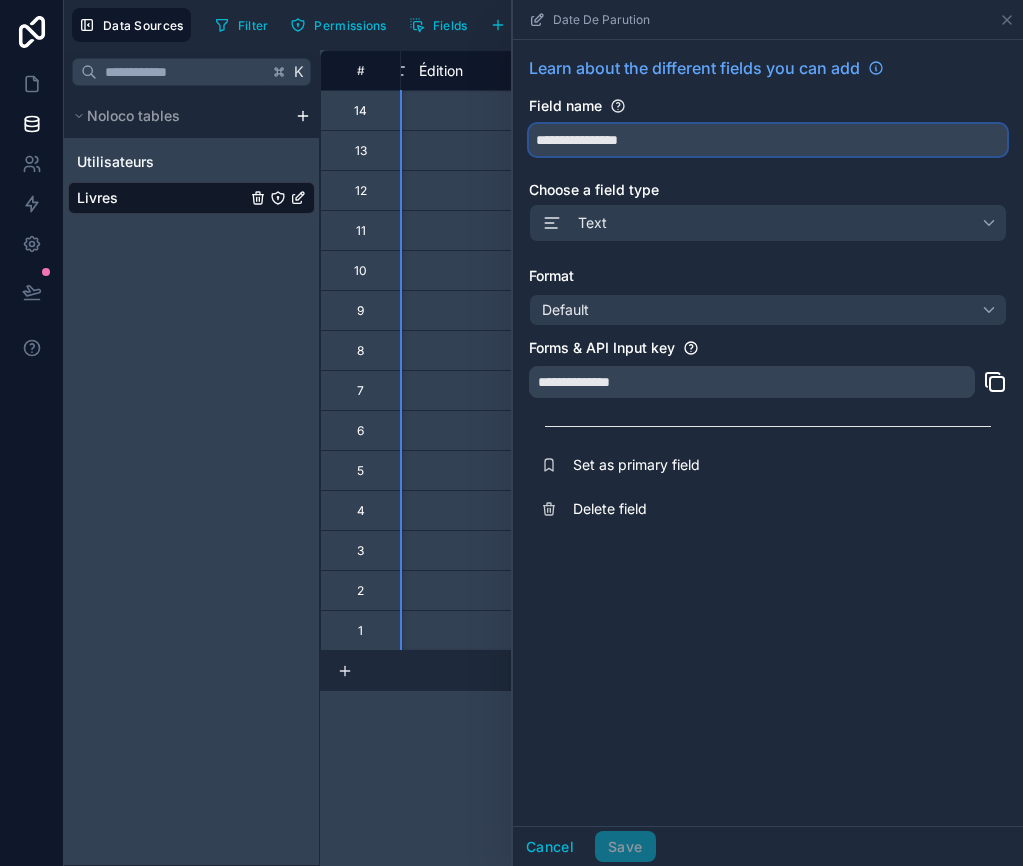 click on "**********" at bounding box center [768, 140] 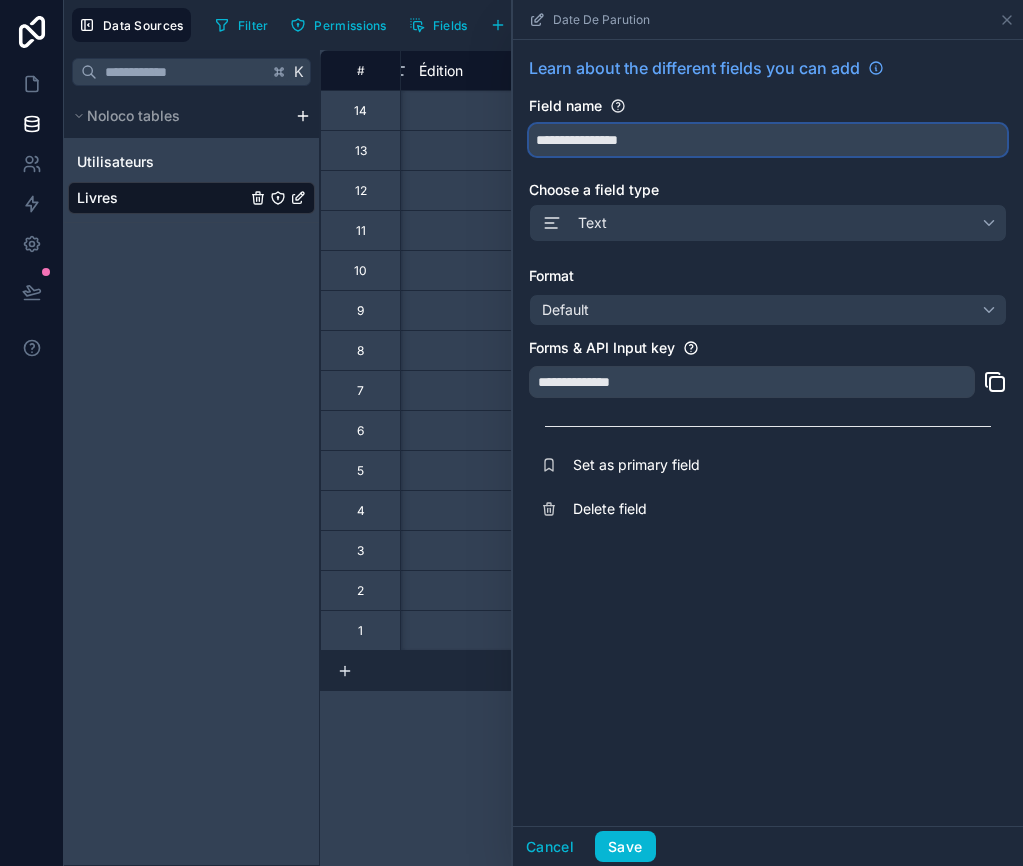 click on "**********" at bounding box center [768, 140] 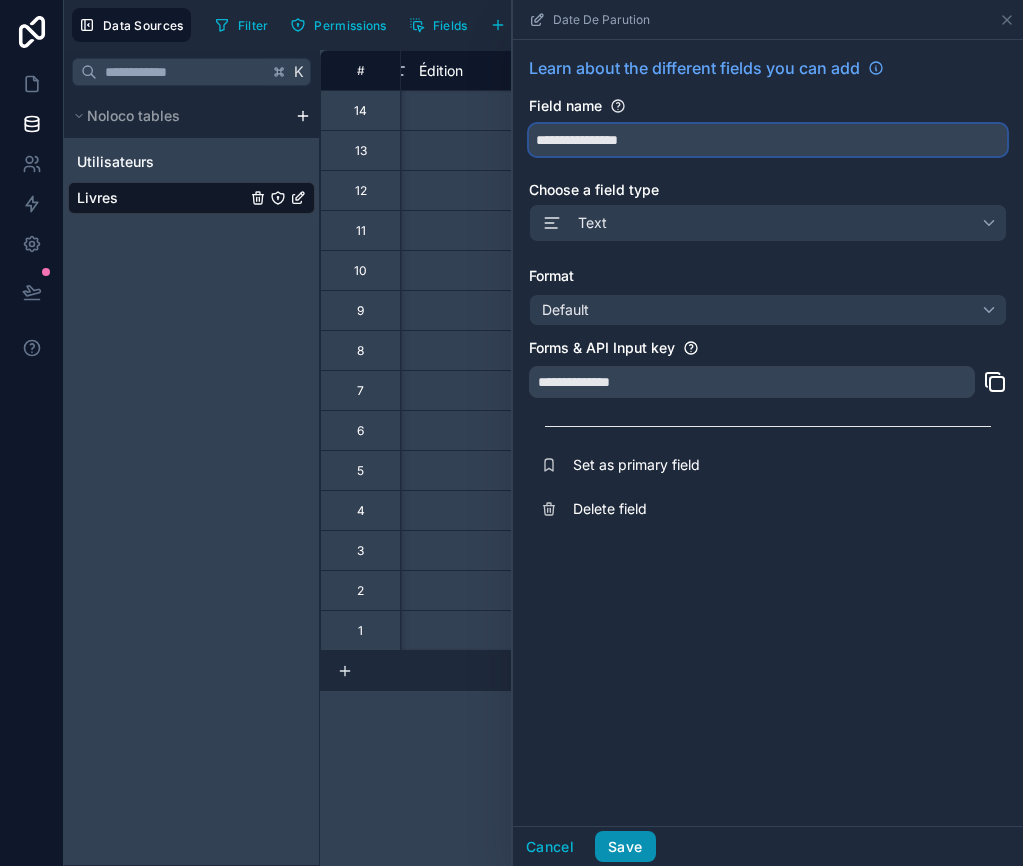 type on "**********" 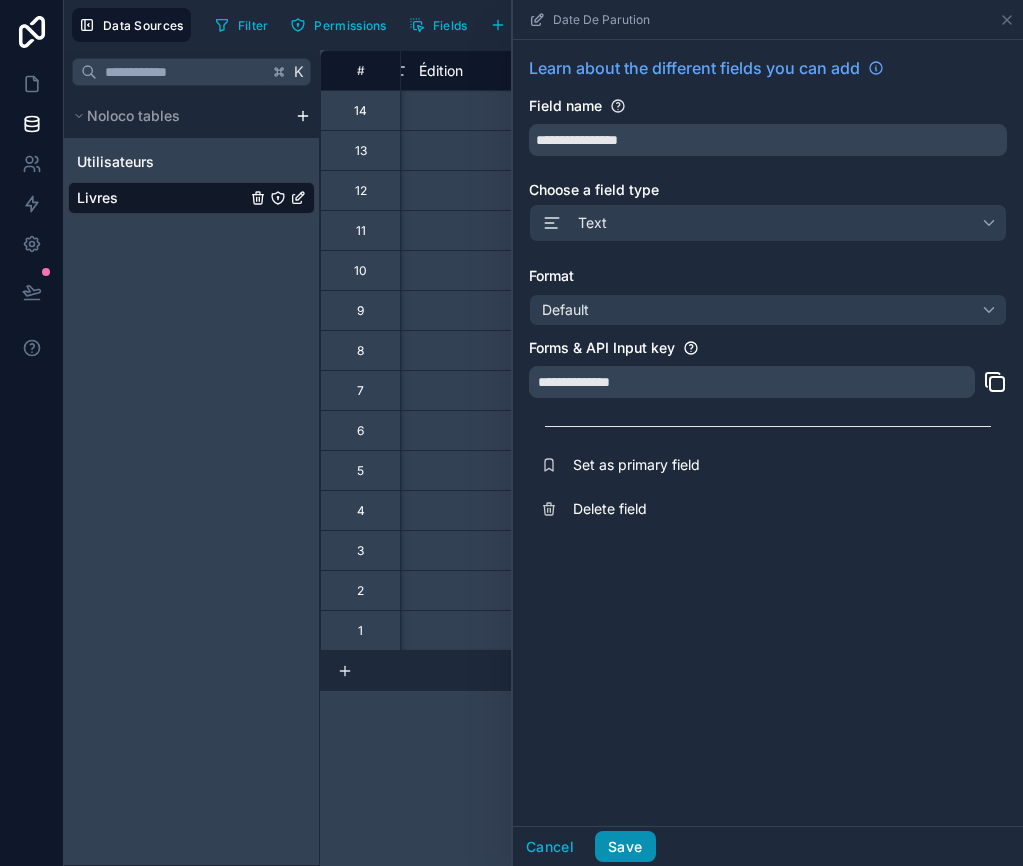 click on "Save" at bounding box center (625, 847) 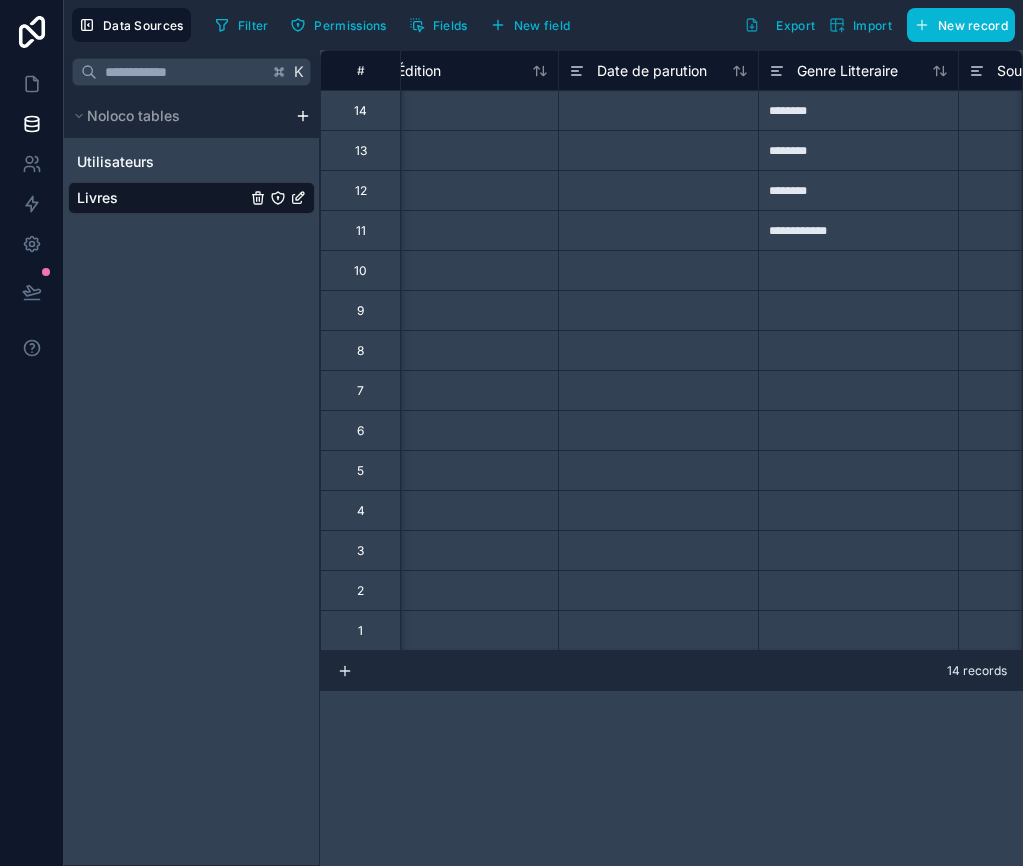 scroll, scrollTop: 0, scrollLeft: 705, axis: horizontal 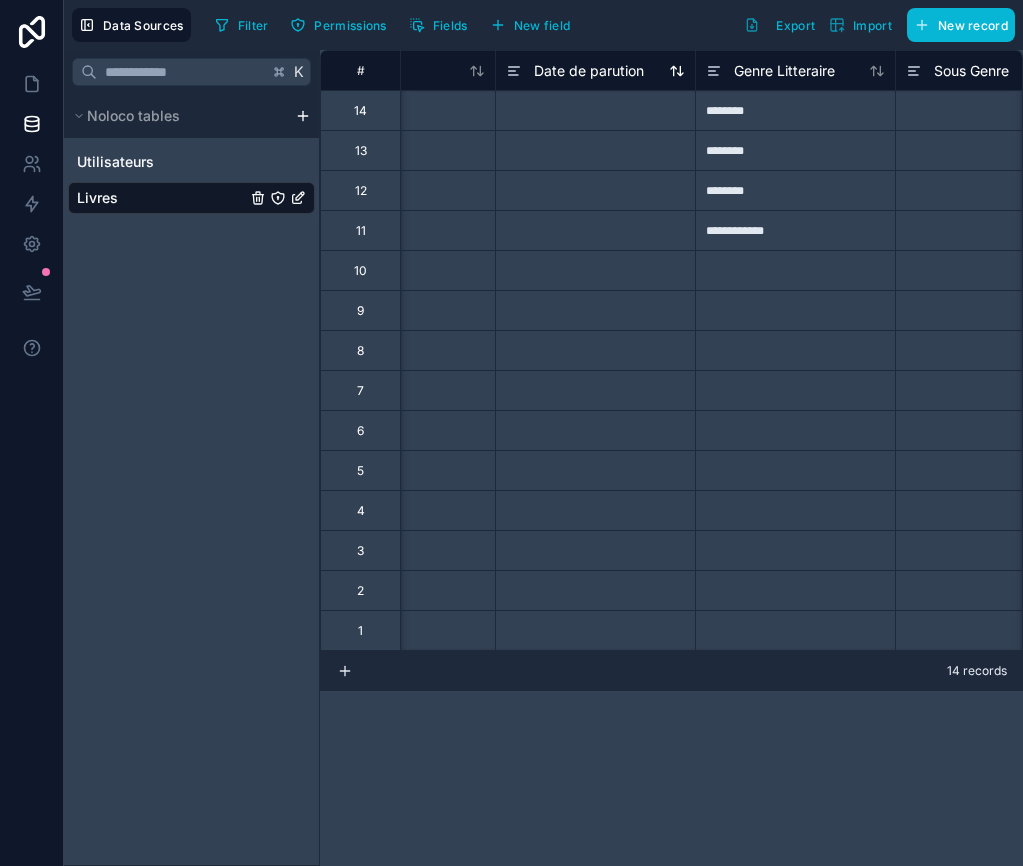 click on "Date de parution" at bounding box center (589, 71) 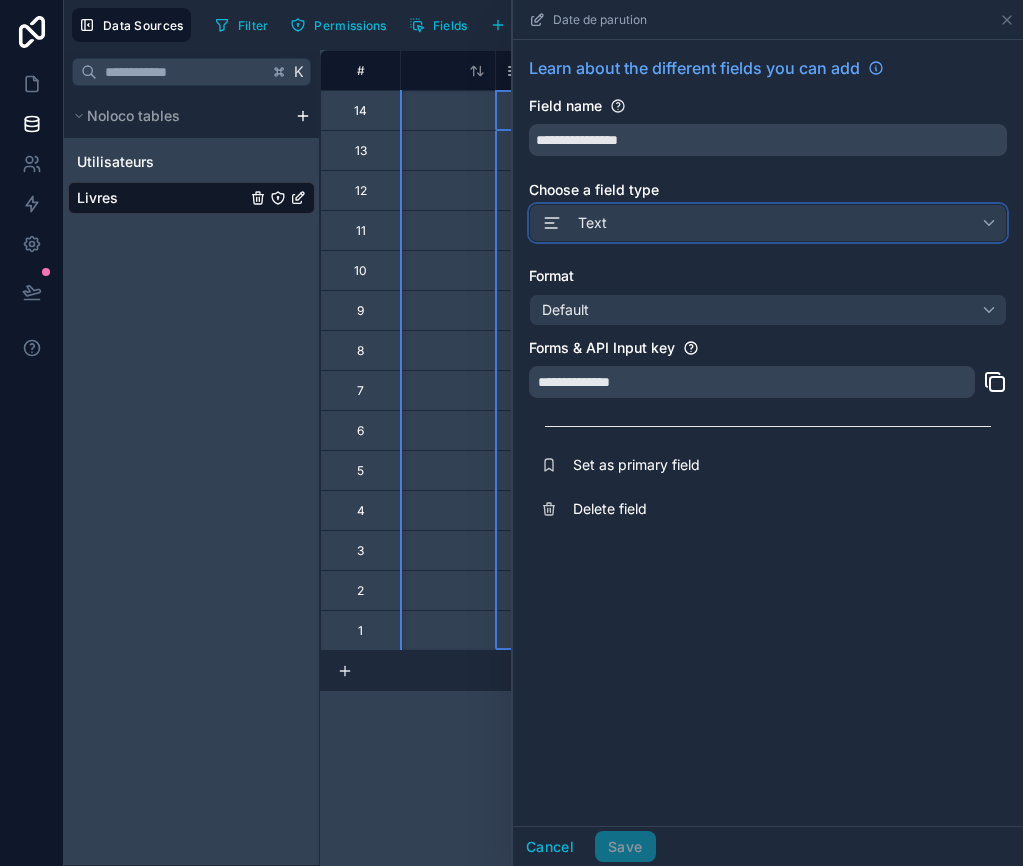 click on "Text" at bounding box center [768, 223] 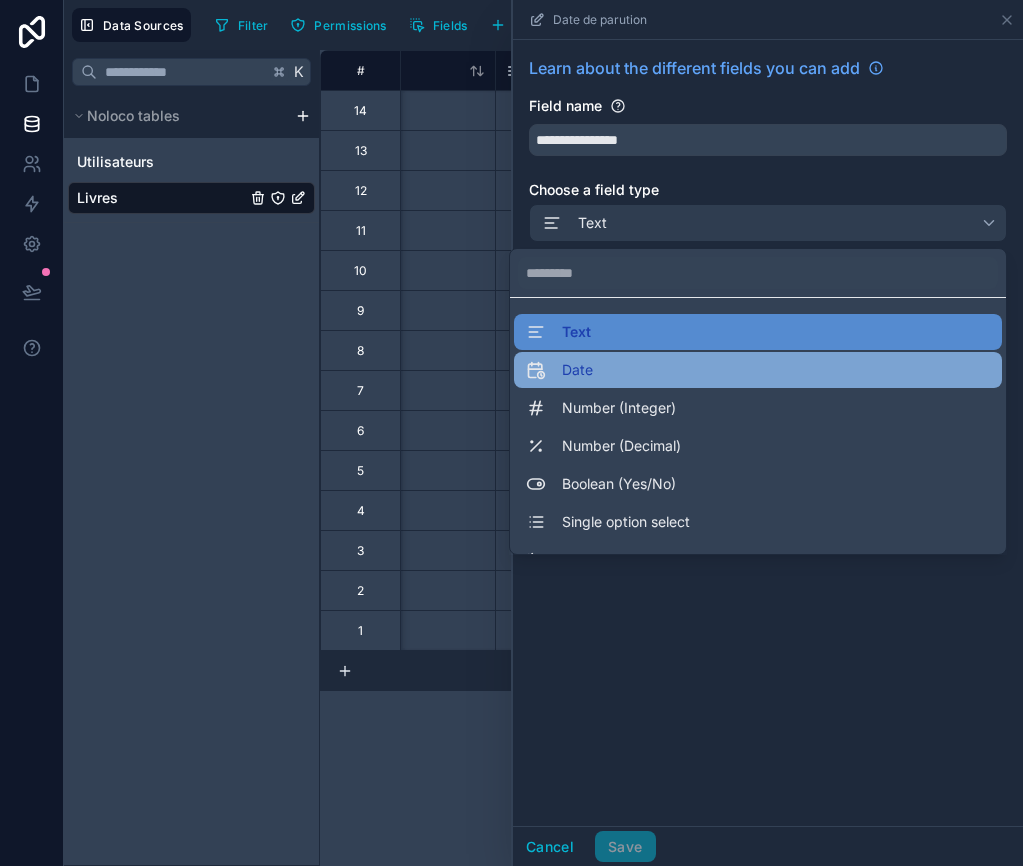 click on "Date" at bounding box center (758, 370) 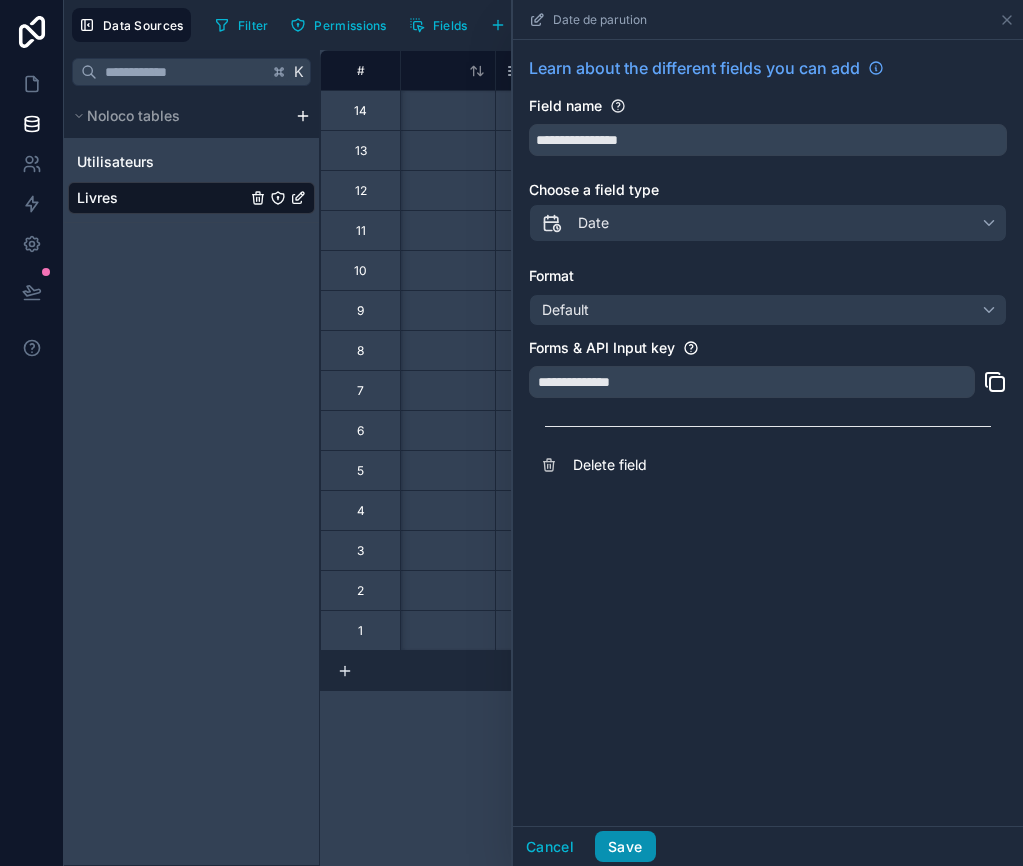 click on "Save" at bounding box center (625, 847) 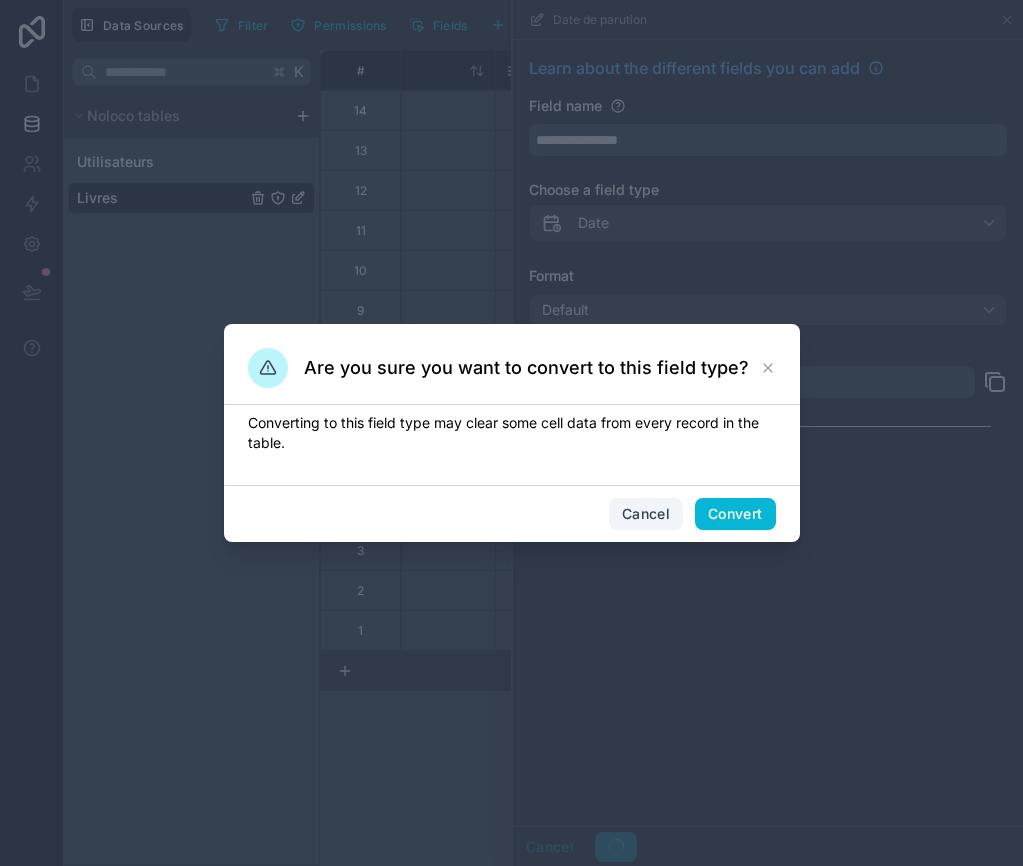 click on "Cancel" at bounding box center [646, 514] 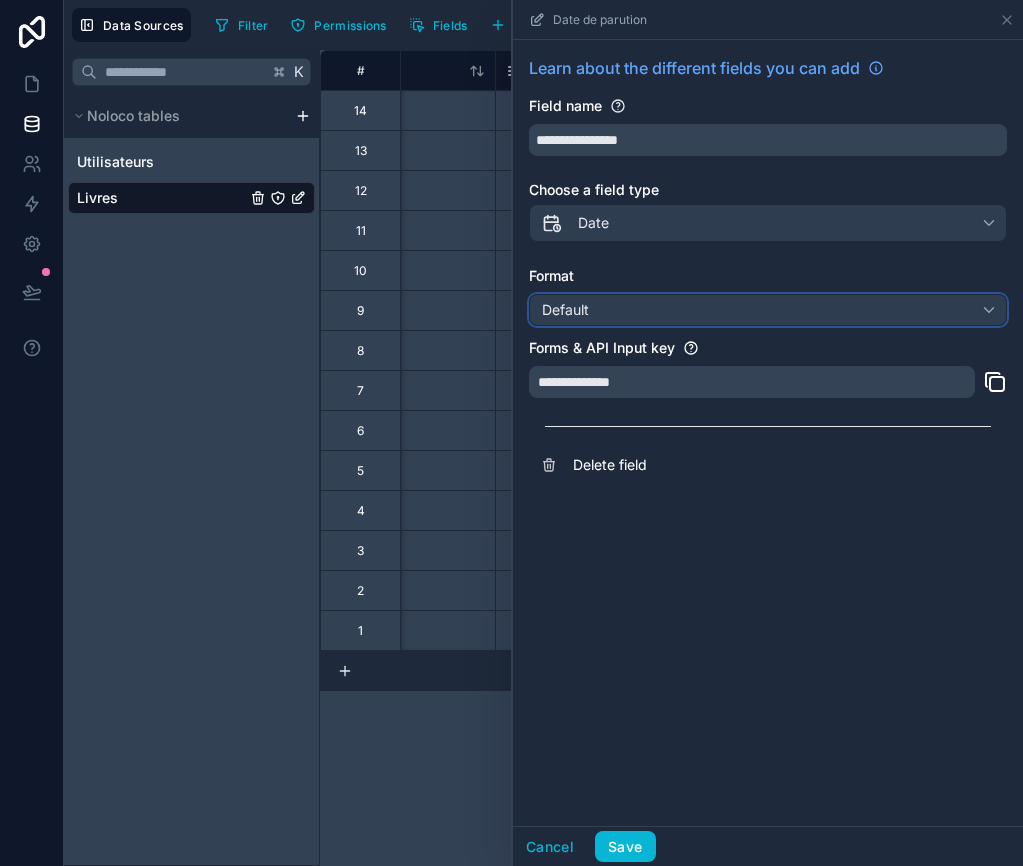click on "Default" at bounding box center (768, 310) 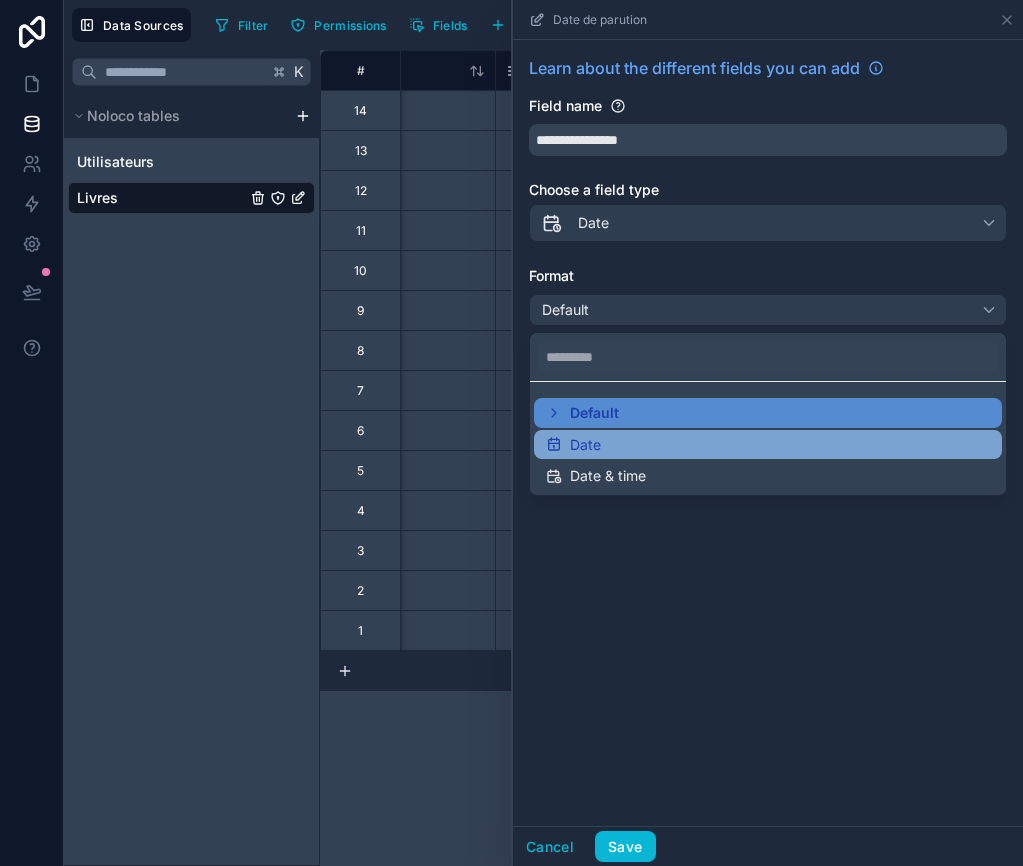 click on "Date" at bounding box center [585, 445] 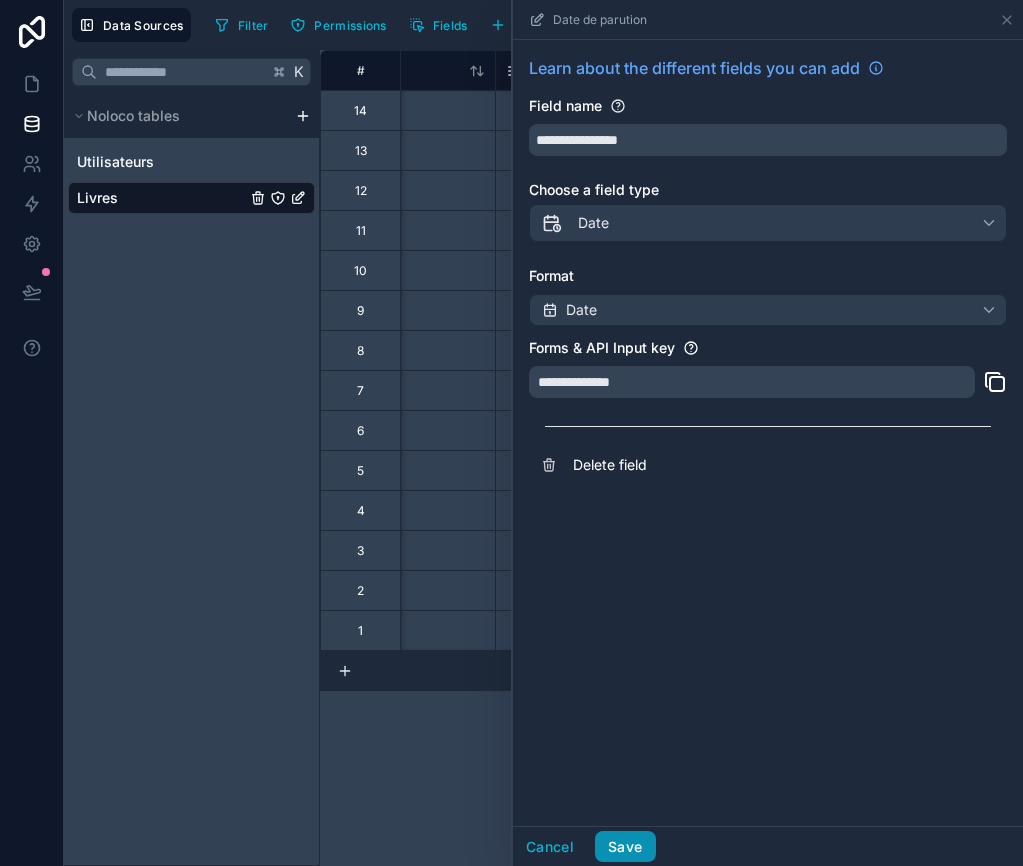 click on "Save" at bounding box center [625, 847] 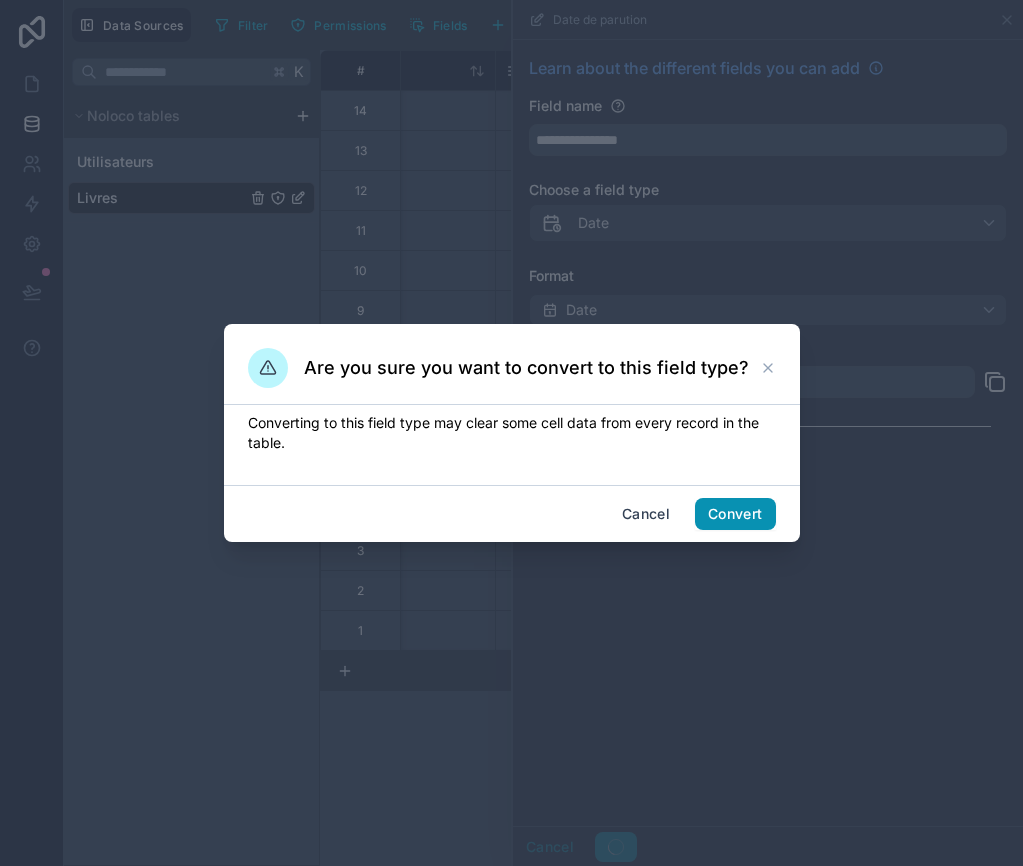 click on "Convert" at bounding box center [735, 514] 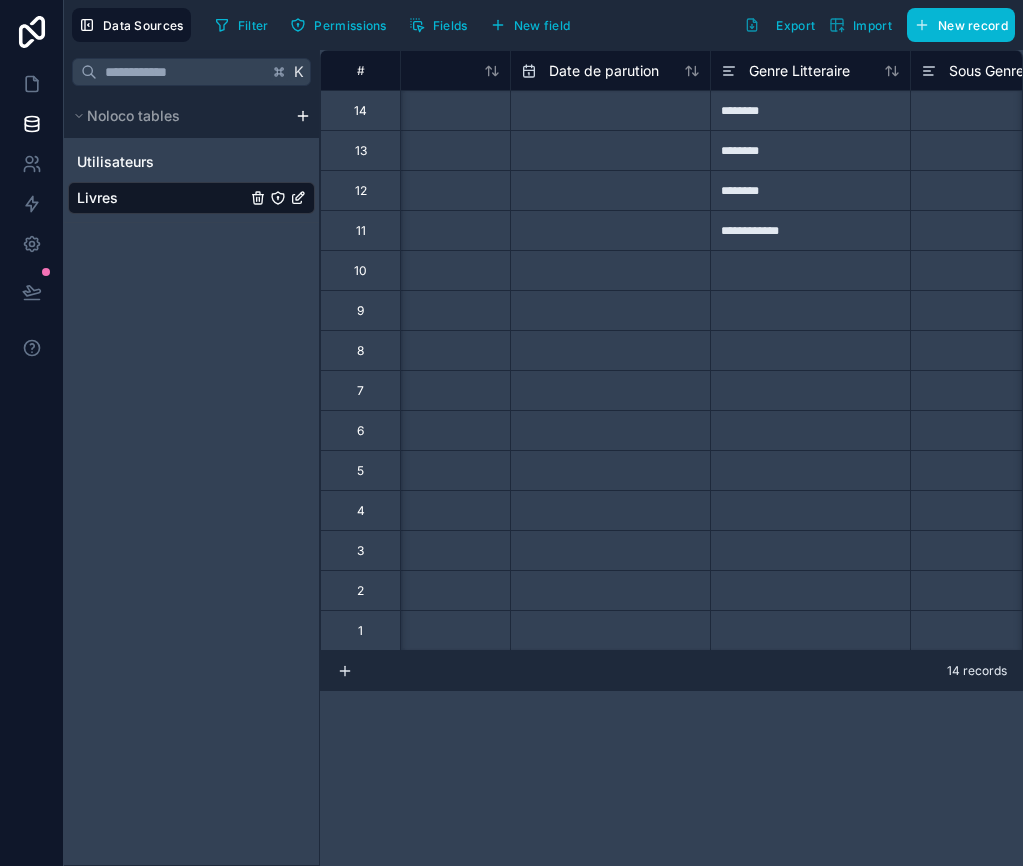 scroll, scrollTop: 0, scrollLeft: 693, axis: horizontal 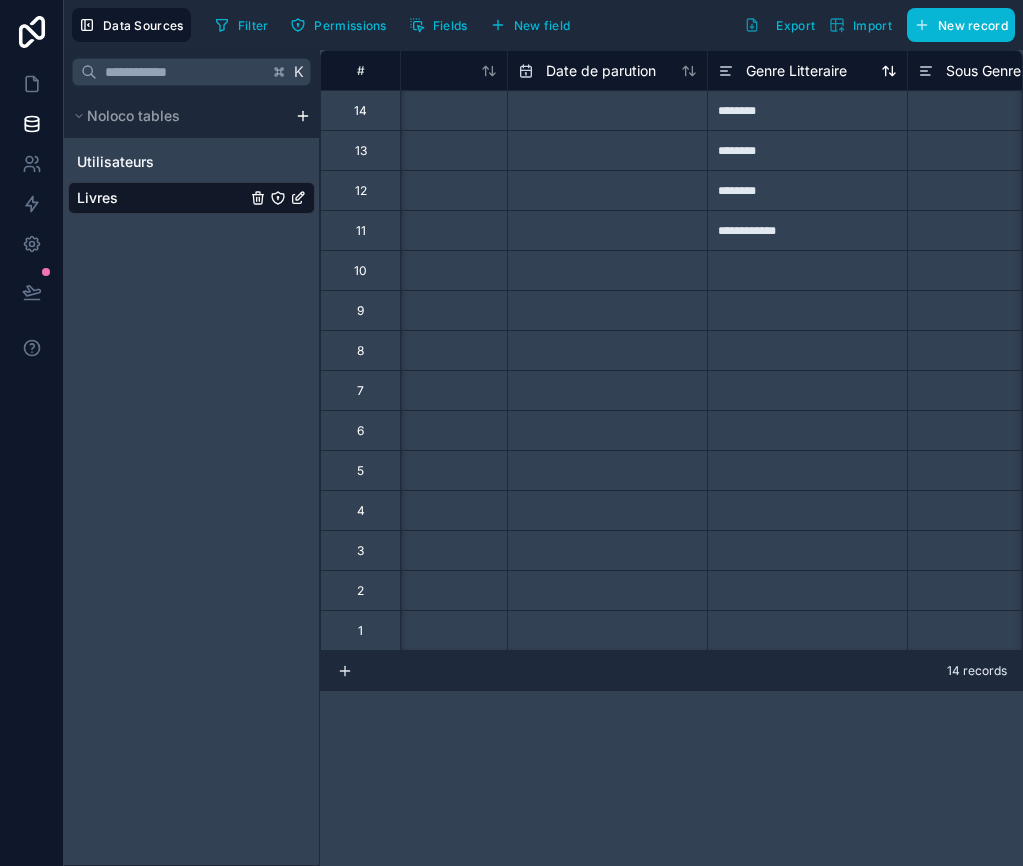 click on "Genre Litteraire" at bounding box center [796, 71] 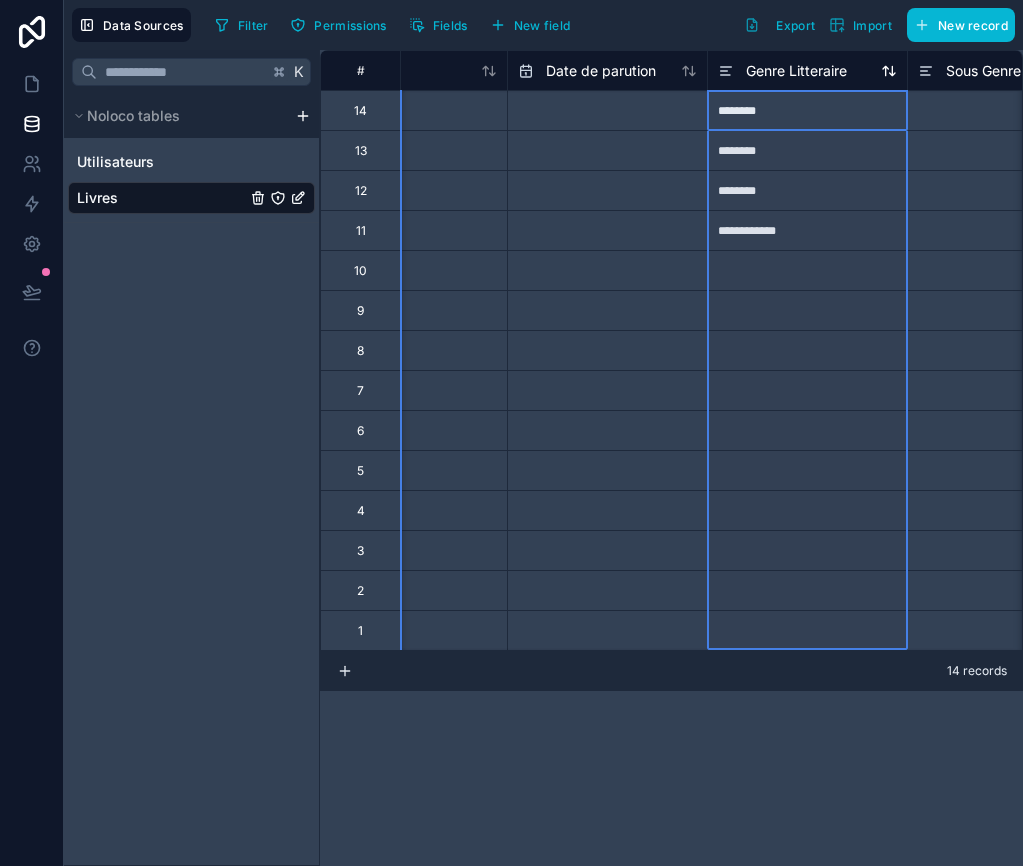 click on "**********" at bounding box center (671, 458) 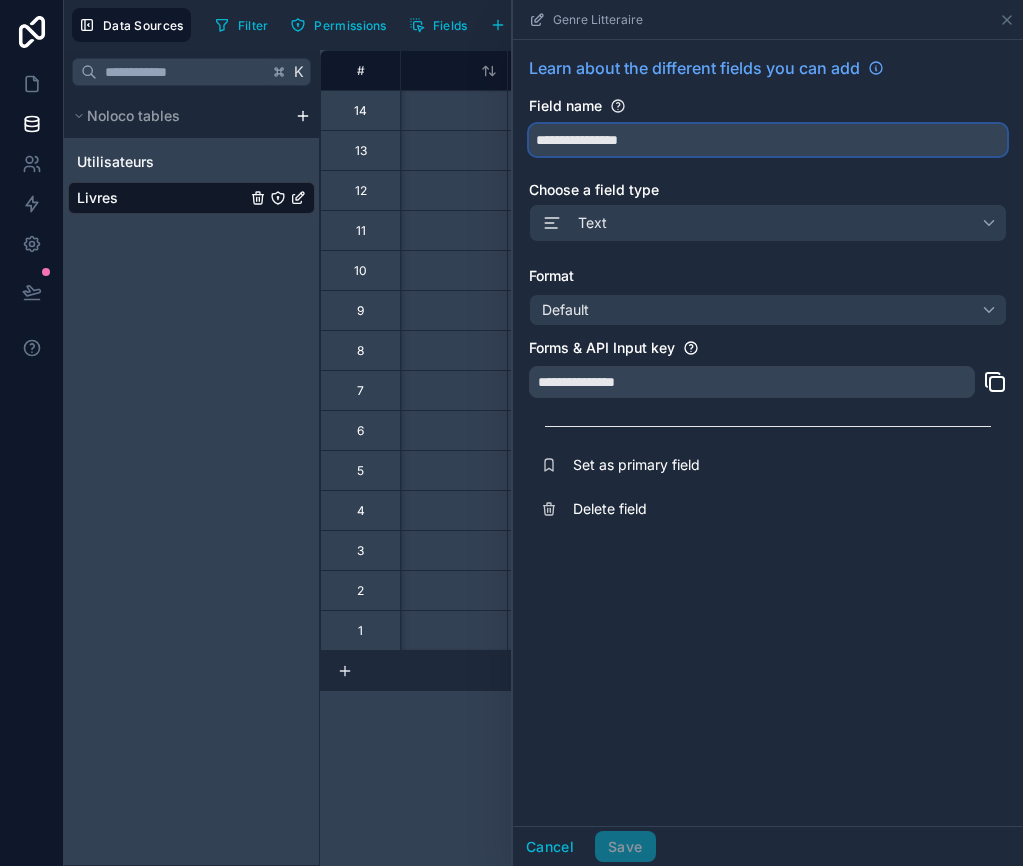 click on "**********" at bounding box center (768, 140) 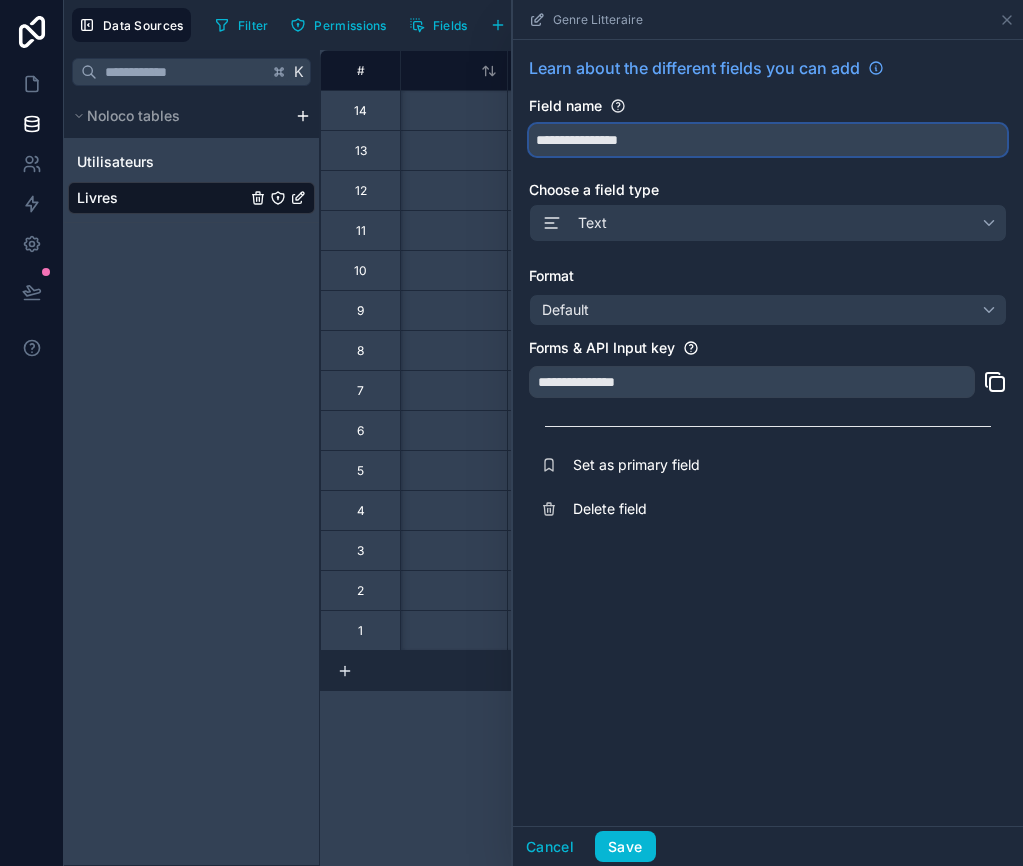 click on "**********" at bounding box center [768, 140] 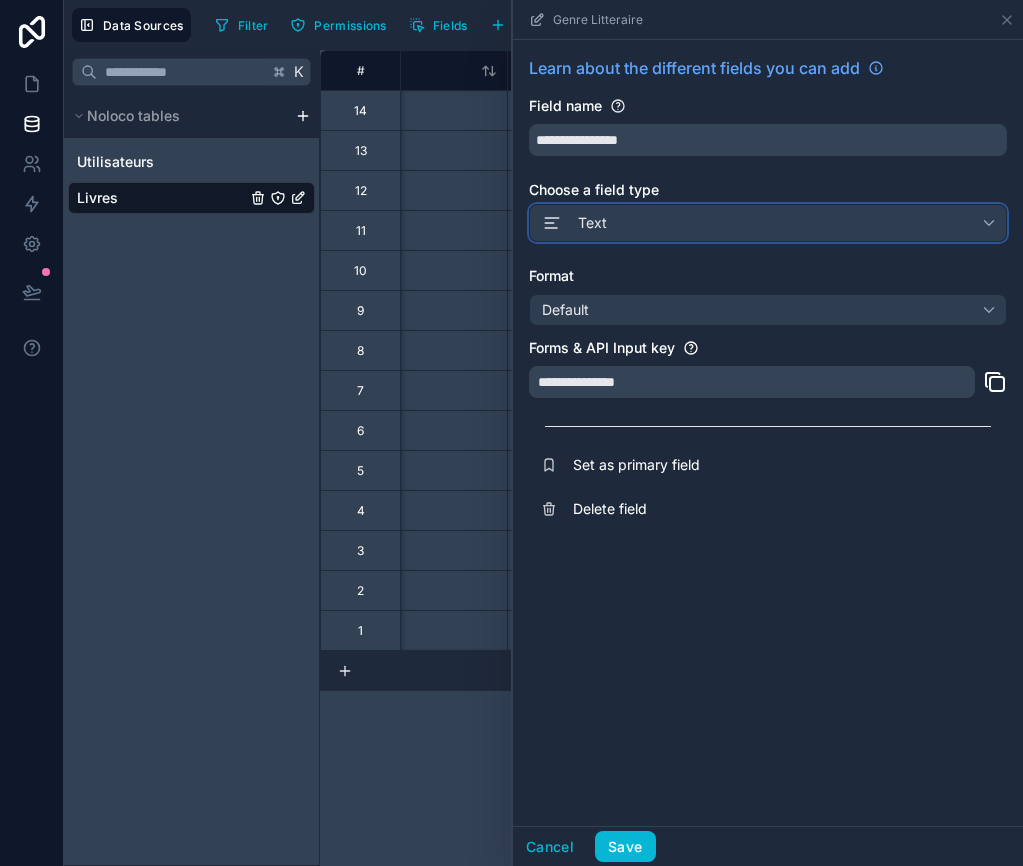 click on "Text" at bounding box center [768, 223] 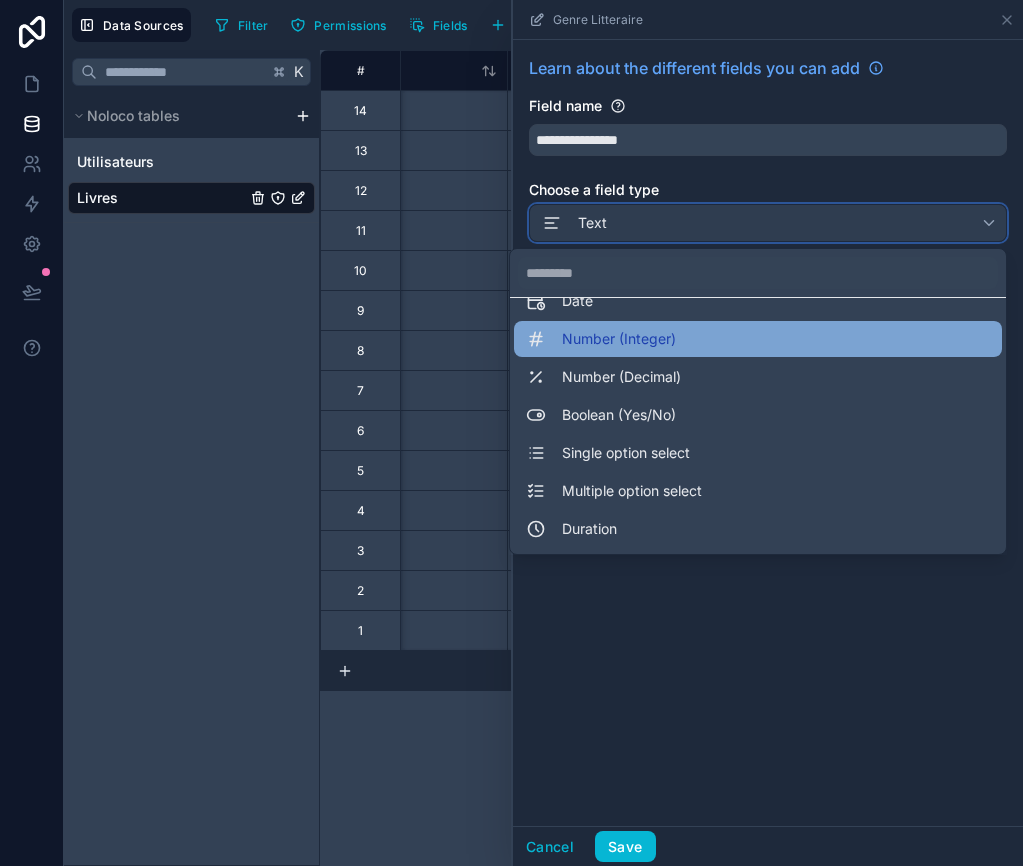 scroll, scrollTop: 78, scrollLeft: 0, axis: vertical 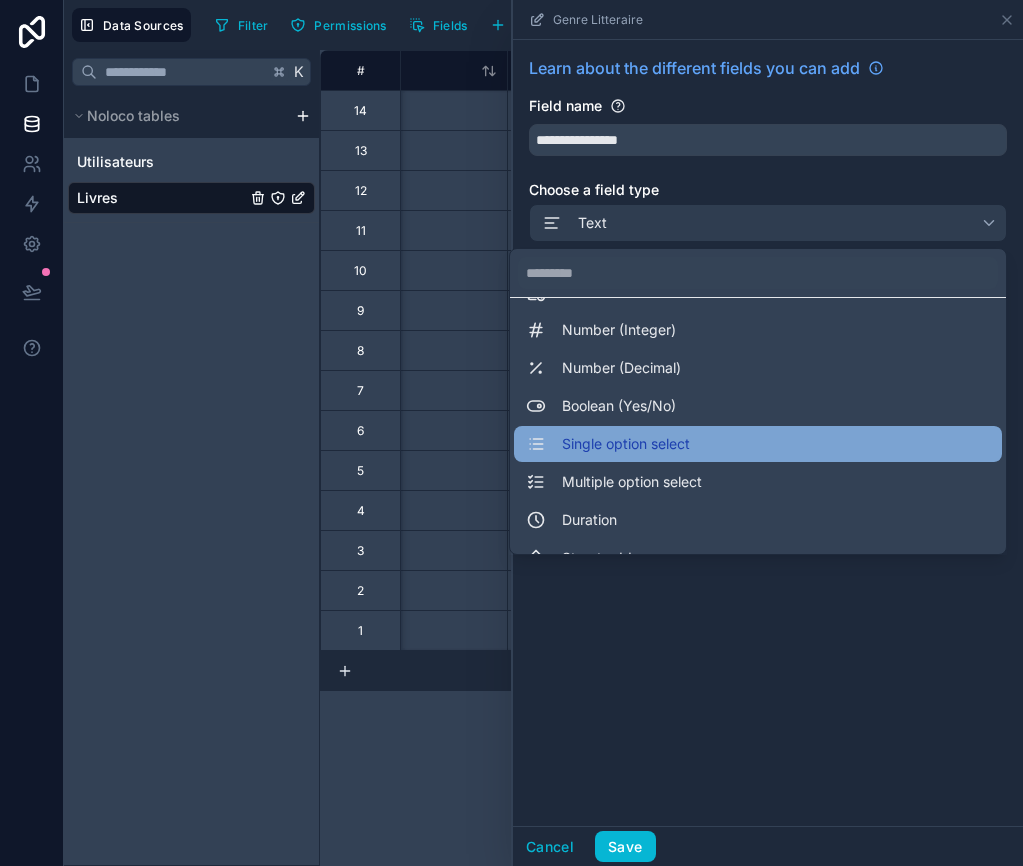 click on "Single option select" at bounding box center [626, 444] 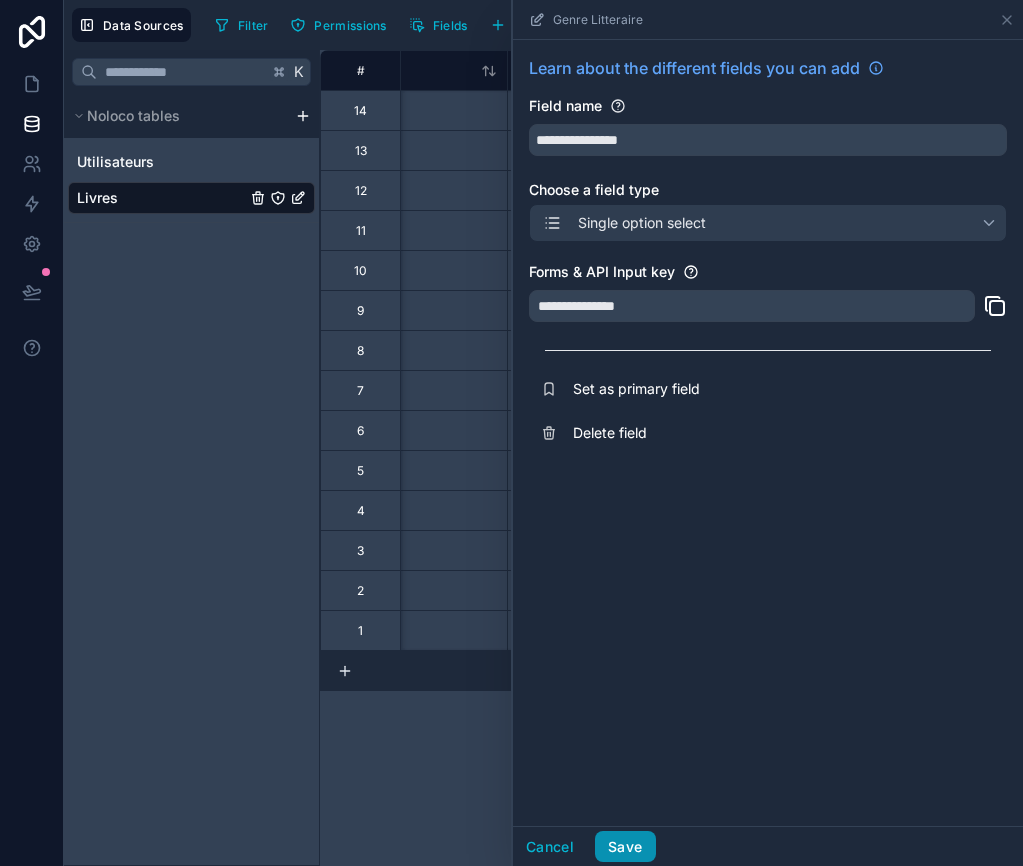 click on "Save" at bounding box center (625, 847) 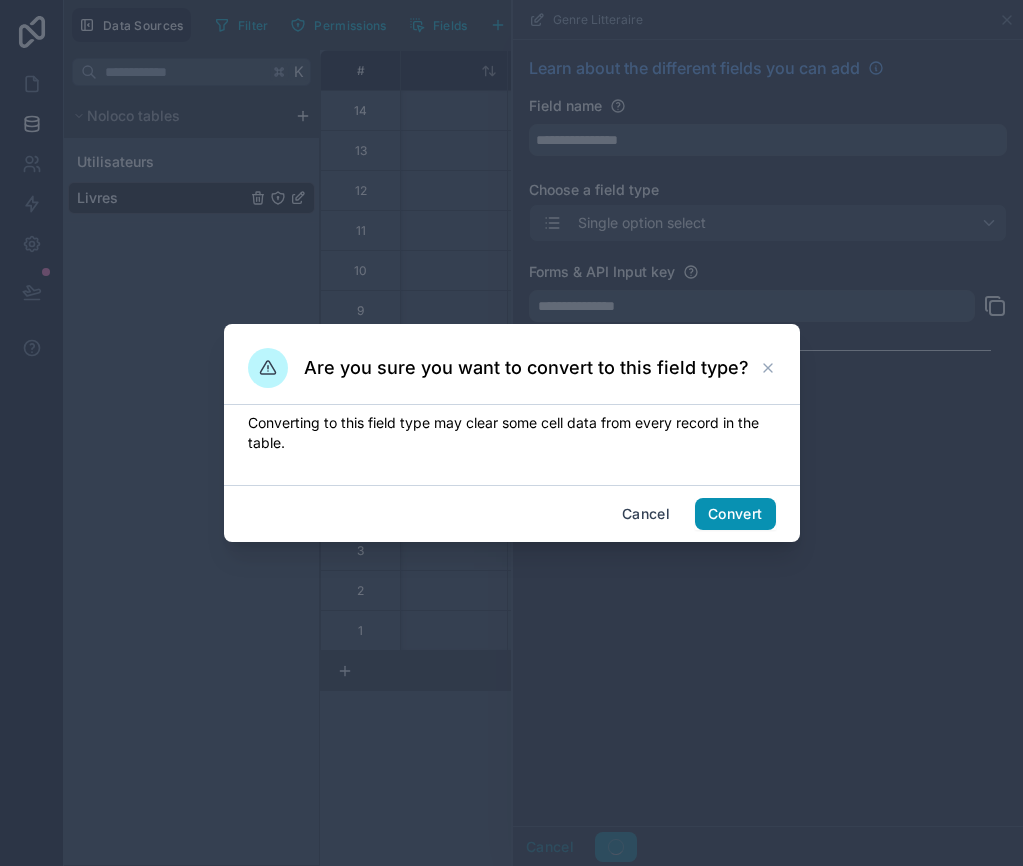 click on "Convert" at bounding box center (735, 514) 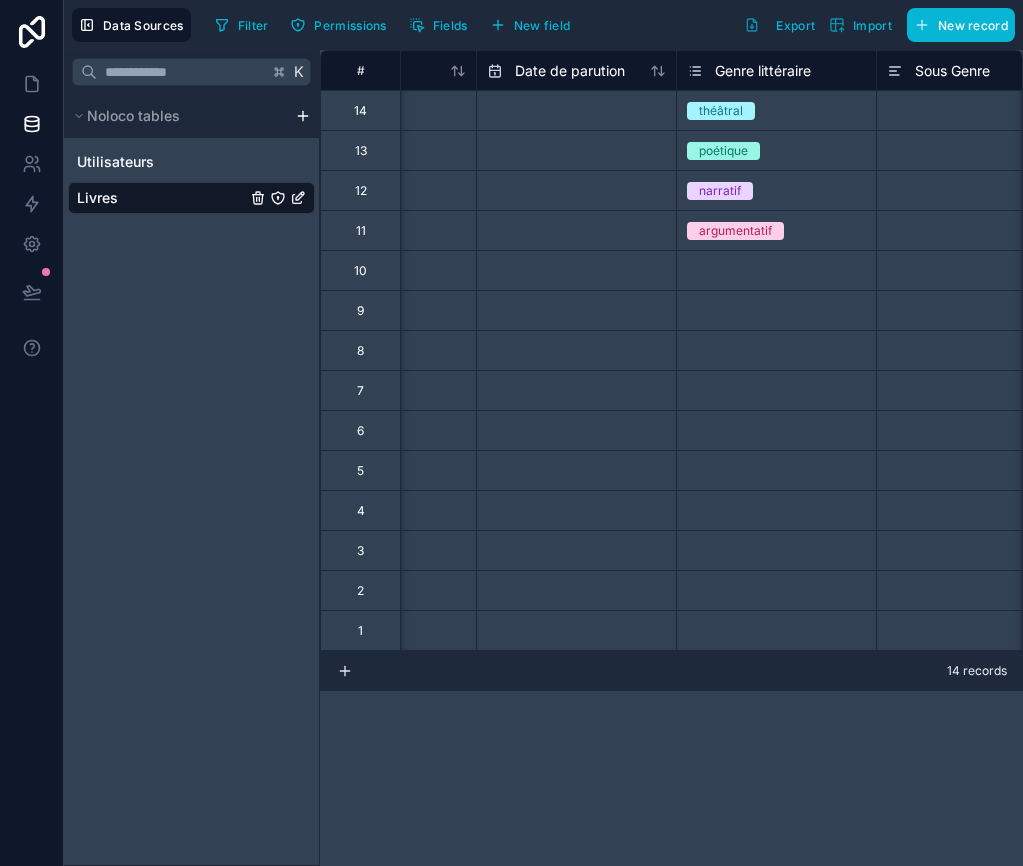 scroll, scrollTop: 0, scrollLeft: 735, axis: horizontal 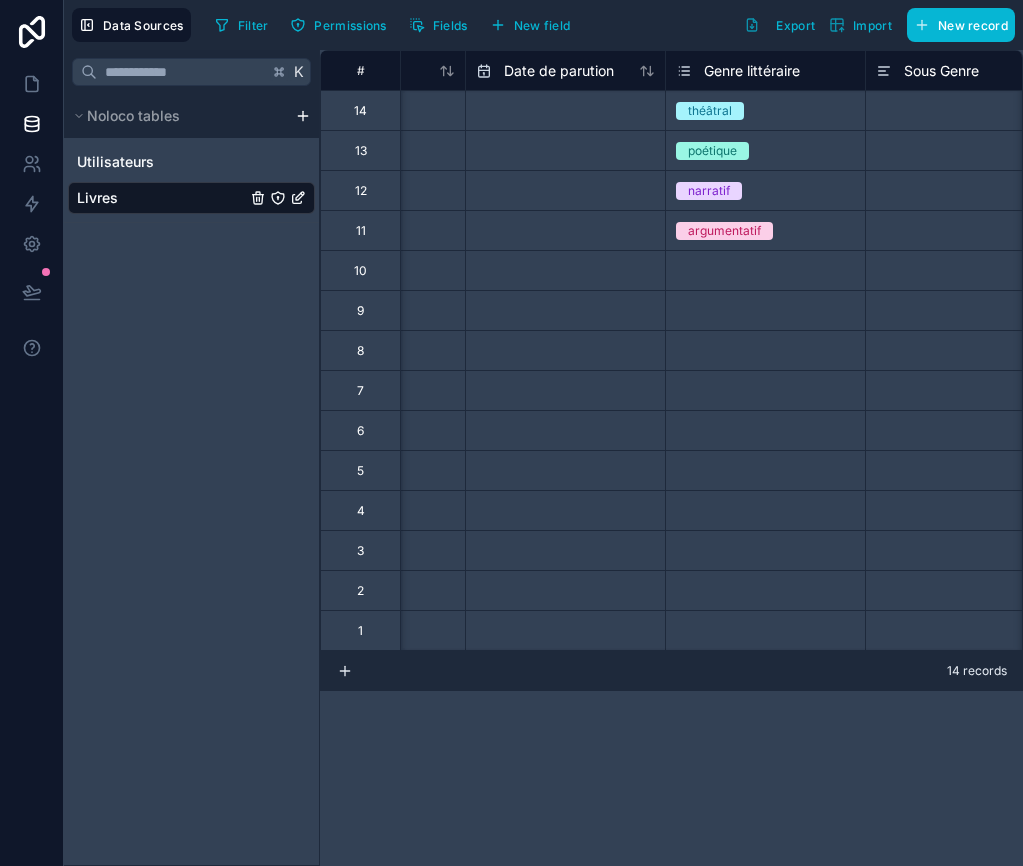 click on "argumentatif" at bounding box center (724, 231) 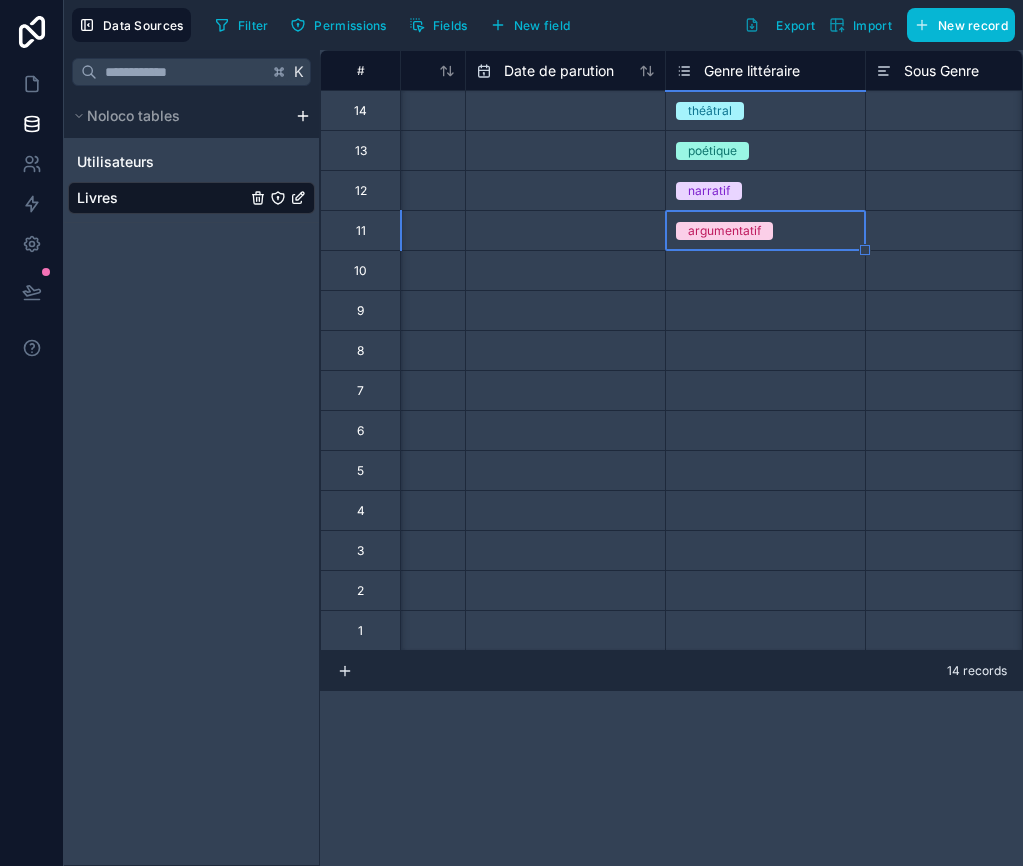 click on "argumentatif" at bounding box center (724, 231) 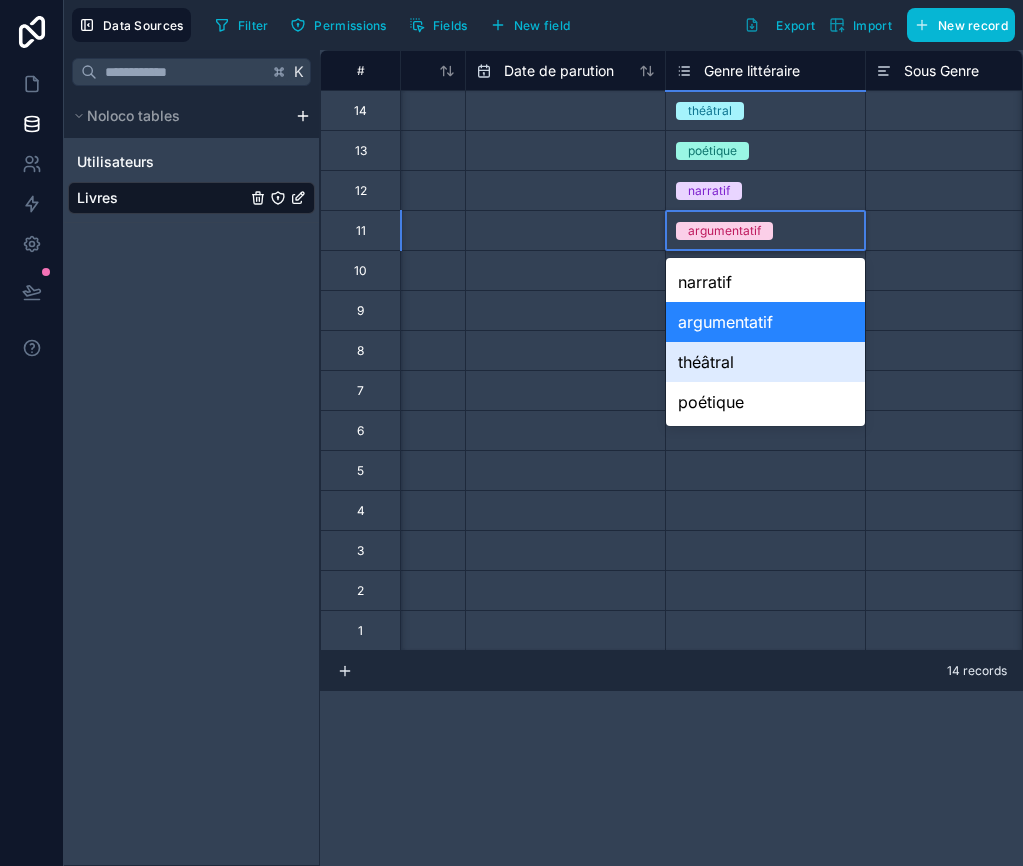 click at bounding box center [565, 111] 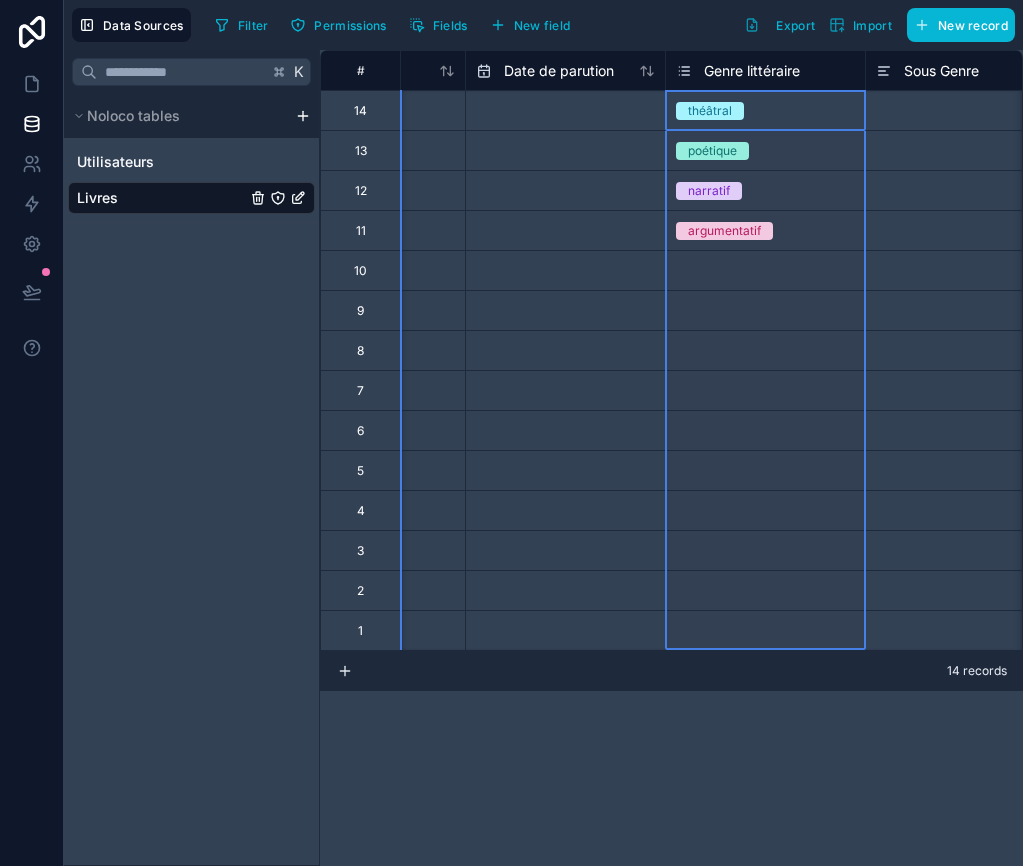 click on "Genre littéraire" at bounding box center [752, 71] 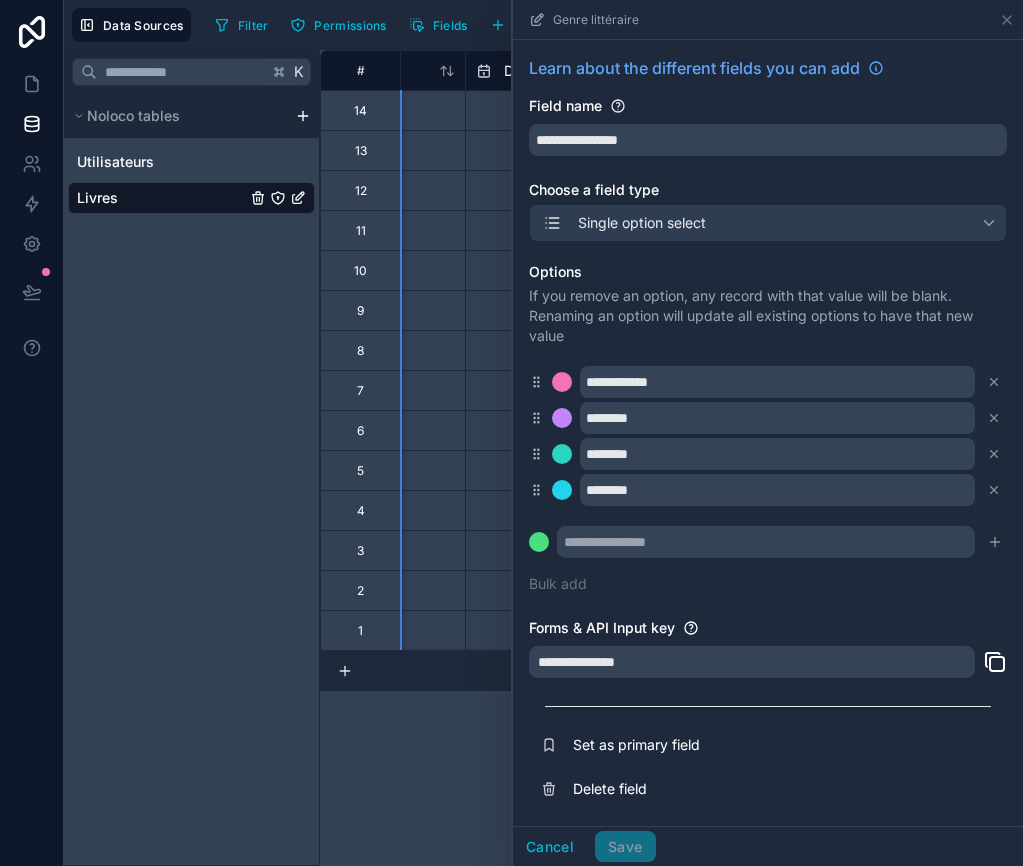 click on "Genre littéraire" at bounding box center (752, 71) 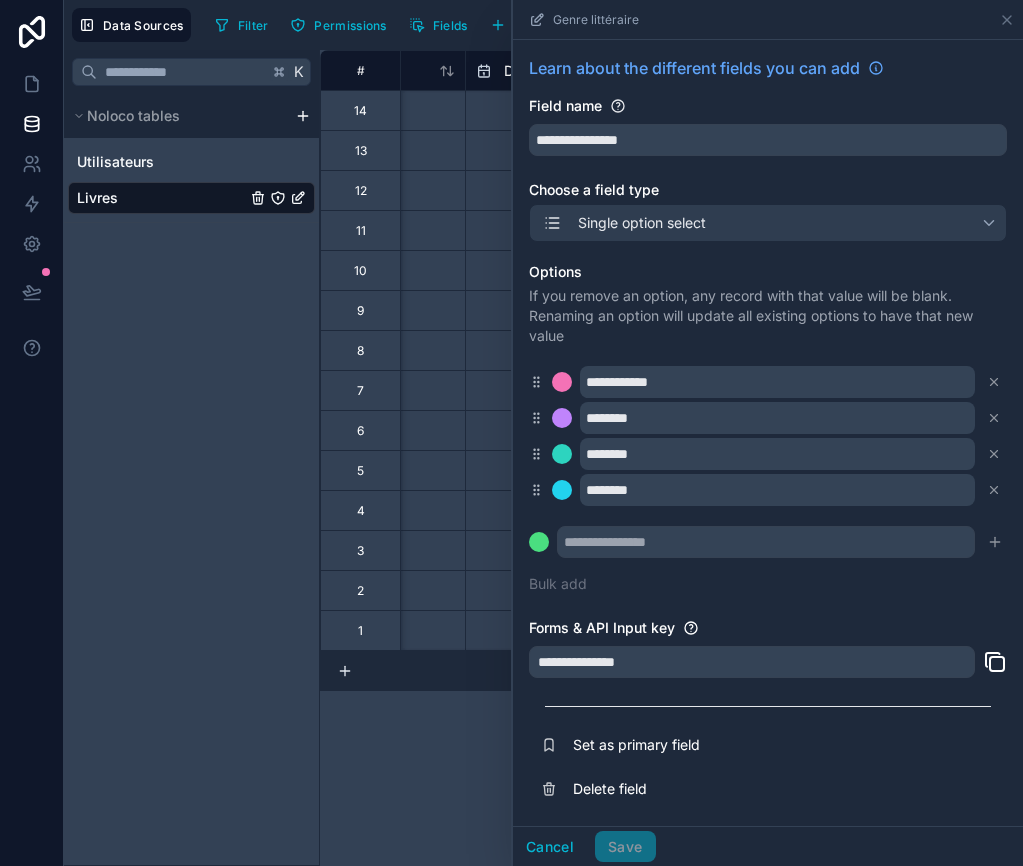 click on "Learn about the different fields you can add" at bounding box center (694, 68) 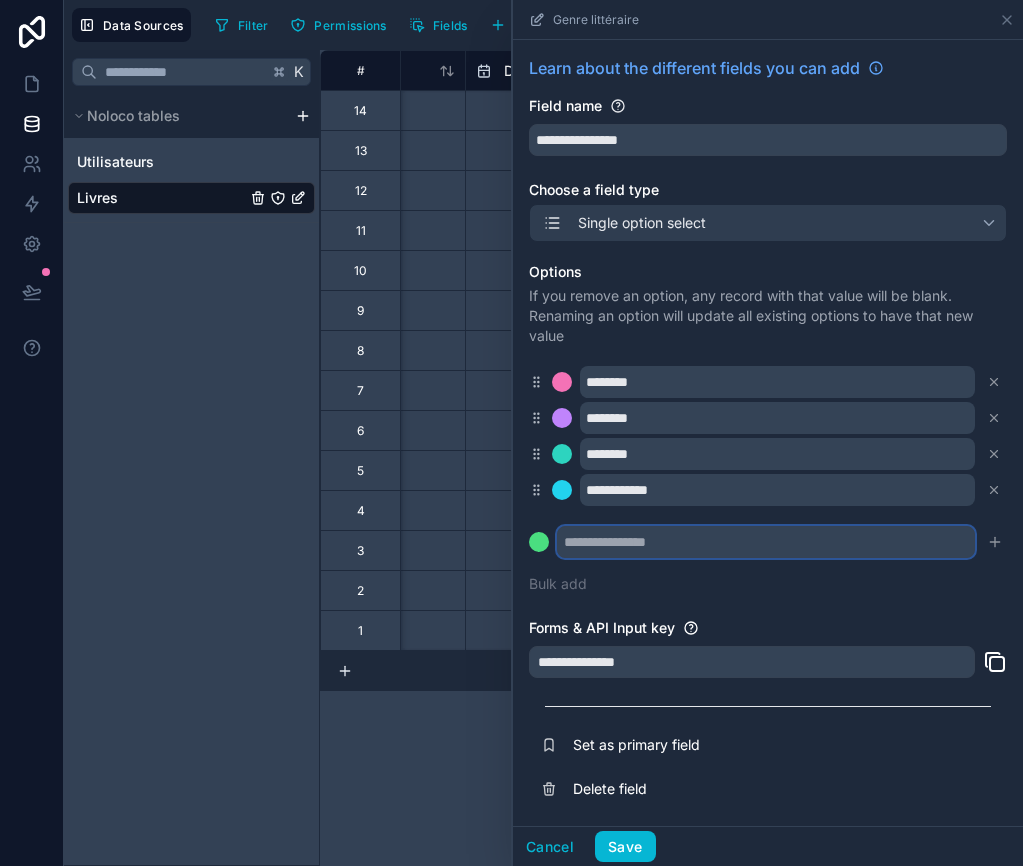 click at bounding box center [766, 542] 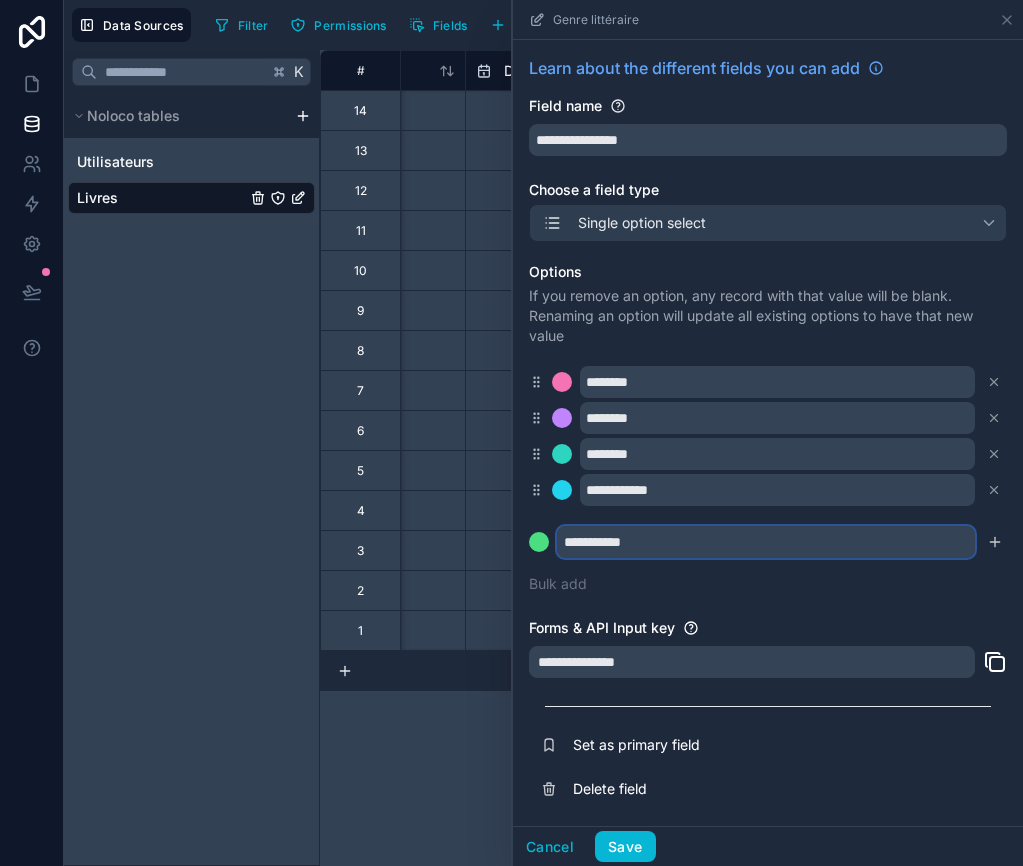 type on "**********" 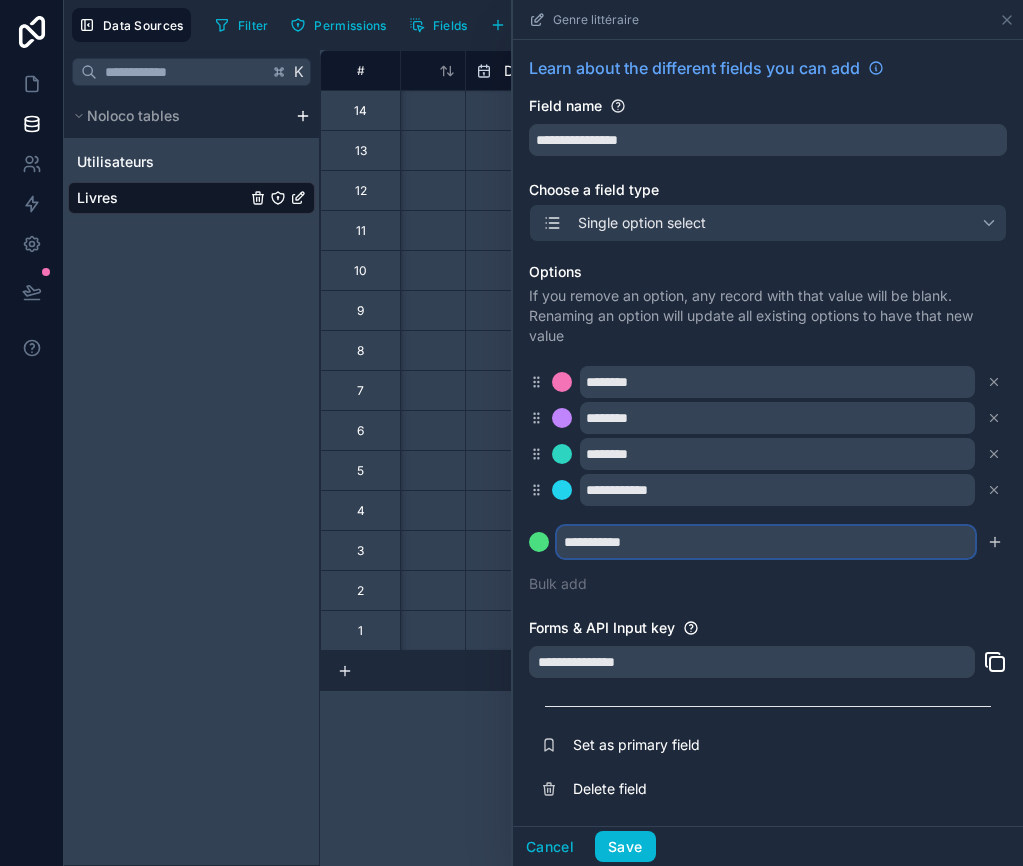 click at bounding box center (539, 542) 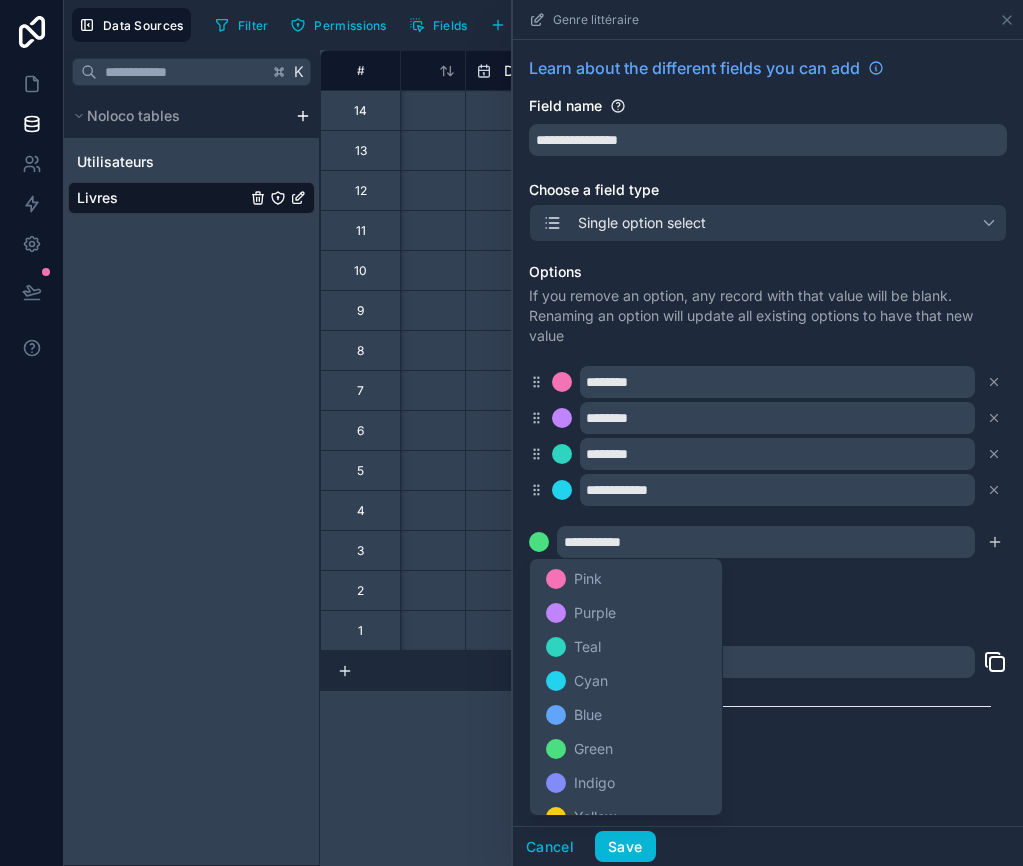 click at bounding box center [768, 433] 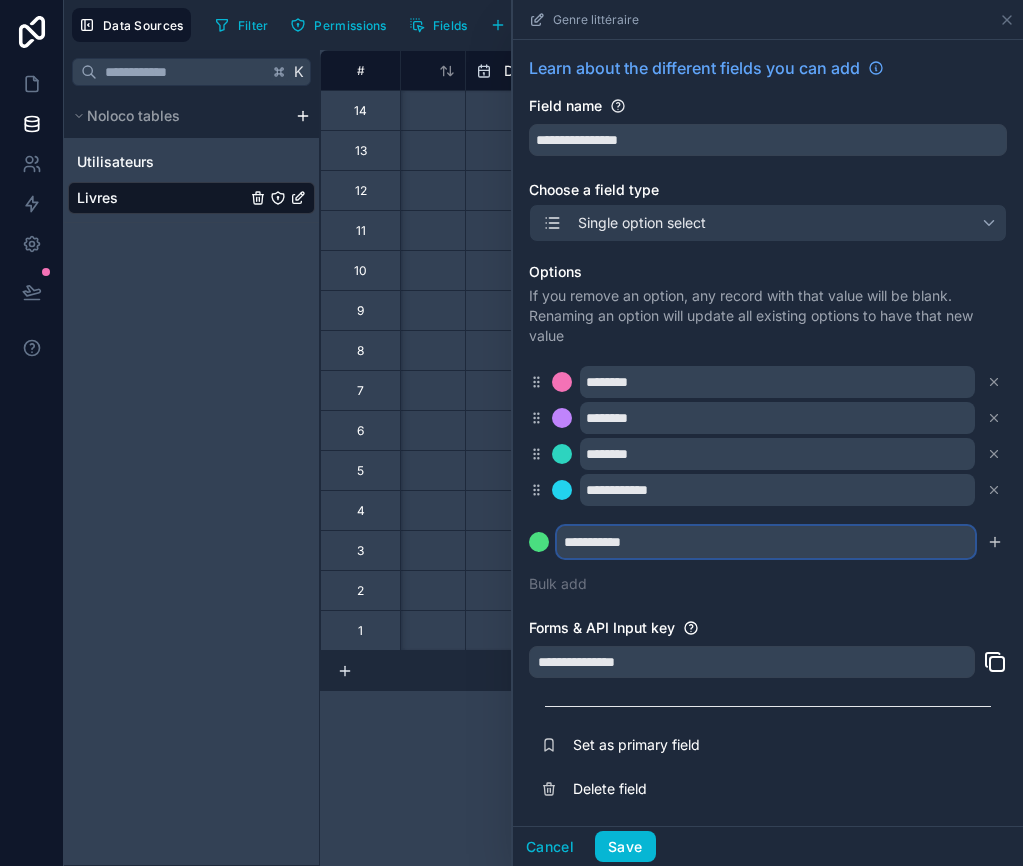 click on "**********" at bounding box center [766, 542] 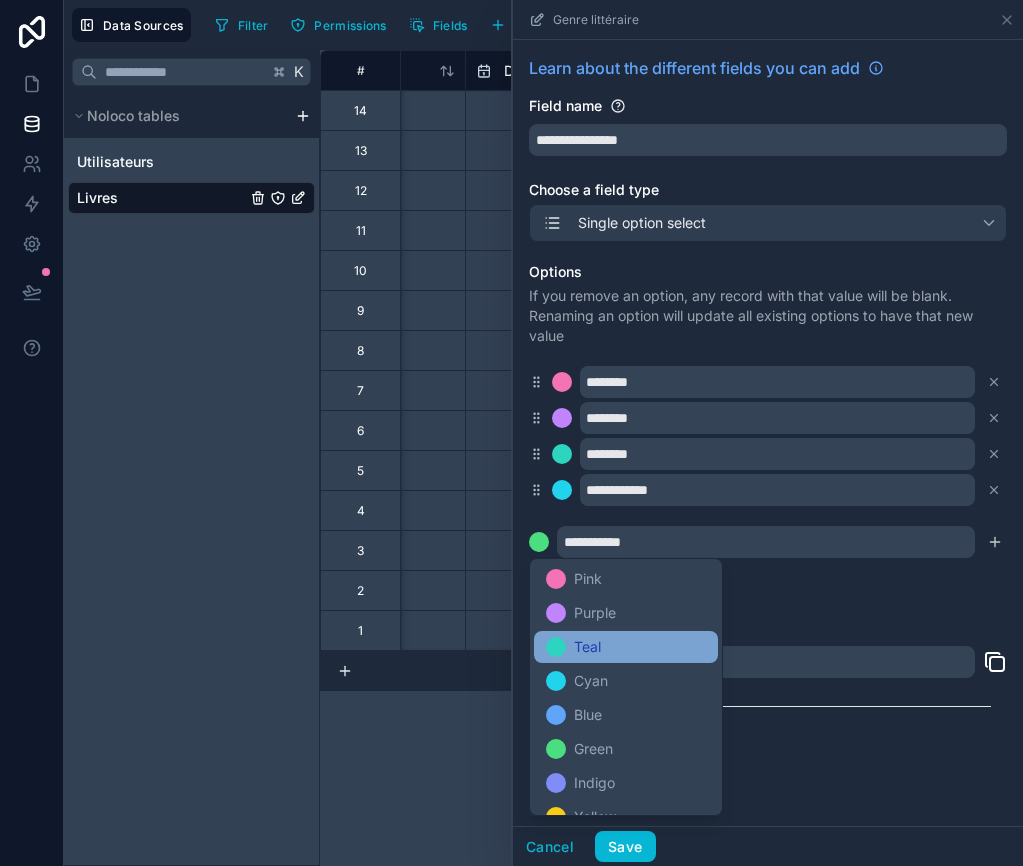 click on "Teal" at bounding box center [587, 647] 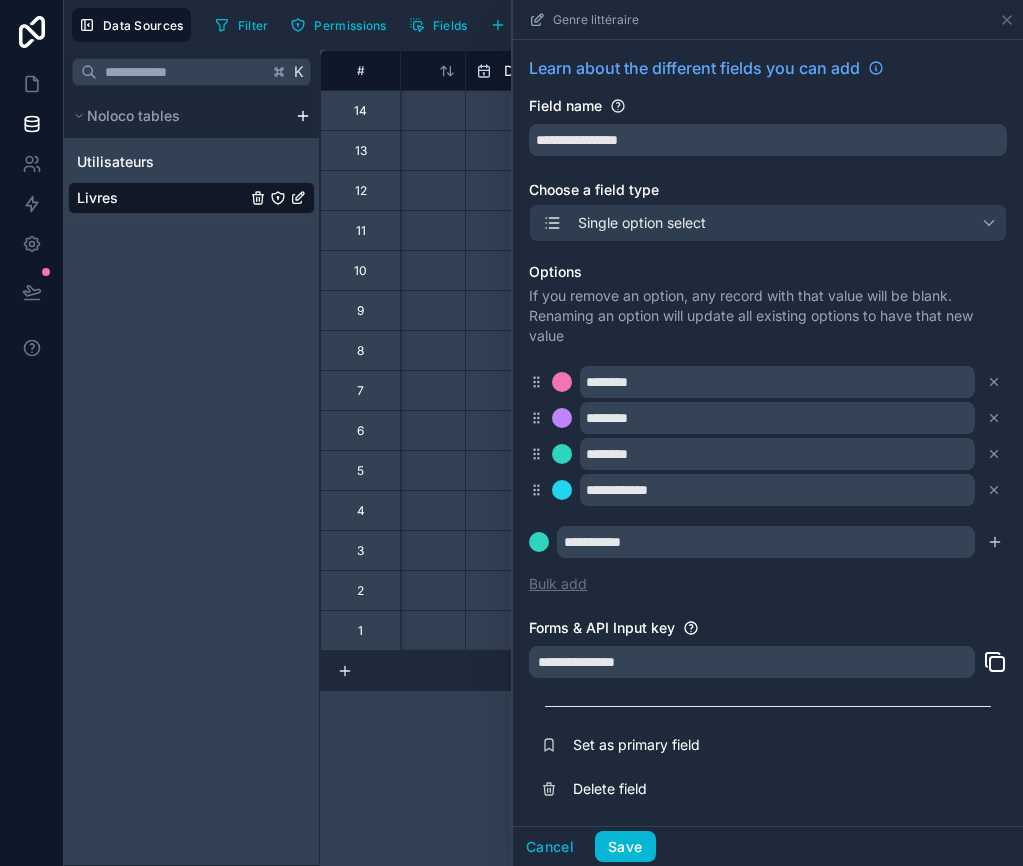 click on "Bulk add" at bounding box center [558, 584] 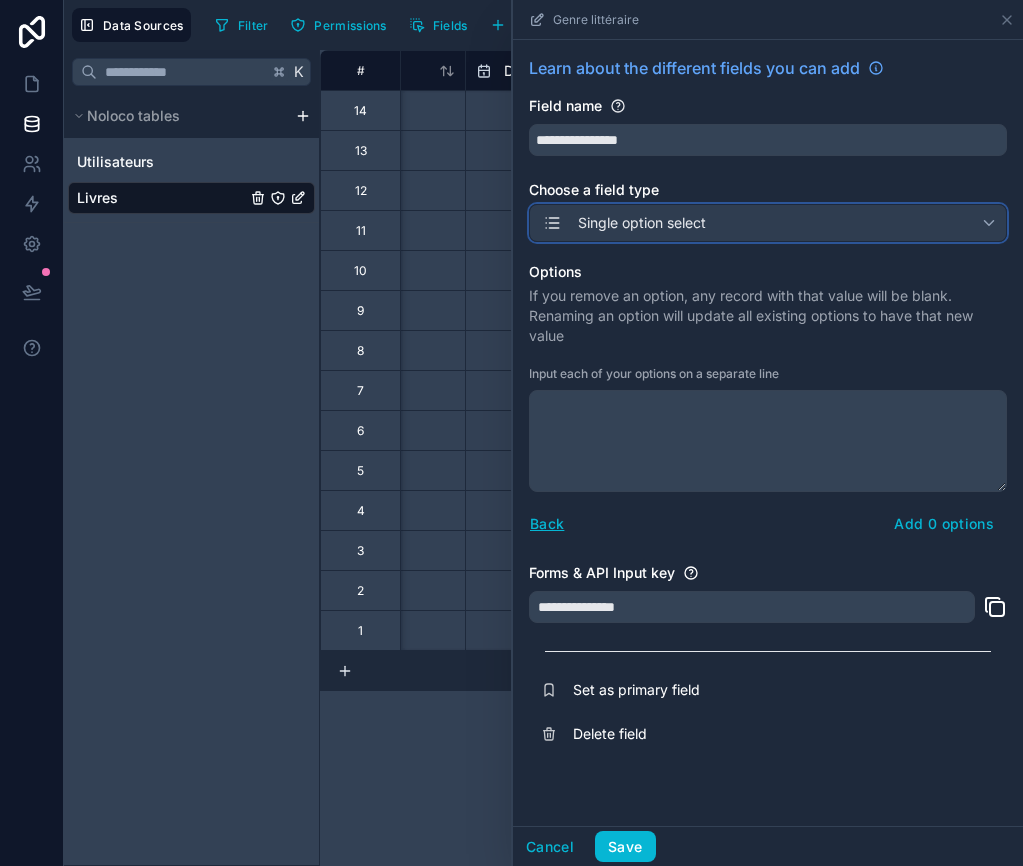click on "Single option select" at bounding box center [768, 223] 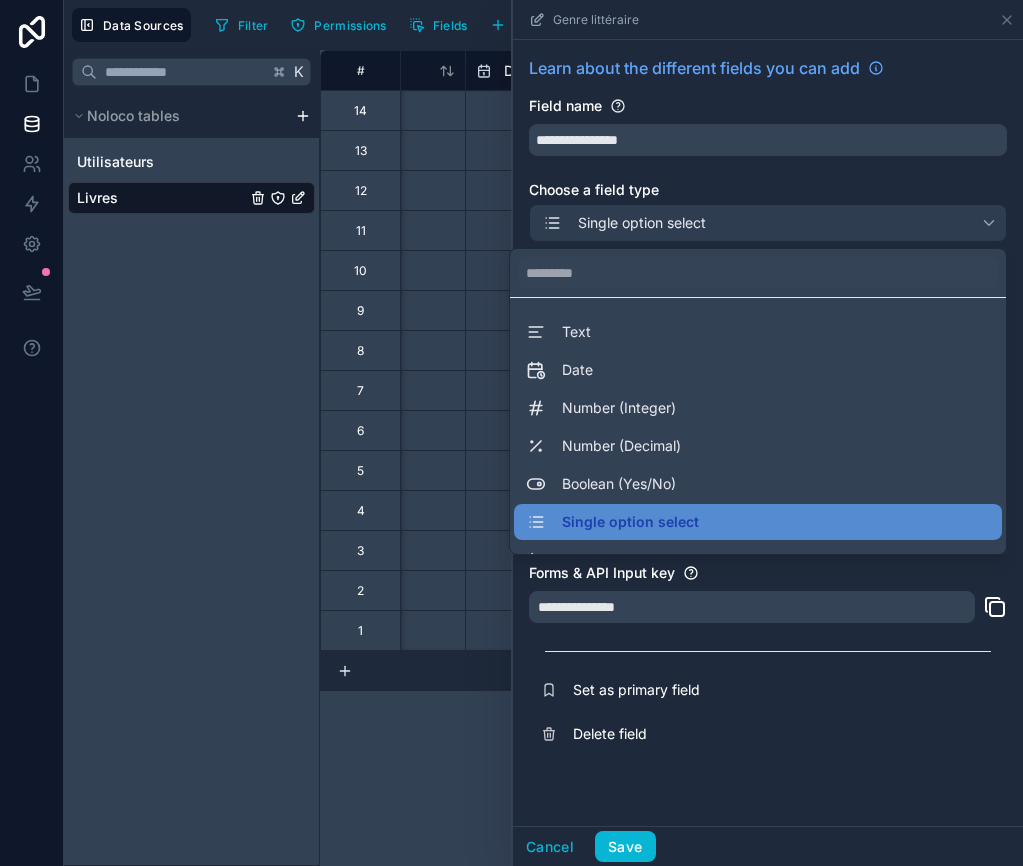 click at bounding box center (768, 433) 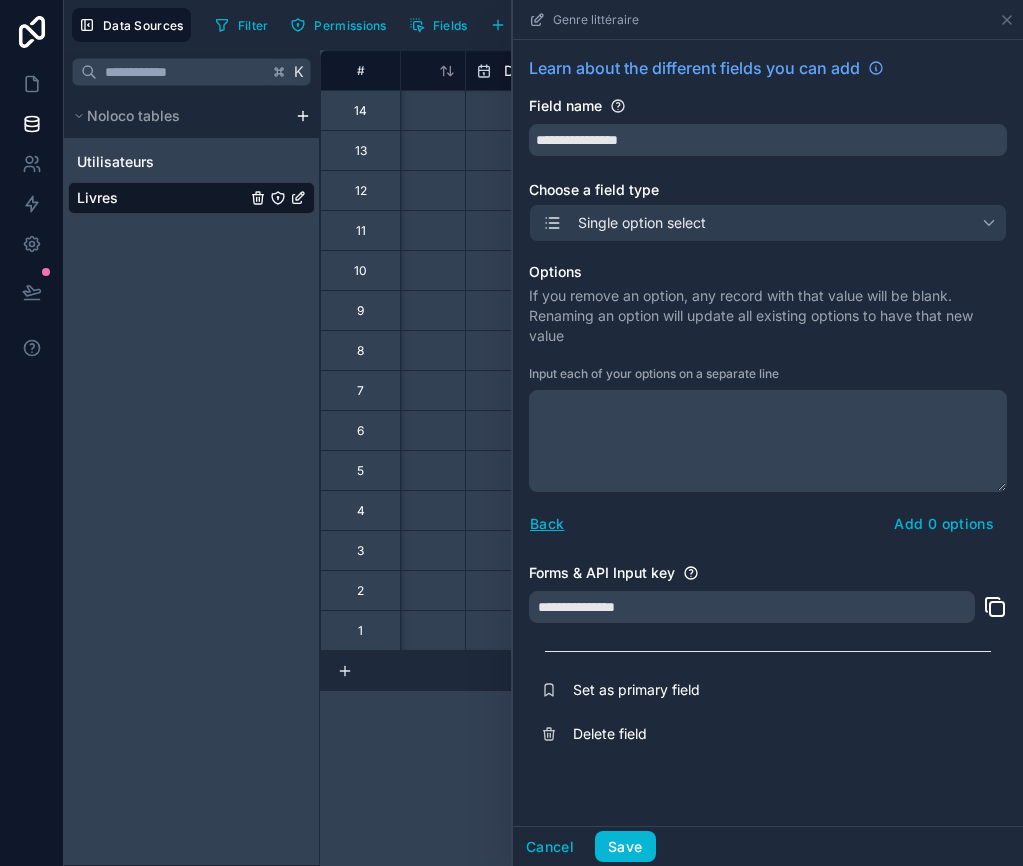 click on "Back Add 0 options" at bounding box center (768, 524) 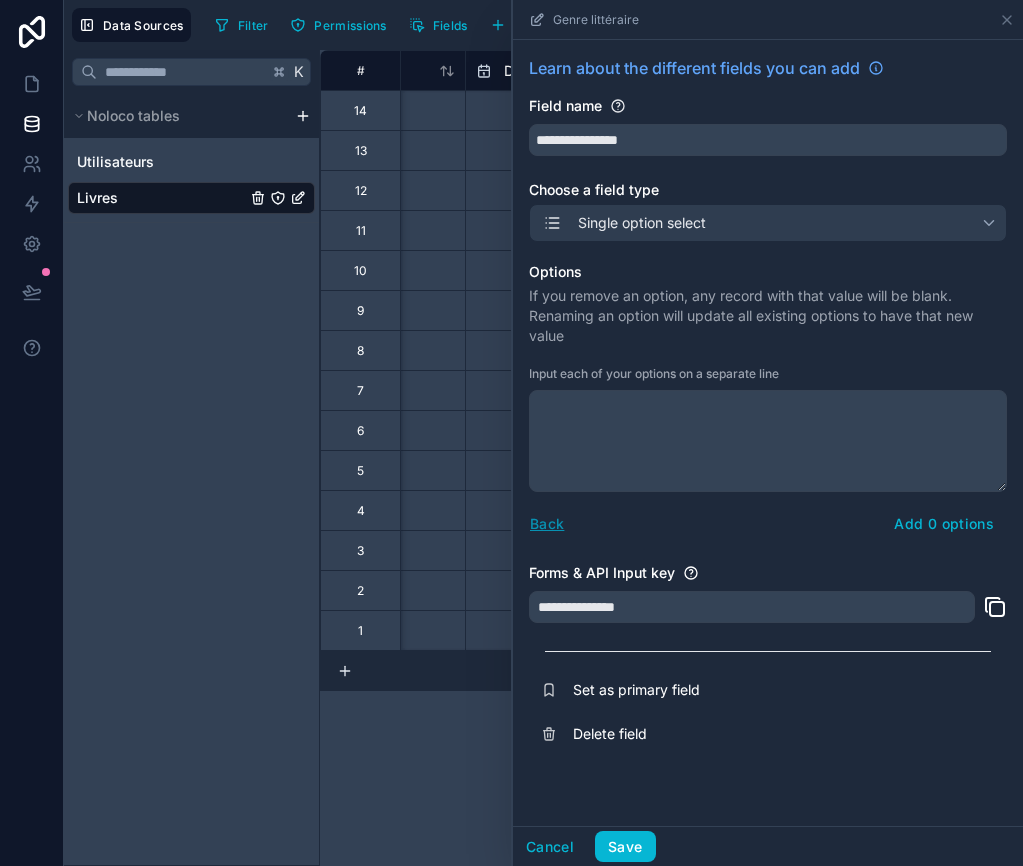 click on "Back" at bounding box center [547, 523] 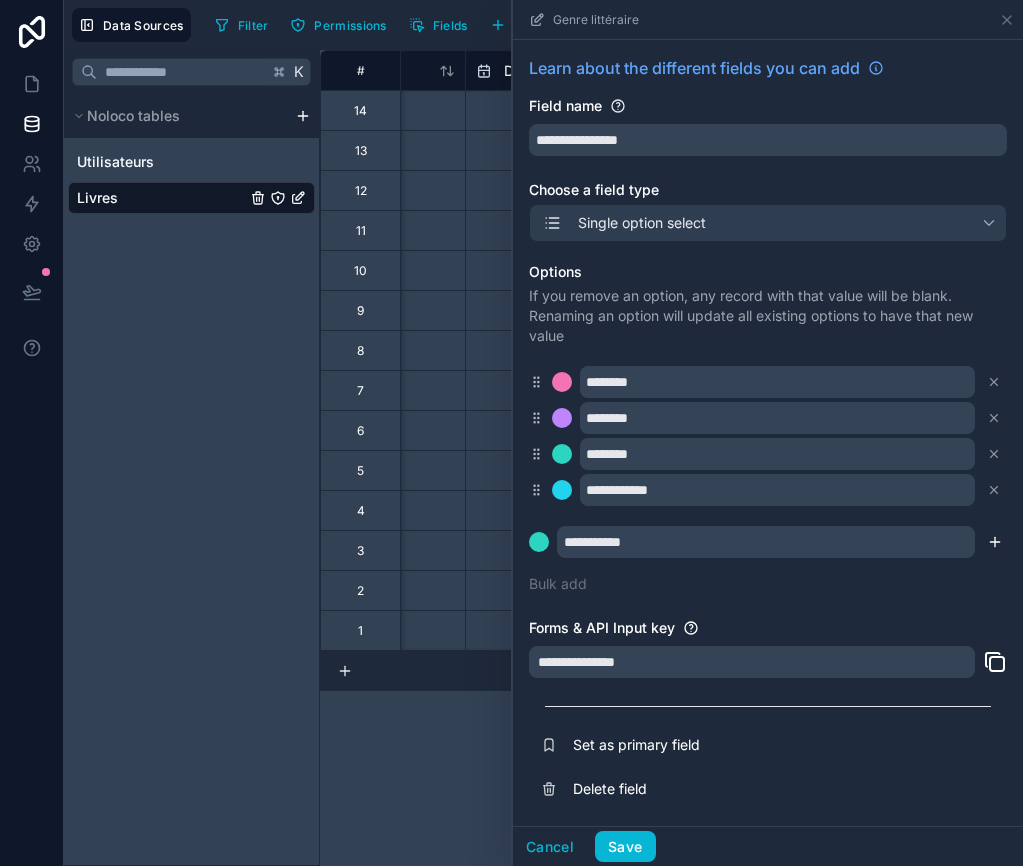 click 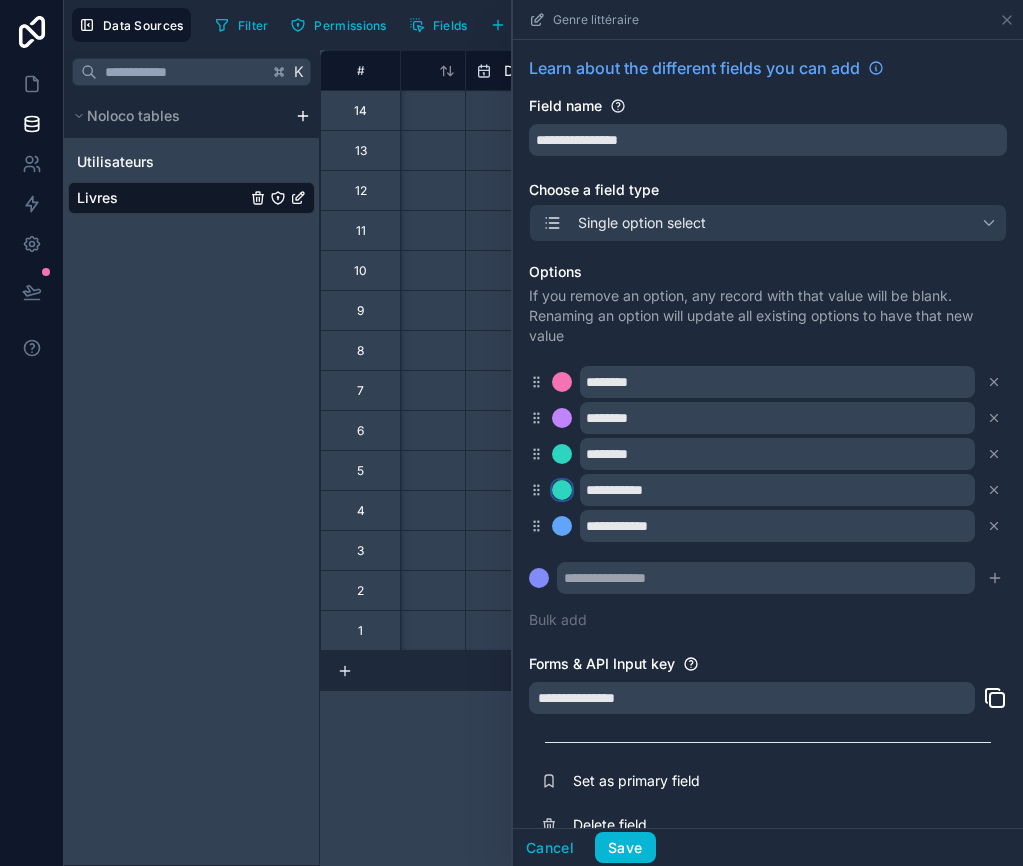 click at bounding box center [562, 490] 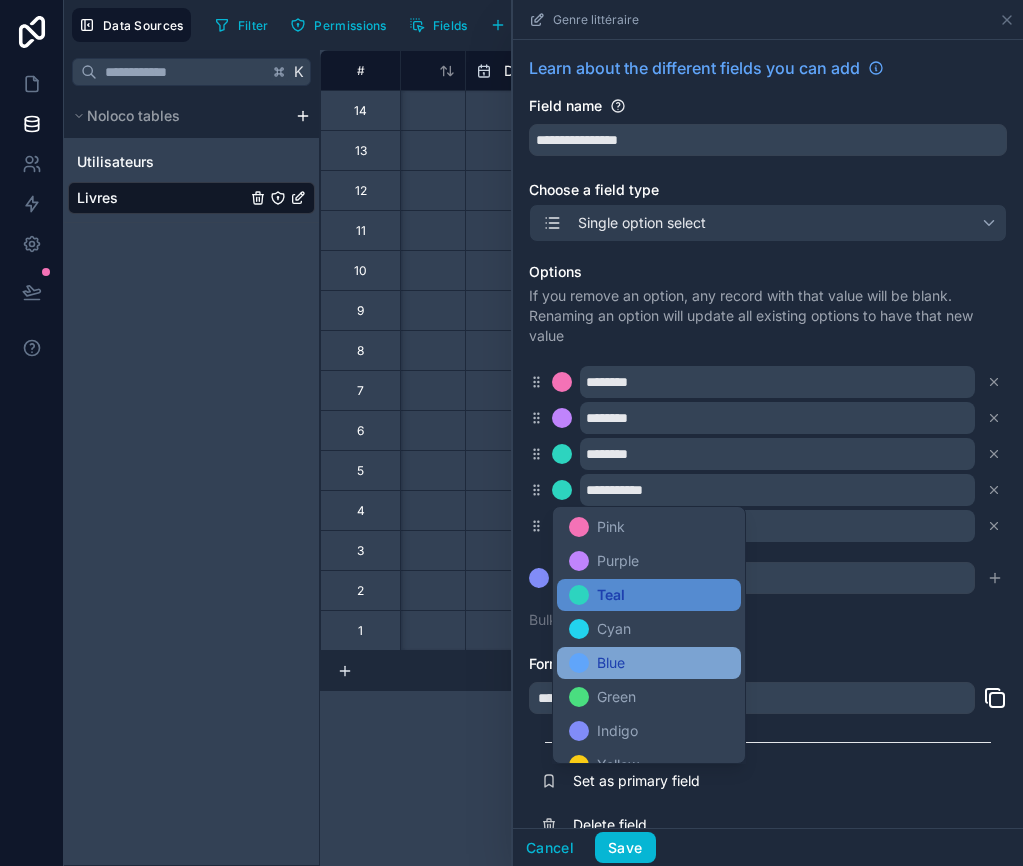 click on "Blue" at bounding box center (611, 663) 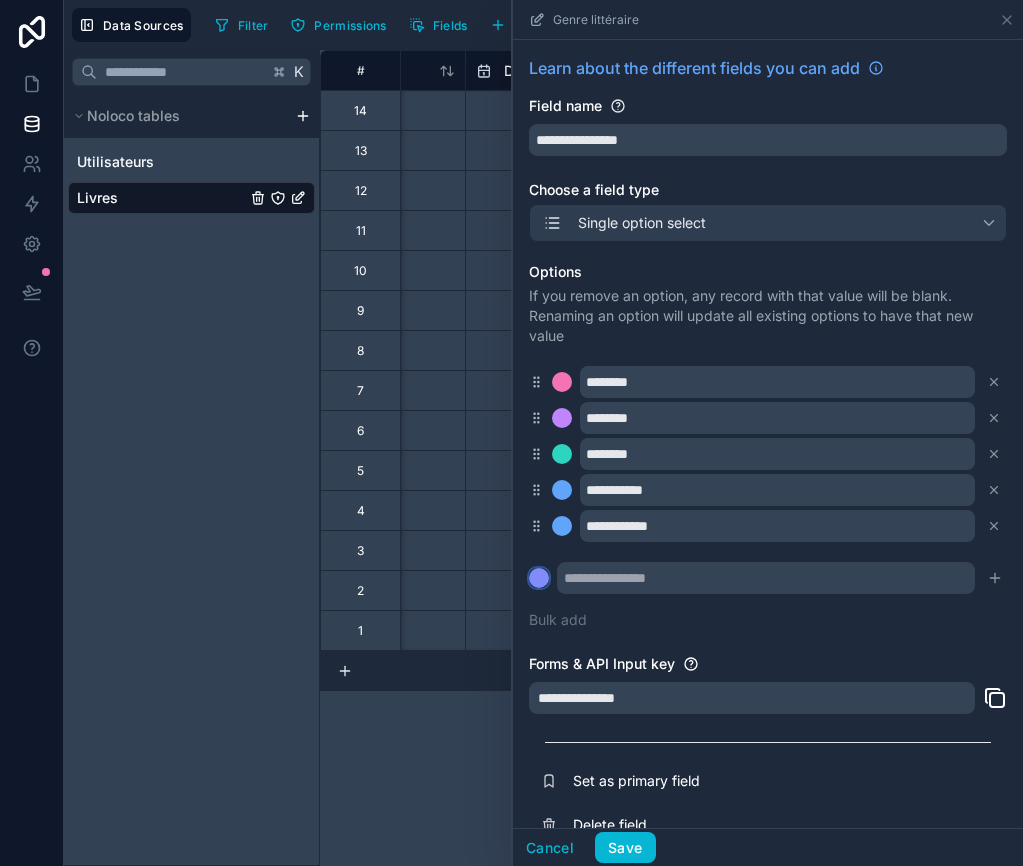 click at bounding box center (539, 578) 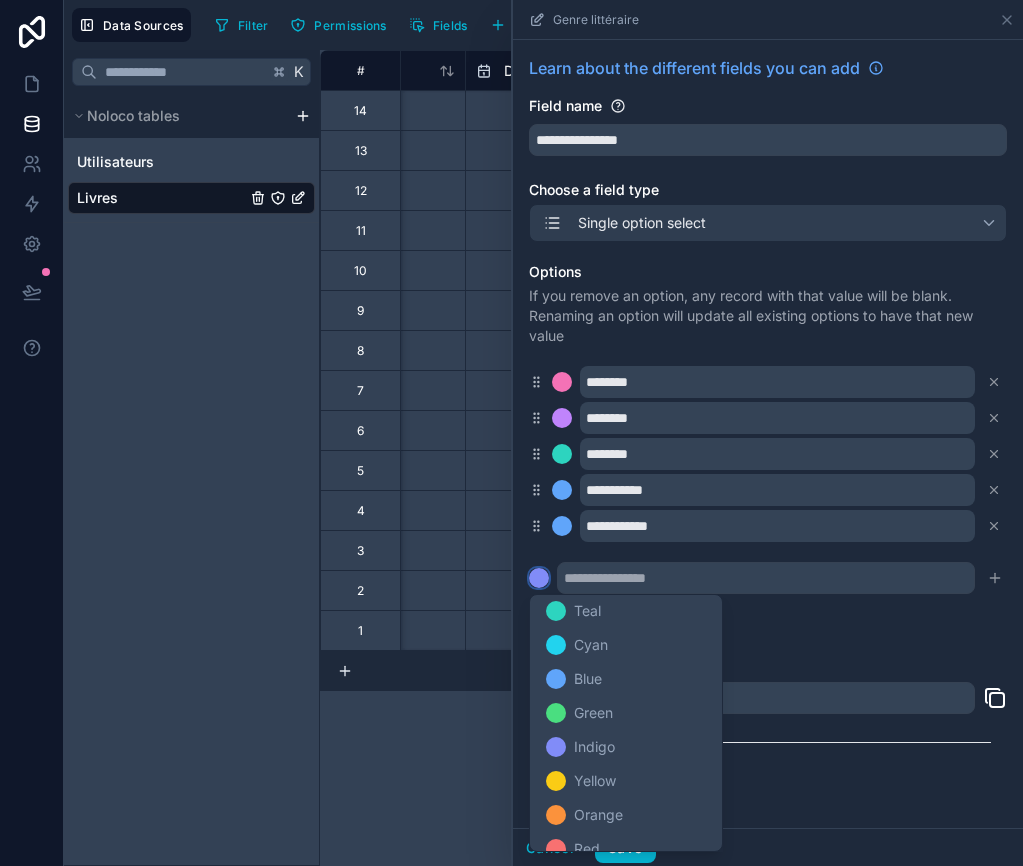 scroll, scrollTop: 65, scrollLeft: 0, axis: vertical 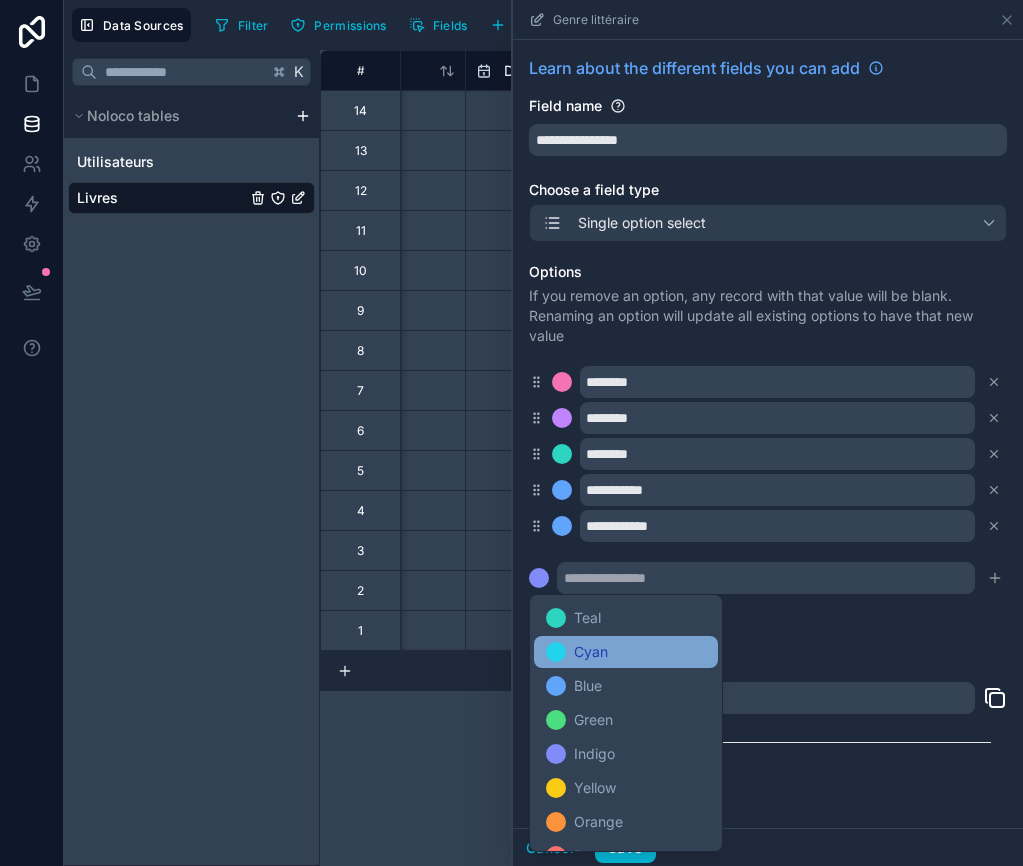 click on "Cyan" at bounding box center [591, 652] 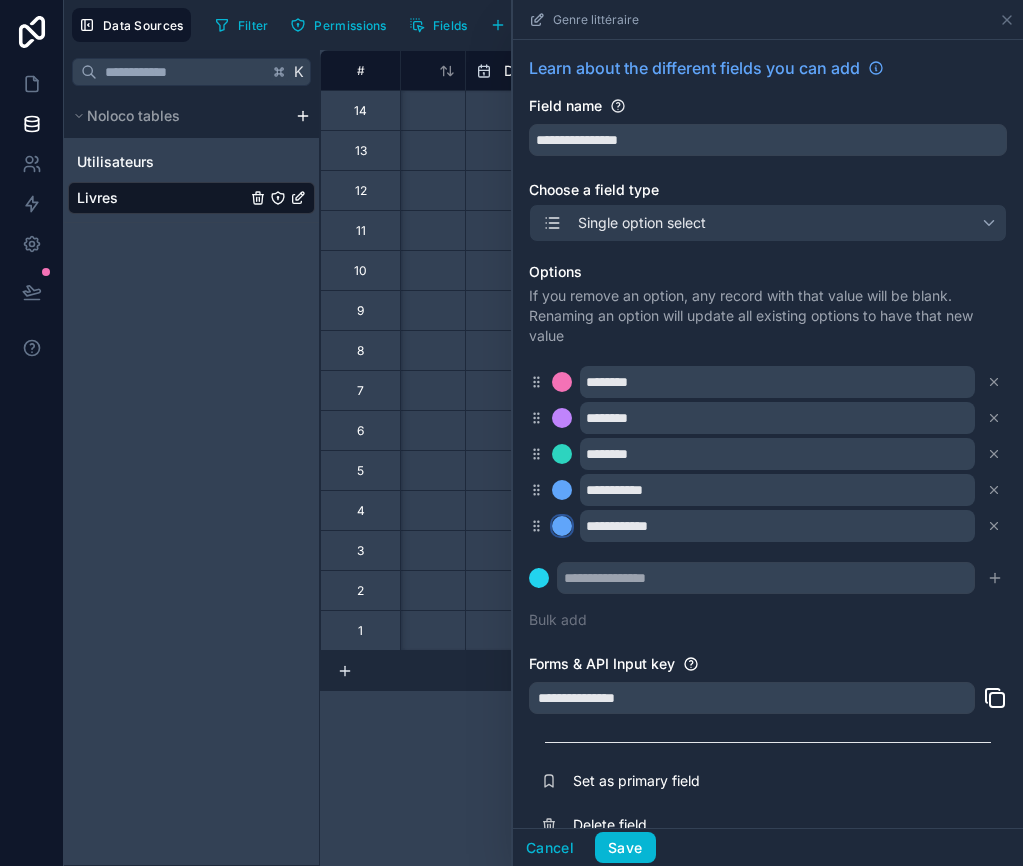 click at bounding box center (562, 526) 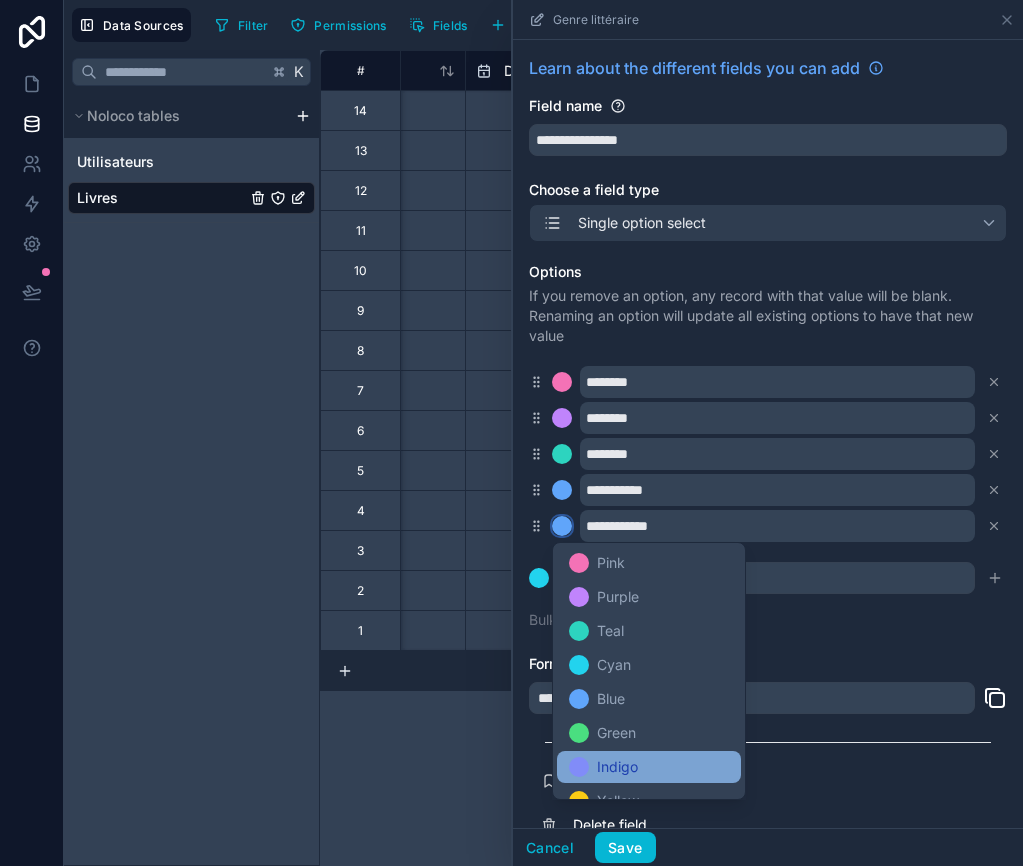scroll, scrollTop: 25, scrollLeft: 0, axis: vertical 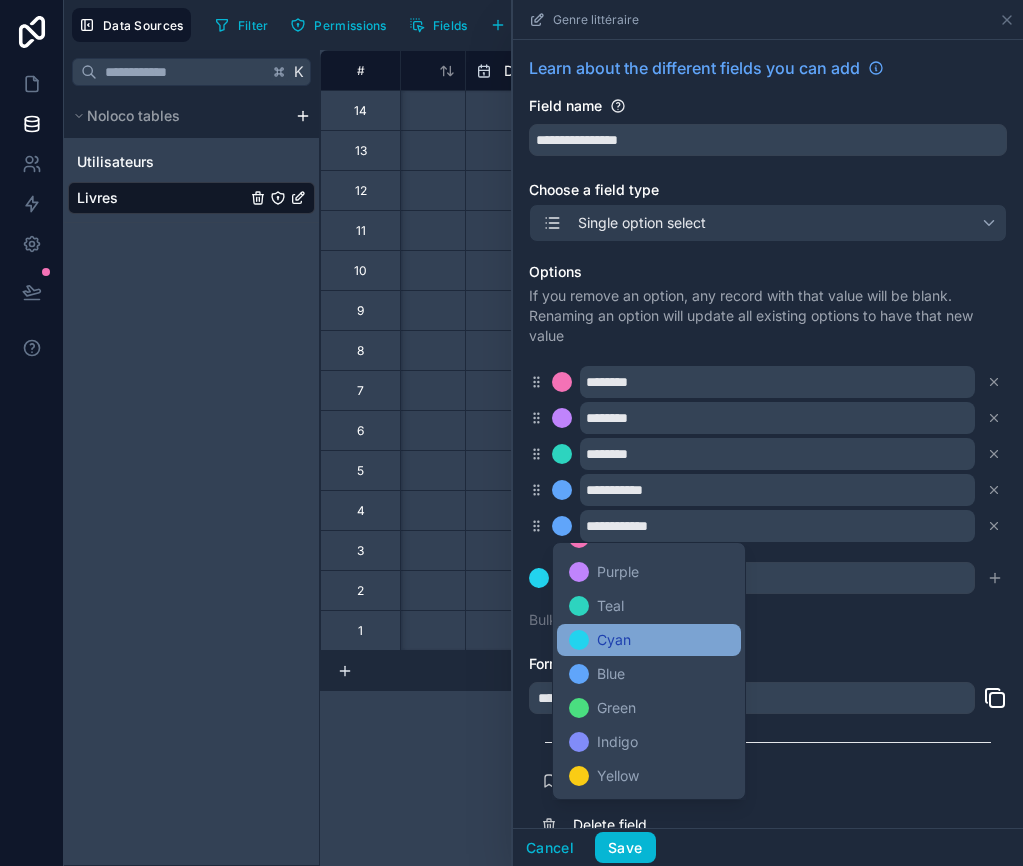 click on "Cyan" at bounding box center (614, 640) 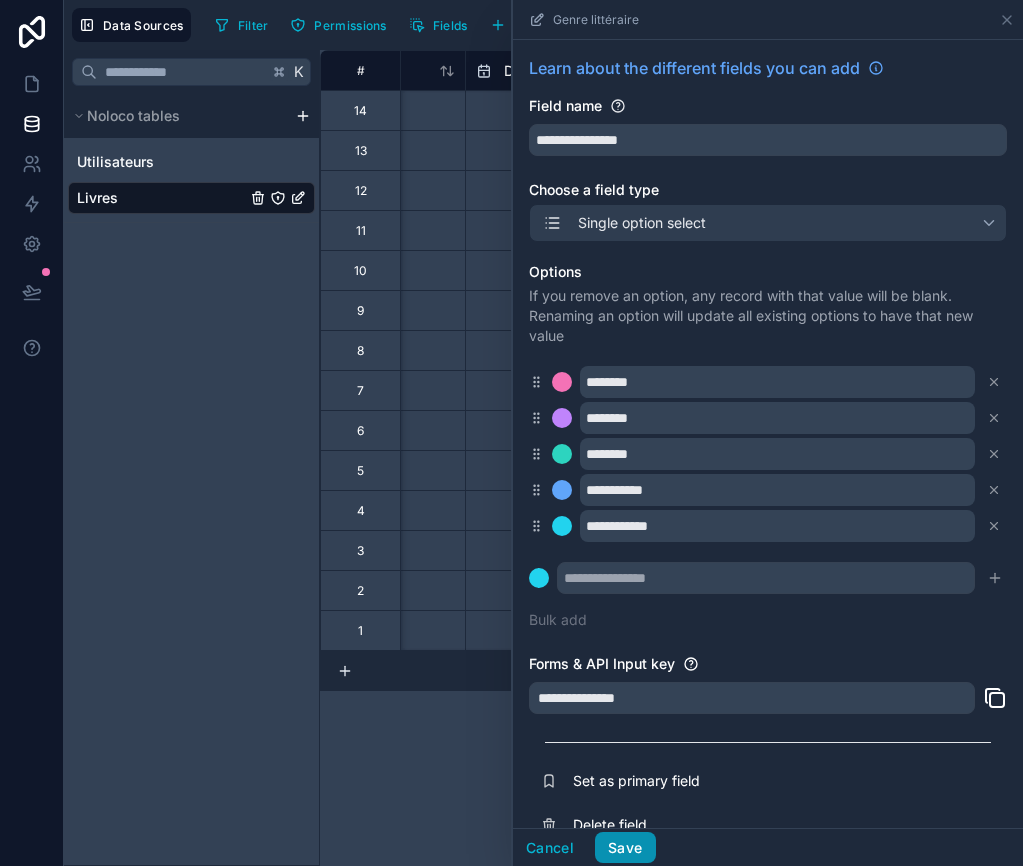 click on "Save" at bounding box center [625, 848] 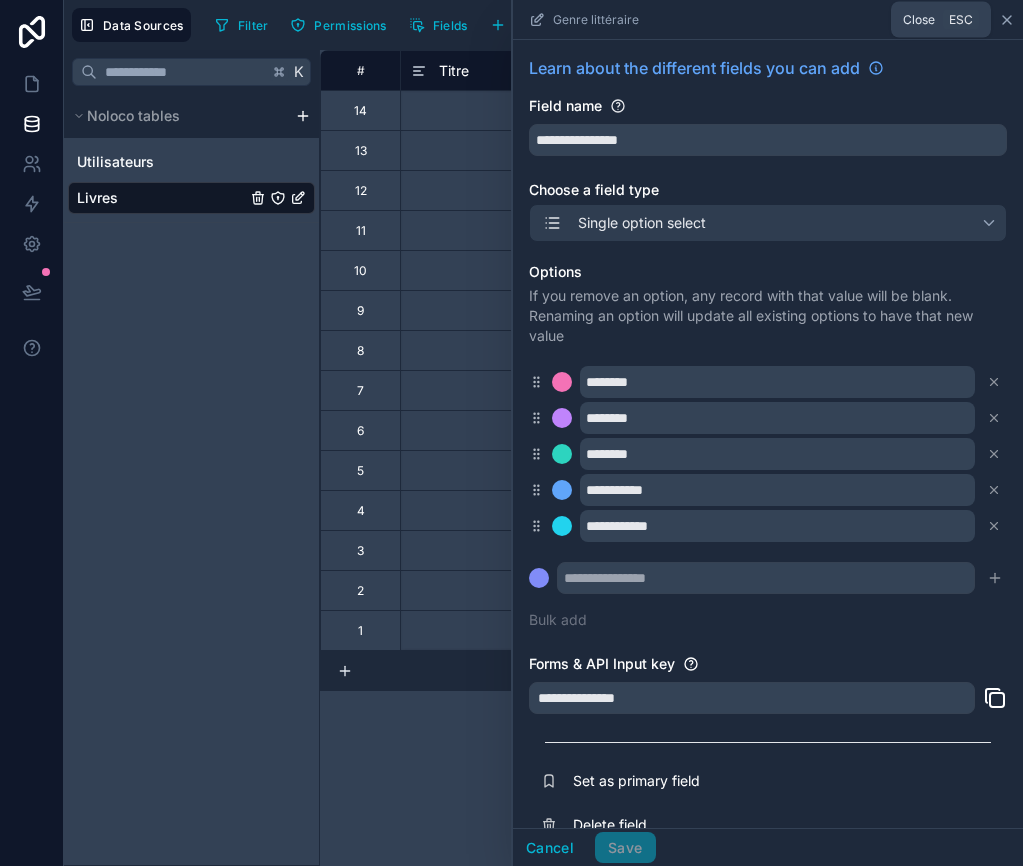 click 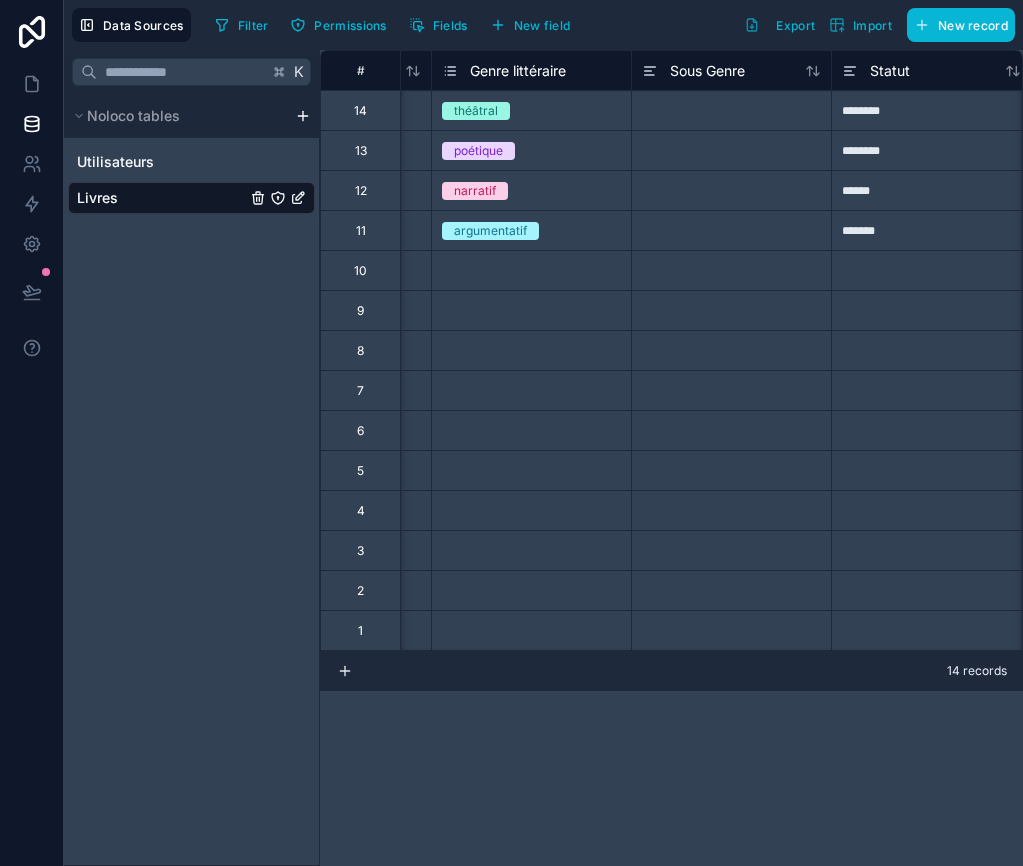 scroll, scrollTop: 0, scrollLeft: 952, axis: horizontal 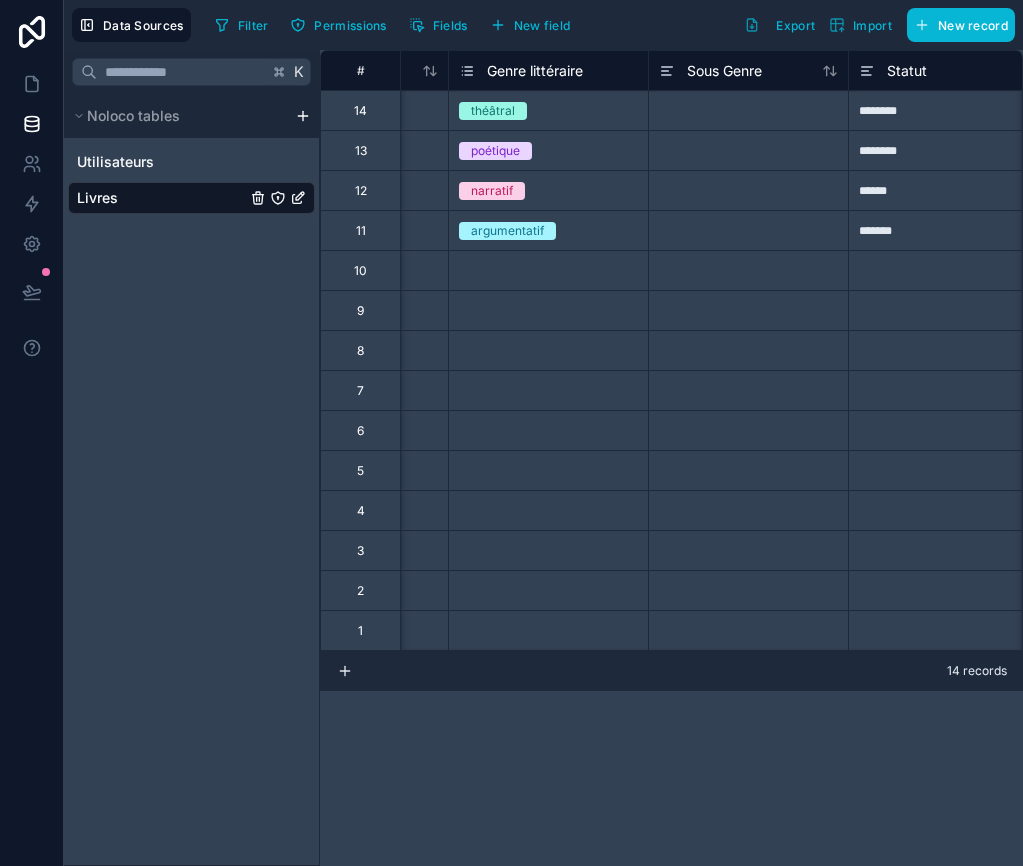 click on "argumentatif" at bounding box center [507, 231] 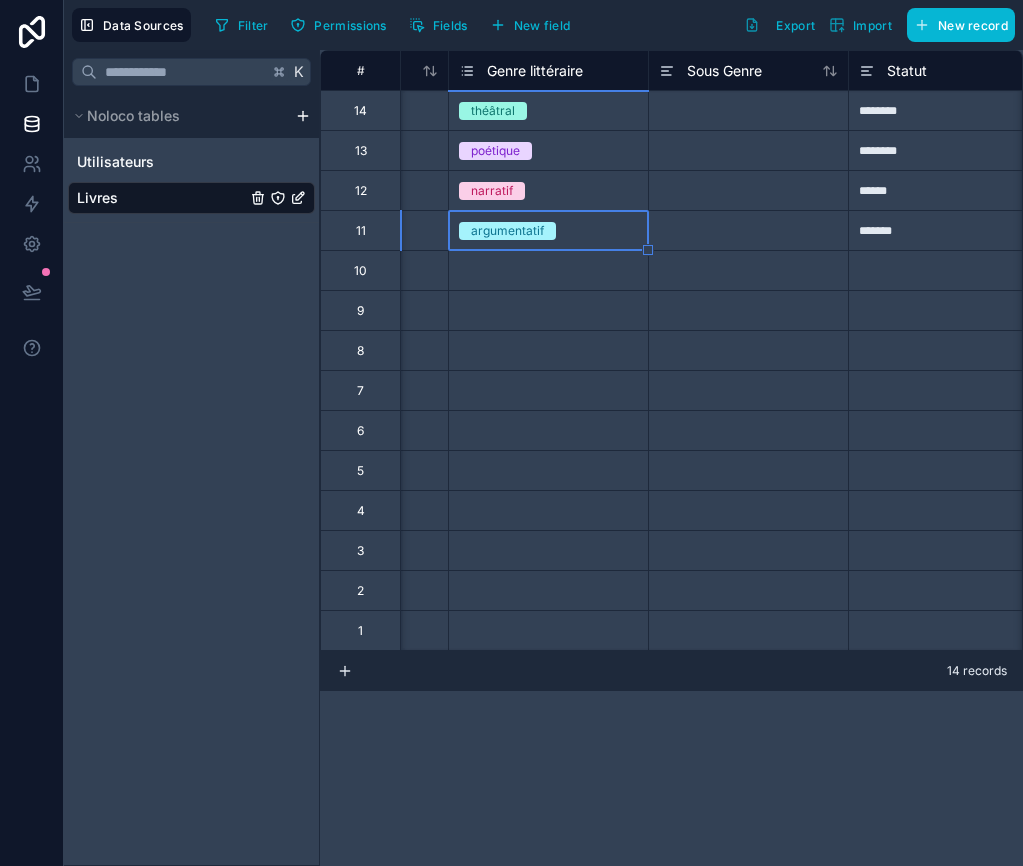 click on "argumentatif" at bounding box center [507, 231] 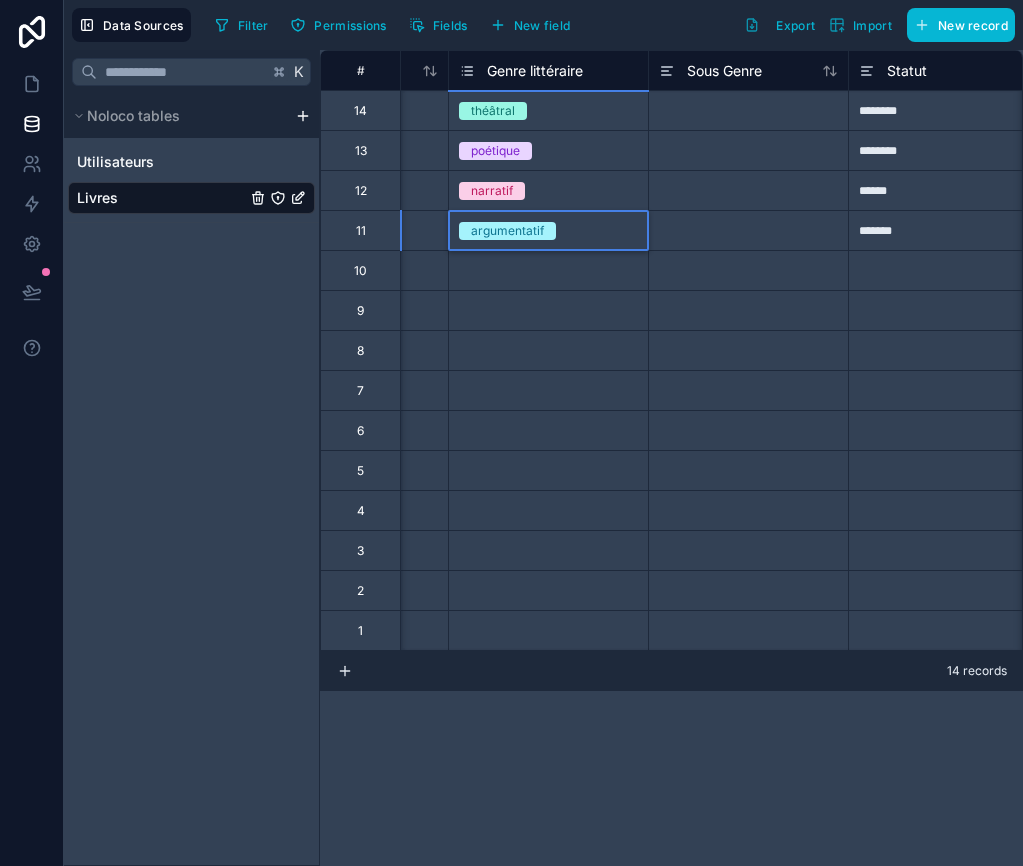 click on "argumentatif" at bounding box center (507, 231) 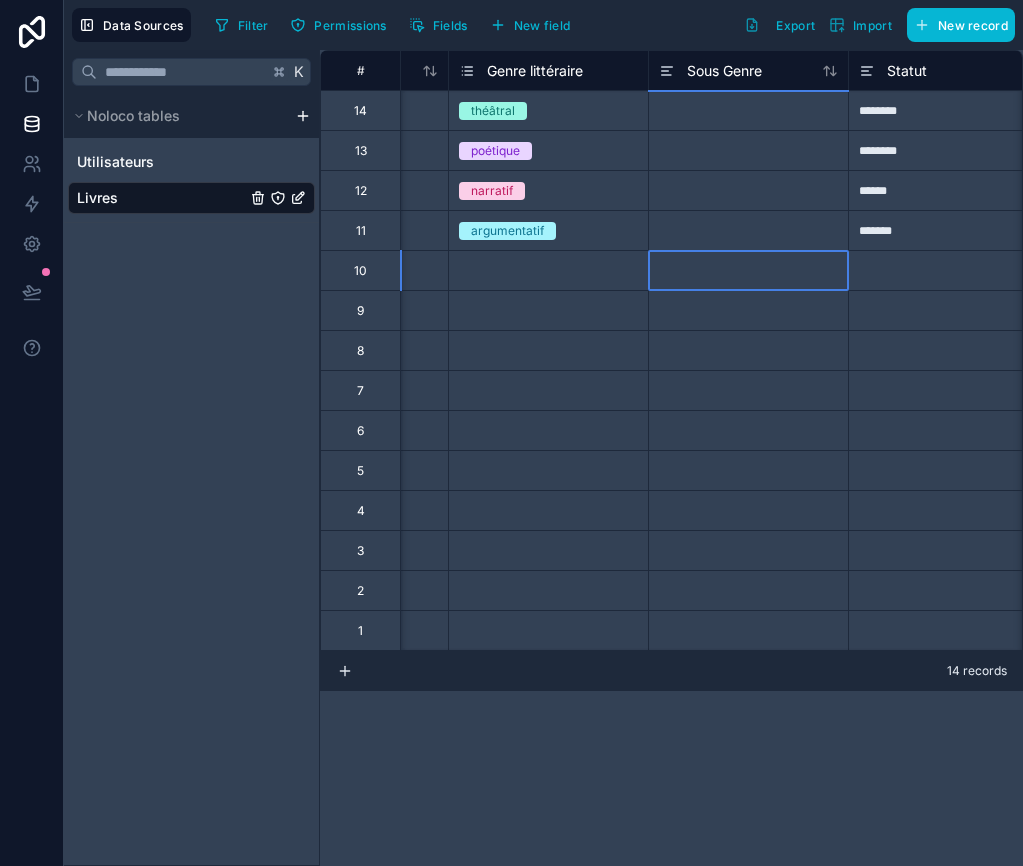 click at bounding box center (748, 270) 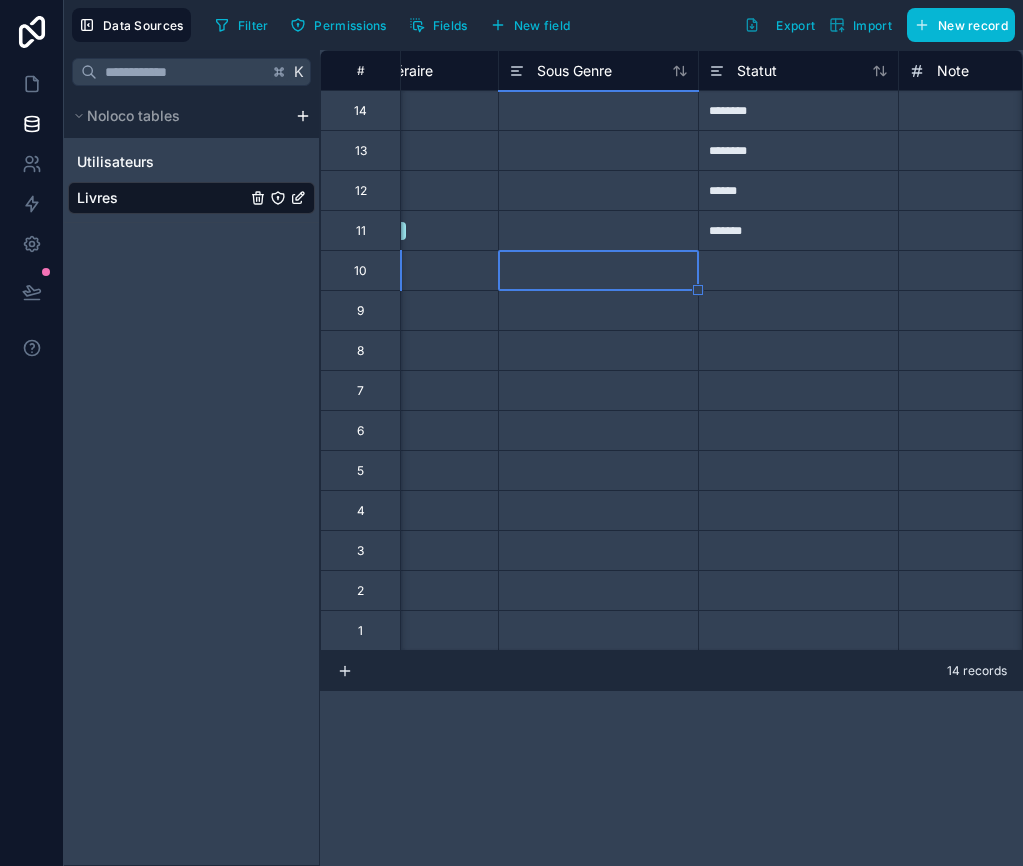 scroll, scrollTop: 0, scrollLeft: 1120, axis: horizontal 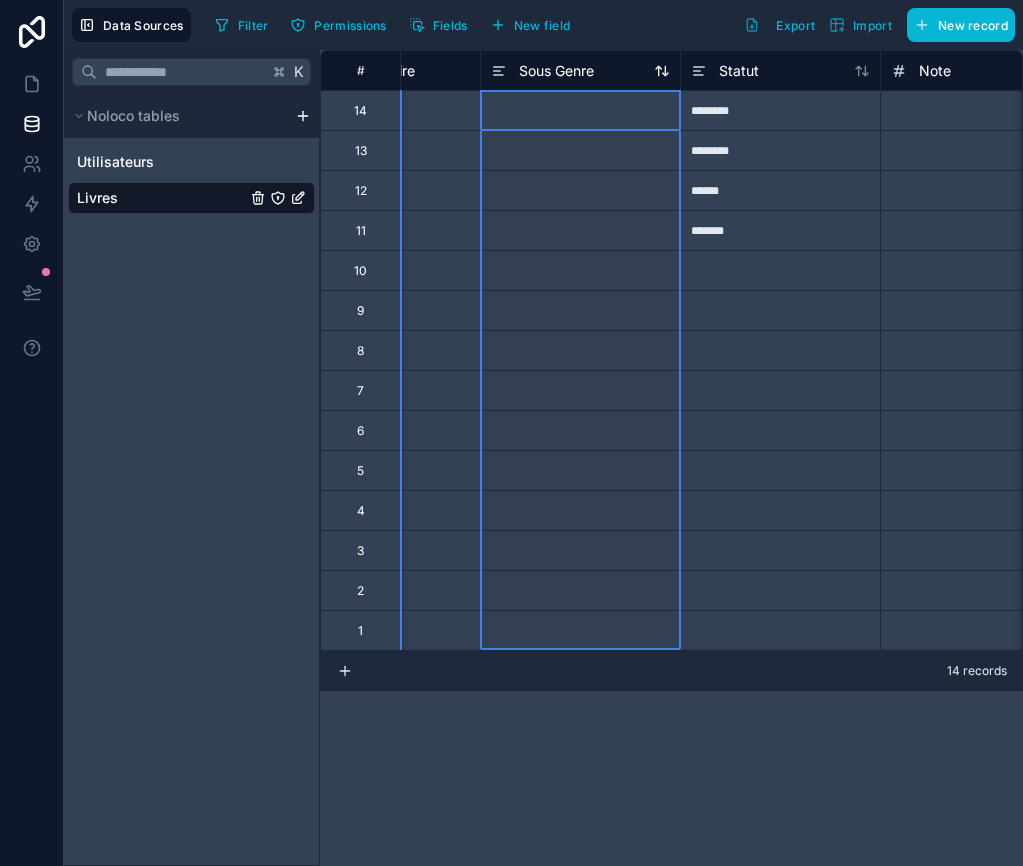 click on "Sous Genre" at bounding box center (542, 71) 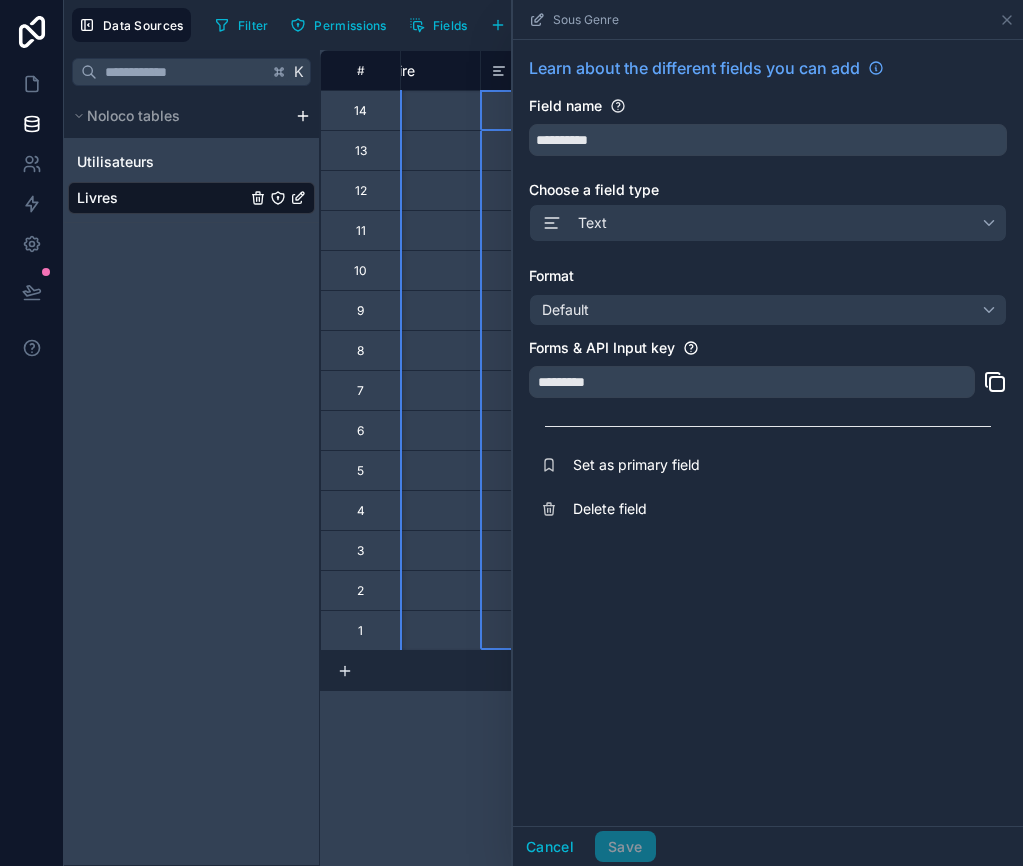 click on "Sous Genre" at bounding box center (542, 71) 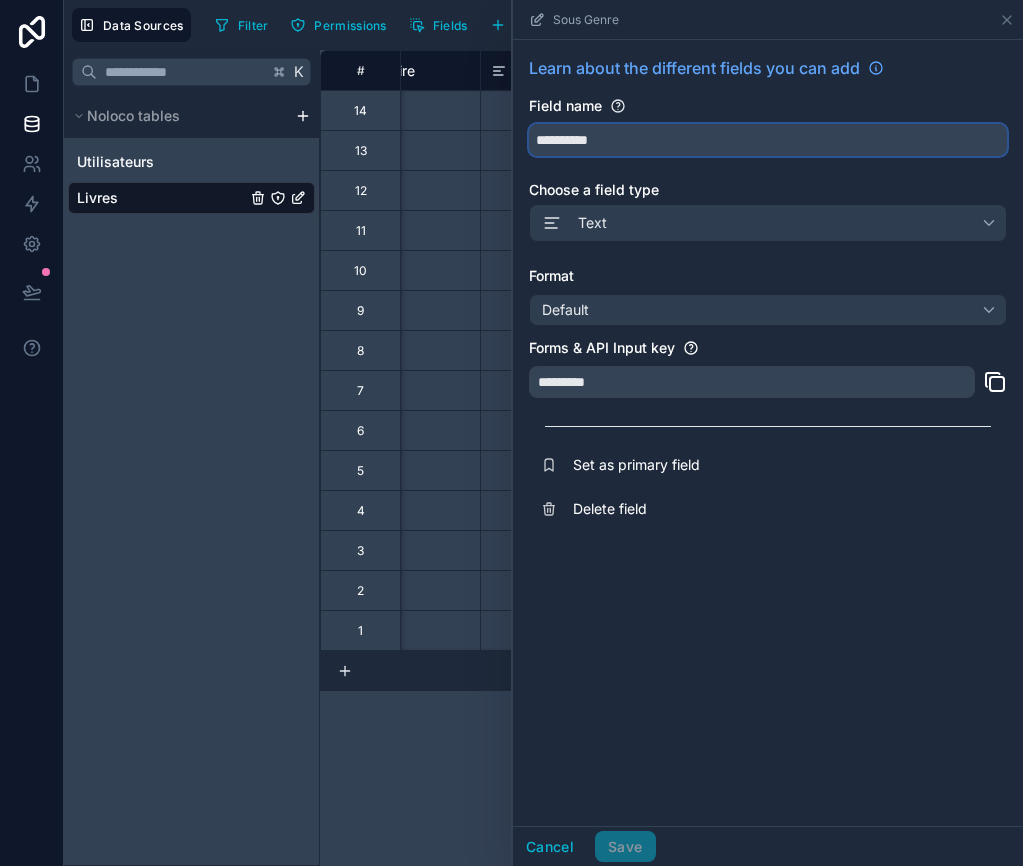 drag, startPoint x: 585, startPoint y: 140, endPoint x: 570, endPoint y: 141, distance: 15.033297 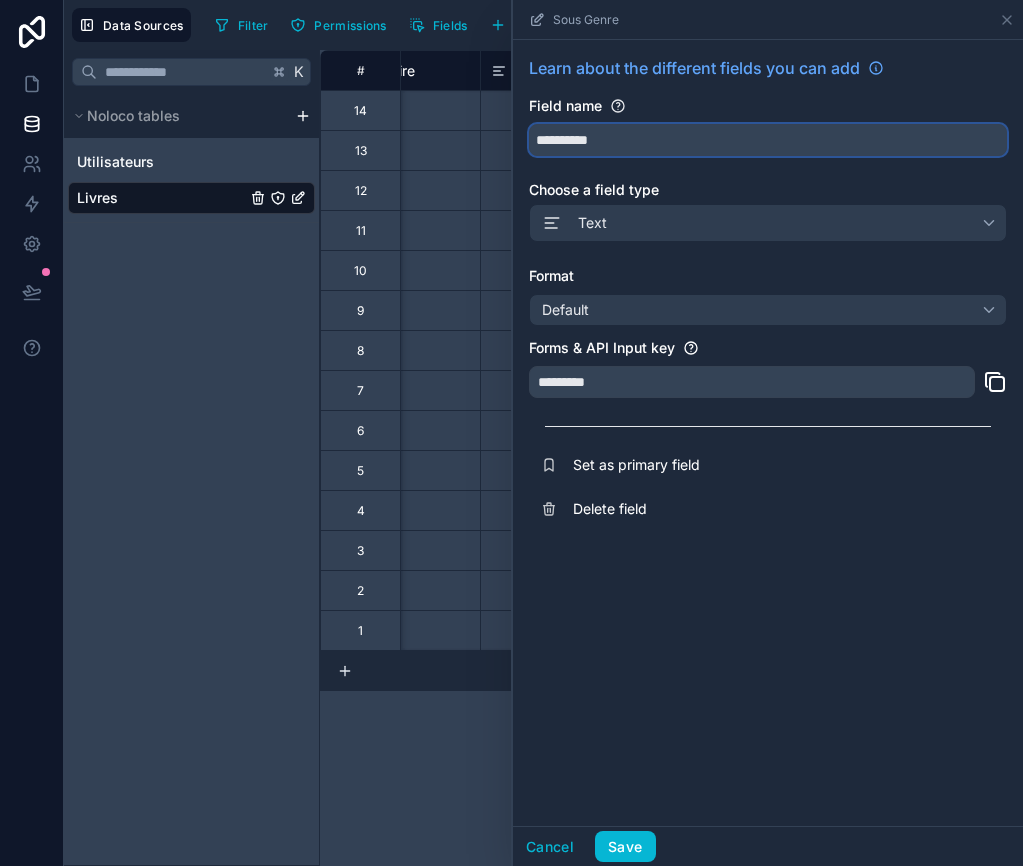 type on "**********" 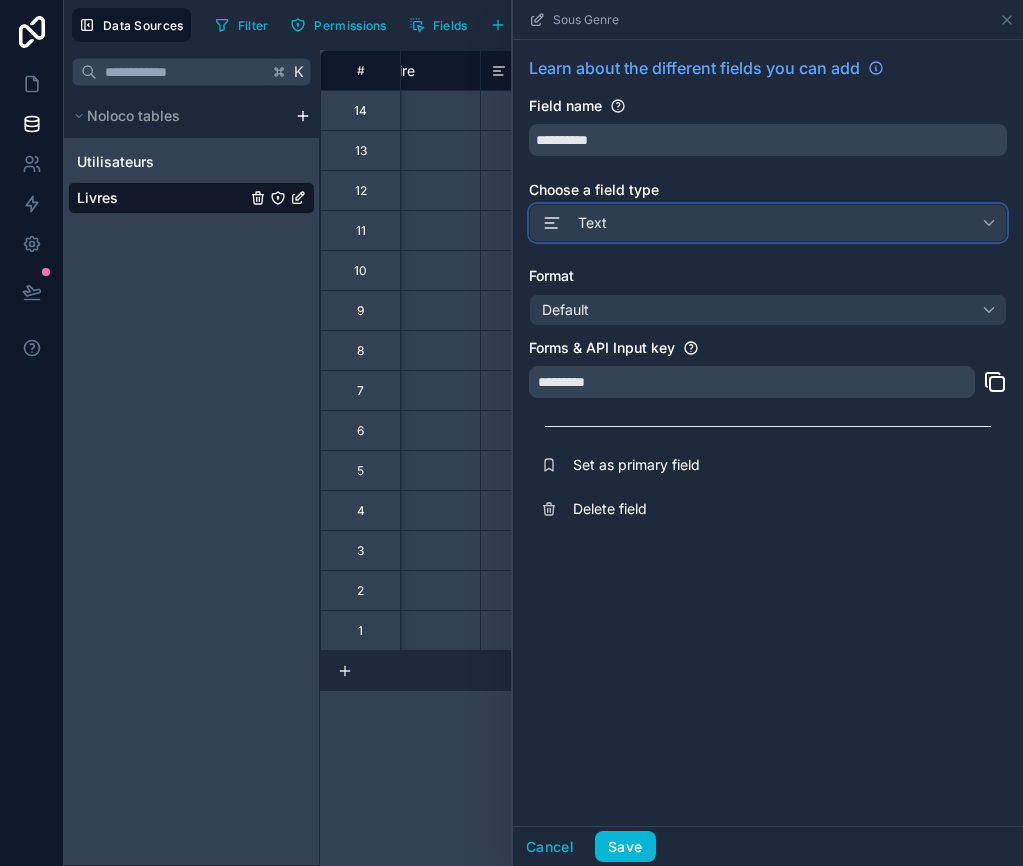 click on "Text" at bounding box center [768, 223] 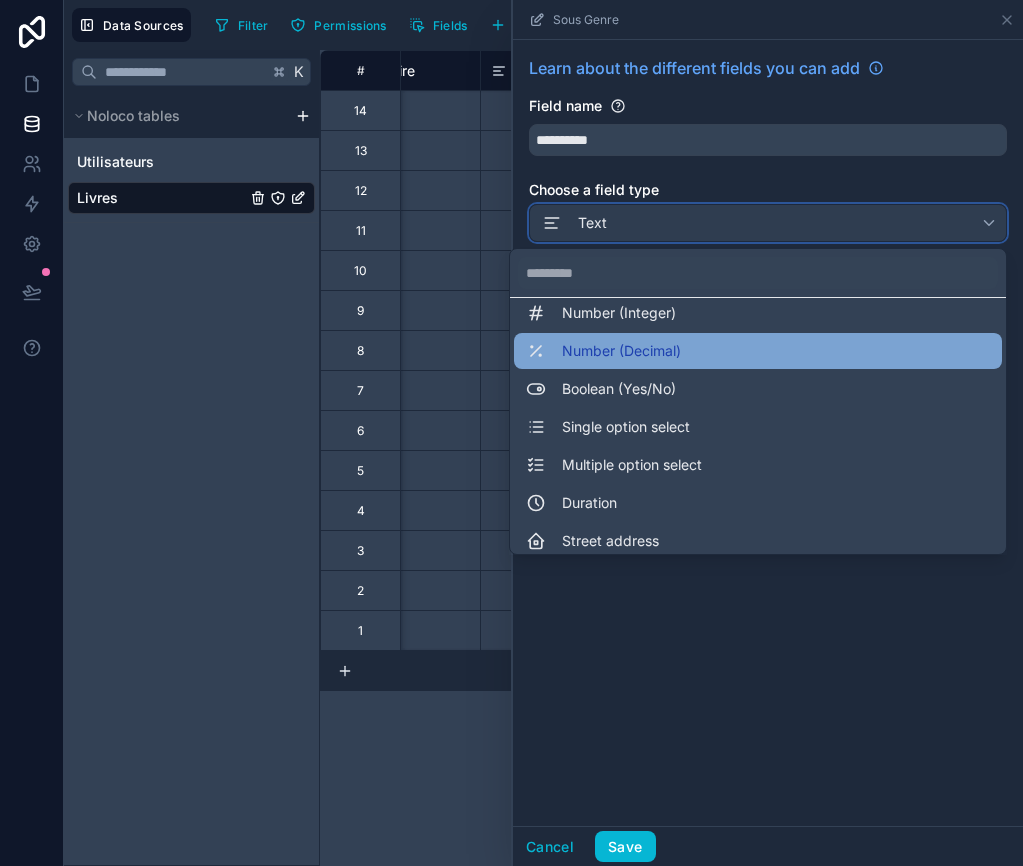 scroll, scrollTop: 170, scrollLeft: 0, axis: vertical 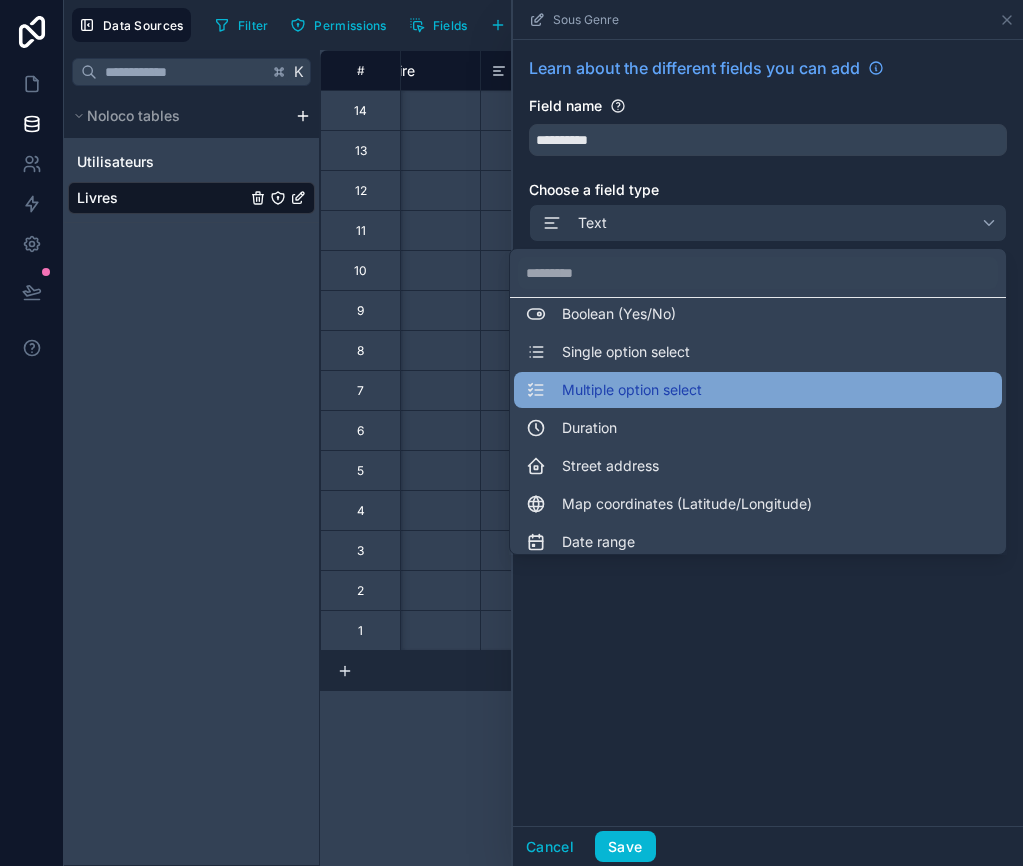 click on "Multiple option select" at bounding box center [632, 390] 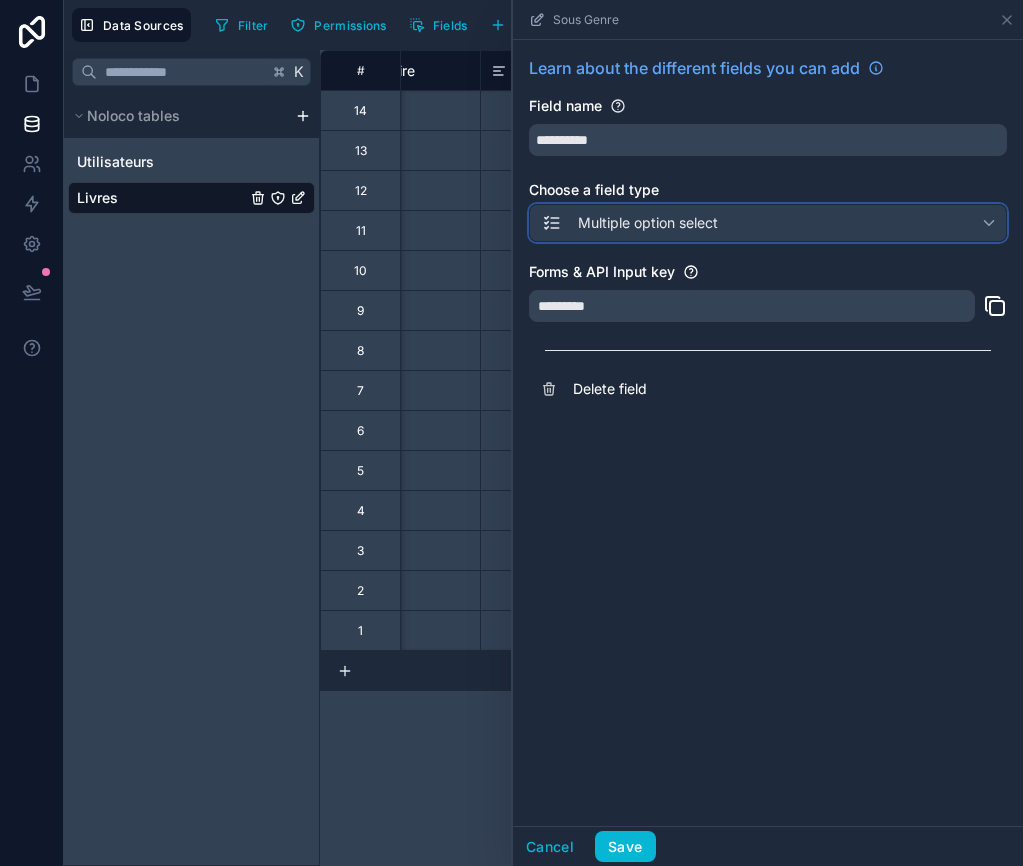 click on "Multiple option select" at bounding box center (768, 223) 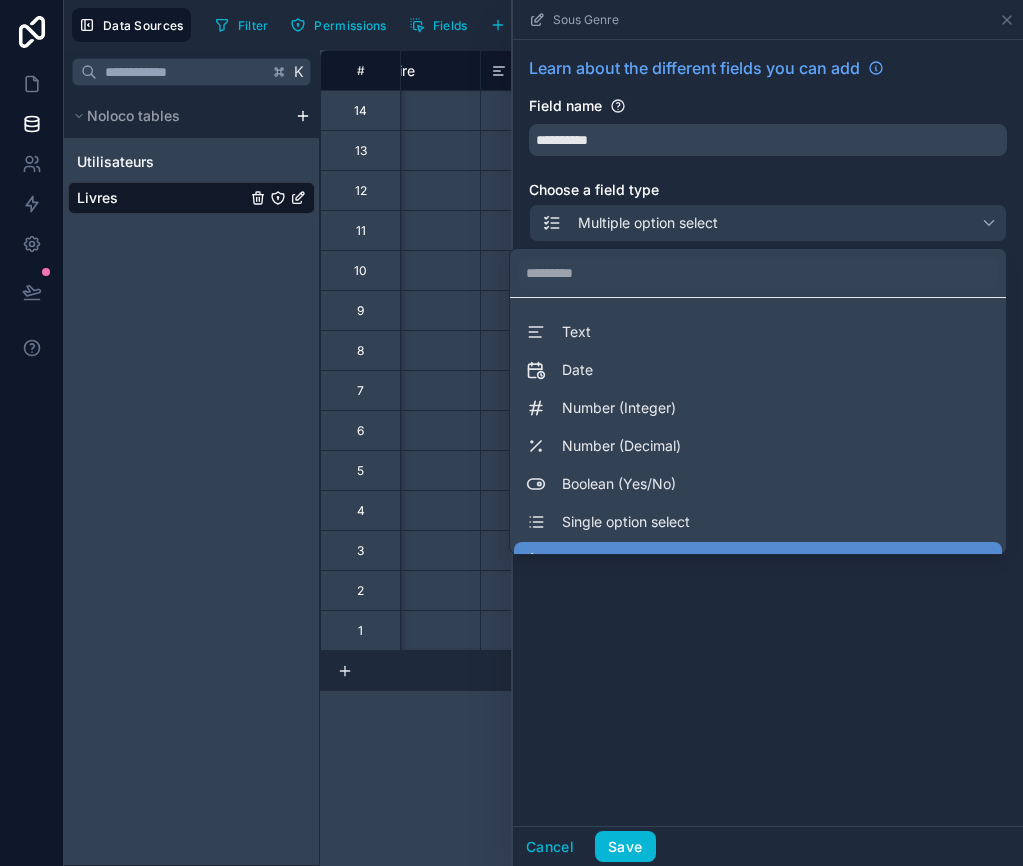 click at bounding box center (768, 433) 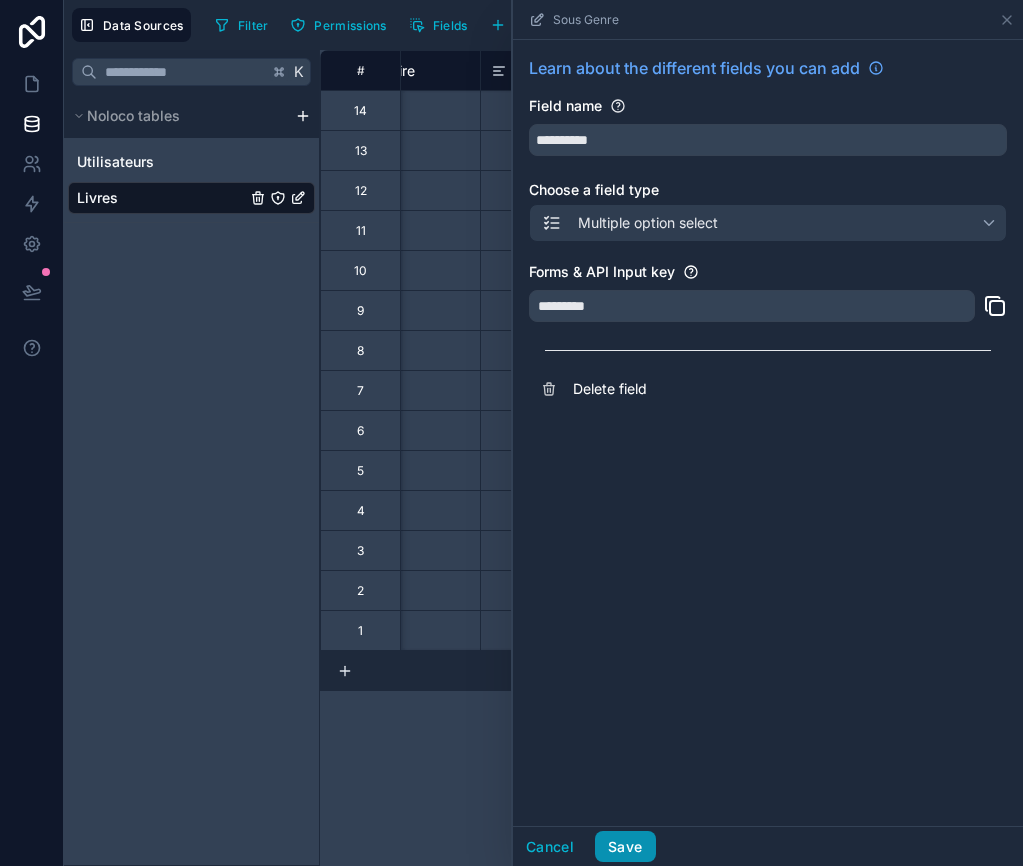 click on "Save" at bounding box center (625, 847) 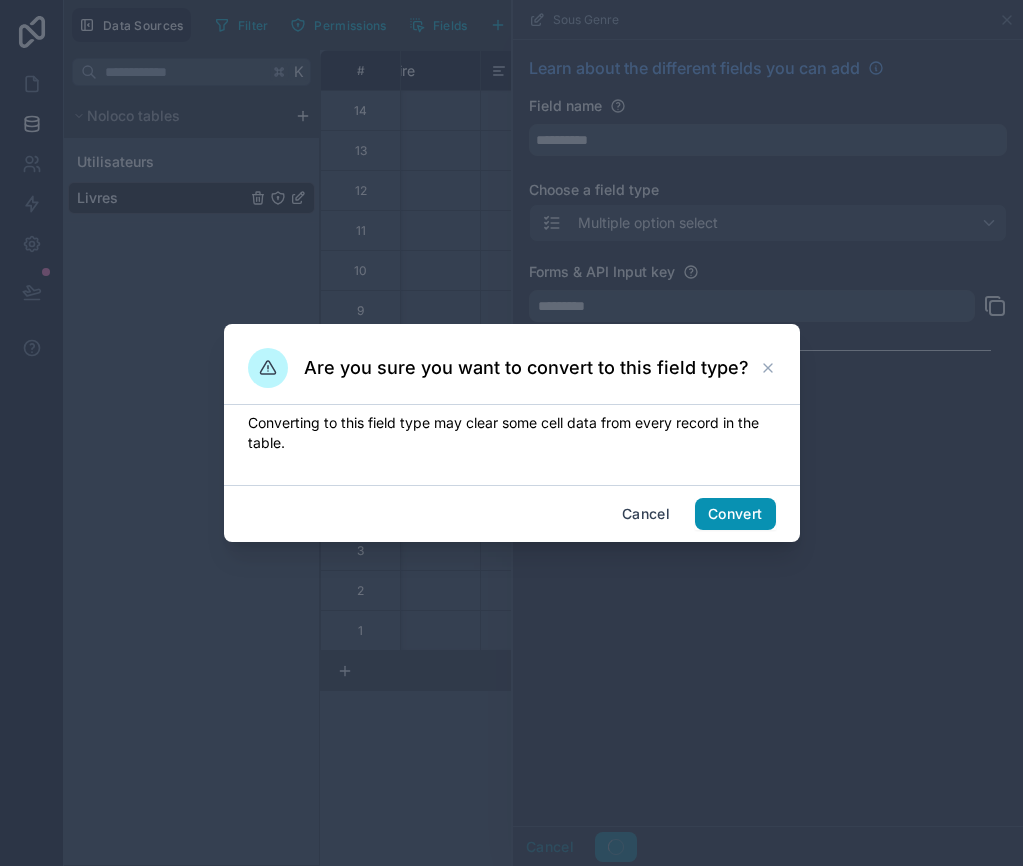 click on "Convert" at bounding box center (735, 514) 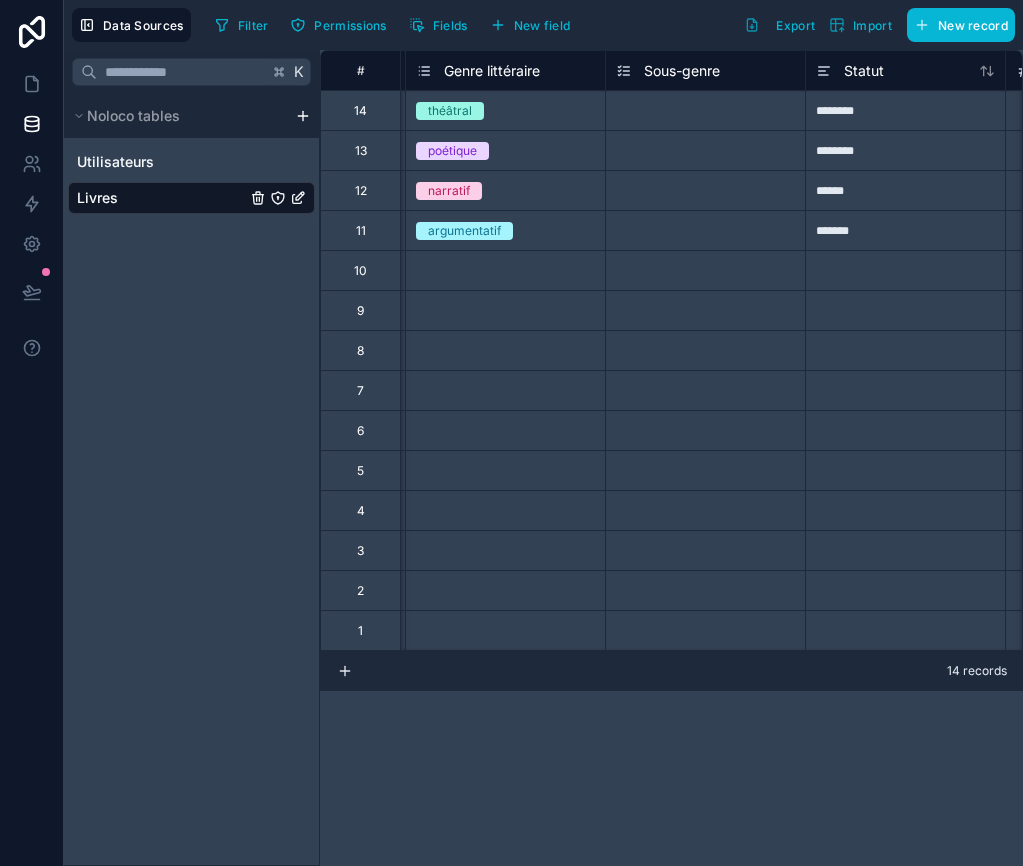 scroll, scrollTop: 0, scrollLeft: 1084, axis: horizontal 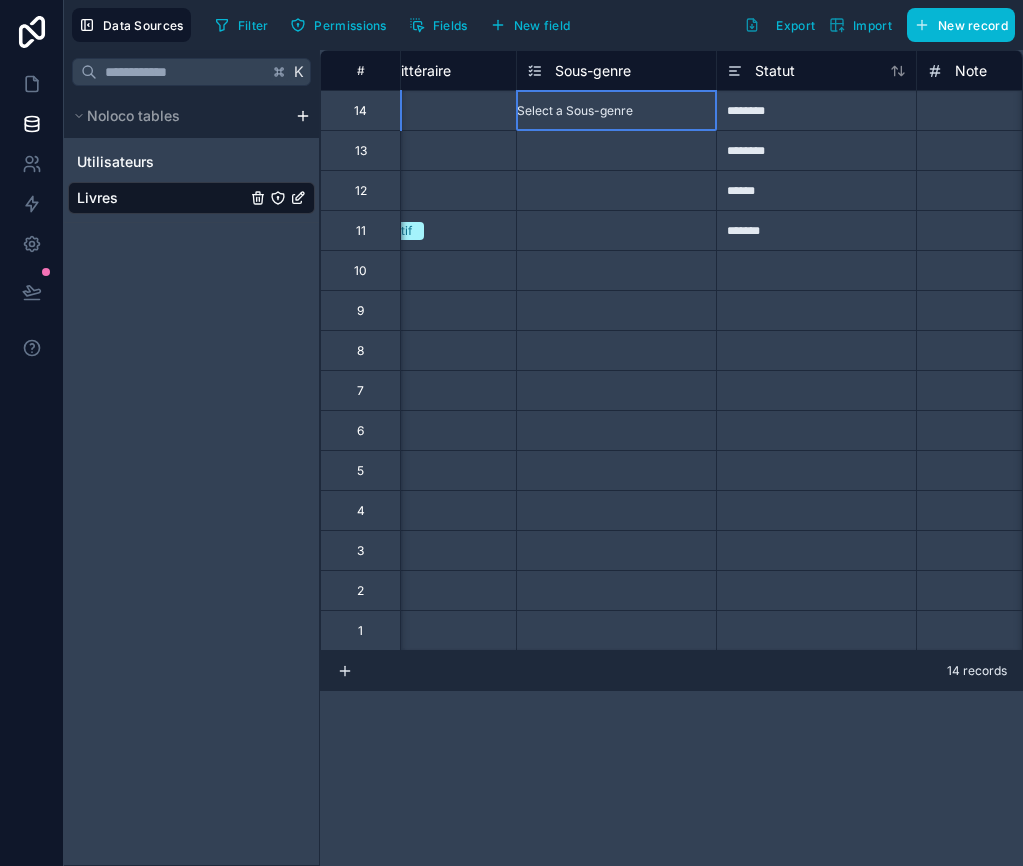 click on "Select a Sous-genre" at bounding box center (575, 111) 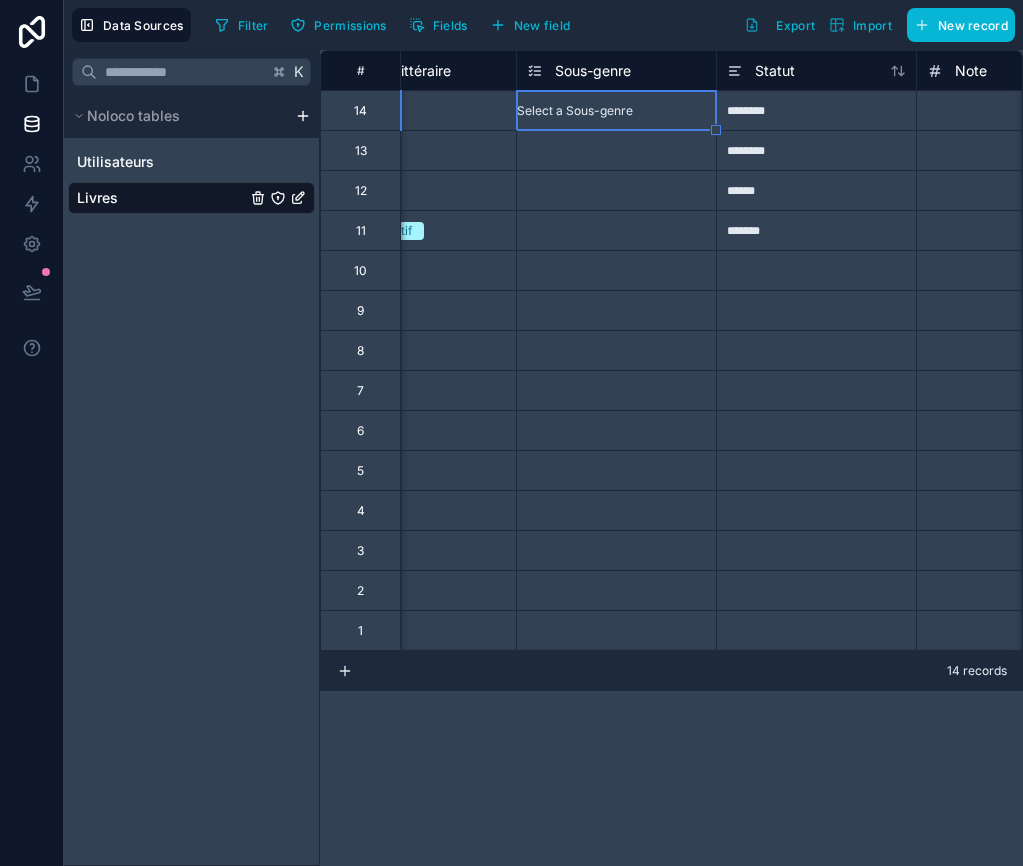 click on "Select a Sous-genre" at bounding box center [575, 111] 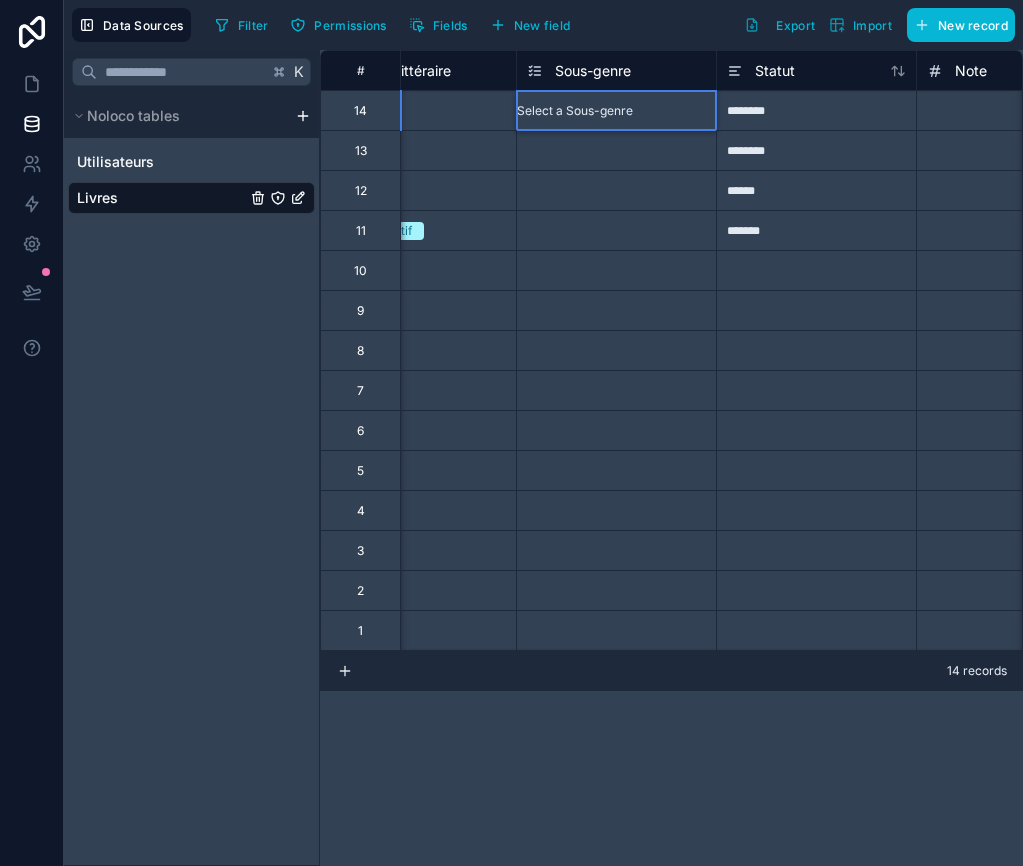click on "Select a Sous-genre" at bounding box center (575, 111) 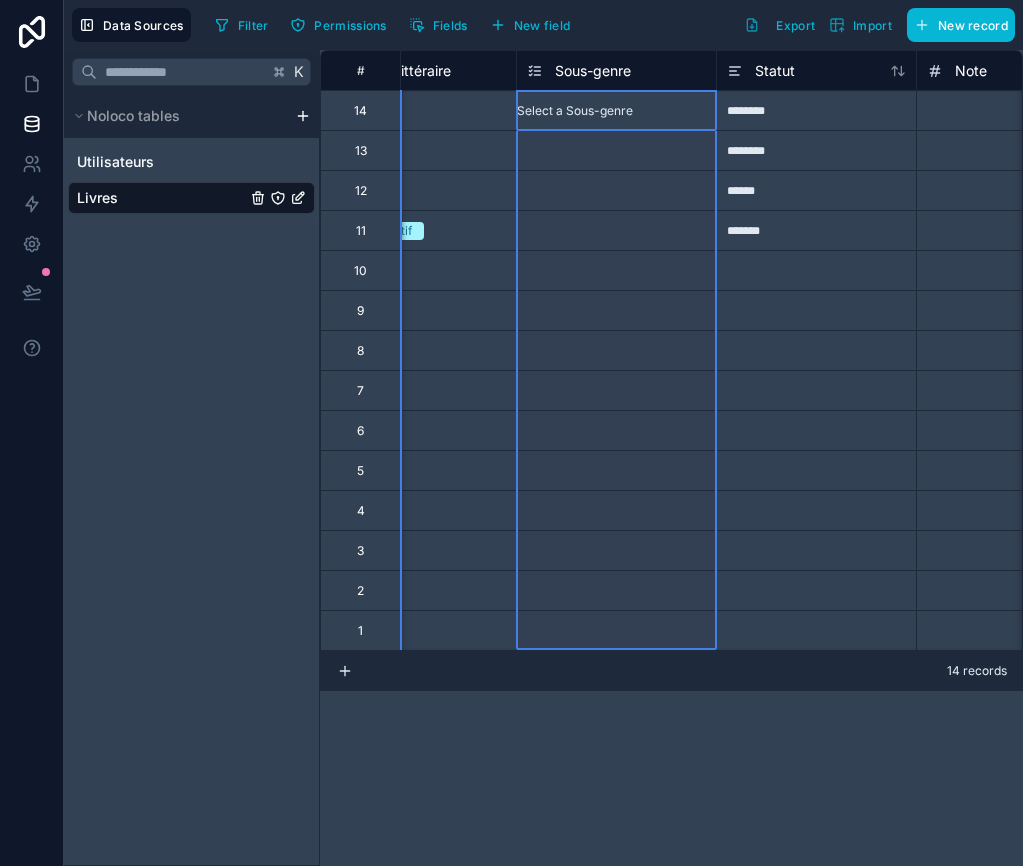 click on "Sous-genre" at bounding box center [593, 71] 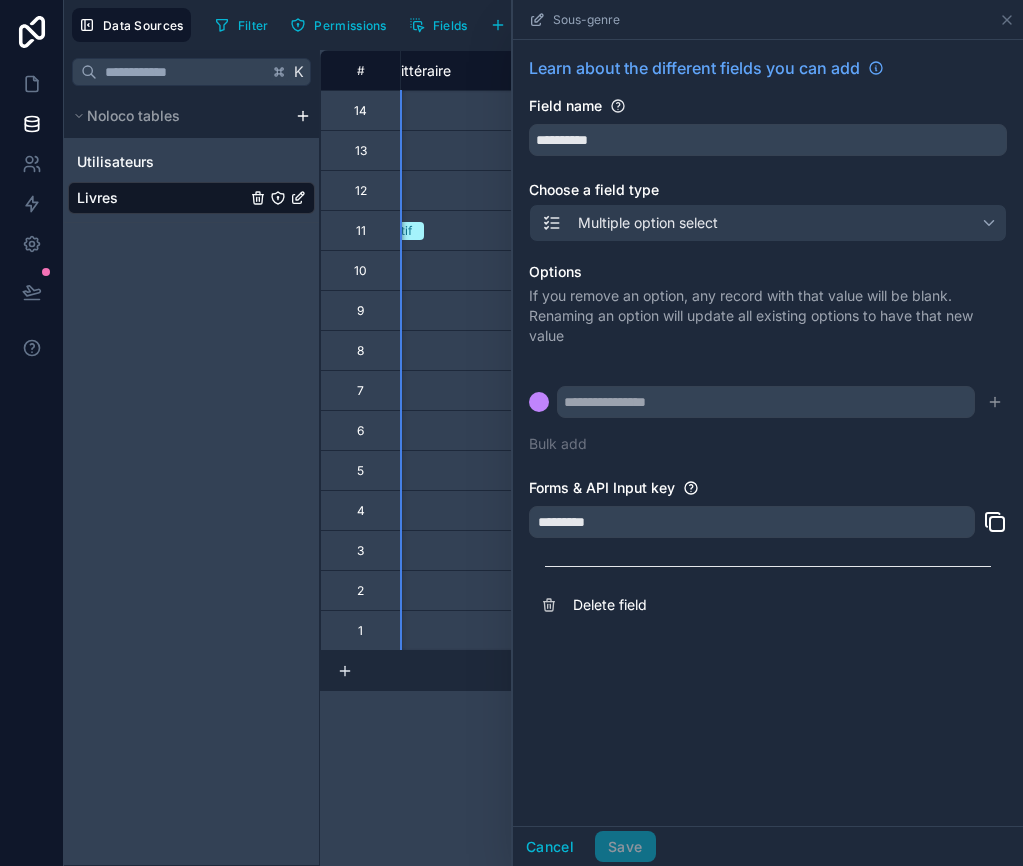 click on "Sous-genre" at bounding box center [593, 71] 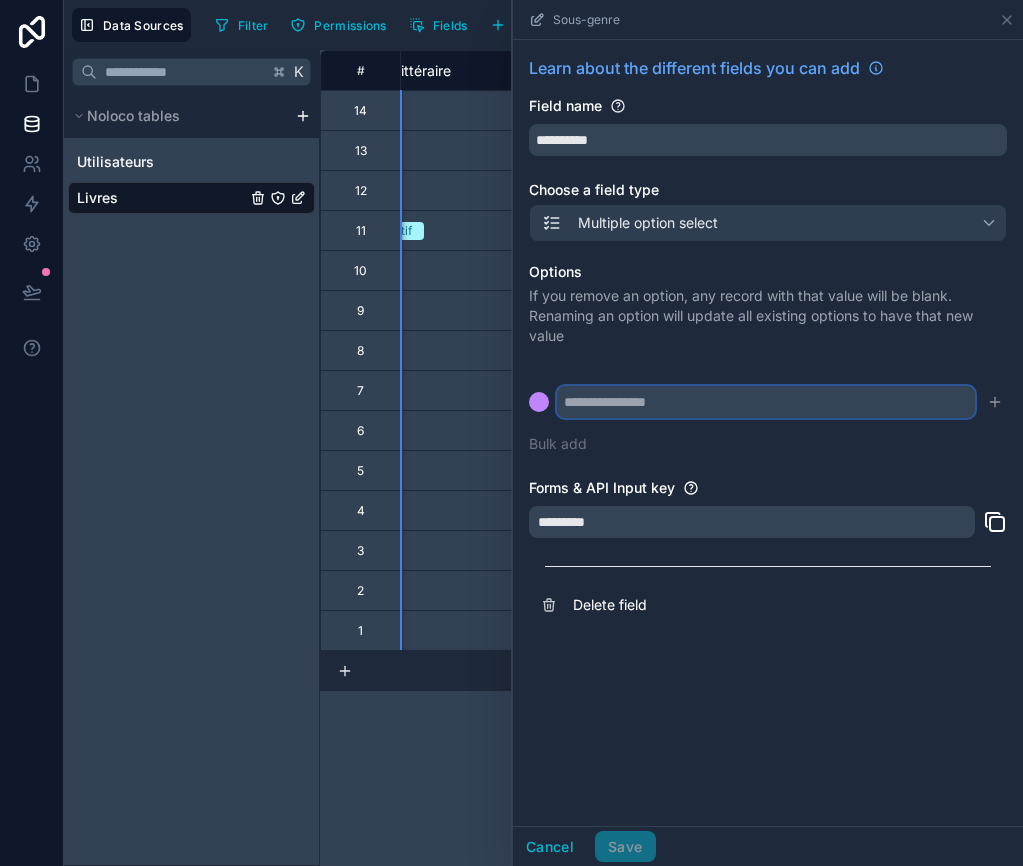 click at bounding box center [766, 402] 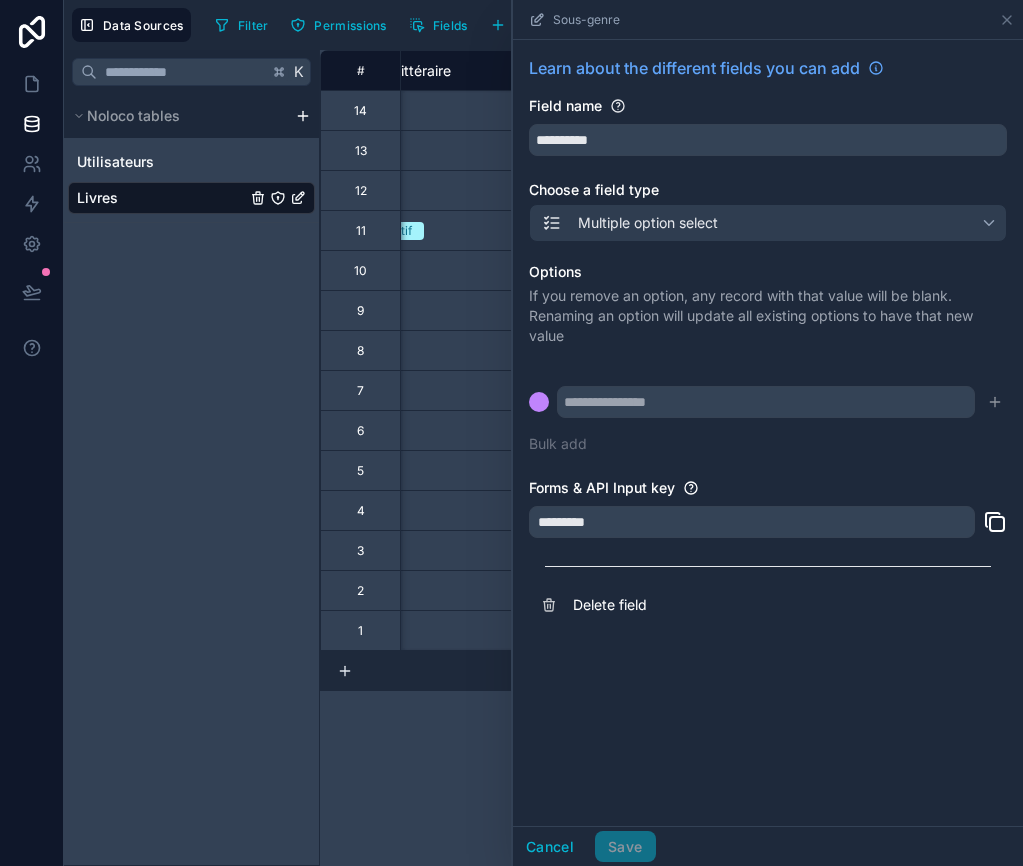 click on "Select a Genre littéraire" at bounding box center [416, 431] 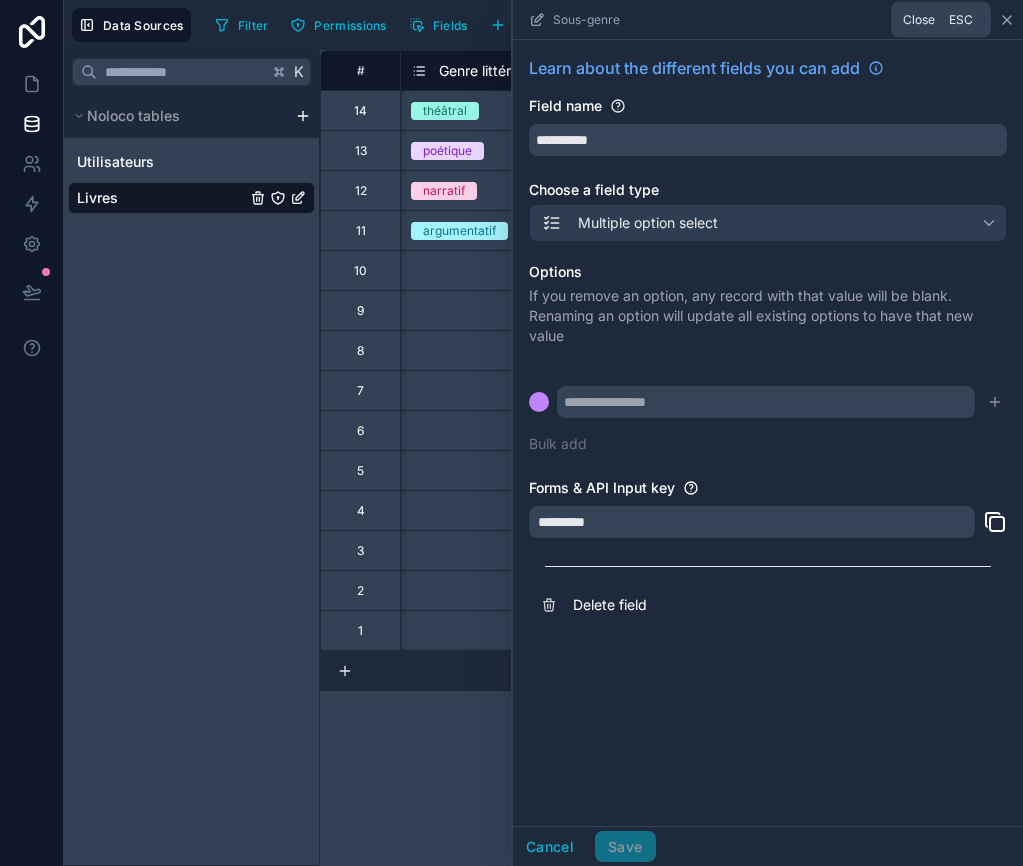 click 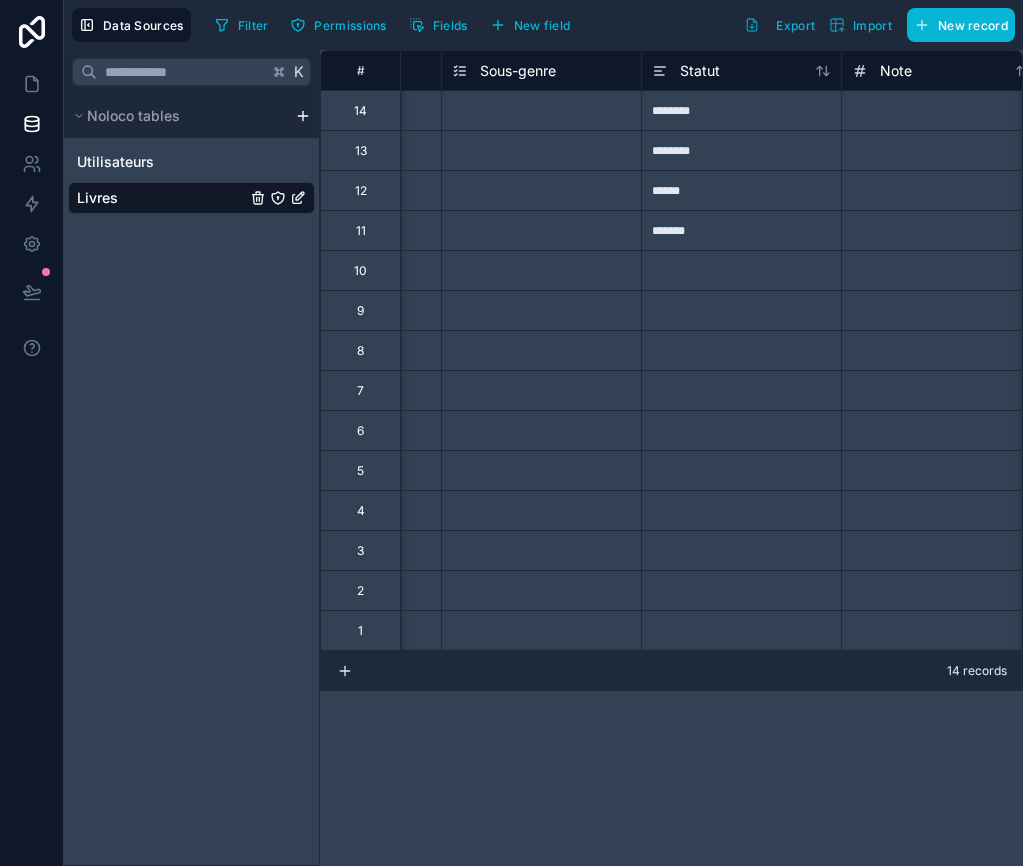 scroll, scrollTop: 0, scrollLeft: 1162, axis: horizontal 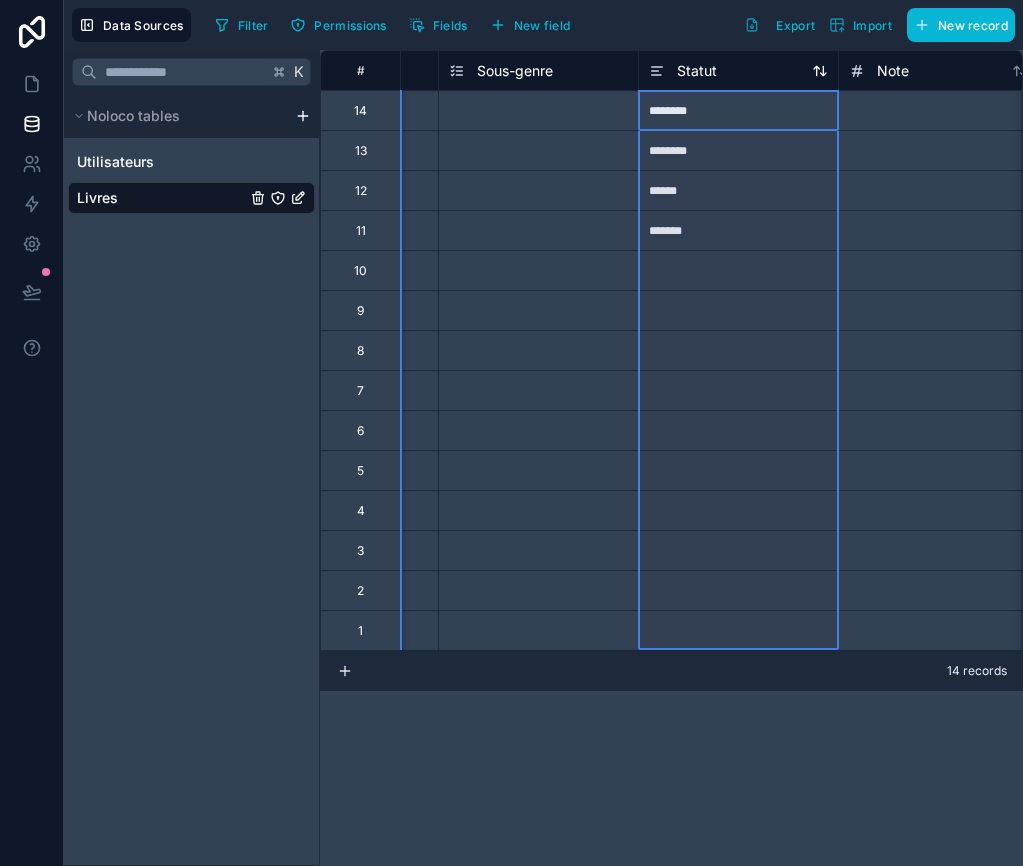 click on "Statut" at bounding box center [697, 71] 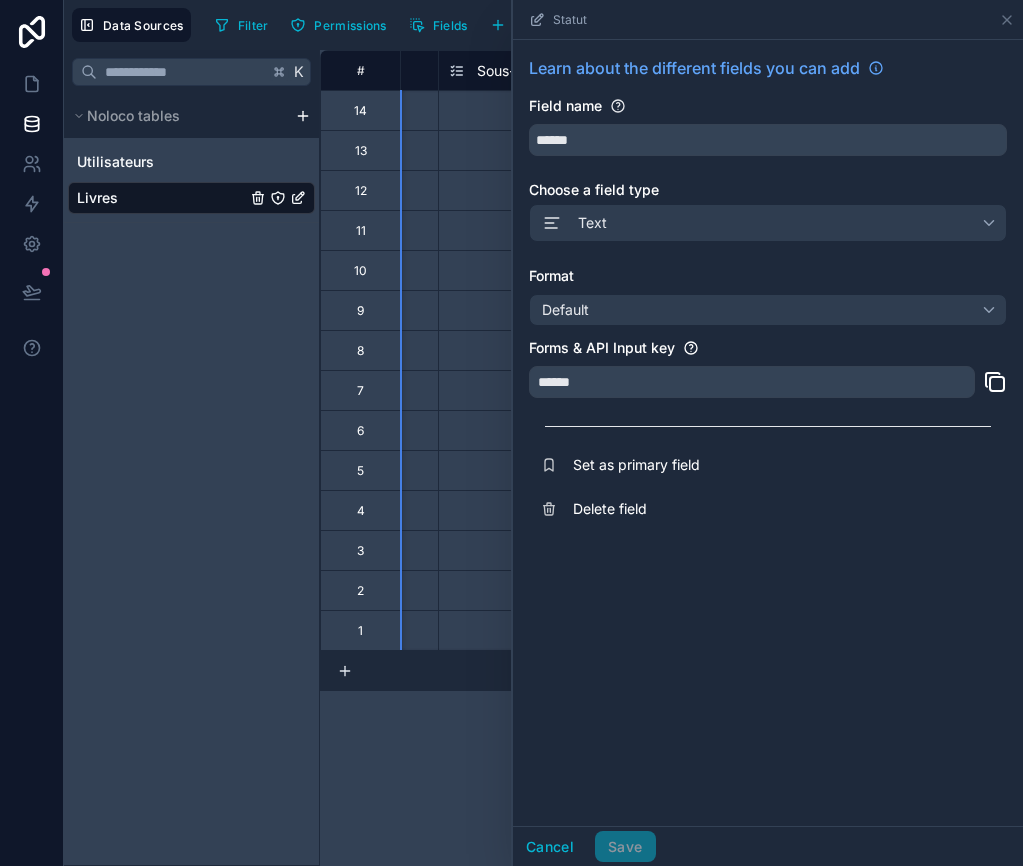click on "Learn about the different fields you can add" at bounding box center [694, 68] 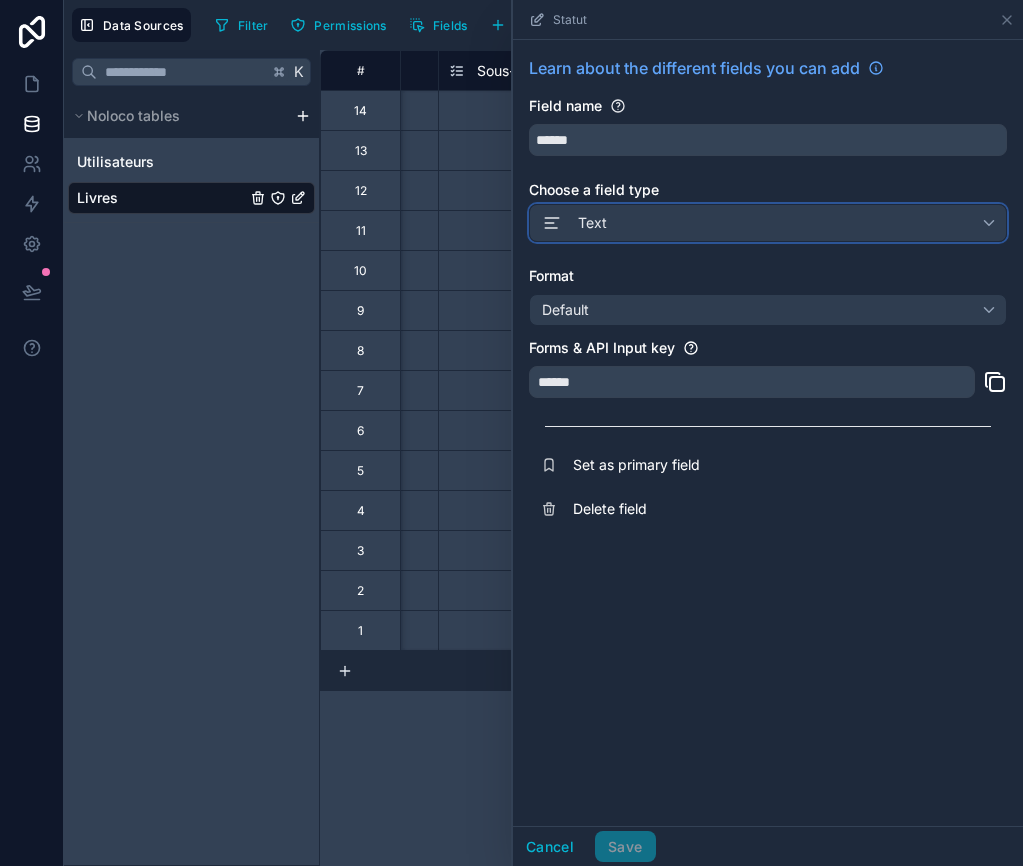 click on "Text" at bounding box center (768, 223) 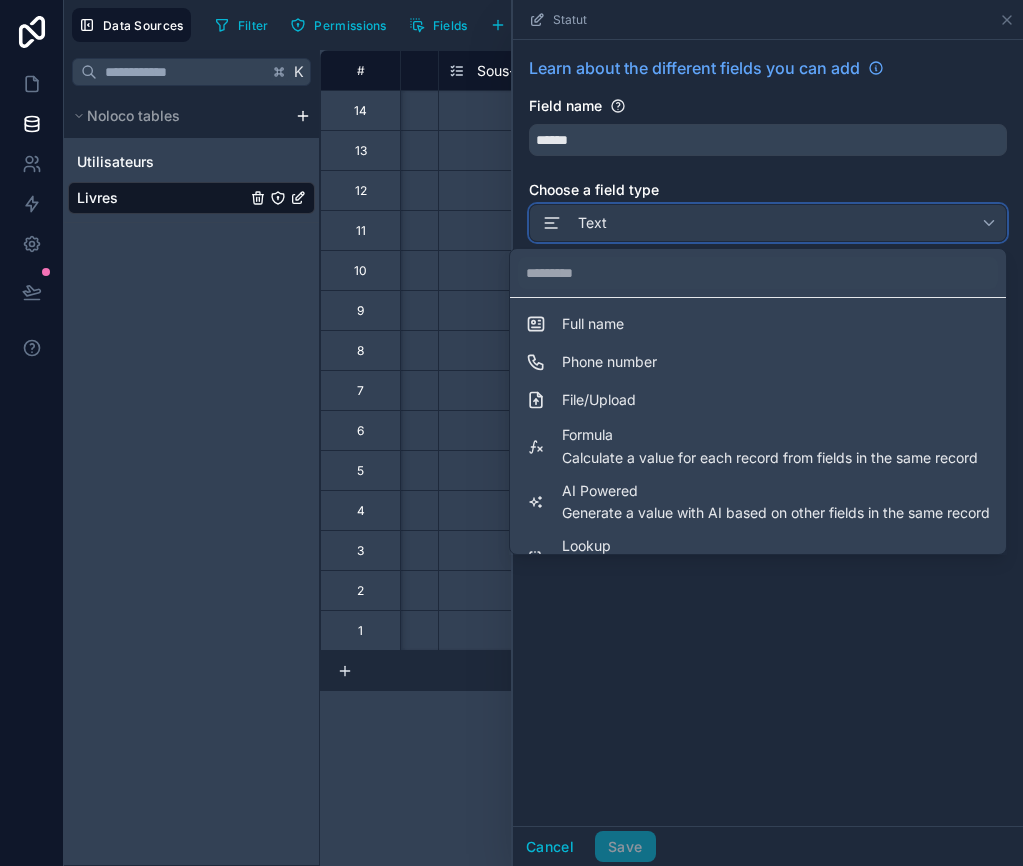 scroll, scrollTop: 377, scrollLeft: 0, axis: vertical 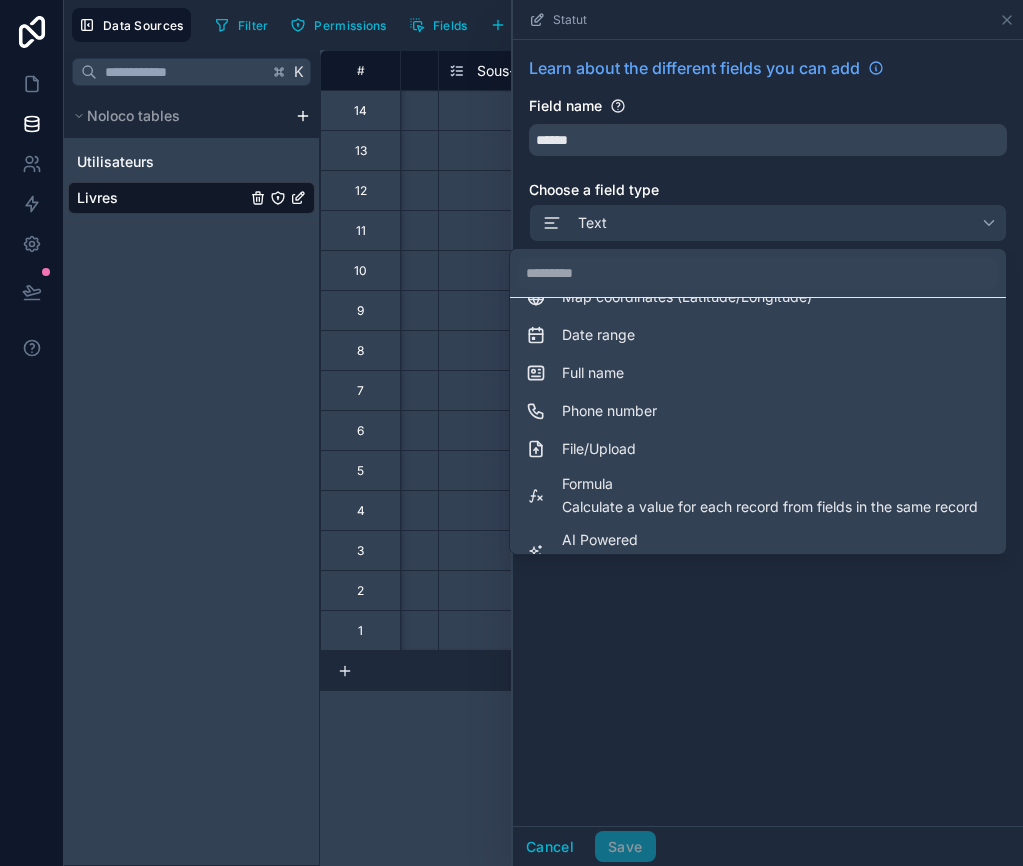 click at bounding box center (768, 433) 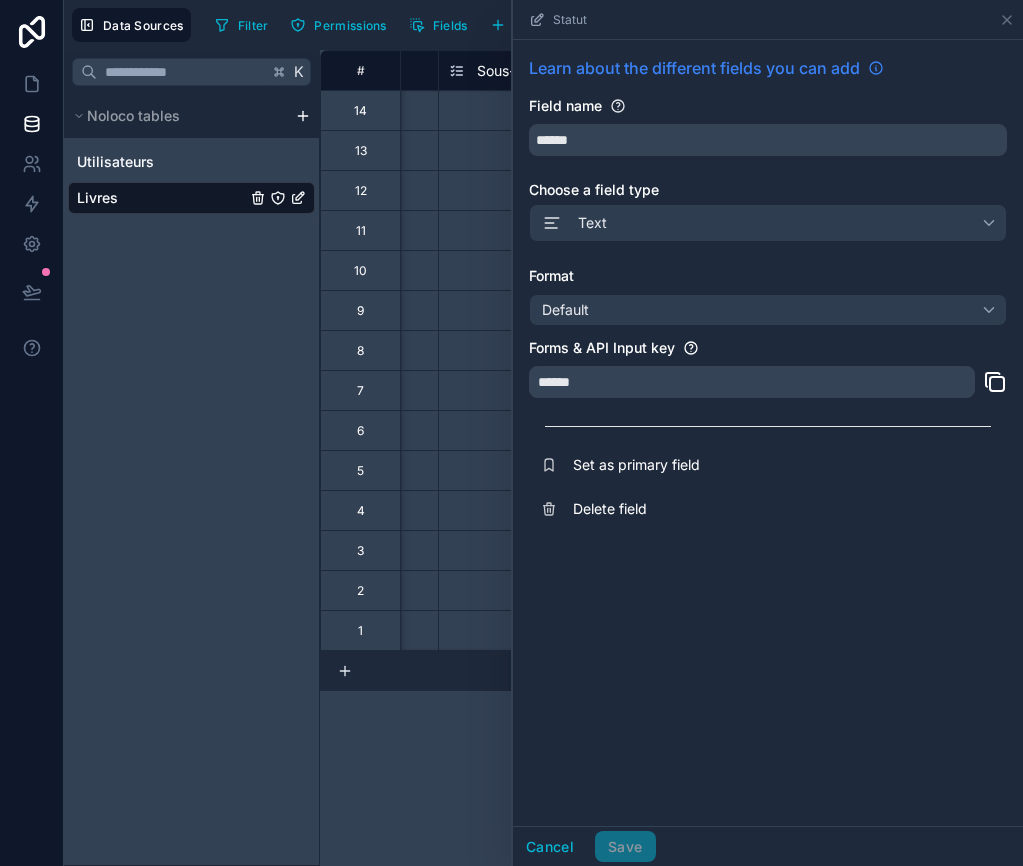 click on "Learn about the different fields you can add" at bounding box center (694, 68) 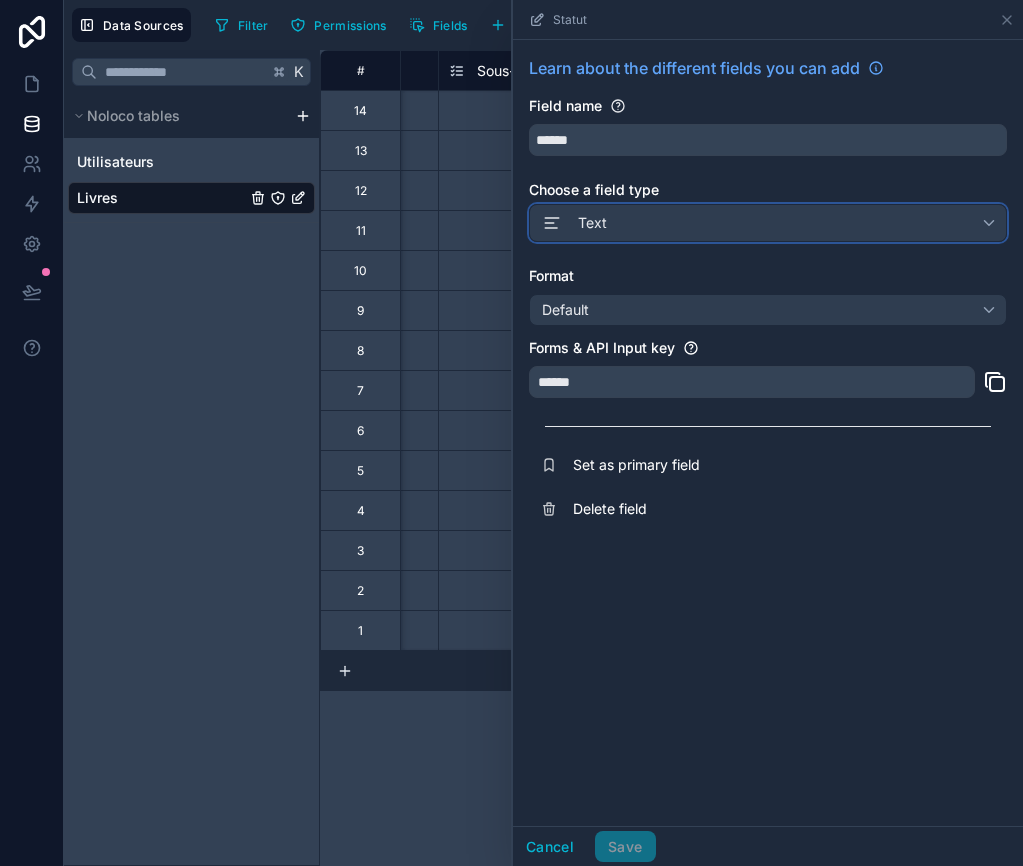 click on "Text" at bounding box center (768, 223) 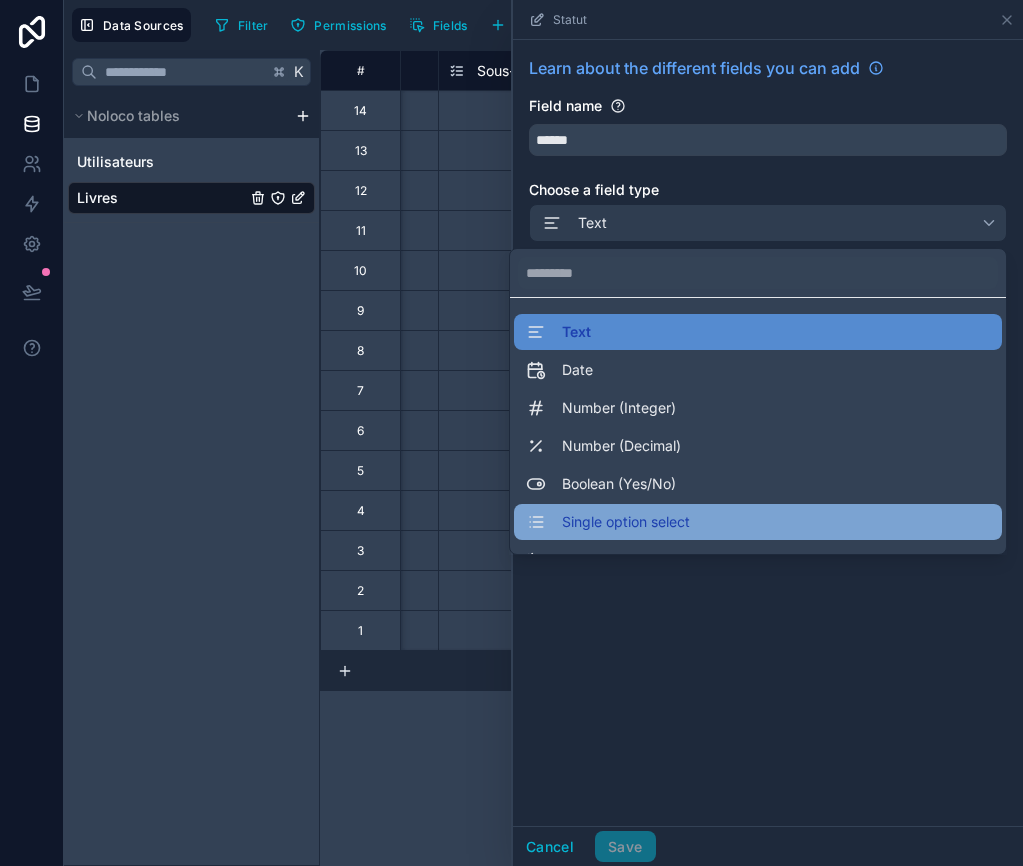 click on "Single option select" at bounding box center [626, 522] 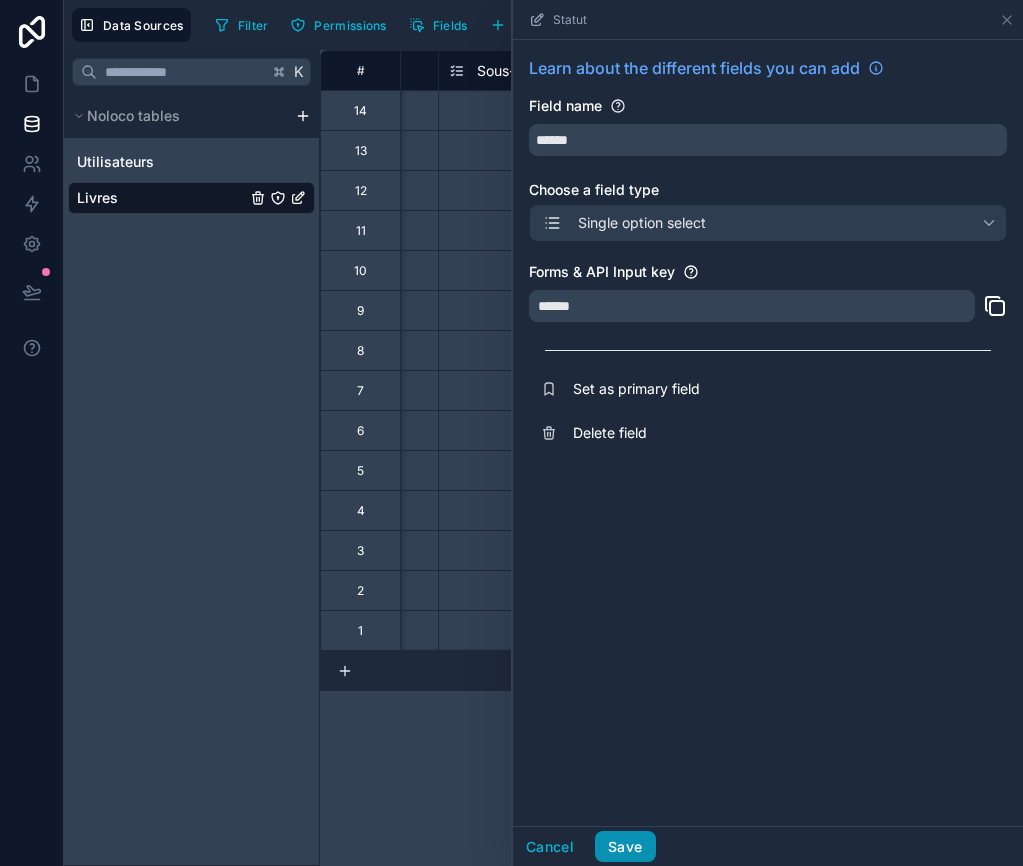 click on "Save" at bounding box center [625, 847] 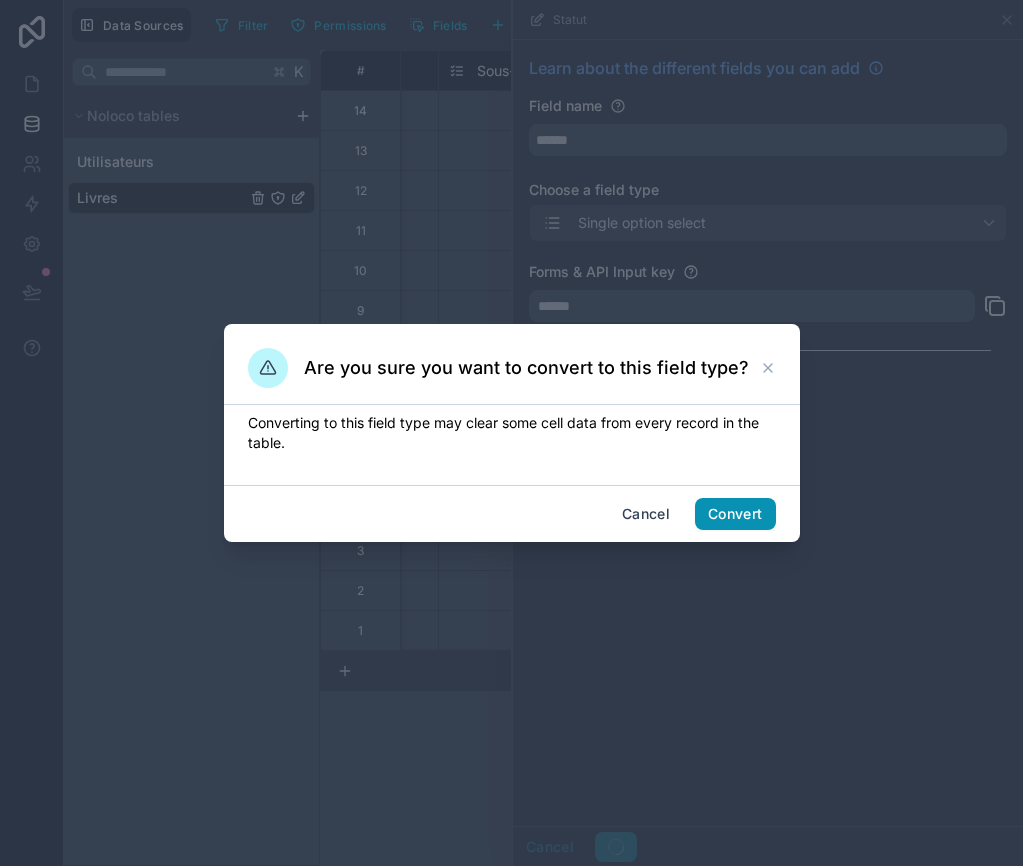 click on "Convert" at bounding box center (735, 514) 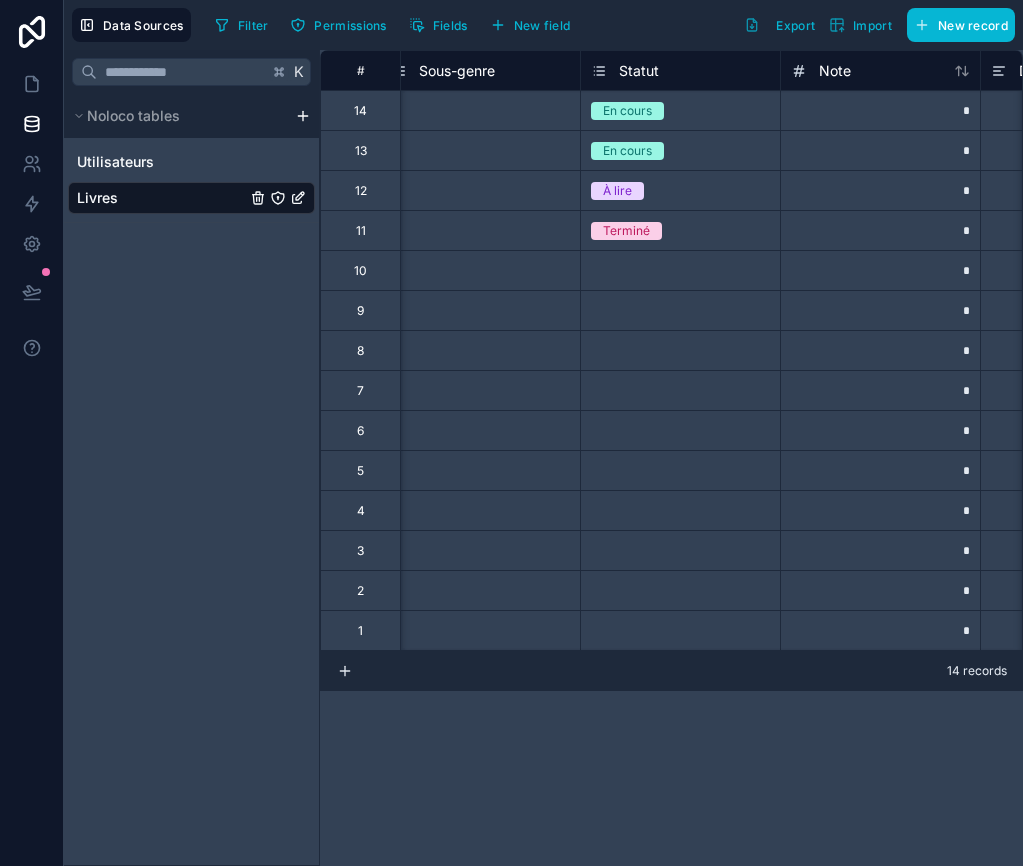 scroll, scrollTop: 0, scrollLeft: 1224, axis: horizontal 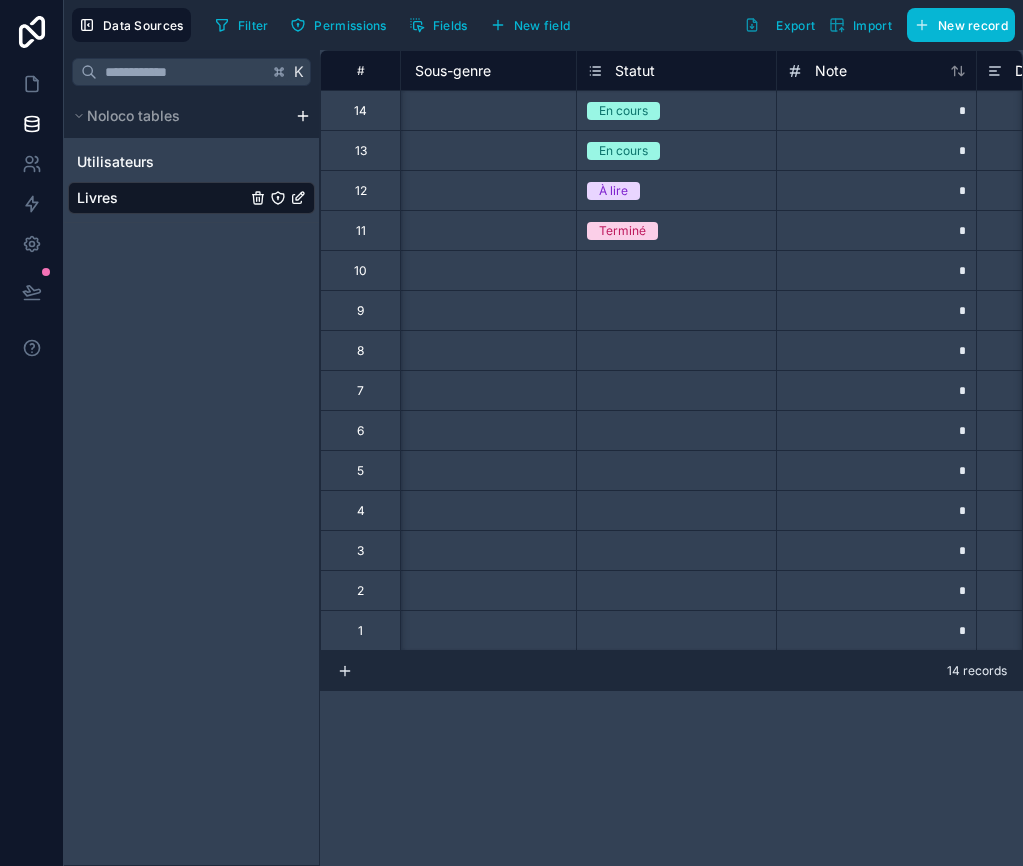 click on "En cours" at bounding box center [623, 111] 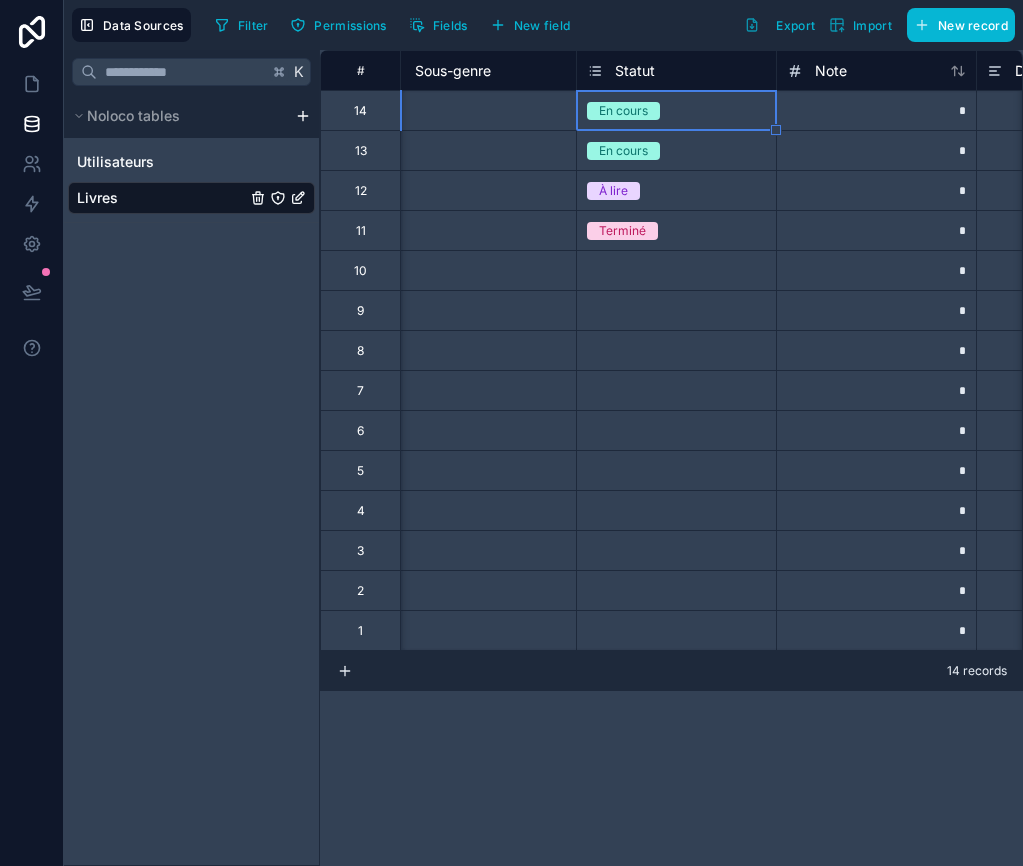 click on "En cours" at bounding box center (623, 111) 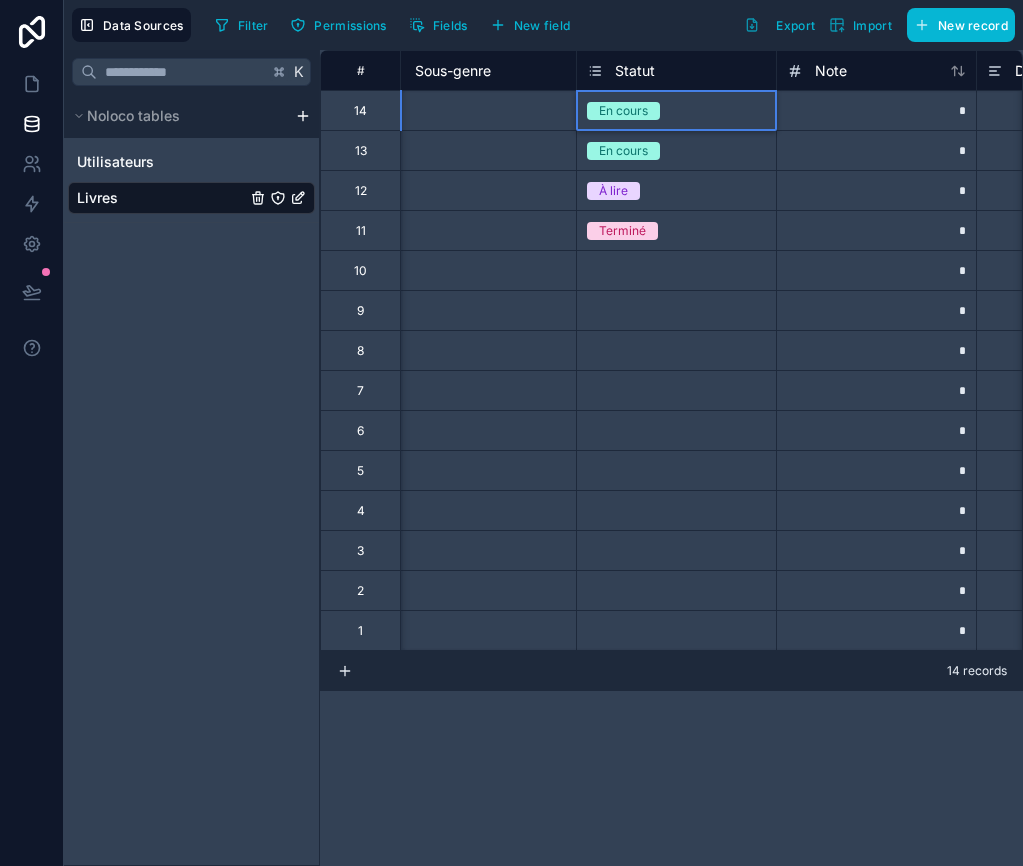 click on "*" at bounding box center (876, 110) 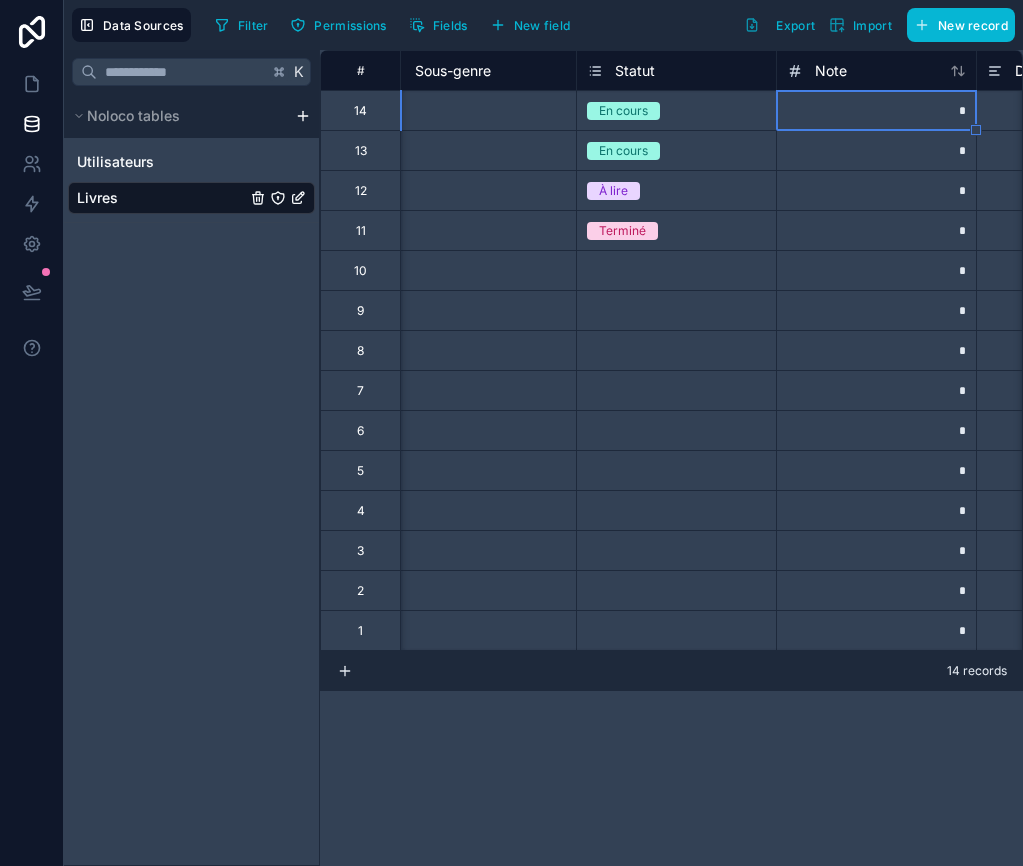 click on "*" at bounding box center [876, 110] 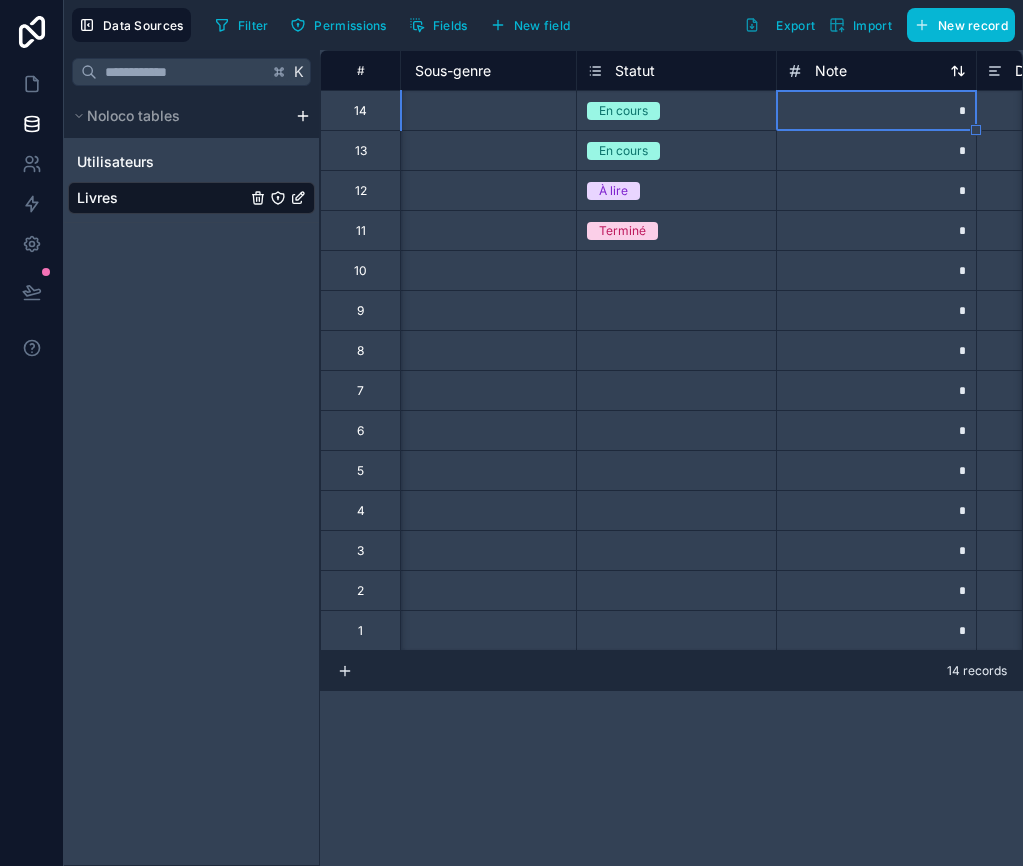 click on "Note" at bounding box center [876, 71] 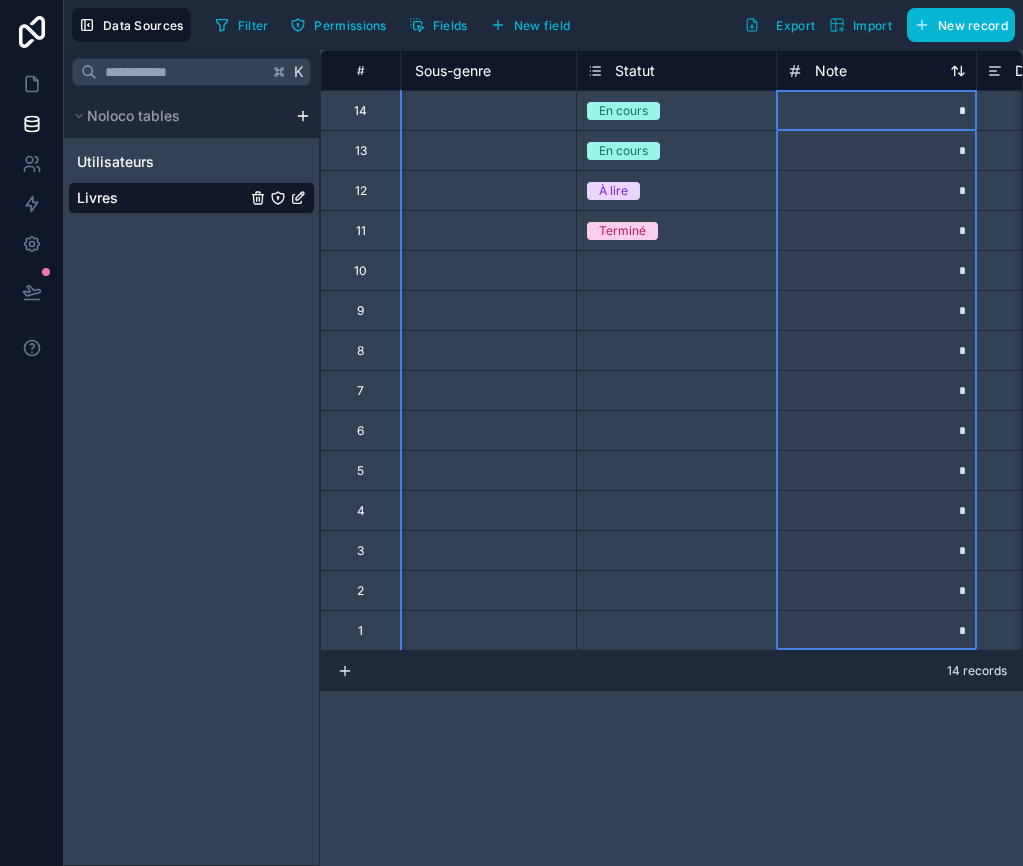 click on "Note" at bounding box center [876, 71] 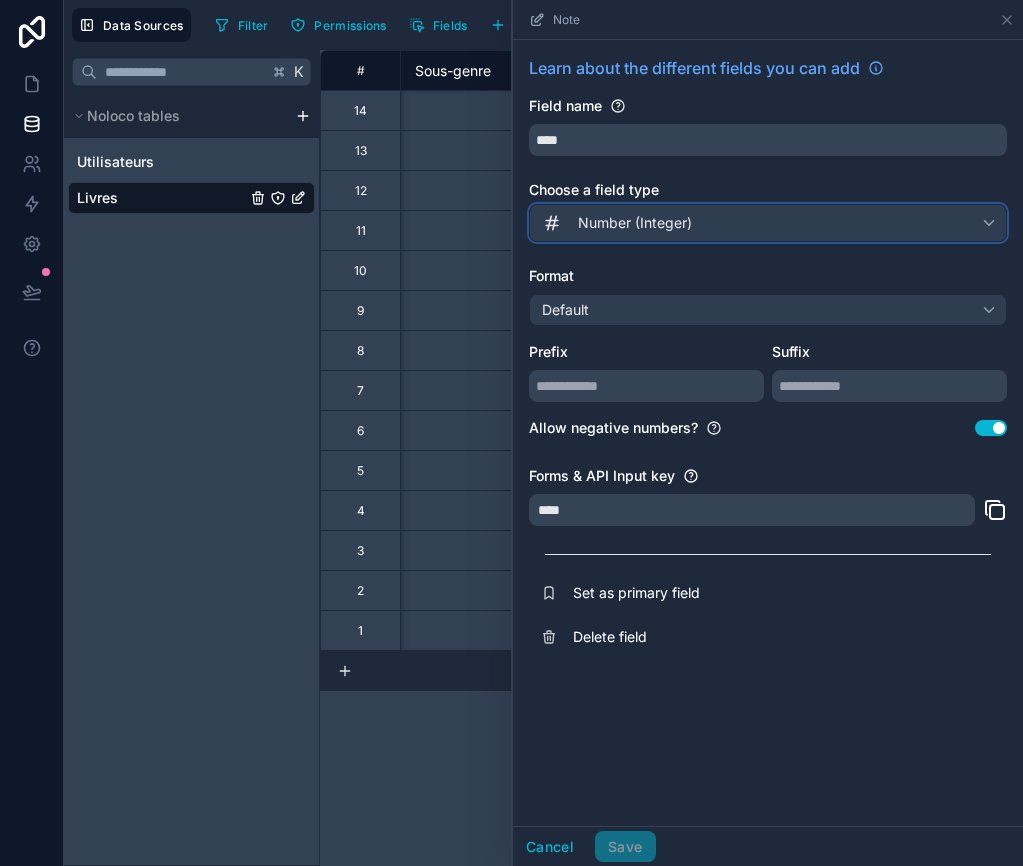 click on "Number (Integer)" at bounding box center [768, 223] 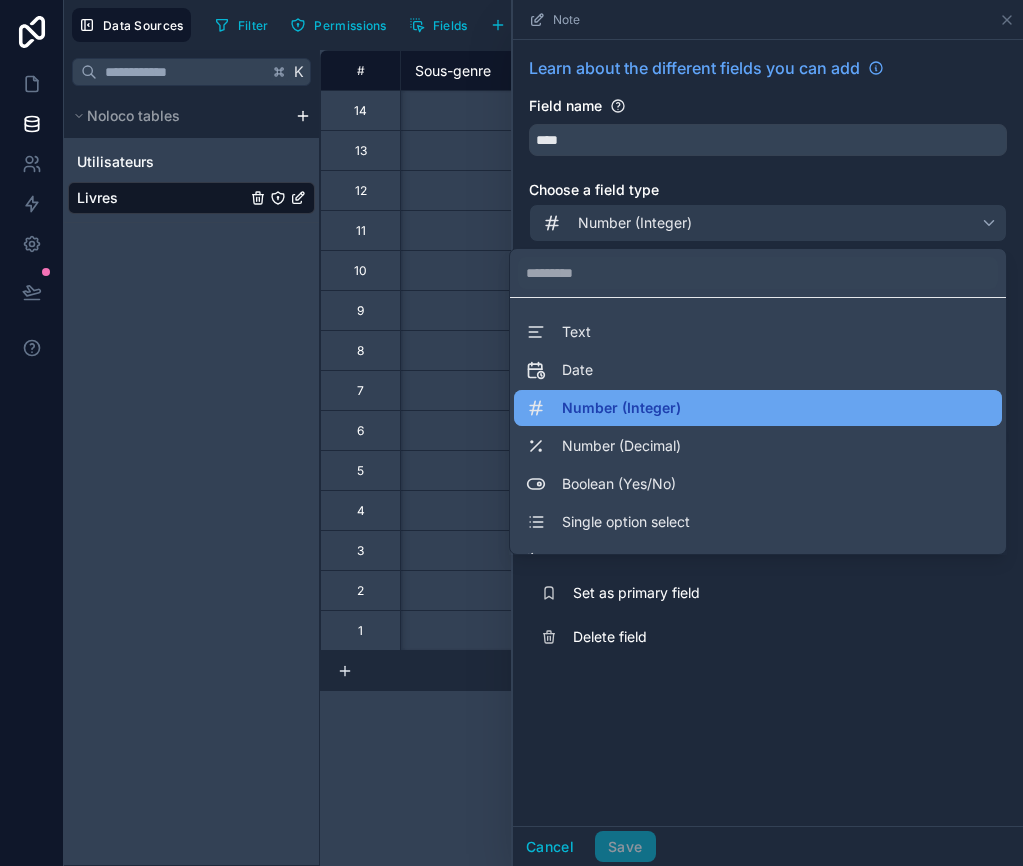 click on "Number (Integer)" at bounding box center [621, 408] 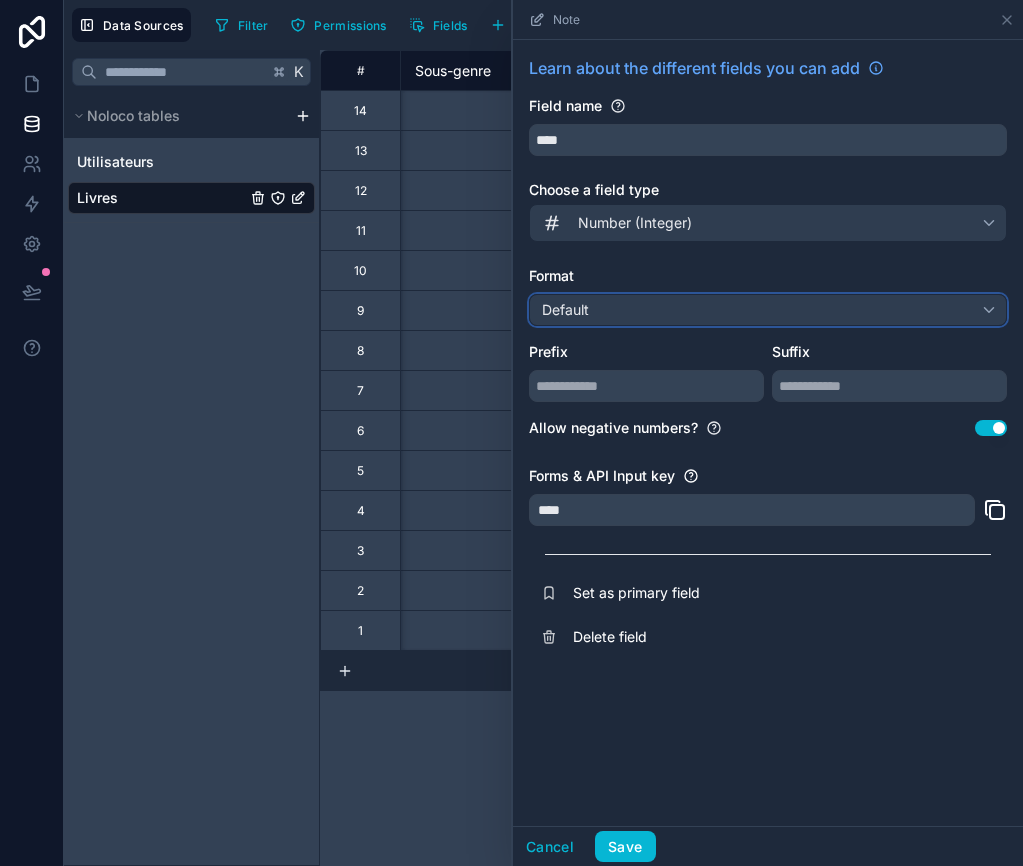 click on "Default" at bounding box center (768, 310) 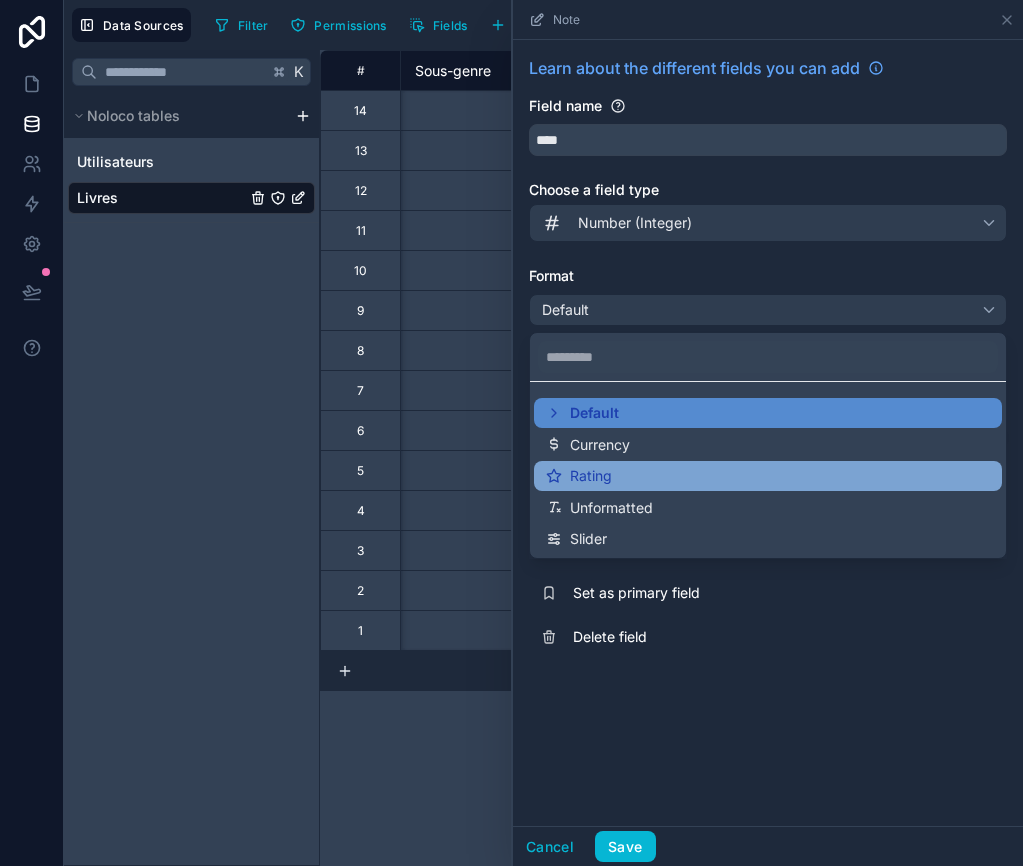 click on "Rating" at bounding box center (591, 476) 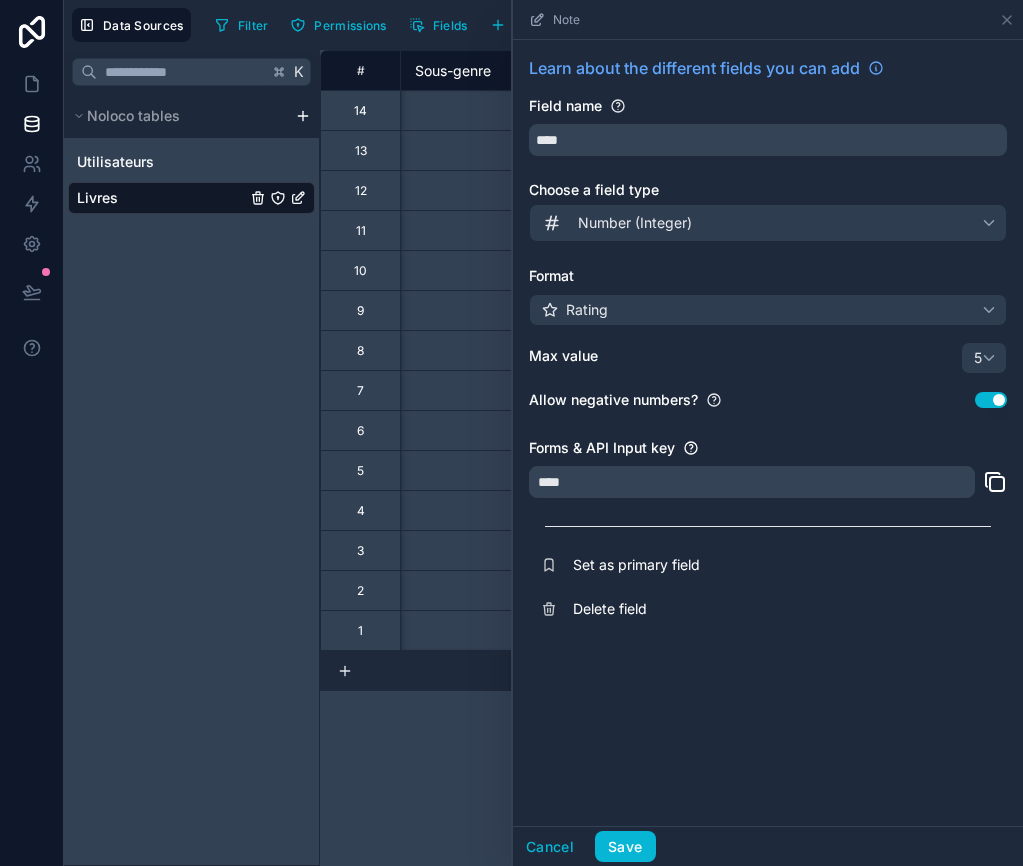 click on "Use setting" at bounding box center (991, 400) 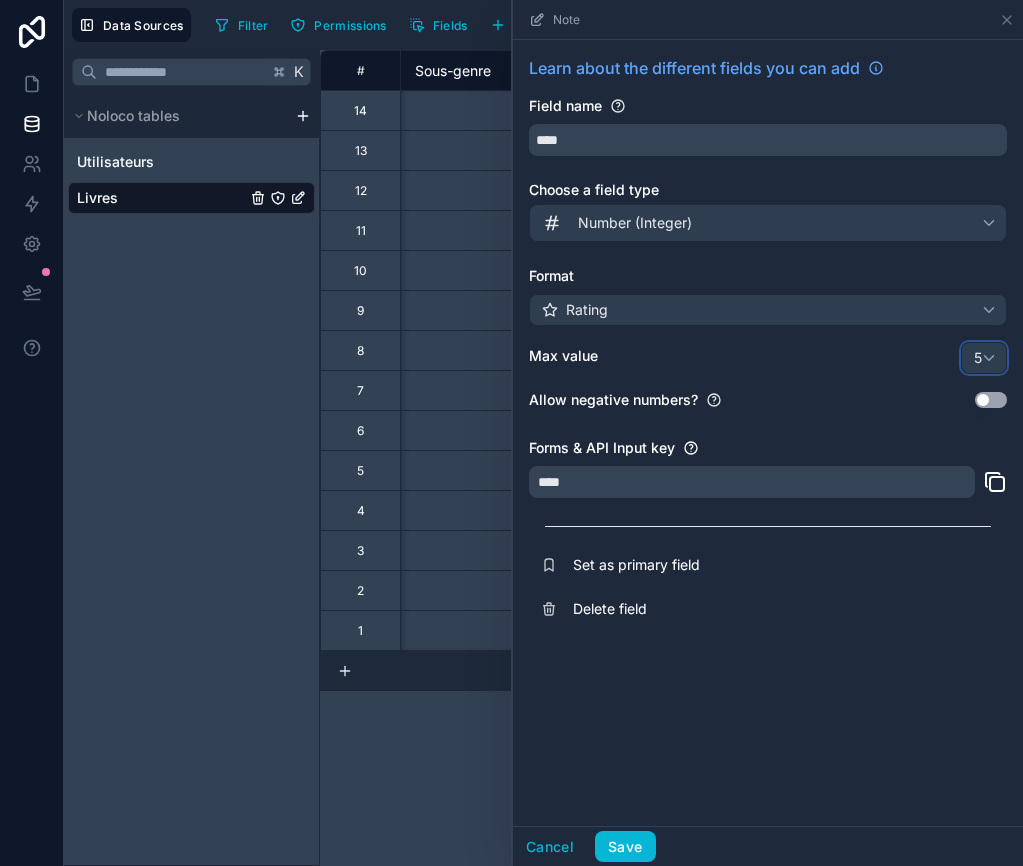 click on "5" at bounding box center (984, 358) 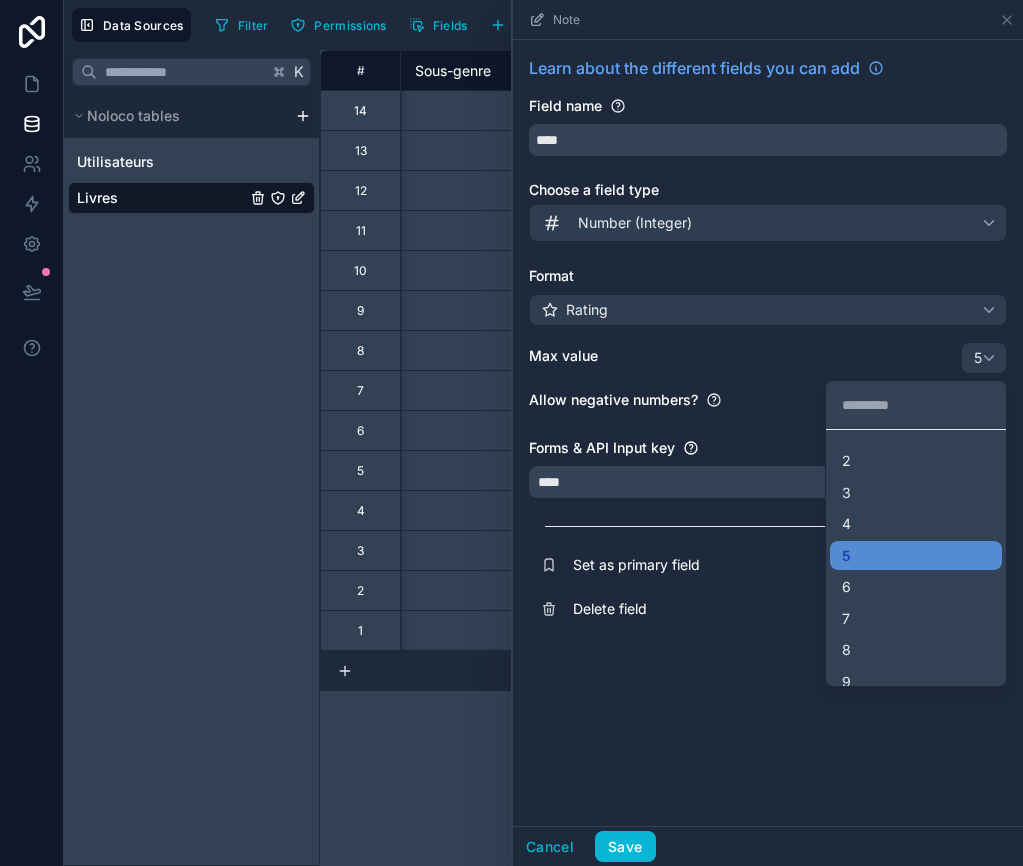 click at bounding box center (768, 433) 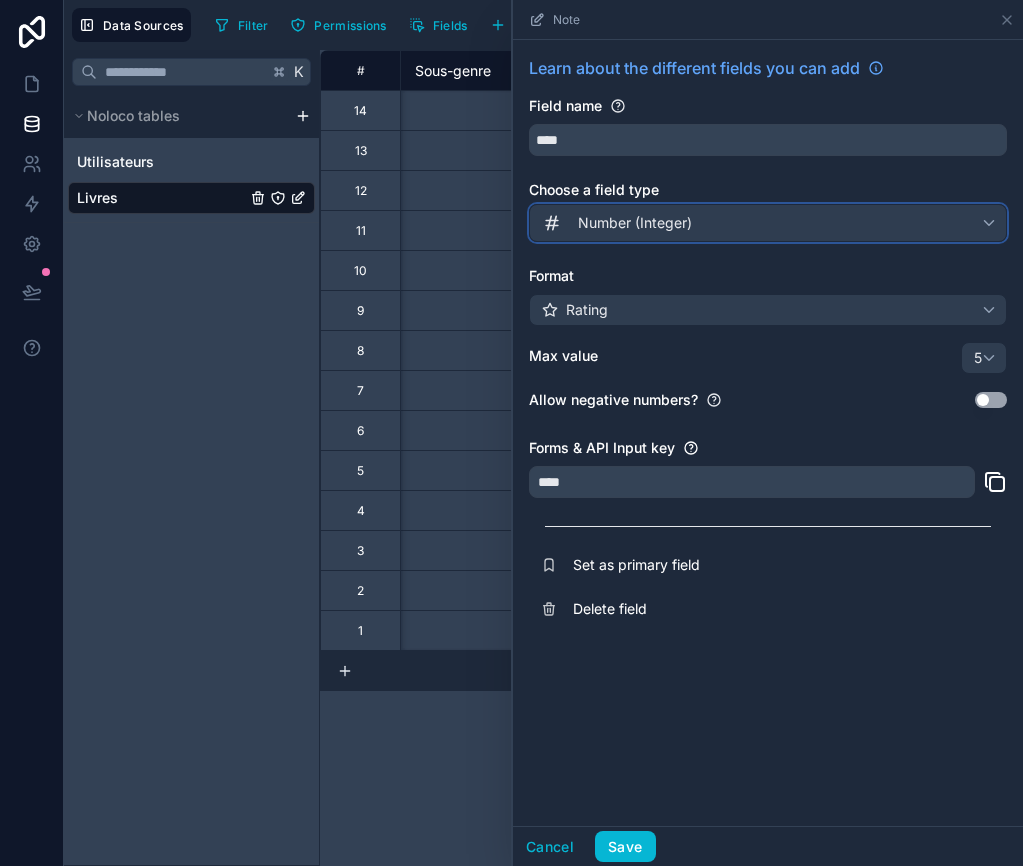 click on "Number (Integer)" at bounding box center (768, 223) 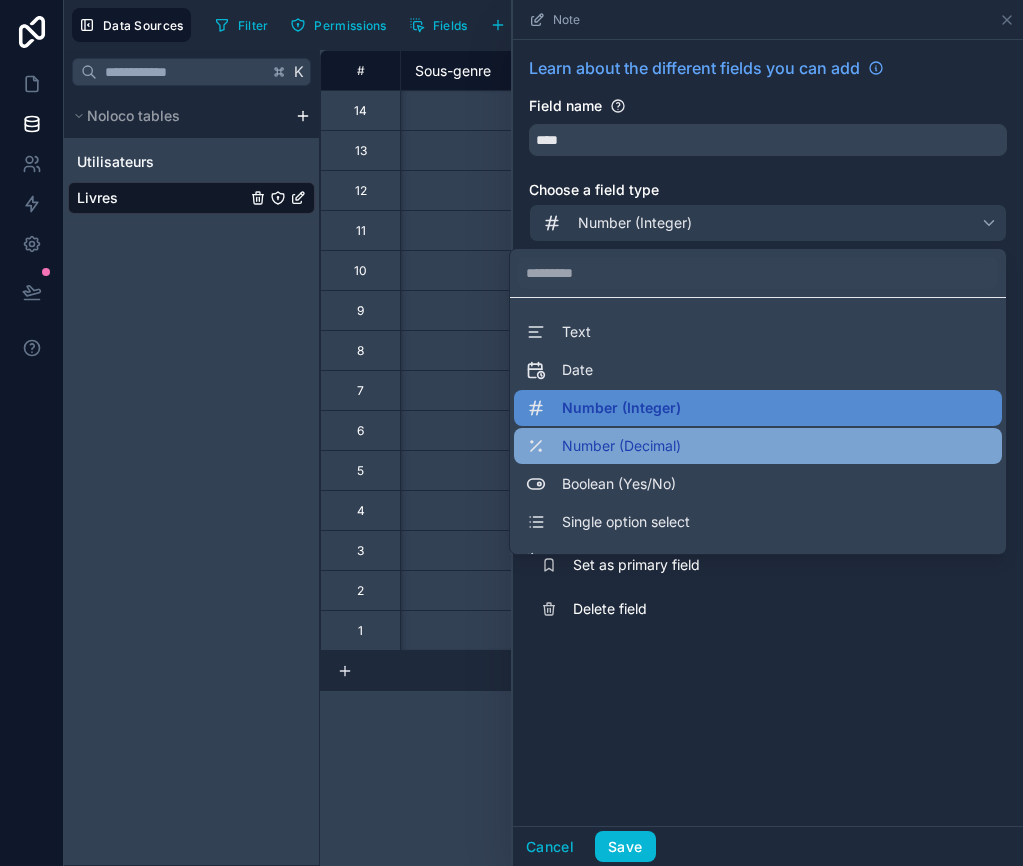 click on "Number (Decimal)" at bounding box center (621, 446) 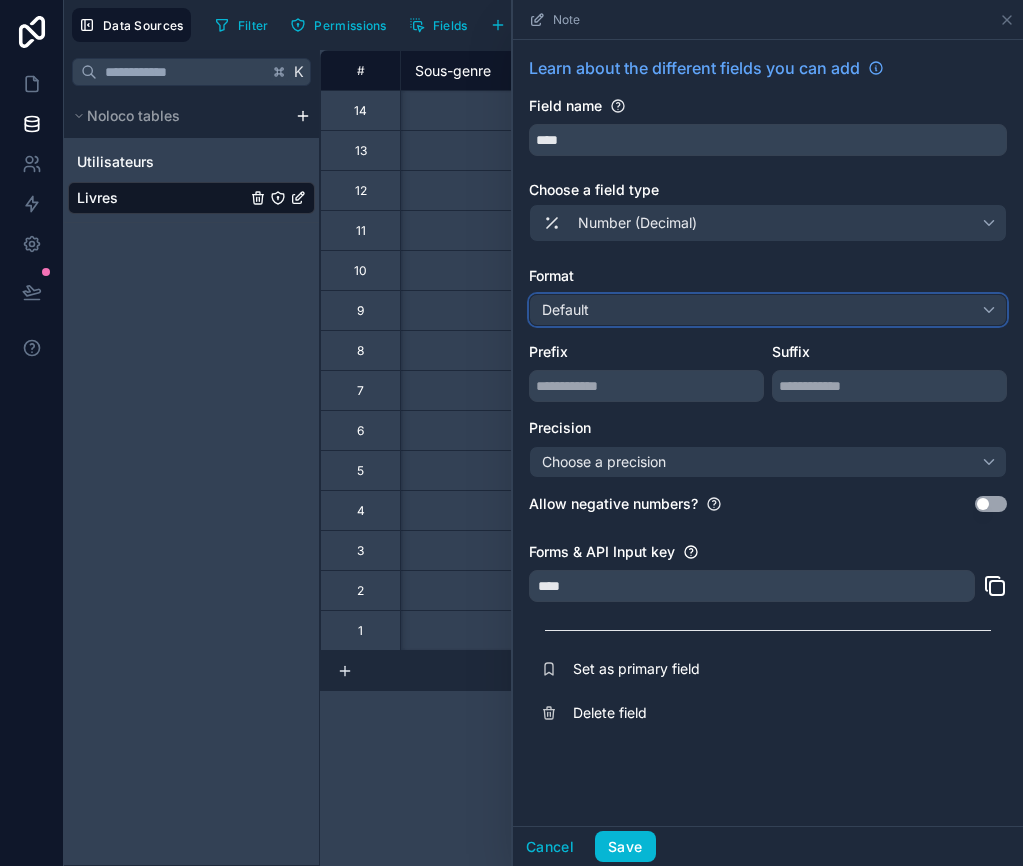 click on "Default" at bounding box center (768, 310) 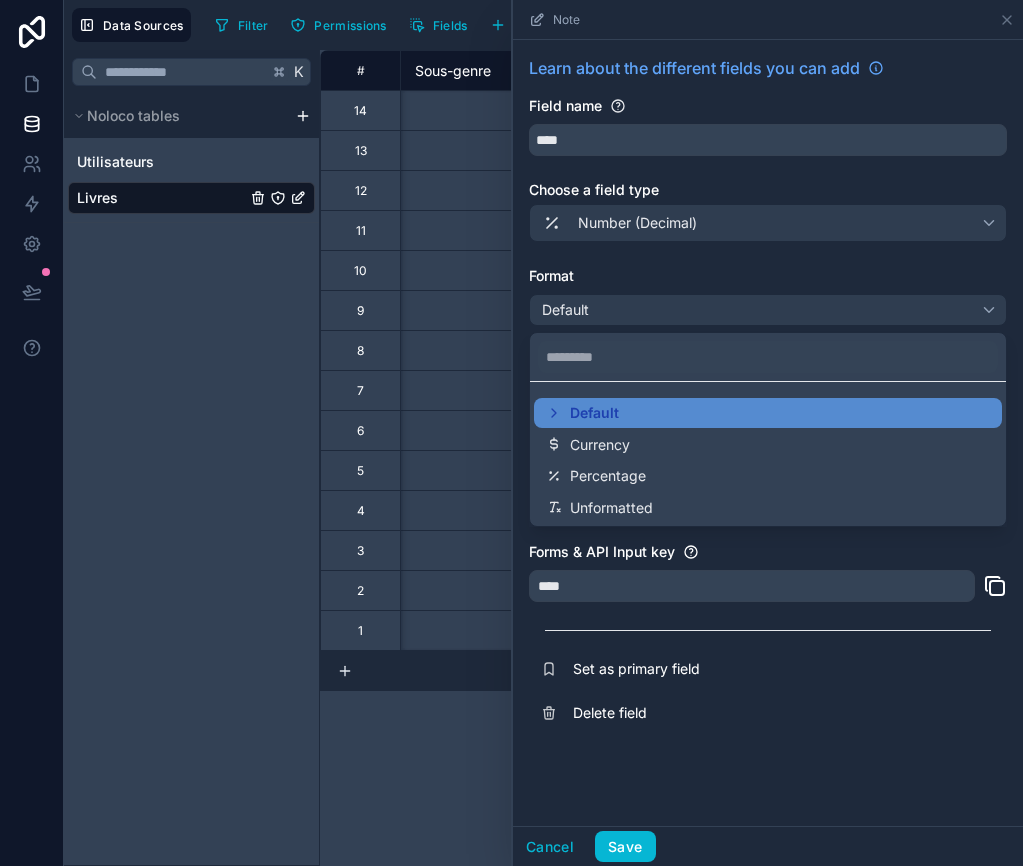 click at bounding box center [768, 433] 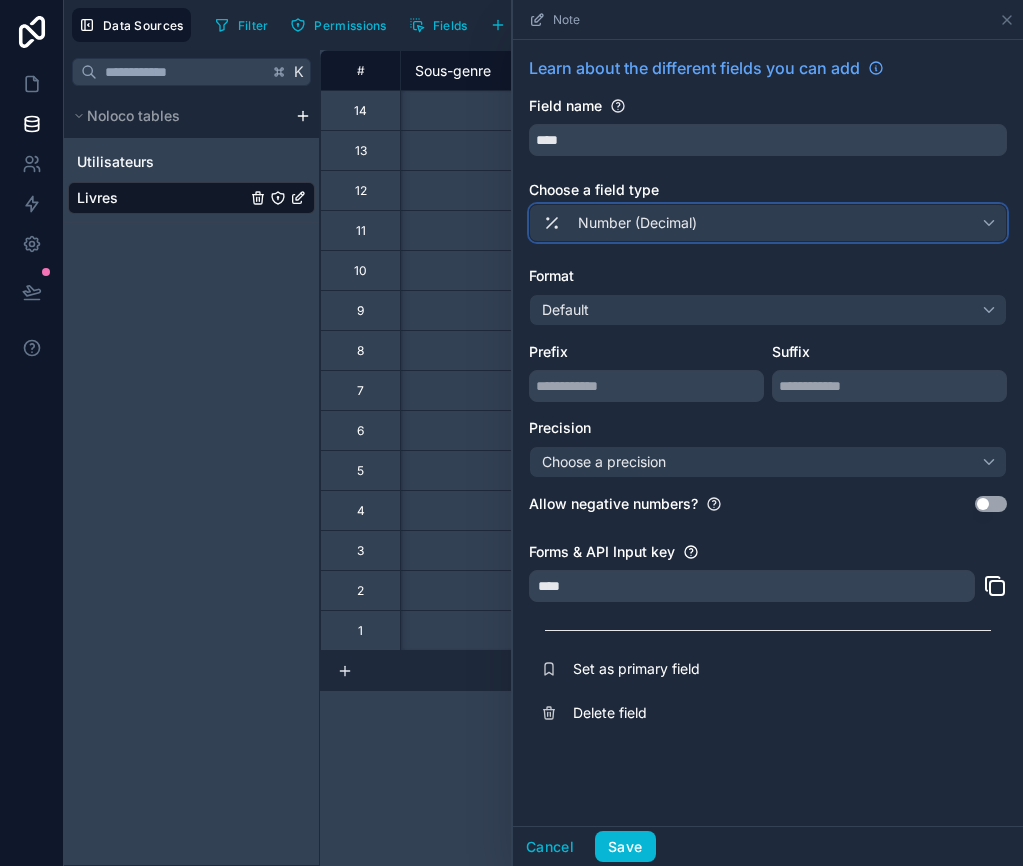 click on "Number (Decimal)" at bounding box center (768, 223) 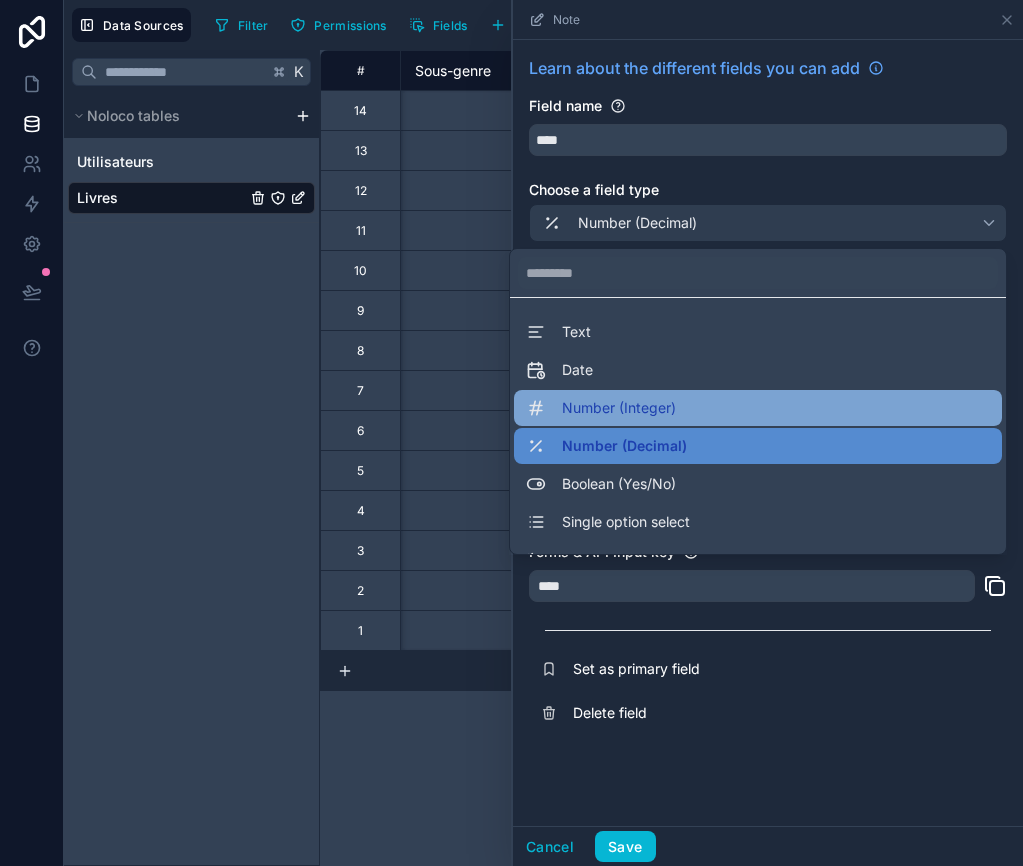 click on "Number (Integer)" at bounding box center (758, 408) 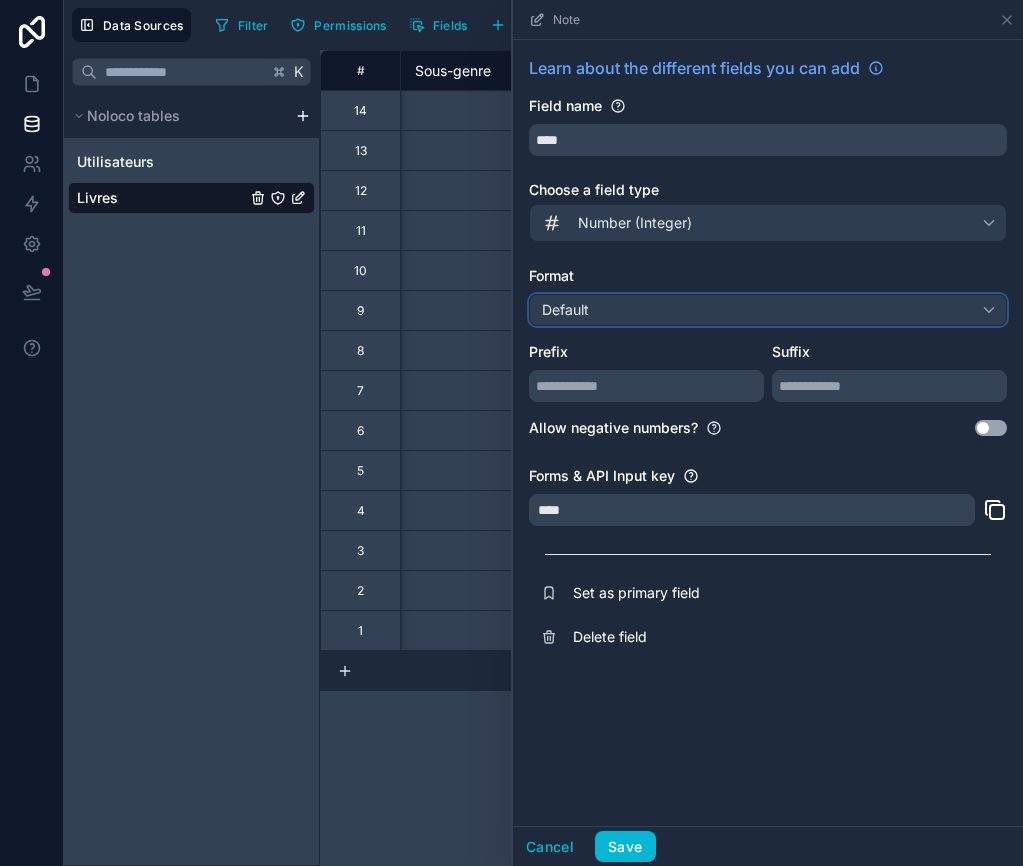 click on "Default" at bounding box center (768, 310) 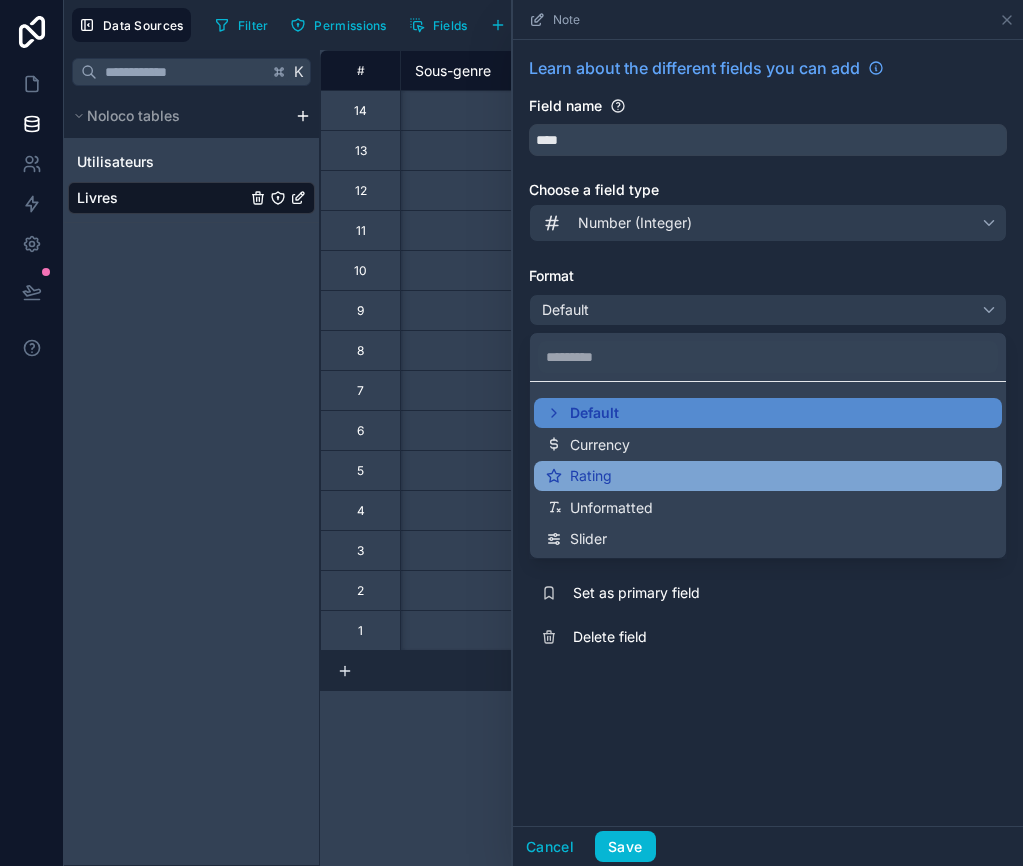 click on "Rating" at bounding box center (768, 476) 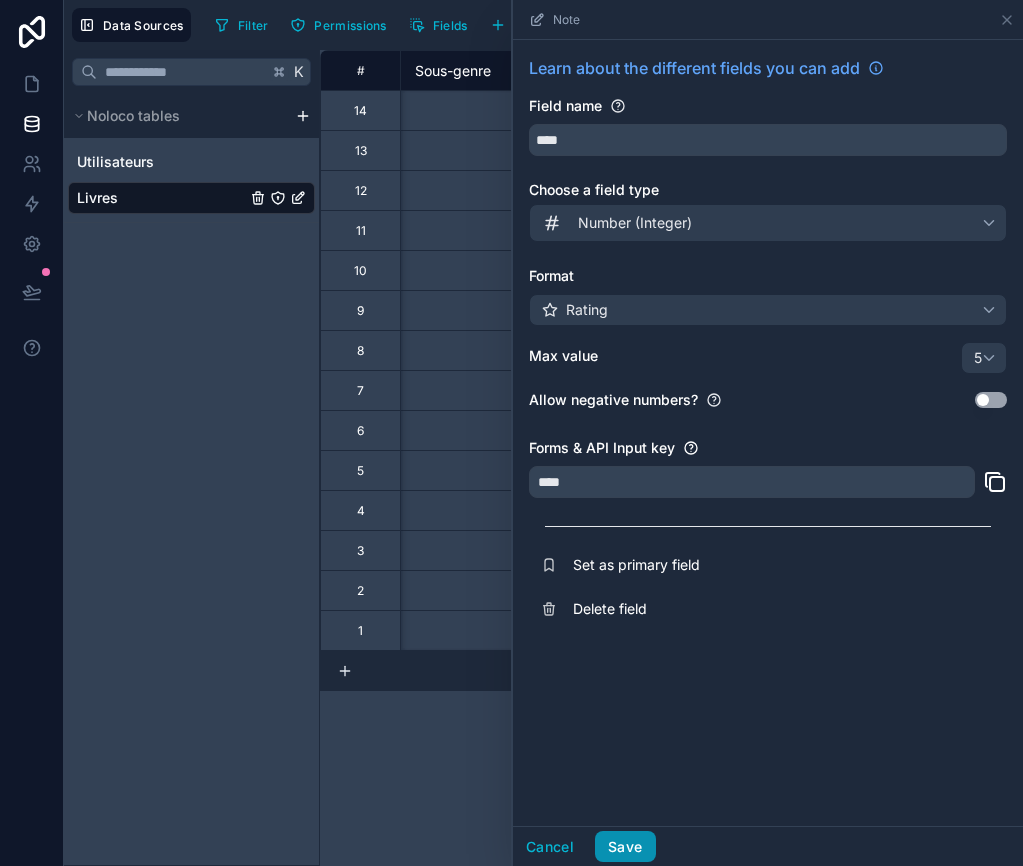 click on "Save" at bounding box center [625, 847] 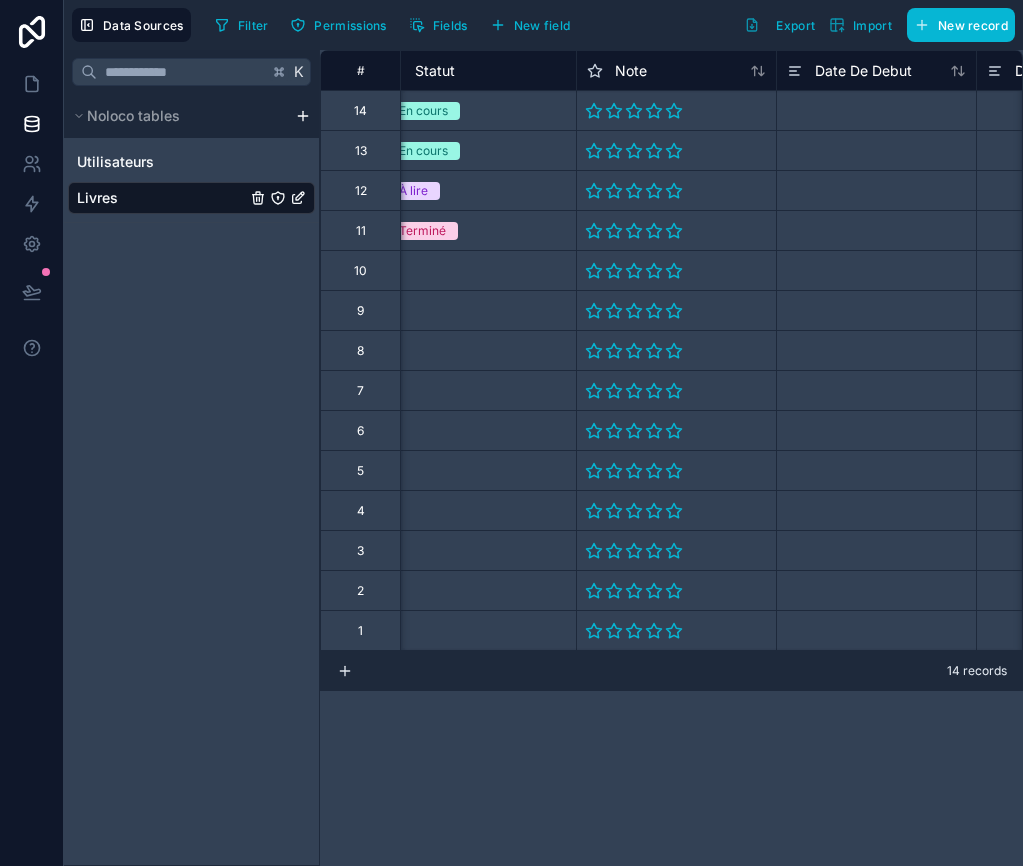 scroll, scrollTop: 0, scrollLeft: 1661, axis: horizontal 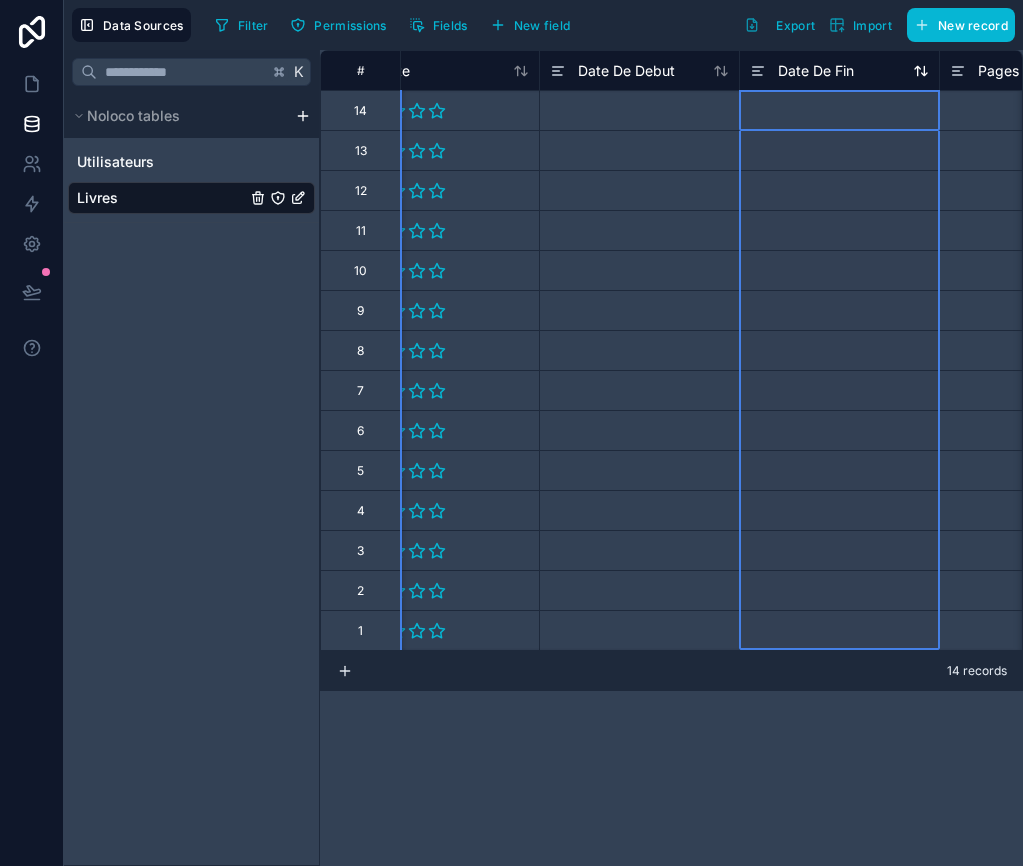 click on "Date De Fin" at bounding box center [839, 71] 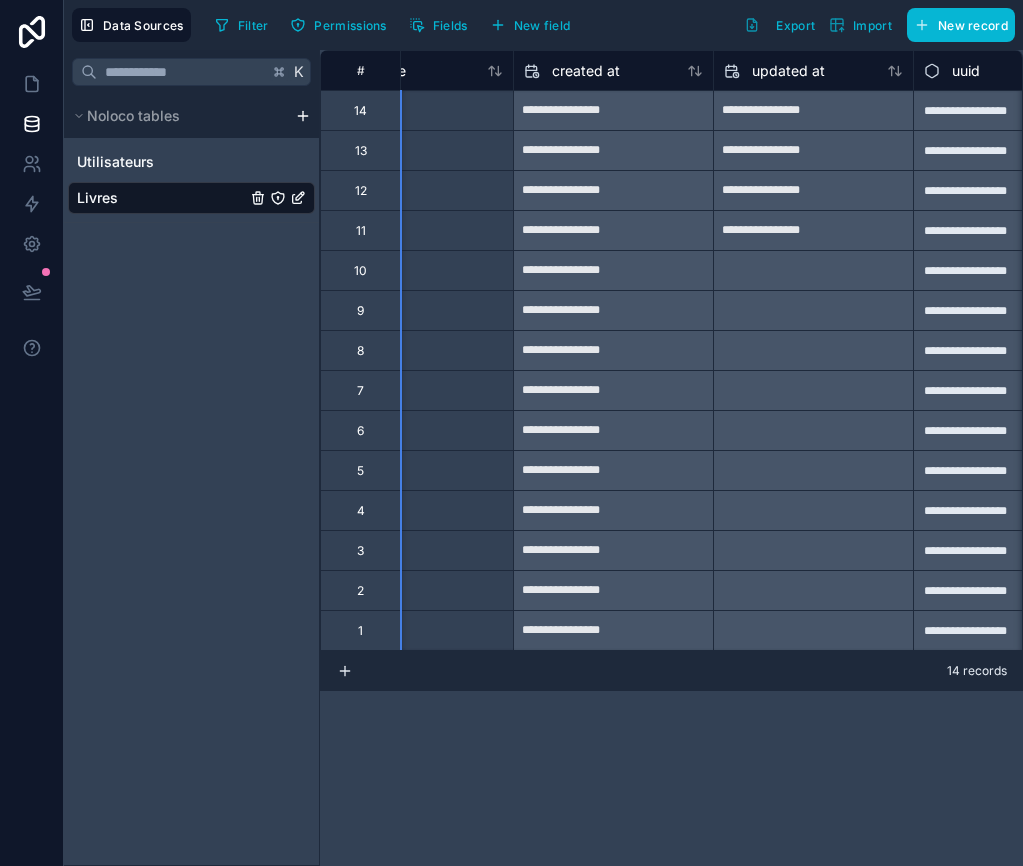 scroll, scrollTop: 0, scrollLeft: 3978, axis: horizontal 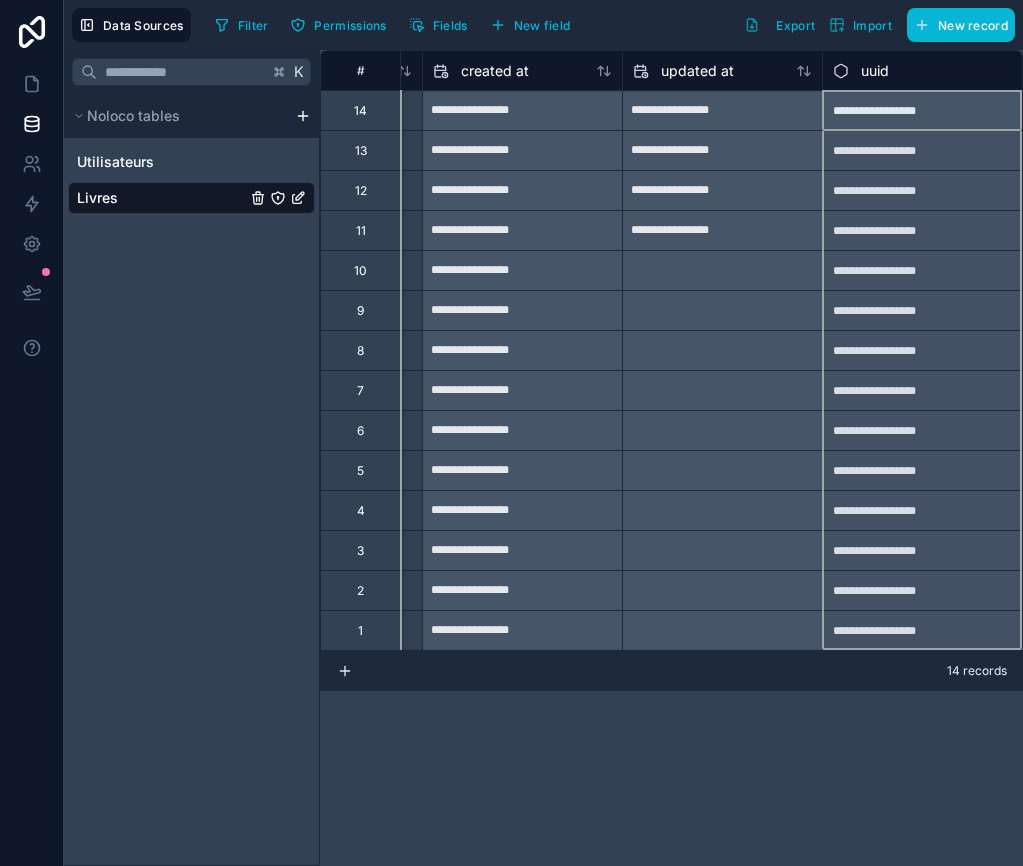 click on "uuid" at bounding box center [922, 71] 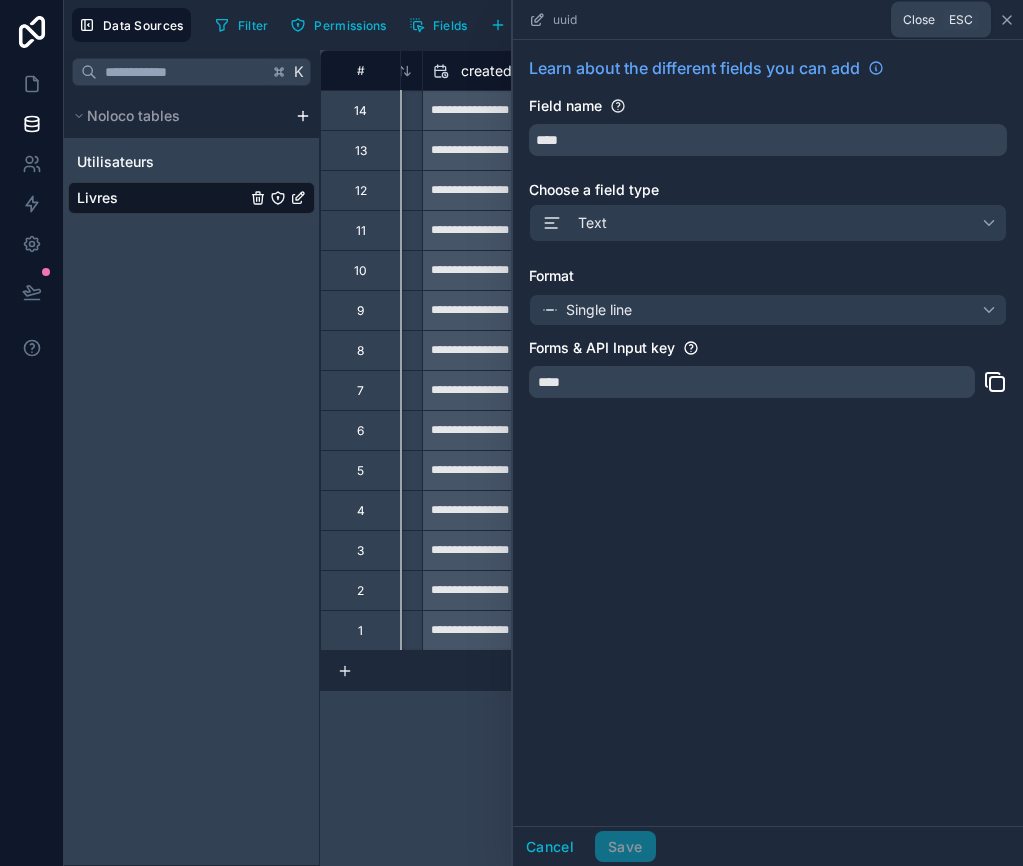 click 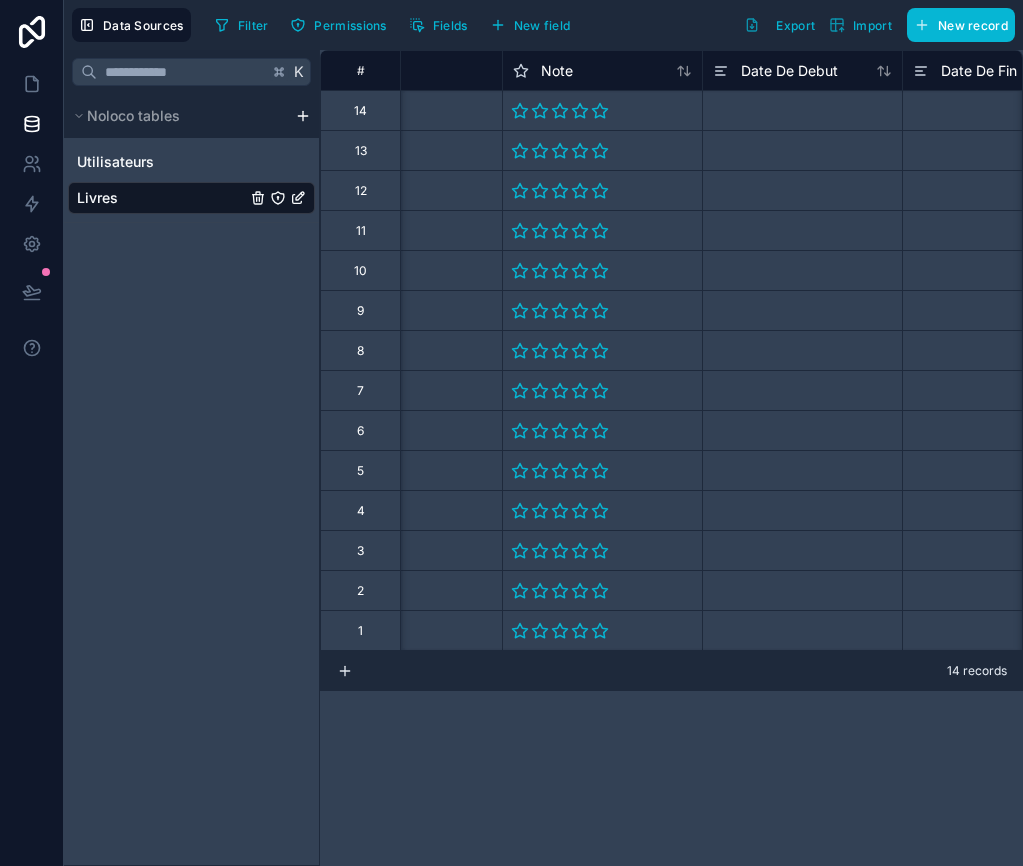 scroll, scrollTop: 0, scrollLeft: 1516, axis: horizontal 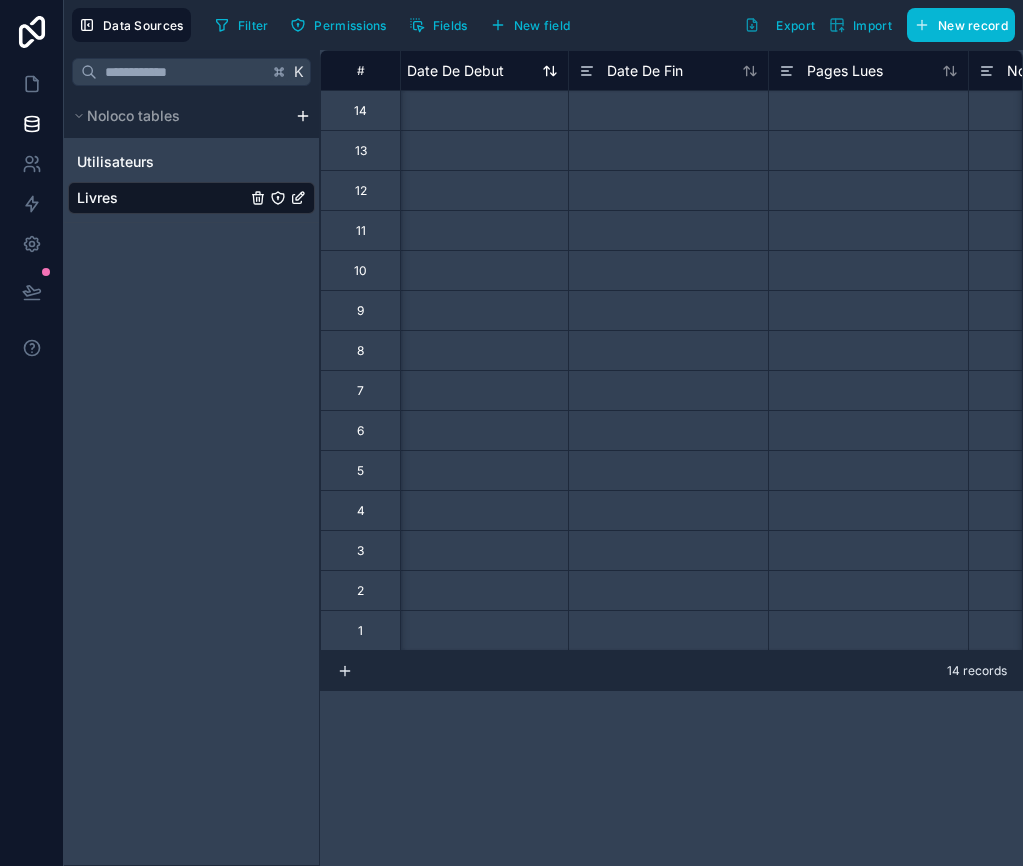 click on "Date De Debut" at bounding box center (468, 71) 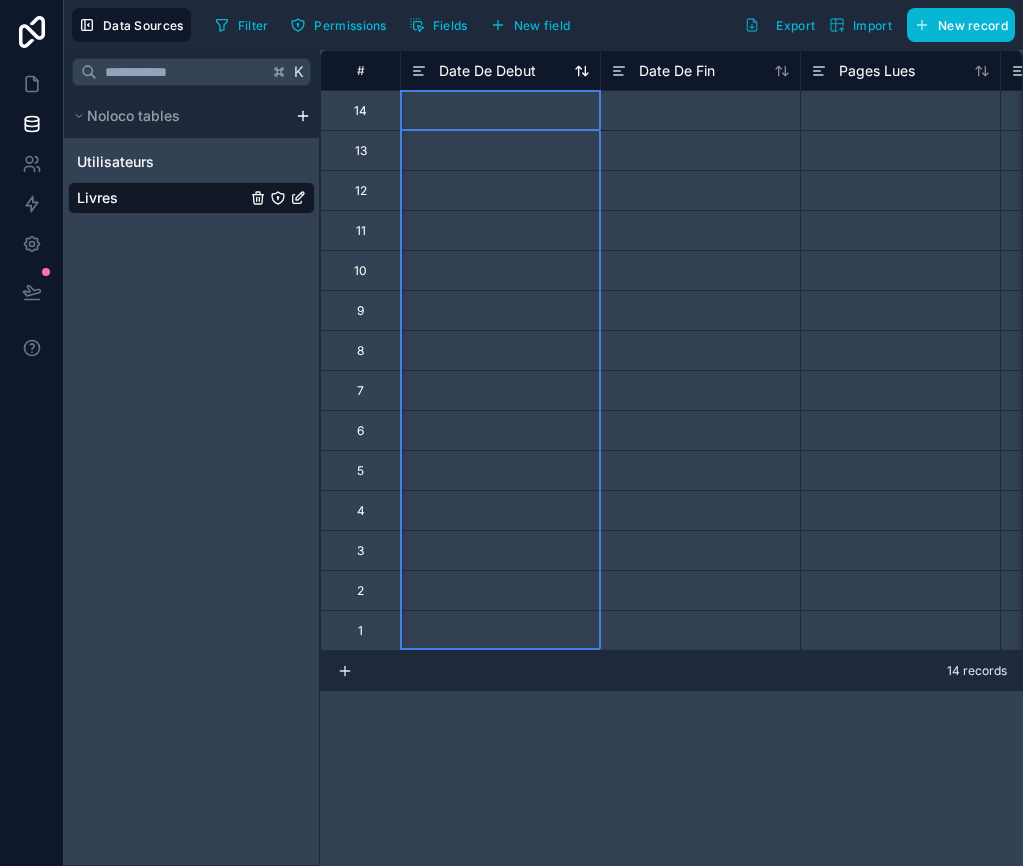 click on "Date De Debut" at bounding box center [487, 71] 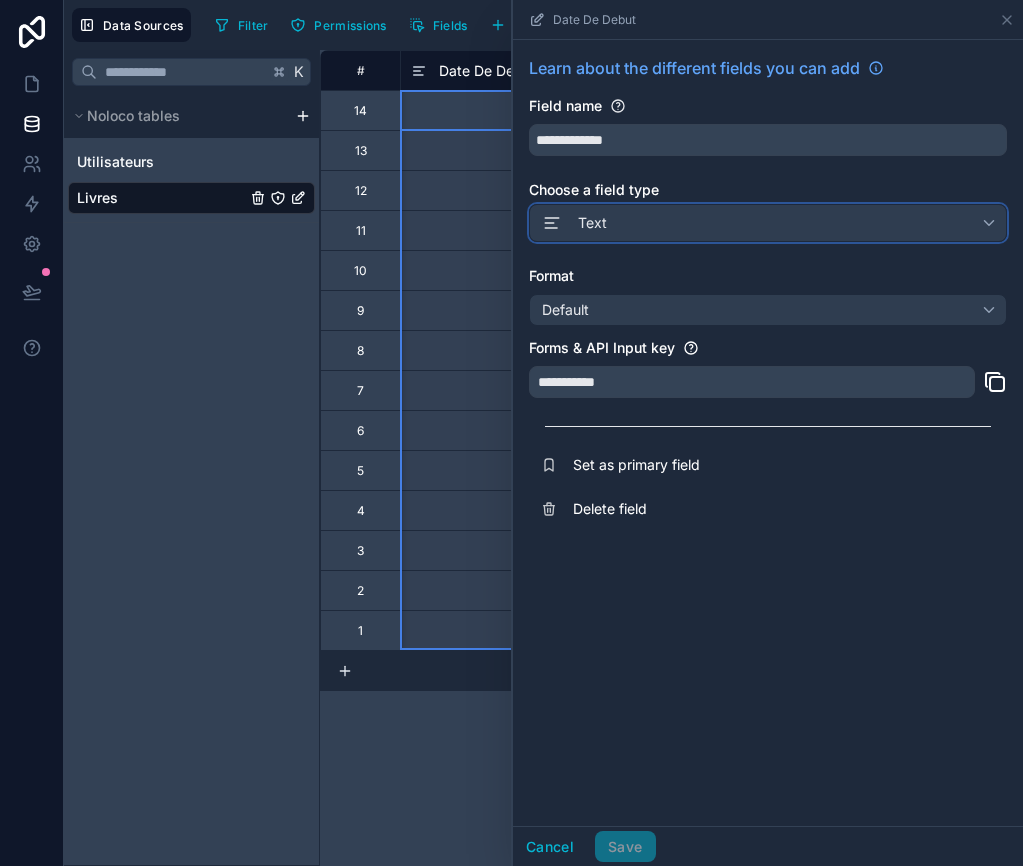 click on "Text" at bounding box center (768, 223) 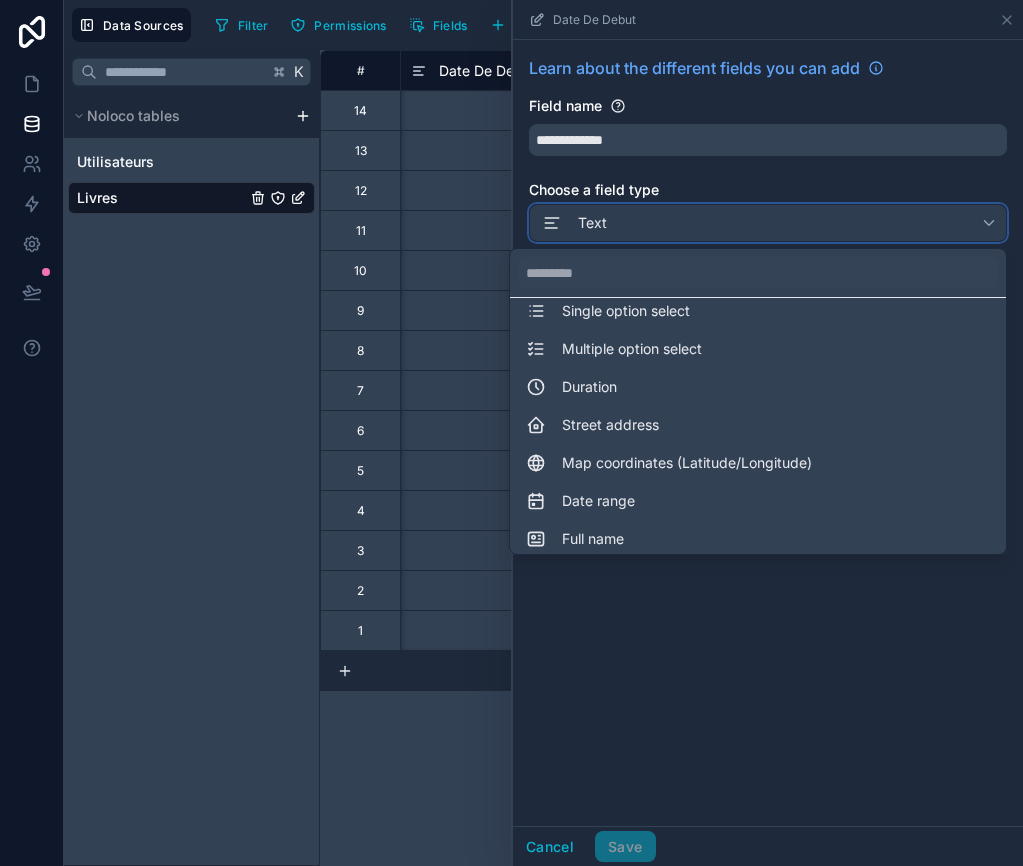 scroll, scrollTop: 298, scrollLeft: 0, axis: vertical 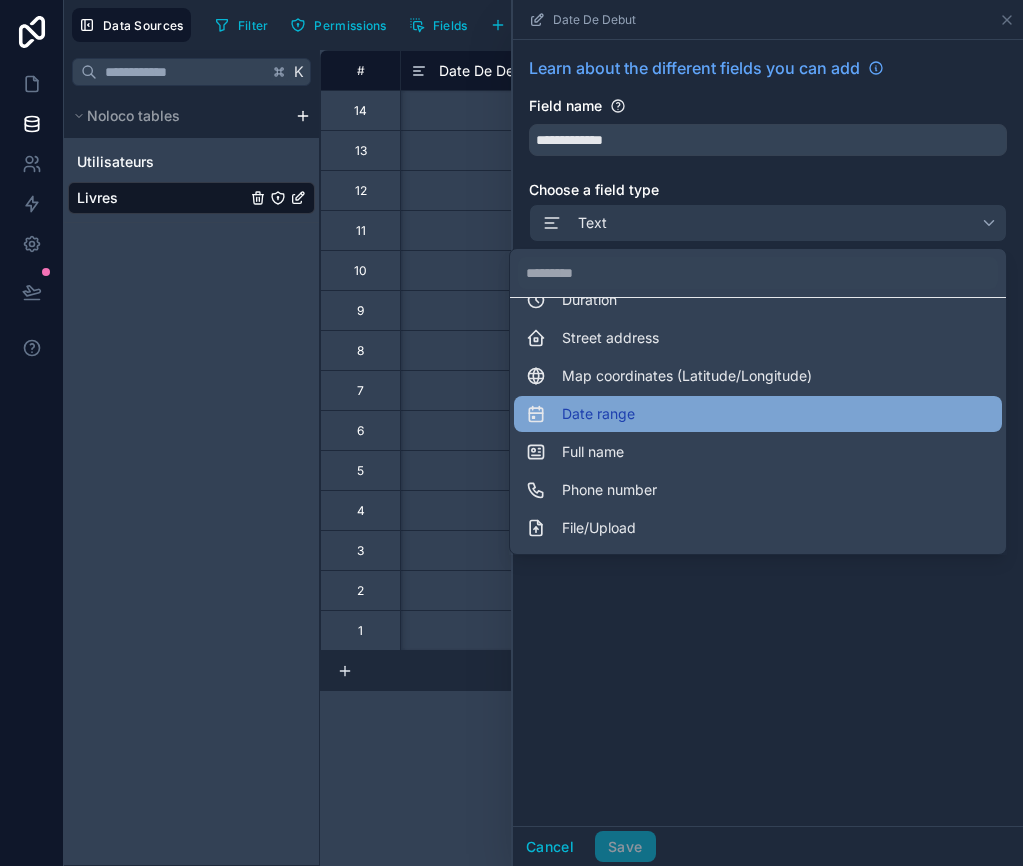 click on "Date range" at bounding box center [598, 414] 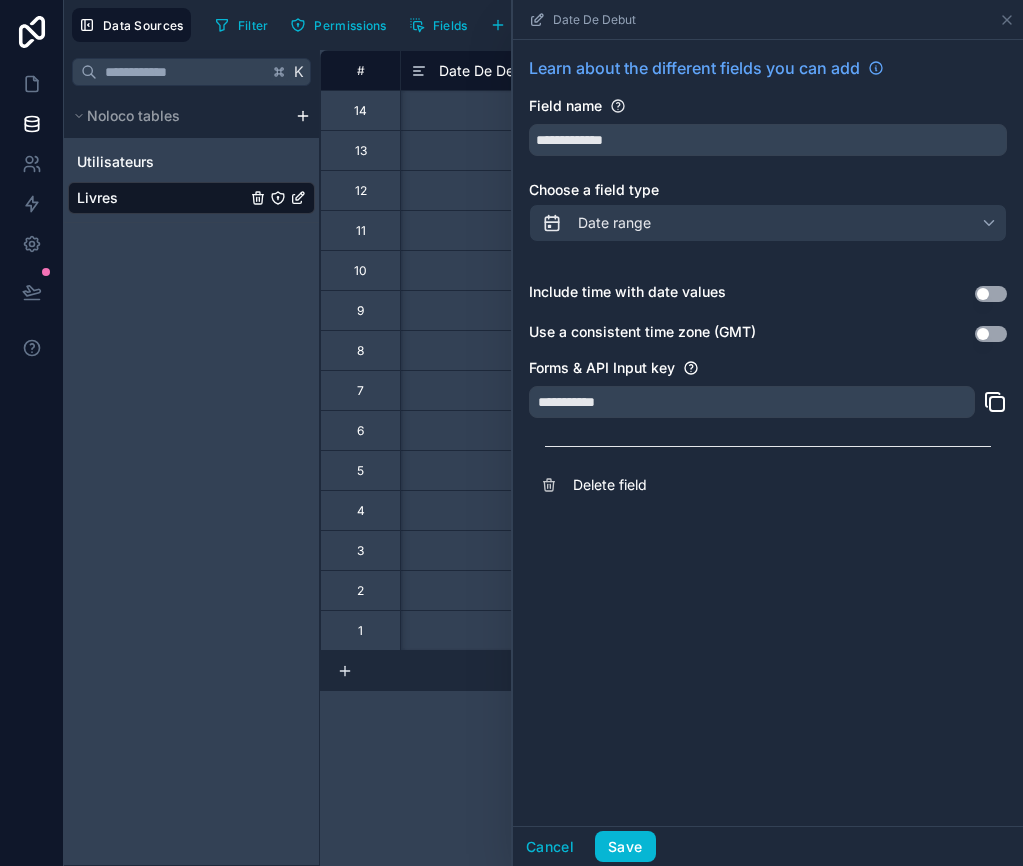 click on "Use setting" at bounding box center [991, 334] 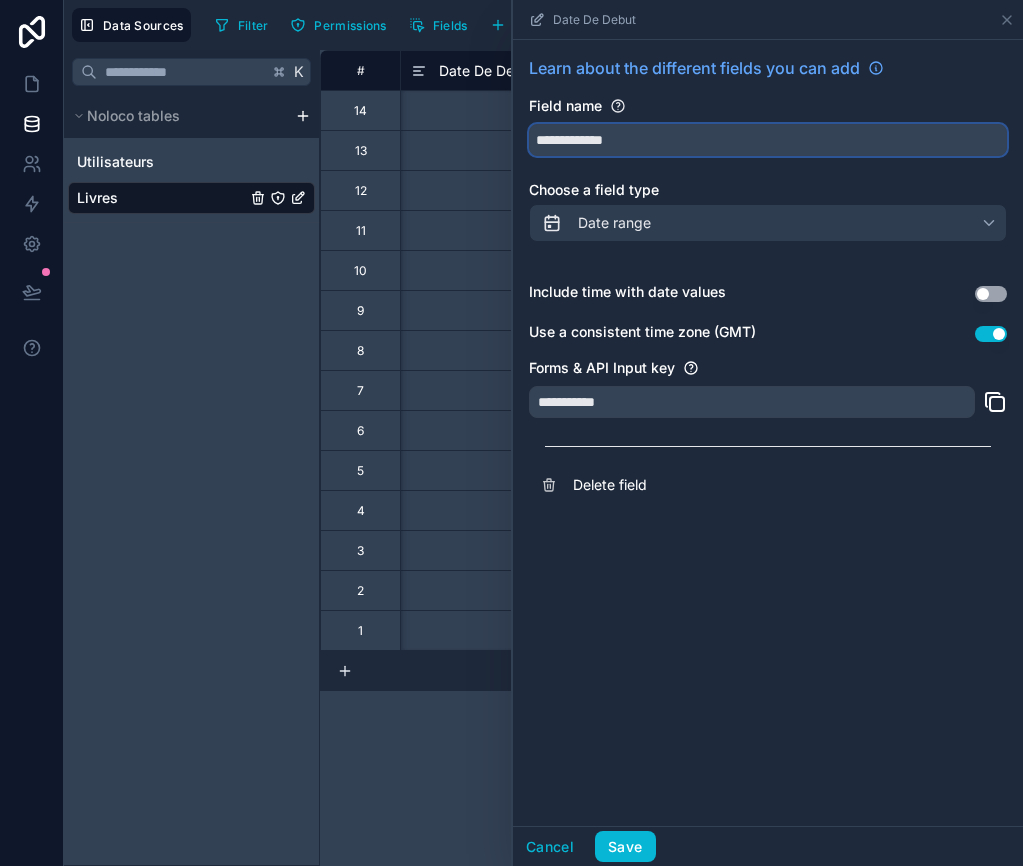 drag, startPoint x: 570, startPoint y: 139, endPoint x: 657, endPoint y: 140, distance: 87.005745 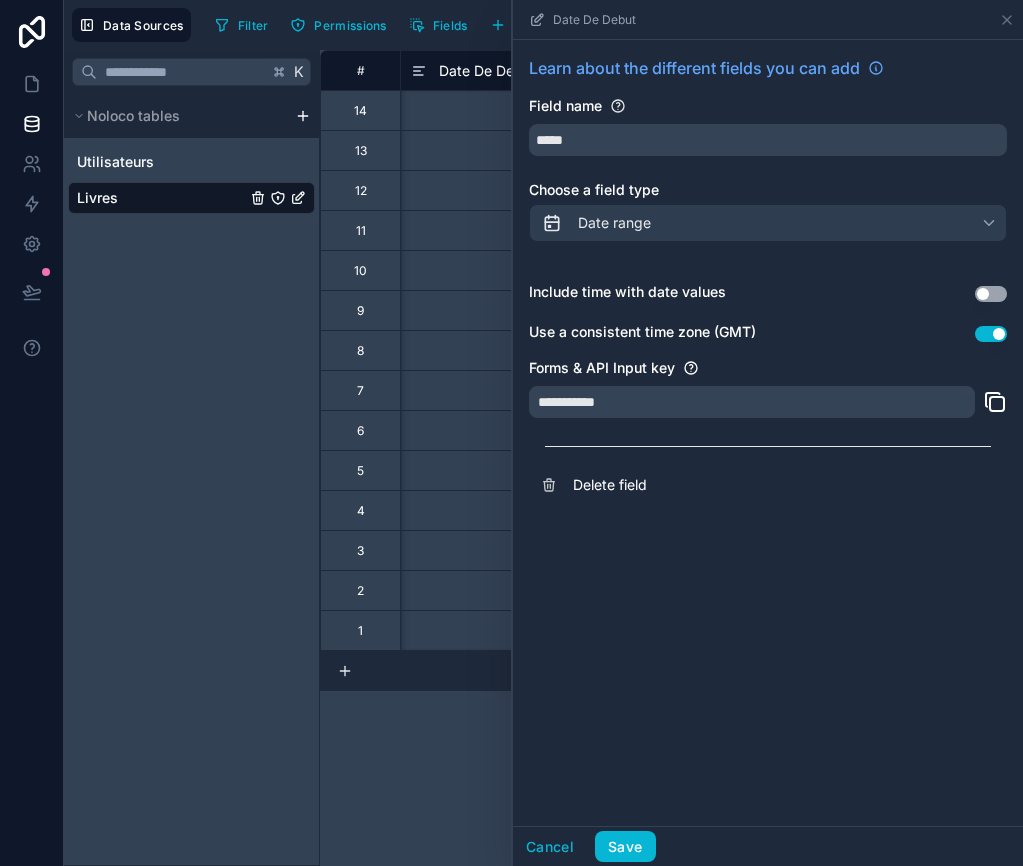 click on "**********" at bounding box center [752, 402] 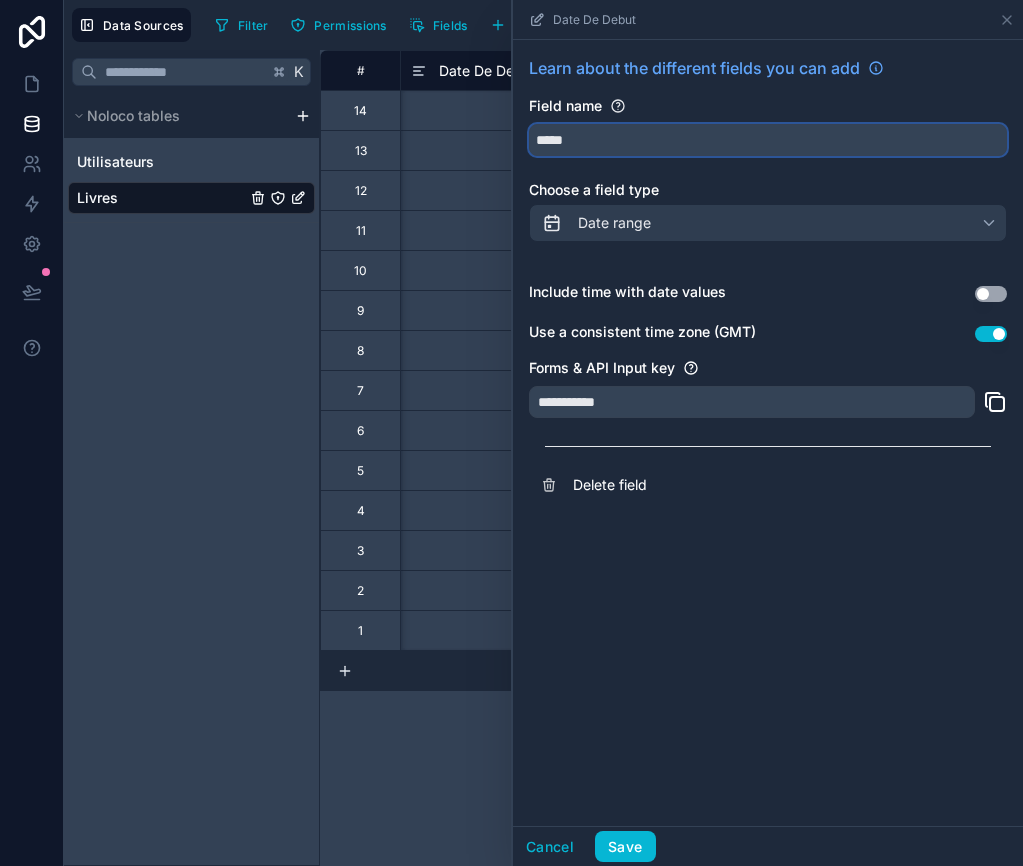 click on "*****" at bounding box center [768, 140] 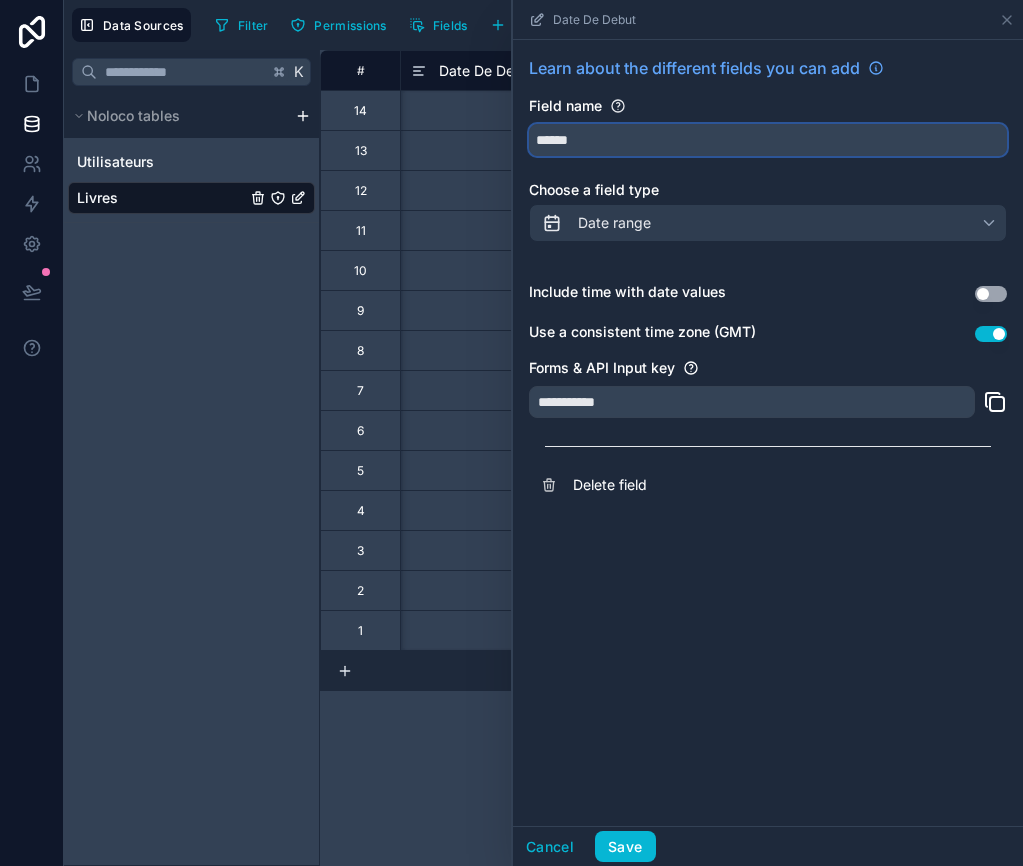 click on "*****" at bounding box center (768, 140) 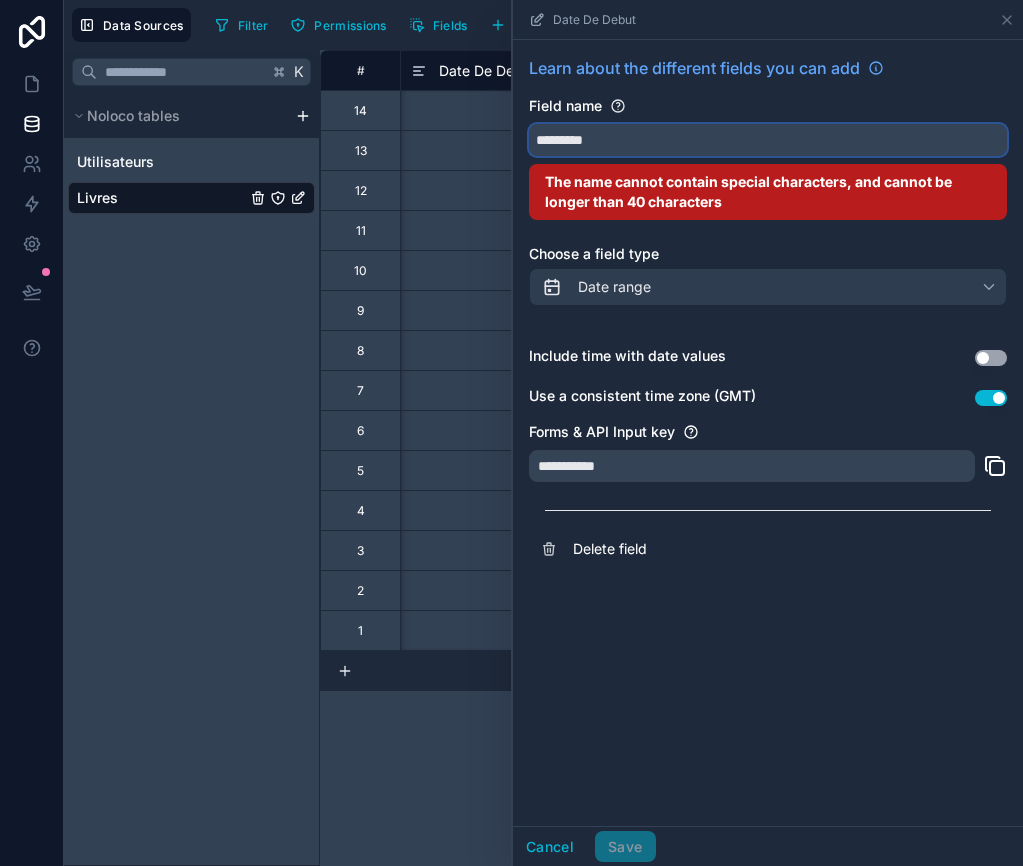 click on "********" at bounding box center (768, 140) 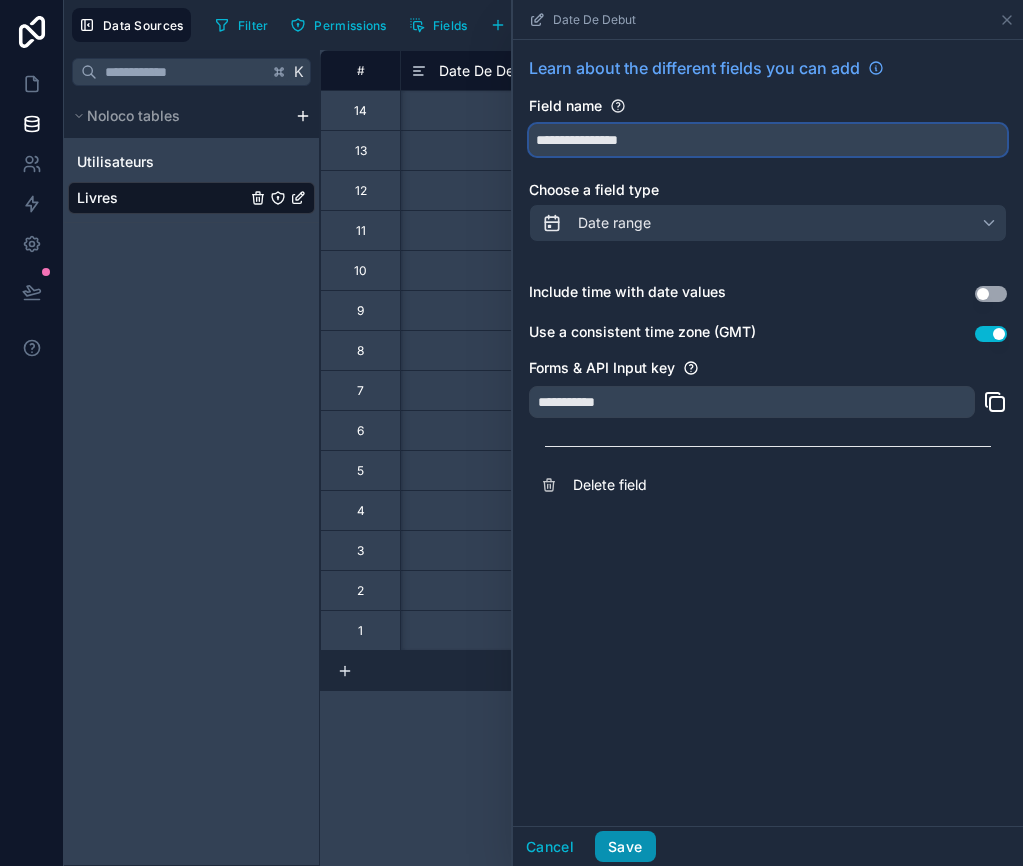 type on "**********" 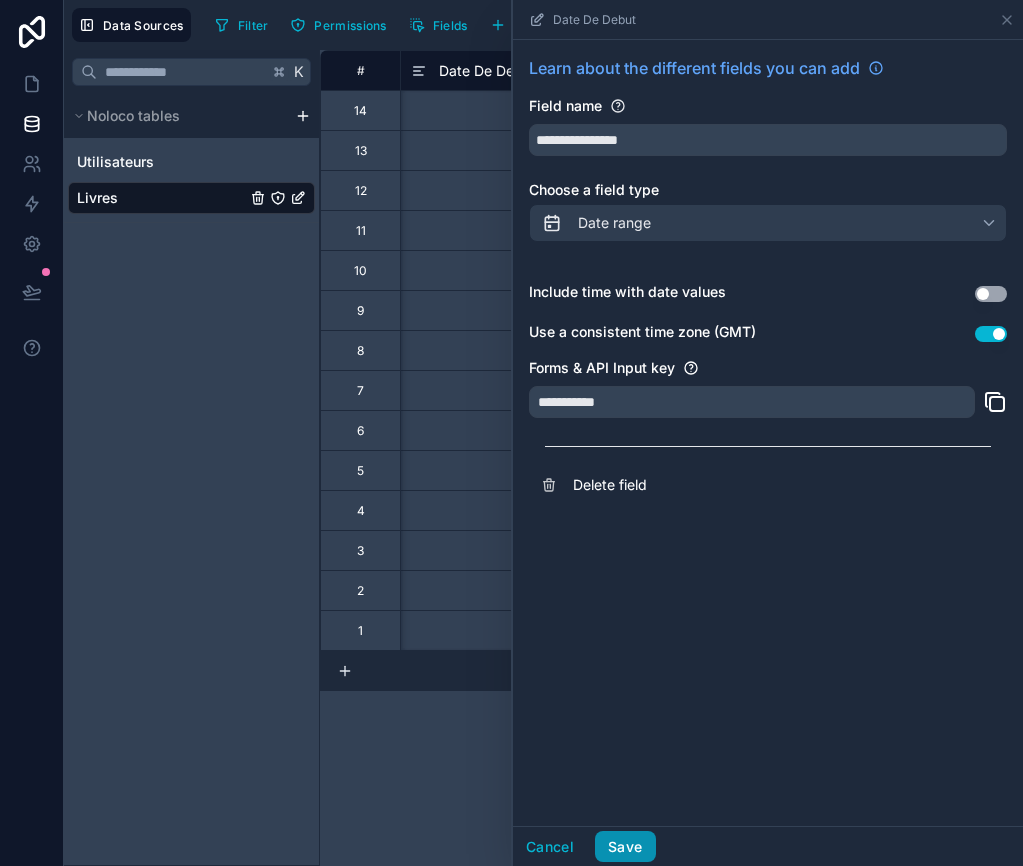 click on "Save" at bounding box center (625, 847) 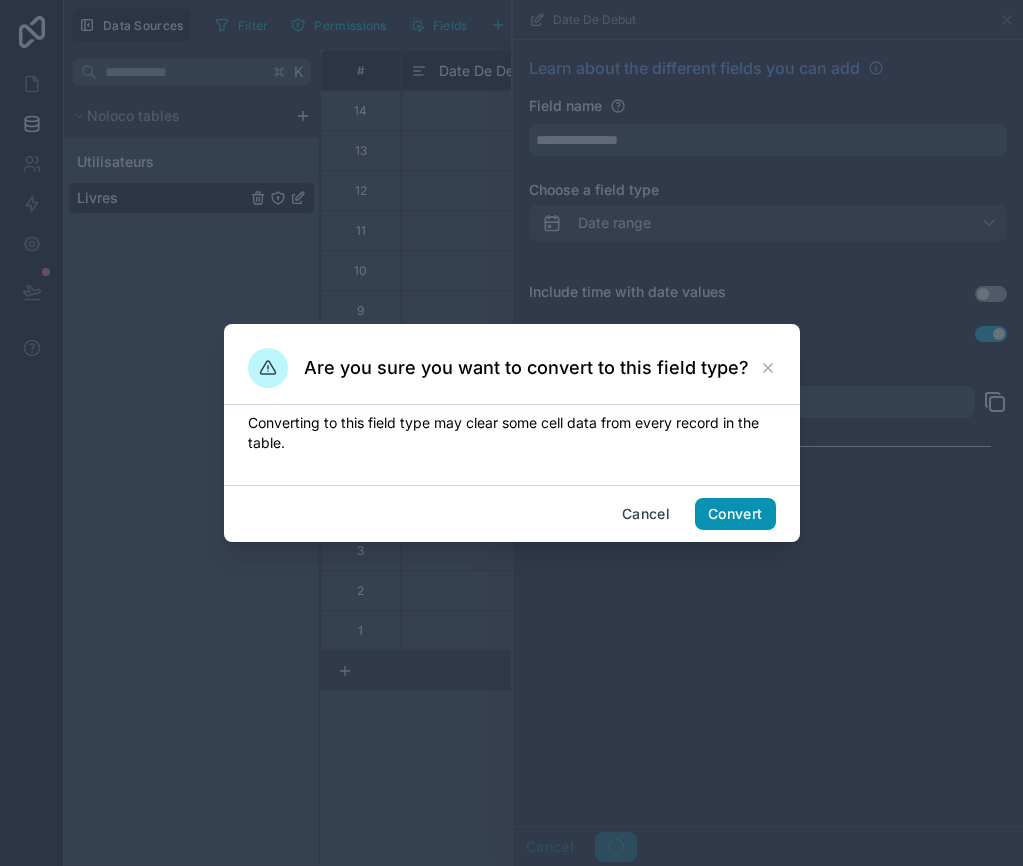 click on "Convert" at bounding box center [735, 514] 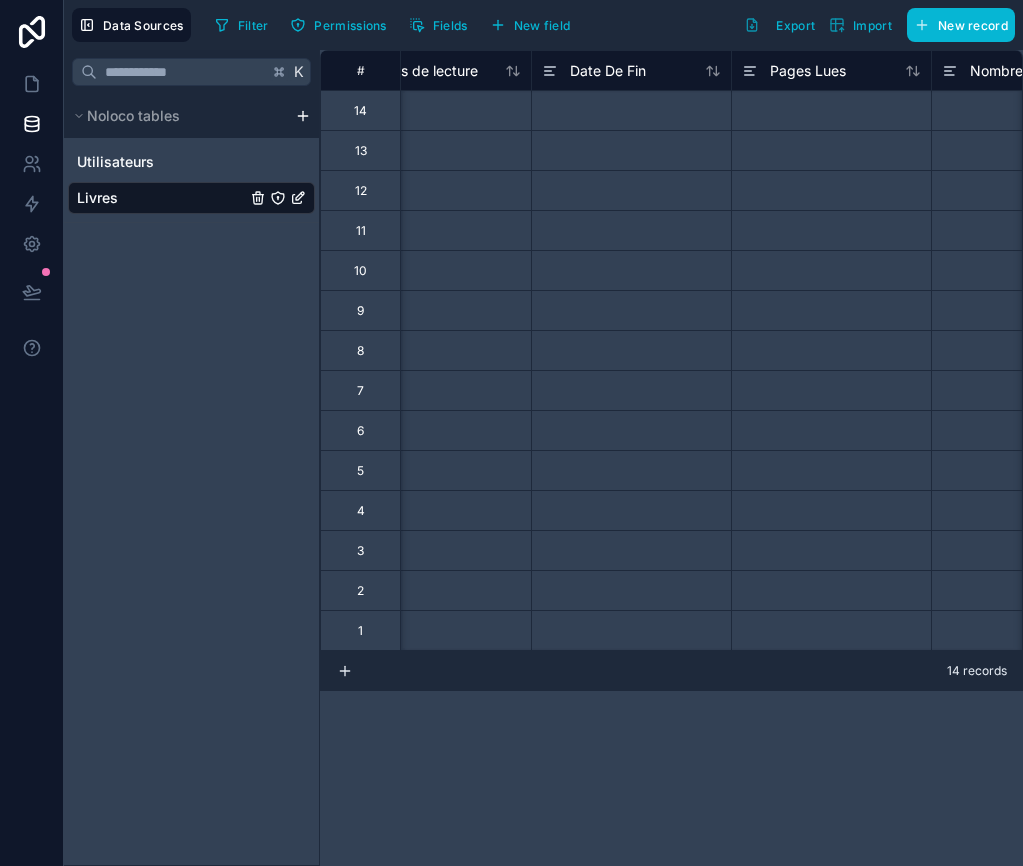 scroll, scrollTop: 0, scrollLeft: 1875, axis: horizontal 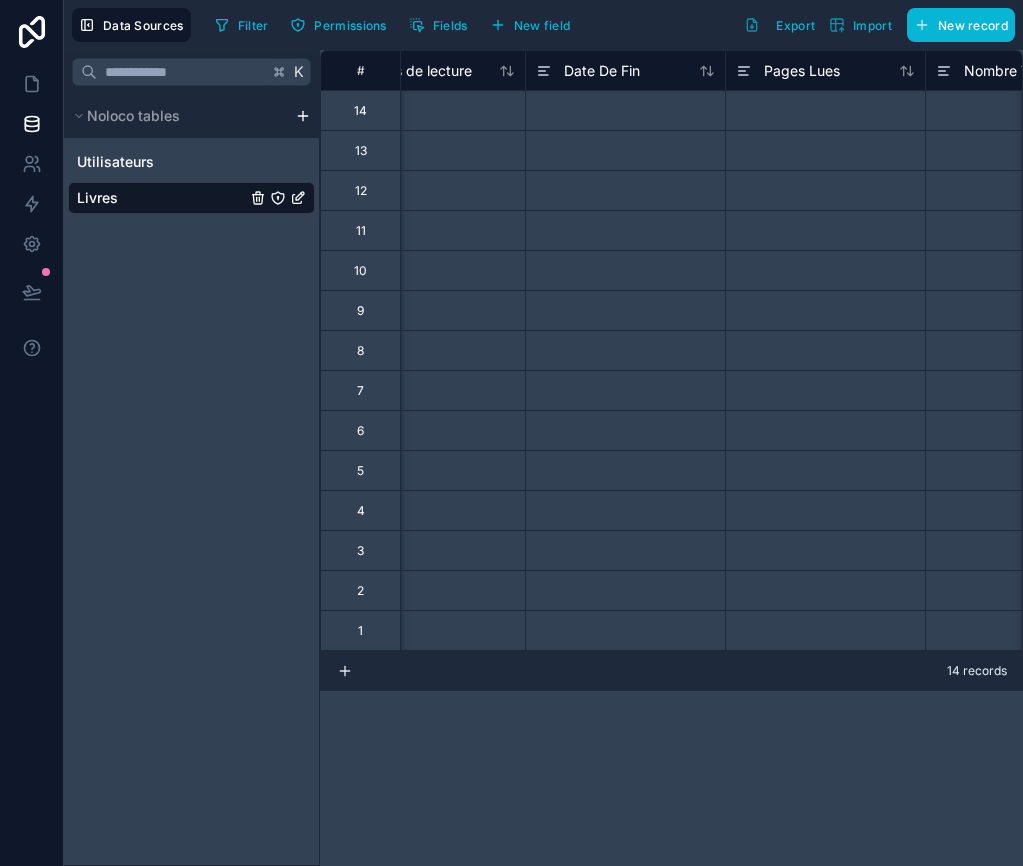 click on "Date De Fin" at bounding box center (625, 70) 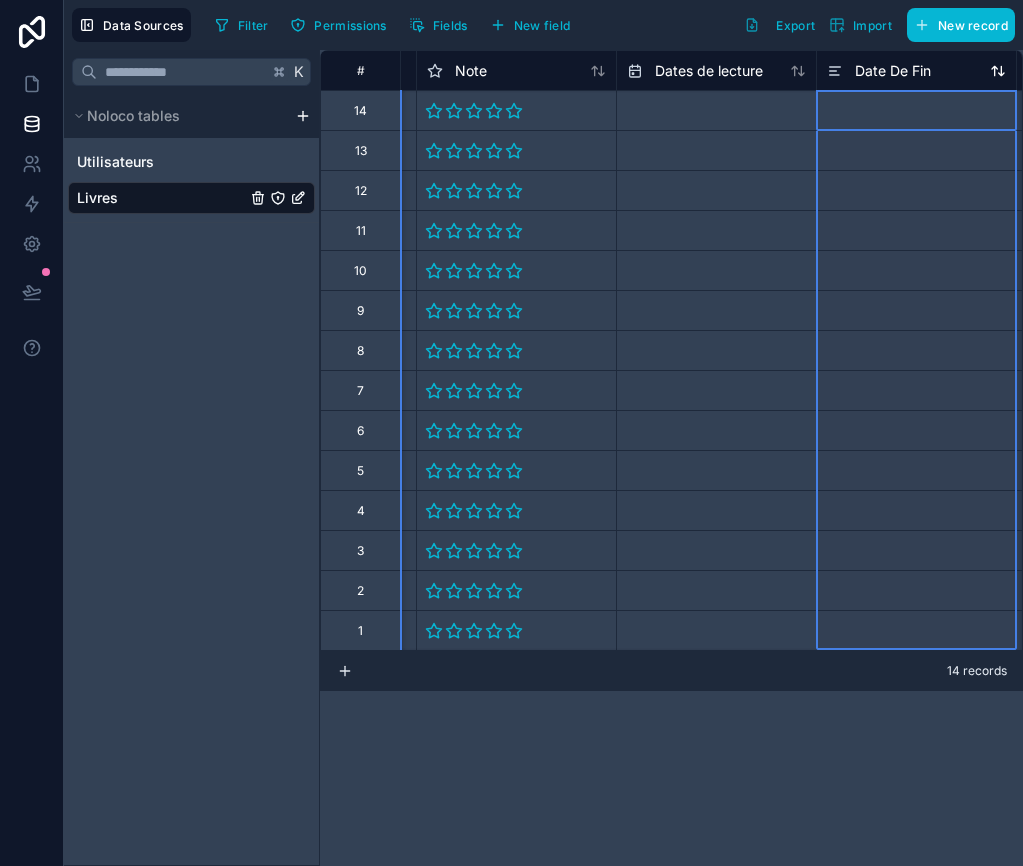 scroll, scrollTop: 0, scrollLeft: 1628, axis: horizontal 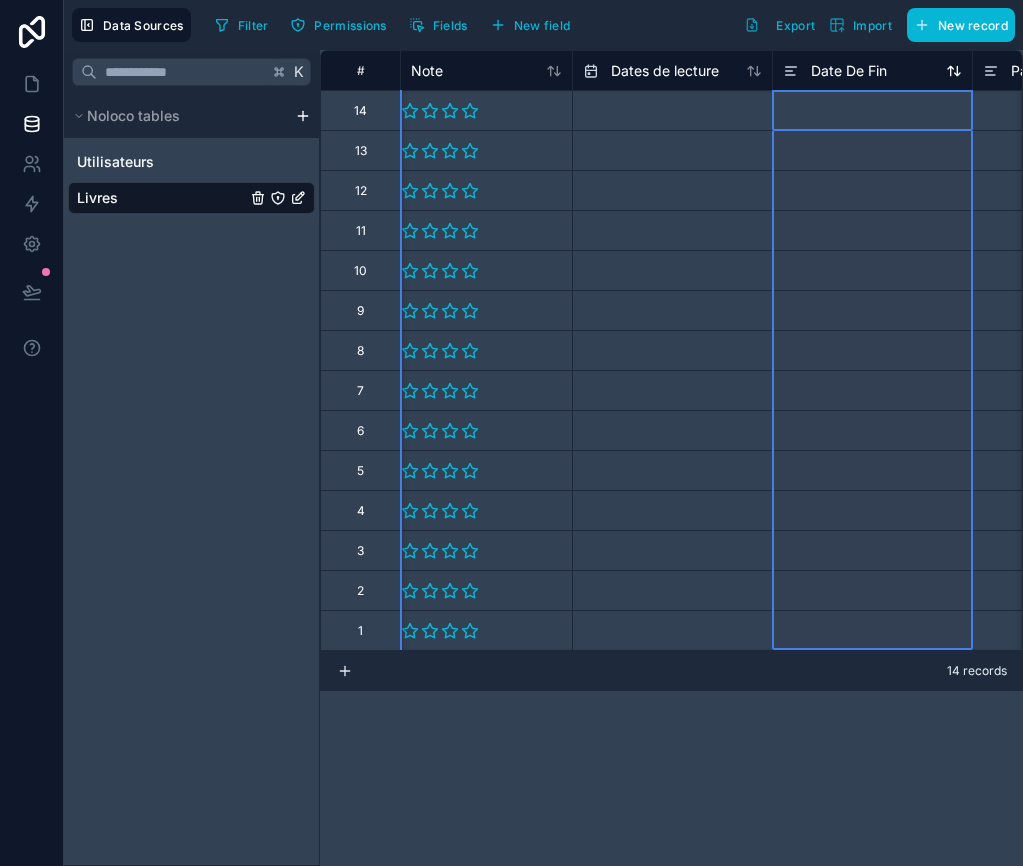 click on "Date De Fin" at bounding box center [849, 71] 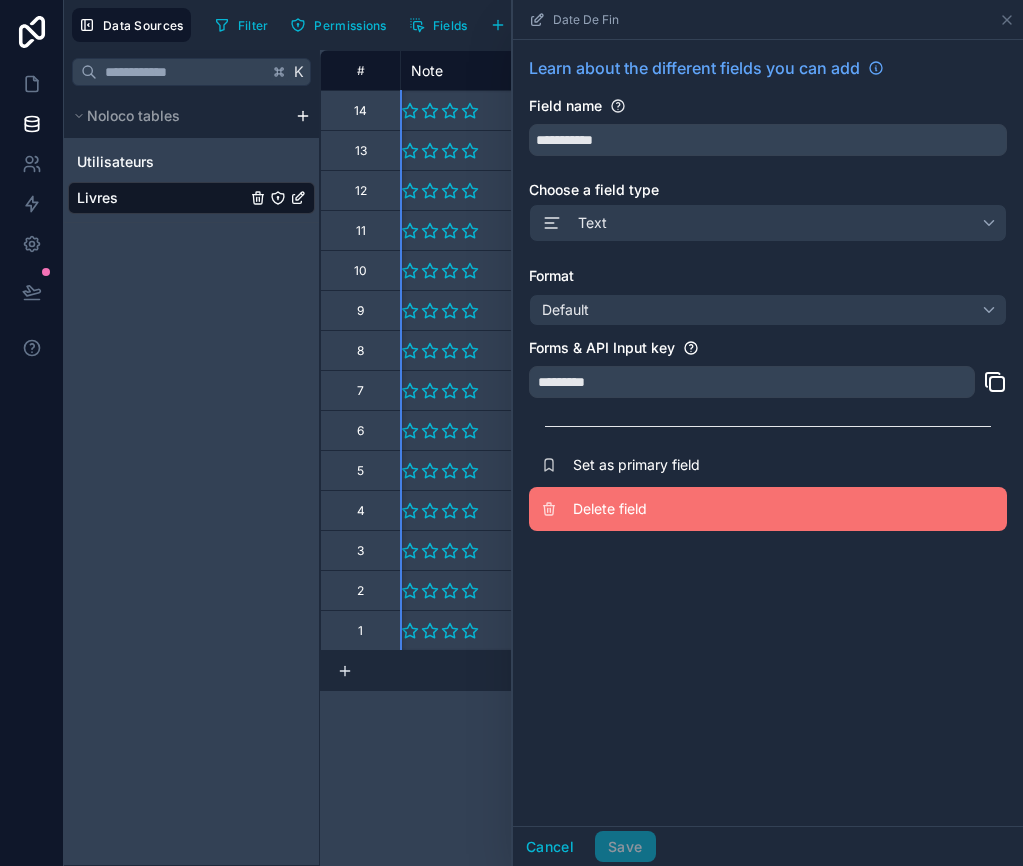 click on "Delete field" at bounding box center (768, 509) 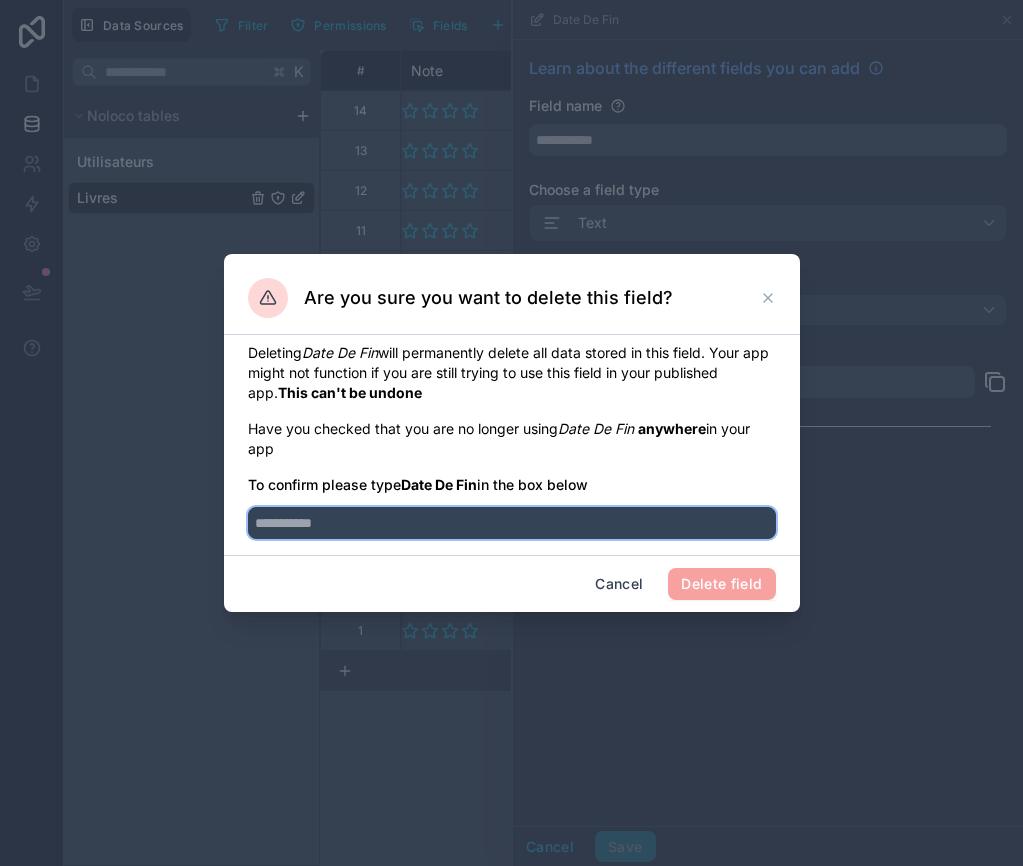 click at bounding box center [512, 523] 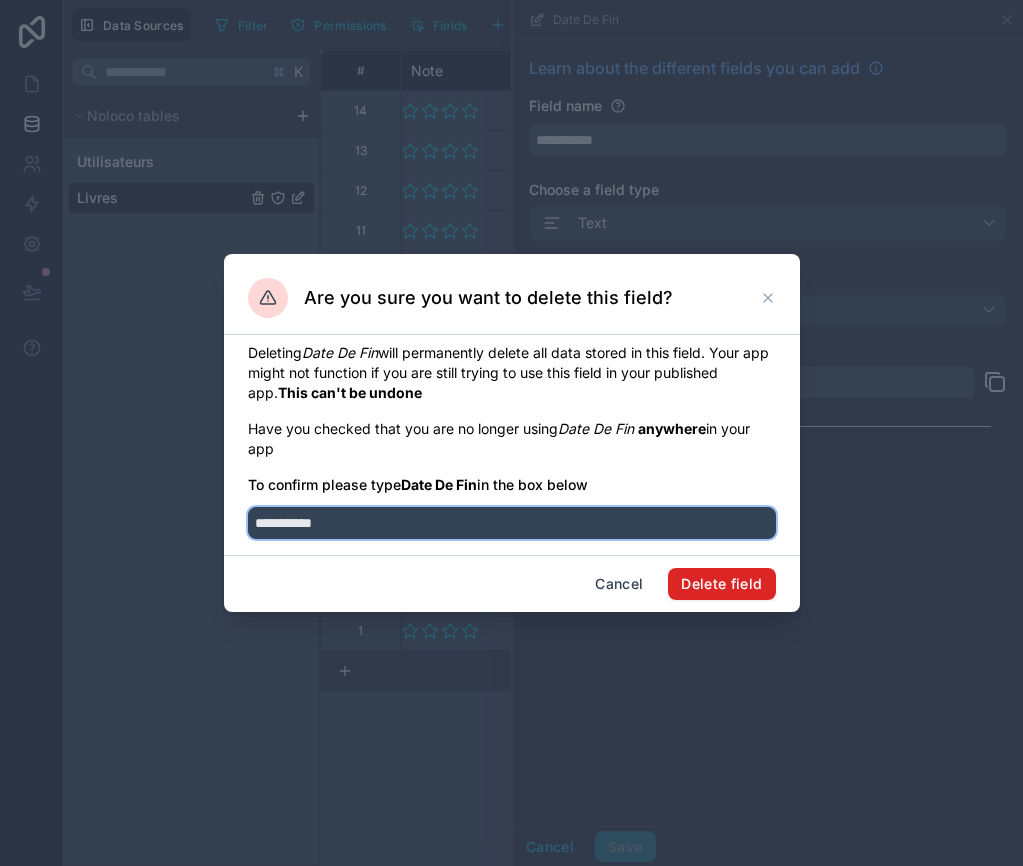 type on "**********" 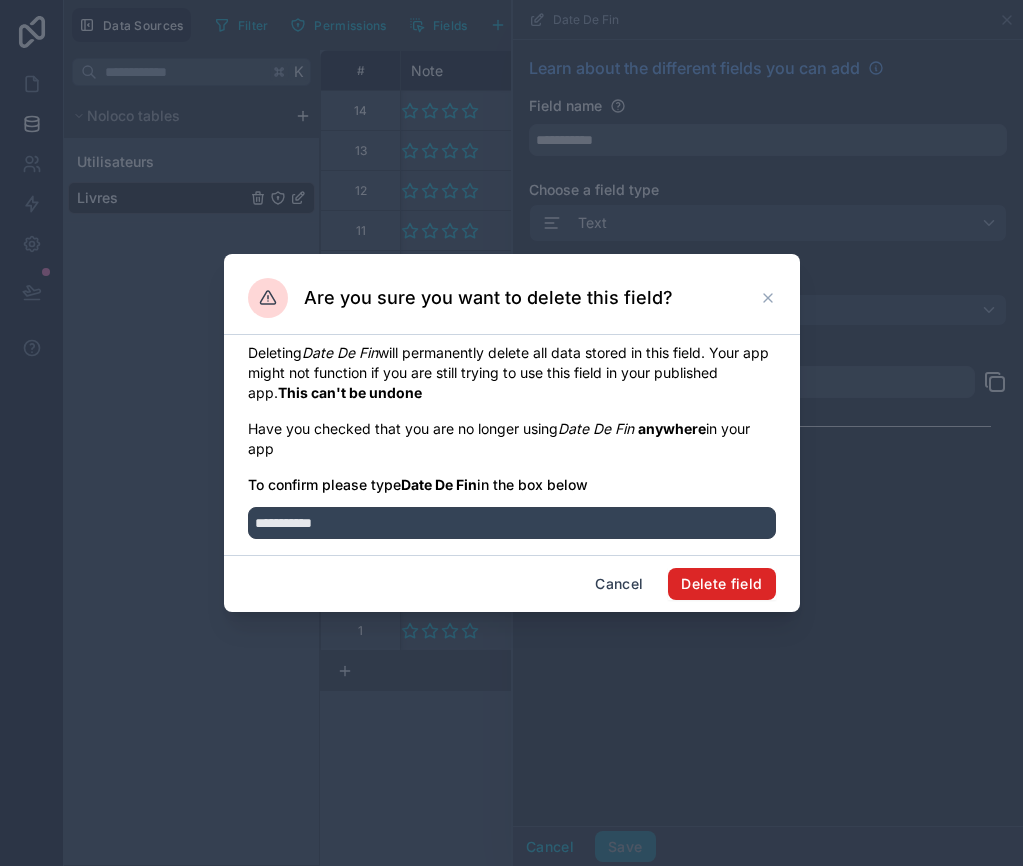 click on "Delete field" at bounding box center [721, 584] 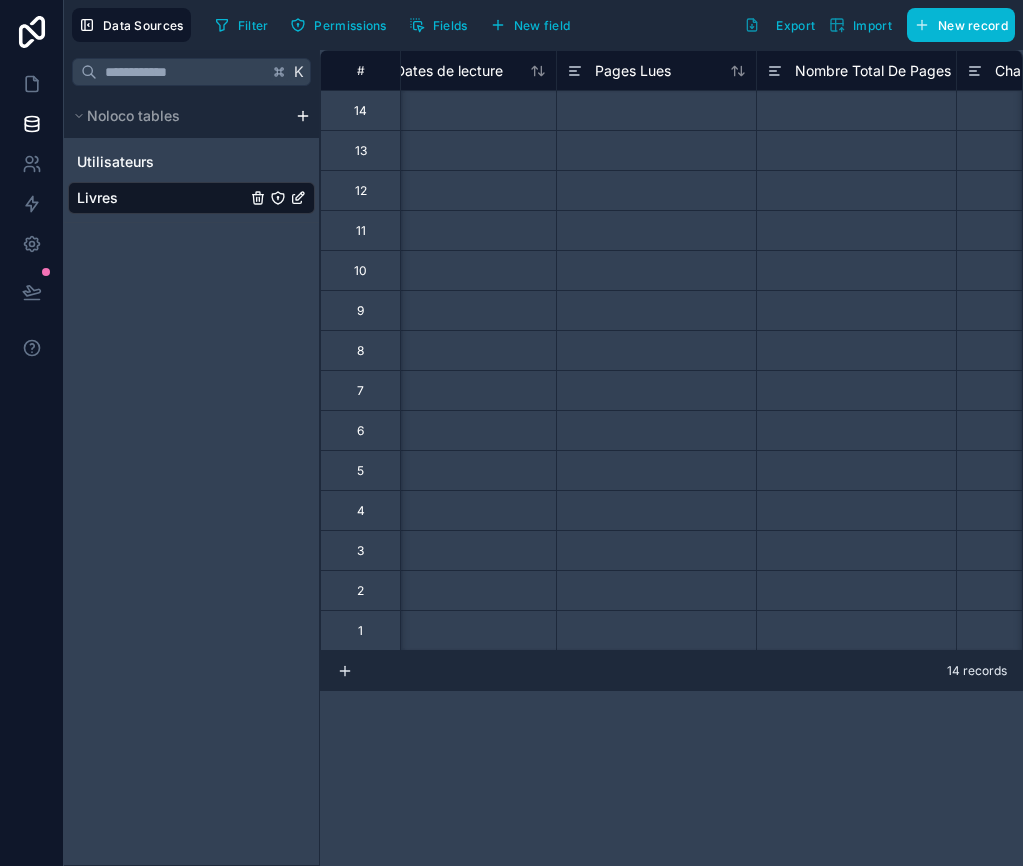 scroll, scrollTop: 0, scrollLeft: 1860, axis: horizontal 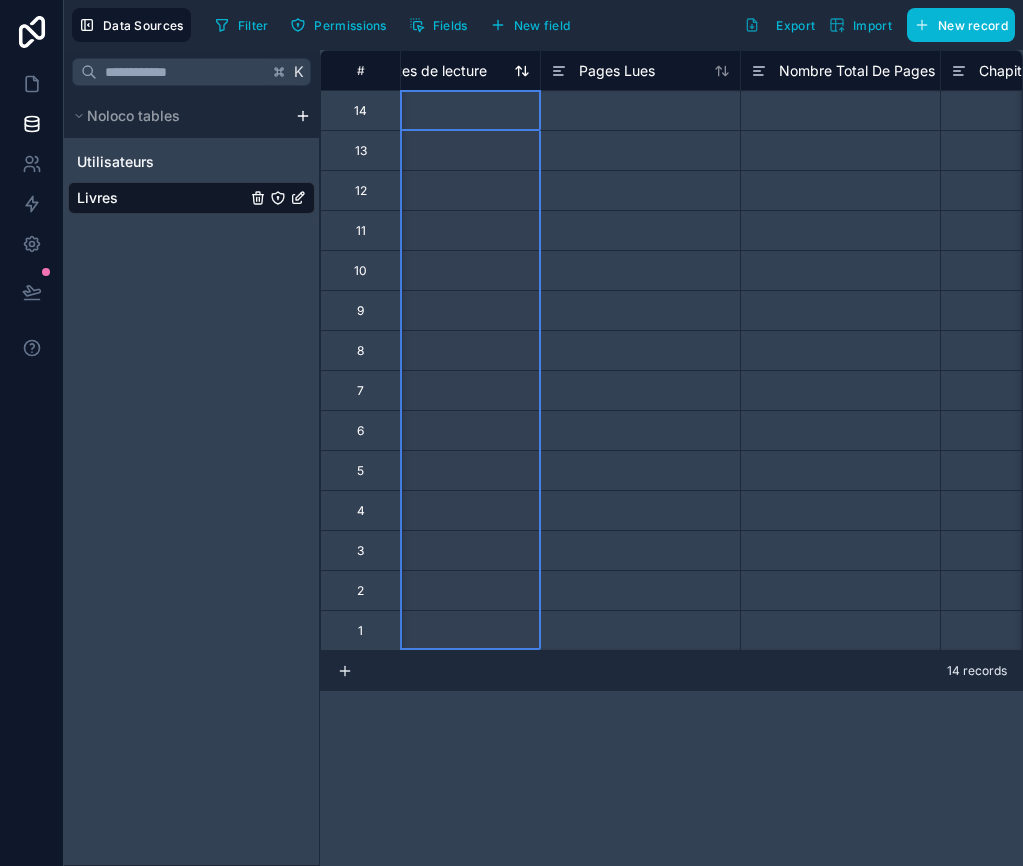 click on "Dates de lecture" at bounding box center [433, 71] 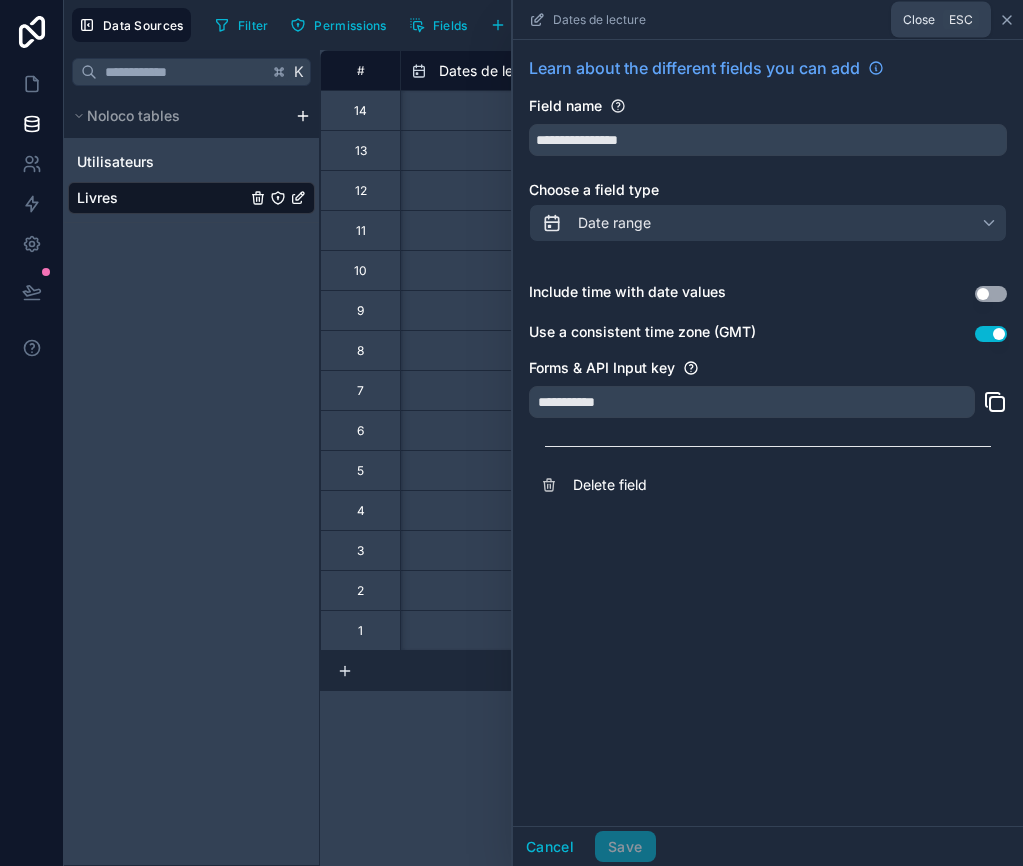 click 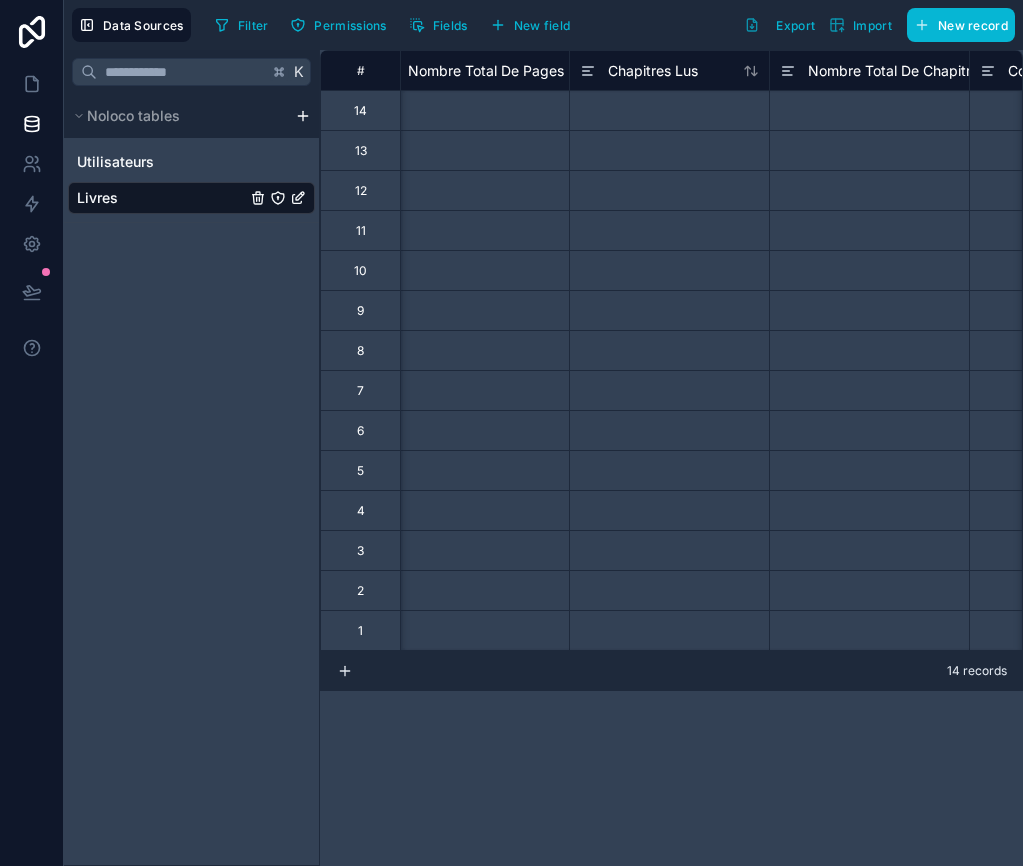 scroll, scrollTop: 0, scrollLeft: 2229, axis: horizontal 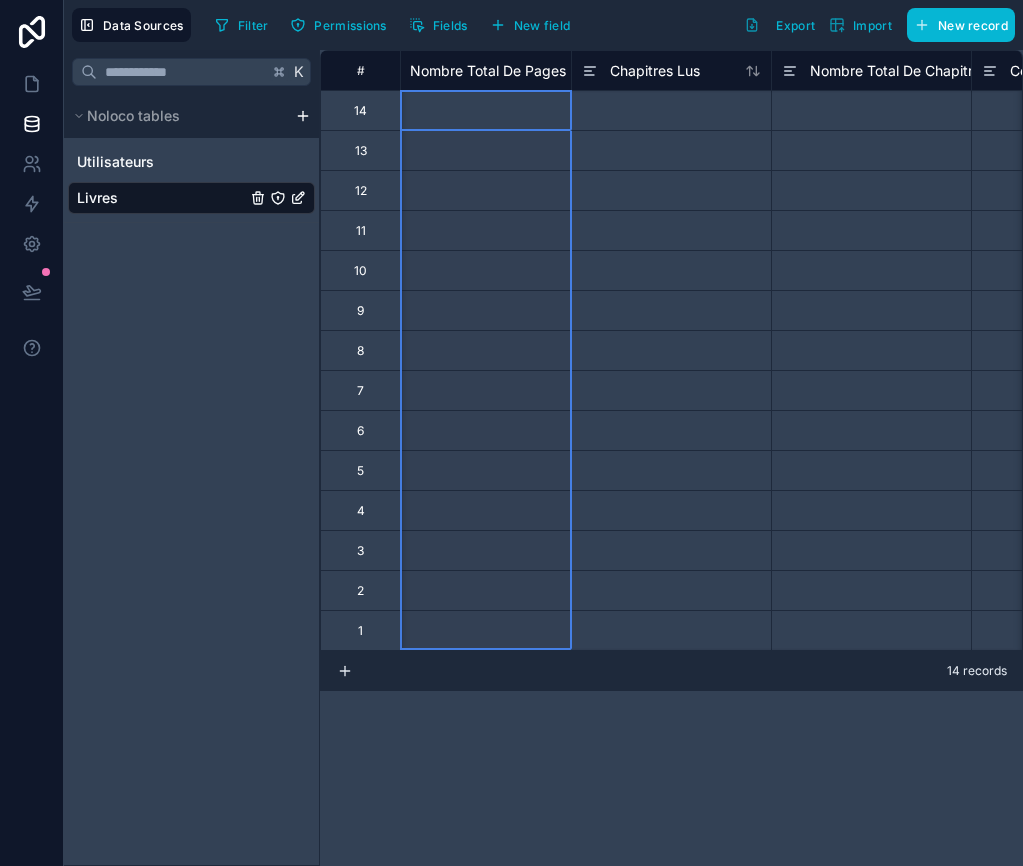 click on "Nombre Total De Pages" at bounding box center (488, 71) 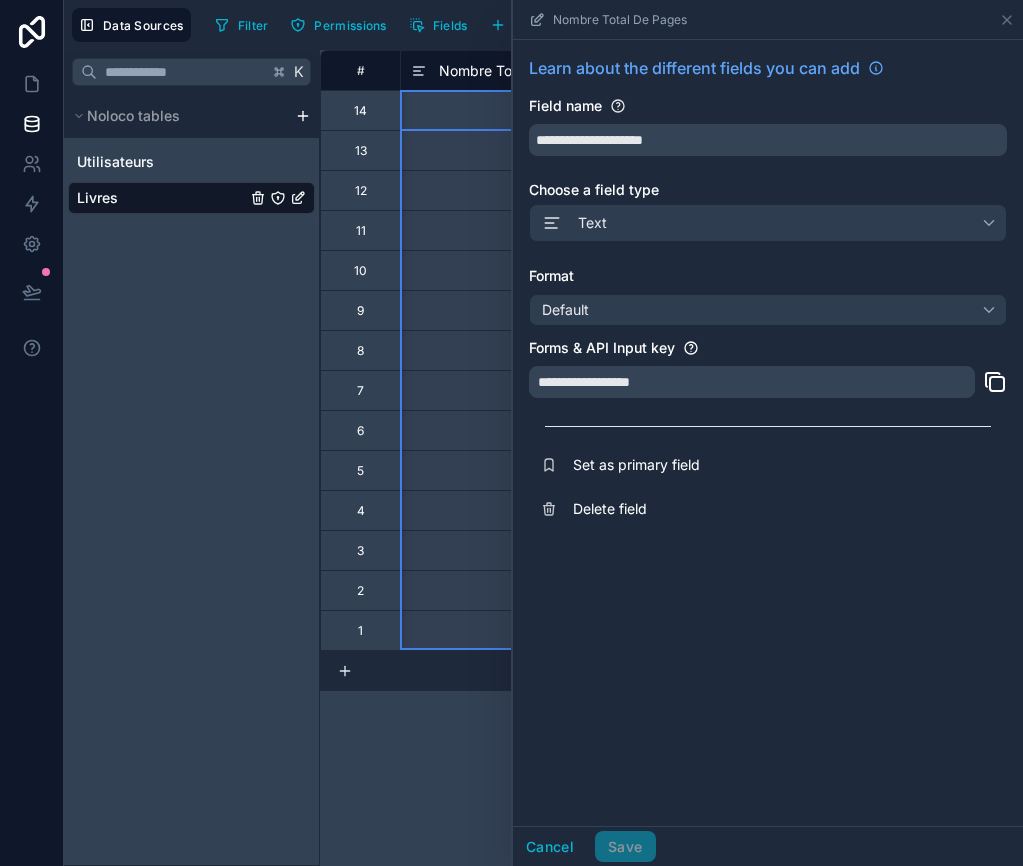 click at bounding box center [500, 190] 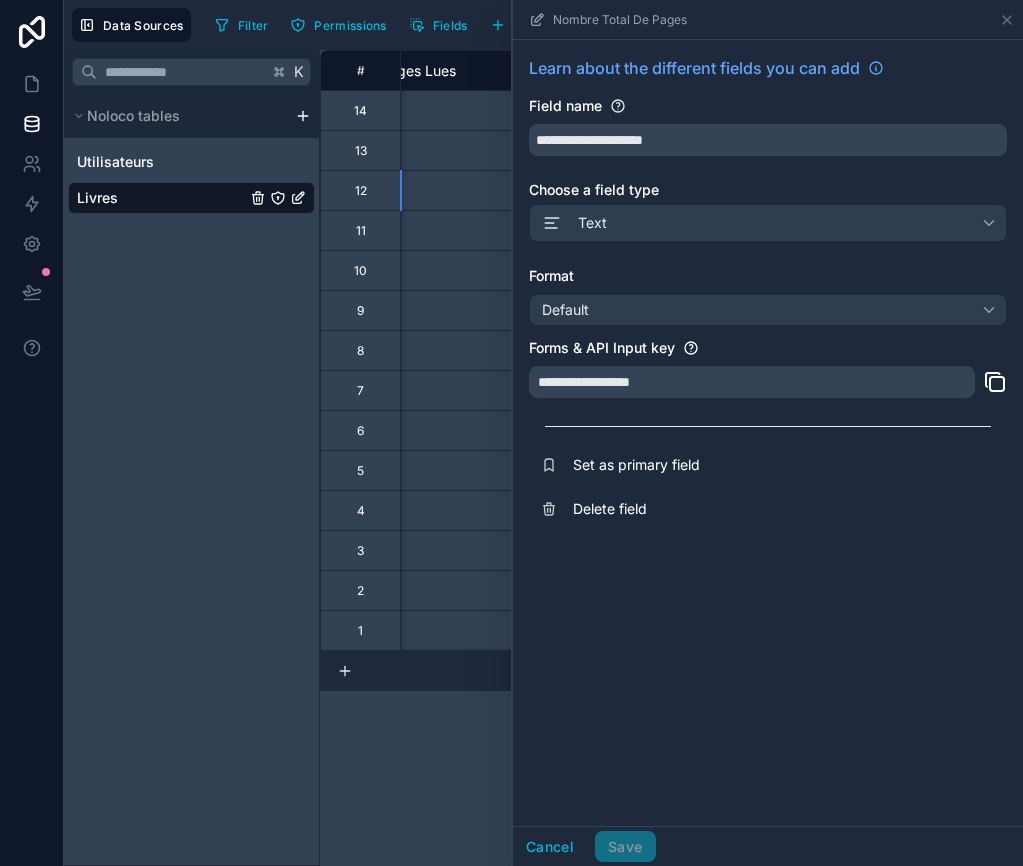 scroll, scrollTop: 0, scrollLeft: 2056, axis: horizontal 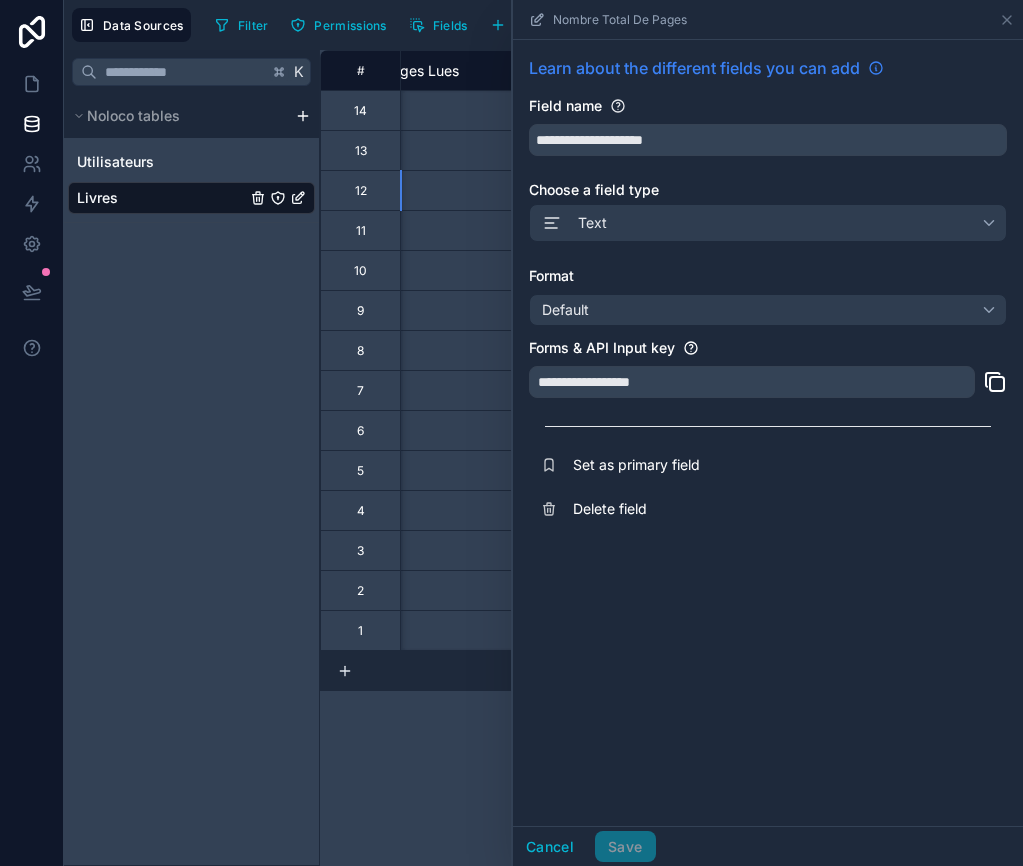 click on "Learn about the different fields you can add" at bounding box center [694, 68] 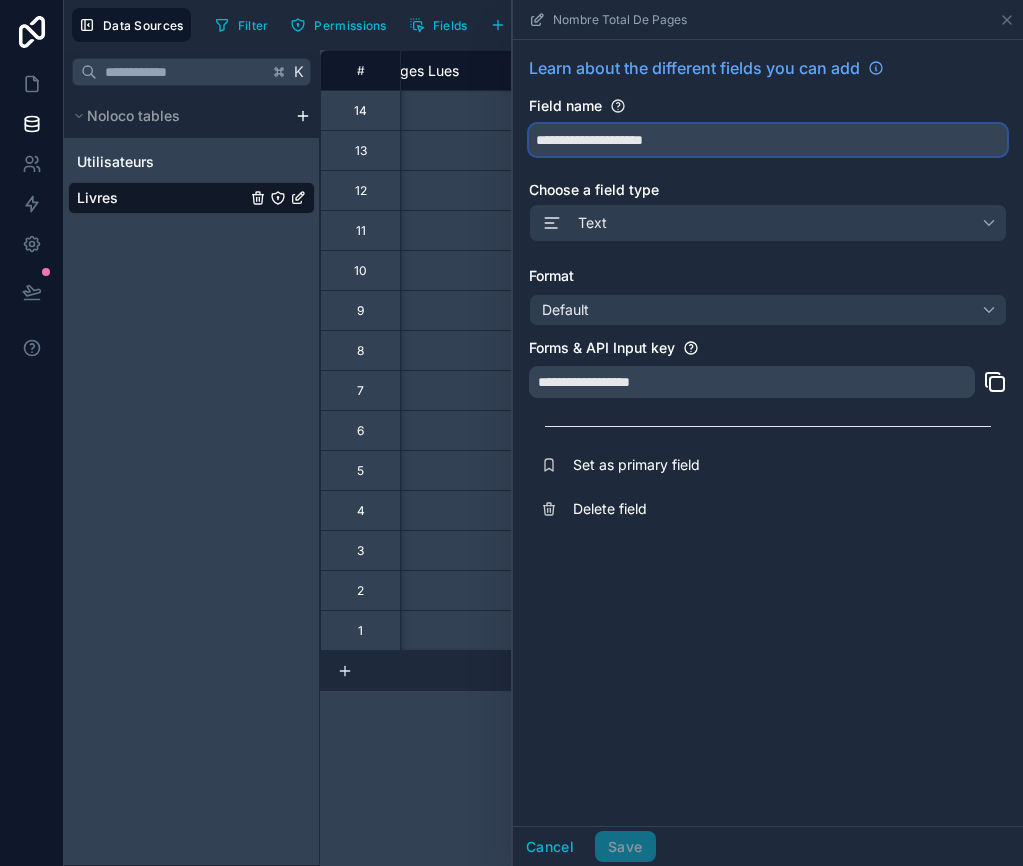 click on "**********" at bounding box center [768, 140] 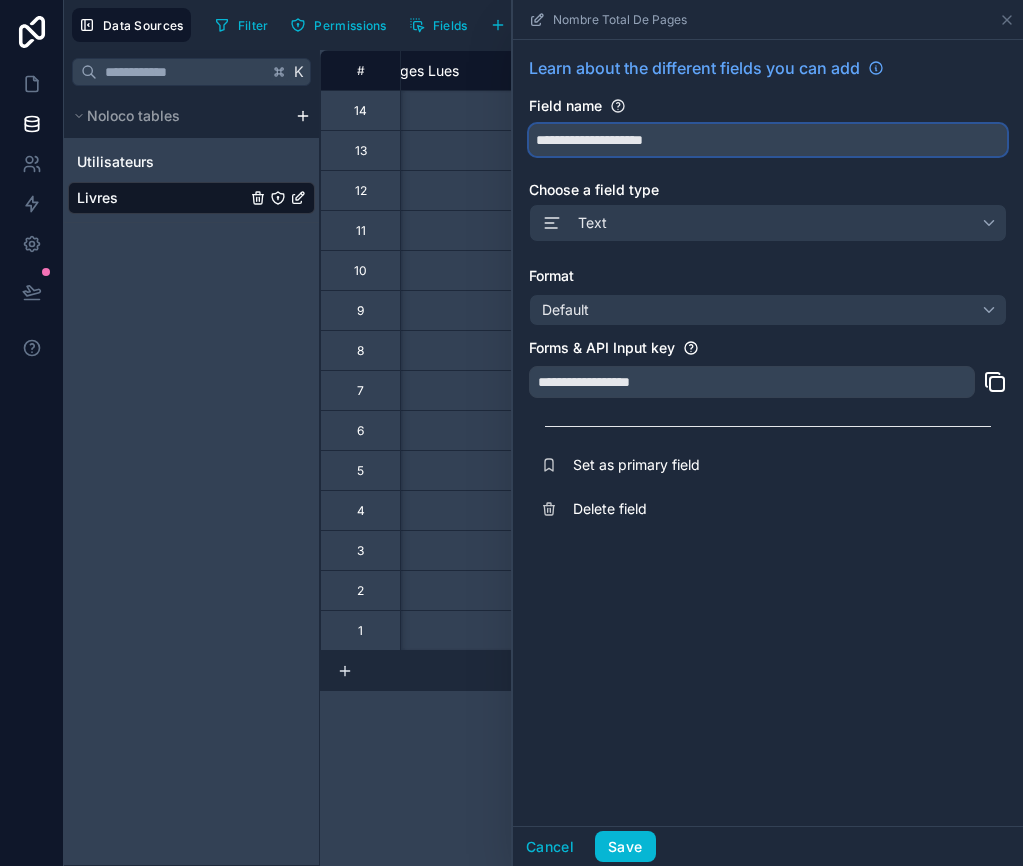 click on "**********" at bounding box center [768, 140] 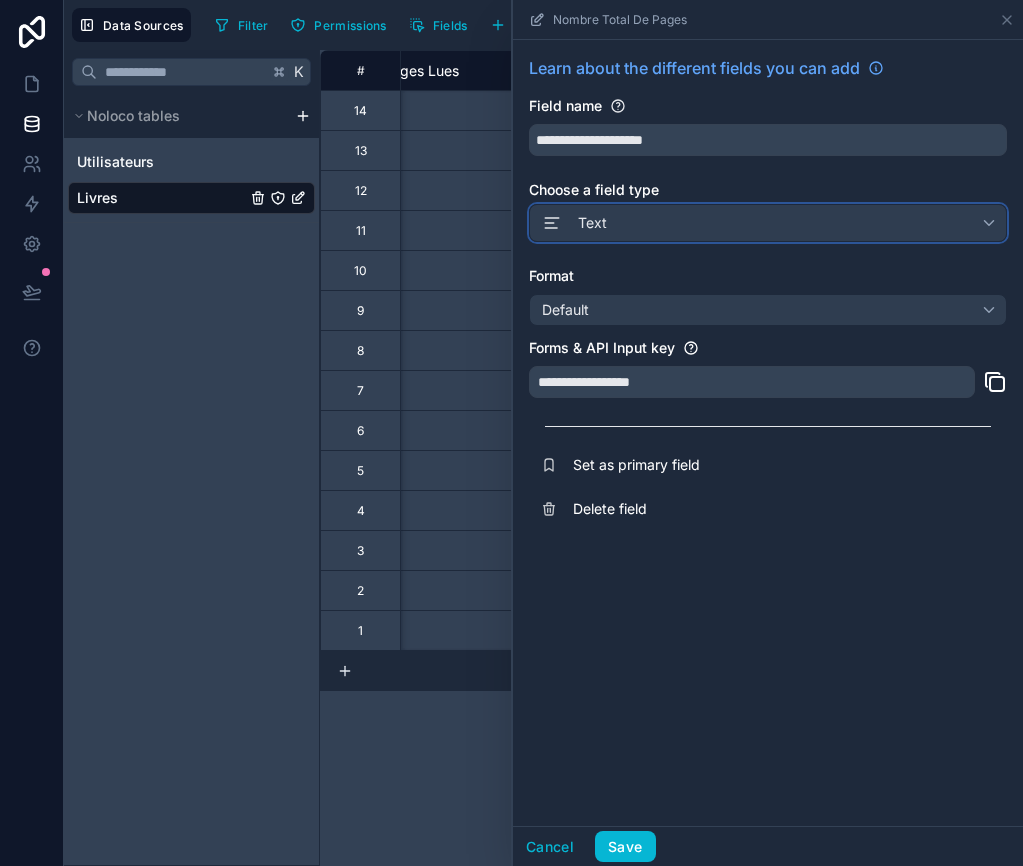 click on "Text" at bounding box center (768, 223) 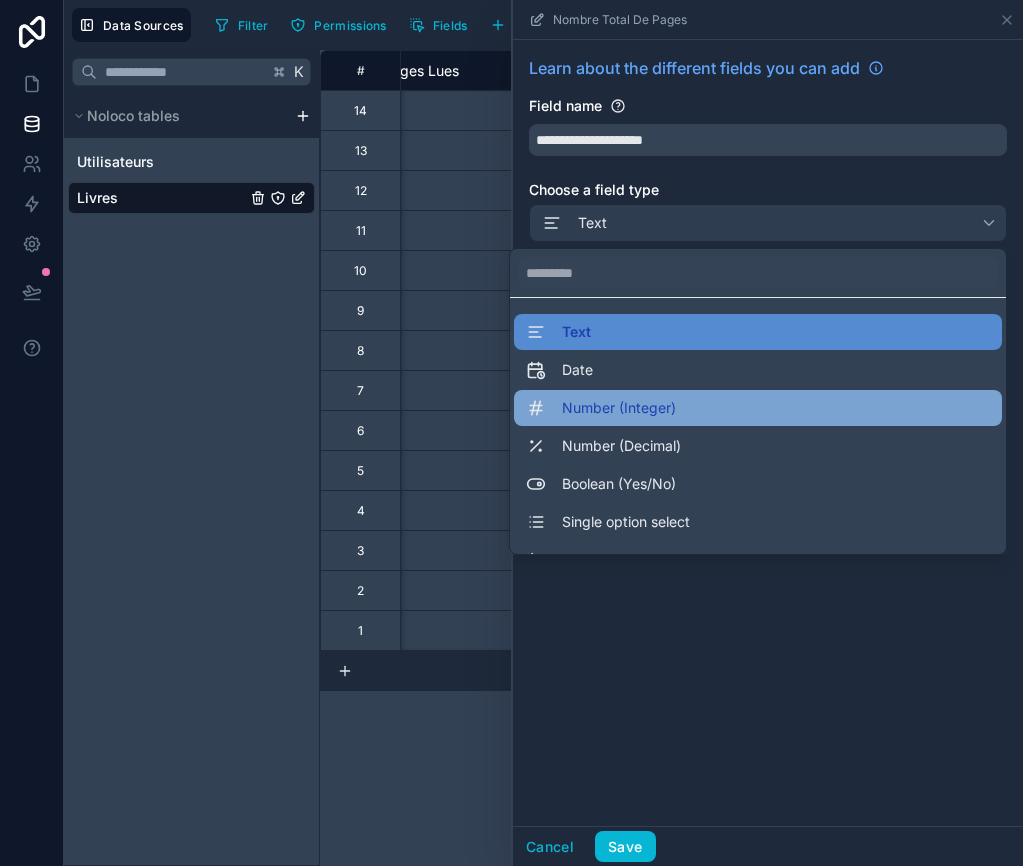 click on "Number (Integer)" at bounding box center [619, 408] 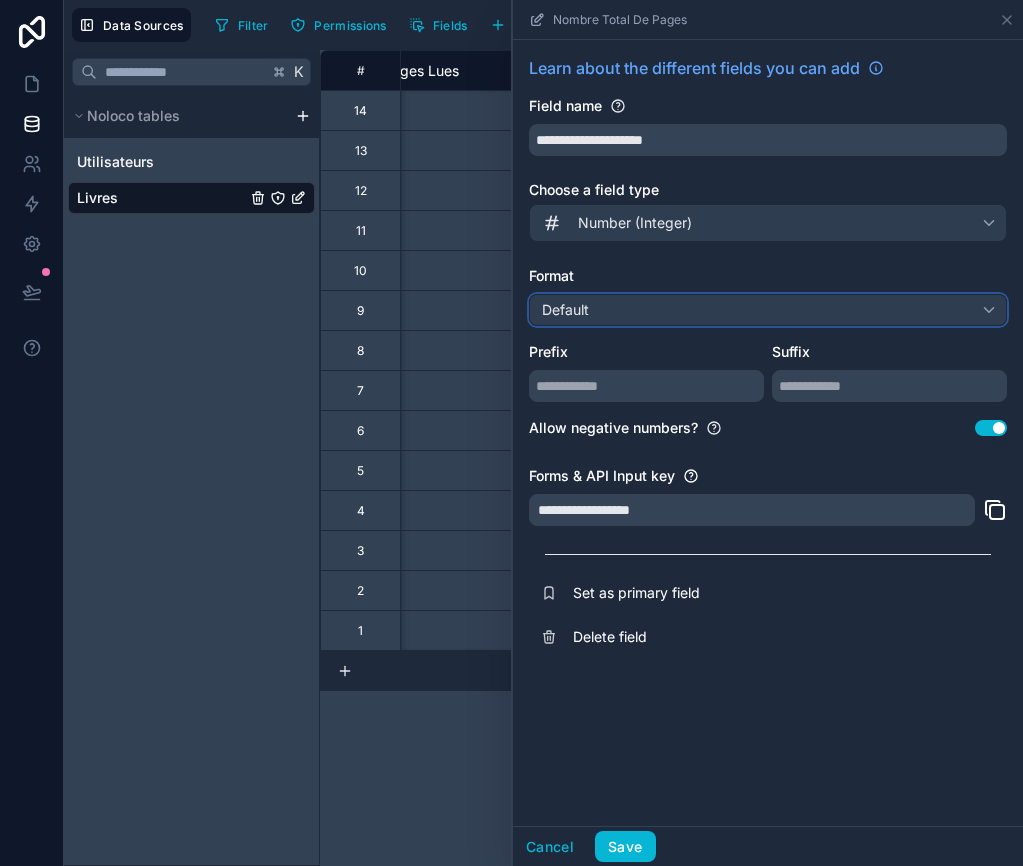 click on "Default" at bounding box center [768, 310] 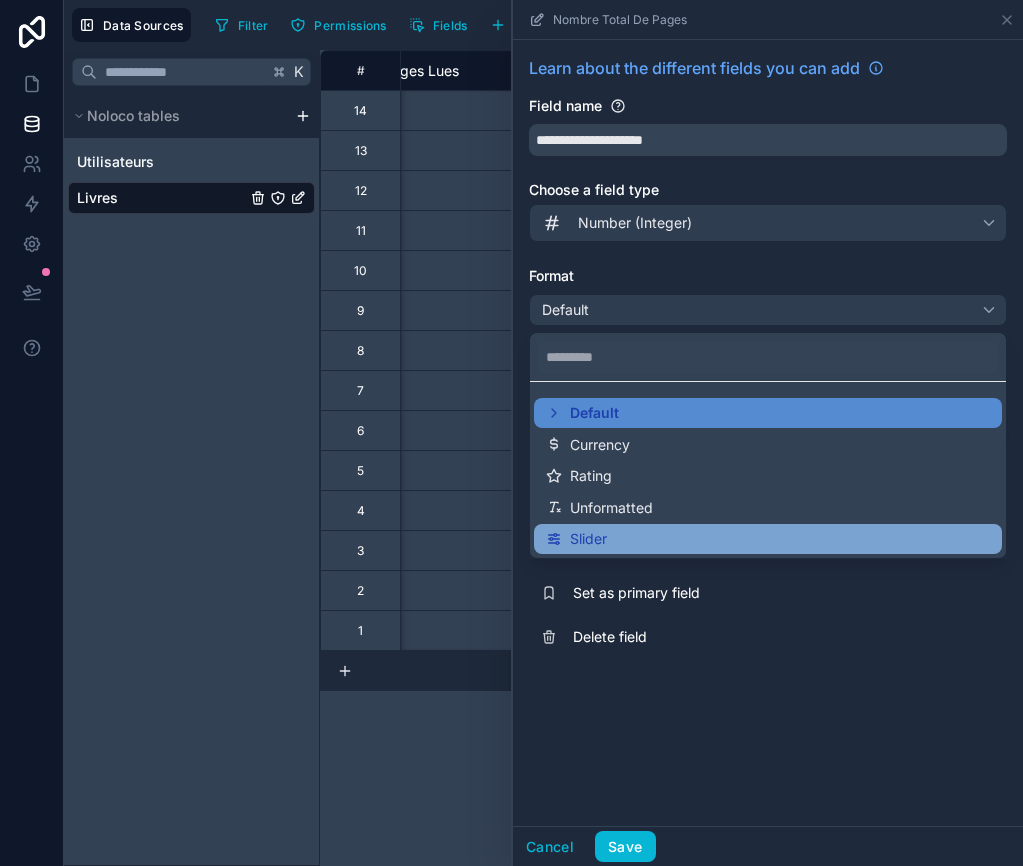 click on "Slider" at bounding box center (588, 539) 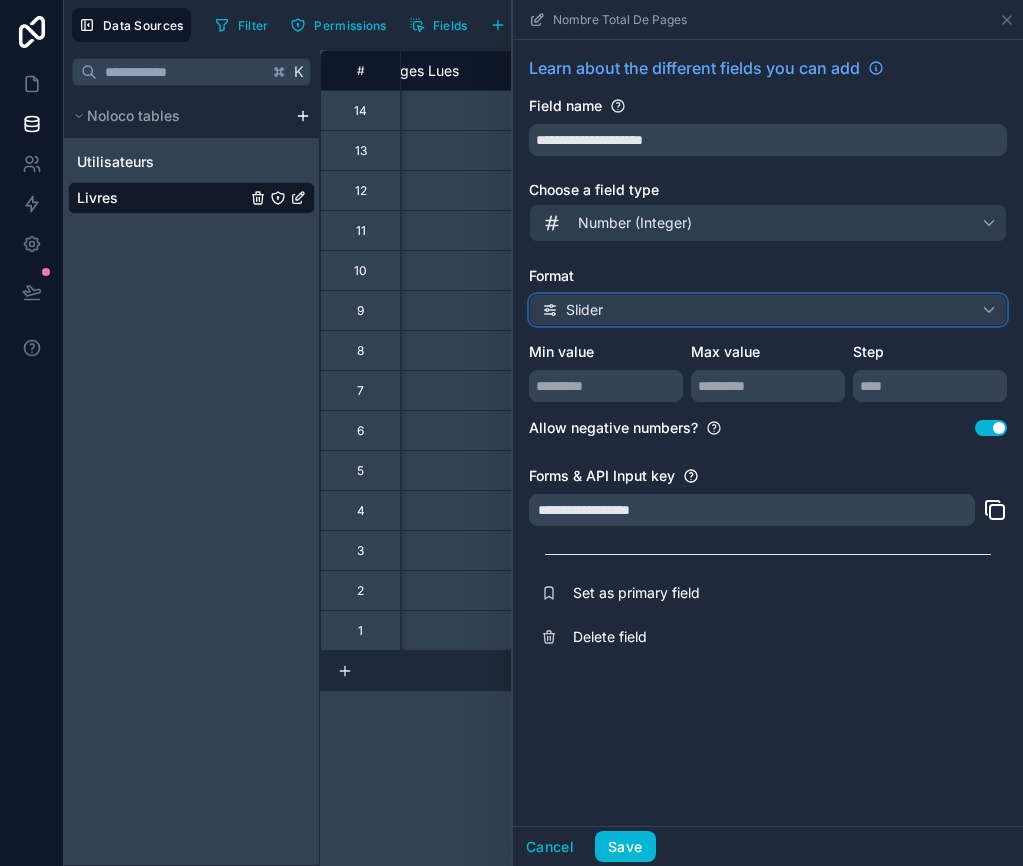 click on "Slider" at bounding box center [768, 310] 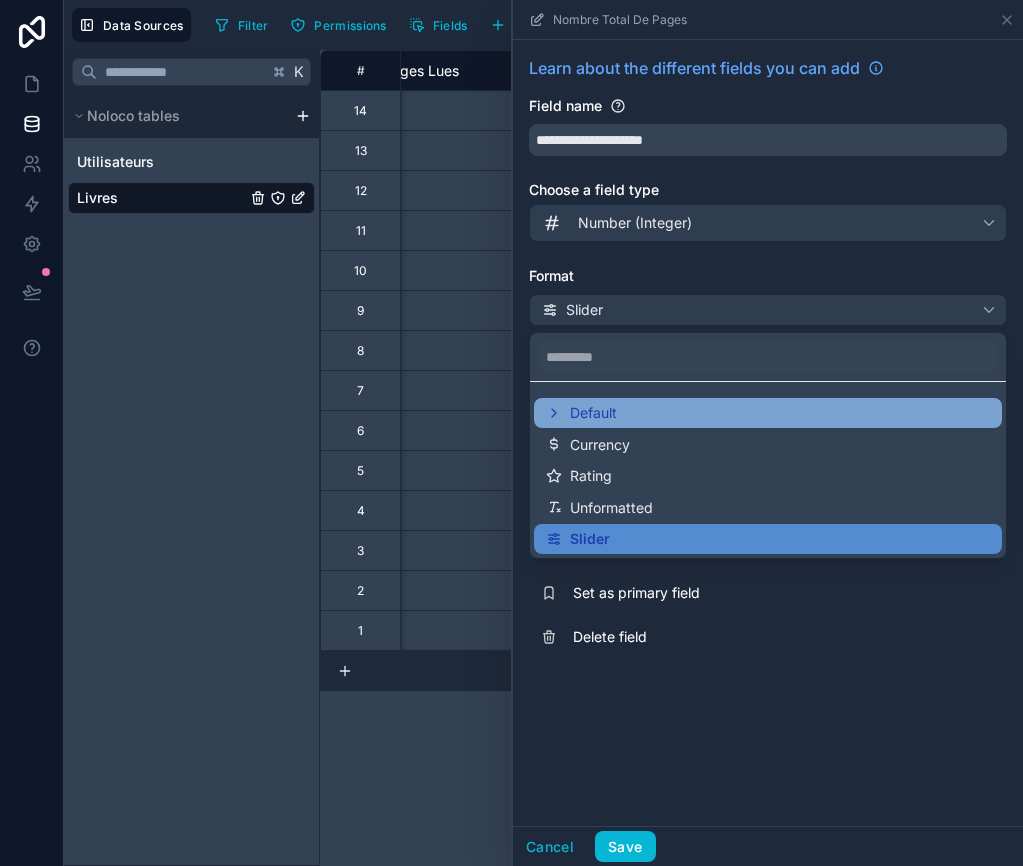click on "Default" at bounding box center [593, 413] 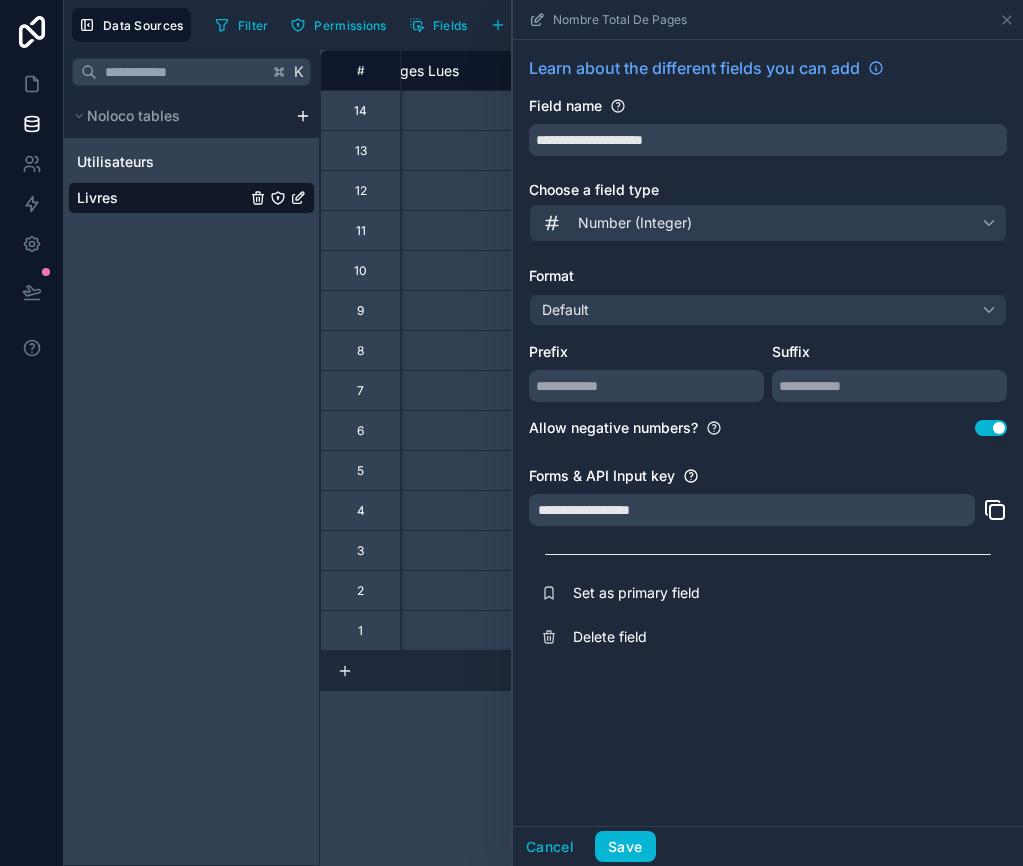click on "Use setting" at bounding box center [991, 428] 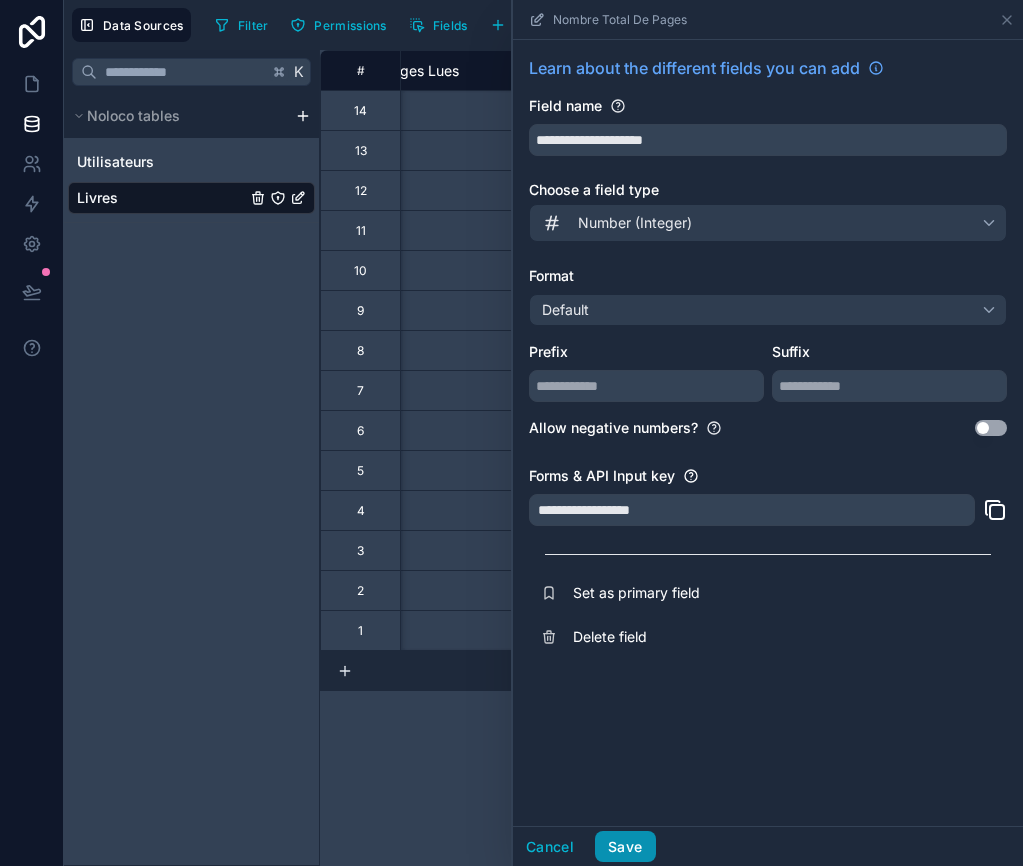 click on "Save" at bounding box center [625, 847] 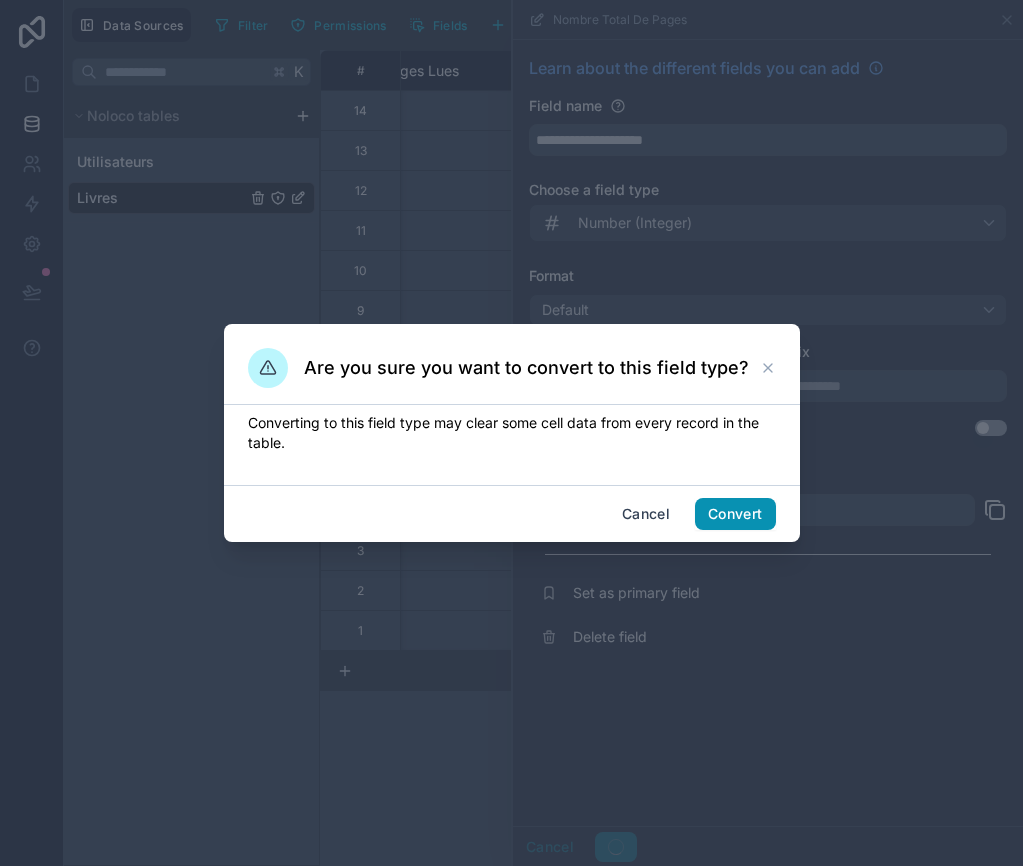 click on "Convert" at bounding box center (735, 514) 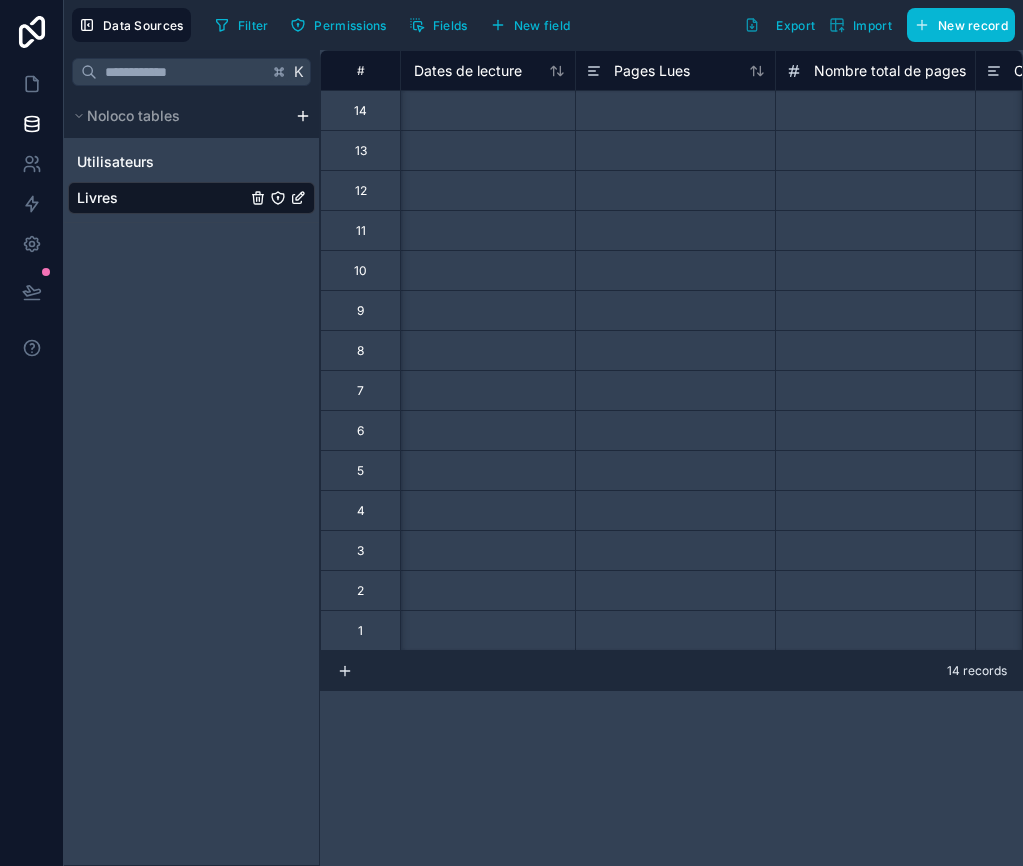 scroll, scrollTop: 0, scrollLeft: 1826, axis: horizontal 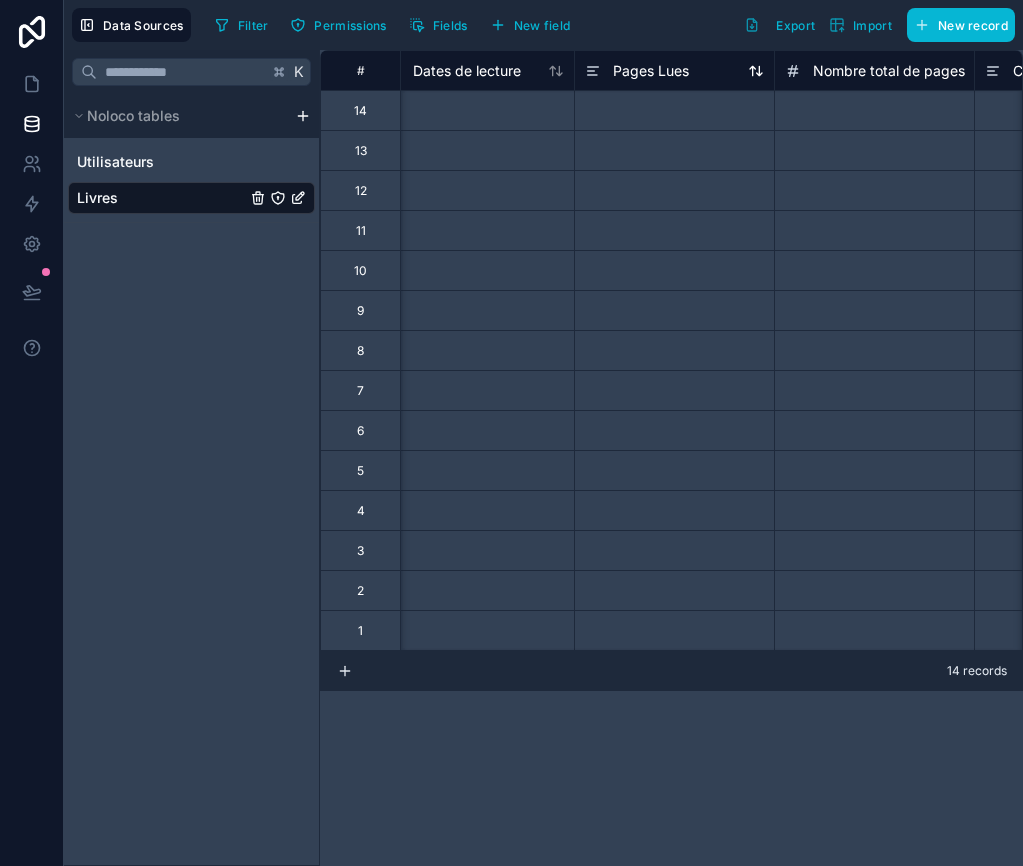 click on "Pages Lues" at bounding box center (651, 71) 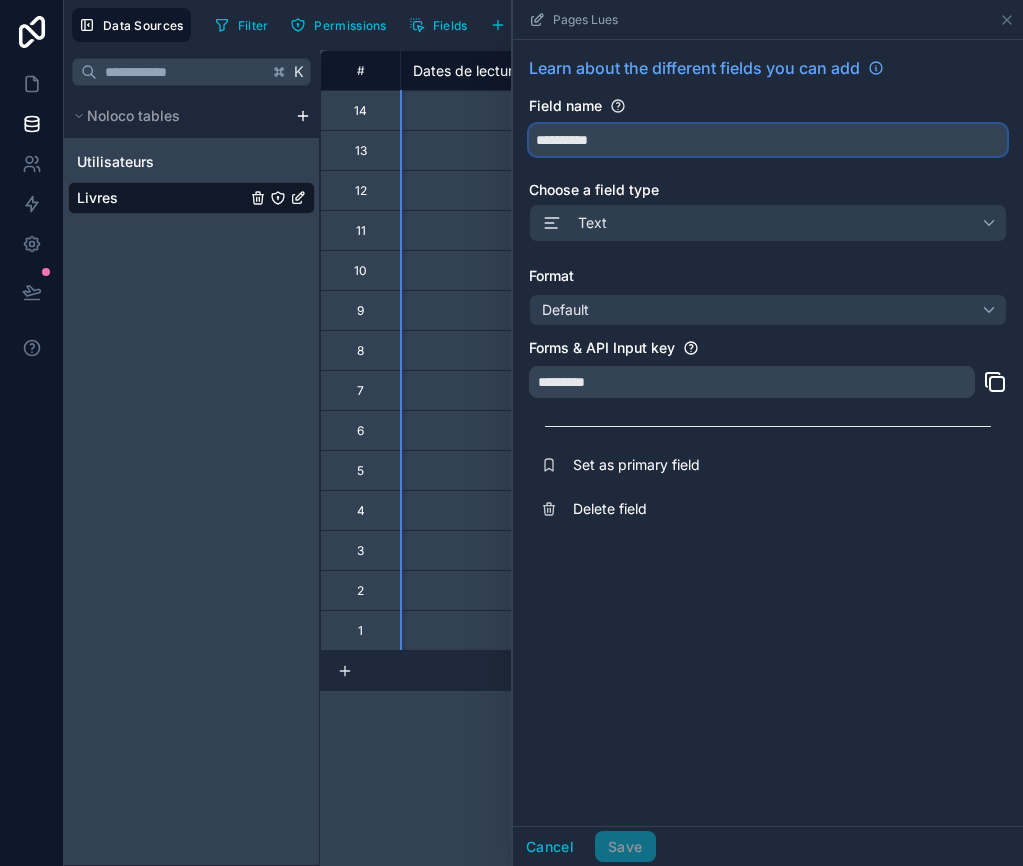 click on "**********" at bounding box center (768, 140) 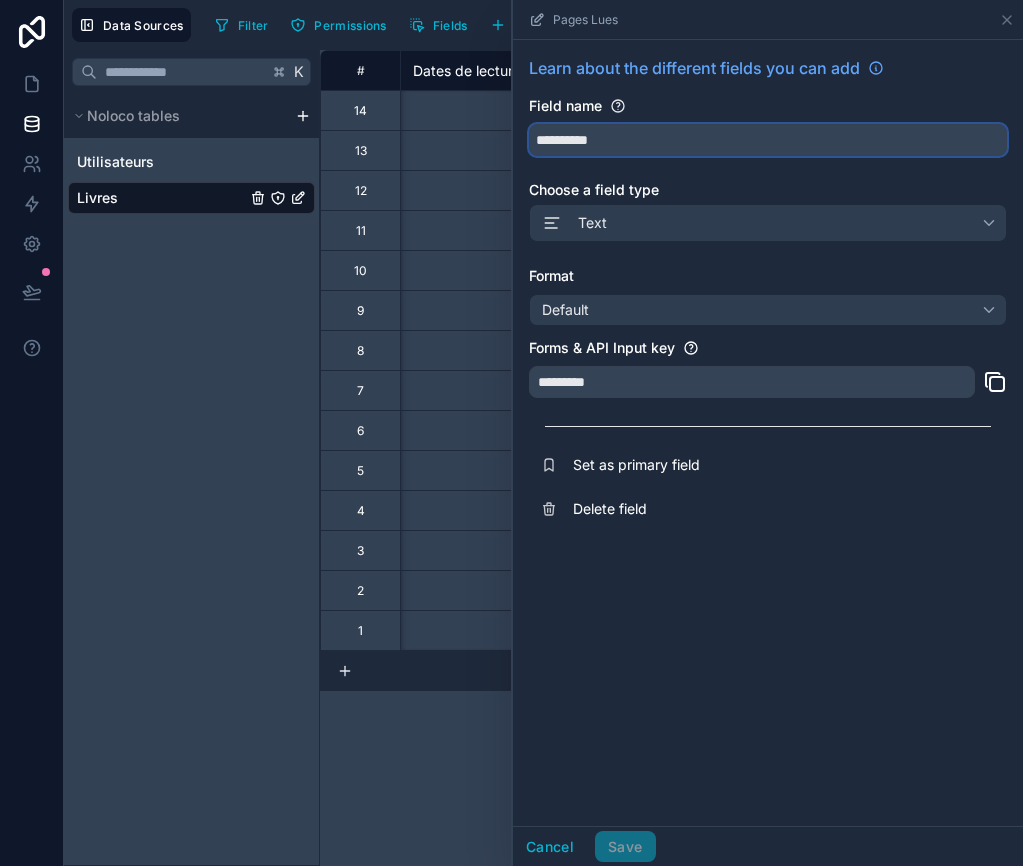 click on "**********" at bounding box center (768, 140) 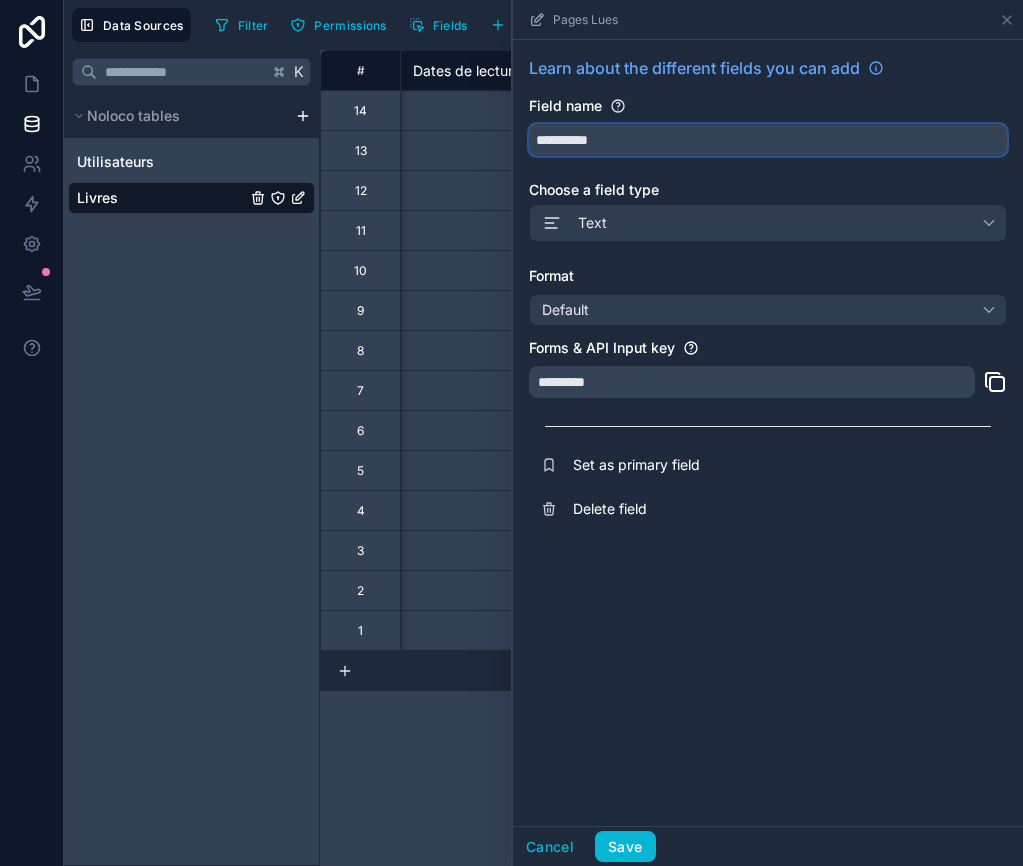 click on "**********" at bounding box center (768, 140) 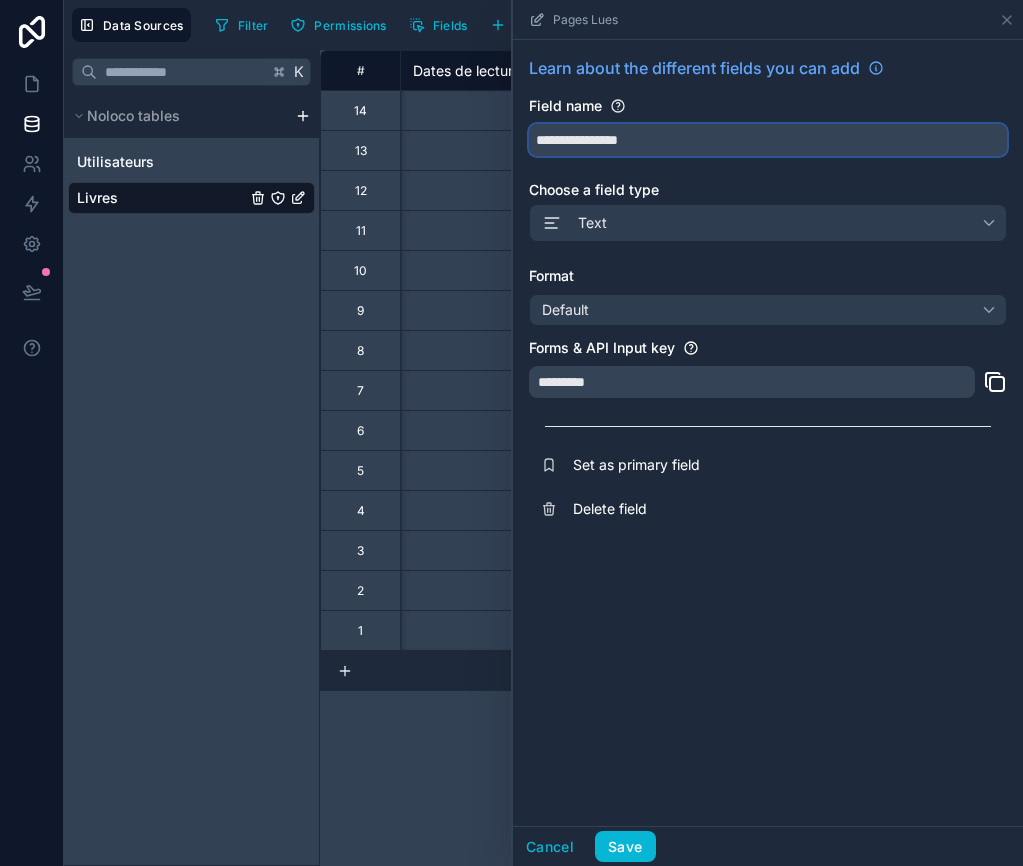 click on "**********" at bounding box center (768, 140) 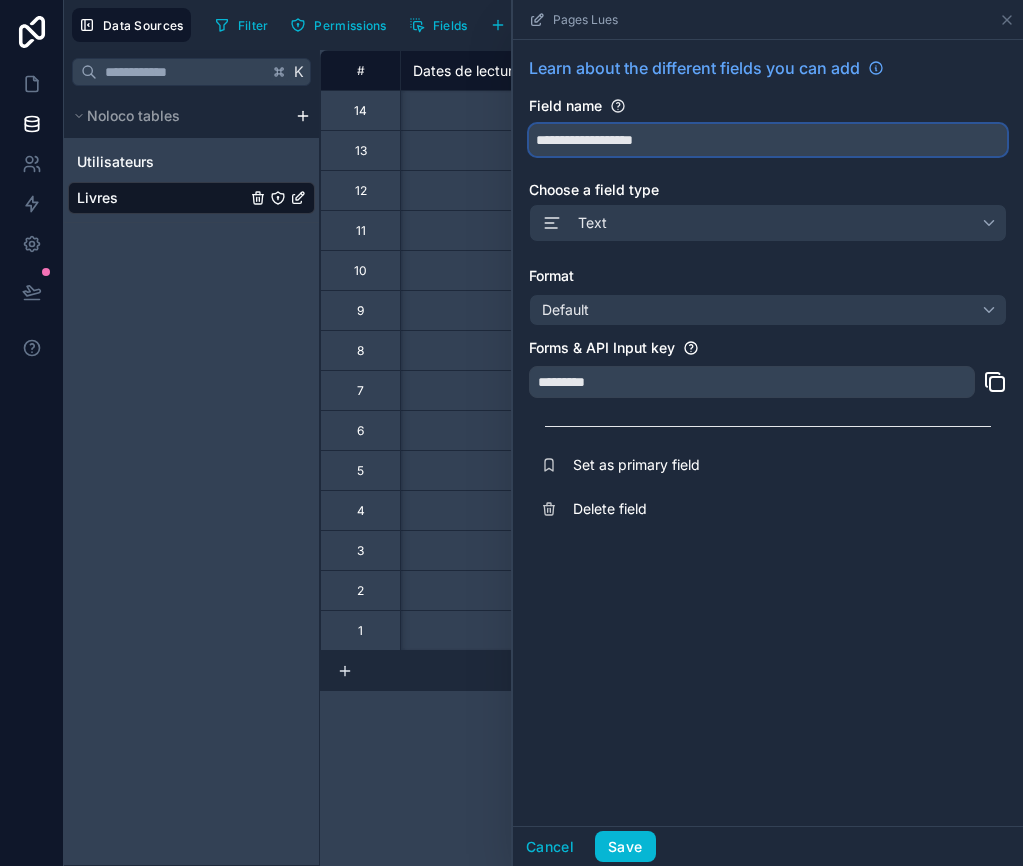 click on "**********" at bounding box center [768, 140] 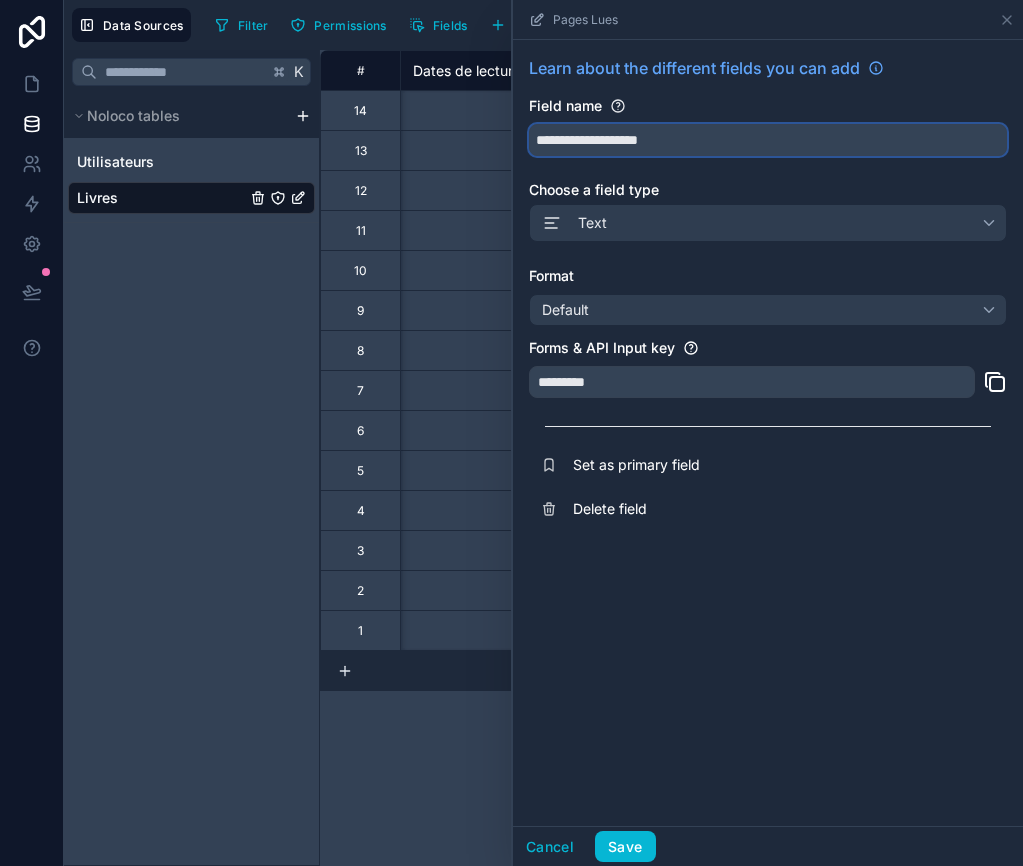 type on "**********" 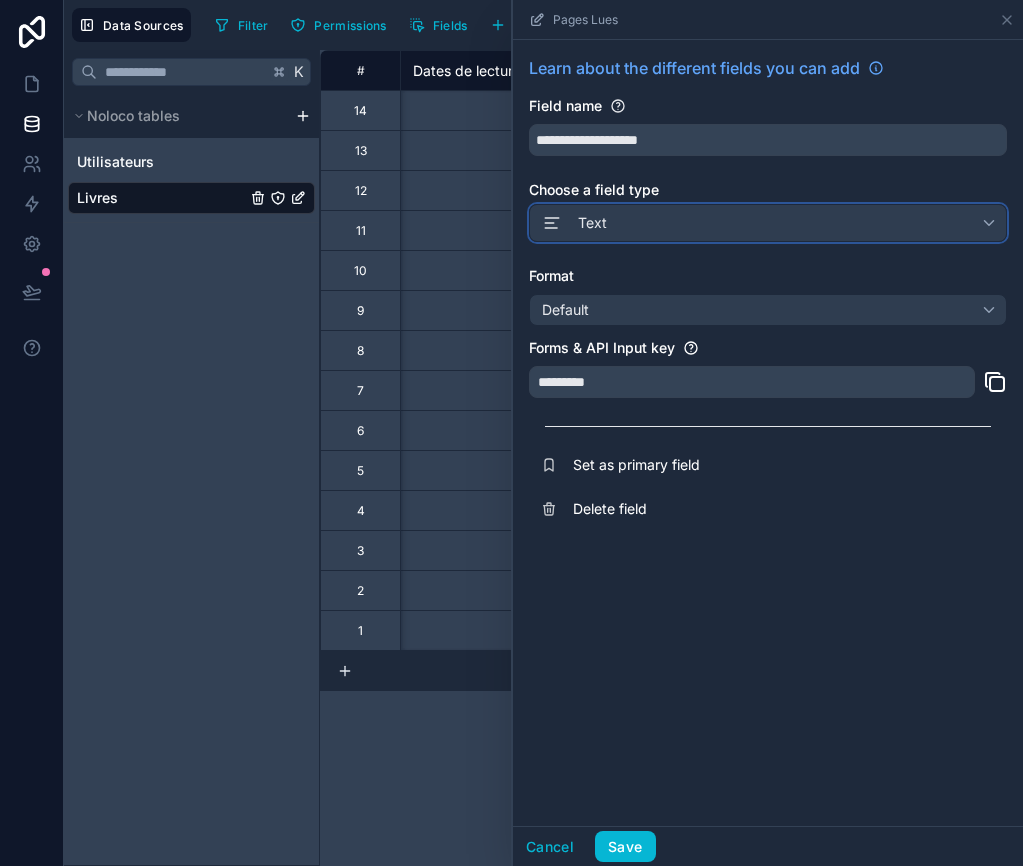 click on "Text" at bounding box center (768, 223) 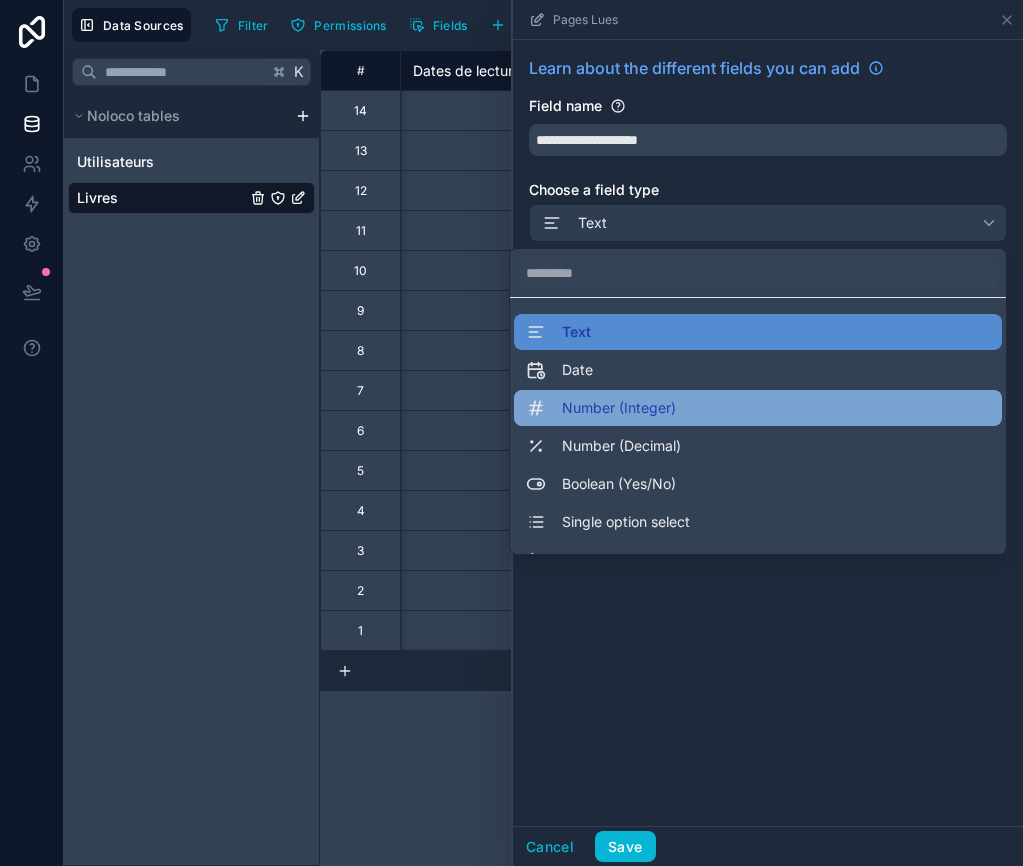 click on "Number (Integer)" at bounding box center (758, 408) 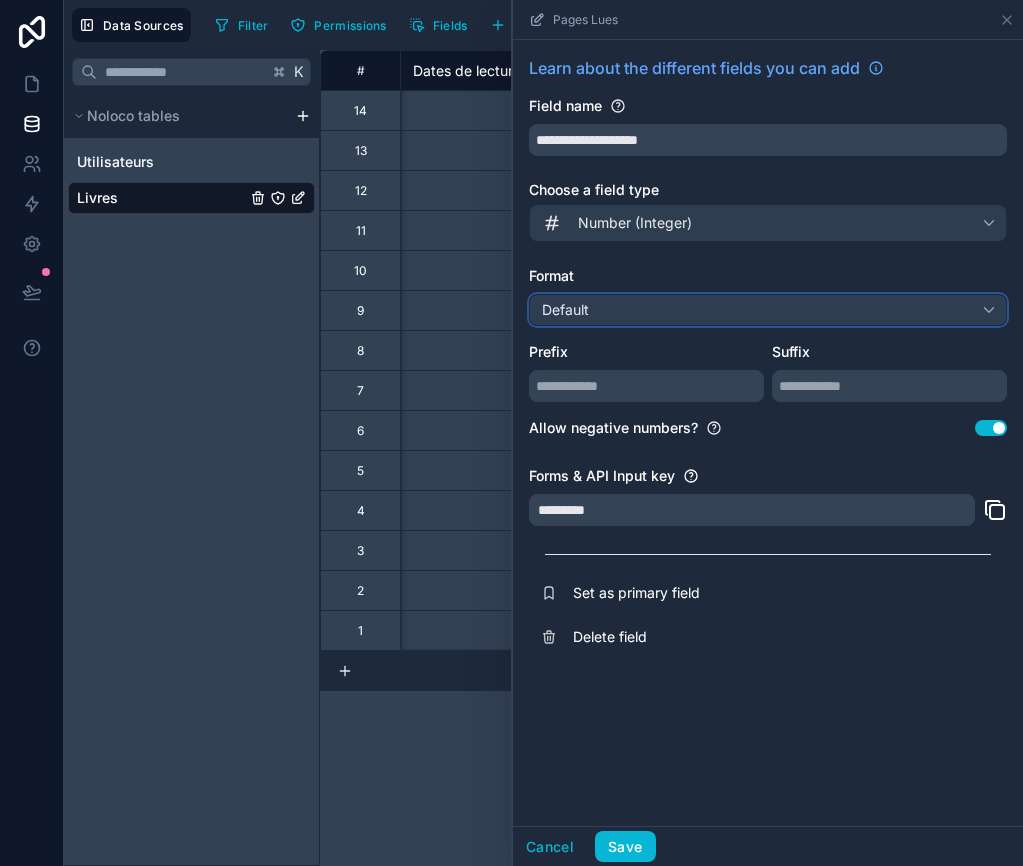 click on "Default" at bounding box center [768, 310] 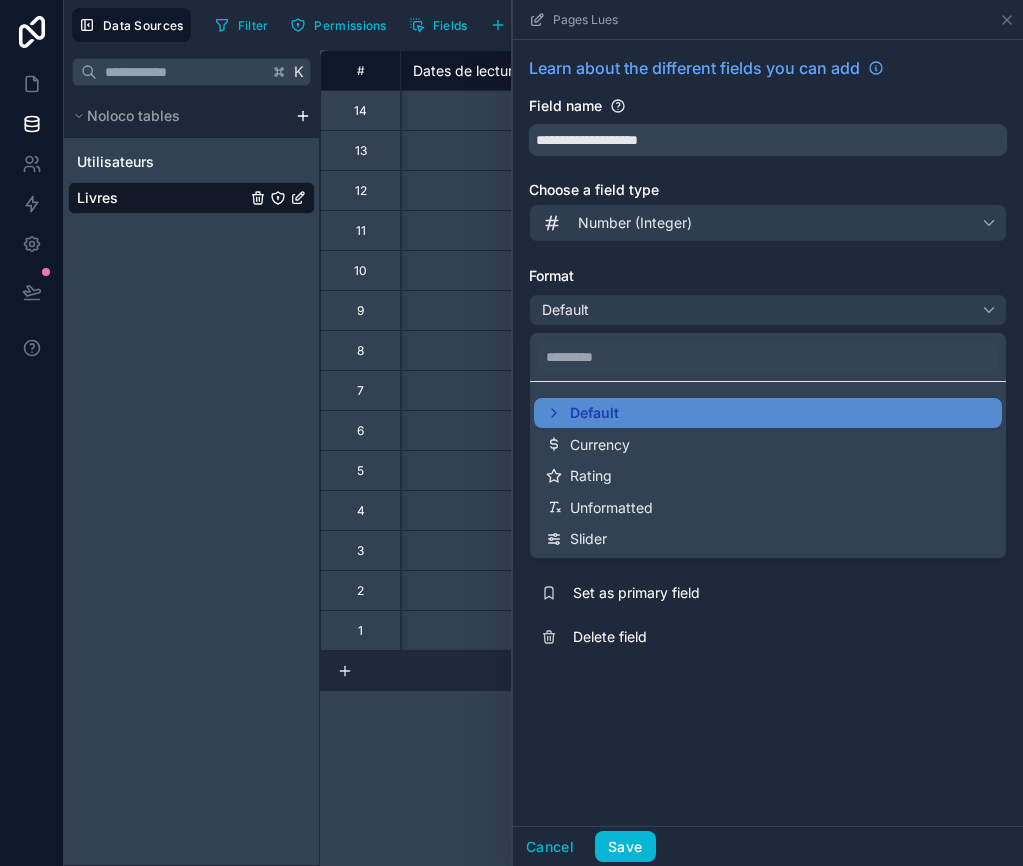 click at bounding box center [768, 433] 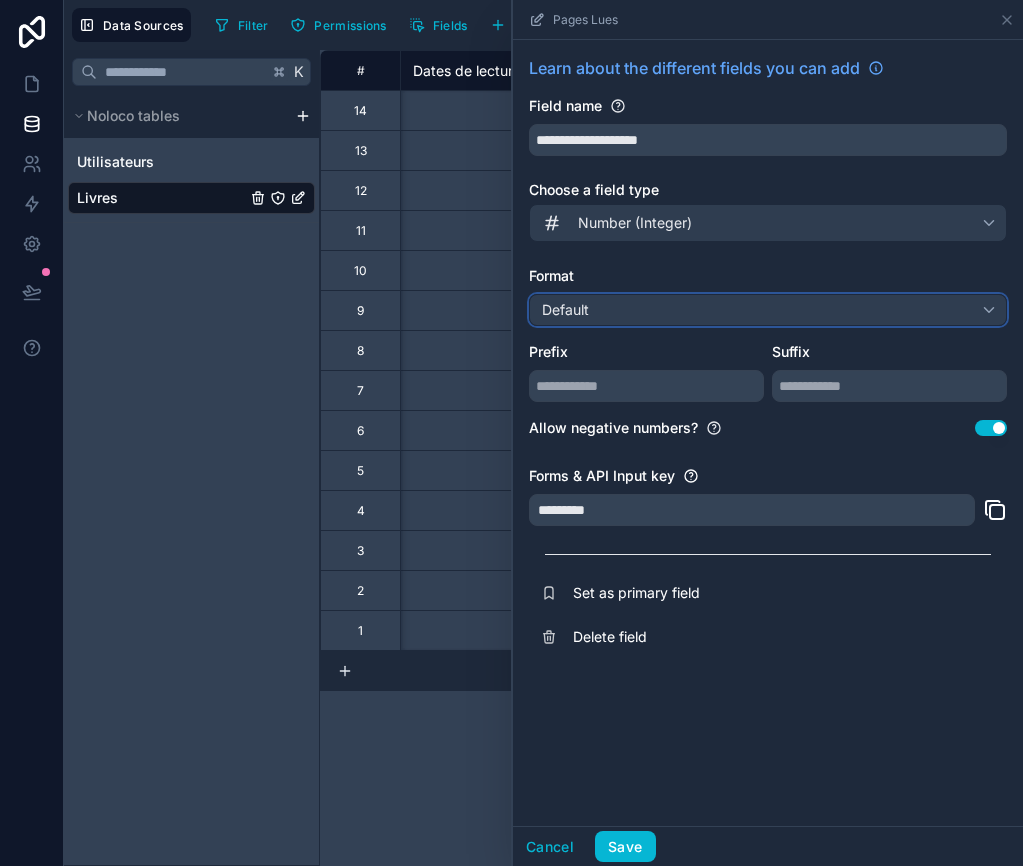 click on "Default" at bounding box center [768, 310] 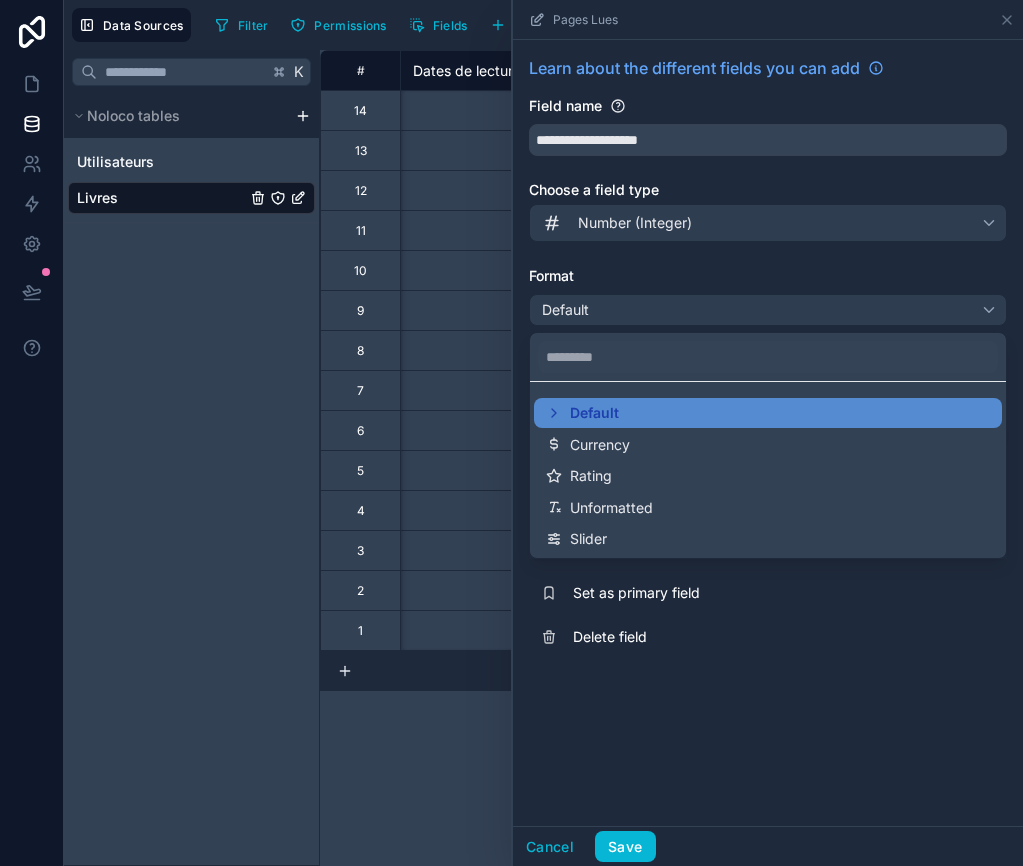click at bounding box center (768, 433) 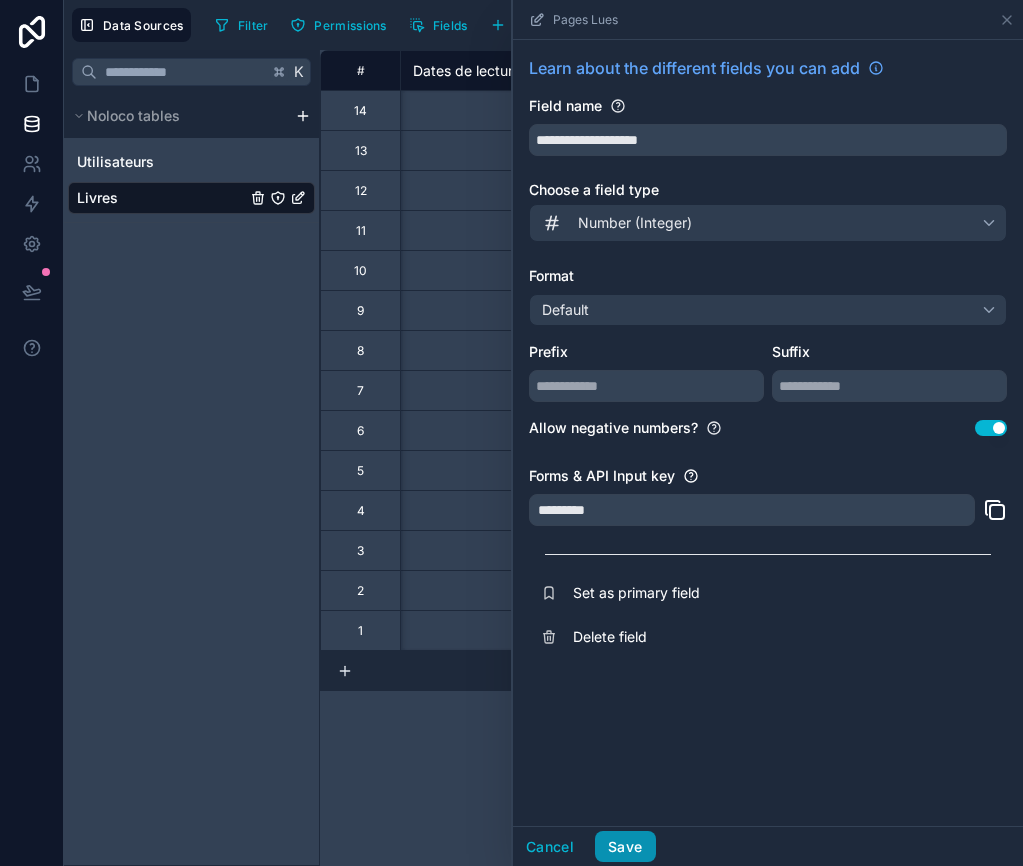 click on "Save" at bounding box center (625, 847) 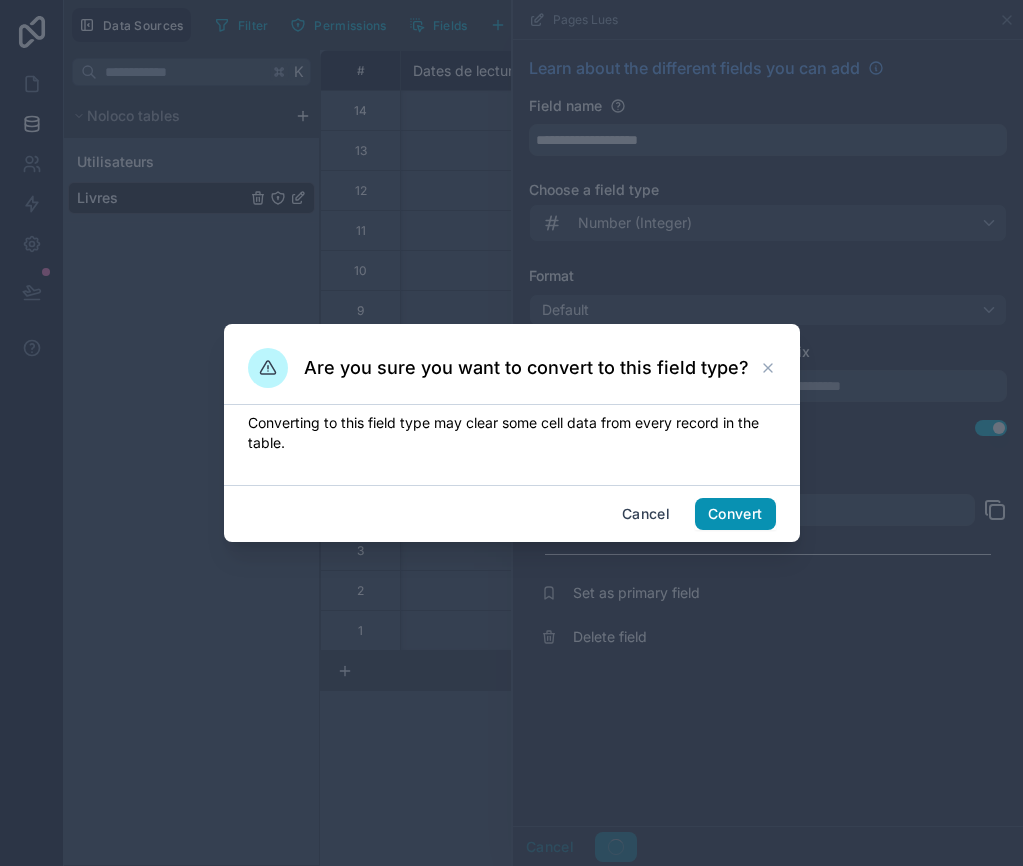 click on "Convert" at bounding box center (735, 514) 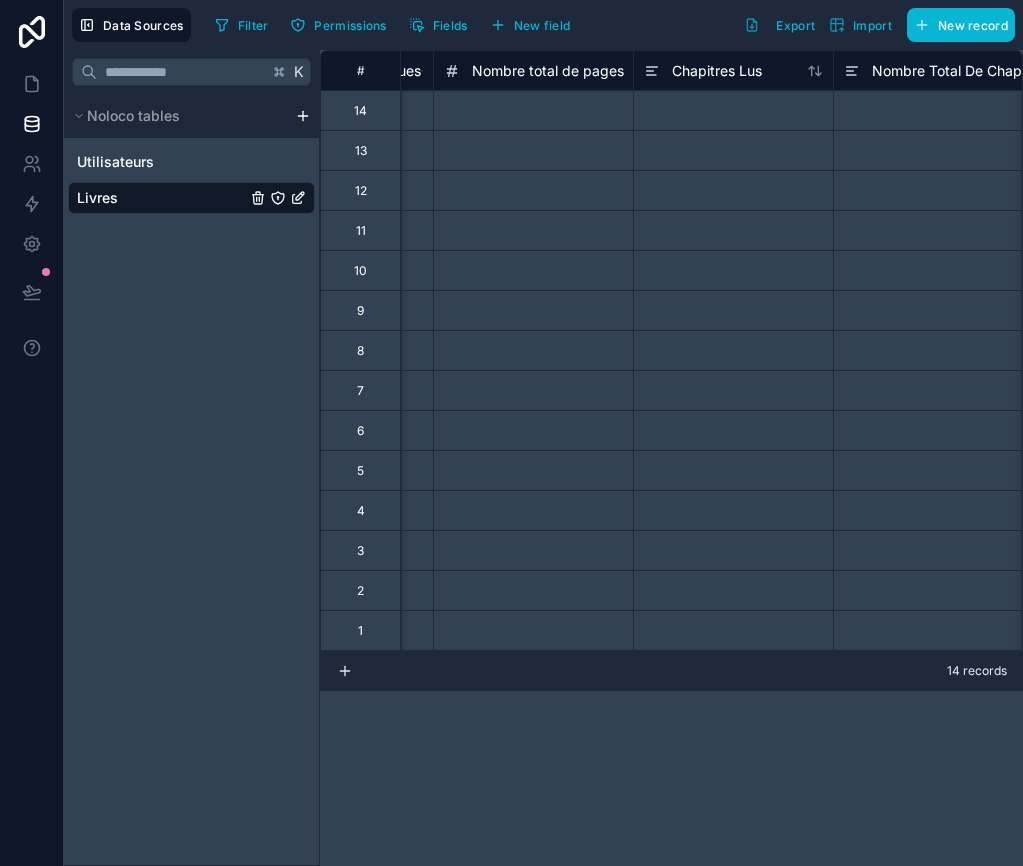 scroll, scrollTop: 0, scrollLeft: 2168, axis: horizontal 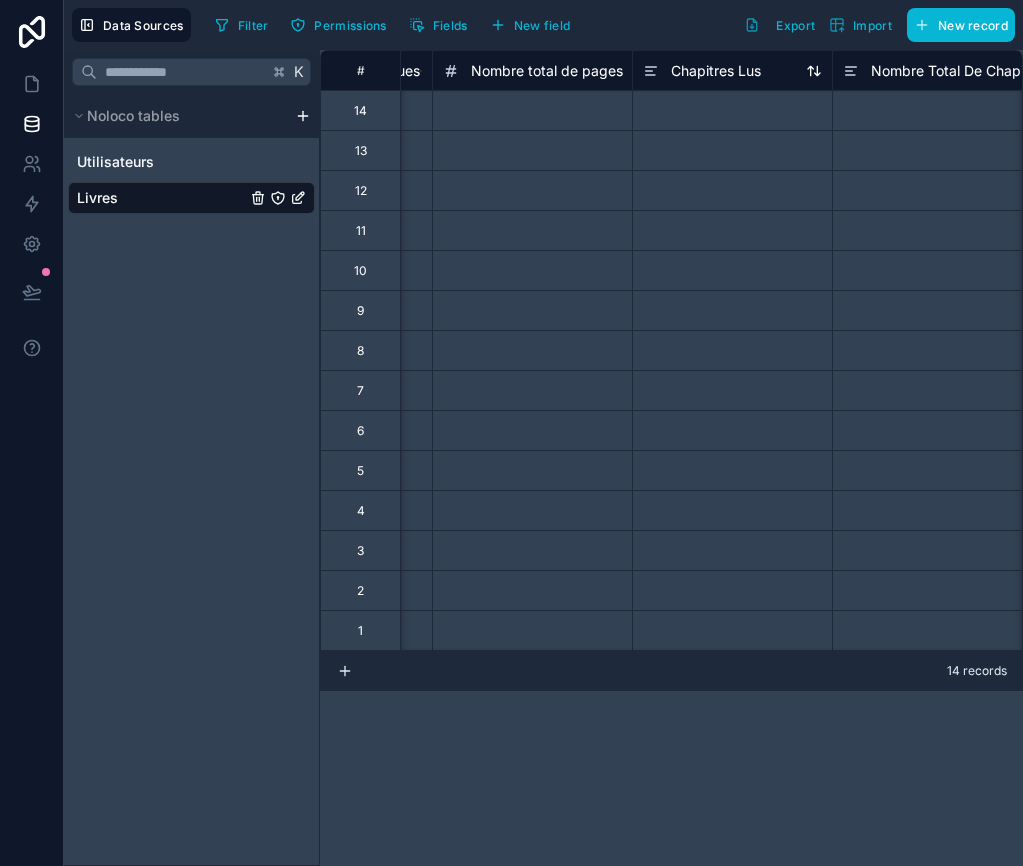 click on "Chapitres Lus" at bounding box center [716, 71] 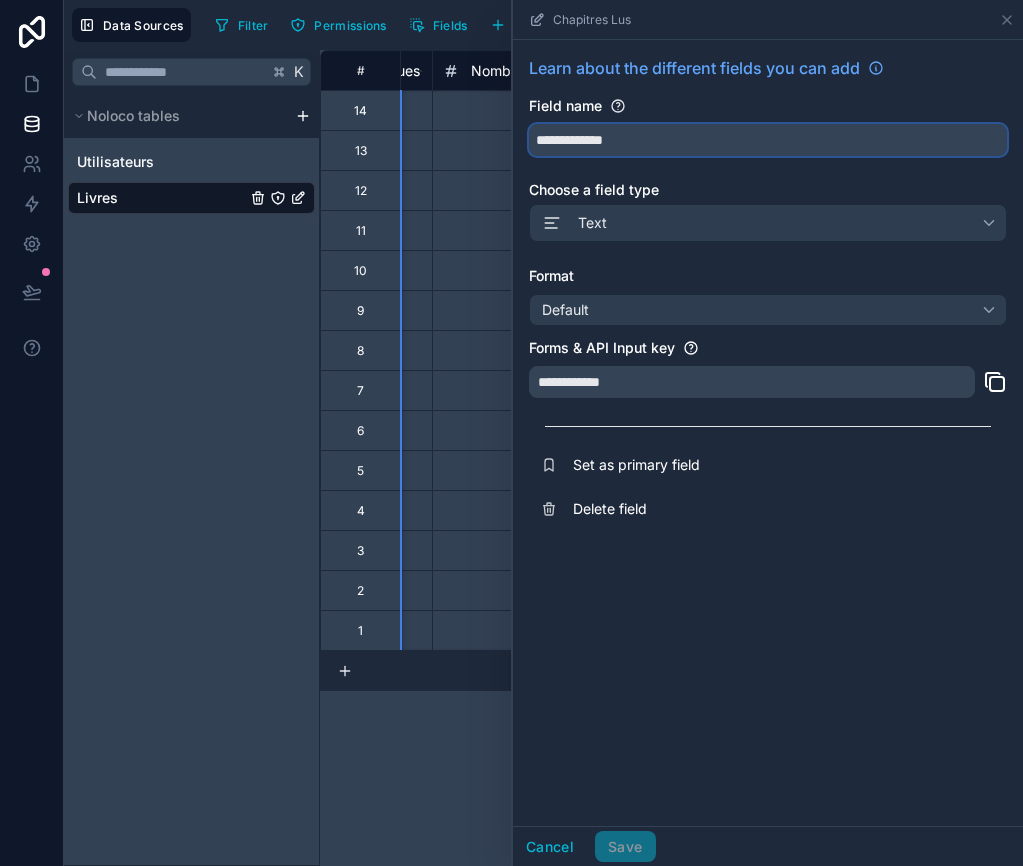 click on "**********" at bounding box center (768, 140) 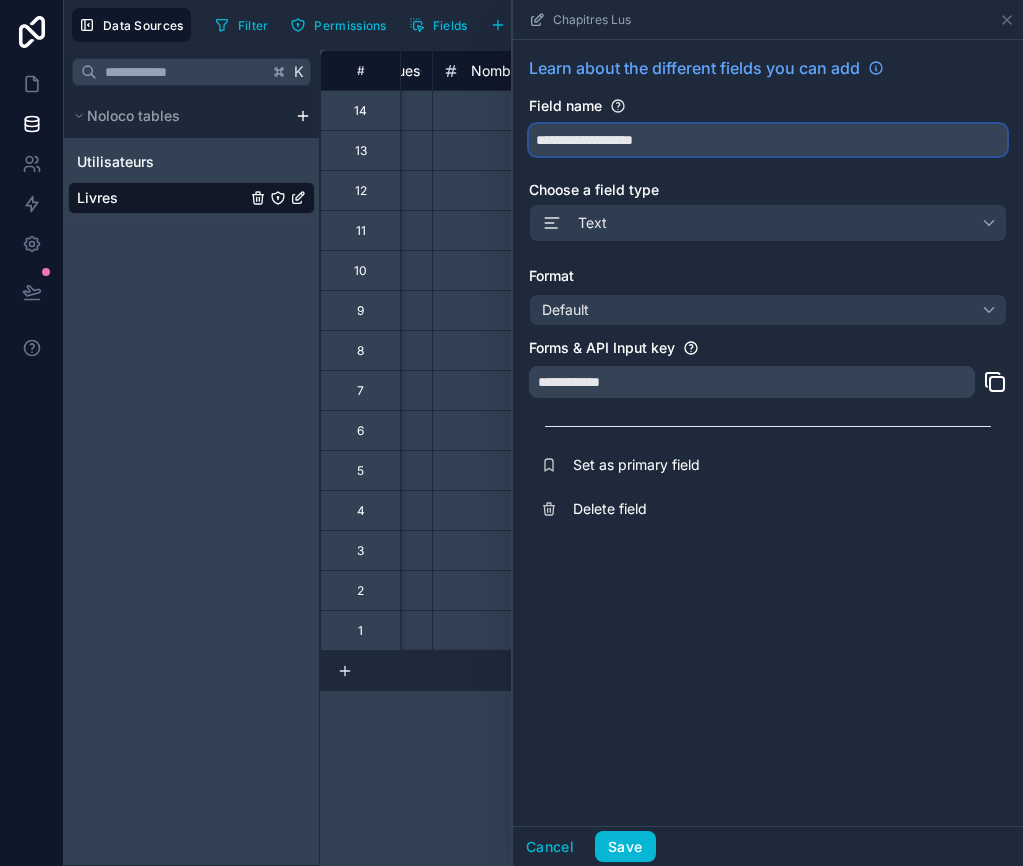 click on "**********" at bounding box center [768, 140] 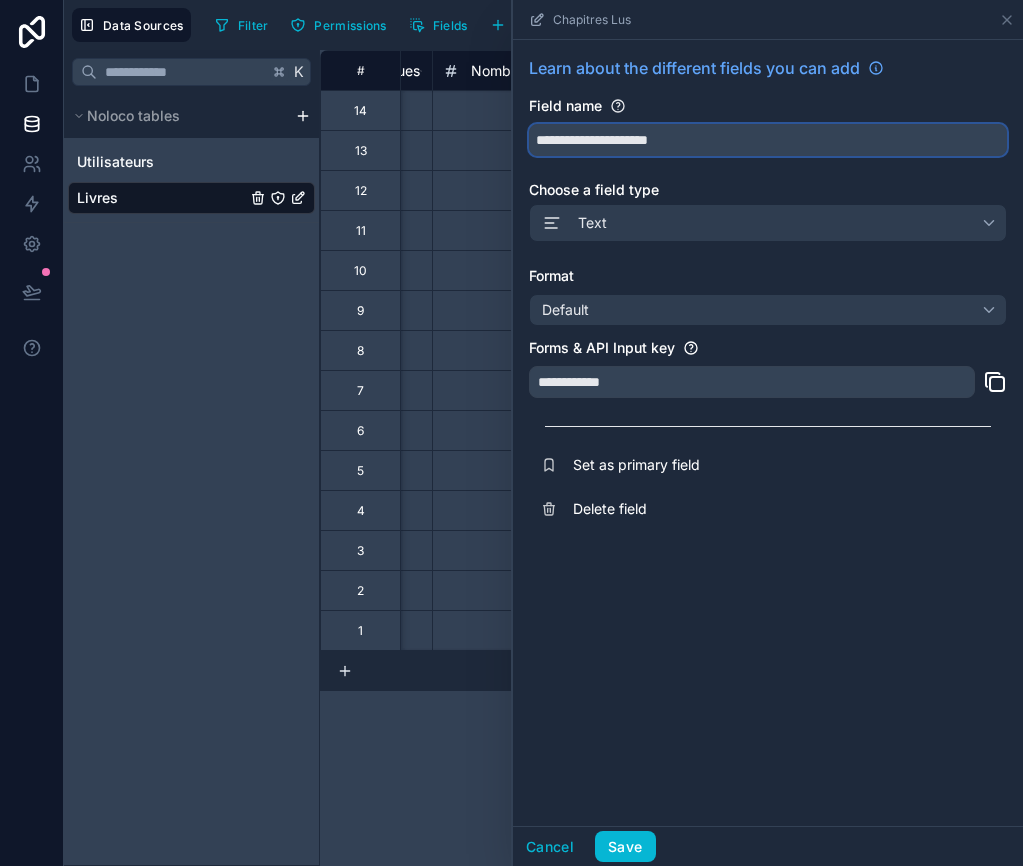 click on "**********" at bounding box center (768, 140) 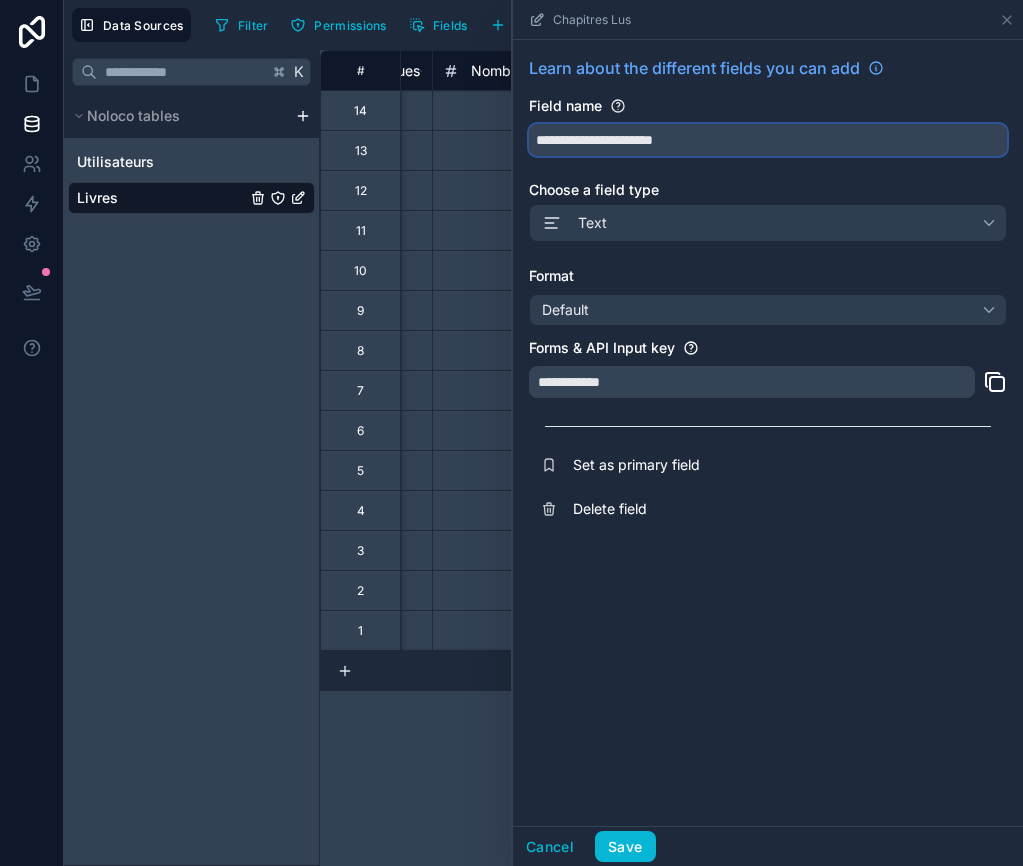 click on "**********" at bounding box center [768, 140] 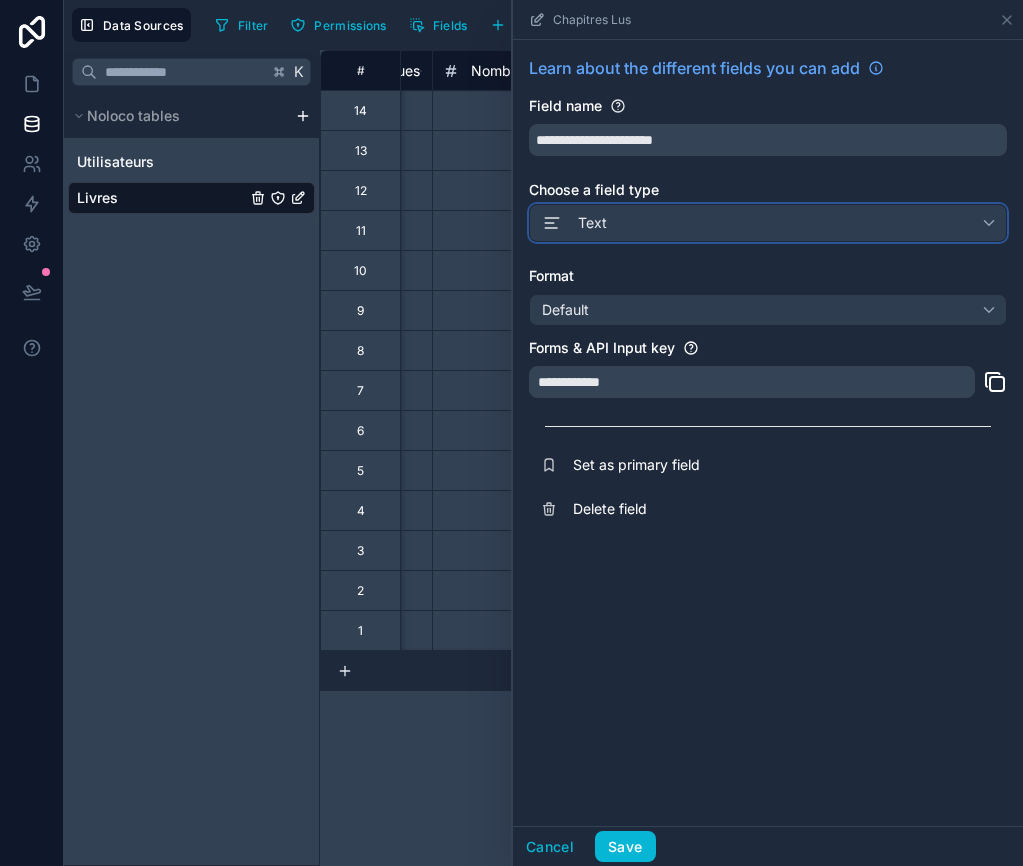 click on "Text" at bounding box center [768, 223] 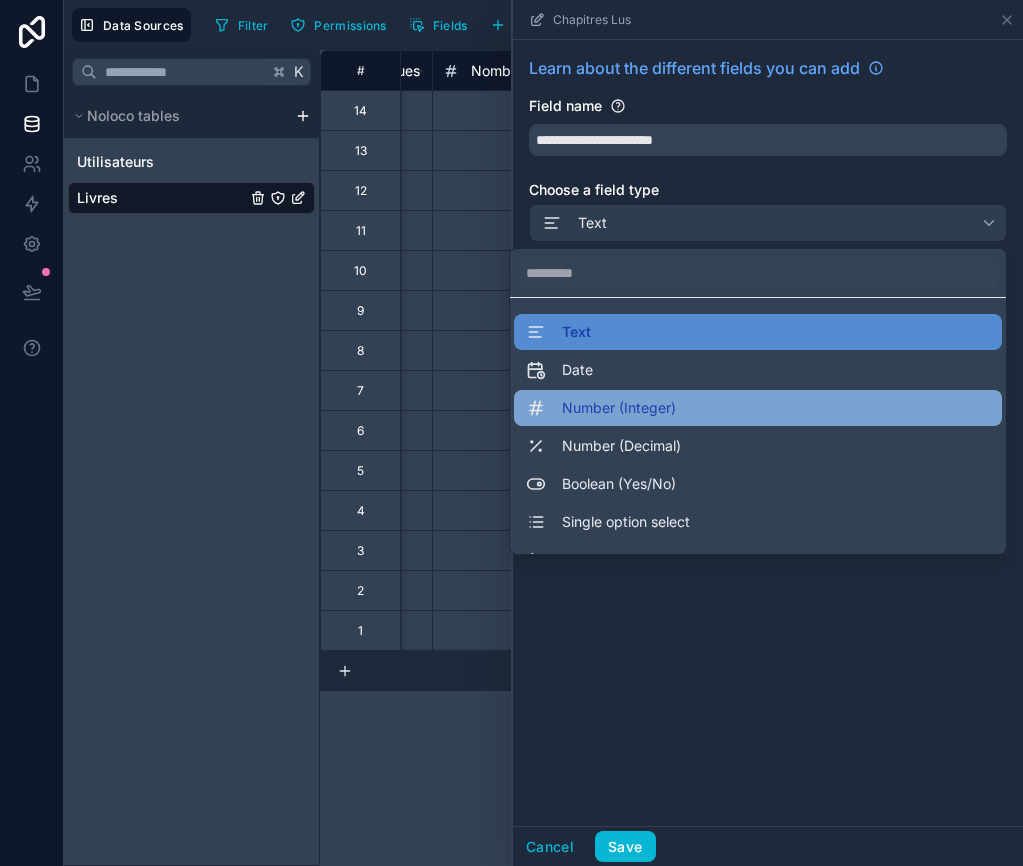 click on "Number (Integer)" at bounding box center (619, 408) 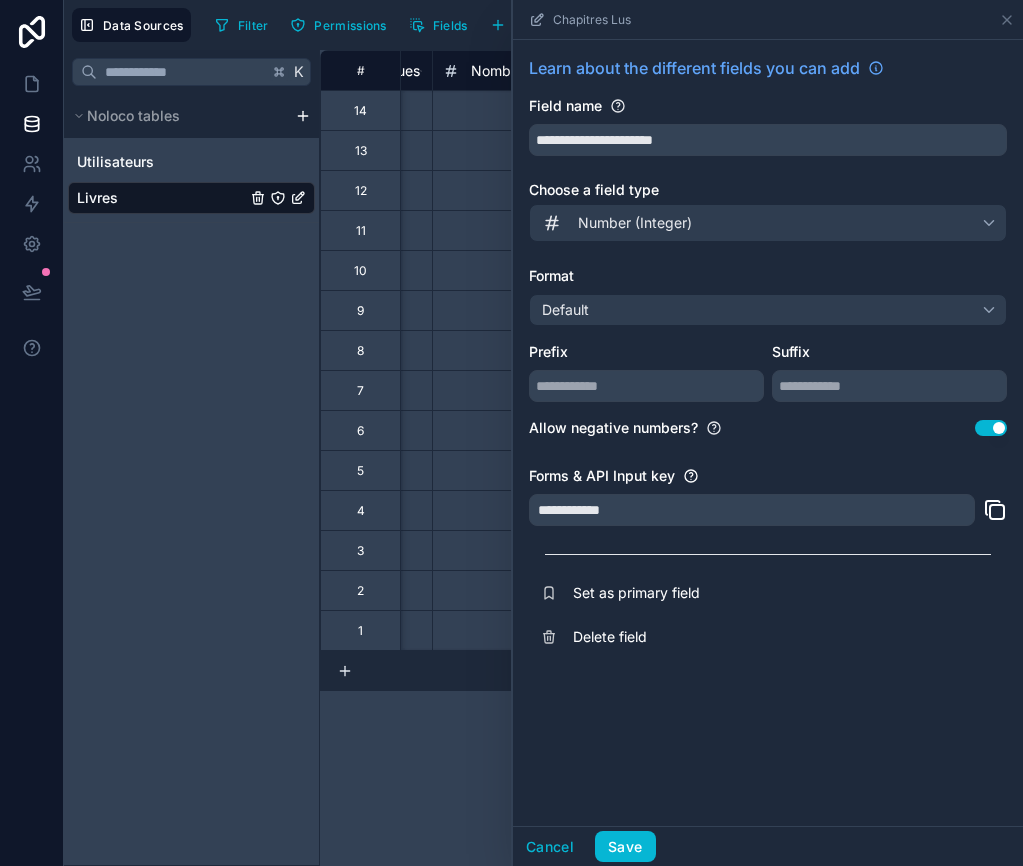 click on "Use setting" at bounding box center [991, 428] 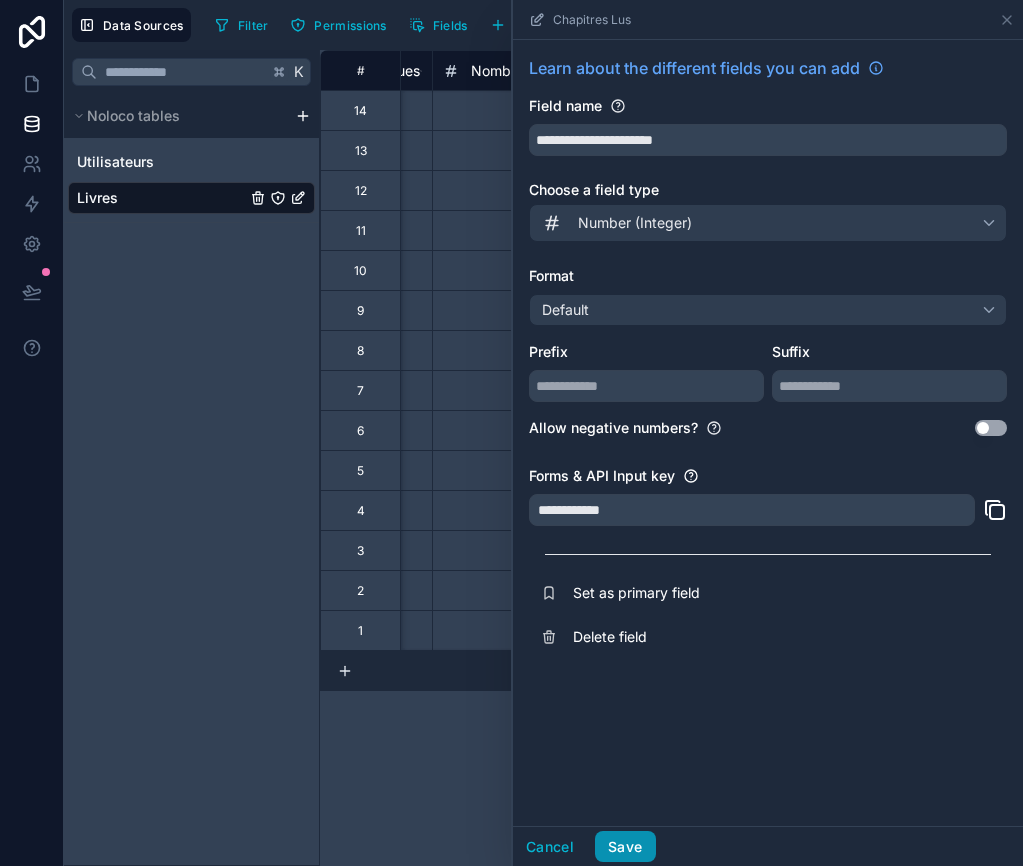 click on "Save" at bounding box center [625, 847] 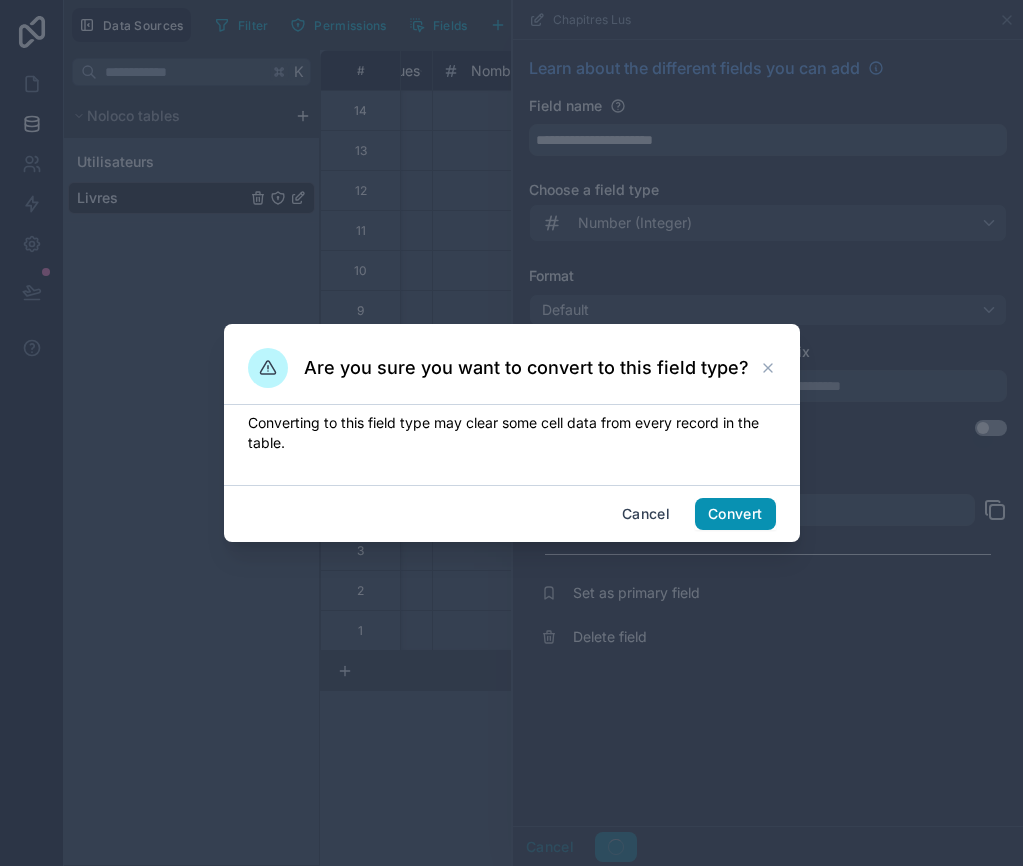 click on "Convert" at bounding box center [735, 514] 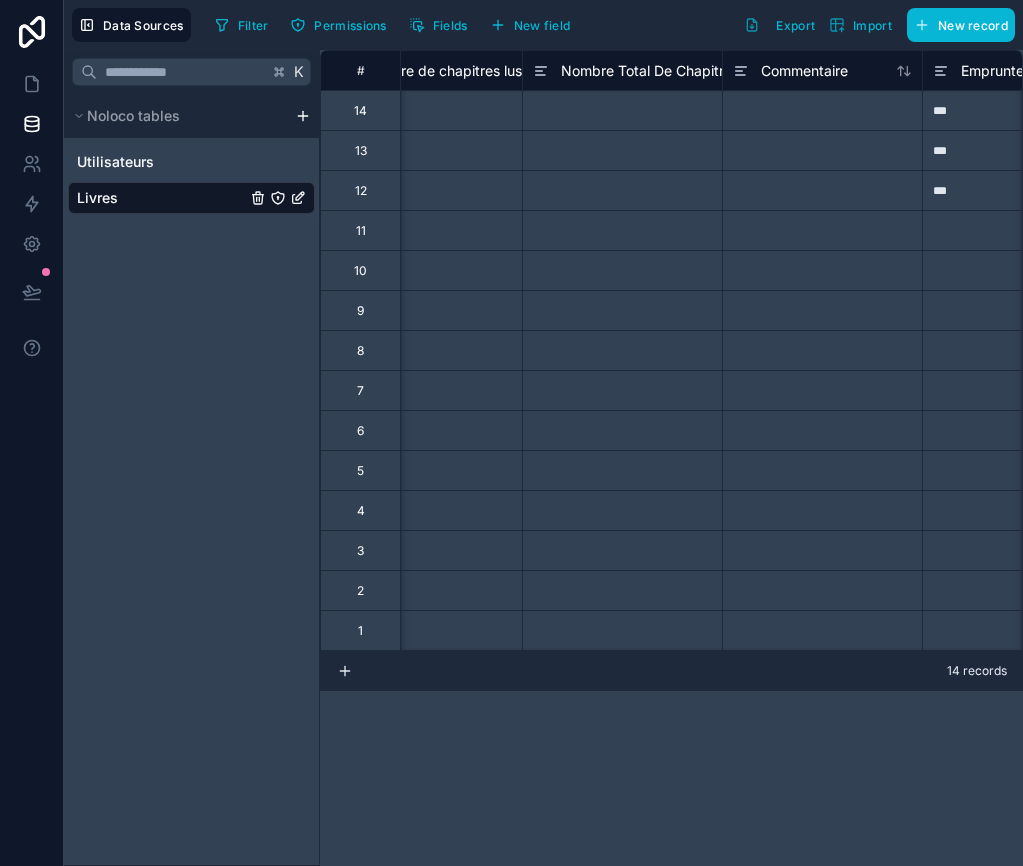 scroll, scrollTop: 0, scrollLeft: 2512, axis: horizontal 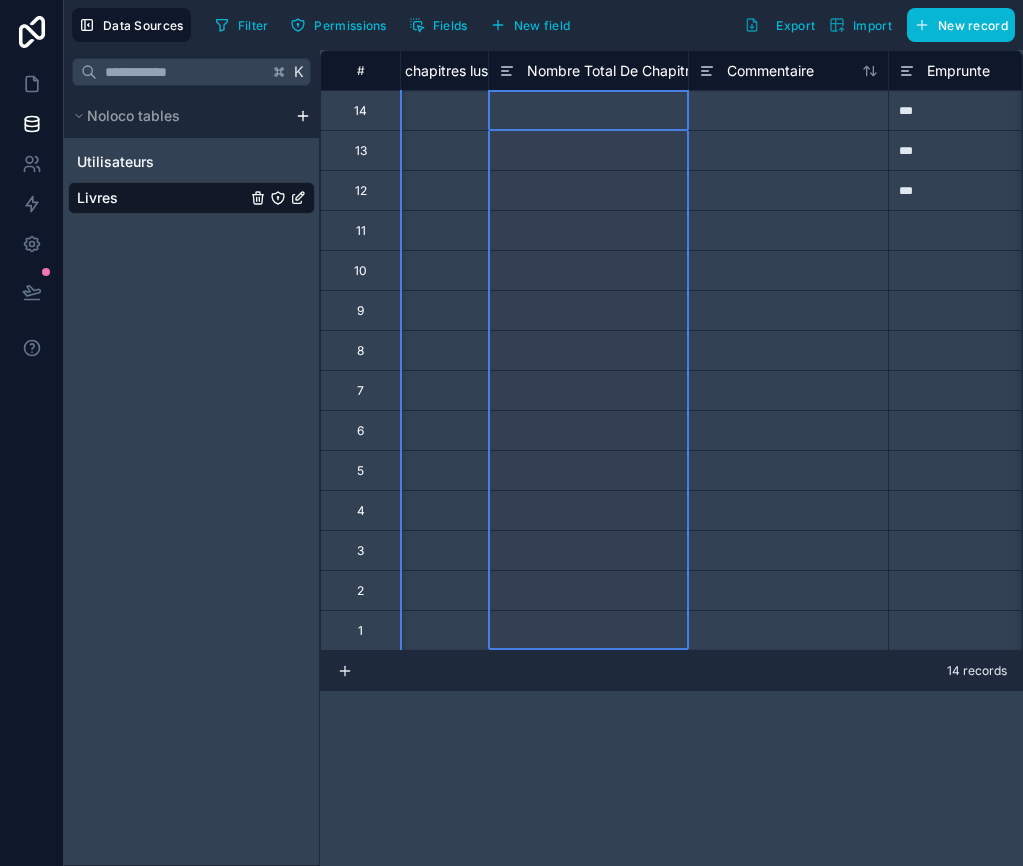 click on "Nombre Total De Chapitres" at bounding box center (616, 71) 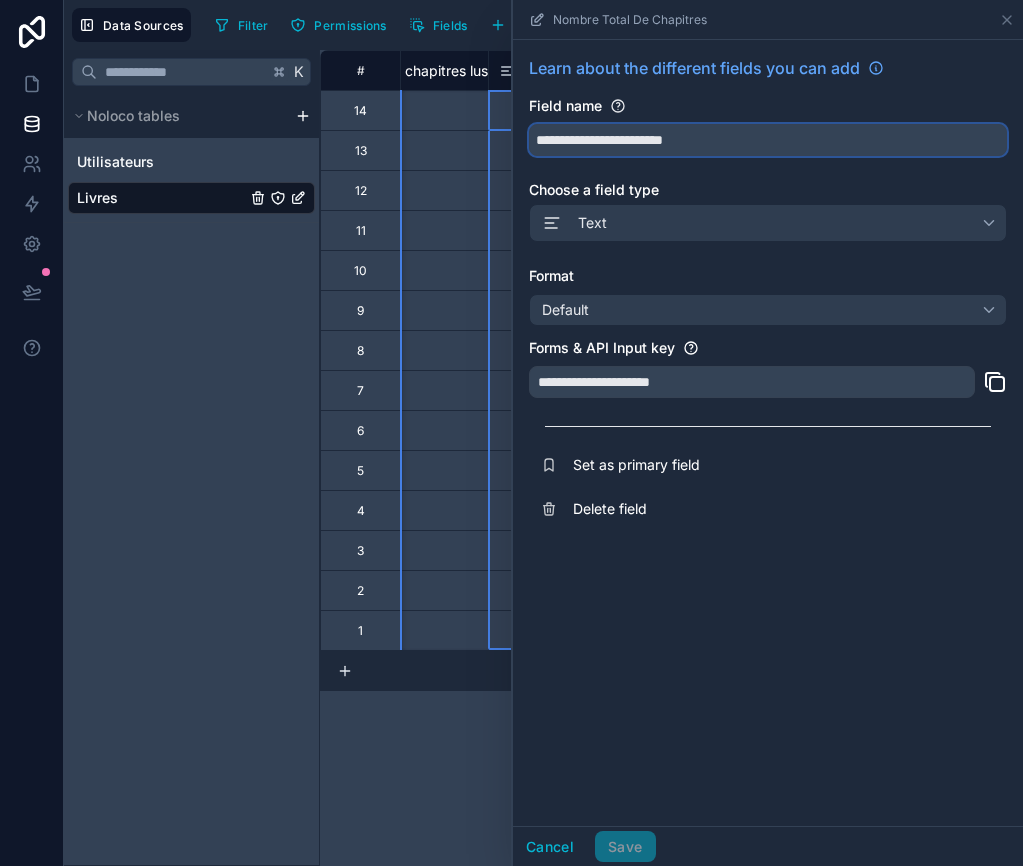 click on "**********" at bounding box center (768, 140) 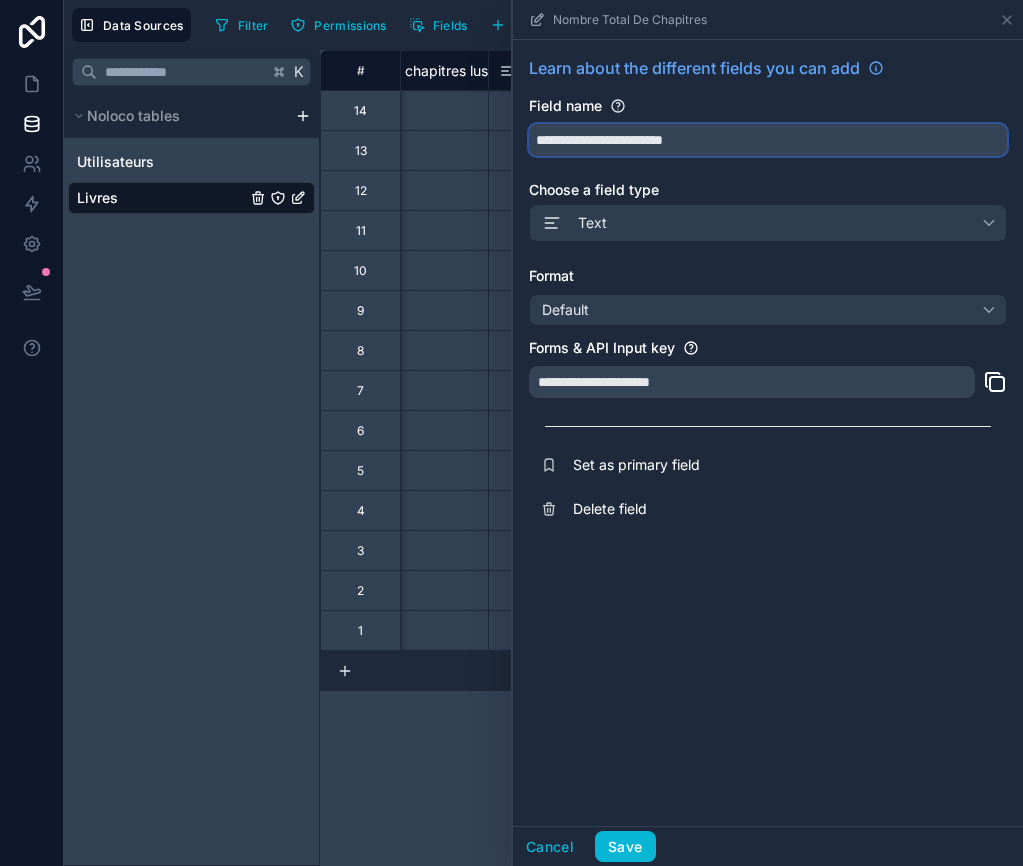 click on "**********" at bounding box center [768, 140] 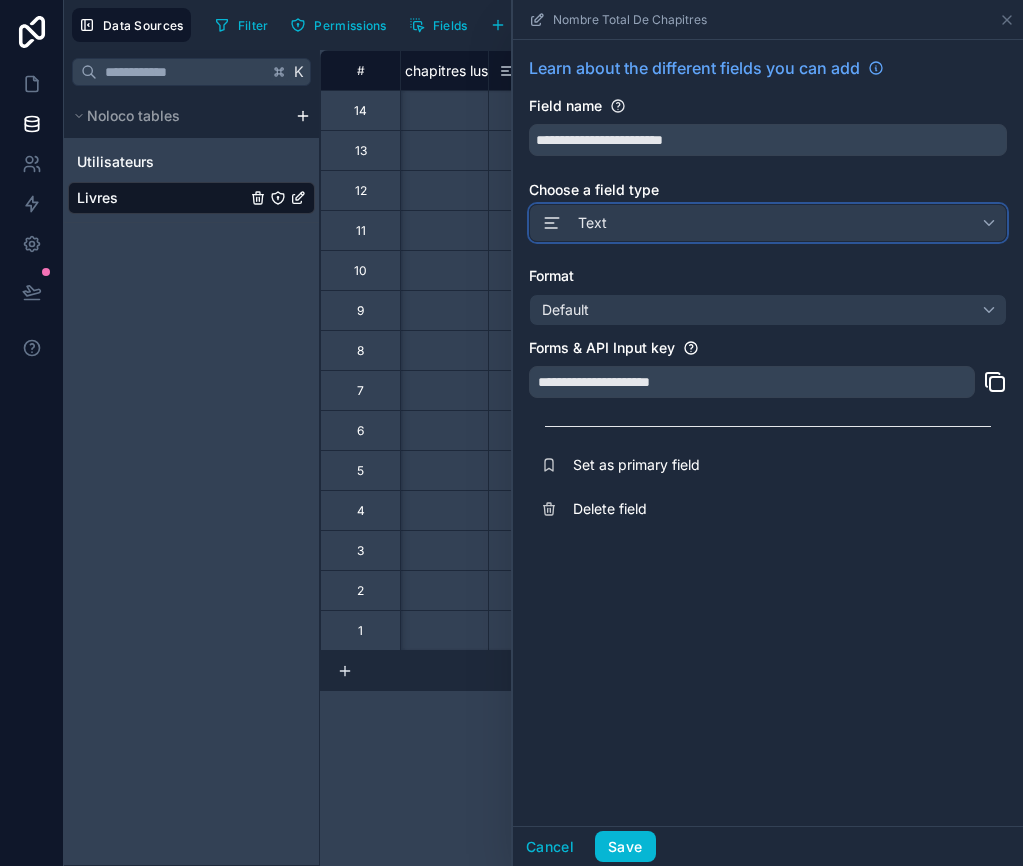 click on "Text" at bounding box center [768, 223] 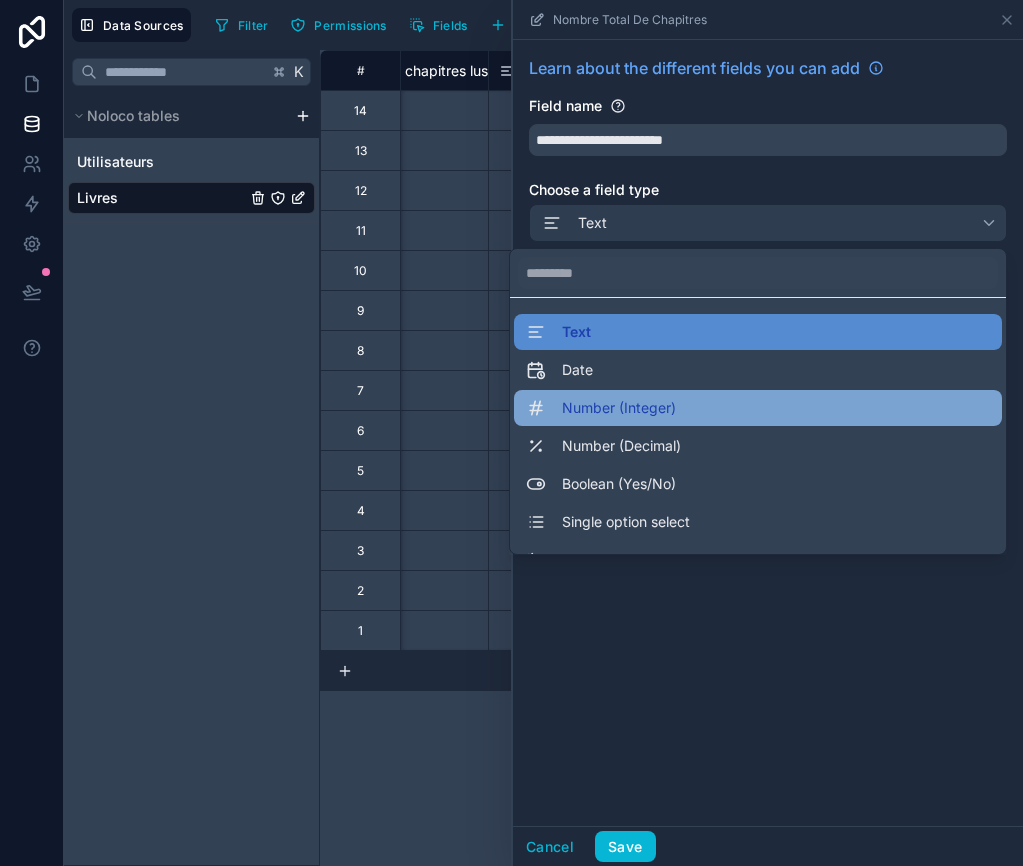 click on "Number (Integer)" at bounding box center (601, 408) 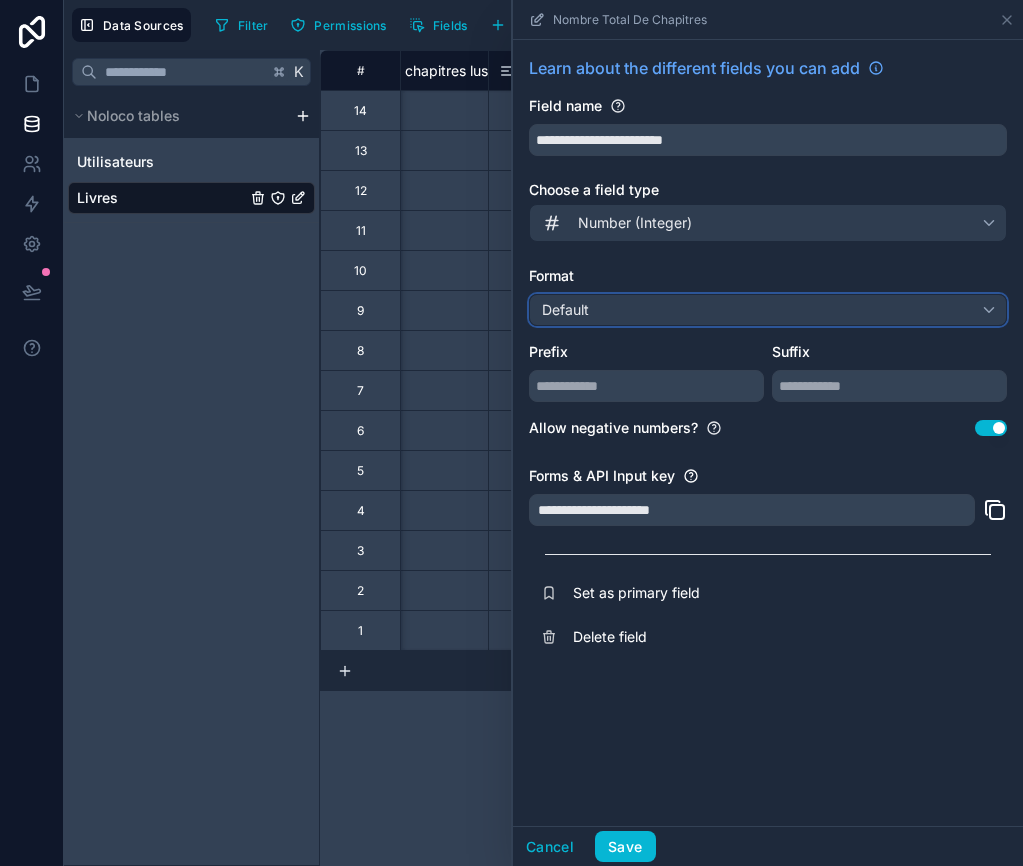 click on "Default" at bounding box center (768, 310) 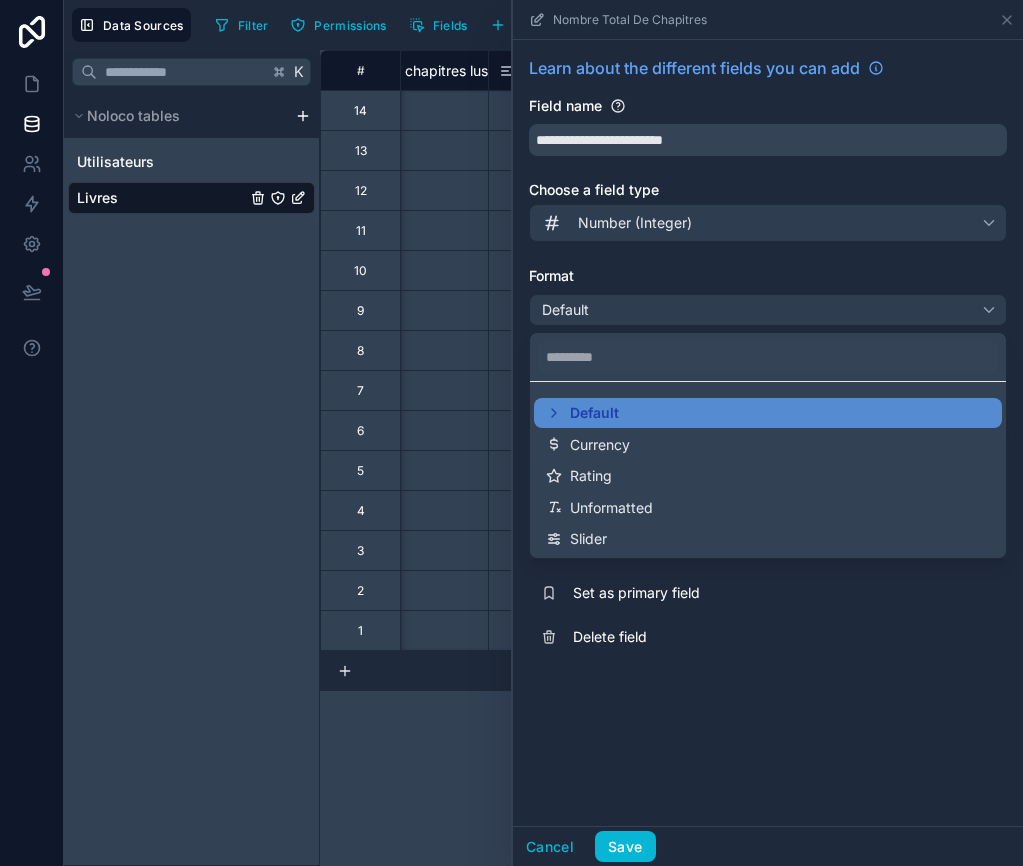 click at bounding box center (768, 433) 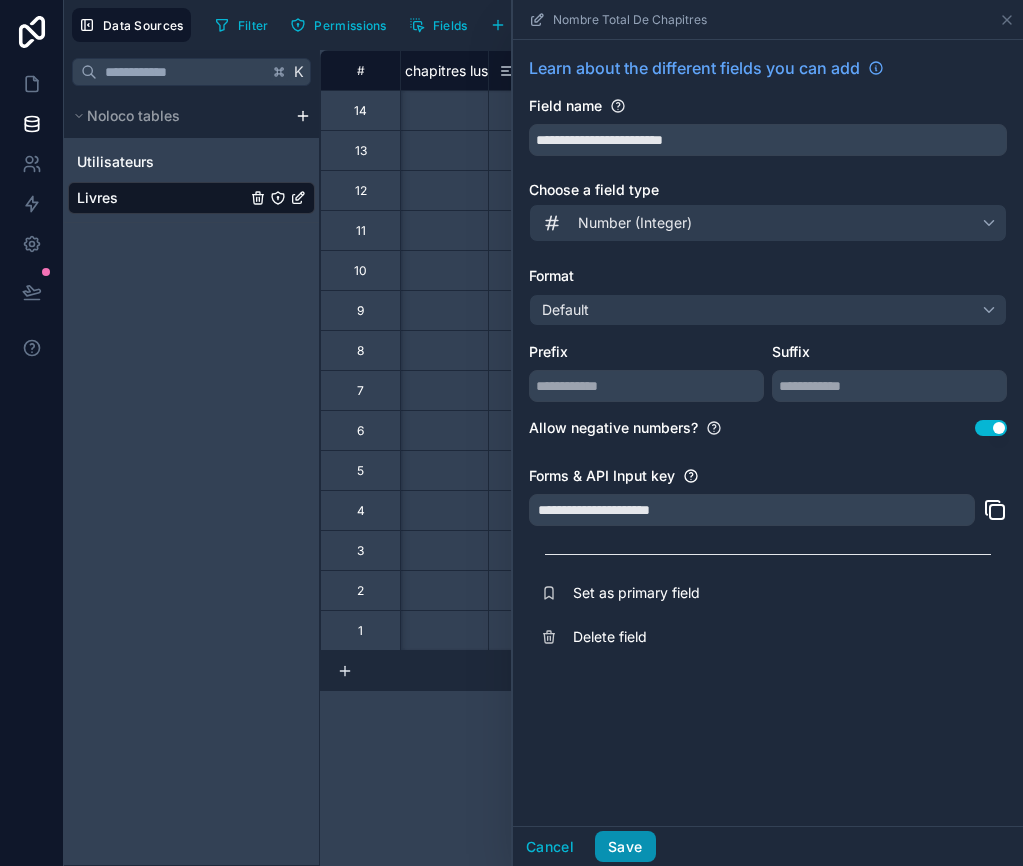 click on "Save" at bounding box center (625, 847) 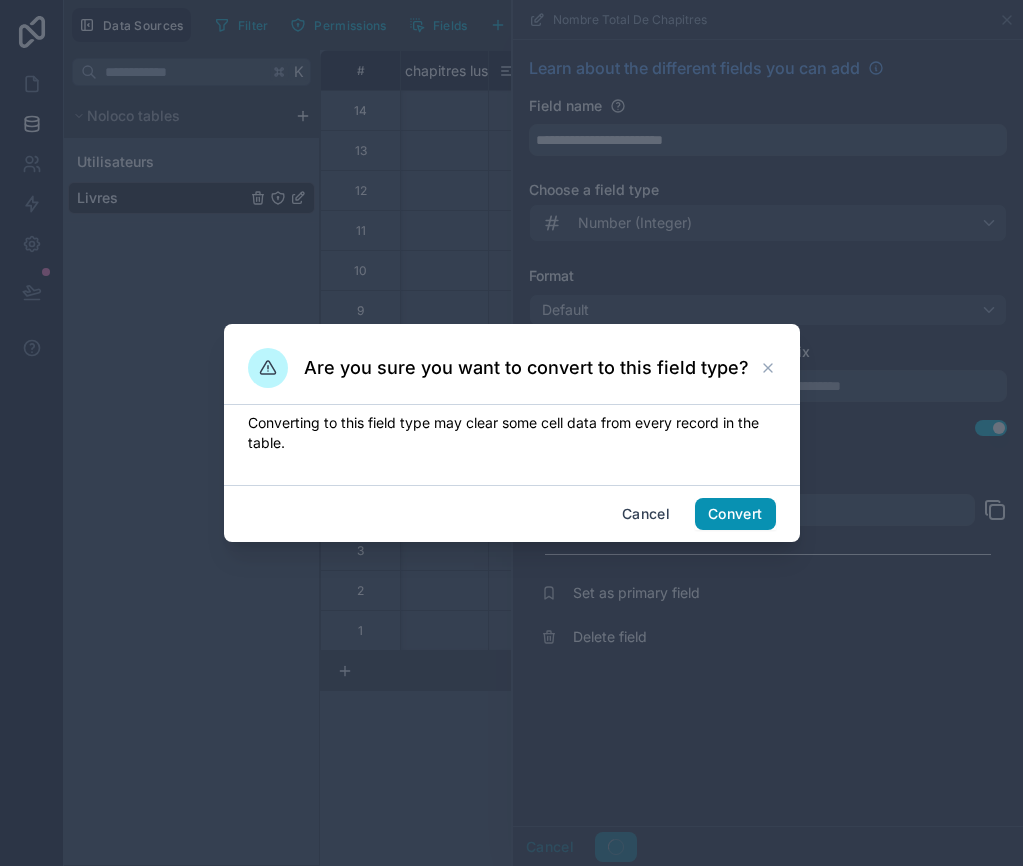 click on "Convert" at bounding box center (735, 514) 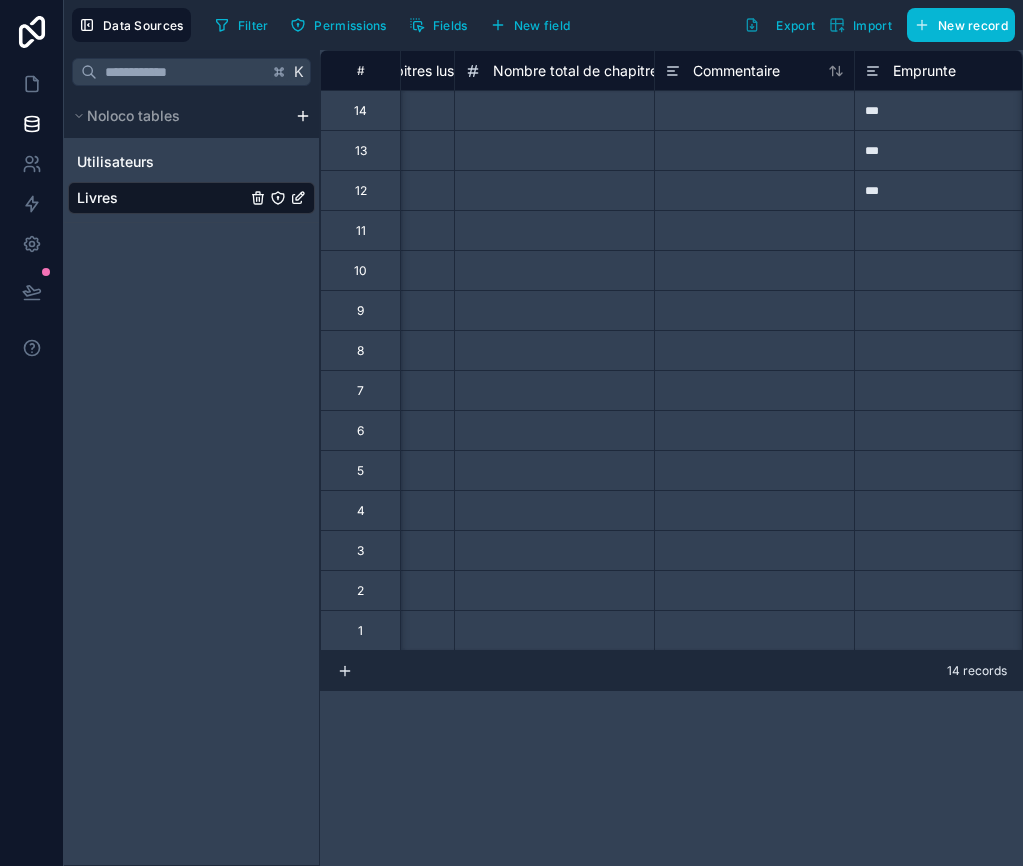 scroll, scrollTop: 0, scrollLeft: 2556, axis: horizontal 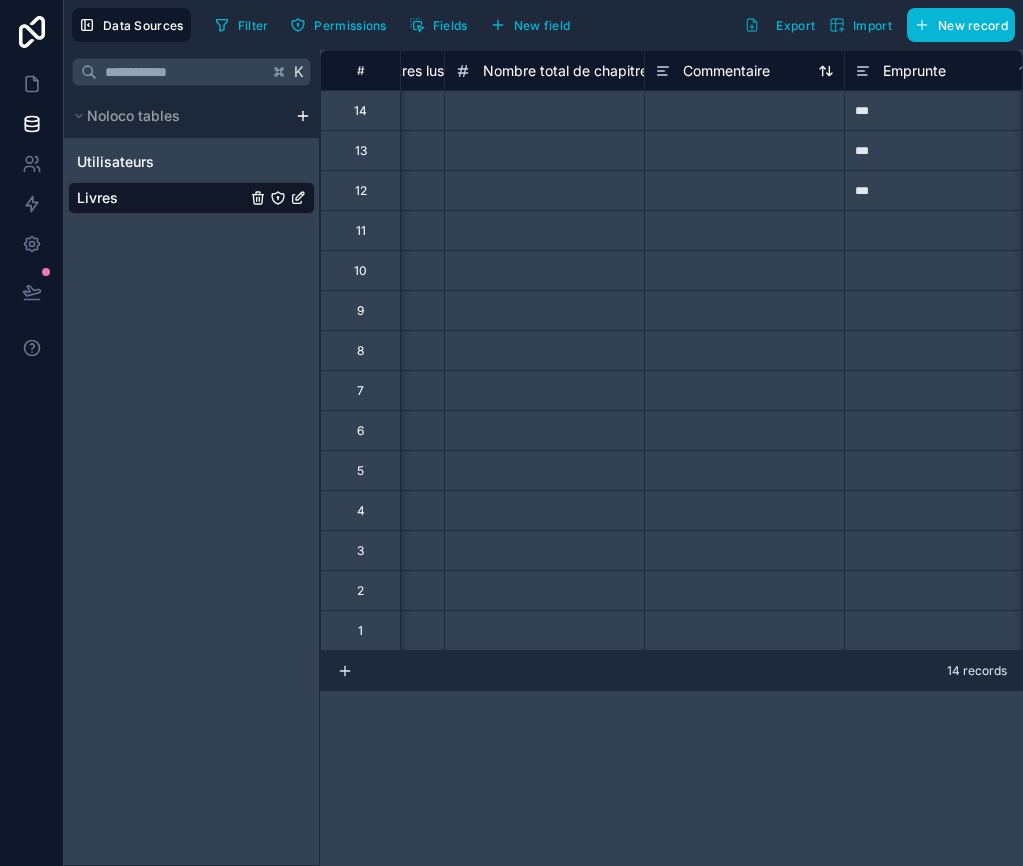 click on "Commentaire" at bounding box center [726, 71] 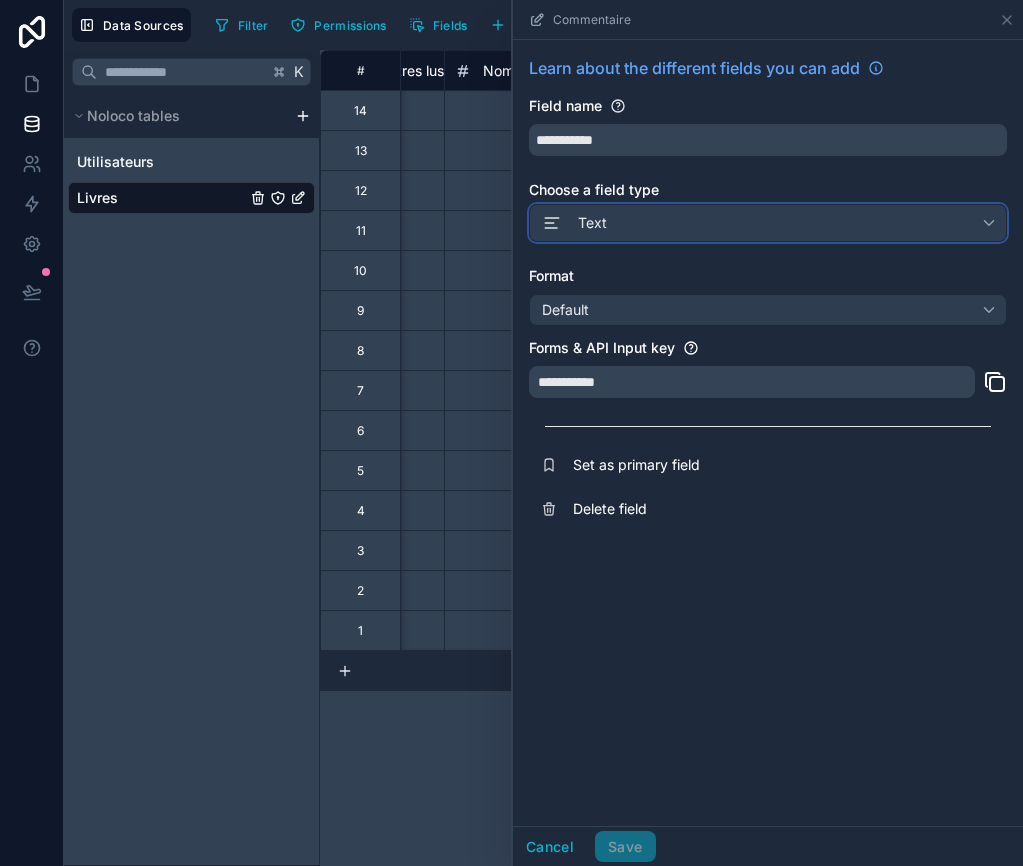 click on "Text" at bounding box center [768, 223] 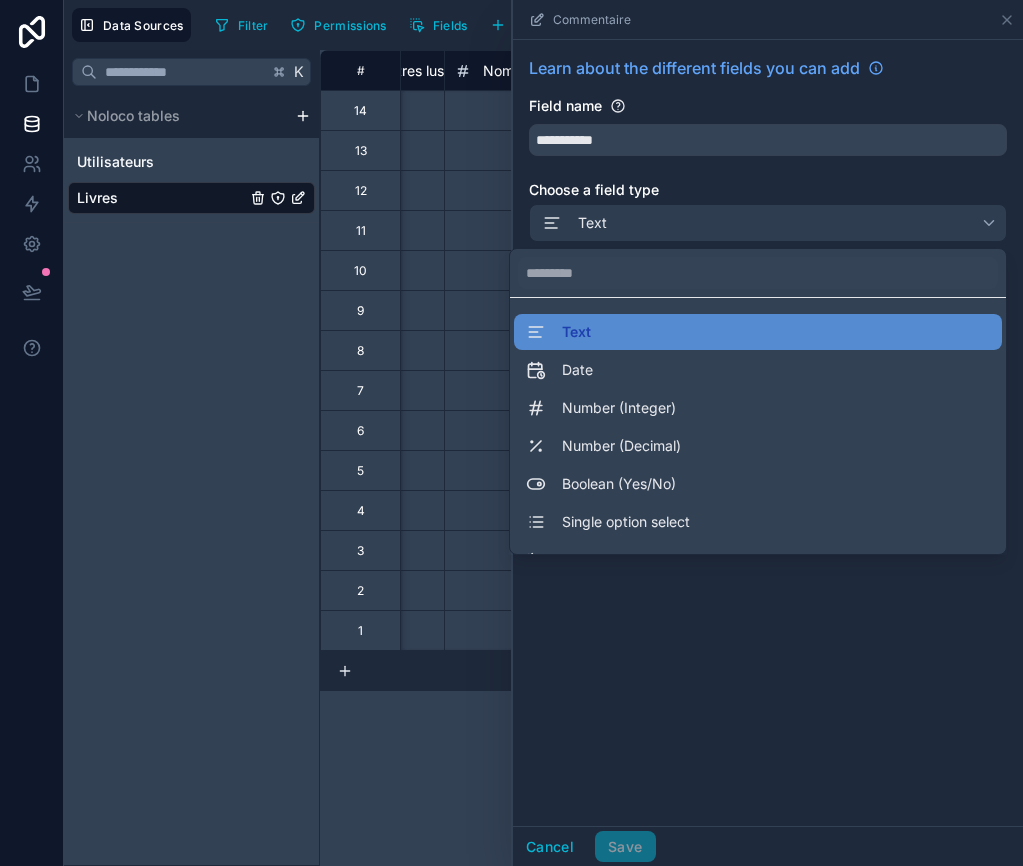 click at bounding box center [768, 433] 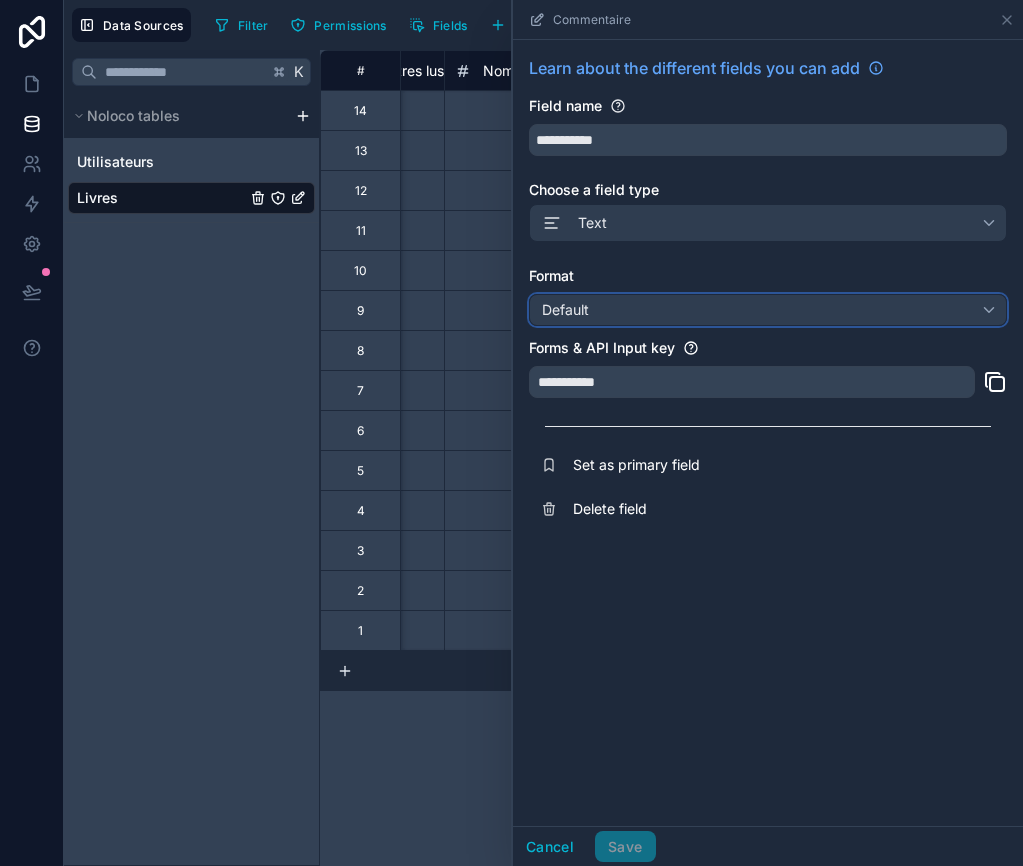 click on "Default" at bounding box center (768, 310) 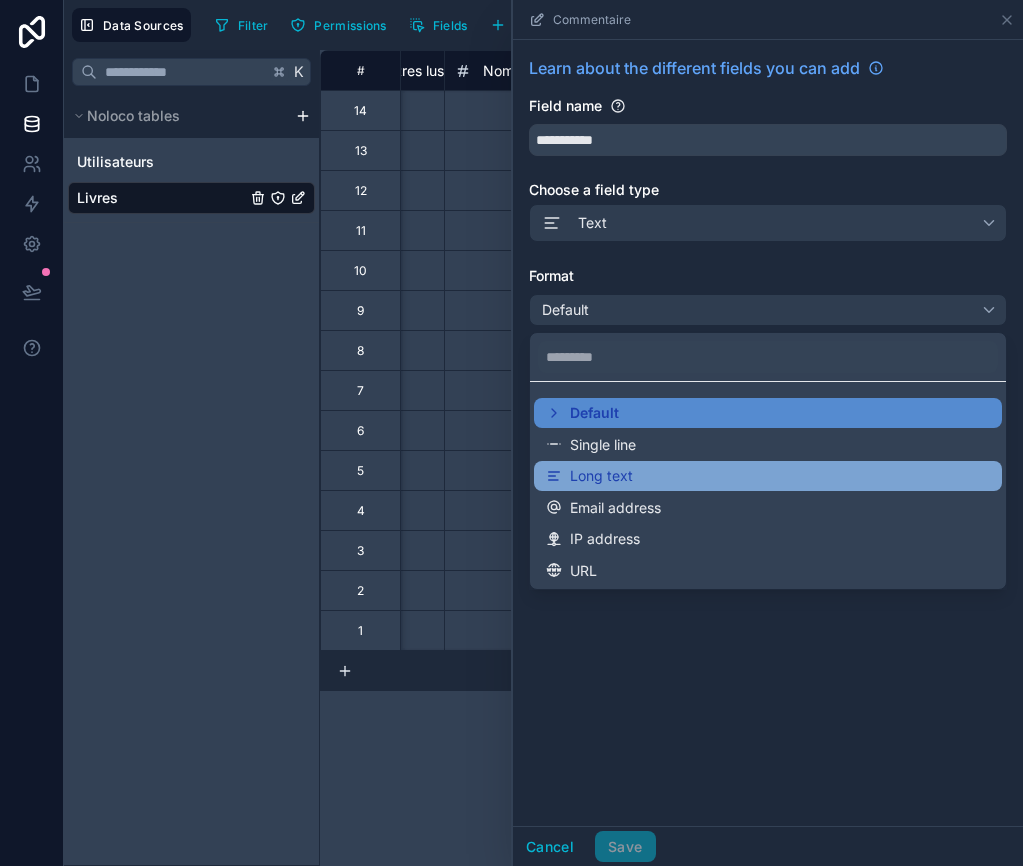 click on "Long text" at bounding box center [601, 476] 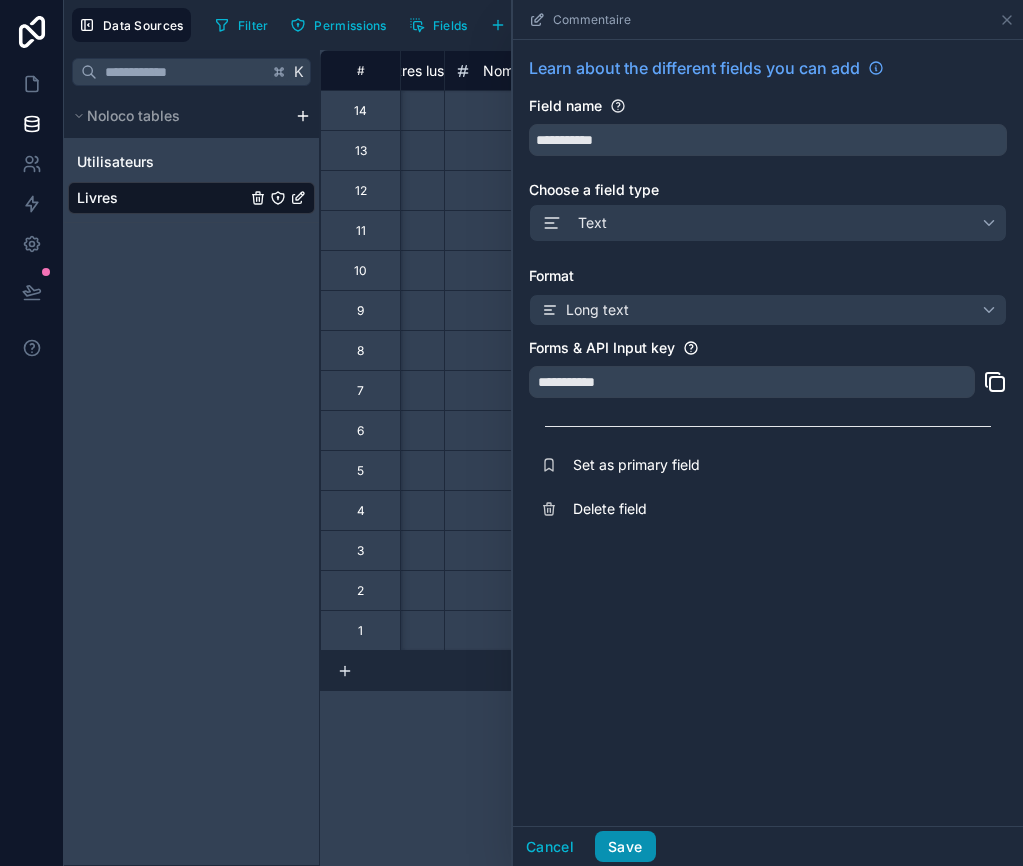 click on "Save" at bounding box center (625, 847) 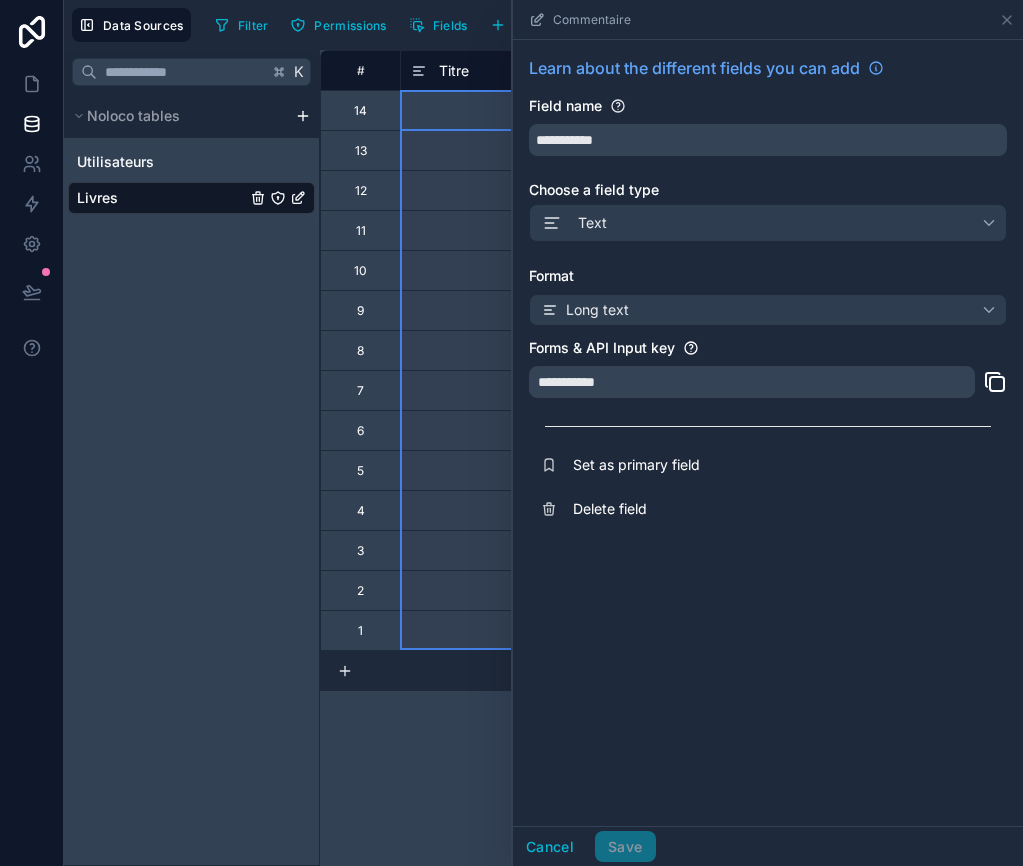 click on "Titre" at bounding box center (500, 70) 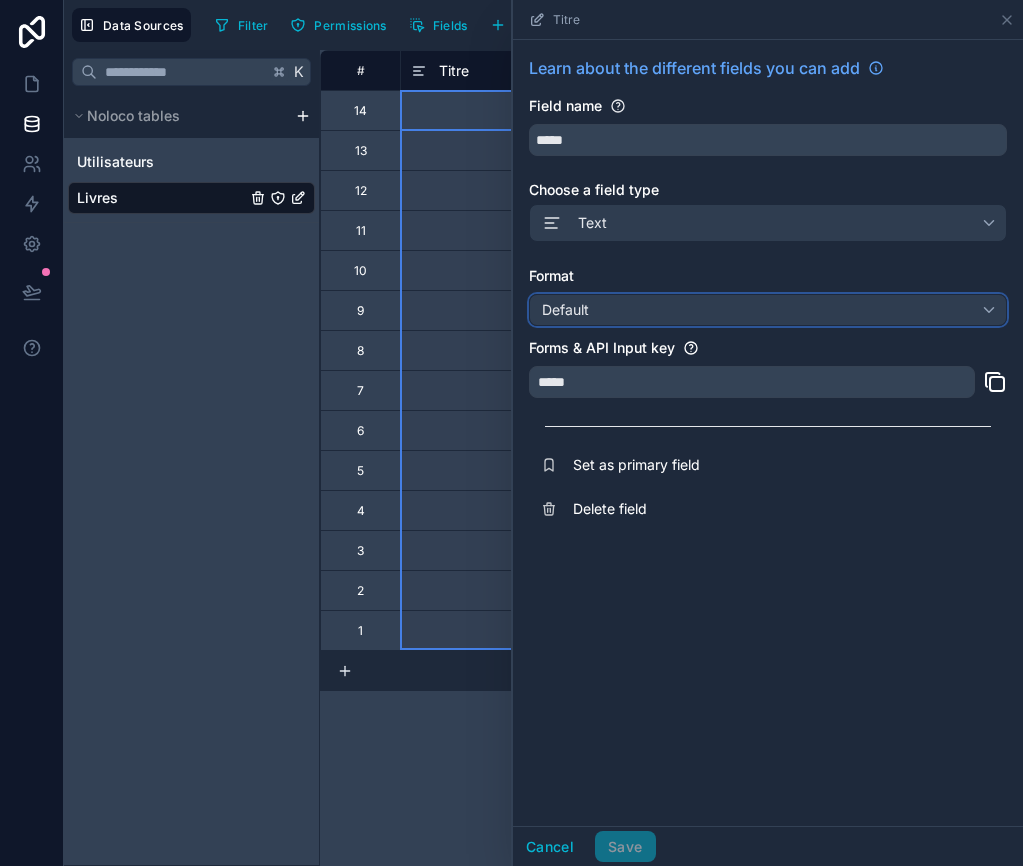 click on "Default" at bounding box center (768, 310) 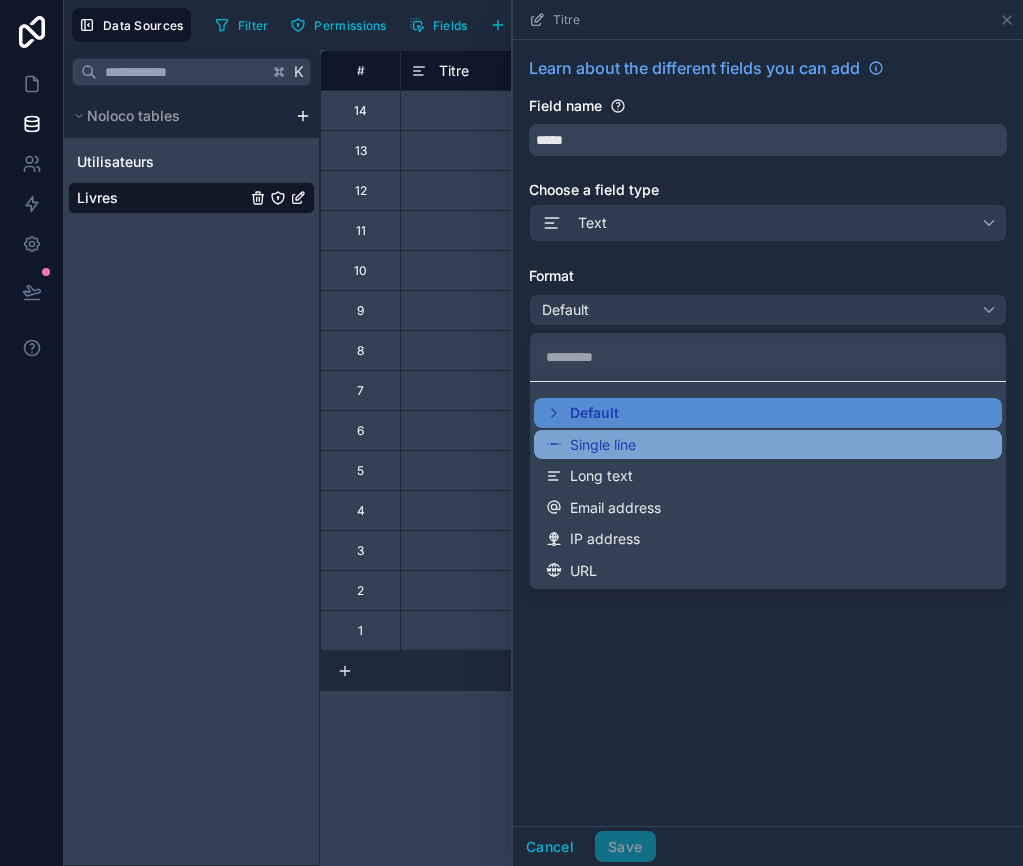 click on "Single line" at bounding box center [603, 445] 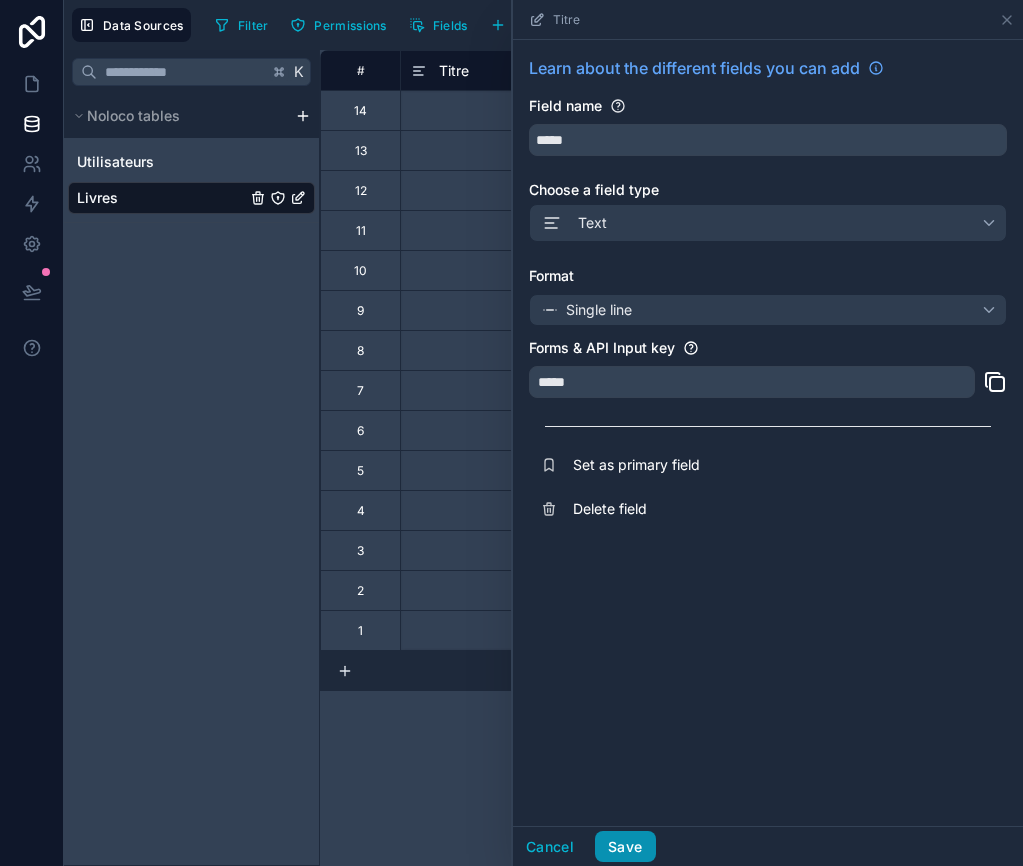 click on "Save" at bounding box center (625, 847) 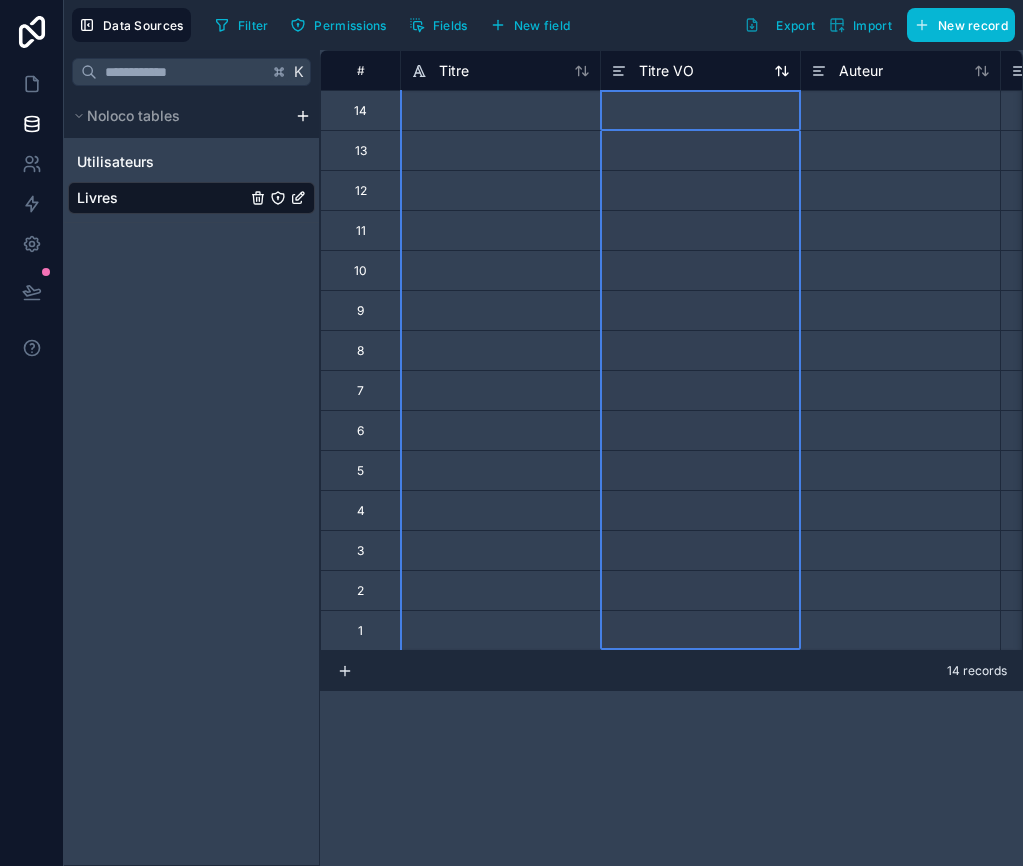 click on "Titre VO" at bounding box center (666, 71) 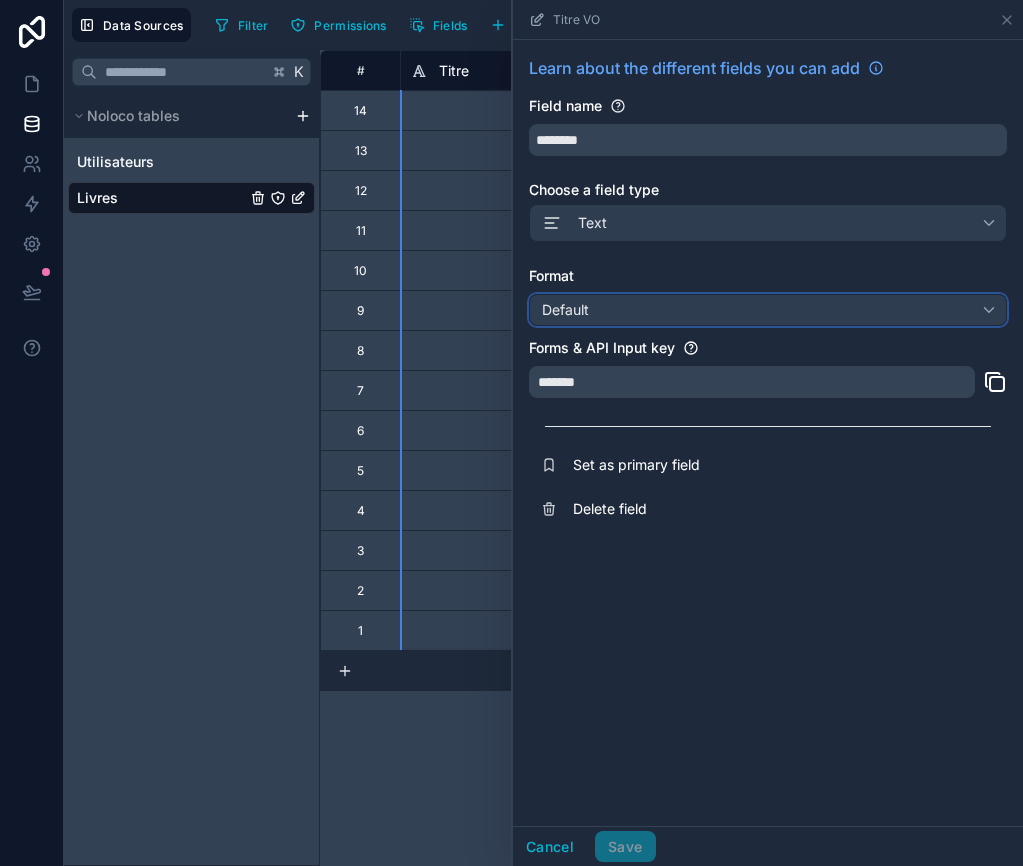 click on "Default" at bounding box center (768, 310) 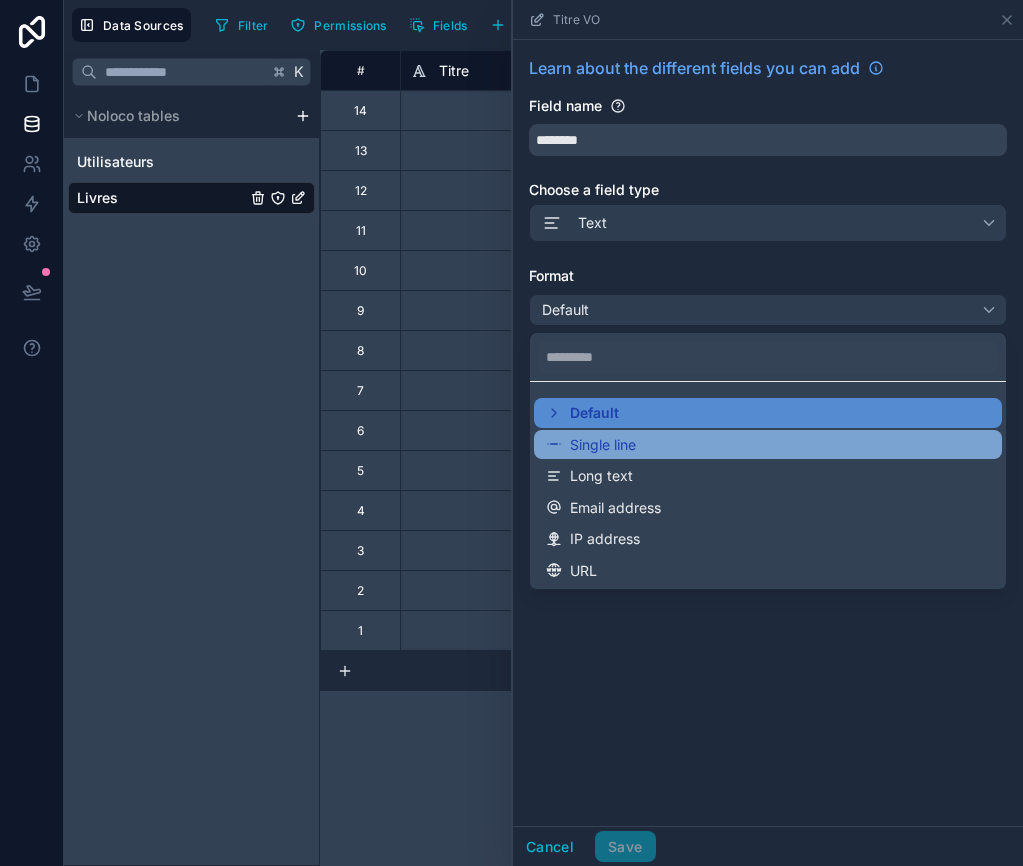 click on "Single line" at bounding box center [603, 445] 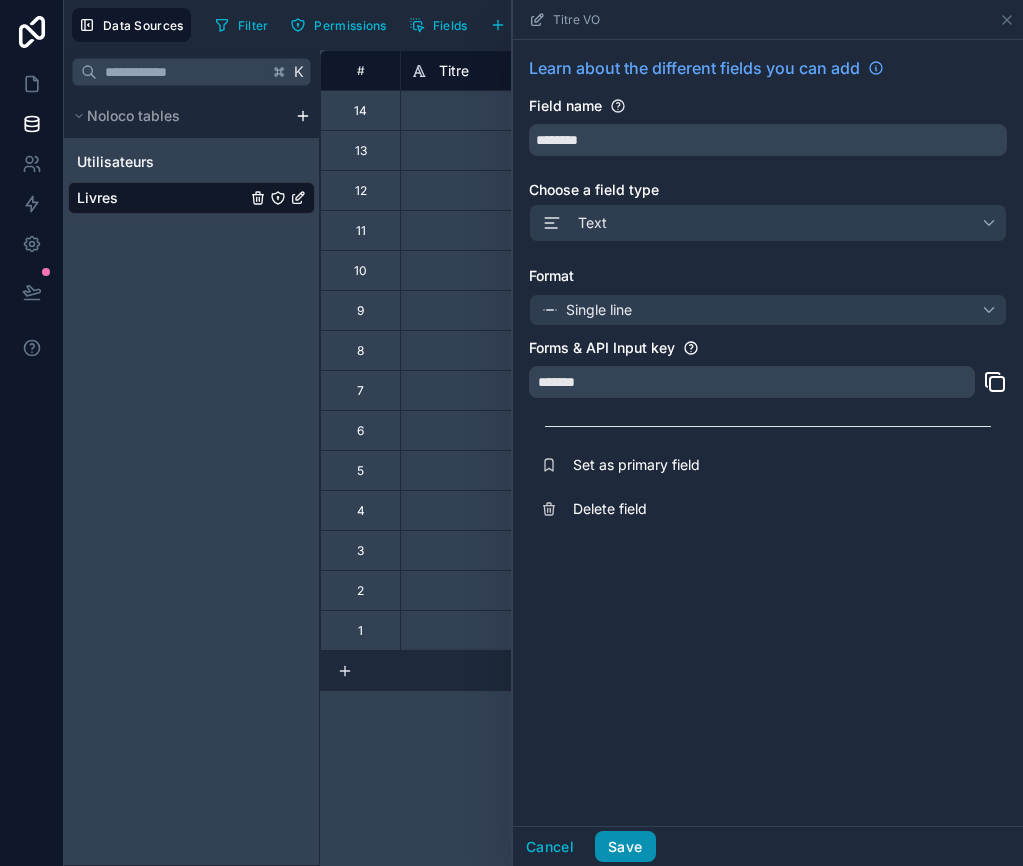 click on "Save" at bounding box center [625, 847] 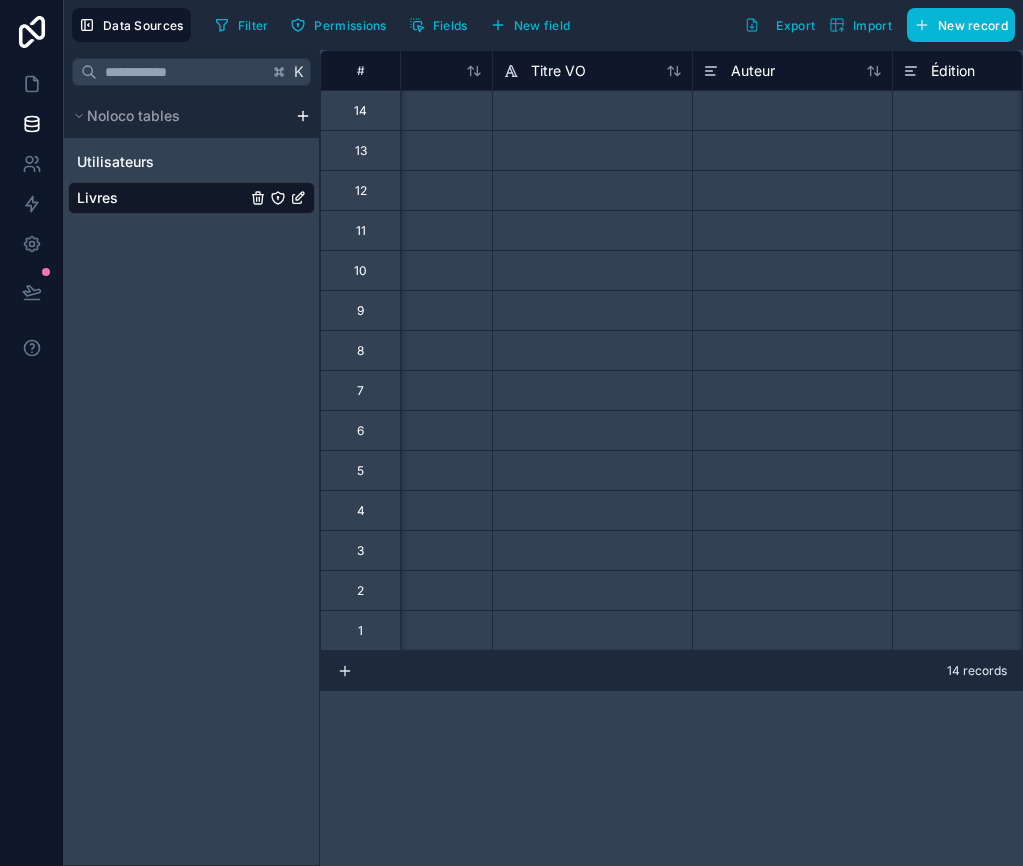 scroll, scrollTop: 0, scrollLeft: 140, axis: horizontal 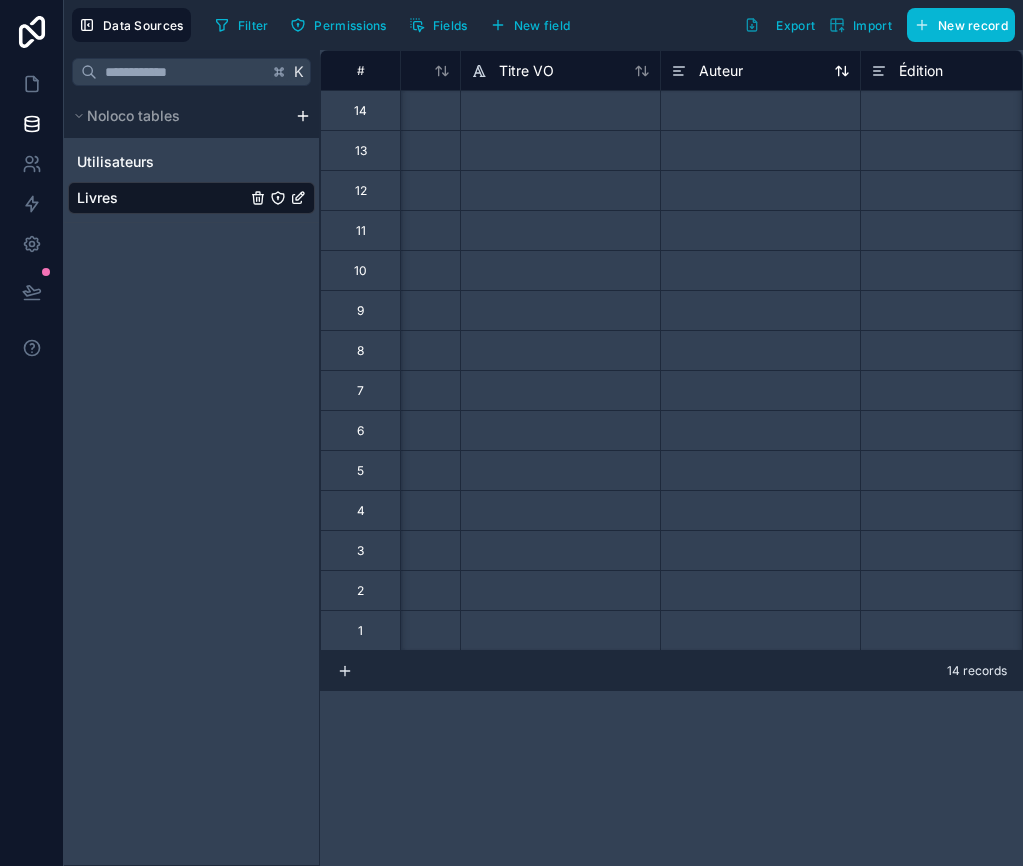 click on "Auteur" at bounding box center [760, 71] 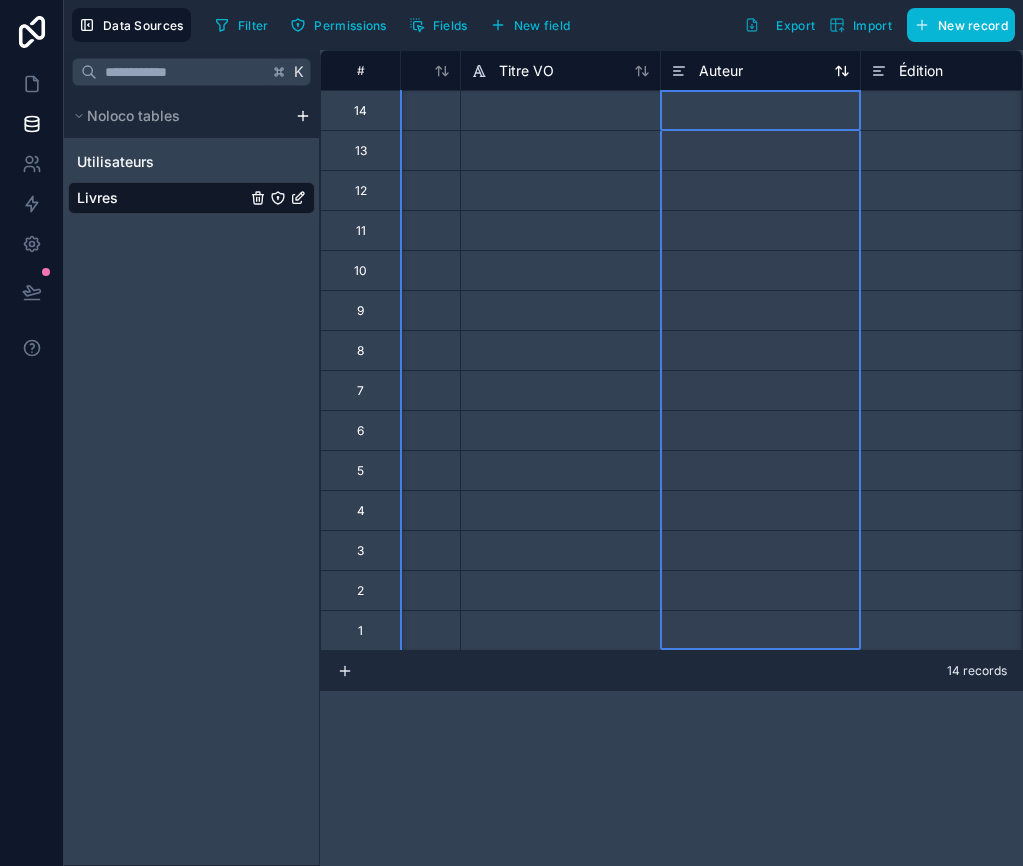 click on "Auteur" at bounding box center [721, 71] 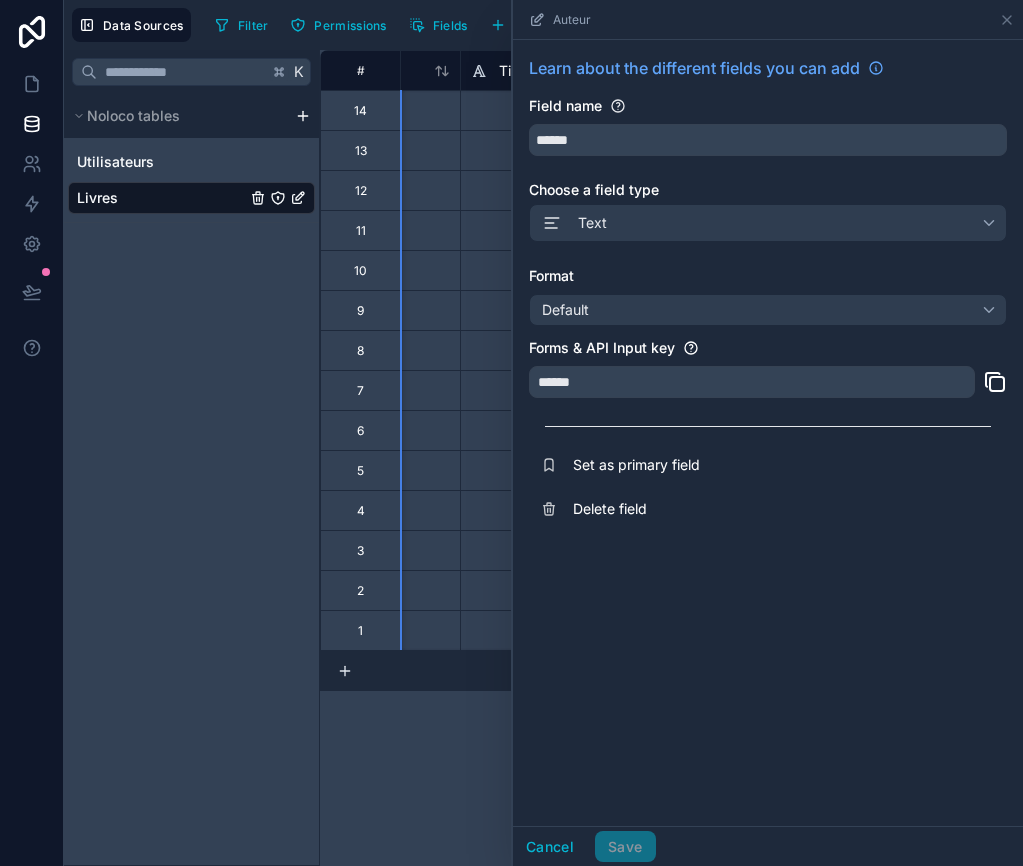 click at bounding box center [560, 270] 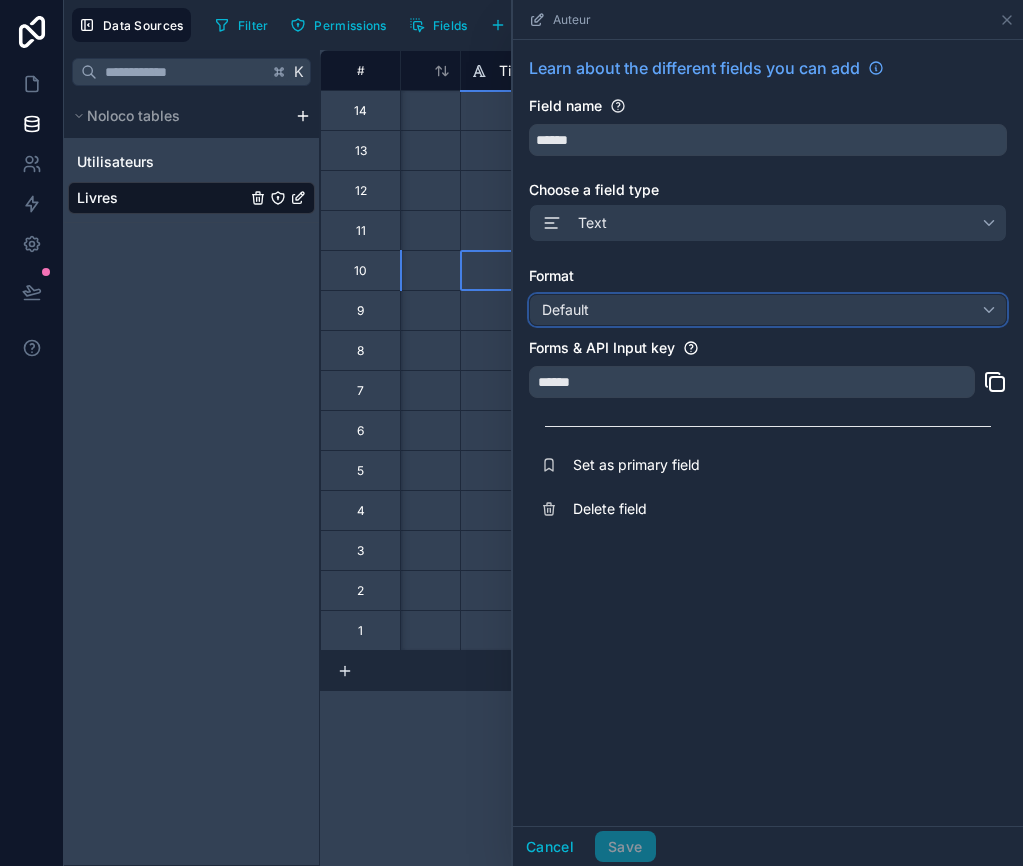 click on "Default" at bounding box center (768, 310) 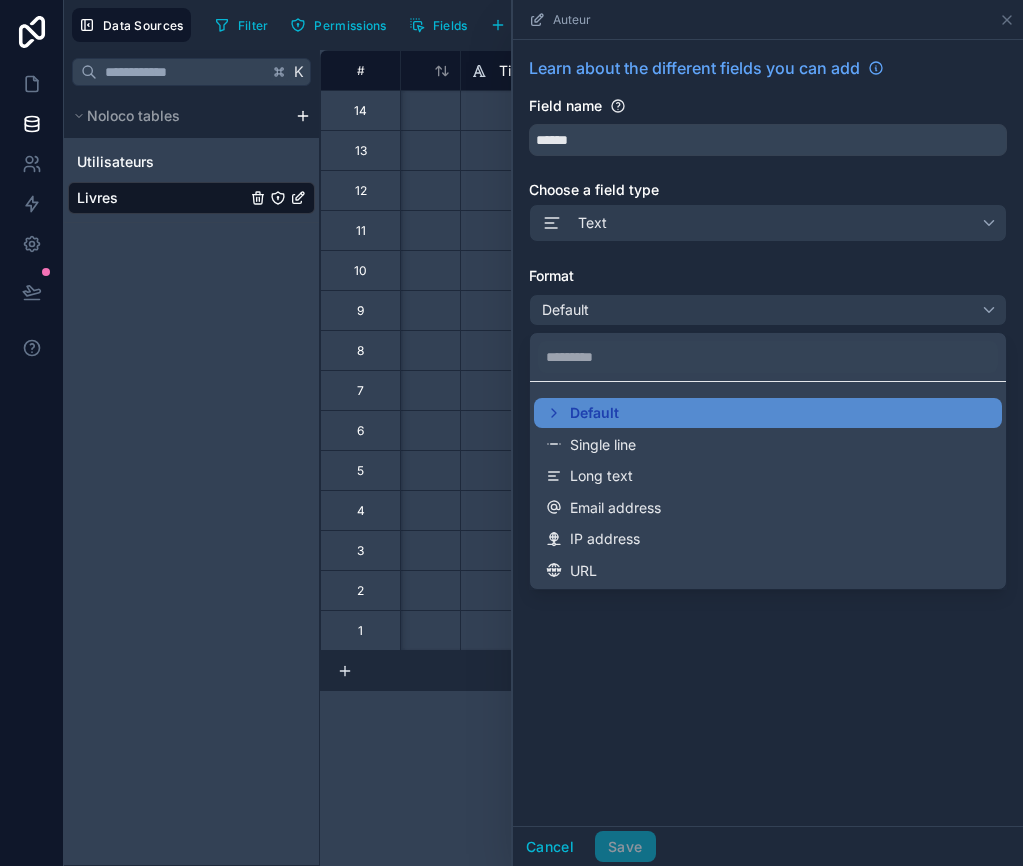 click at bounding box center [768, 433] 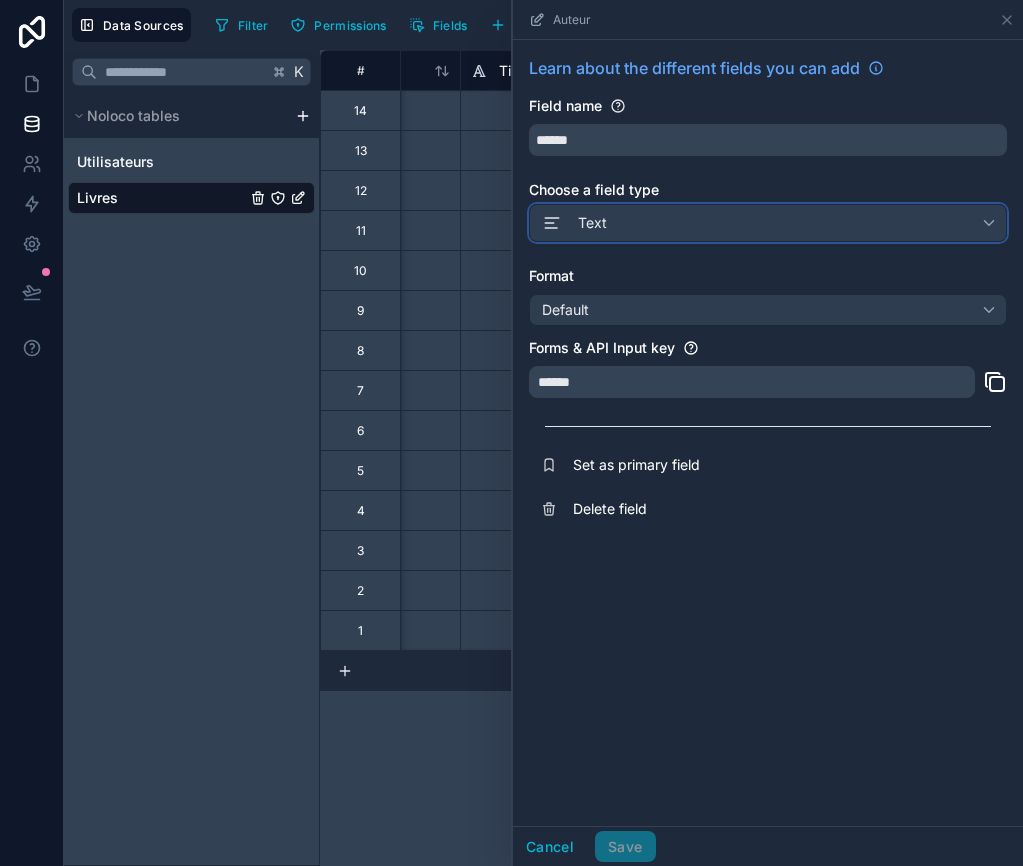 click on "Text" at bounding box center [768, 223] 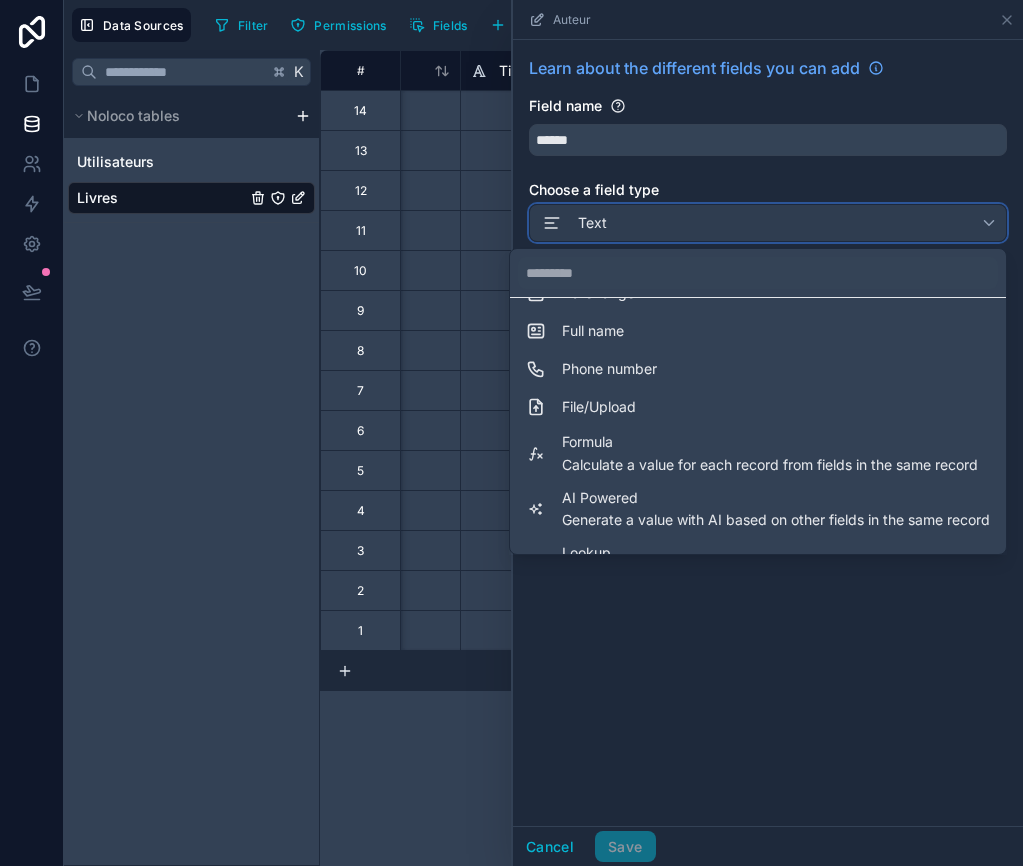scroll, scrollTop: 424, scrollLeft: 0, axis: vertical 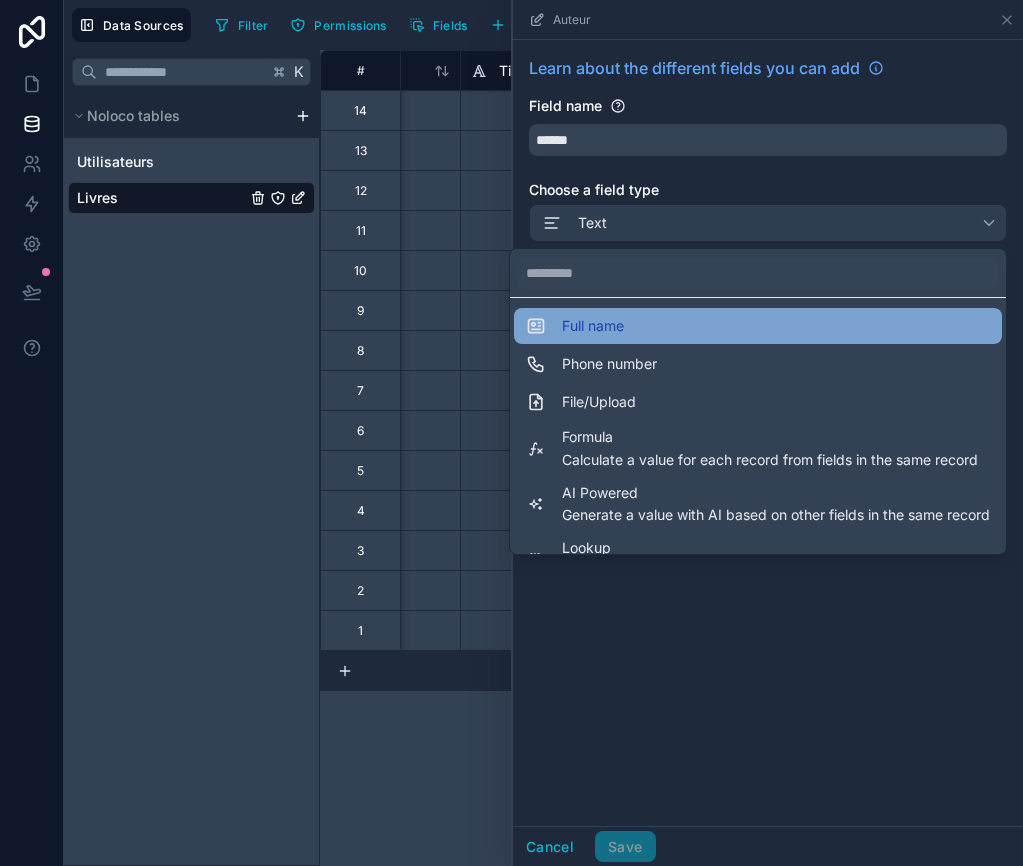 click on "Full name" at bounding box center [593, 326] 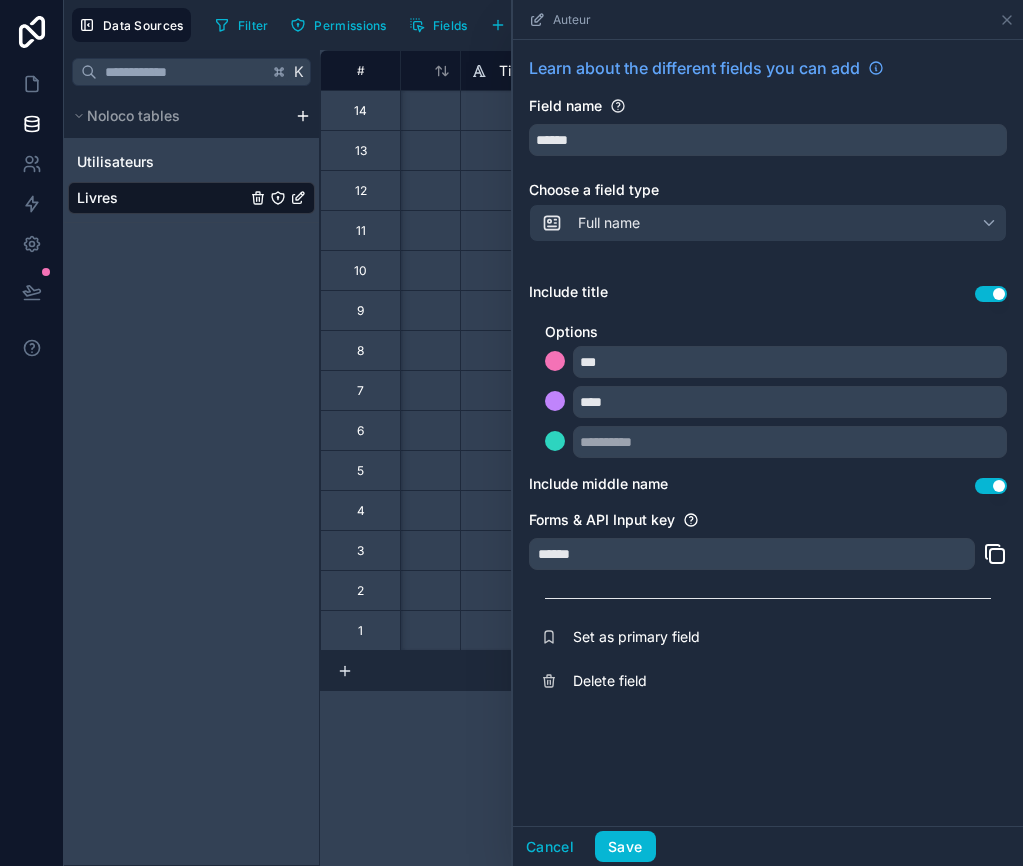 click on "Use setting" at bounding box center (991, 294) 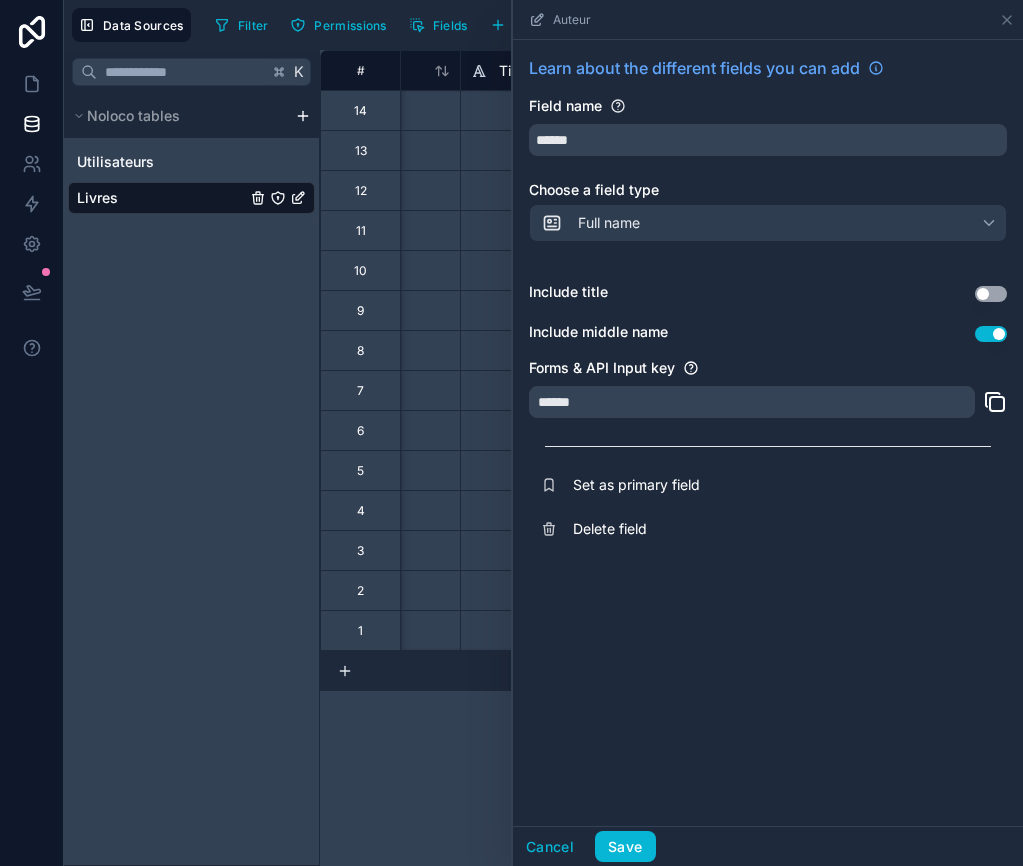 click on "Use setting" at bounding box center [991, 334] 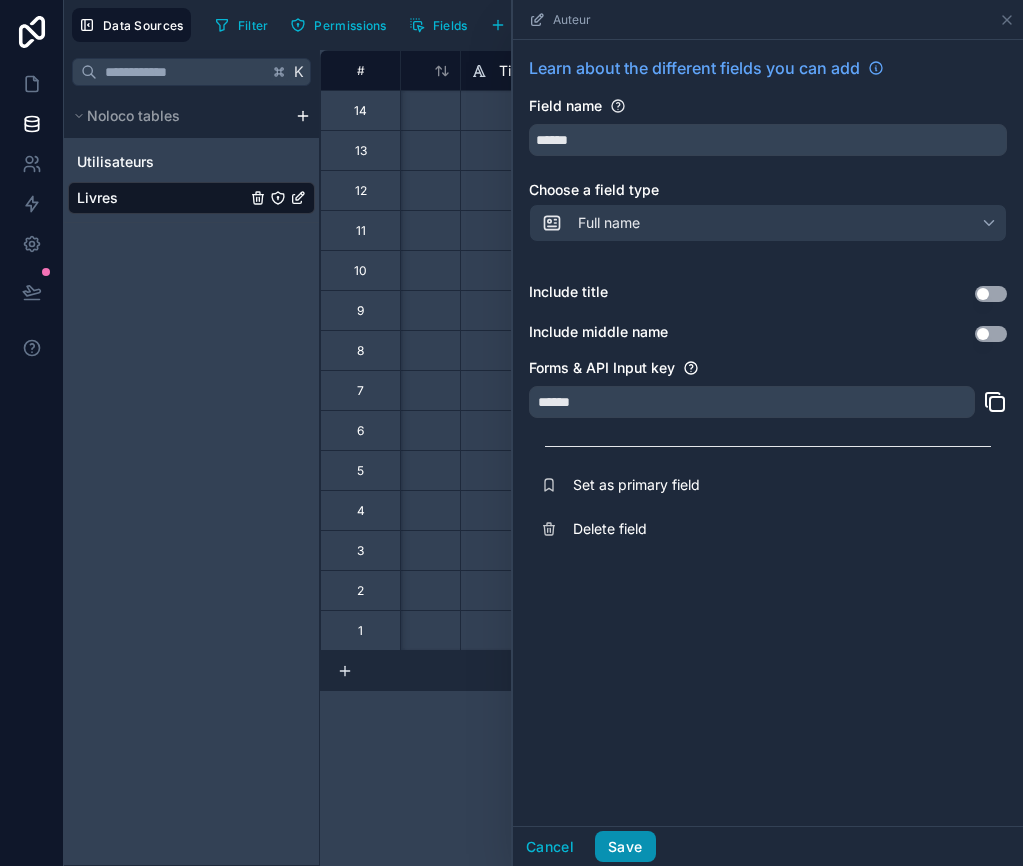 click on "Save" at bounding box center (625, 847) 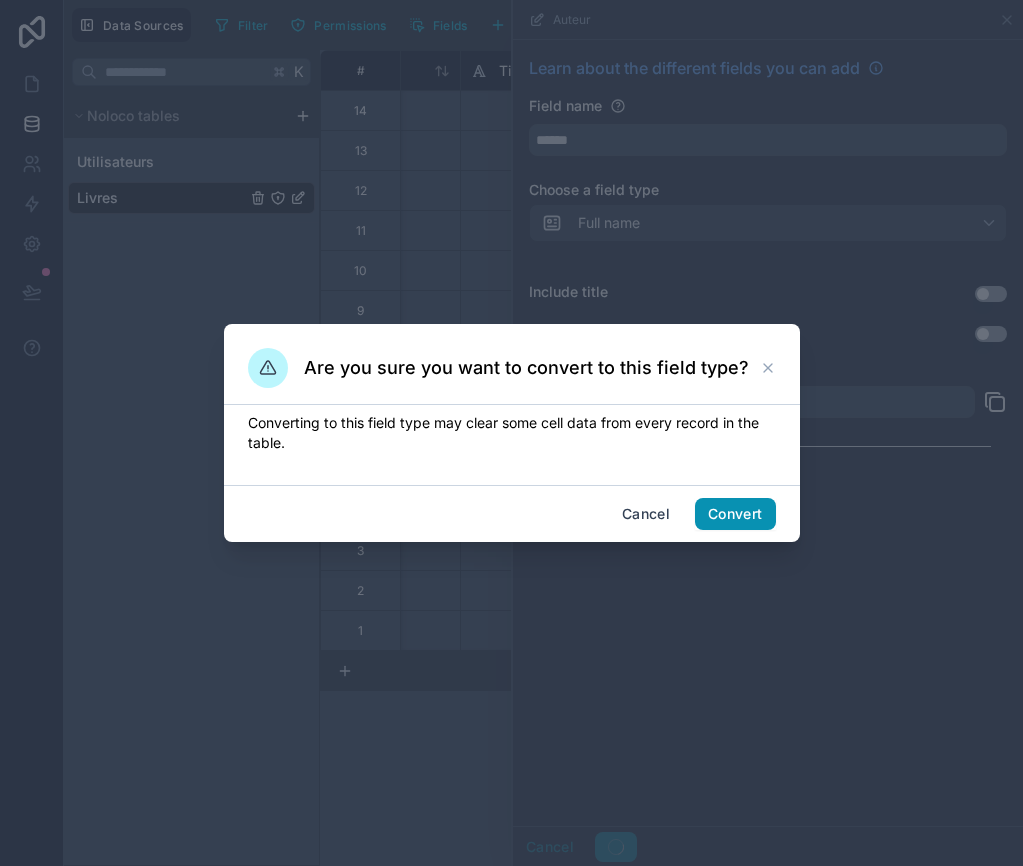 click on "Convert" at bounding box center (735, 514) 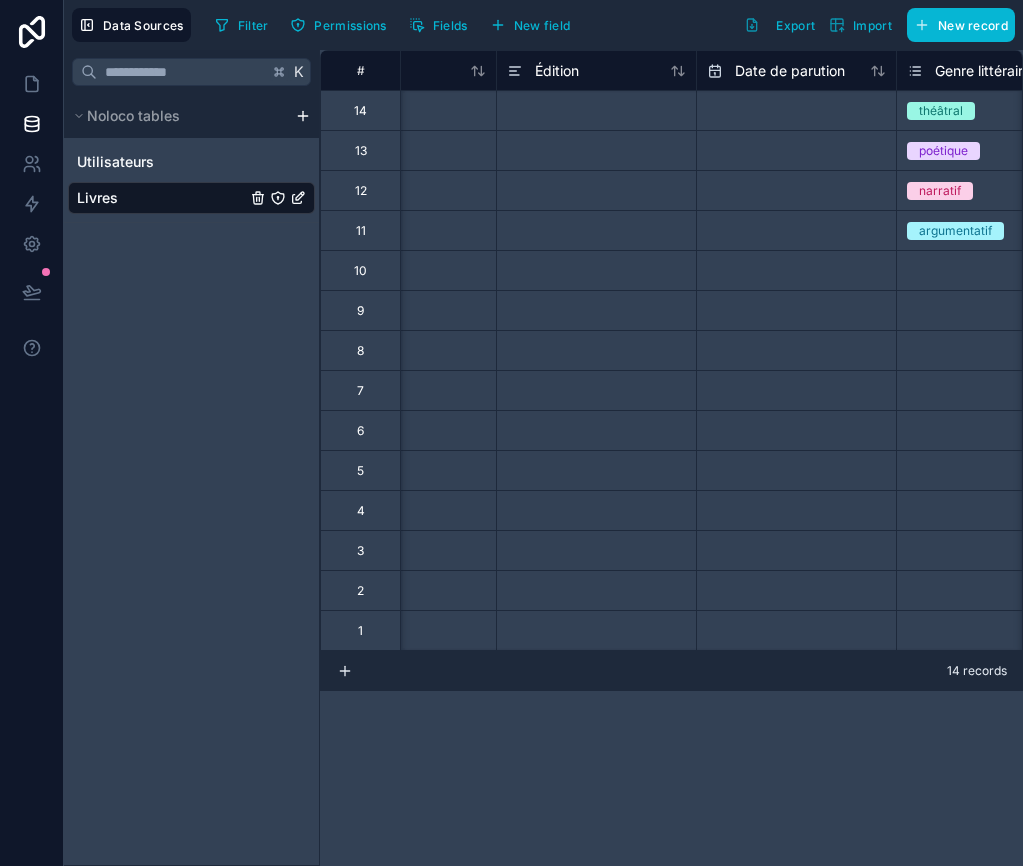 scroll, scrollTop: 0, scrollLeft: 517, axis: horizontal 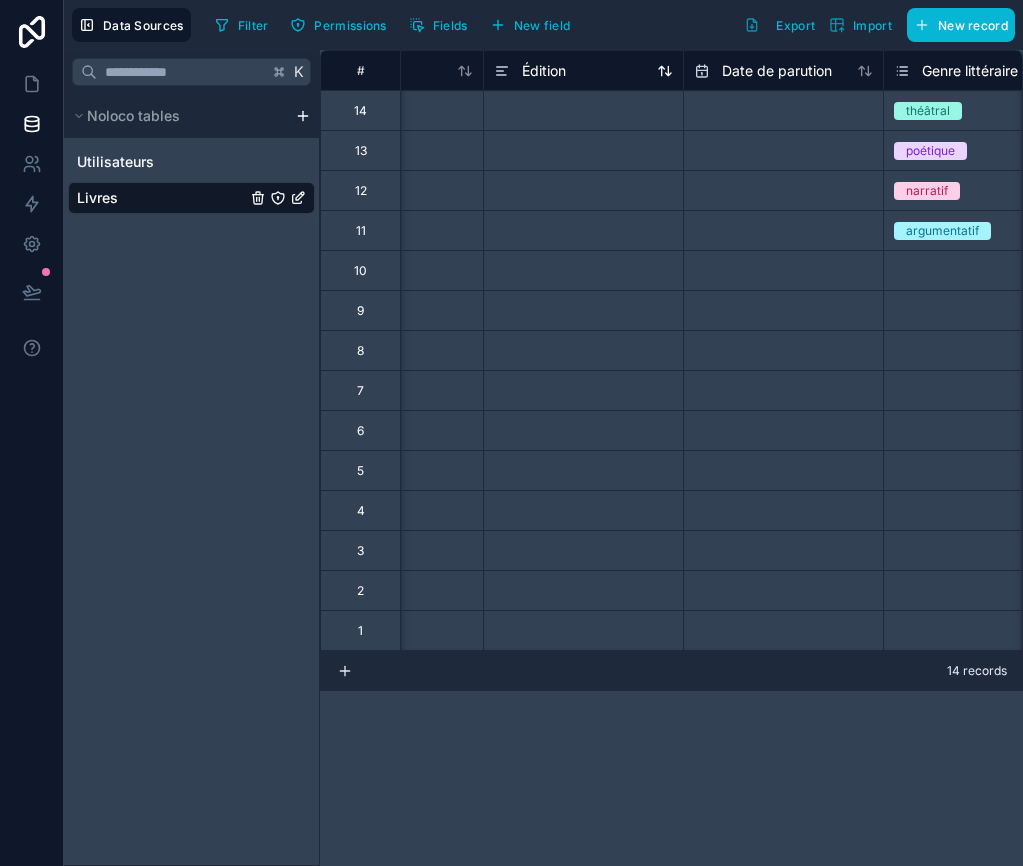 click on "Édition" at bounding box center [544, 71] 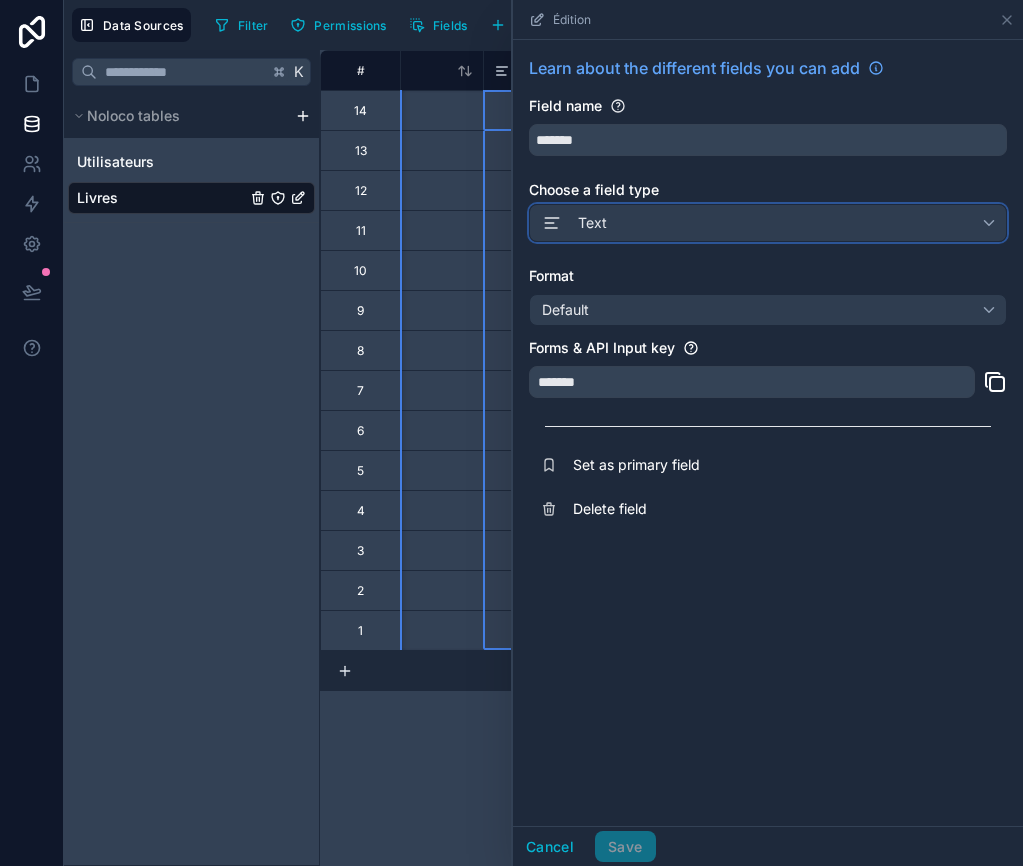 click on "Text" at bounding box center [768, 223] 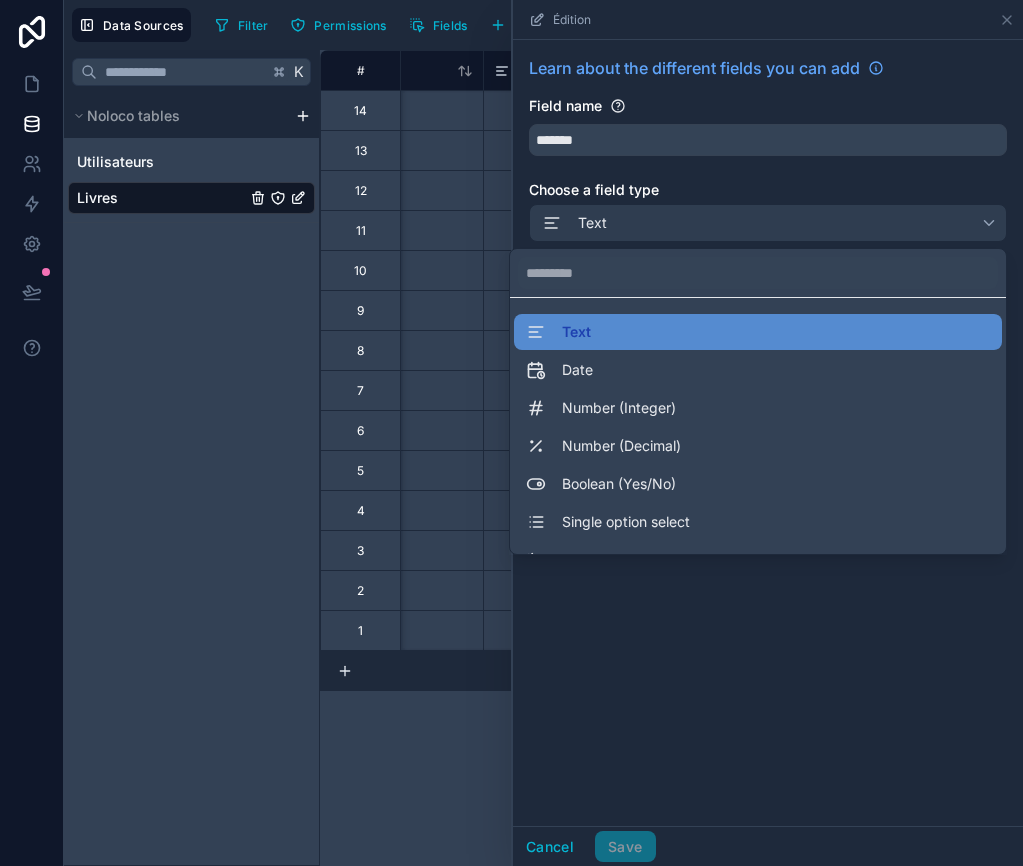 click at bounding box center [768, 433] 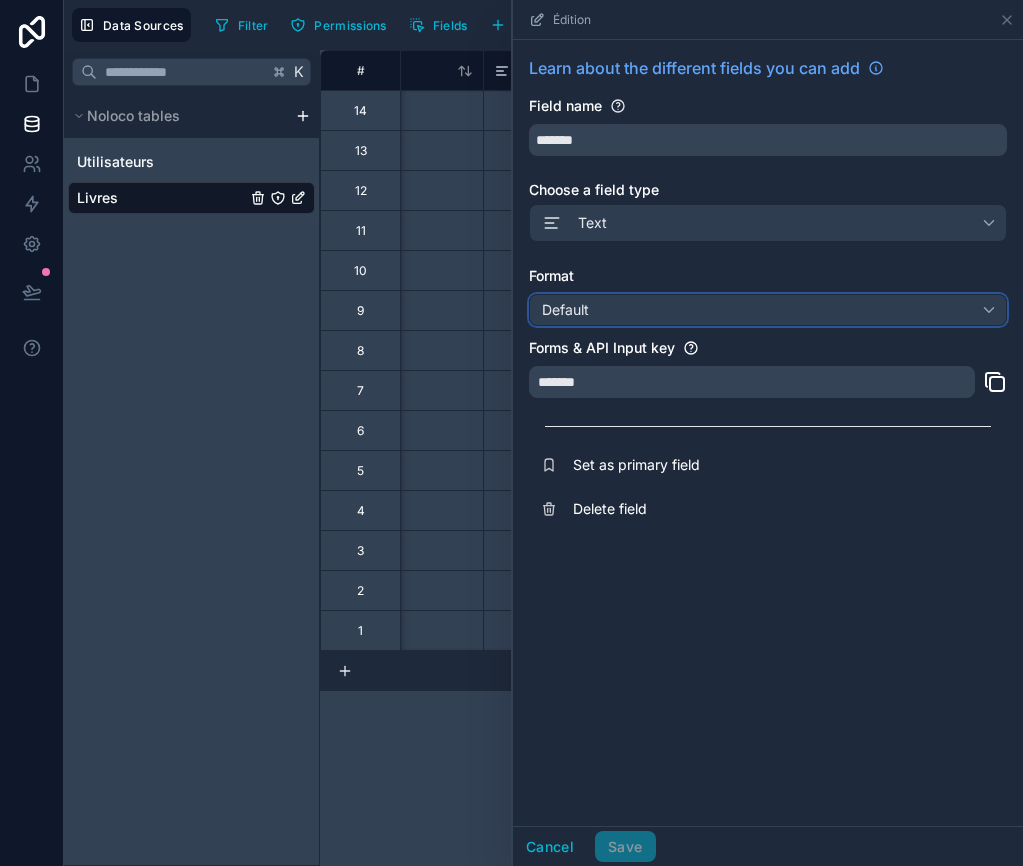 click on "Default" at bounding box center (768, 310) 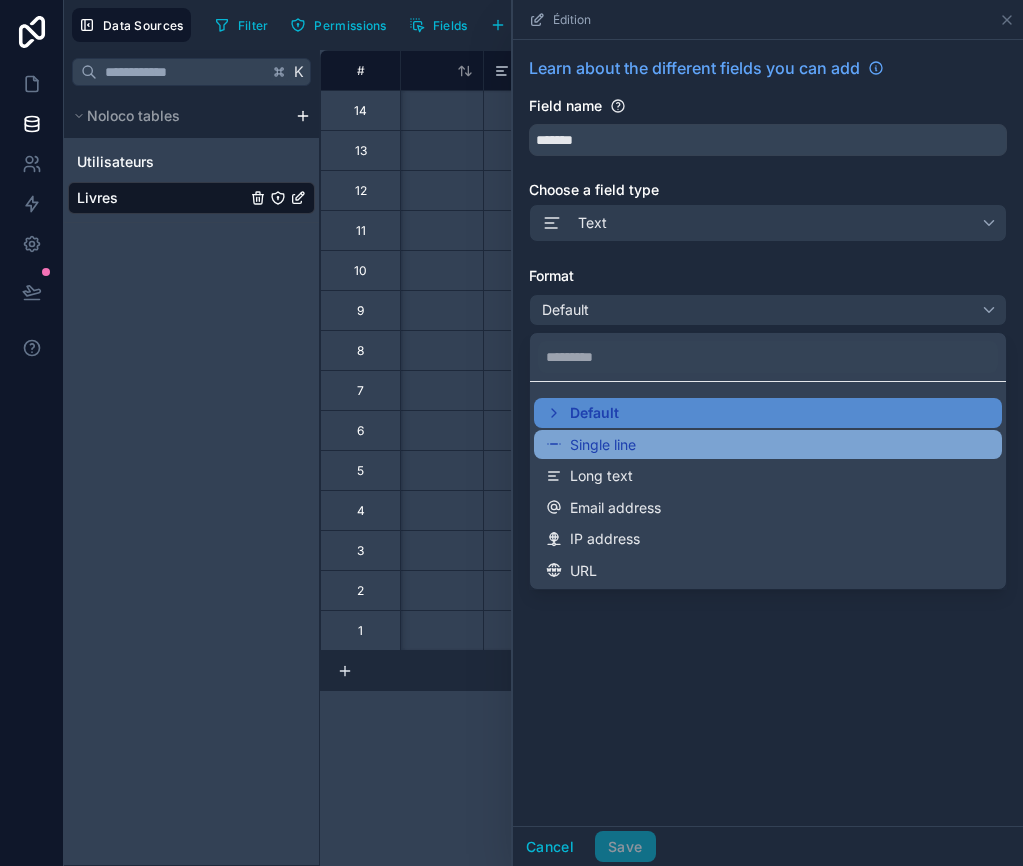 click on "Single line" at bounding box center [603, 445] 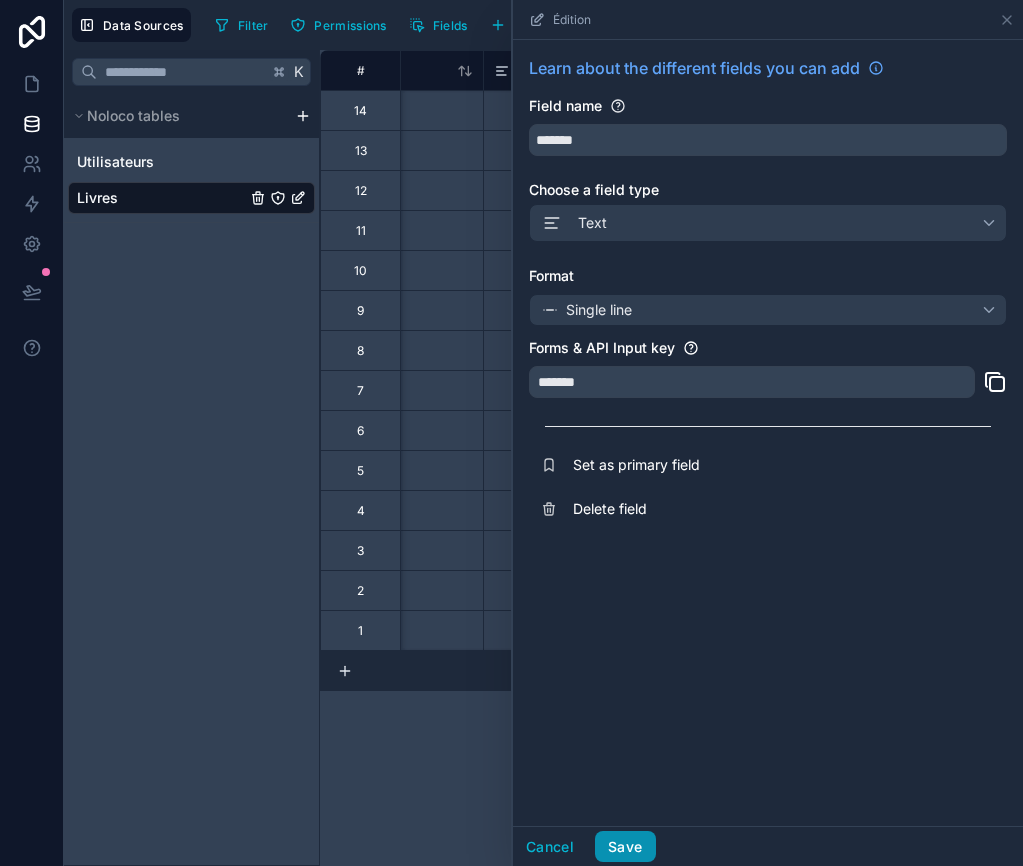 click on "Save" at bounding box center (625, 847) 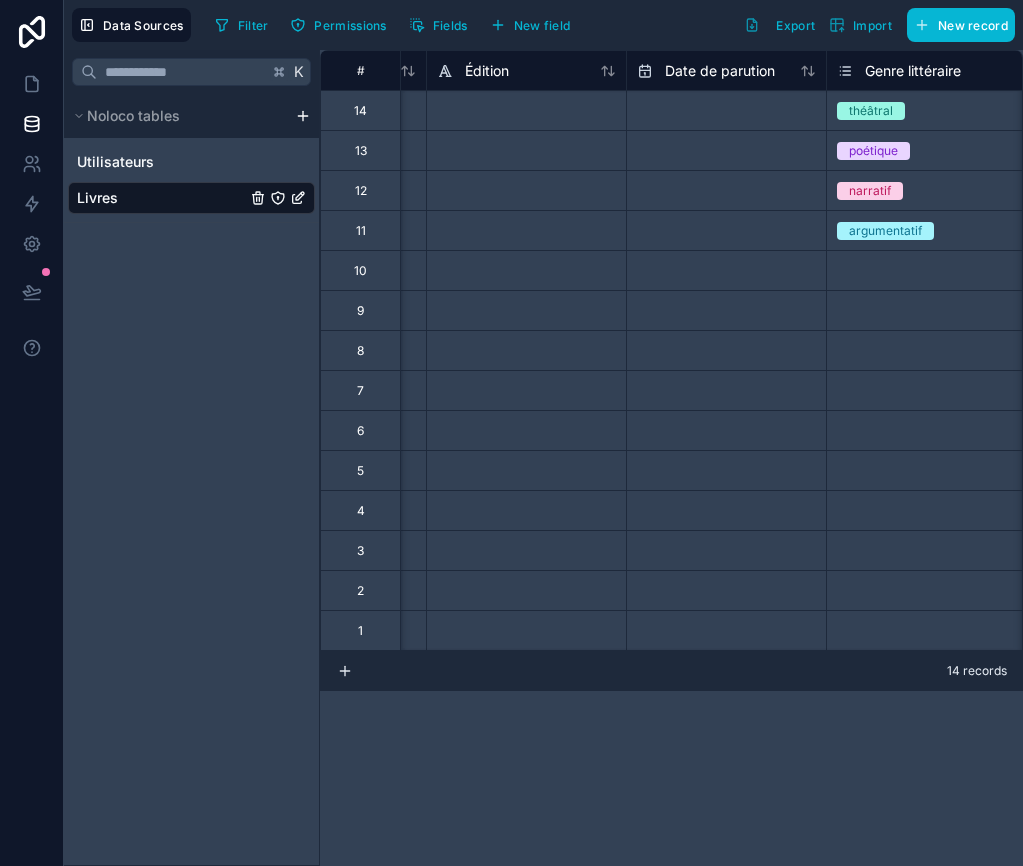 scroll, scrollTop: 0, scrollLeft: 604, axis: horizontal 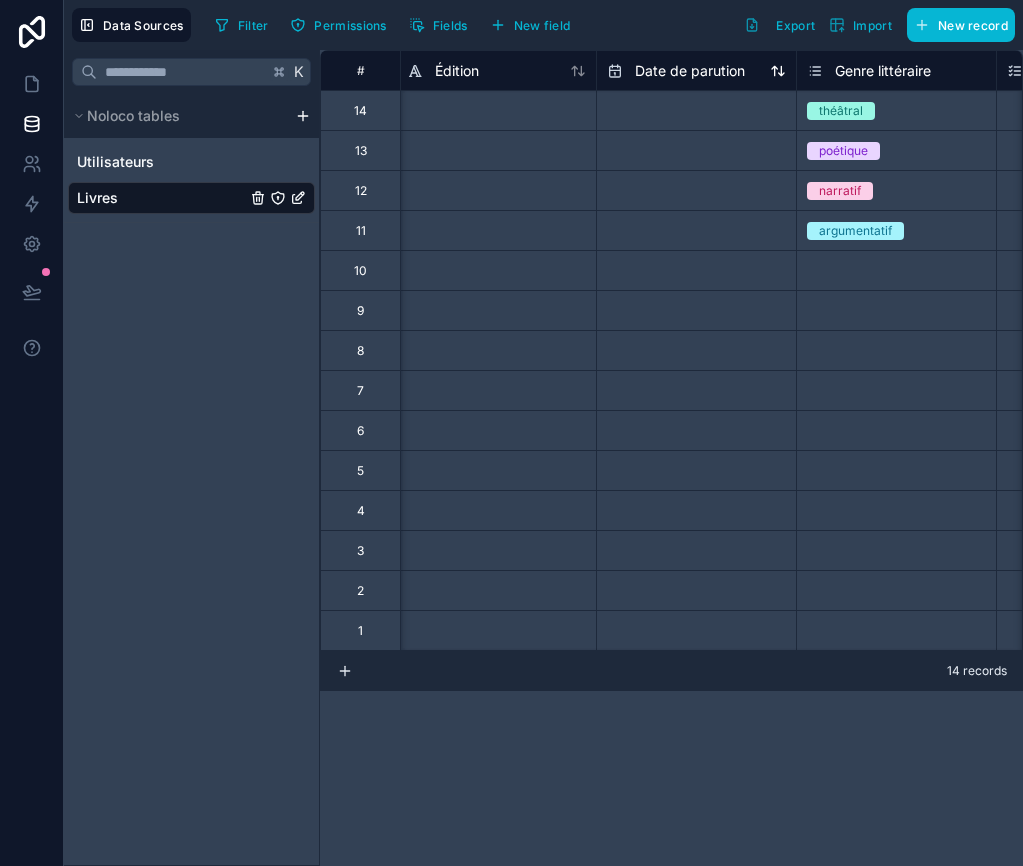 click on "Date de parution" at bounding box center [690, 71] 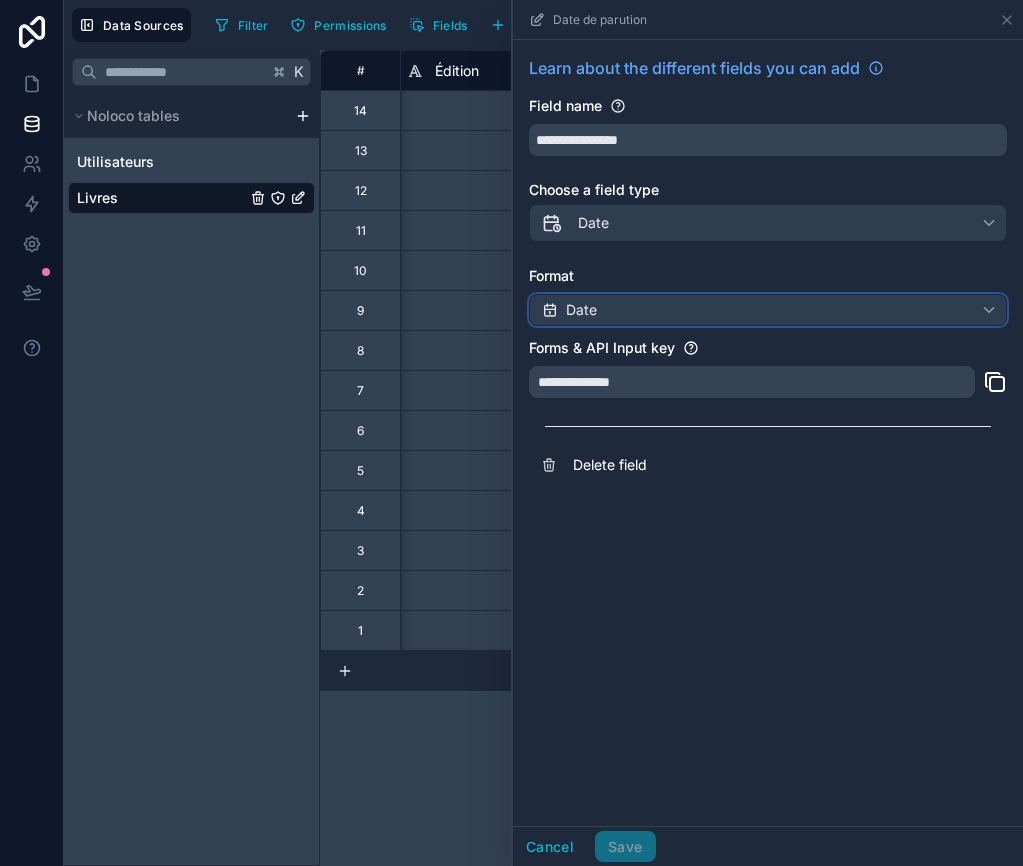 click on "Date" at bounding box center [768, 310] 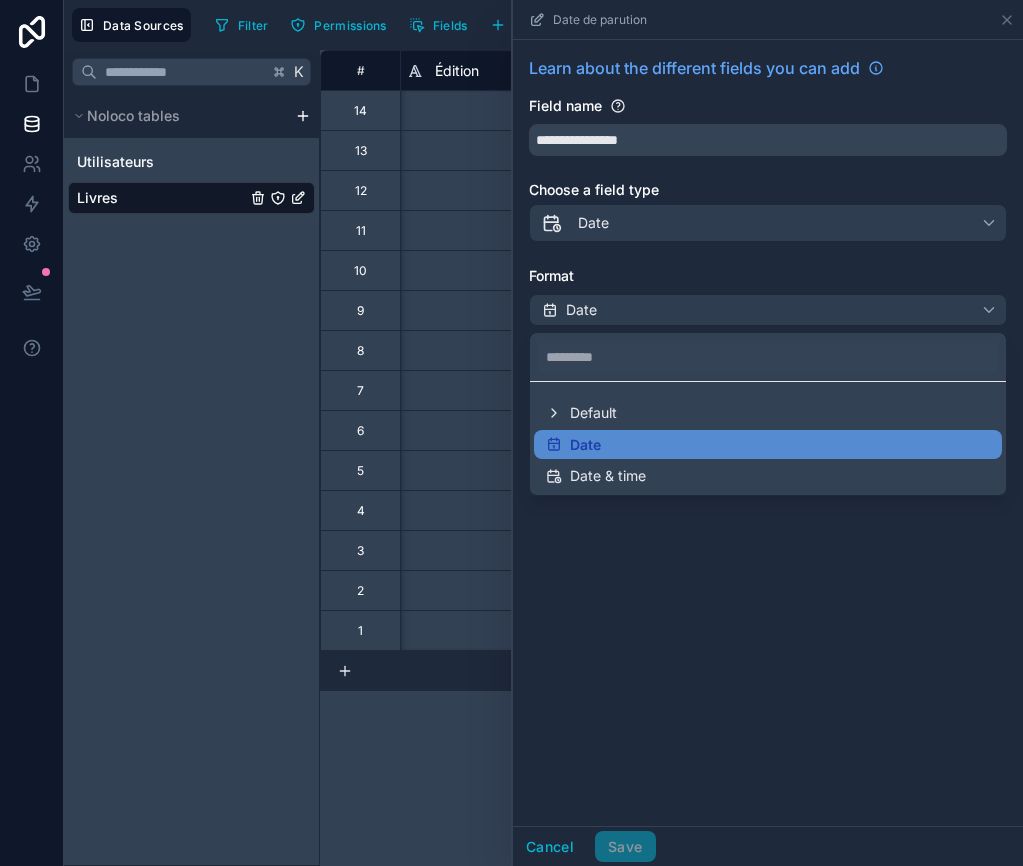 click at bounding box center [768, 433] 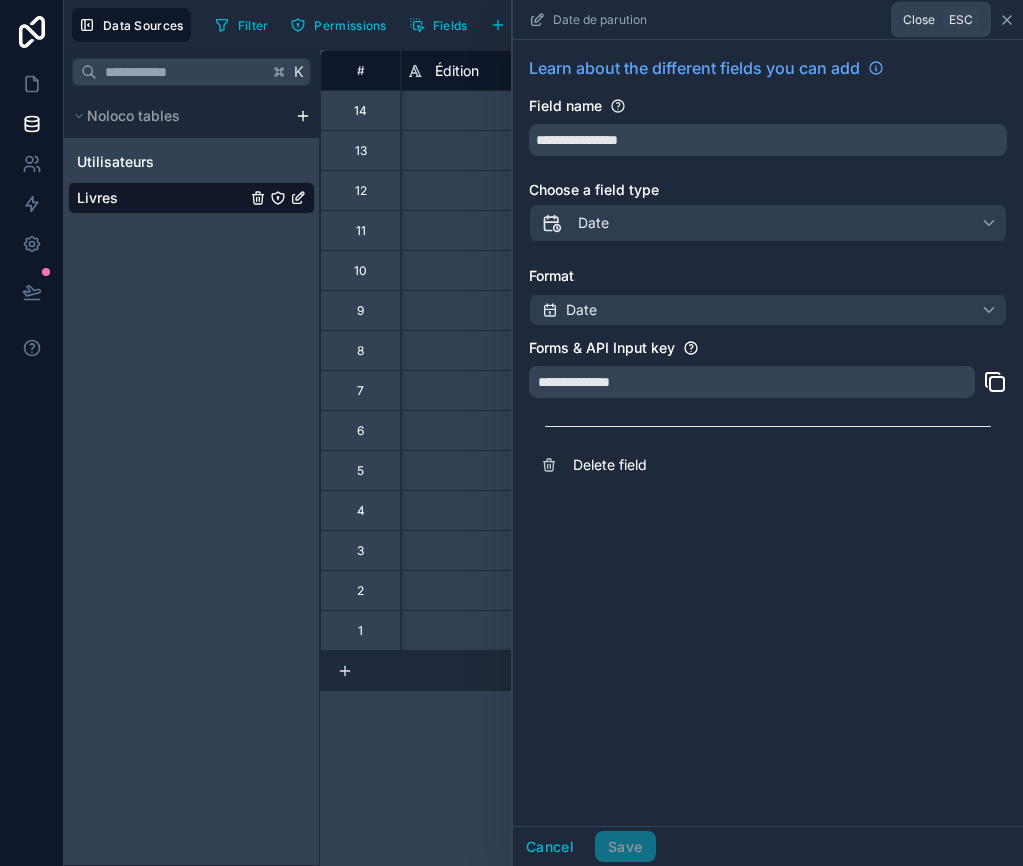 click 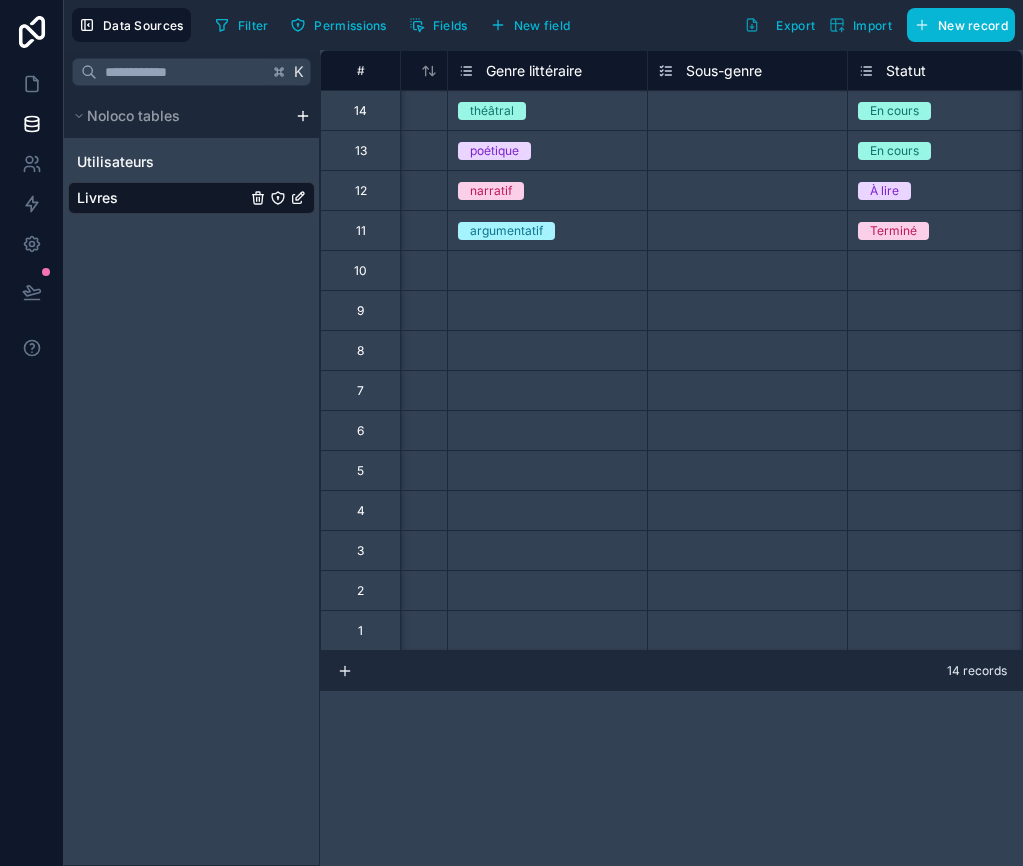 scroll, scrollTop: 0, scrollLeft: 962, axis: horizontal 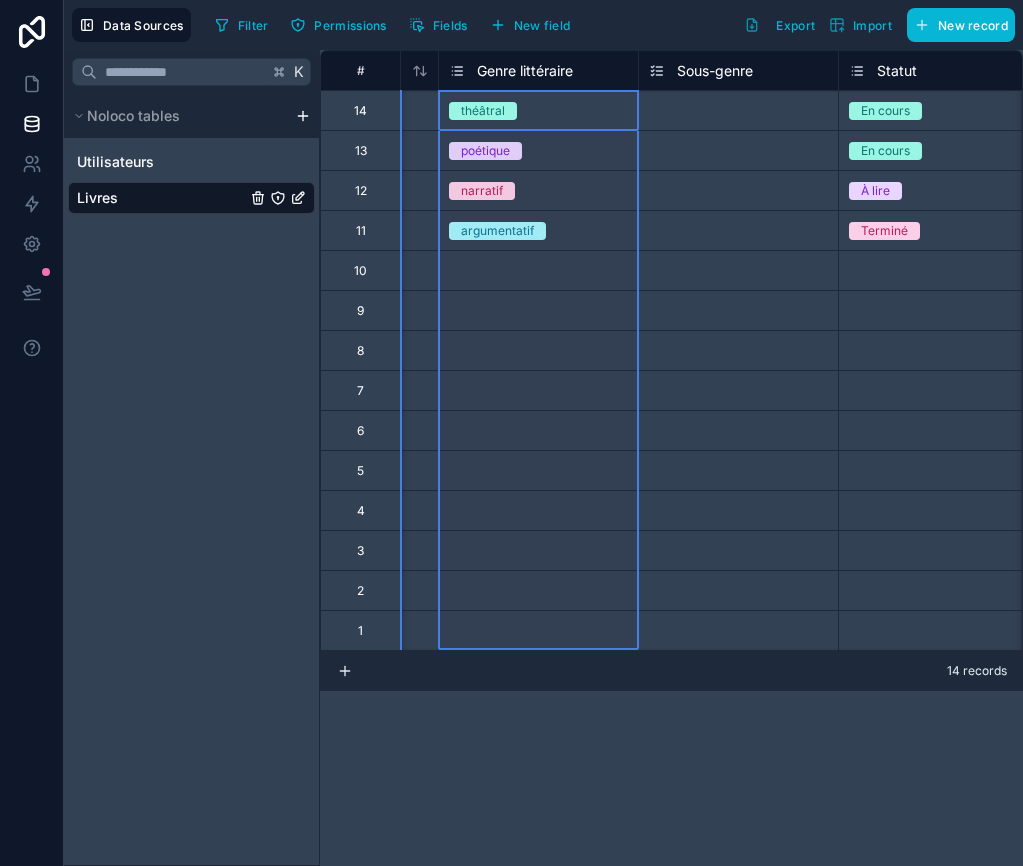 click on "Genre littéraire" at bounding box center (525, 71) 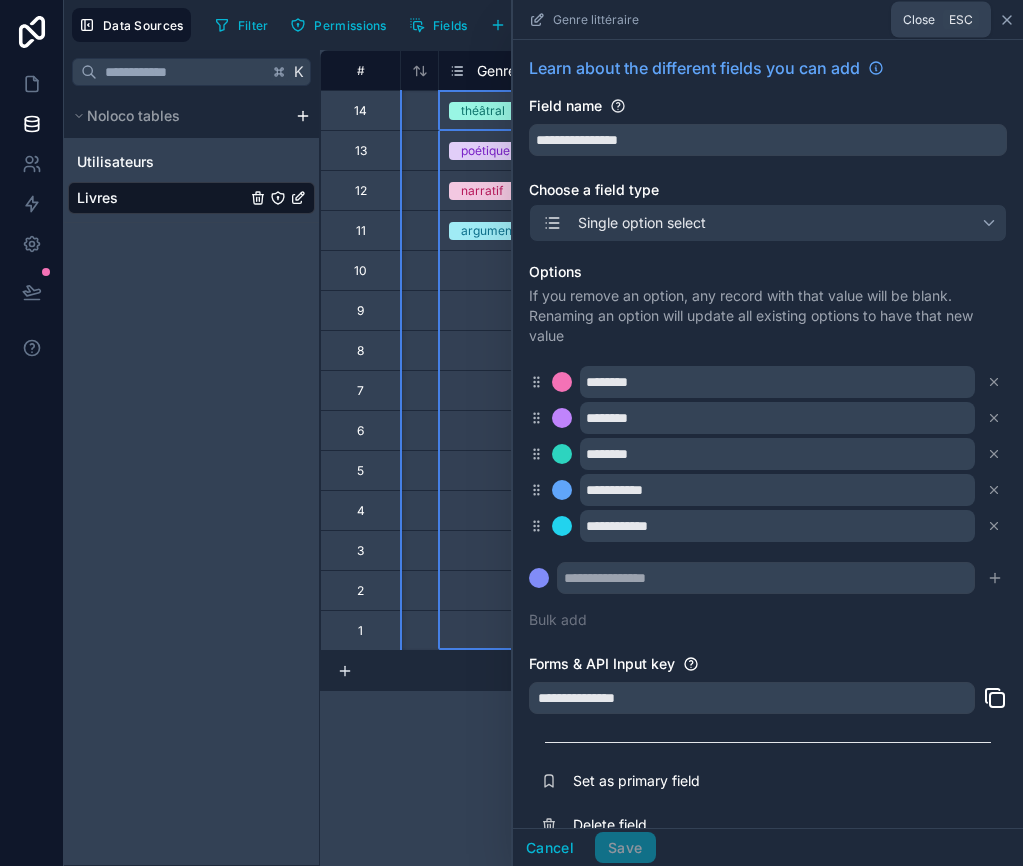 click 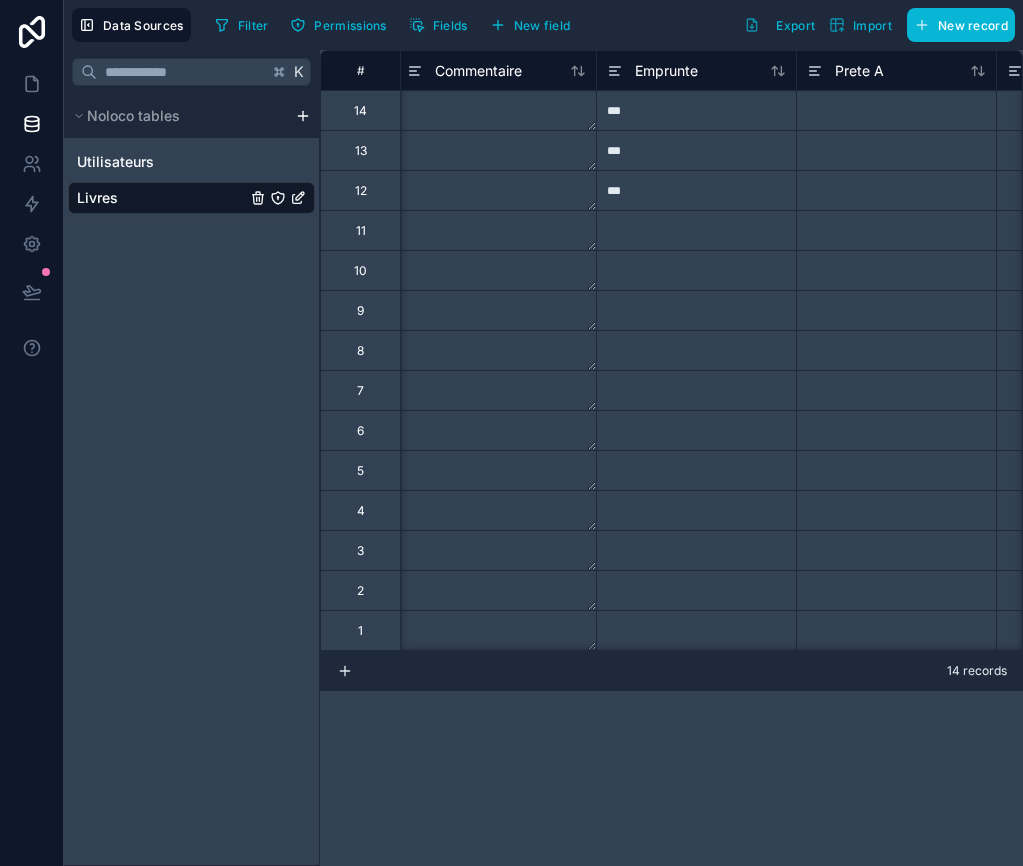 scroll, scrollTop: 0, scrollLeft: 2821, axis: horizontal 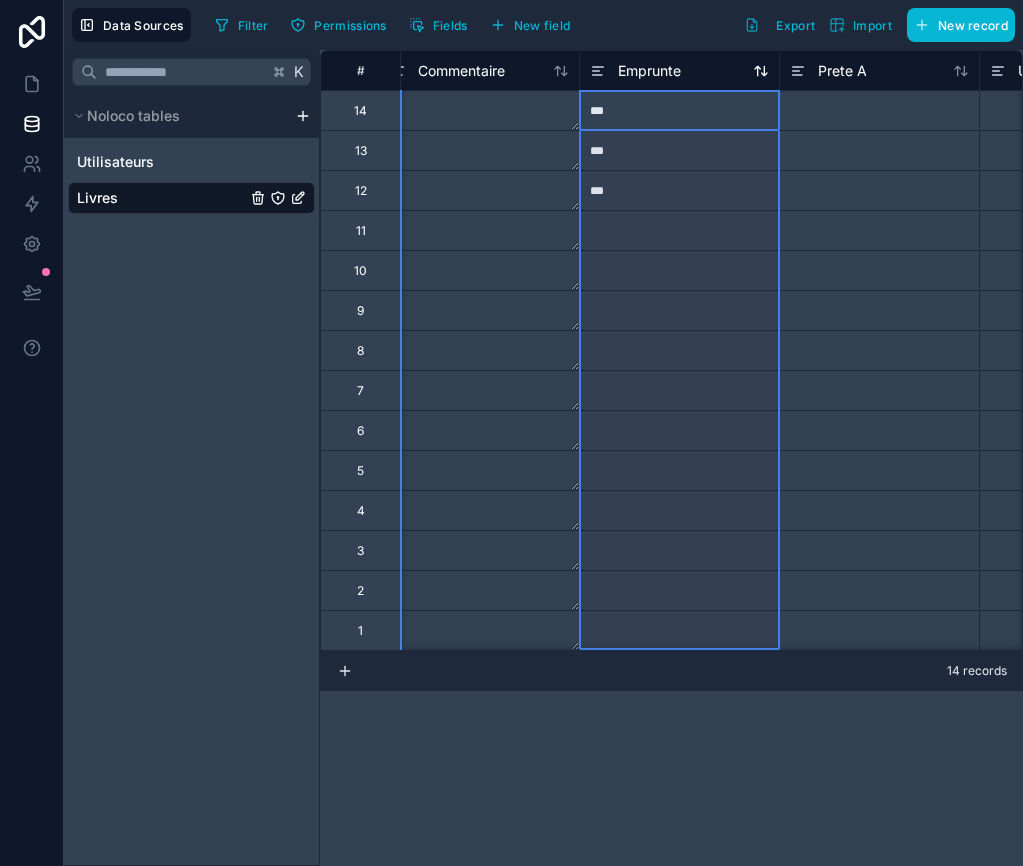 click on "Emprunte" at bounding box center [649, 71] 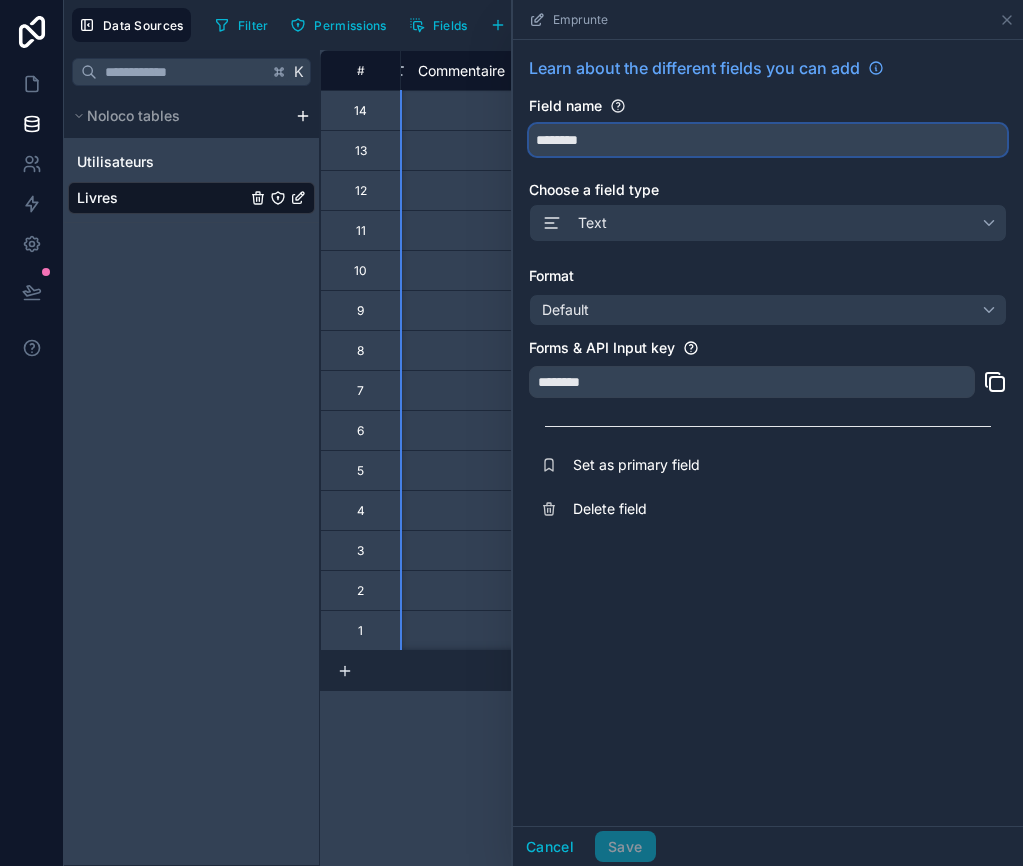 click on "********" at bounding box center (768, 140) 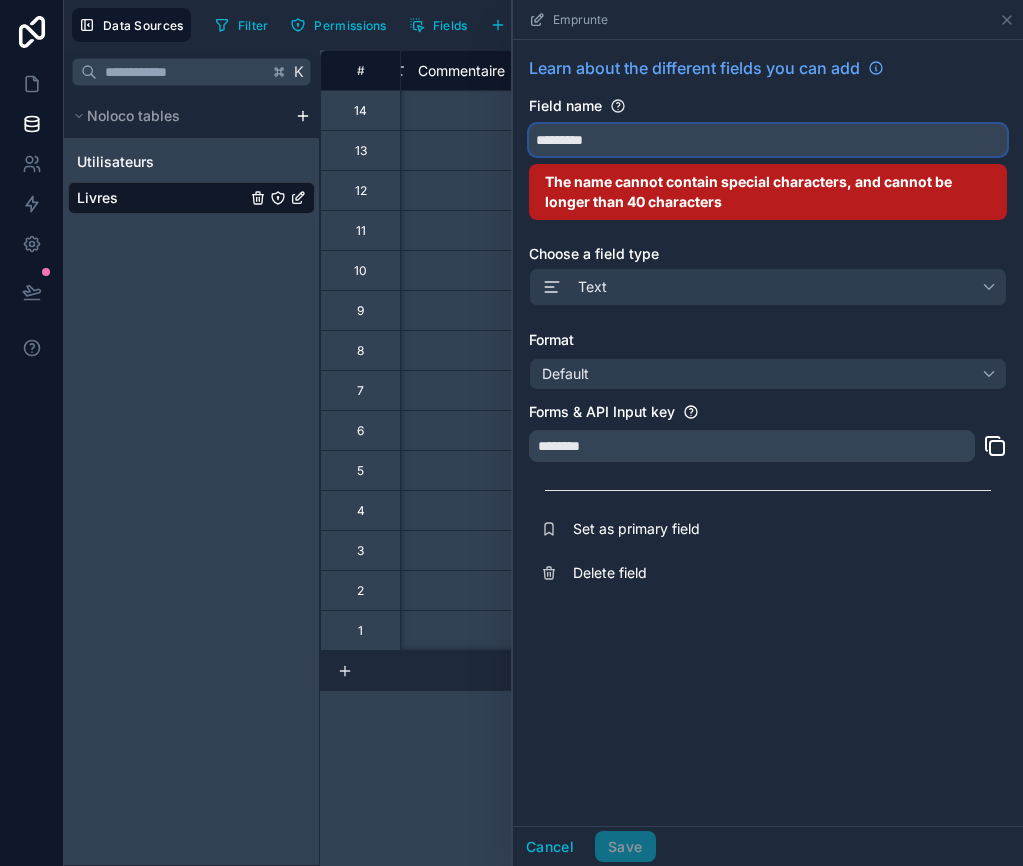 click on "********" at bounding box center [768, 140] 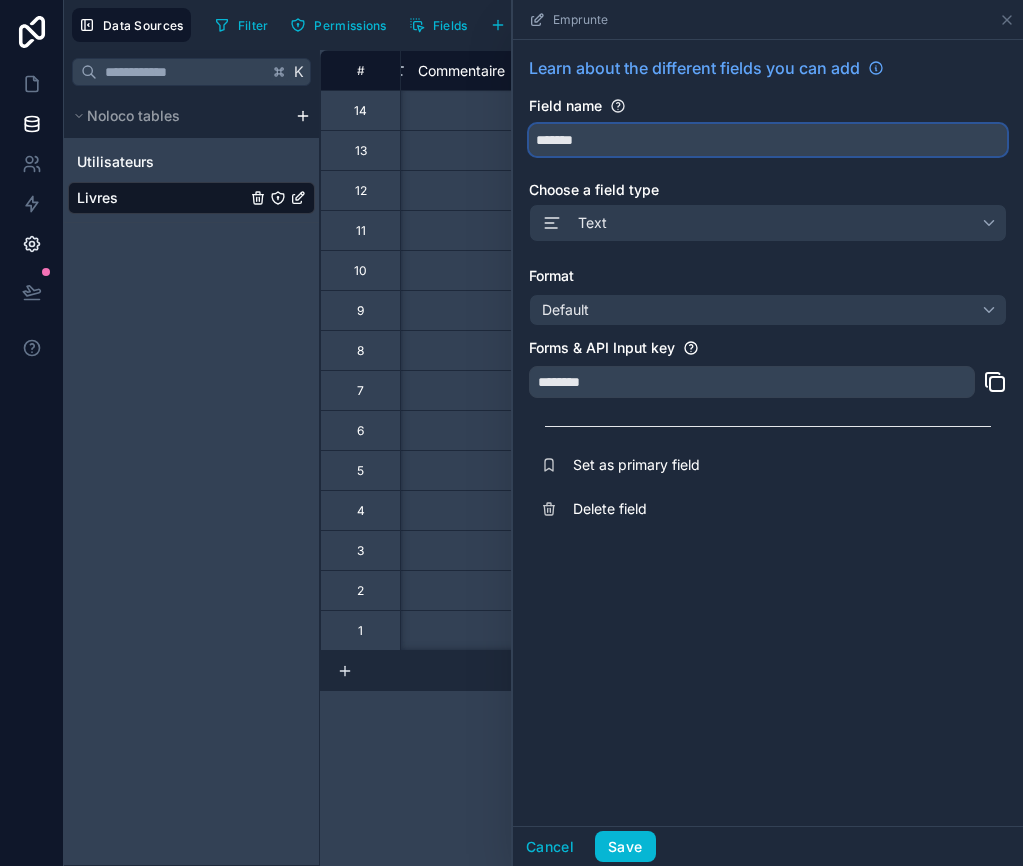 type on "*******" 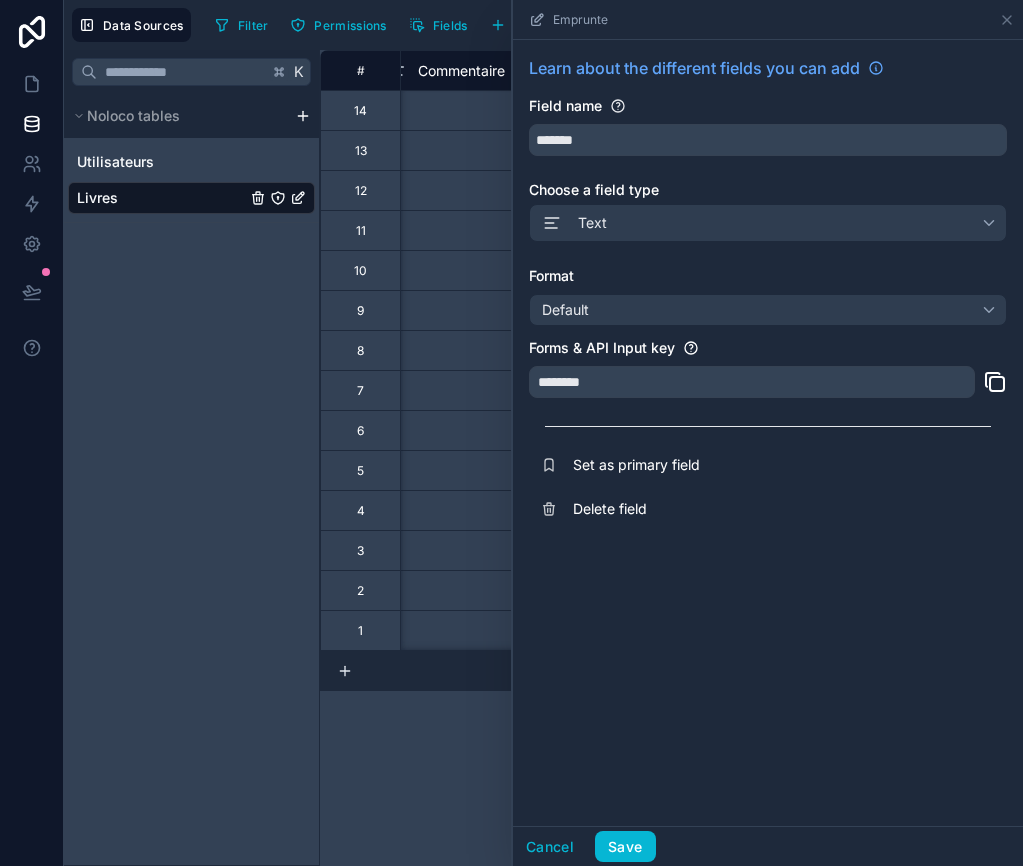 click on "Learn about the different fields you can add Field name ******* Choose a field type Text Format Default Forms & API Input key ******** Set as primary field Delete field" at bounding box center [768, 293] 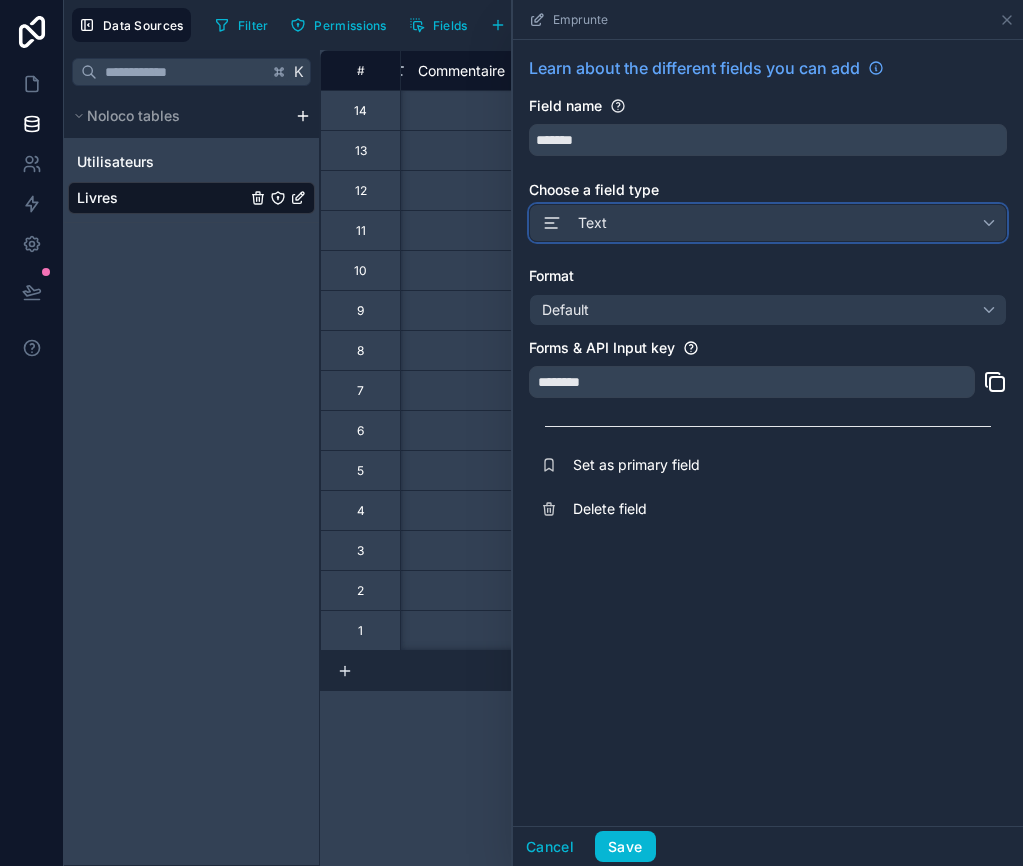 click on "Text" at bounding box center [768, 223] 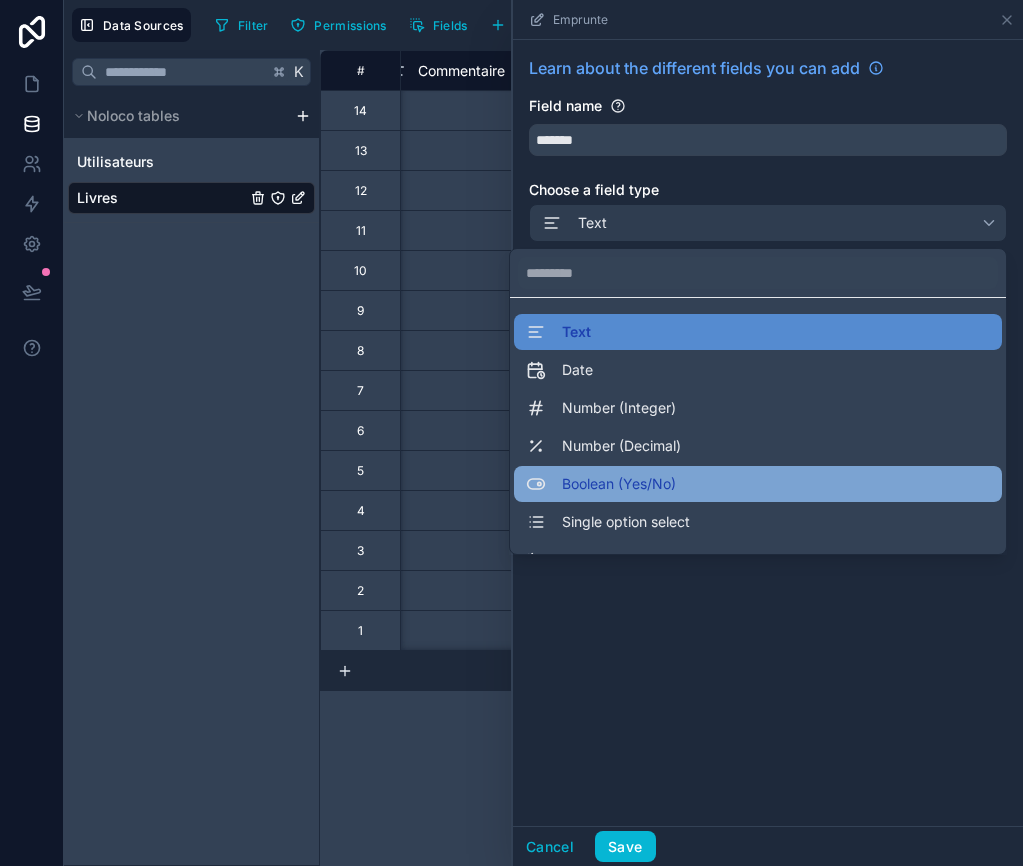 click on "Boolean (Yes/No)" at bounding box center (619, 484) 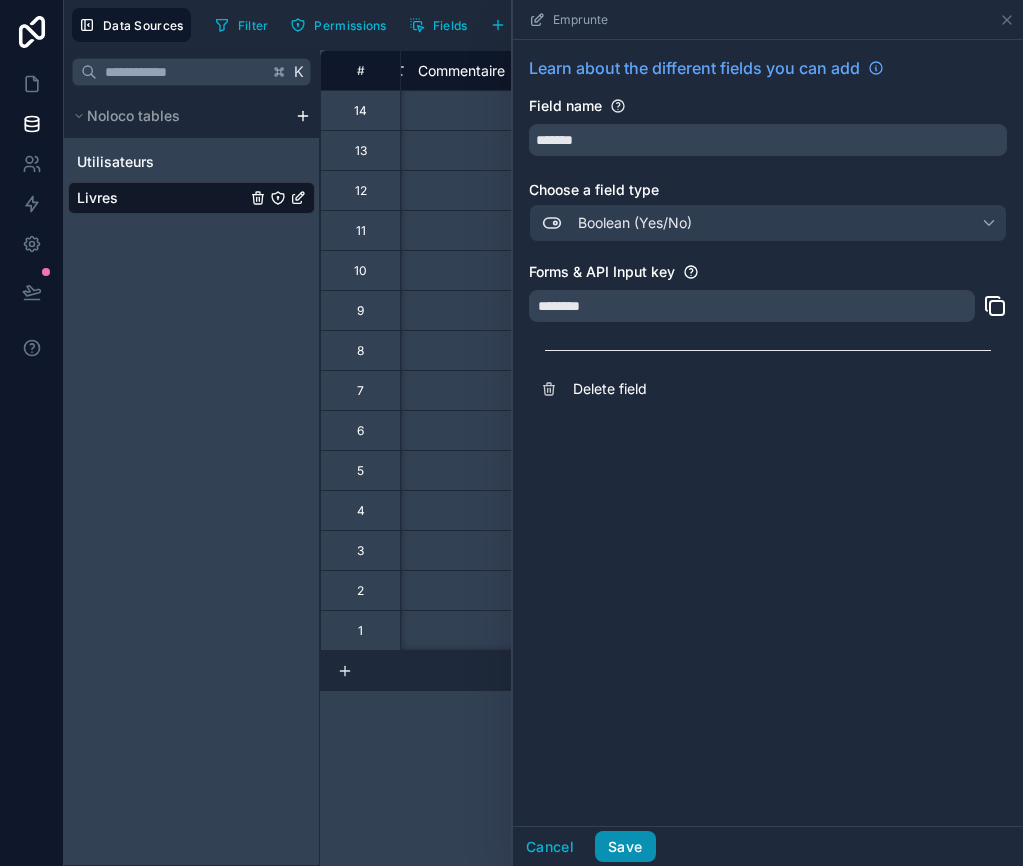 click on "Save" at bounding box center [625, 847] 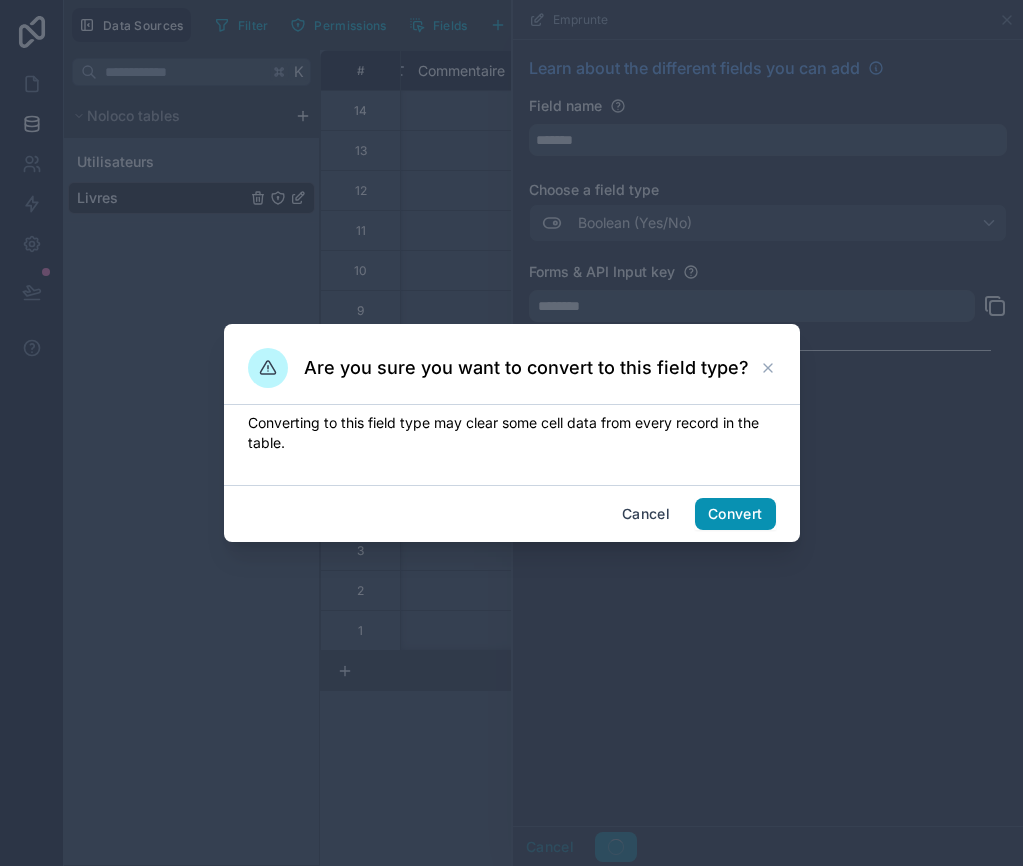 click on "Convert" at bounding box center (735, 514) 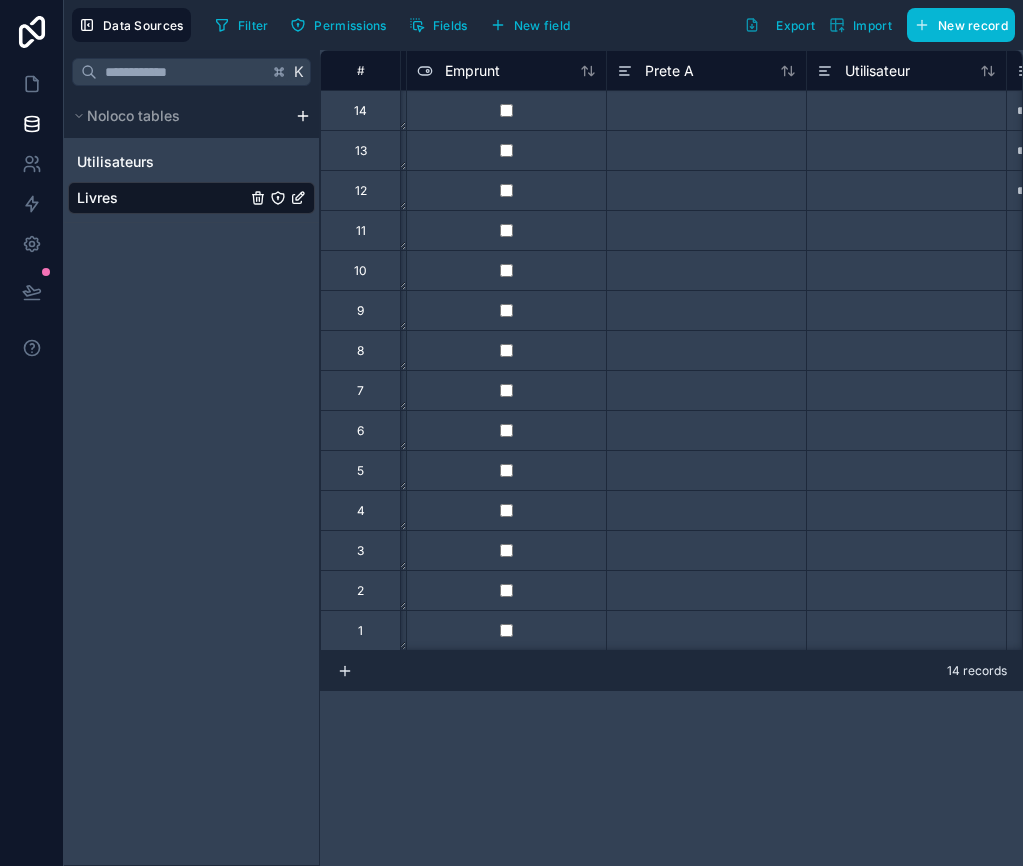 scroll, scrollTop: 0, scrollLeft: 3026, axis: horizontal 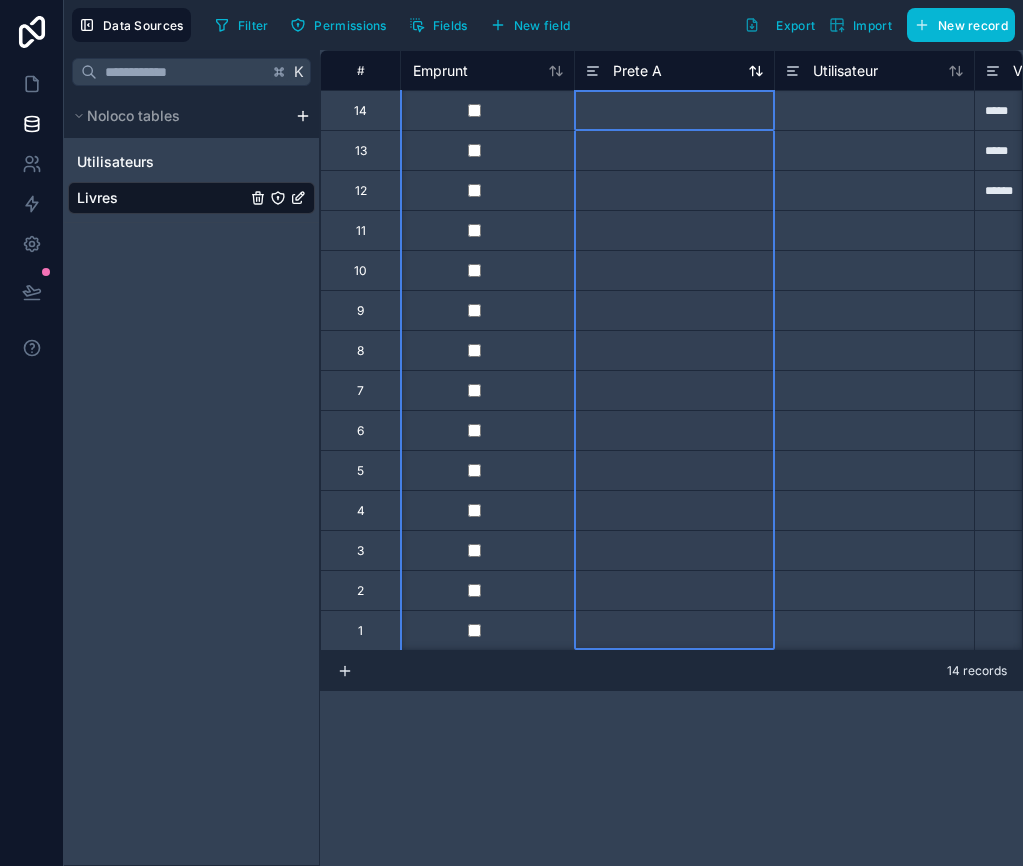 click on "Prete A" at bounding box center (674, 71) 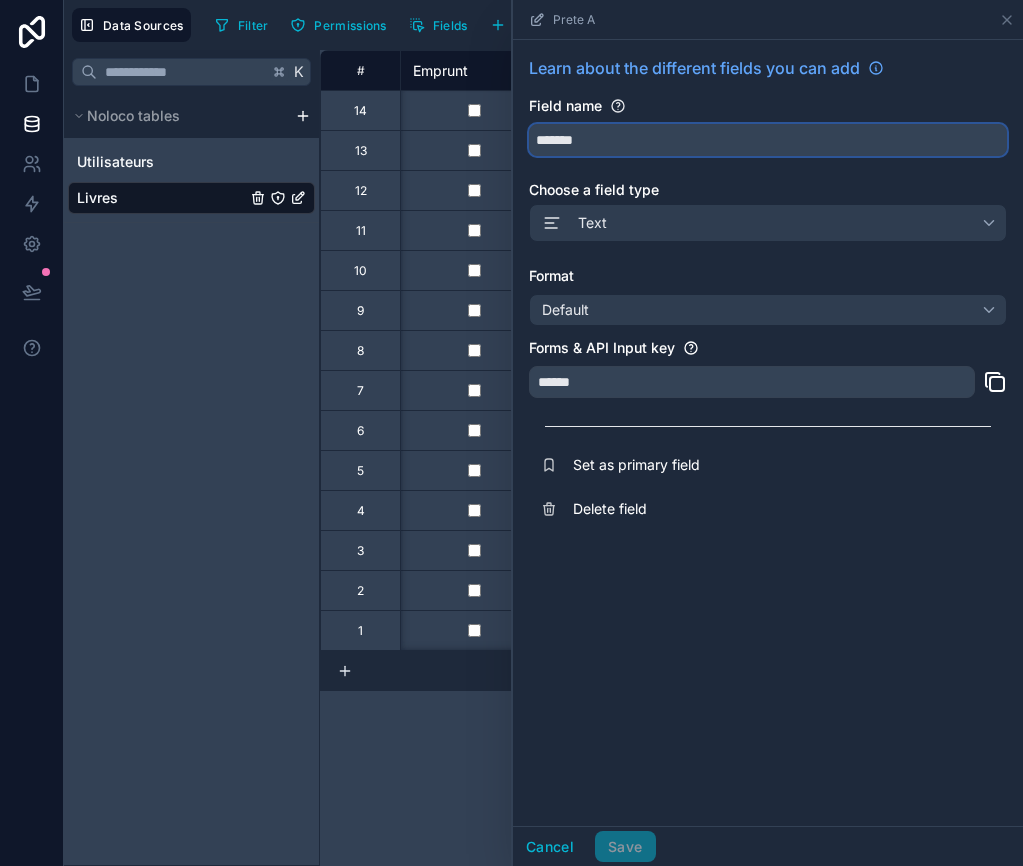 drag, startPoint x: 551, startPoint y: 140, endPoint x: 643, endPoint y: 137, distance: 92.0489 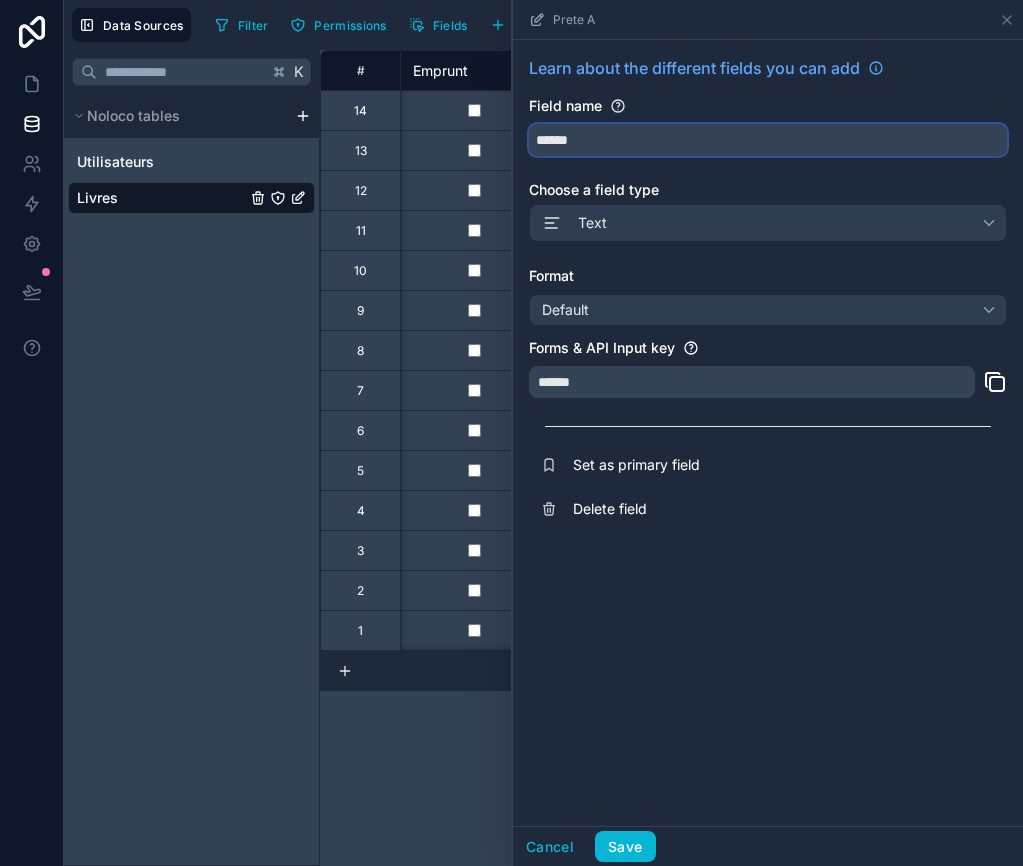click on "*****" at bounding box center (768, 140) 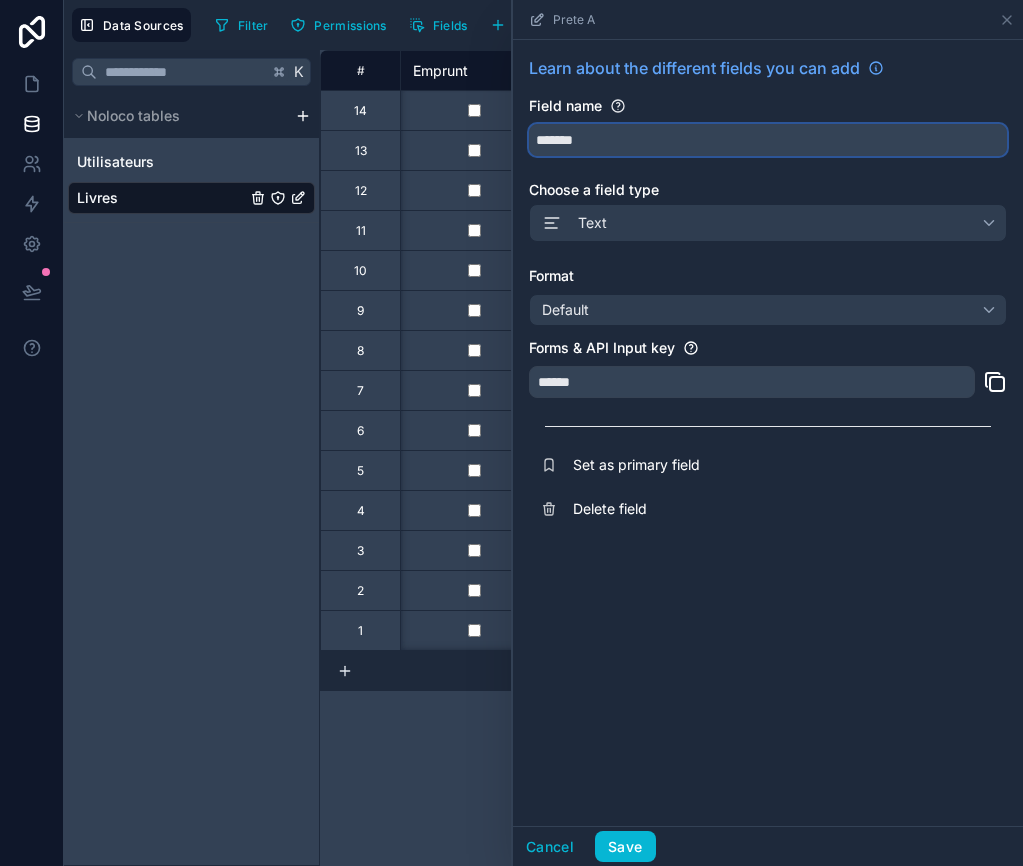 type on "*******" 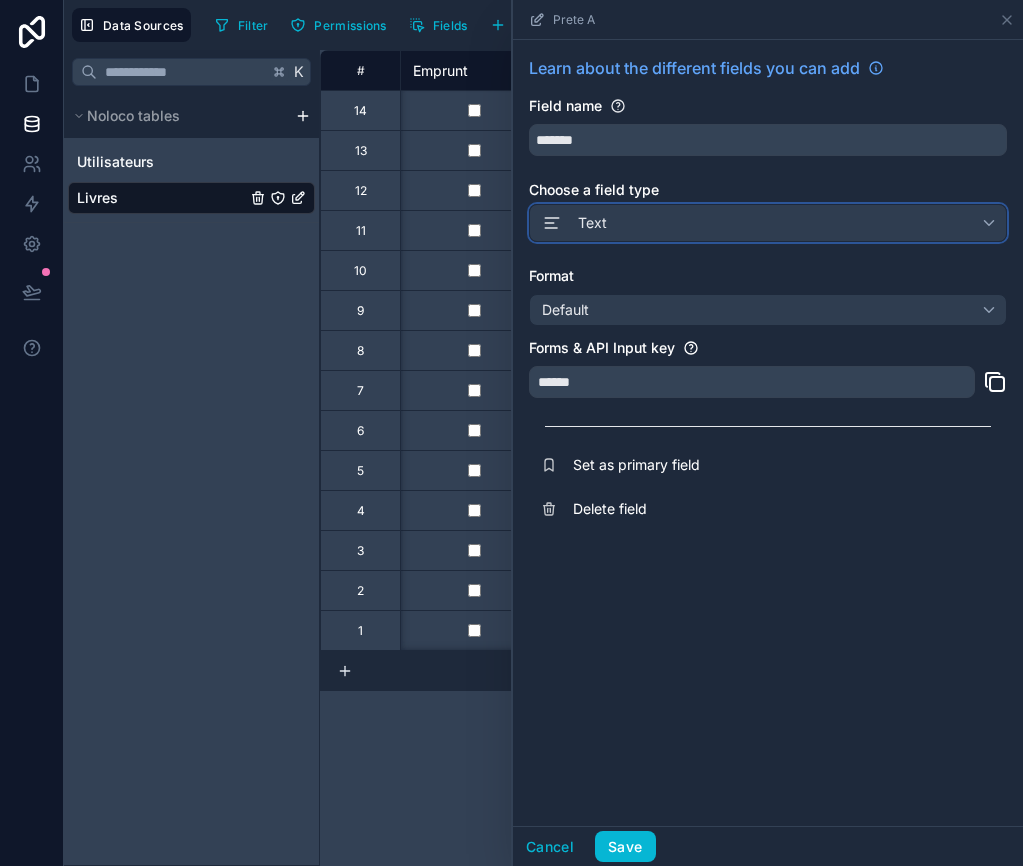 click on "Text" at bounding box center (768, 223) 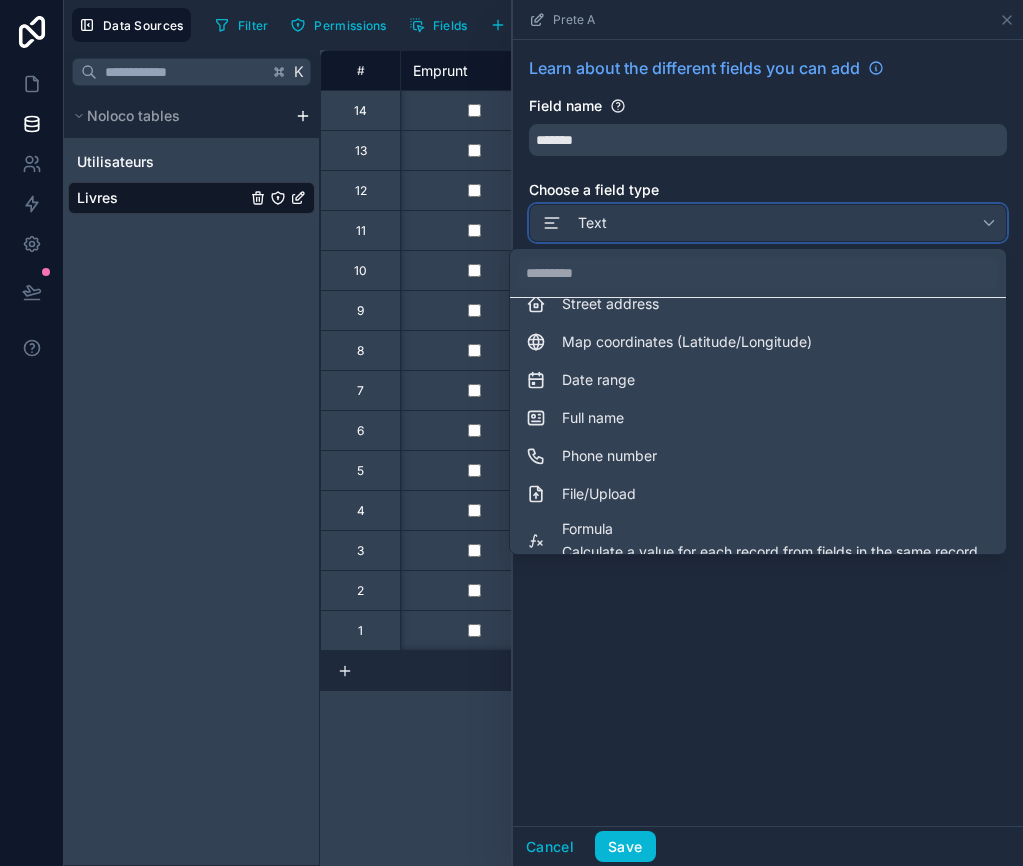 scroll, scrollTop: 308, scrollLeft: 0, axis: vertical 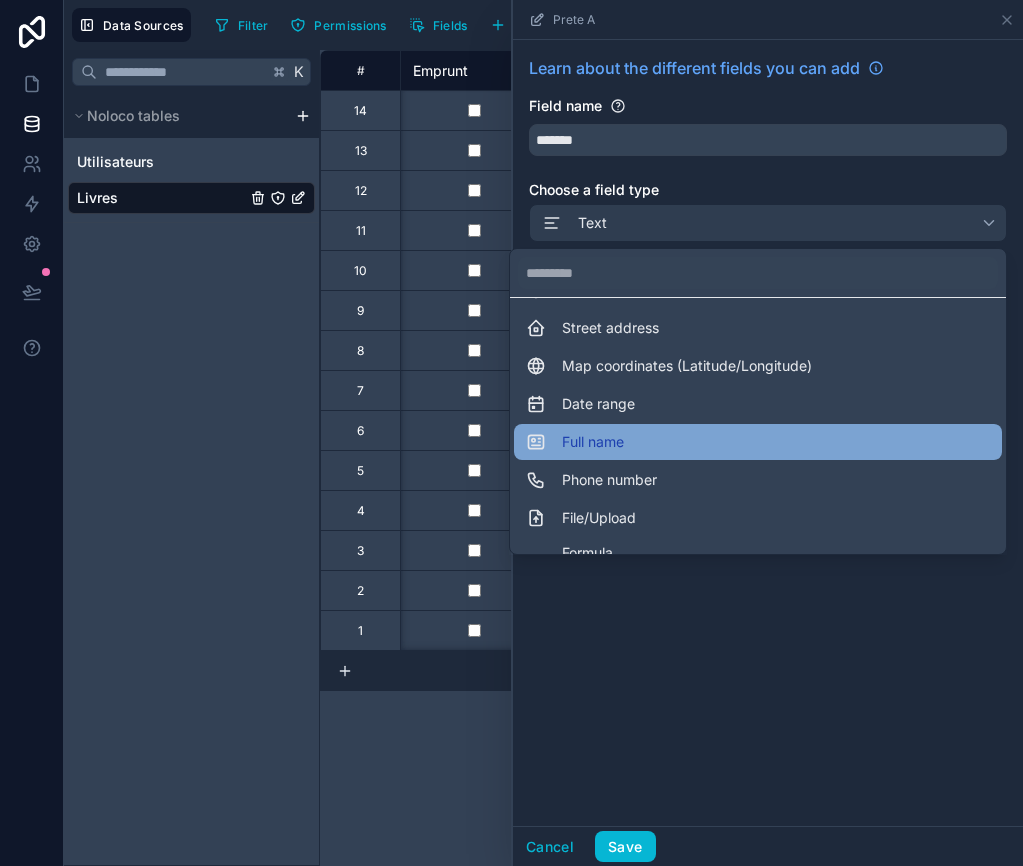 click on "Full name" at bounding box center [593, 442] 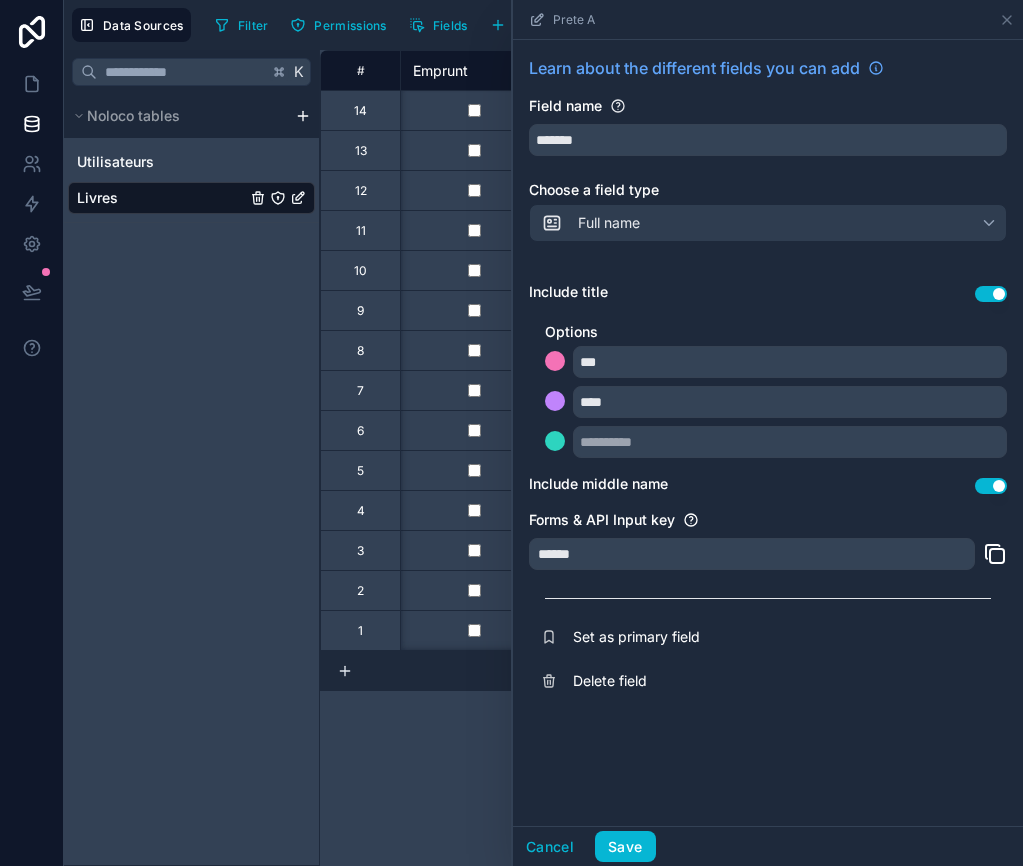 click on "Use setting" at bounding box center (991, 294) 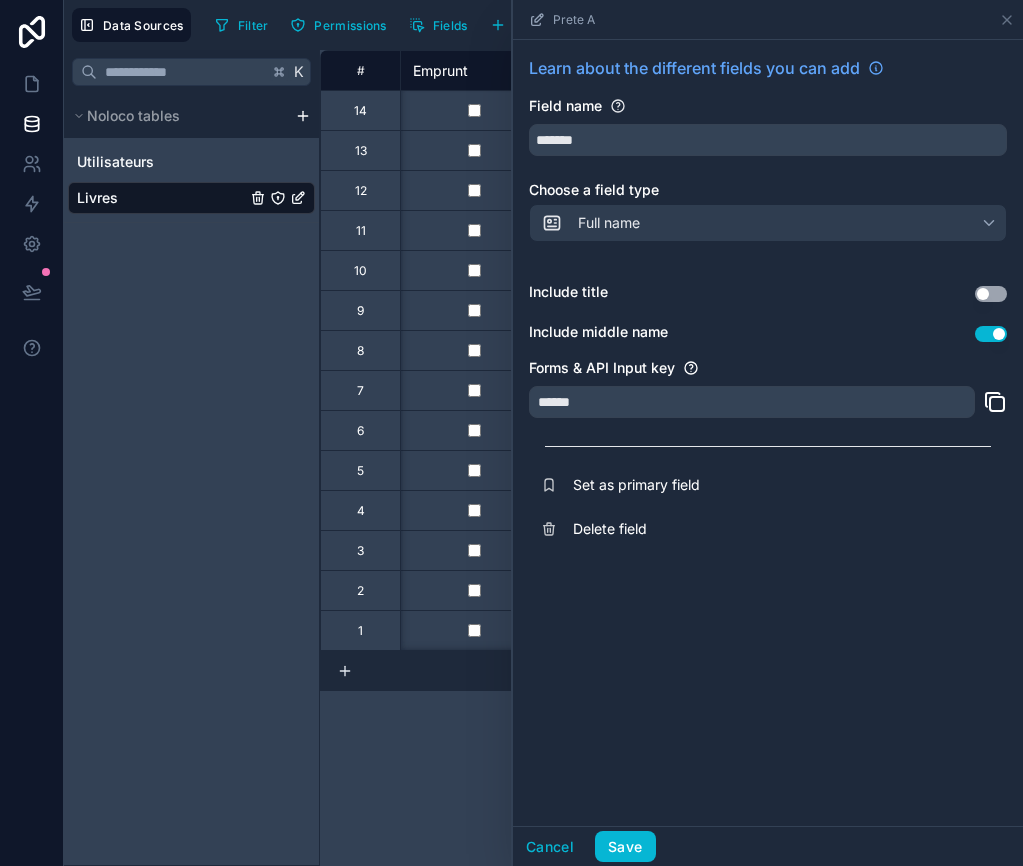click on "Use setting" at bounding box center (991, 334) 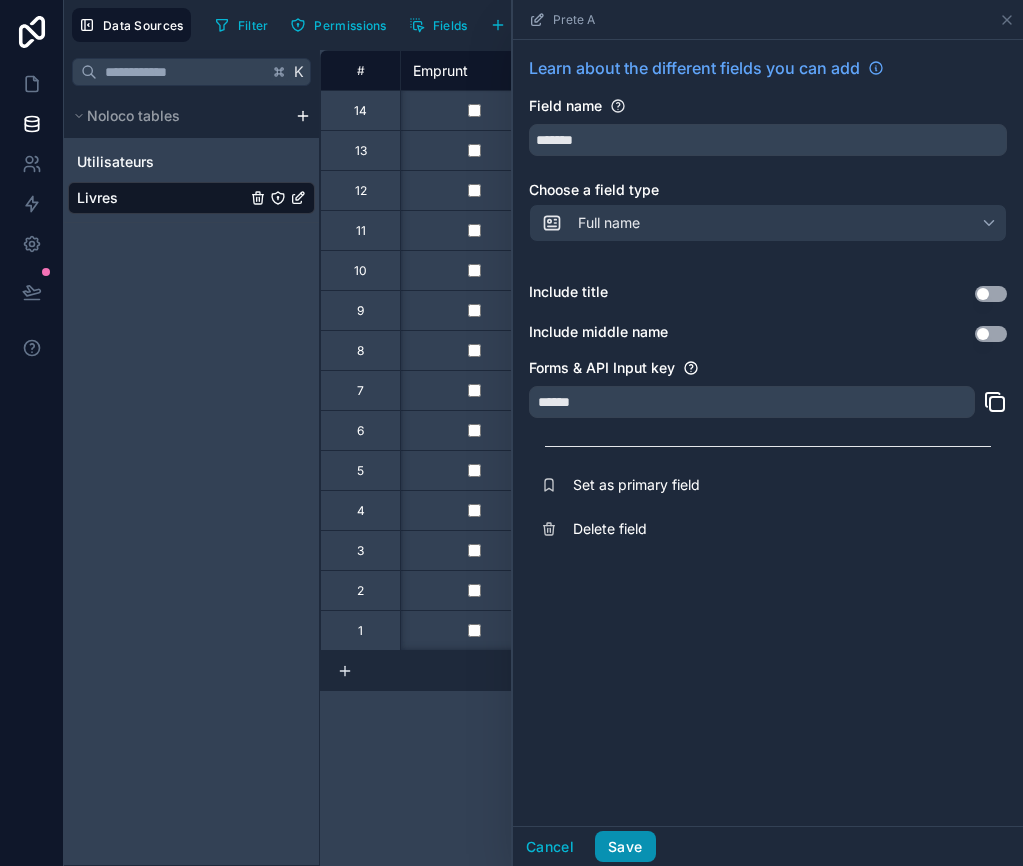 click on "Save" at bounding box center [625, 847] 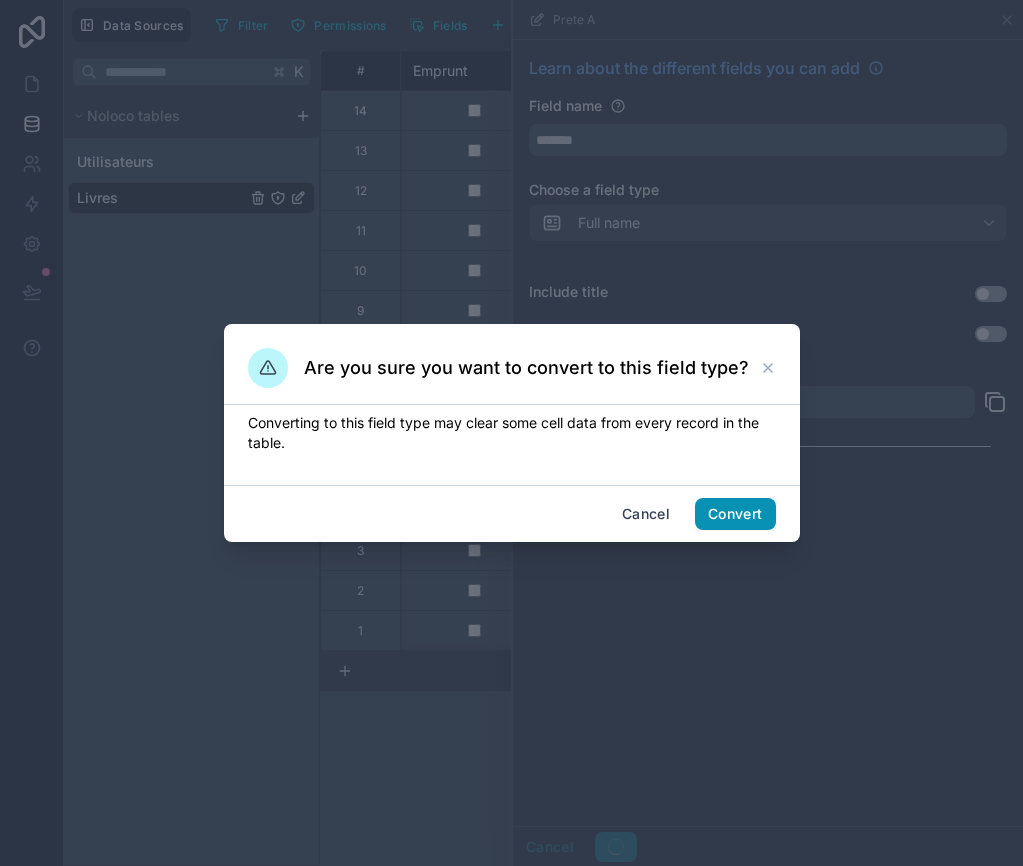click on "Convert" at bounding box center [735, 514] 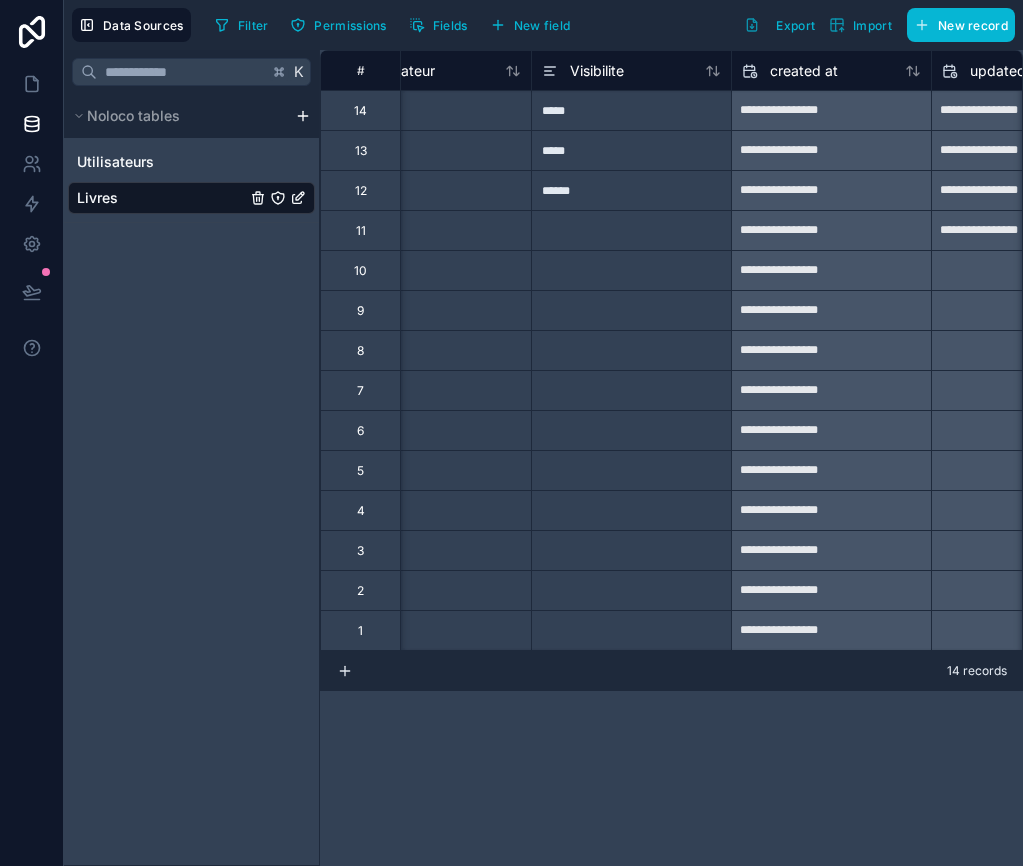 scroll, scrollTop: 0, scrollLeft: 3613, axis: horizontal 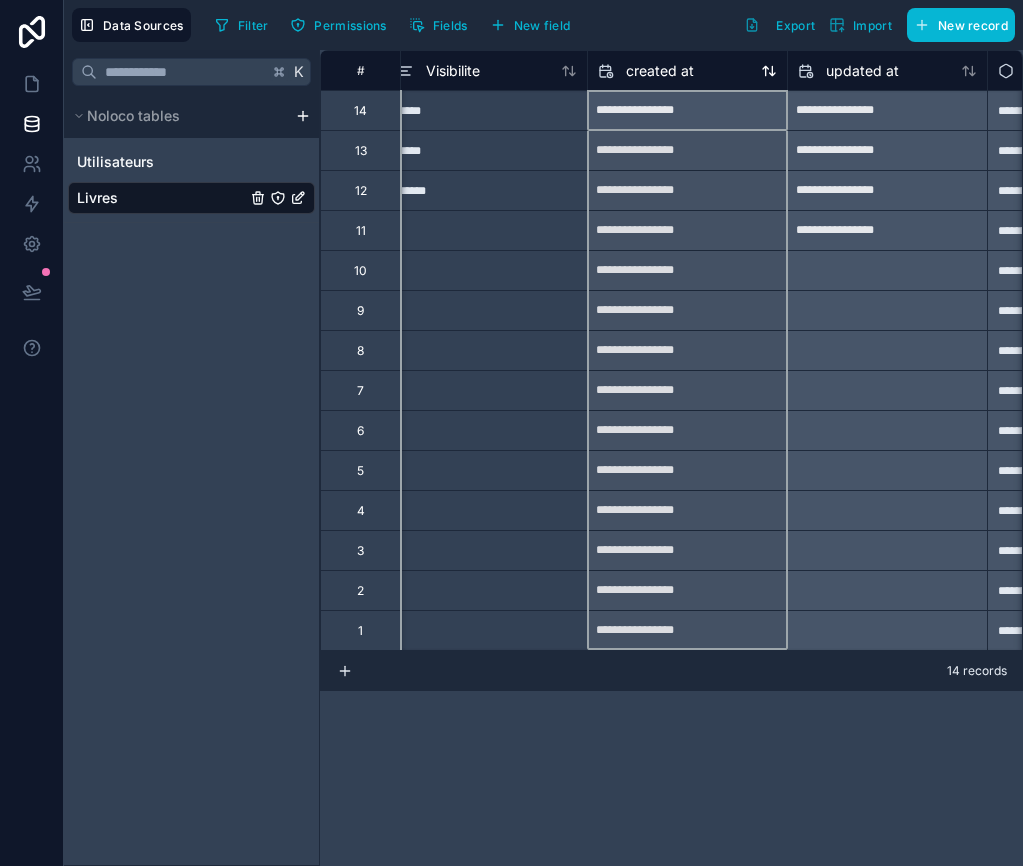click on "created at" at bounding box center [660, 71] 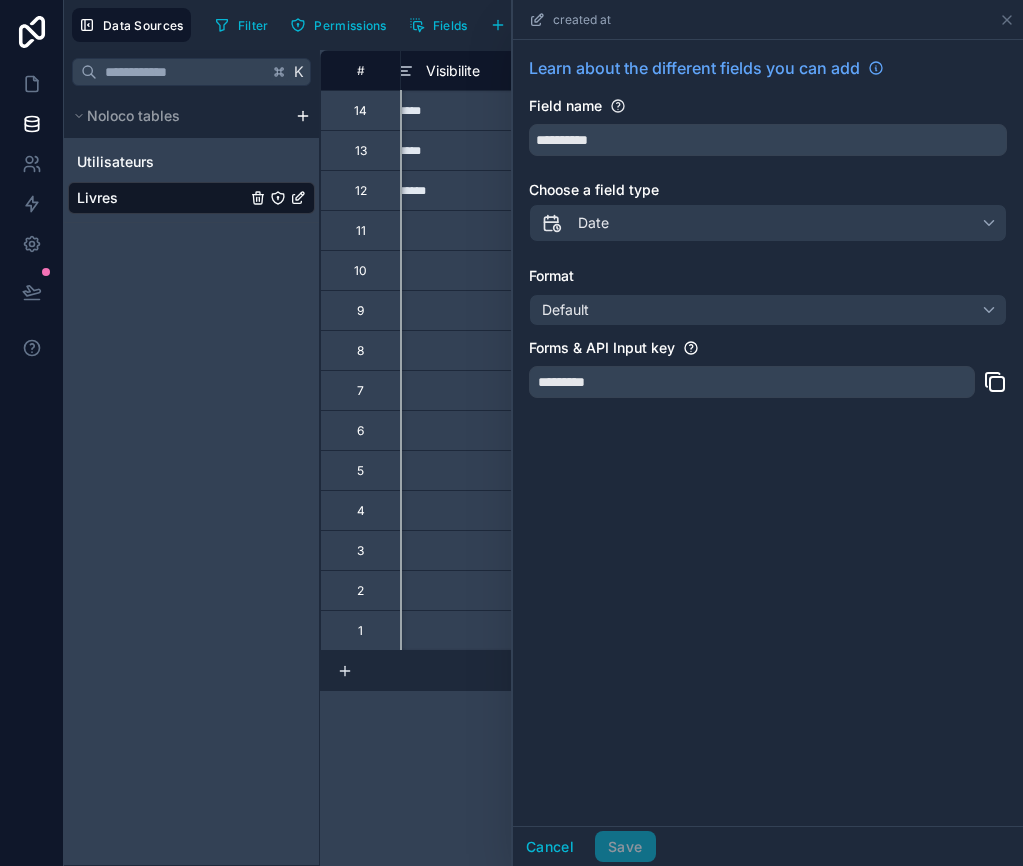 click on "*****" at bounding box center [487, 150] 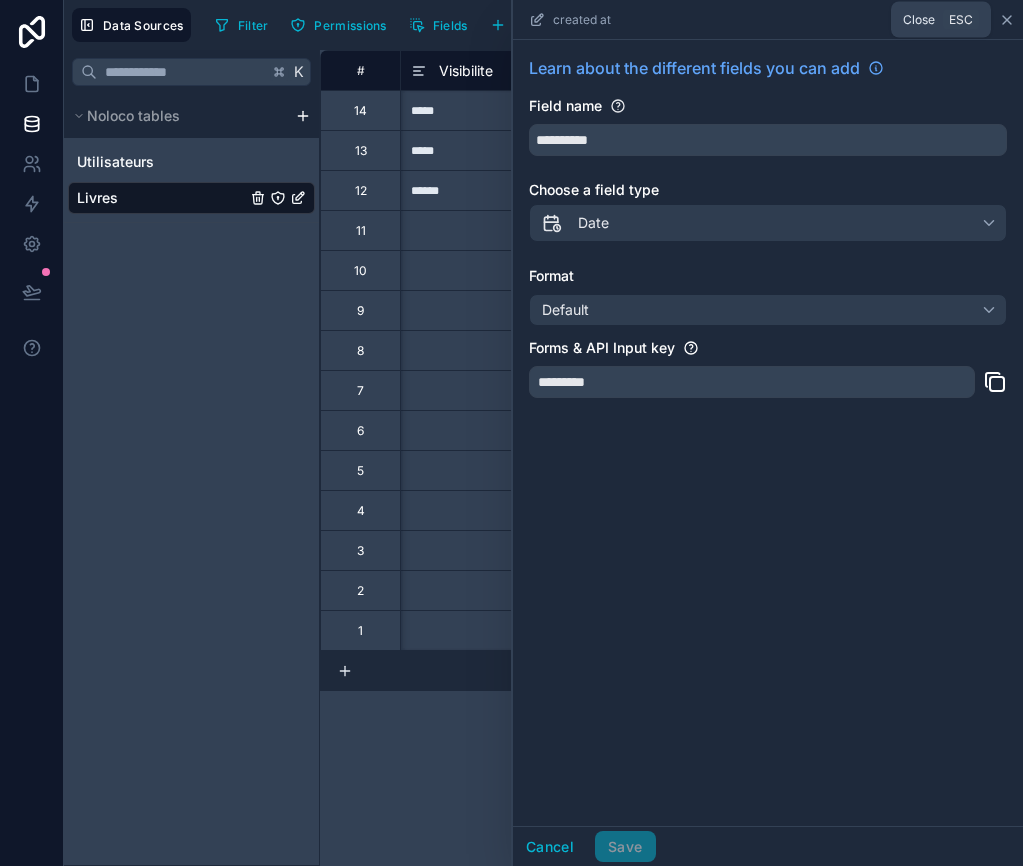 click 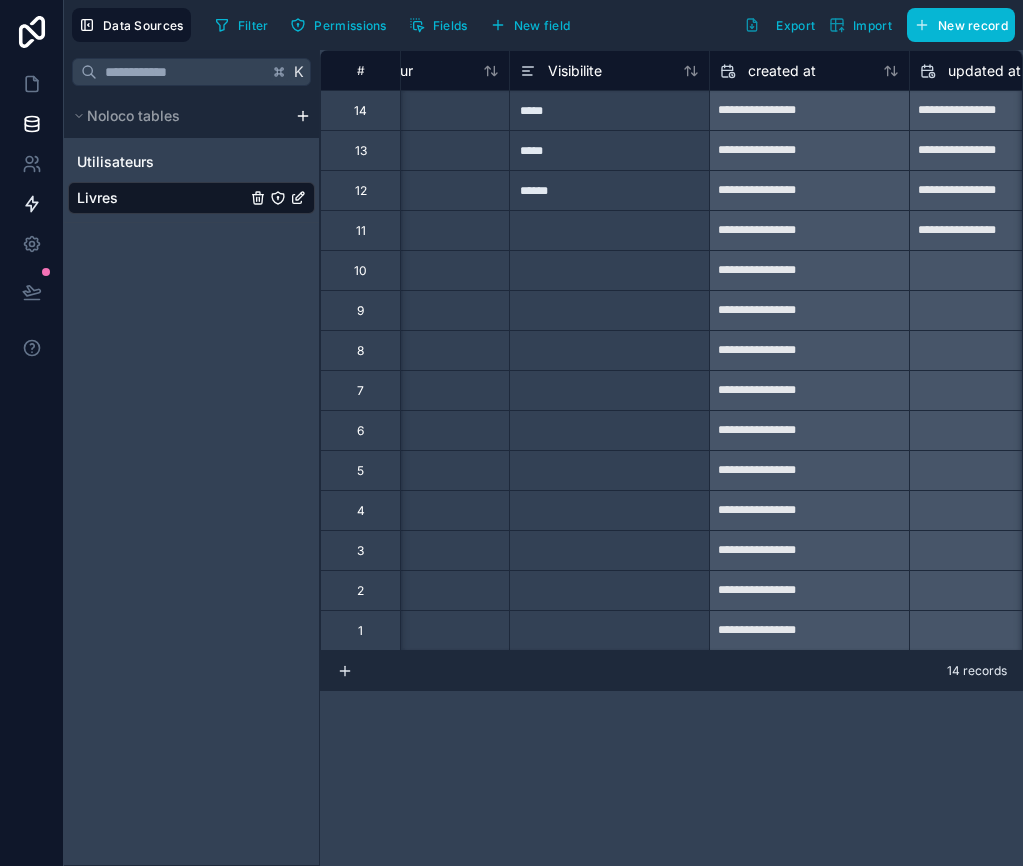 scroll, scrollTop: 0, scrollLeft: 3476, axis: horizontal 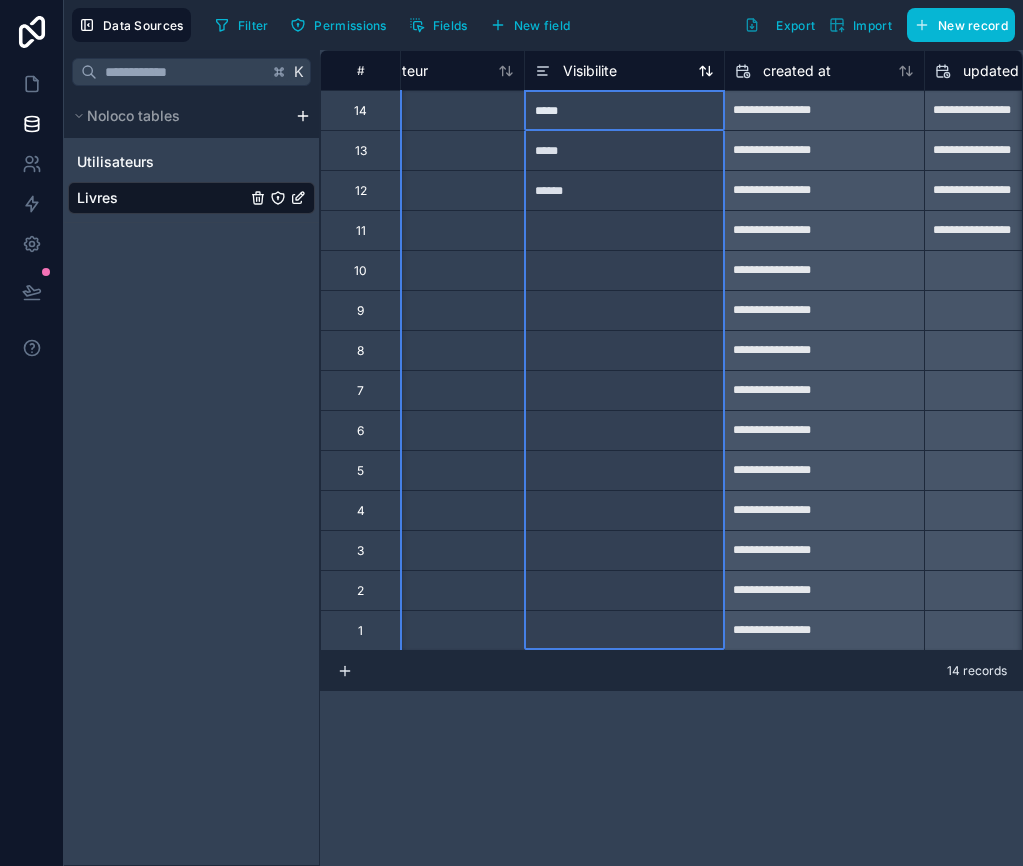 click on "Visibilite" at bounding box center [624, 71] 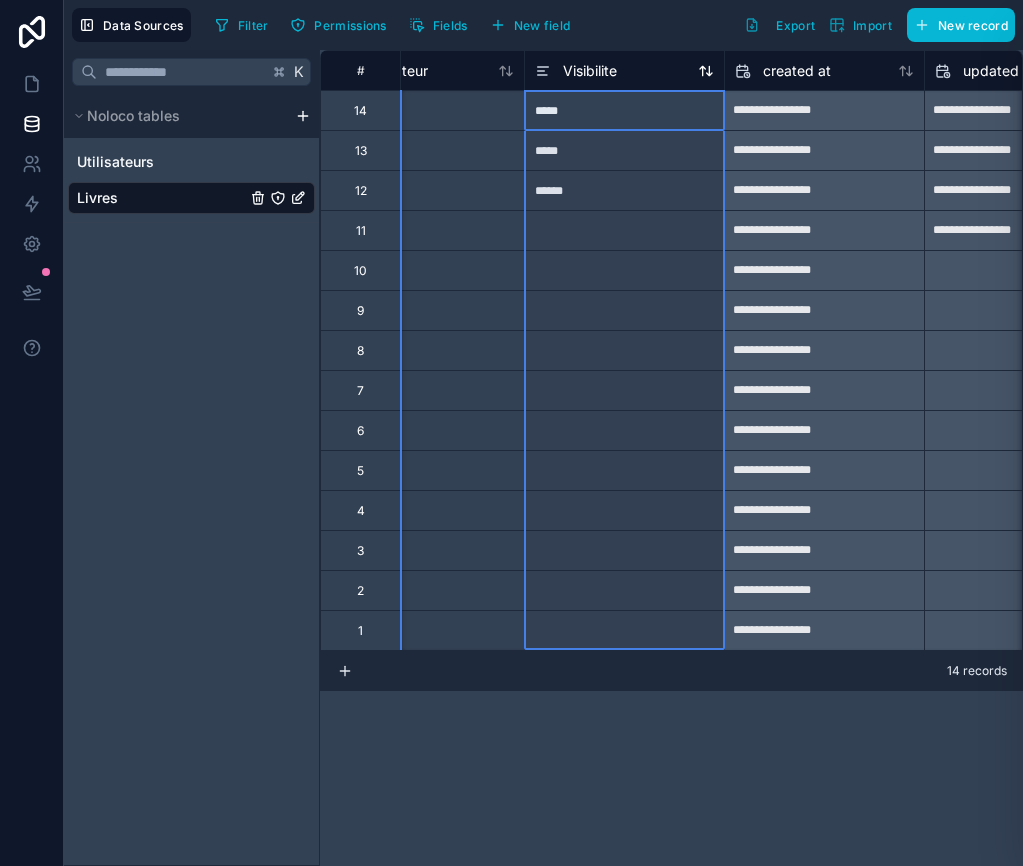 click on "Visibilite" at bounding box center [590, 71] 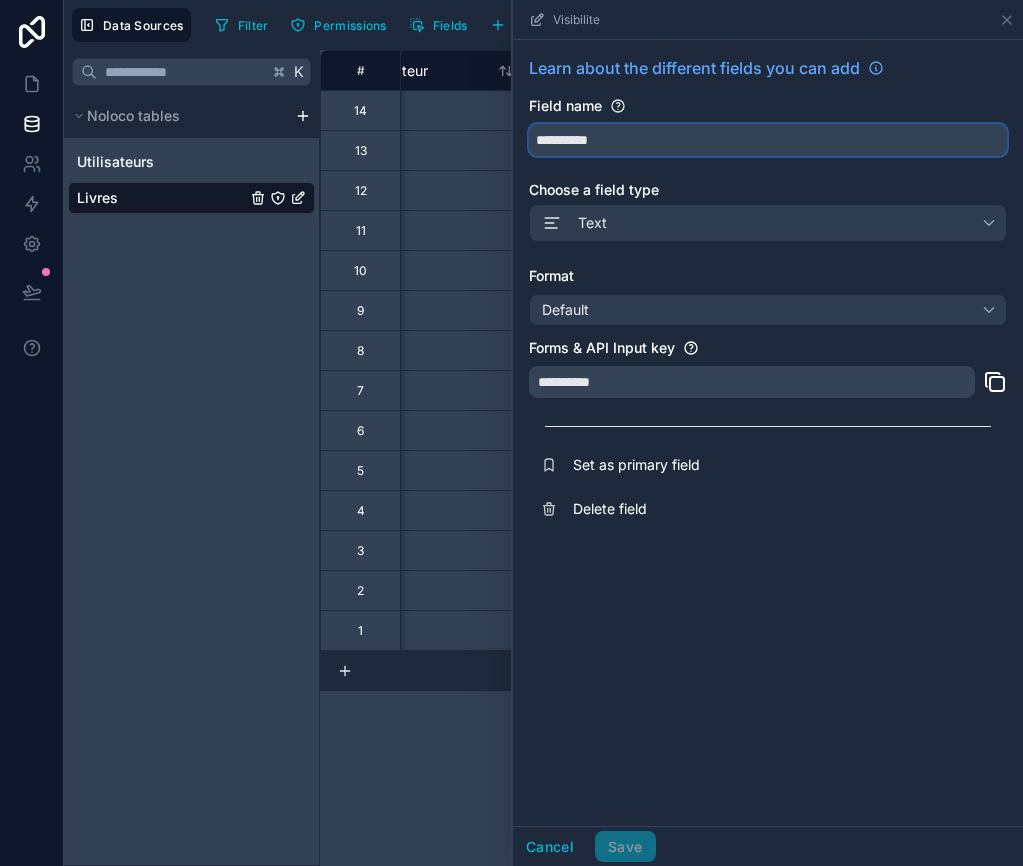 click on "**********" at bounding box center (768, 140) 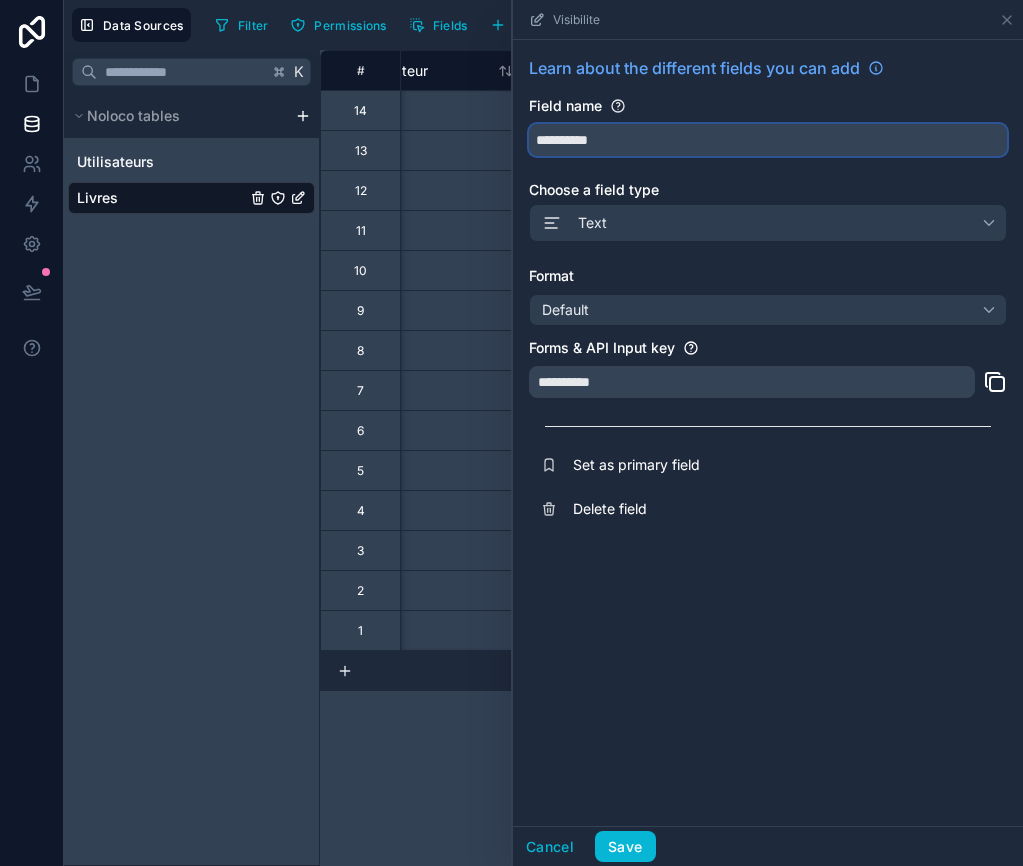 type on "**********" 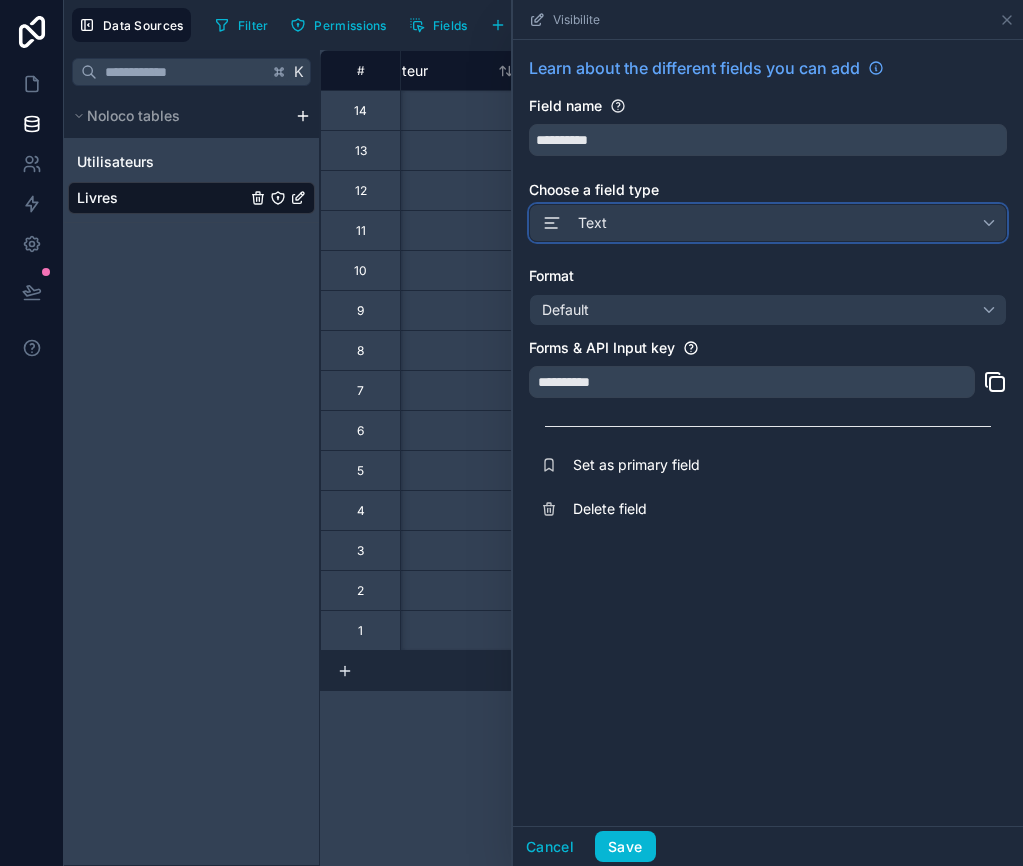 click on "Text" at bounding box center [768, 223] 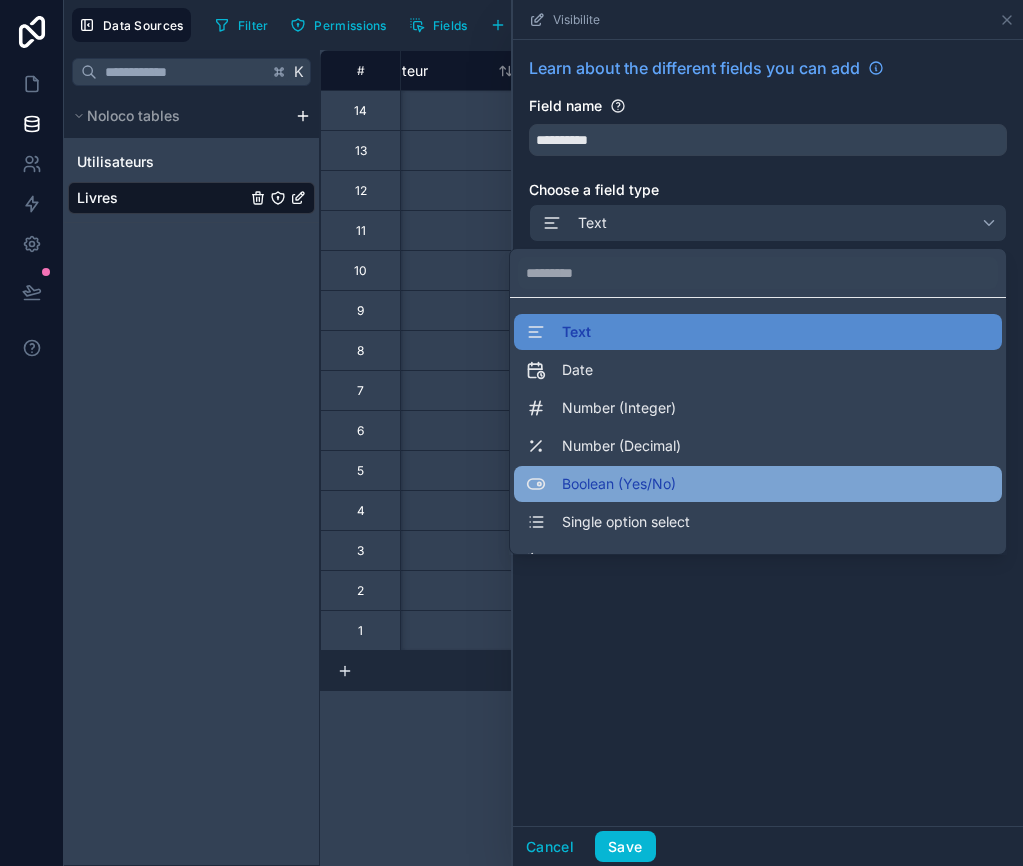 click on "Boolean (Yes/No)" at bounding box center [619, 484] 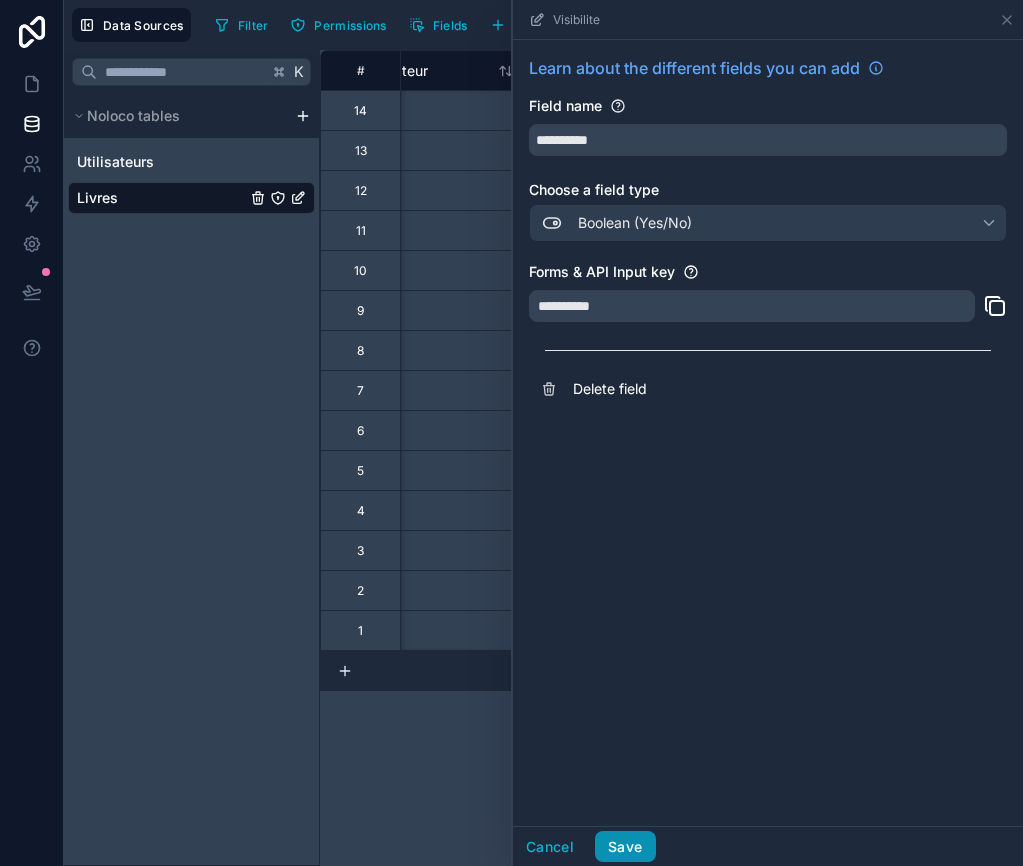 click on "Save" at bounding box center (625, 847) 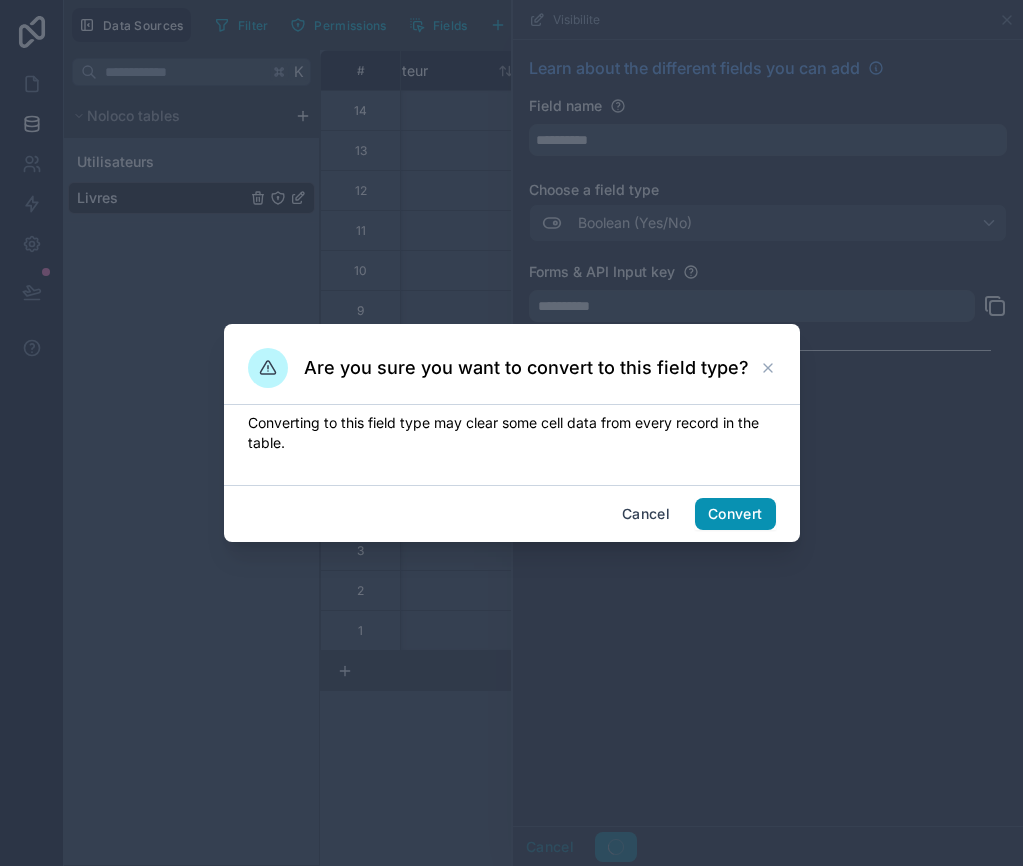 click on "Convert" at bounding box center (735, 514) 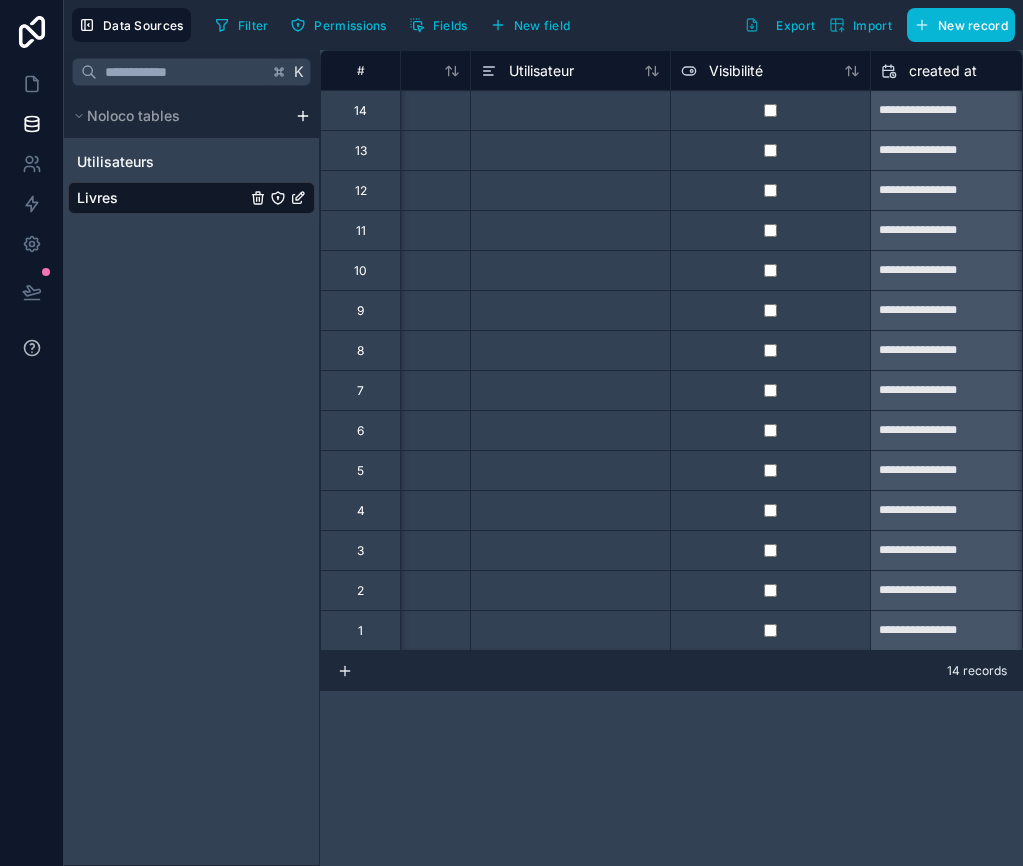 scroll, scrollTop: 0, scrollLeft: 3314, axis: horizontal 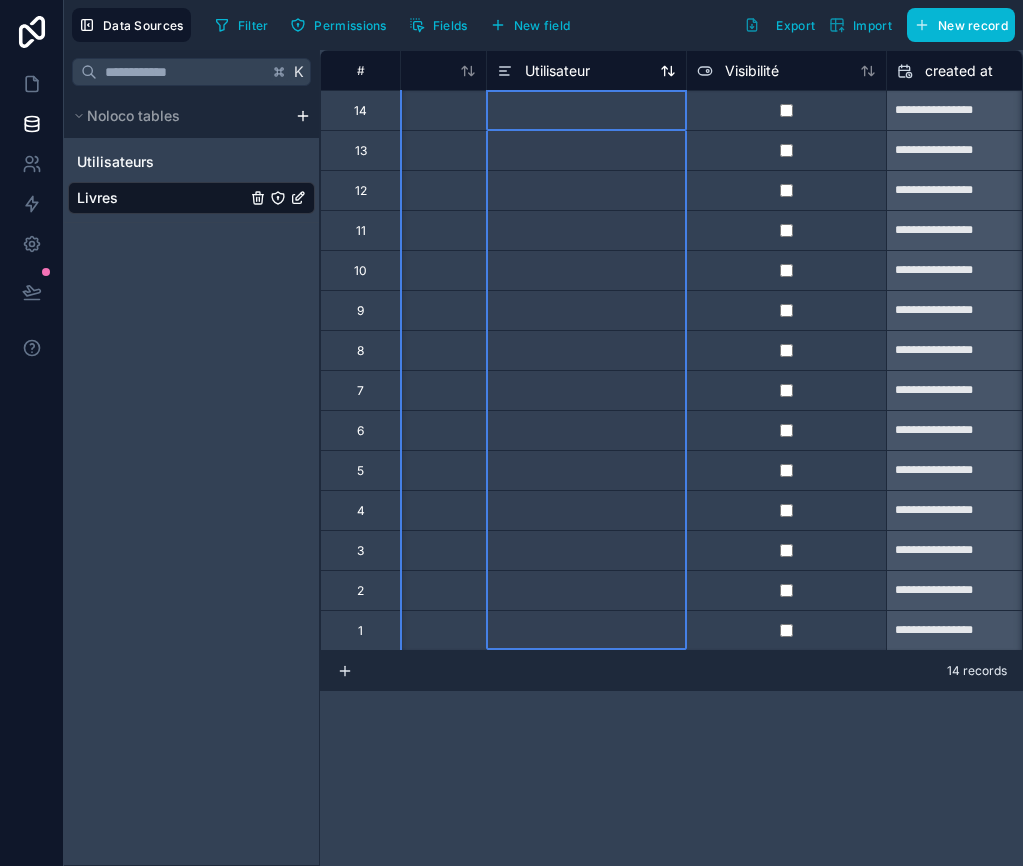 drag, startPoint x: 622, startPoint y: 65, endPoint x: 619, endPoint y: 81, distance: 16.27882 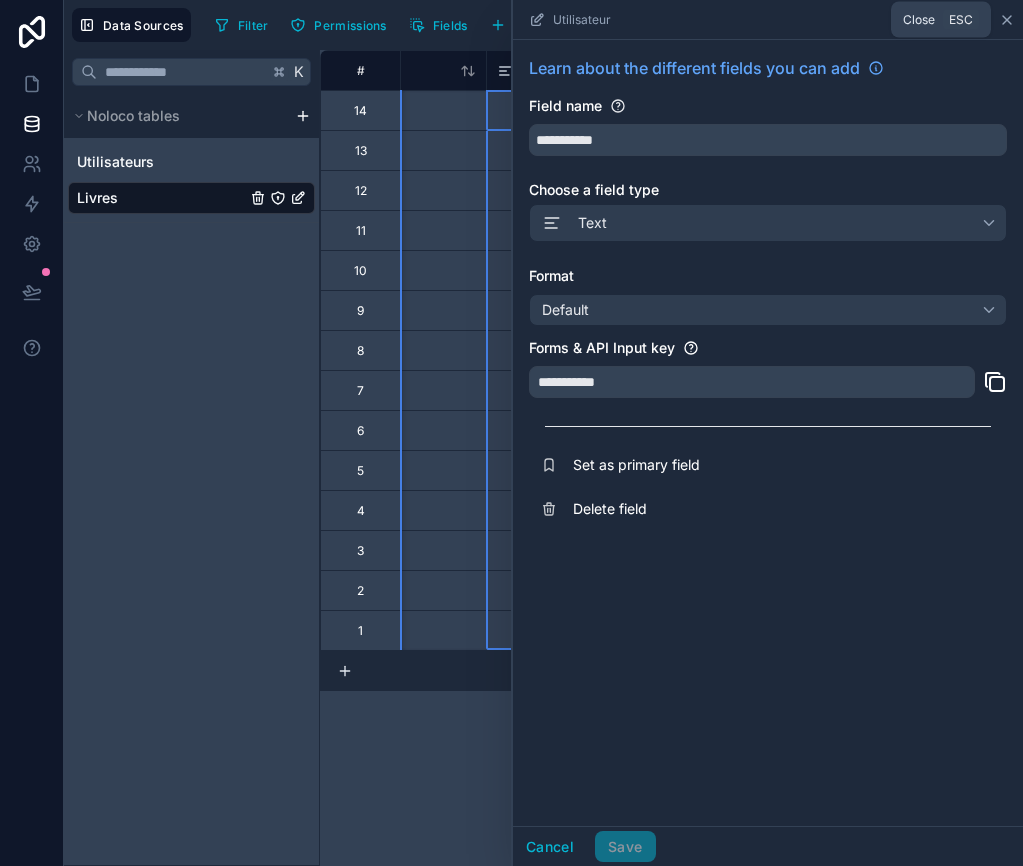 click 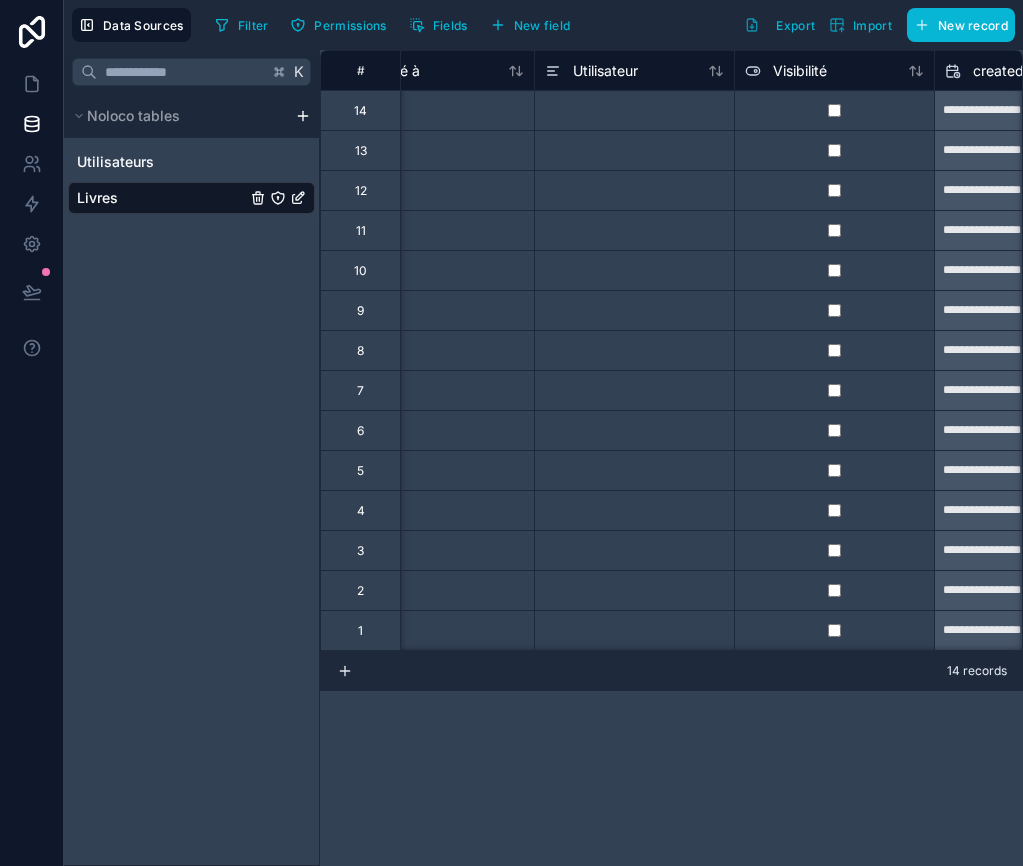 scroll, scrollTop: 0, scrollLeft: 3259, axis: horizontal 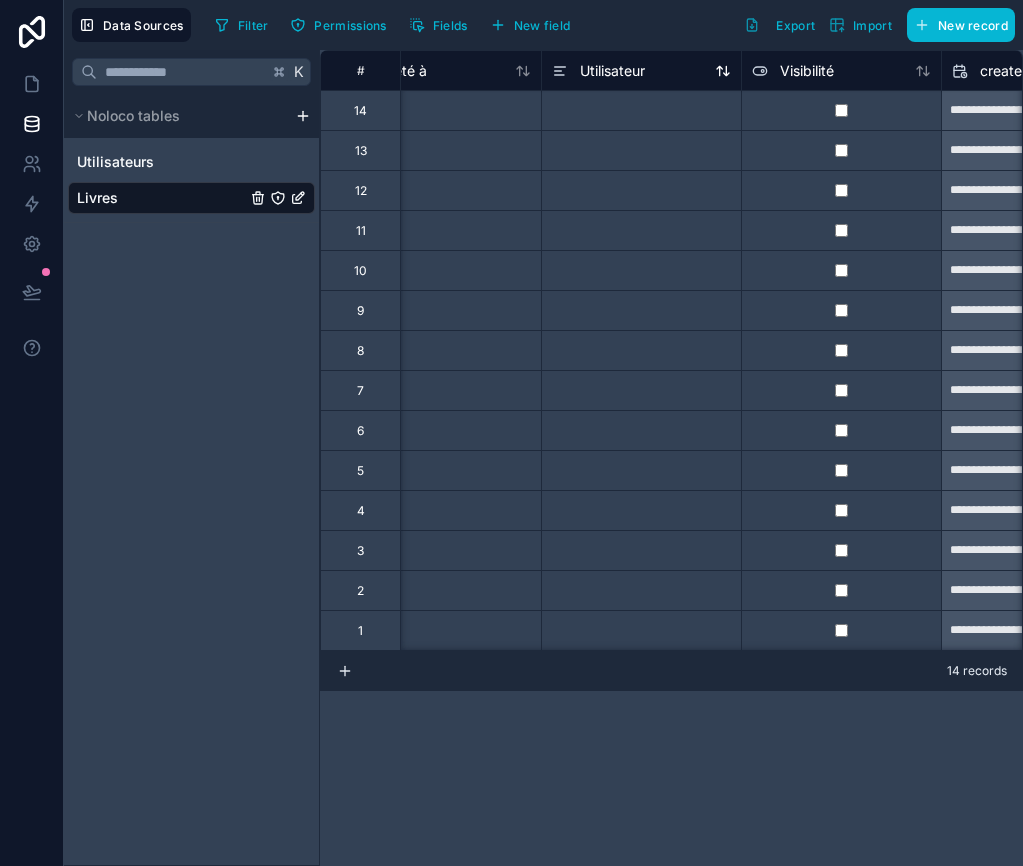 click on "Utilisateur" at bounding box center [612, 71] 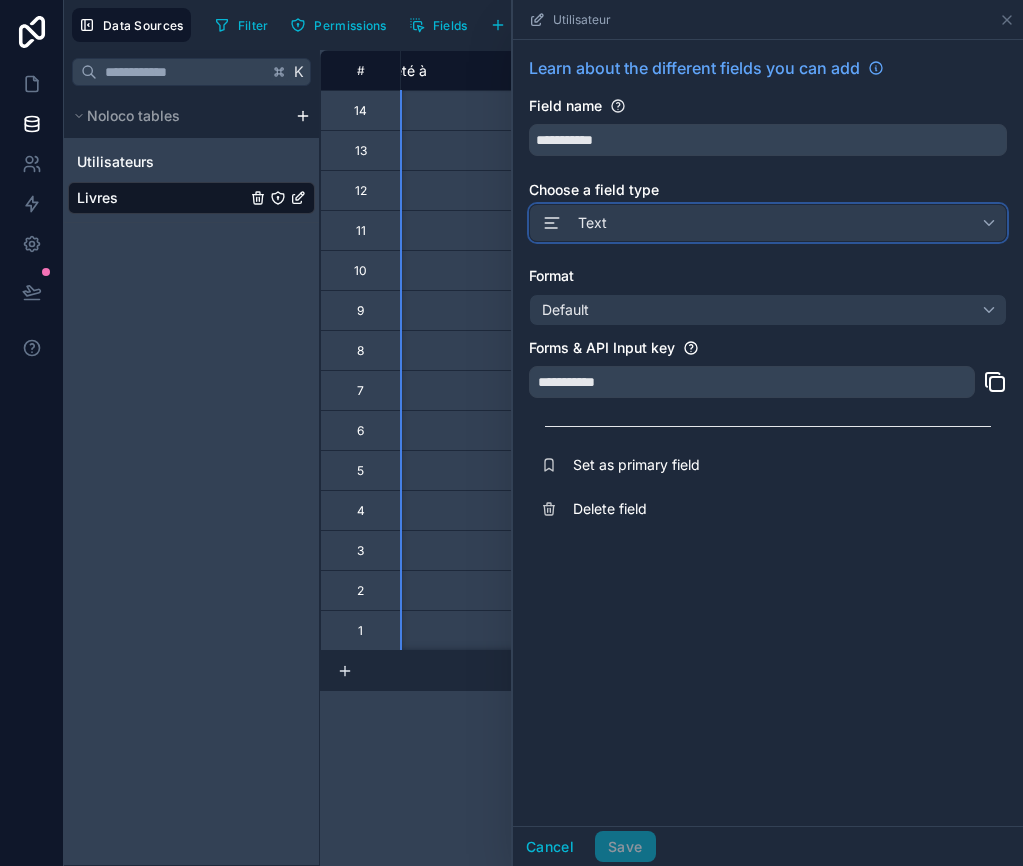 click on "Text" at bounding box center (768, 223) 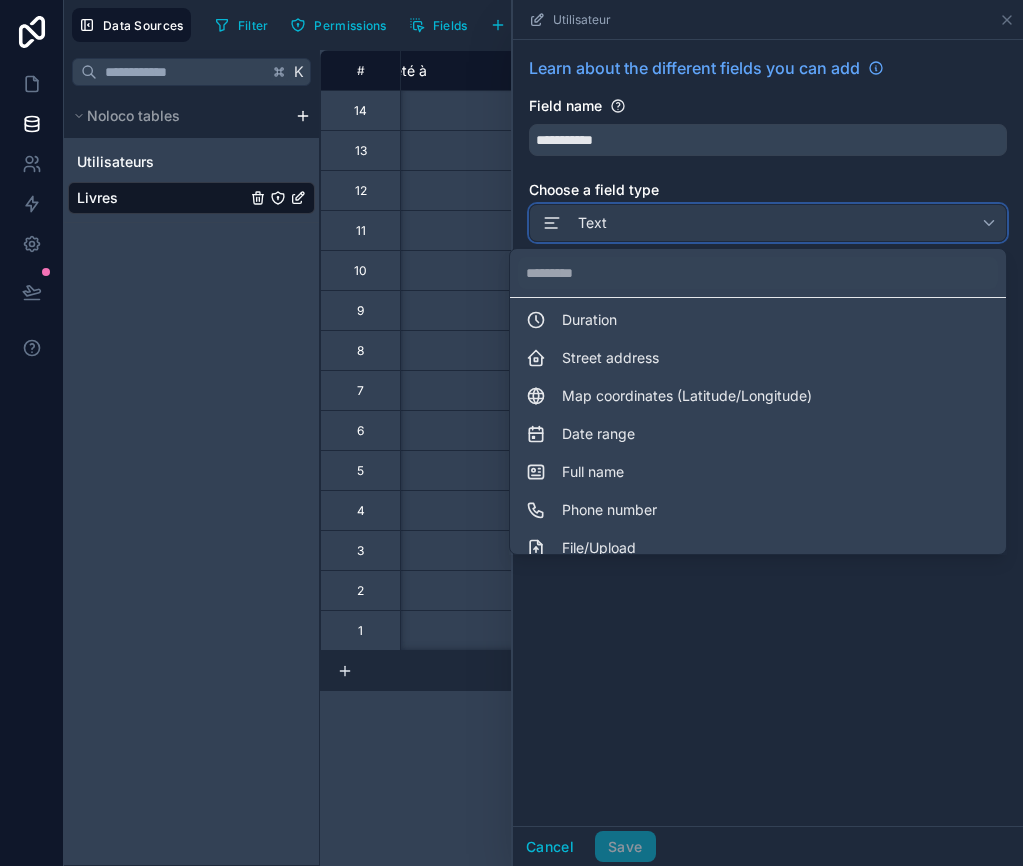scroll, scrollTop: 285, scrollLeft: 0, axis: vertical 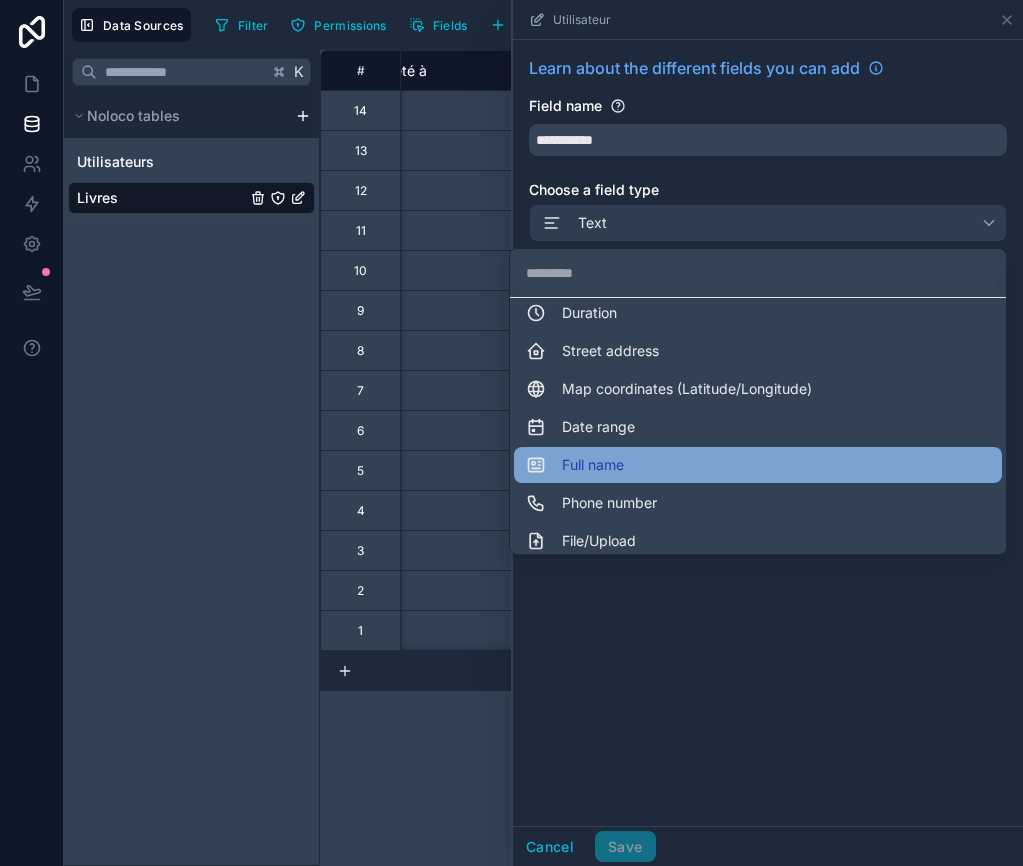 click on "Full name" at bounding box center [575, 465] 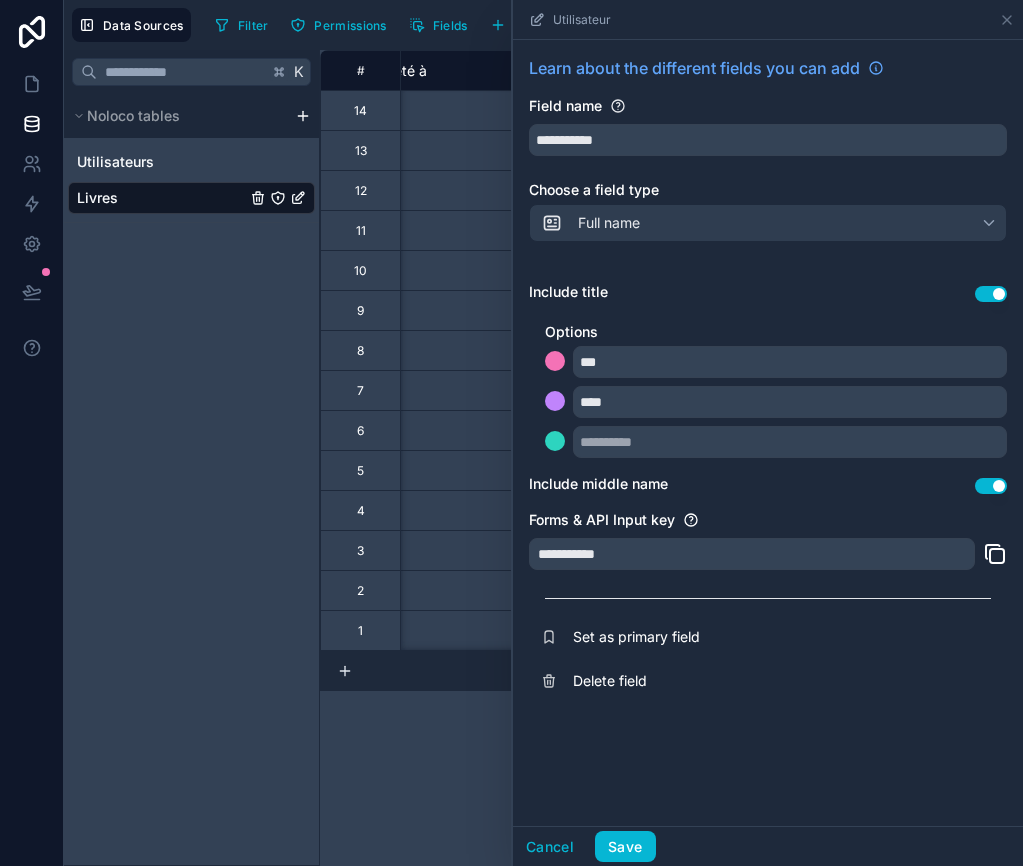 click on "Use setting" at bounding box center (991, 294) 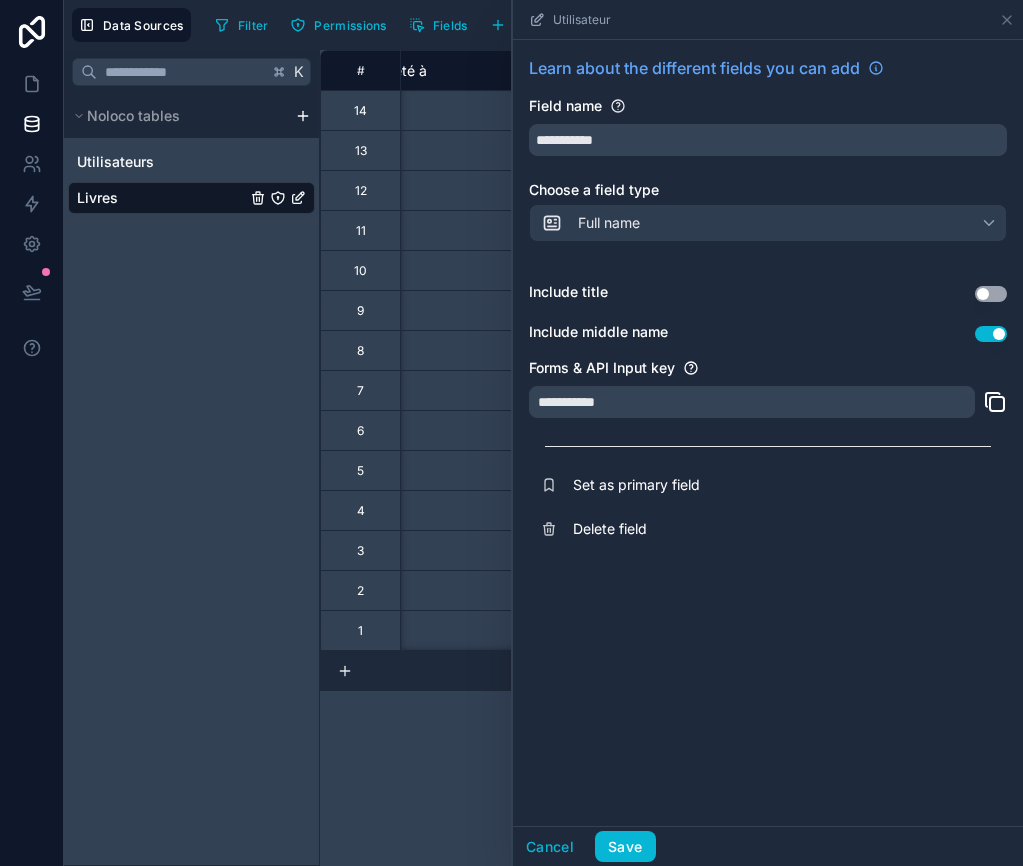 click on "Use setting" at bounding box center [991, 334] 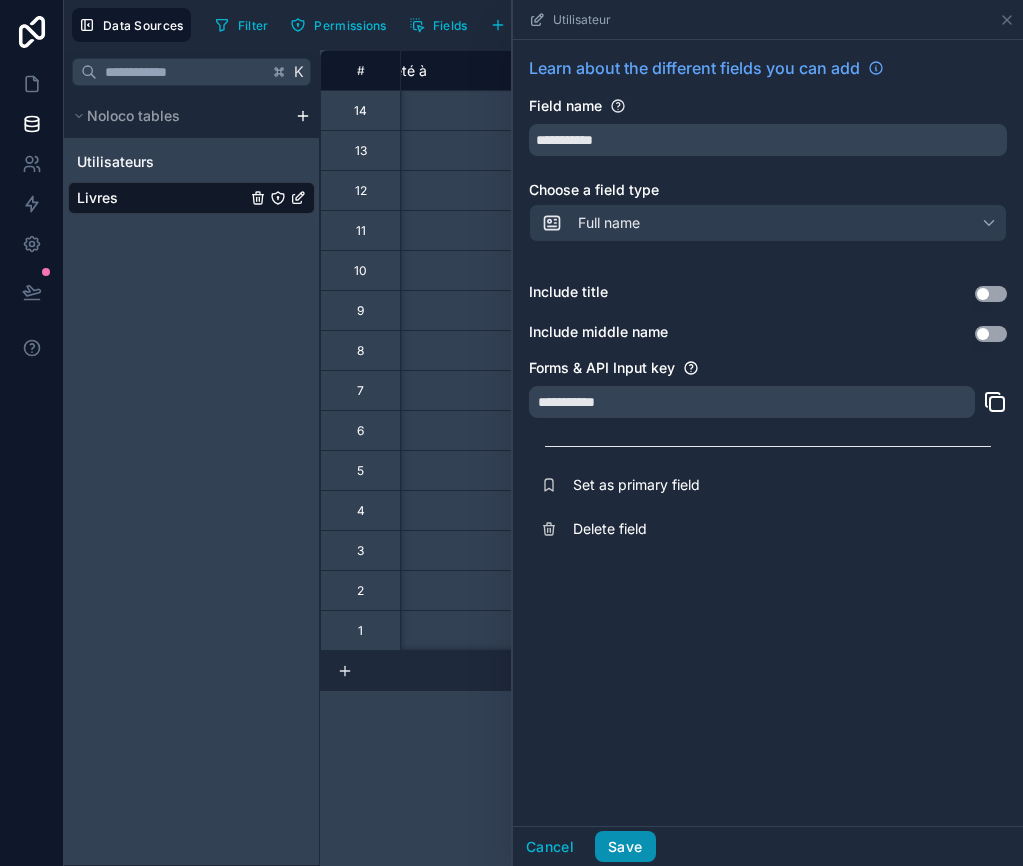 click on "Save" at bounding box center (625, 847) 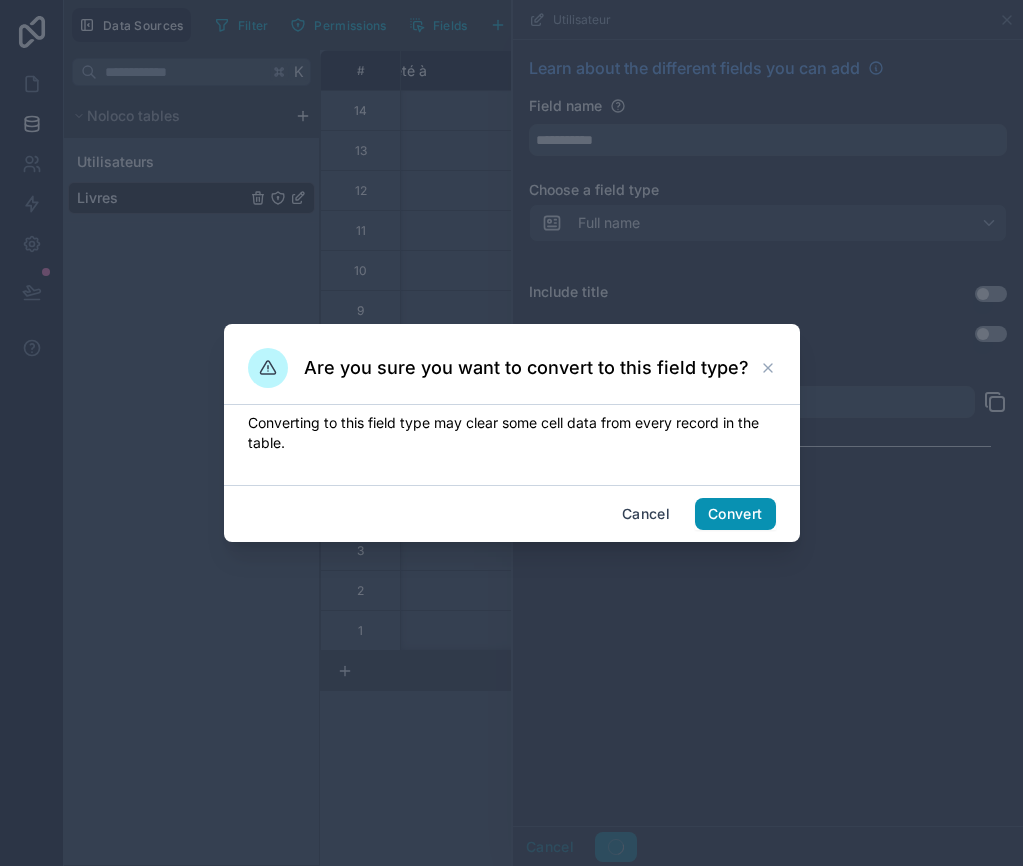 click on "Convert" at bounding box center (735, 514) 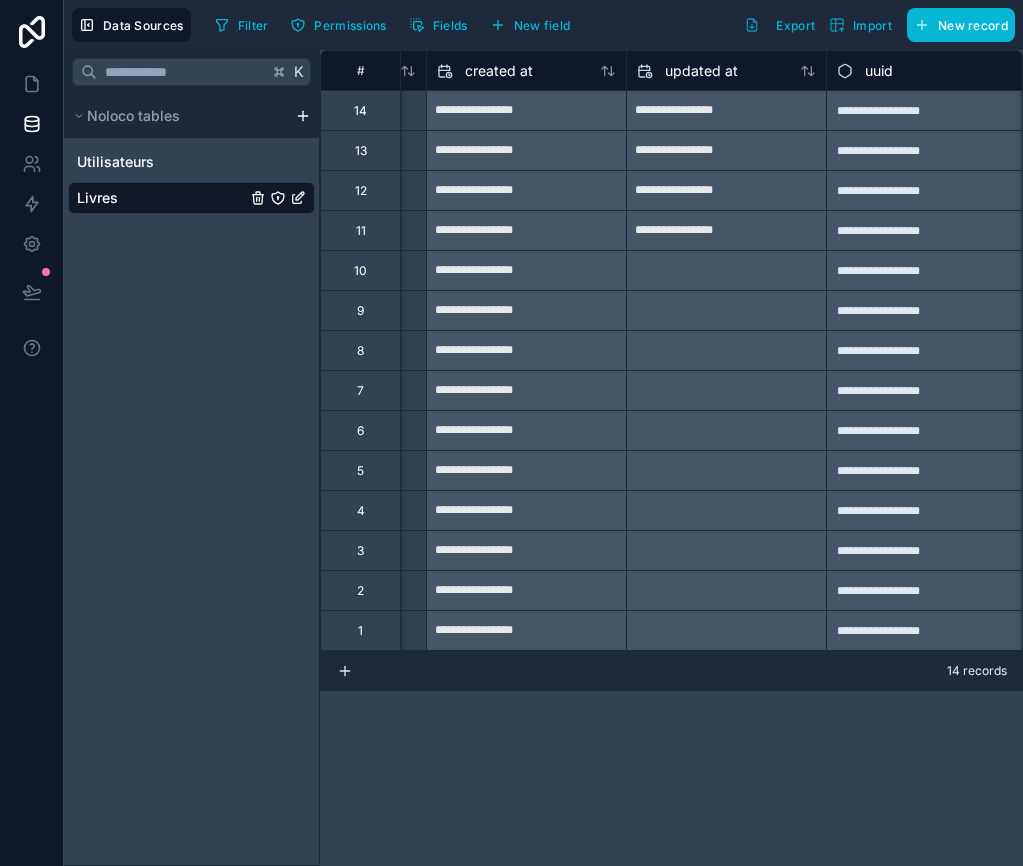 scroll, scrollTop: 0, scrollLeft: 3778, axis: horizontal 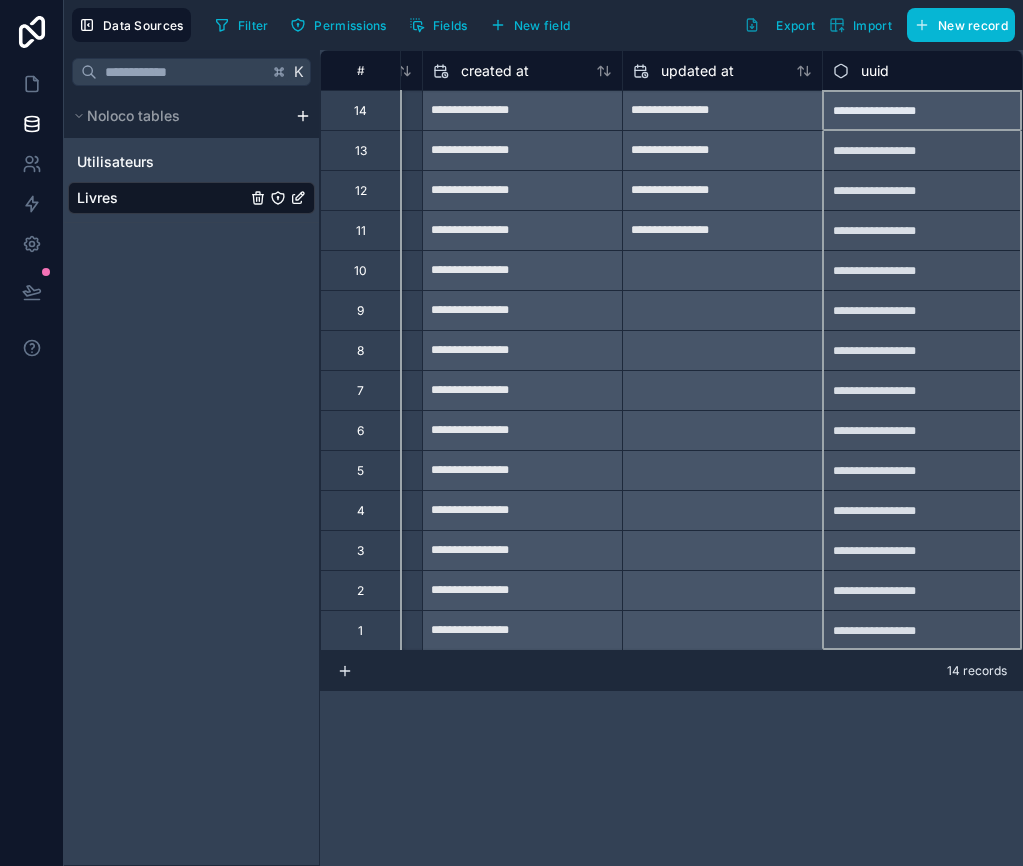 click on "uuid" at bounding box center [875, 71] 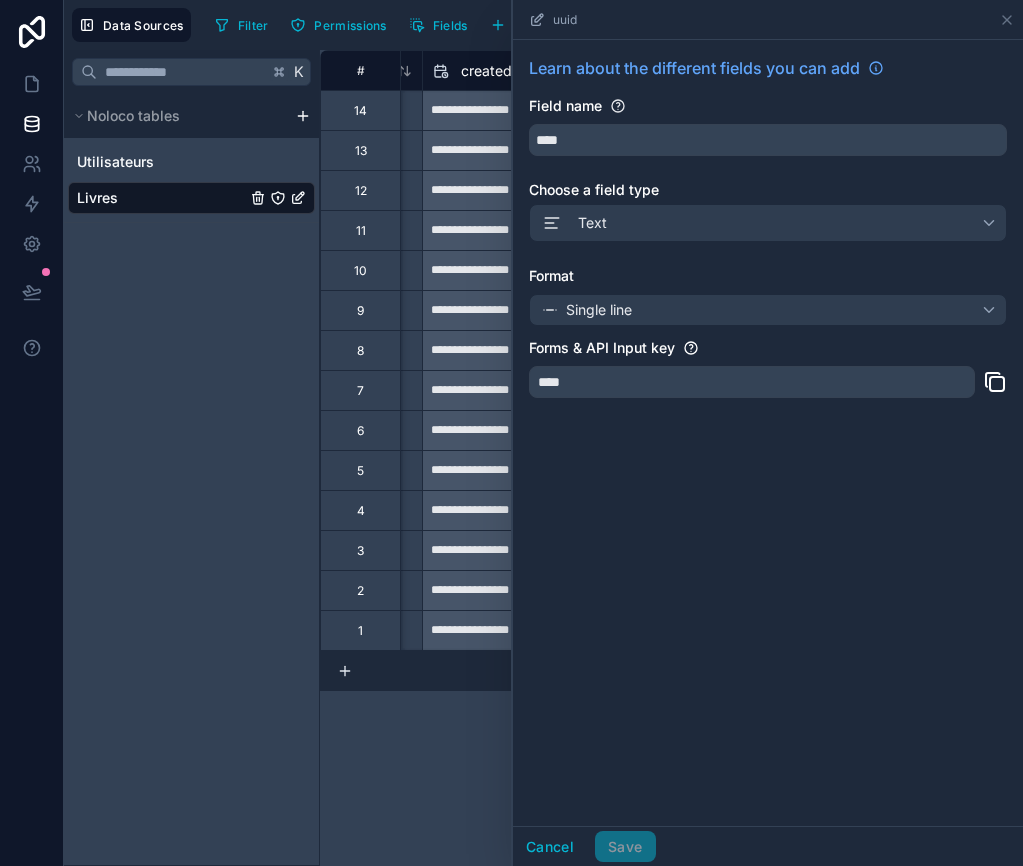 click on "Forms & API Input key ****" at bounding box center [768, 374] 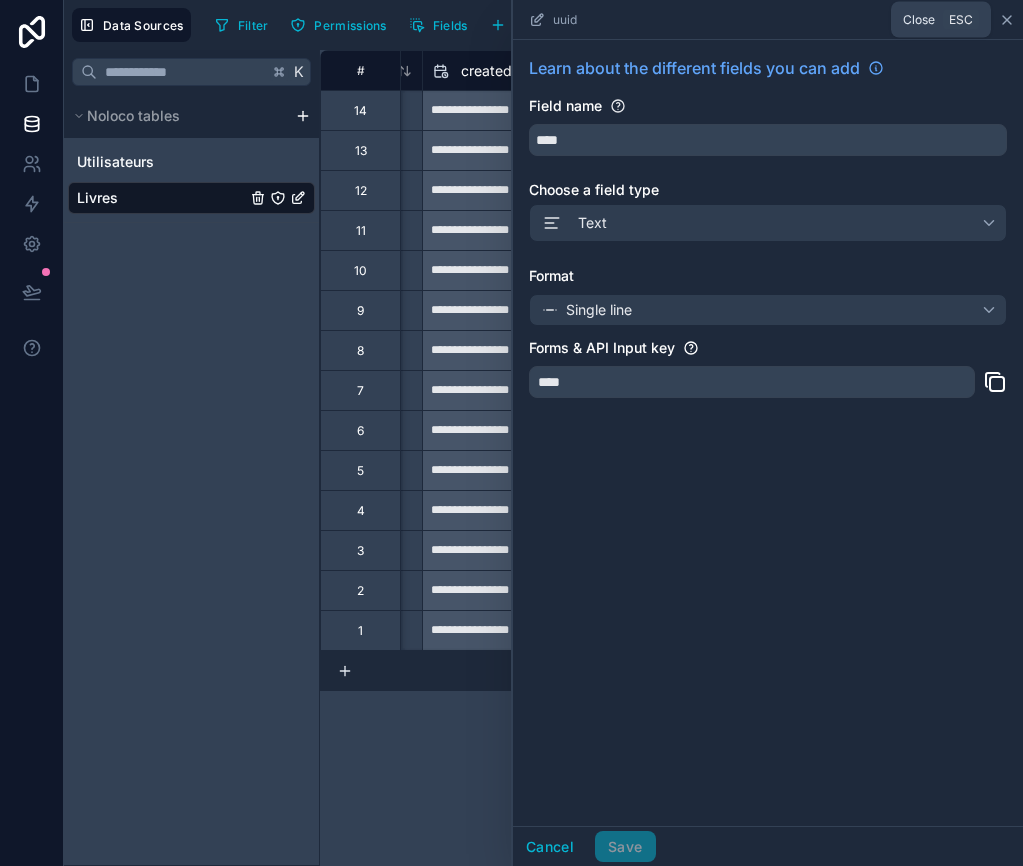 click 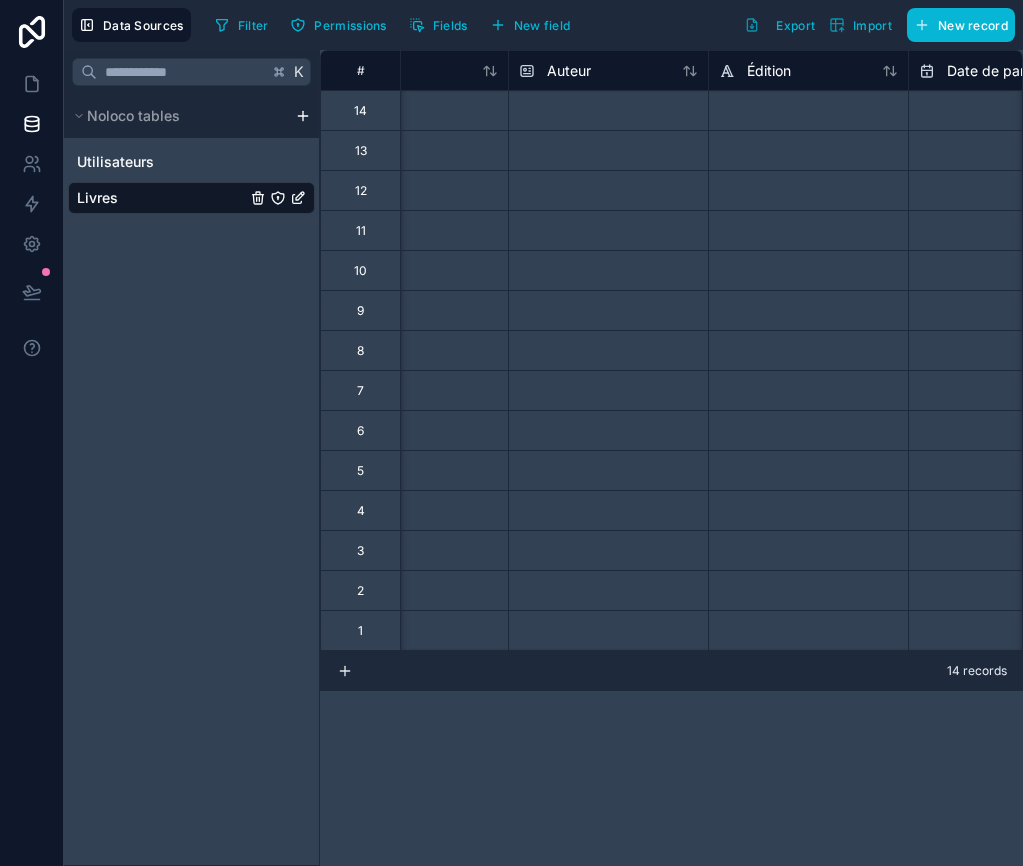 scroll, scrollTop: 0, scrollLeft: 0, axis: both 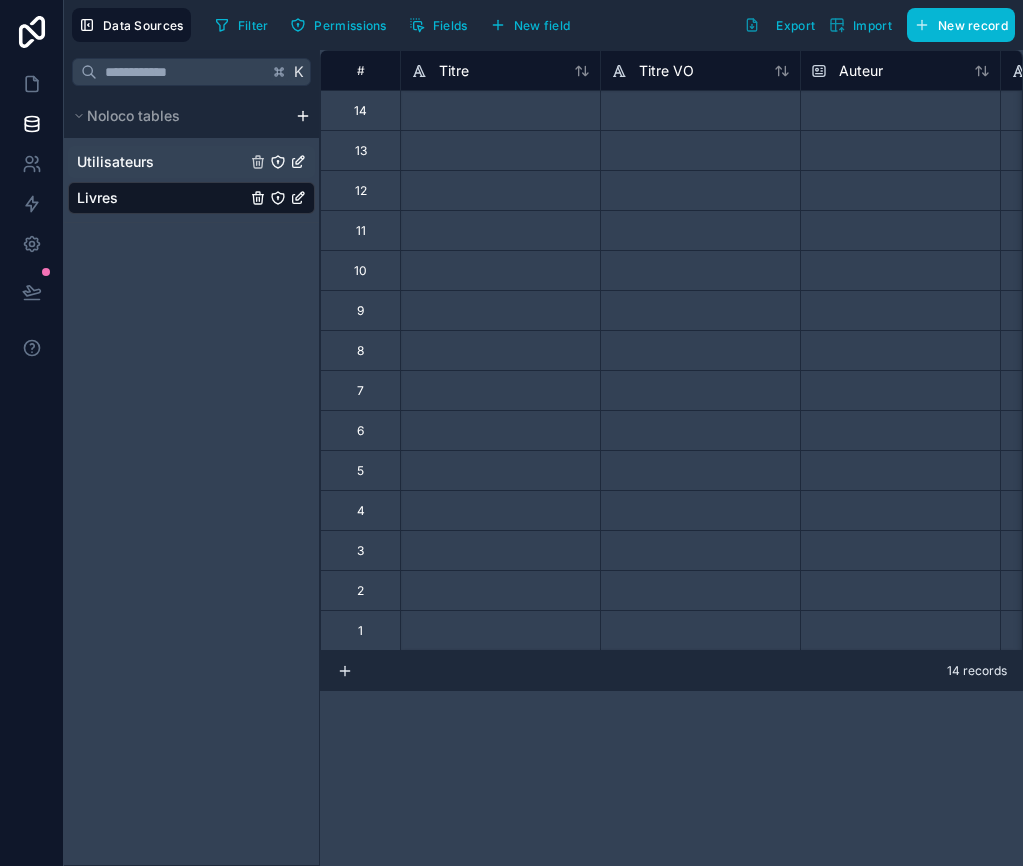 click on "Utilisateurs" at bounding box center (115, 162) 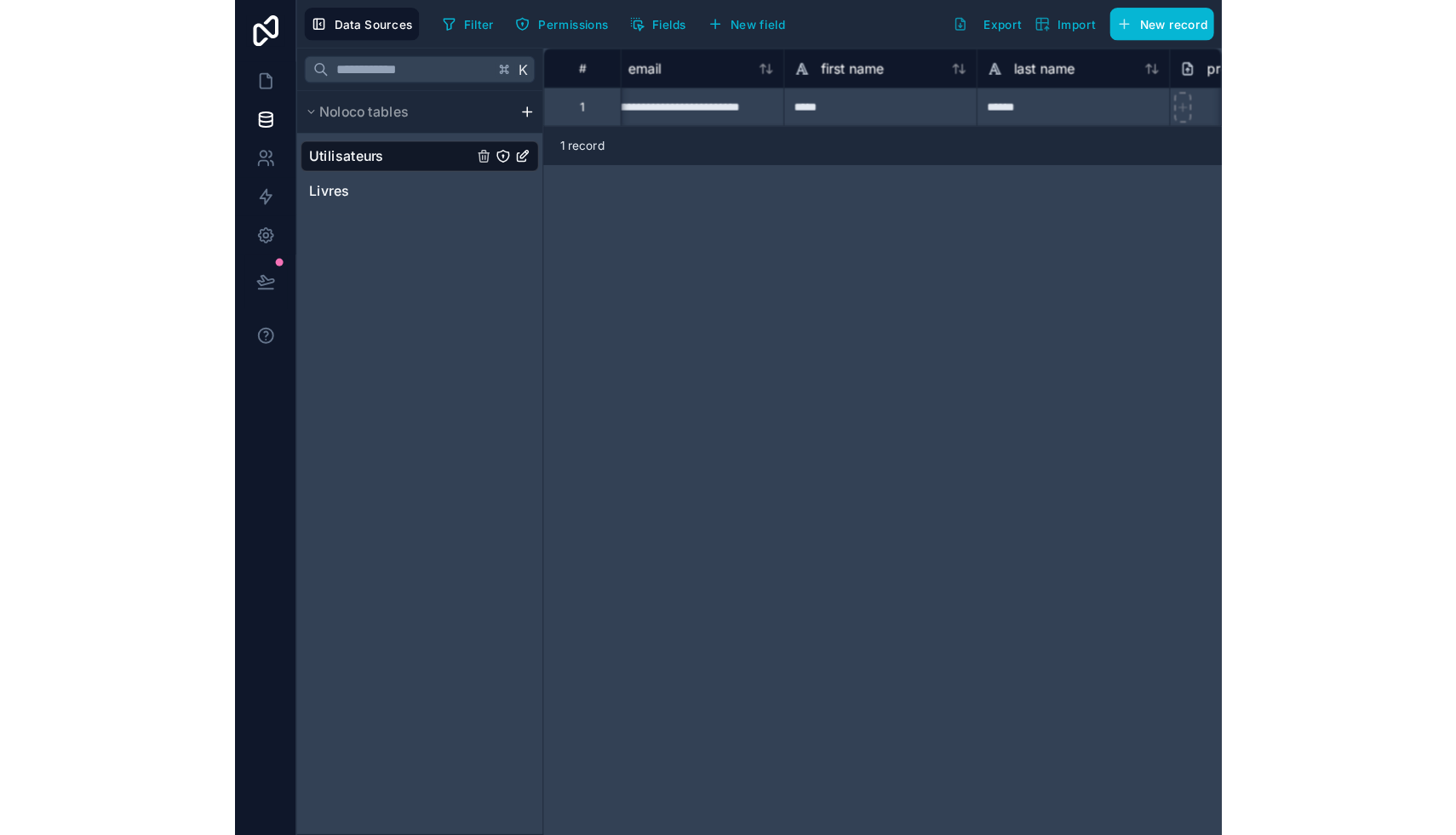 scroll, scrollTop: 0, scrollLeft: 0, axis: both 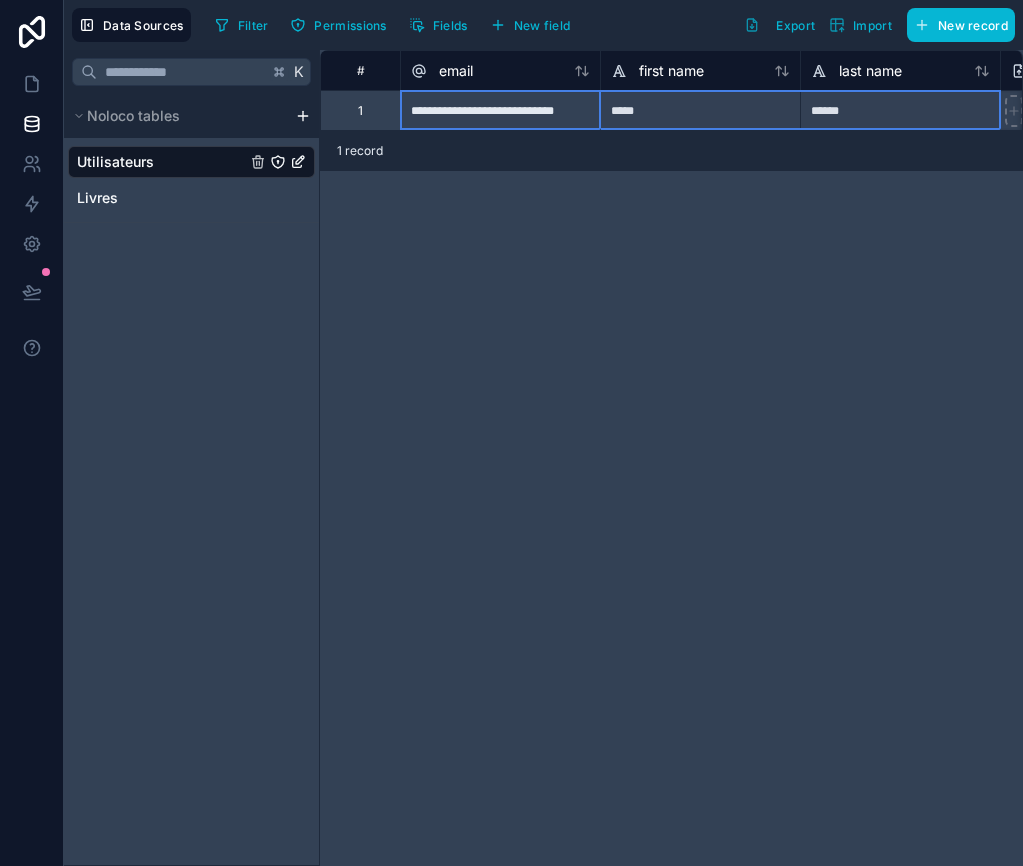 drag, startPoint x: 483, startPoint y: 73, endPoint x: 869, endPoint y: 85, distance: 386.1865 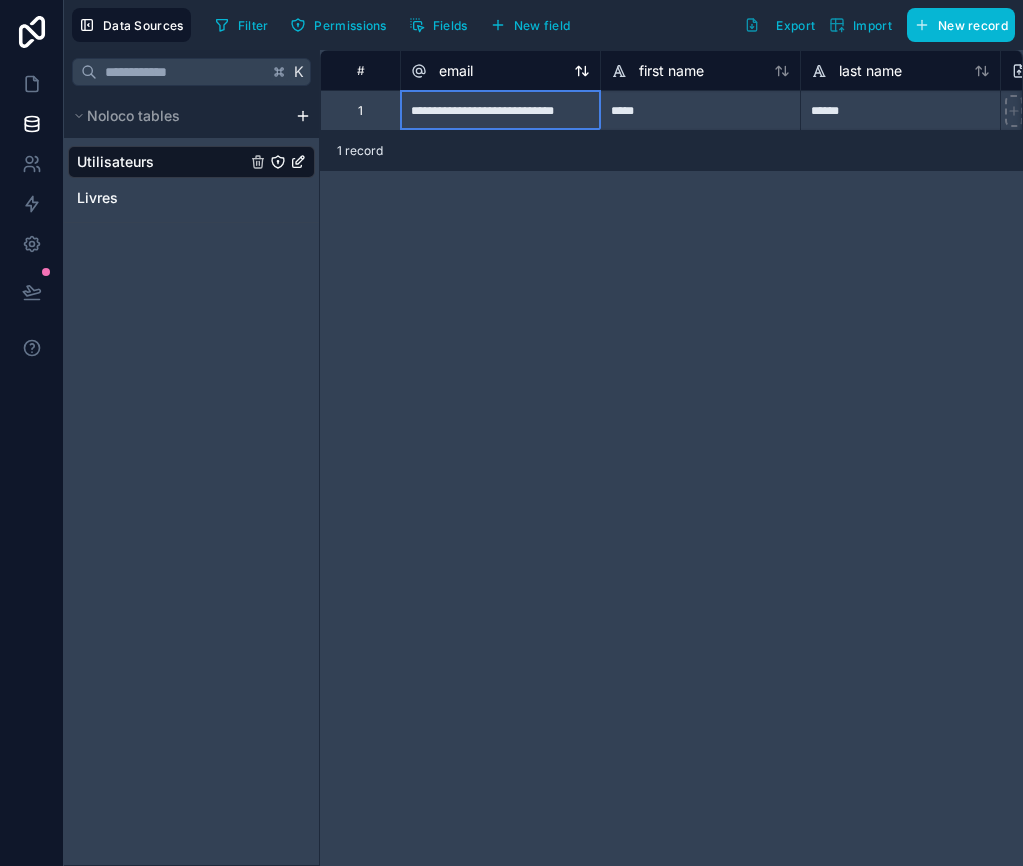 click on "email" at bounding box center [456, 71] 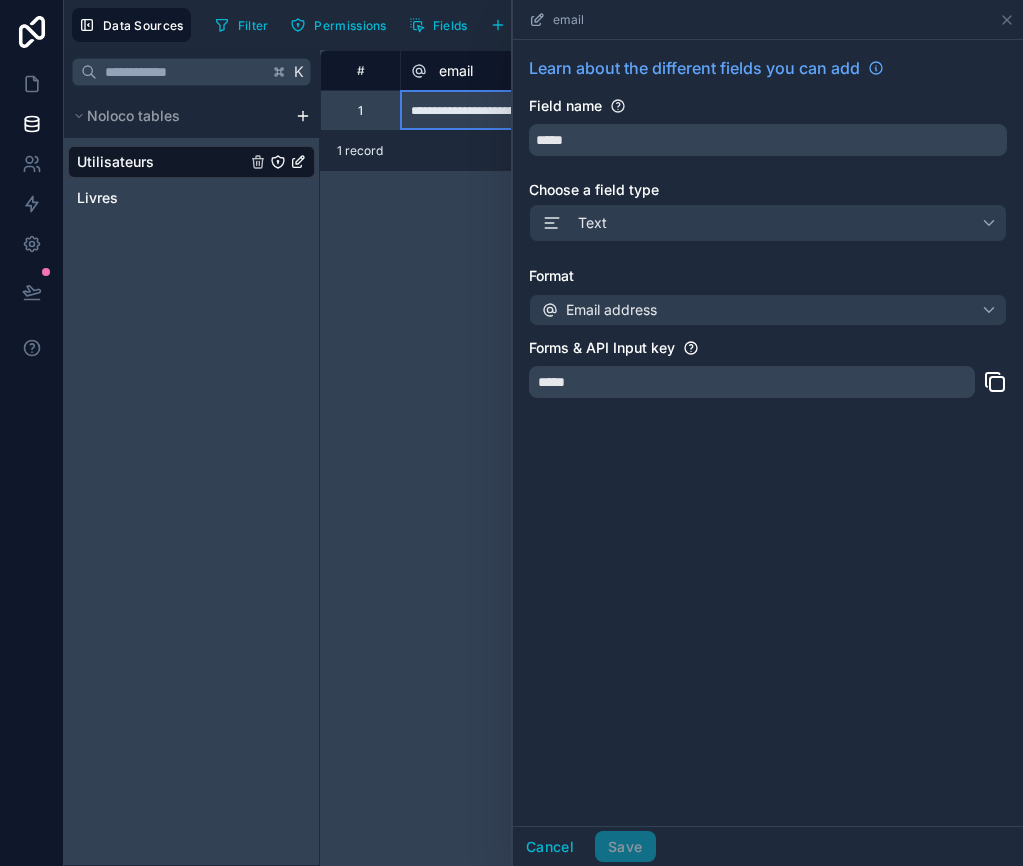 click on "email" at bounding box center [456, 71] 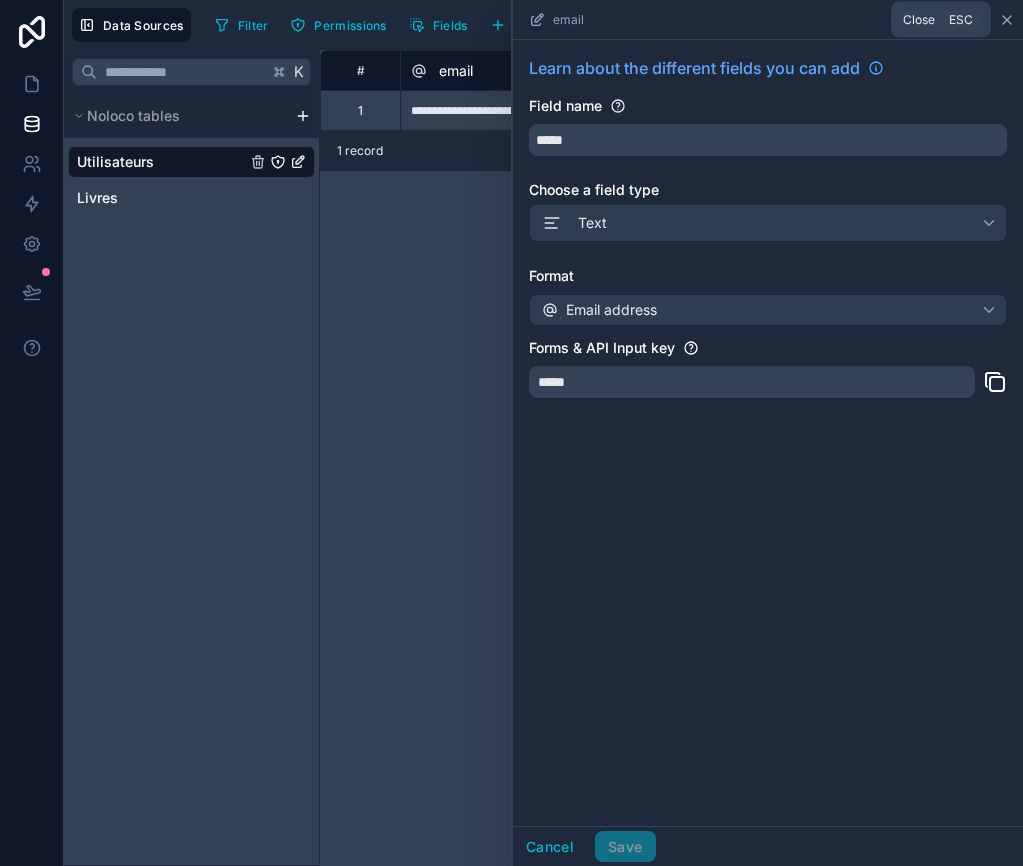 click 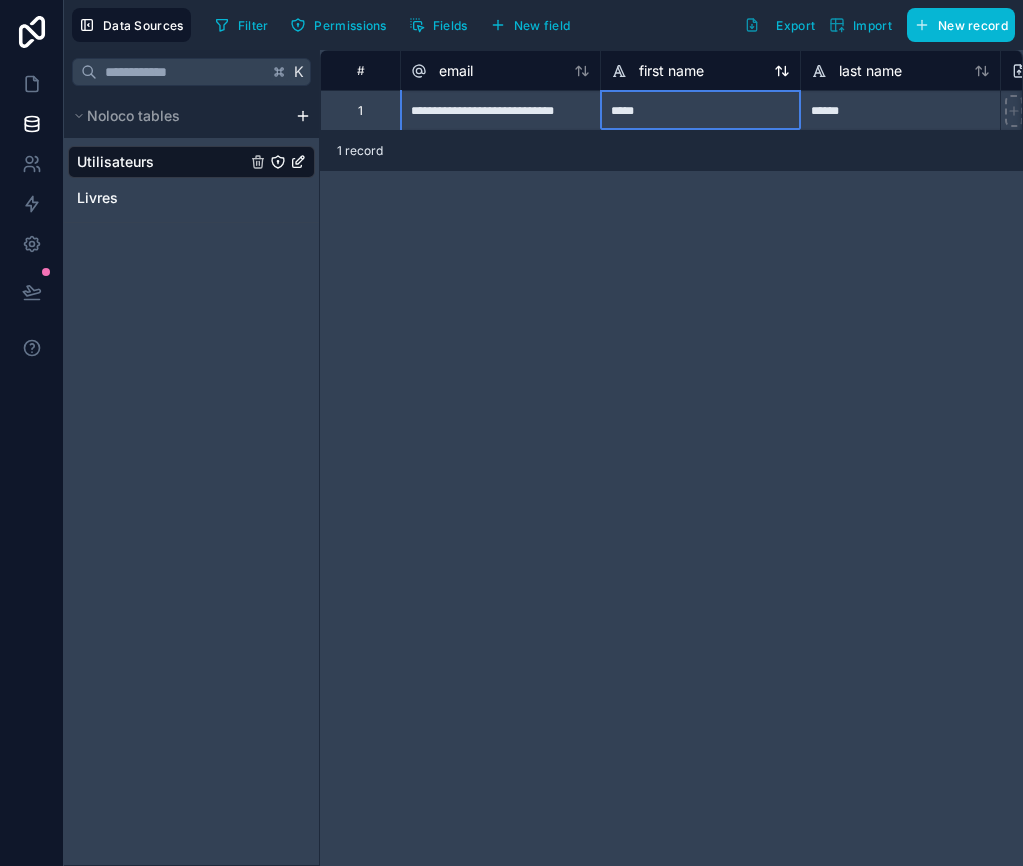 click on "first name" at bounding box center (700, 71) 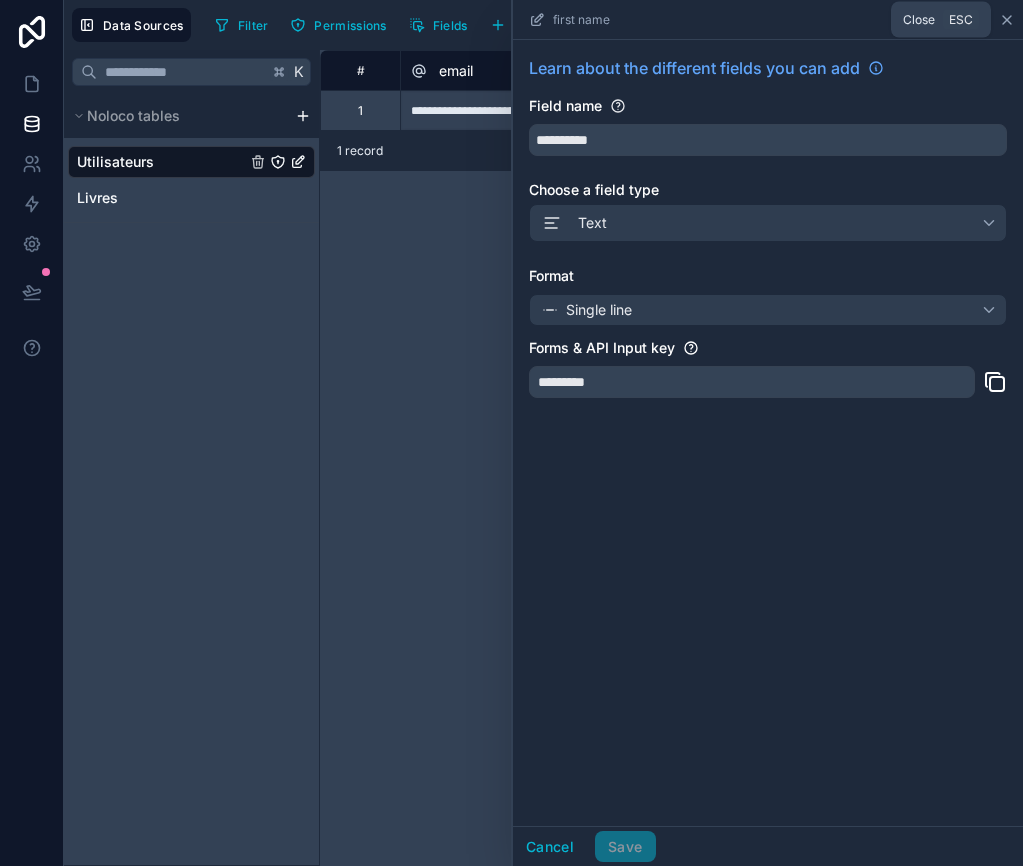 click 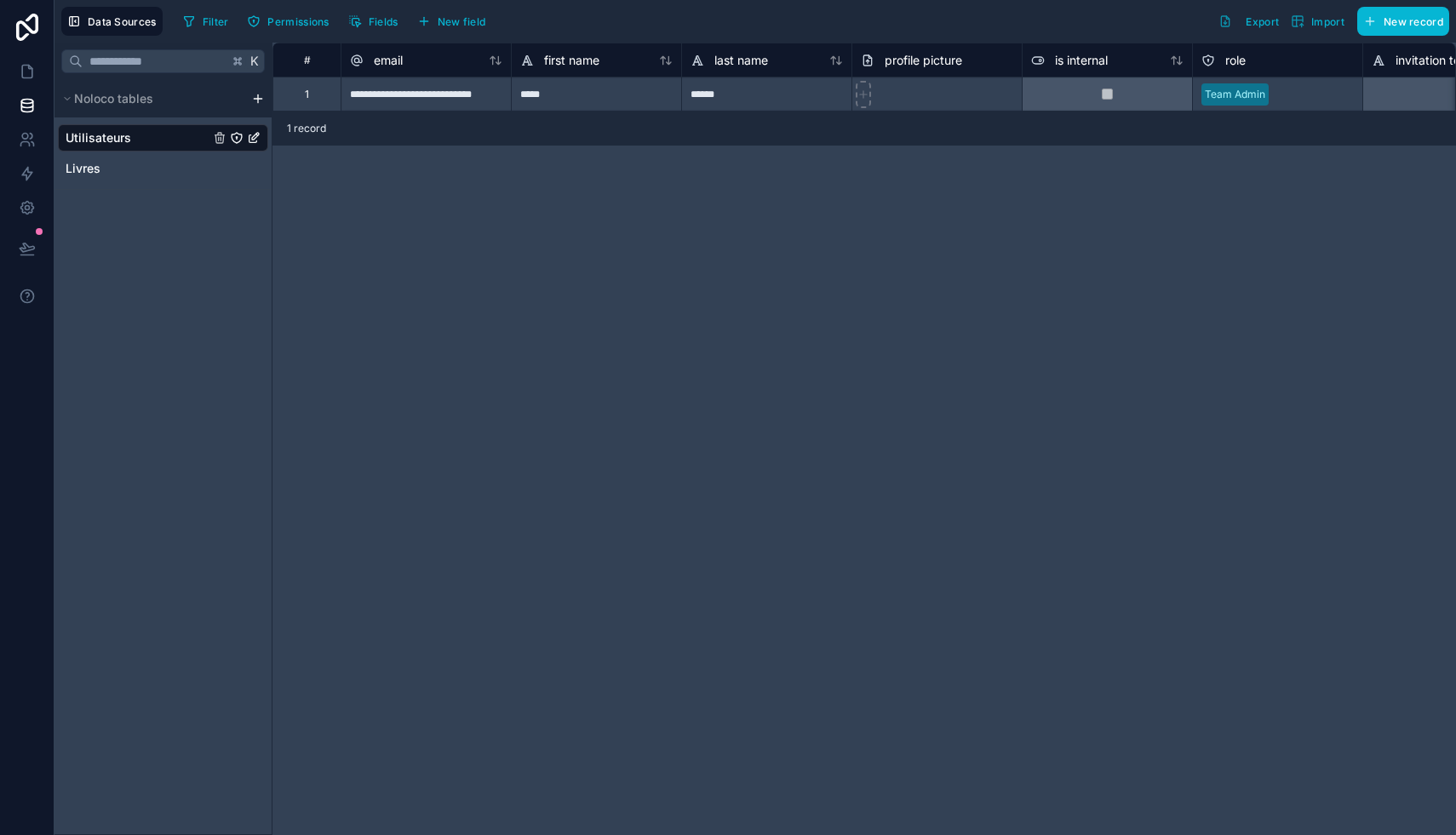 click on "# email first name last name profile picture is internal role invitation token is active 1 record" at bounding box center [864, 438] 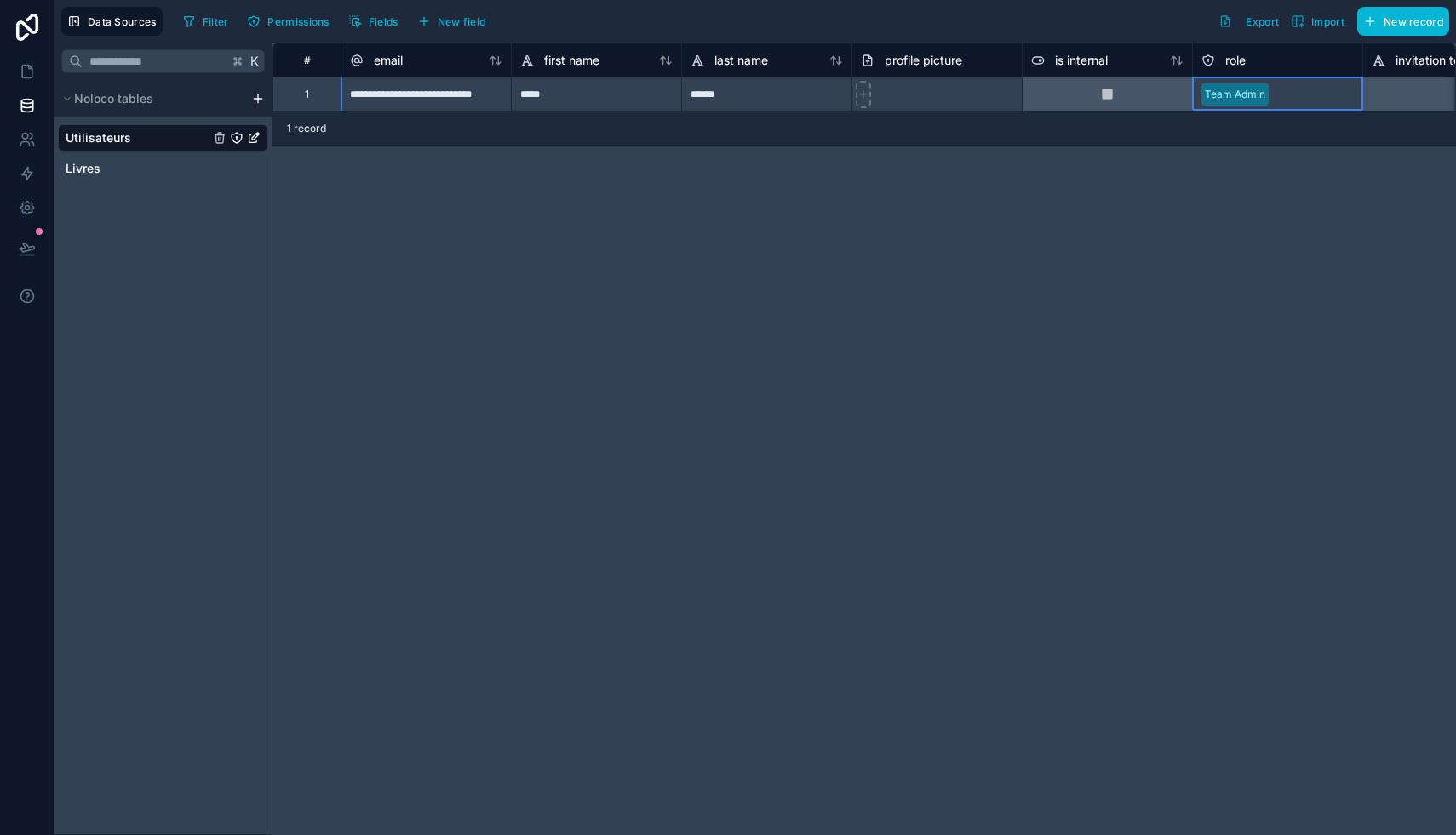 click on "Team Admin" at bounding box center [1235, 94] 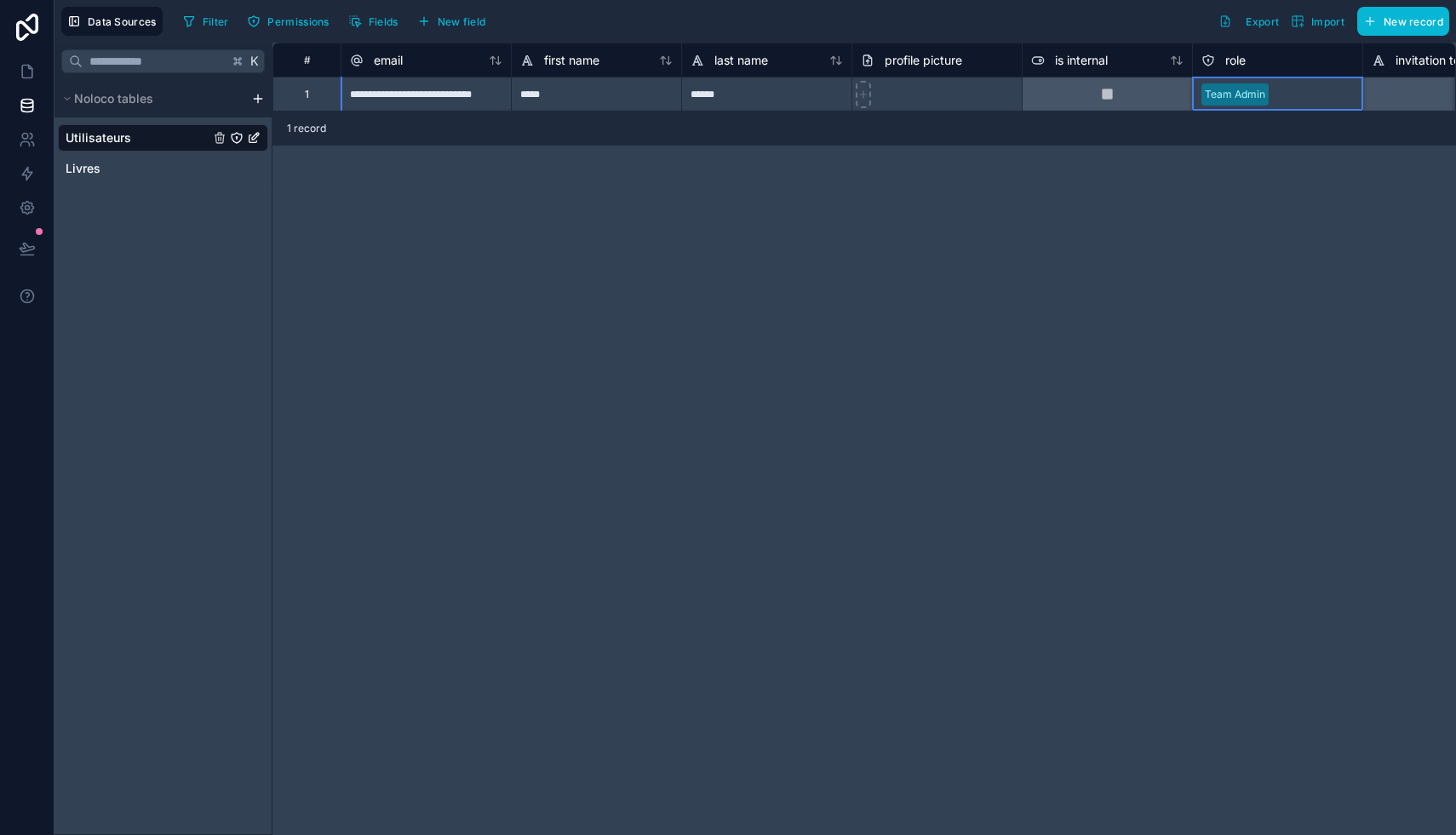 click on "role" at bounding box center (1235, 60) 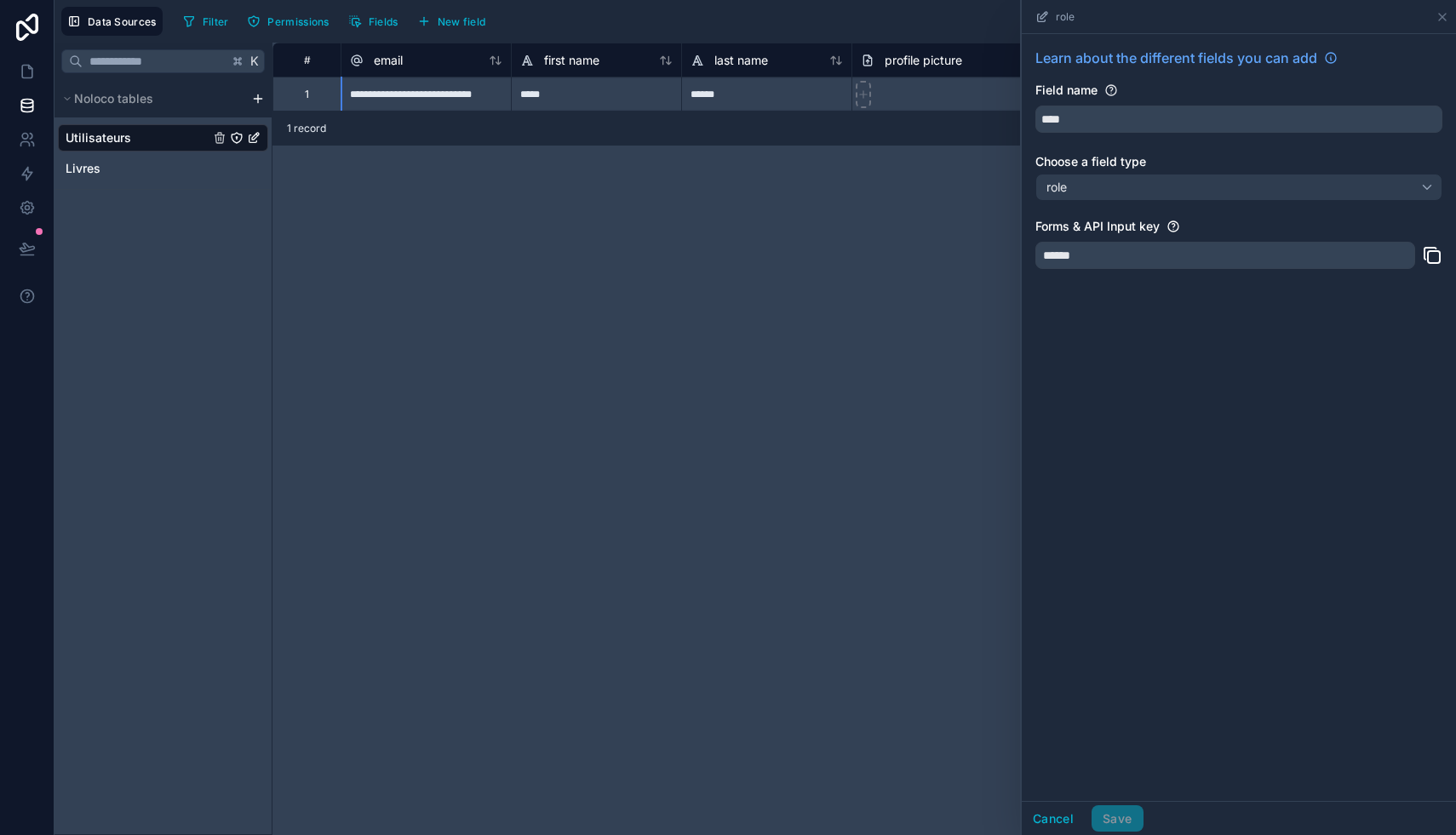 click on "Learn about the different fields you can add" at bounding box center (1176, 58) 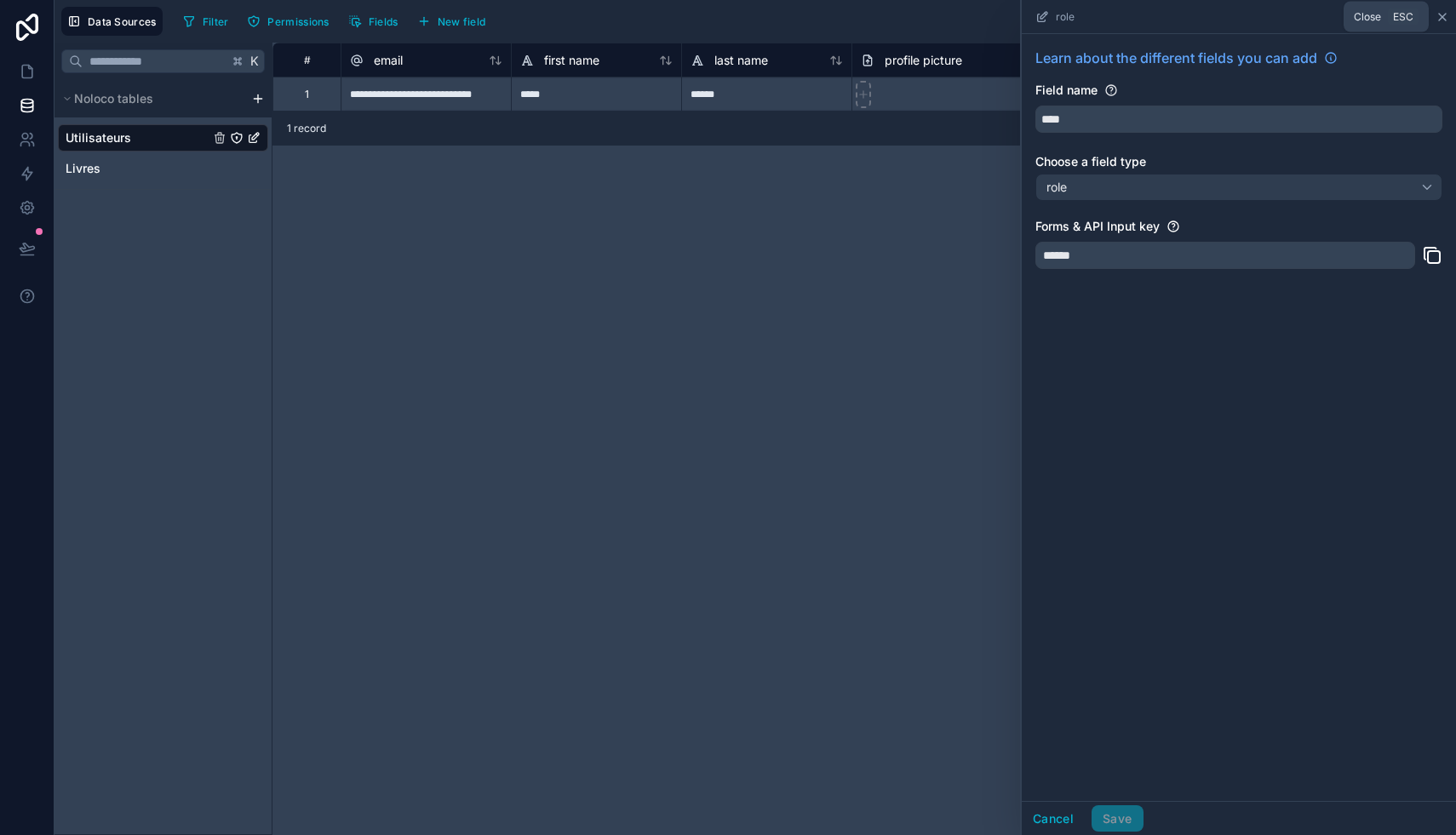 click 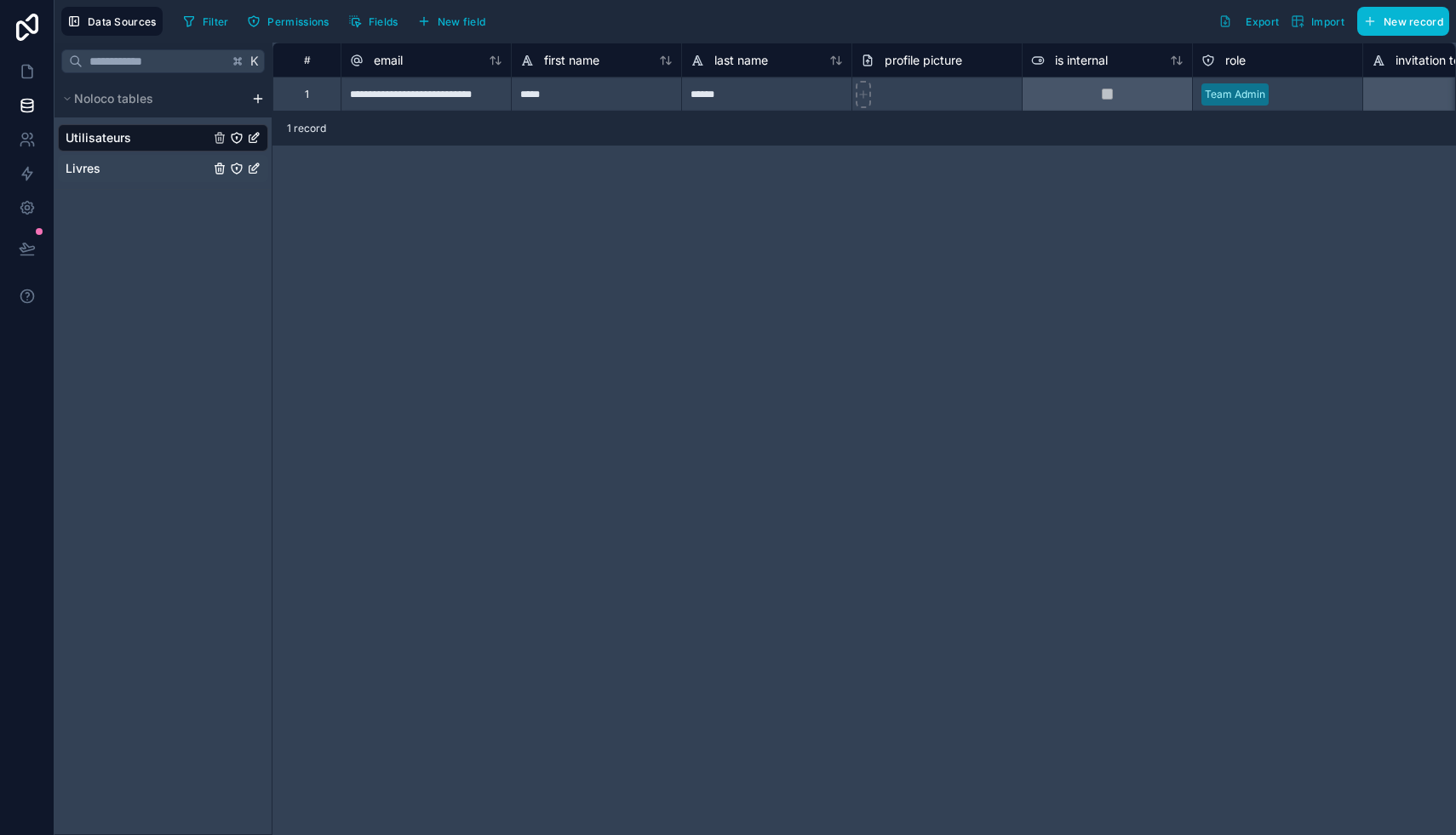 click on "Livres" at bounding box center (83, 169) 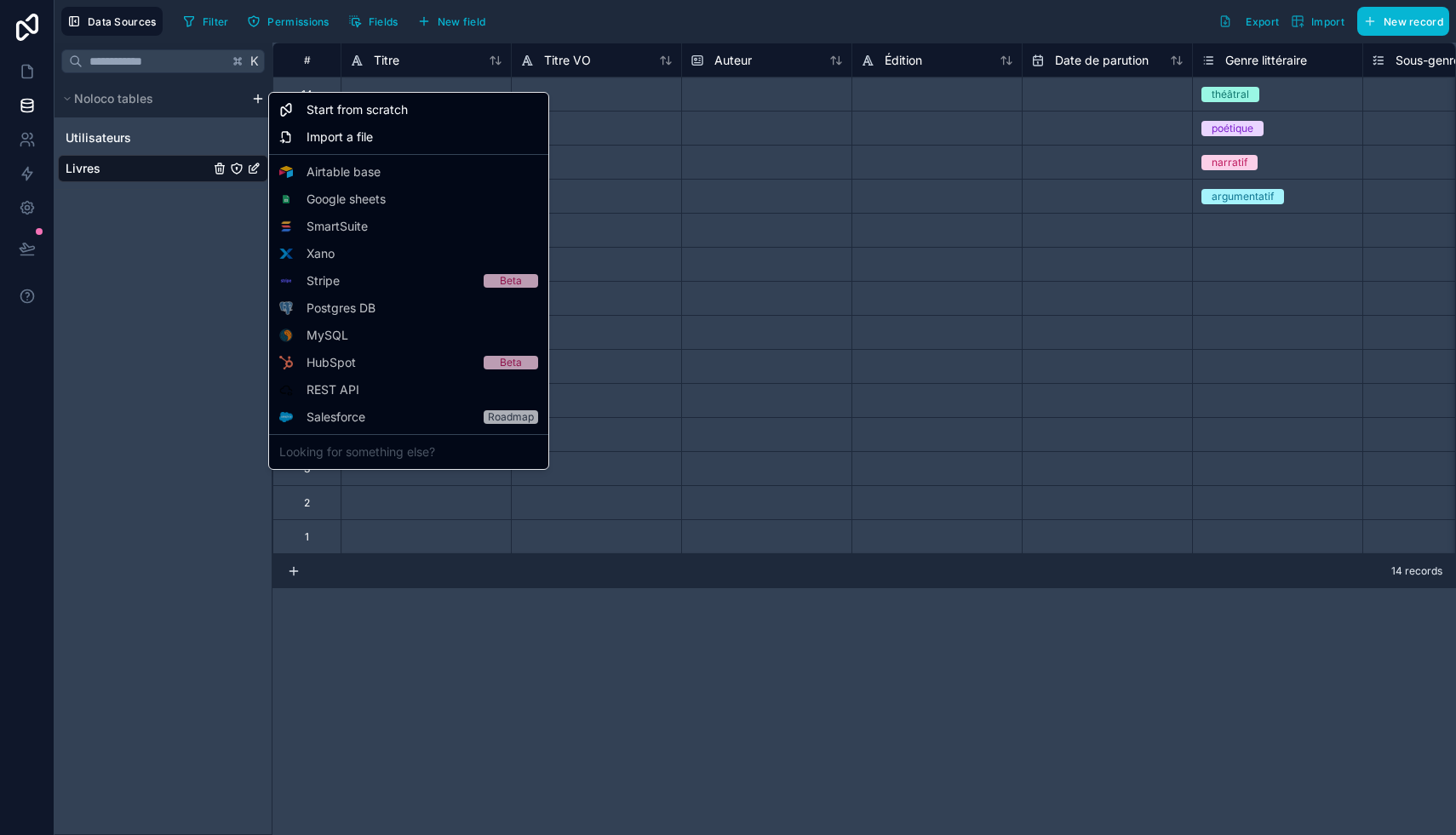 click on "Data Sources Filter Permissions Fields New field Export Import New record K Noloco tables Utilisateurs Livres # Titre Titre VO Auteur Édition Date de parution Genre littéraire Sous-genre Statut 14 théâtral Select a Sous-genre En cours 13 poétique Select a Sous-genre En cours 12 narratif Select a Sous-genre À lire 11 argumentatif Select a Sous-genre Terminé 10 Select a Genre littéraire Select a Sous-genre Select a Statut 9 Select a Genre littéraire Select a Sous-genre Select a Statut 8 Select a Genre littéraire Select a Sous-genre Select a Statut 7 Select a Genre littéraire Select a Sous-genre Select a Statut 6 Select a Genre littéraire Select a Sous-genre Select a Statut 5 Select a Genre littéraire Select a Sous-genre Select a Statut 4 Select a Genre littéraire Select a Sous-genre Select a Statut 3 Select a Genre littéraire Select a Sous-genre Select a Statut 2 Select a Genre littéraire Select a Sous-genre Select a Statut 1 Select a Genre littéraire Select a Sous-genre Xano" at bounding box center (728, 417) 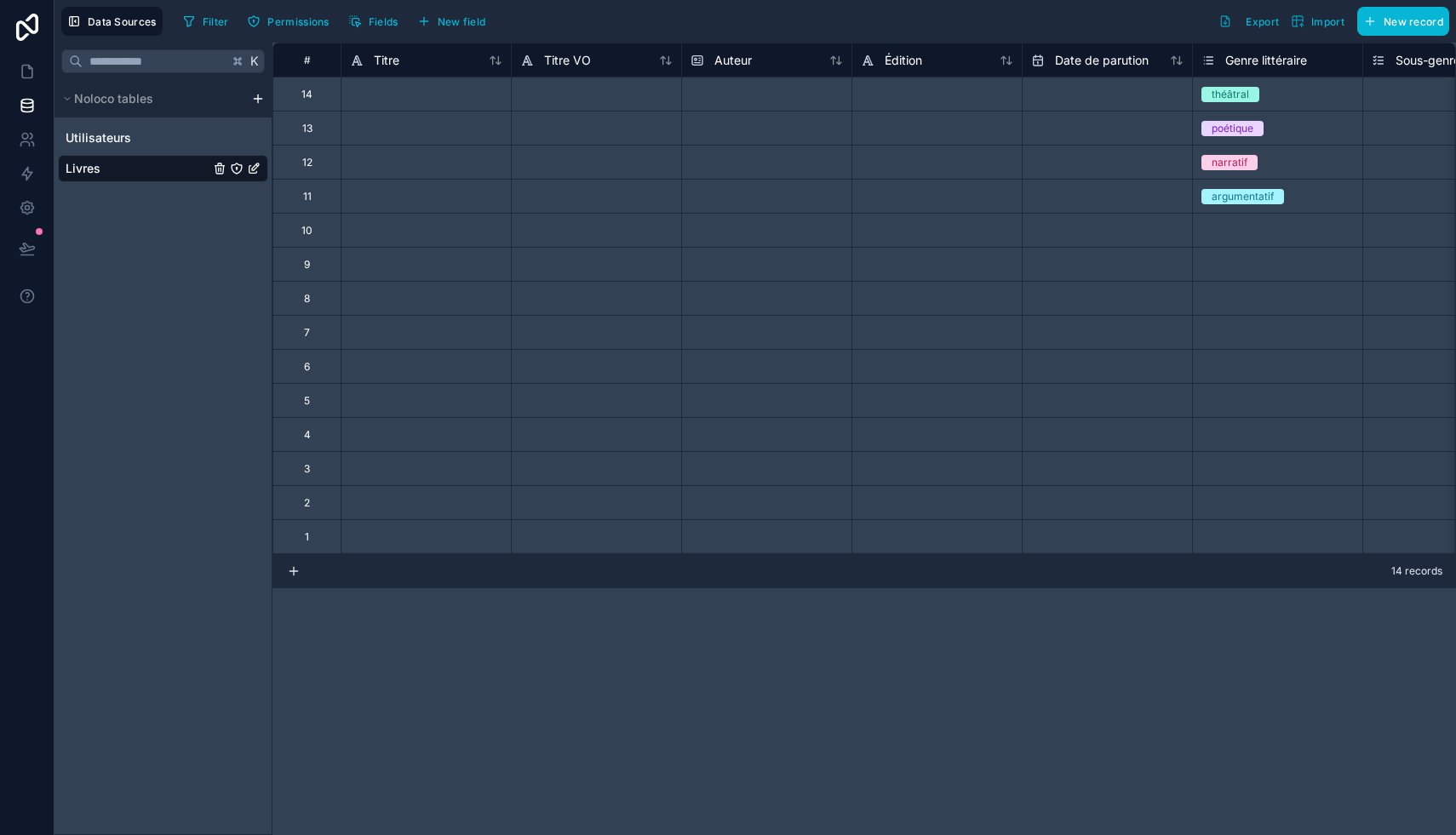 click on "K Noloco tables Utilisateurs Livres" at bounding box center (163, 438) 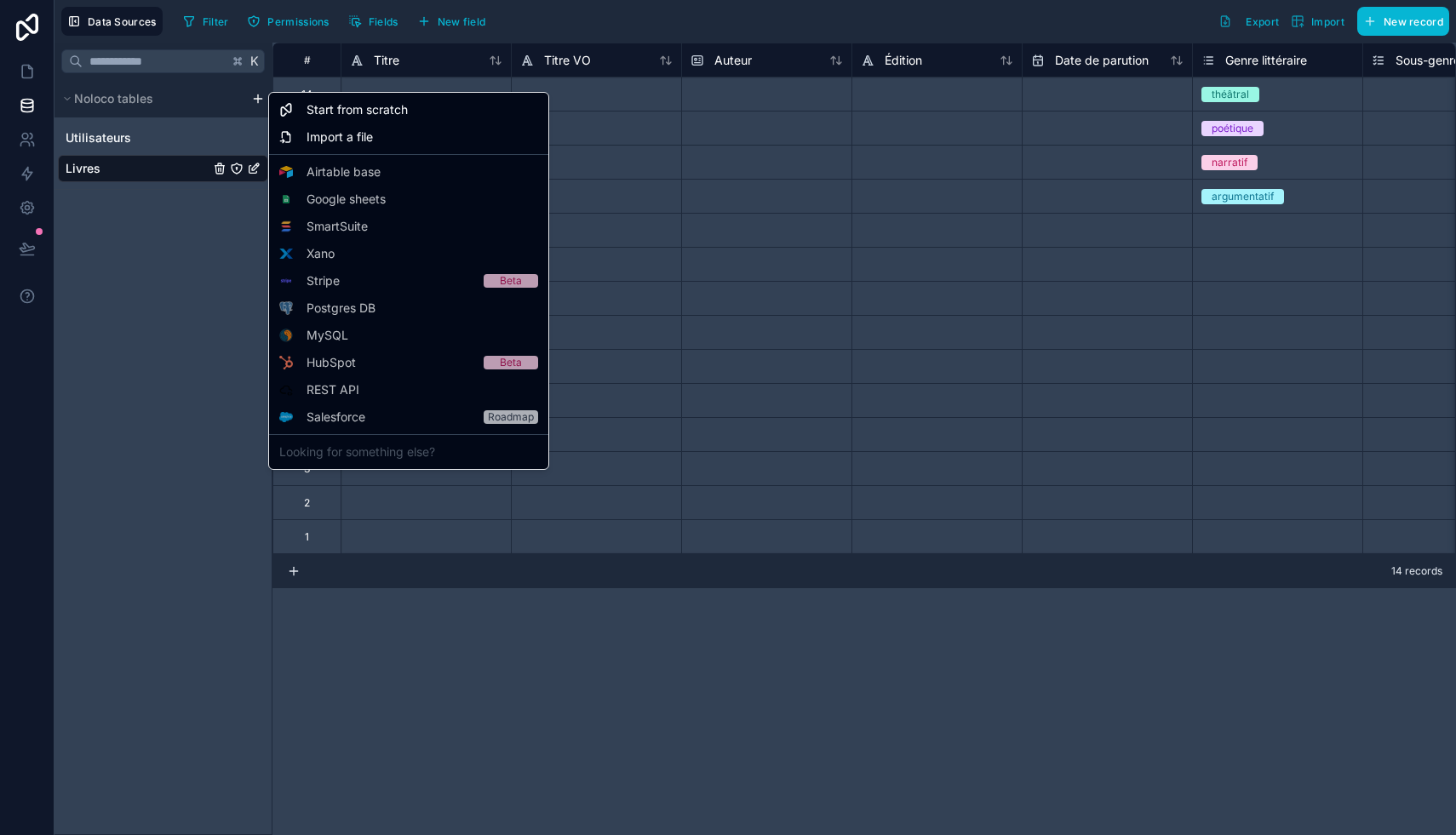click on "Data Sources Filter Permissions Fields New field Export Import New record K Noloco tables Utilisateurs Livres # Titre Titre VO Auteur Édition Date de parution Genre littéraire Sous-genre Statut 14 théâtral Select a Sous-genre En cours 13 poétique Select a Sous-genre En cours 12 narratif Select a Sous-genre À lire 11 argumentatif Select a Sous-genre Terminé 10 Select a Genre littéraire Select a Sous-genre Select a Statut 9 Select a Genre littéraire Select a Sous-genre Select a Statut 8 Select a Genre littéraire Select a Sous-genre Select a Statut 7 Select a Genre littéraire Select a Sous-genre Select a Statut 6 Select a Genre littéraire Select a Sous-genre Select a Statut 5 Select a Genre littéraire Select a Sous-genre Select a Statut 4 Select a Genre littéraire Select a Sous-genre Select a Statut 3 Select a Genre littéraire Select a Sous-genre Select a Statut 2 Select a Genre littéraire Select a Sous-genre Select a Statut 1 Select a Genre littéraire Select a Sous-genre Xano" at bounding box center (728, 417) 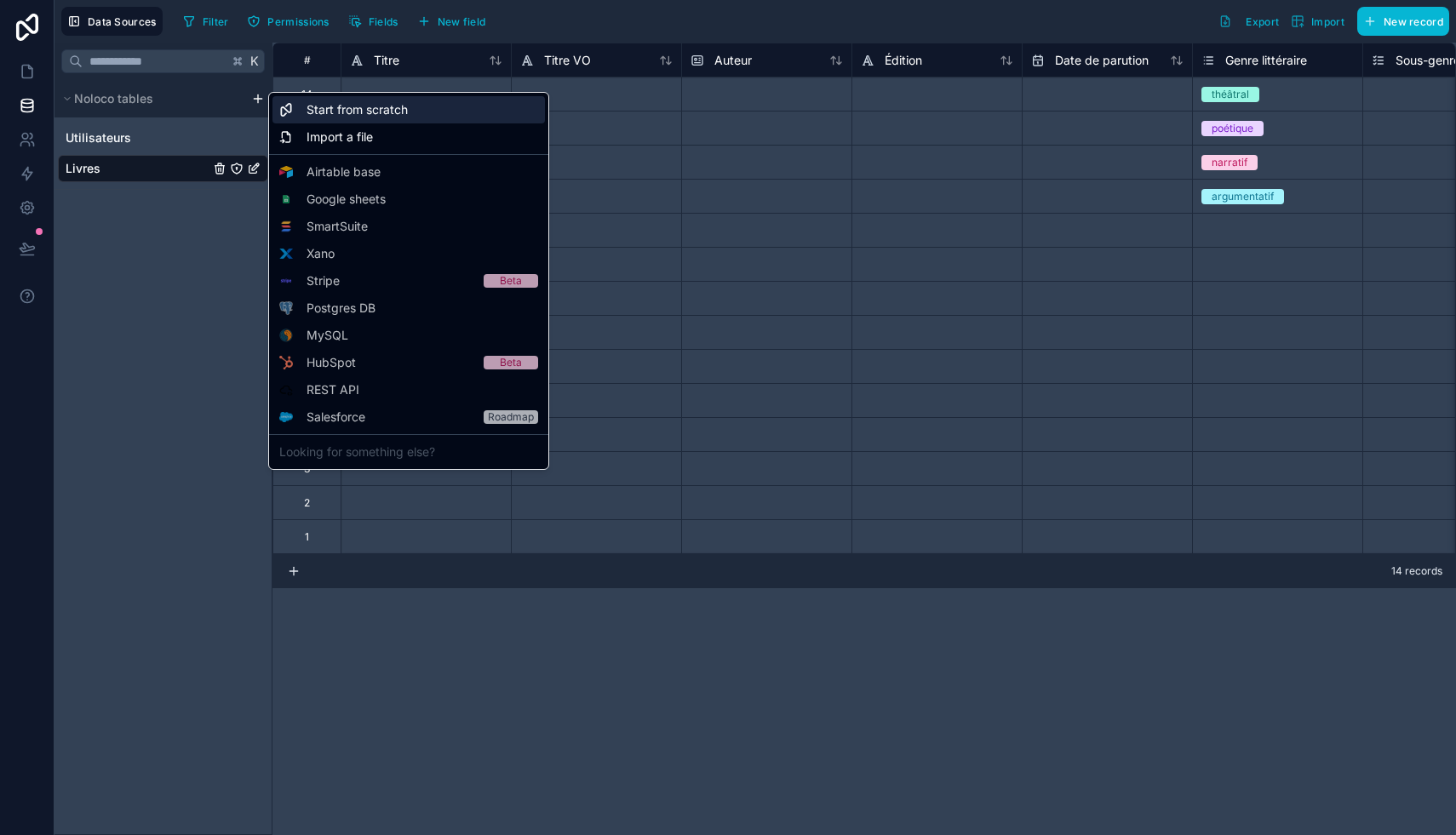click on "Start from scratch" at bounding box center [357, 110] 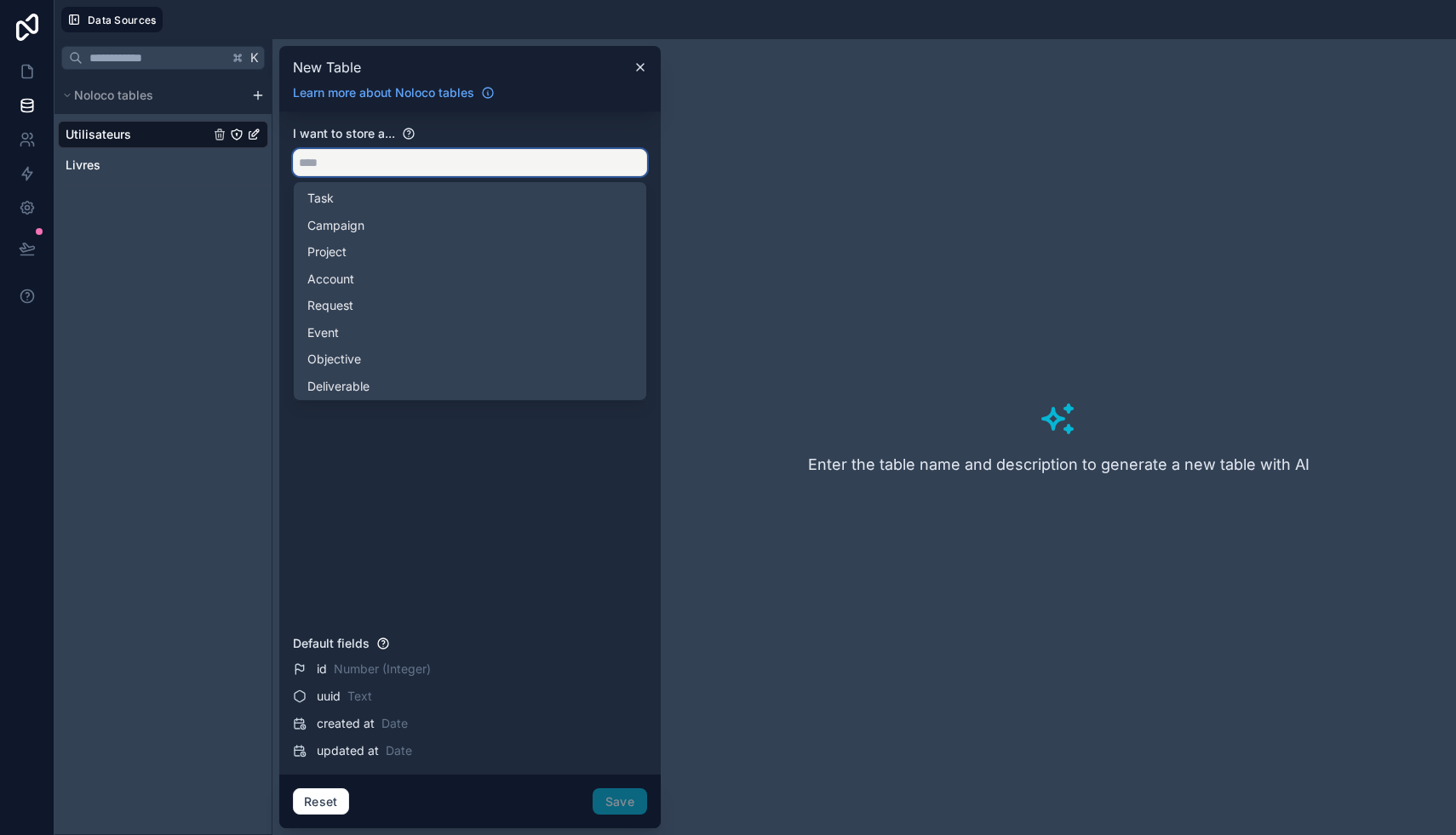 click at bounding box center [470, 163] 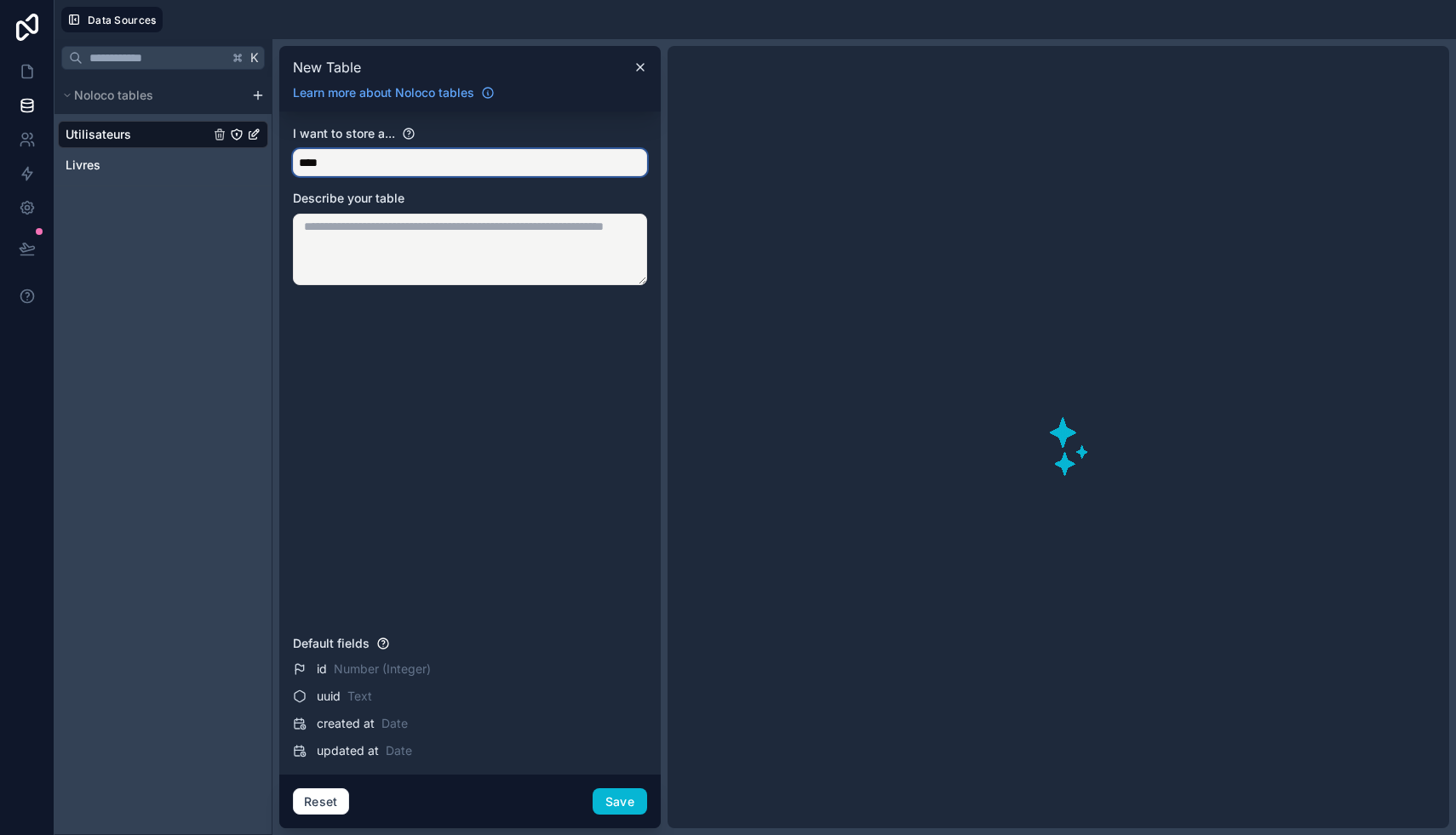 type on "*****" 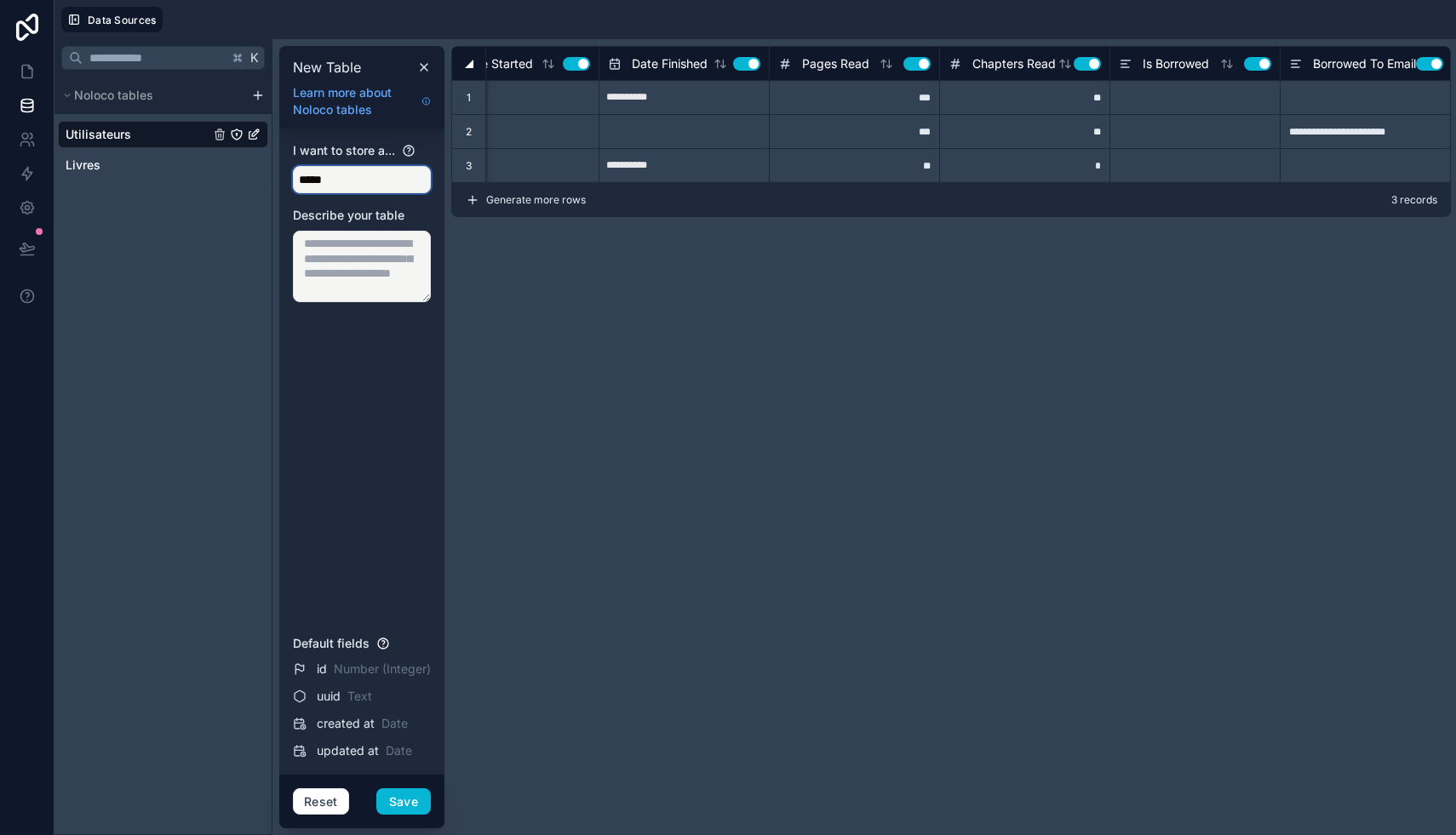 scroll, scrollTop: 0, scrollLeft: 0, axis: both 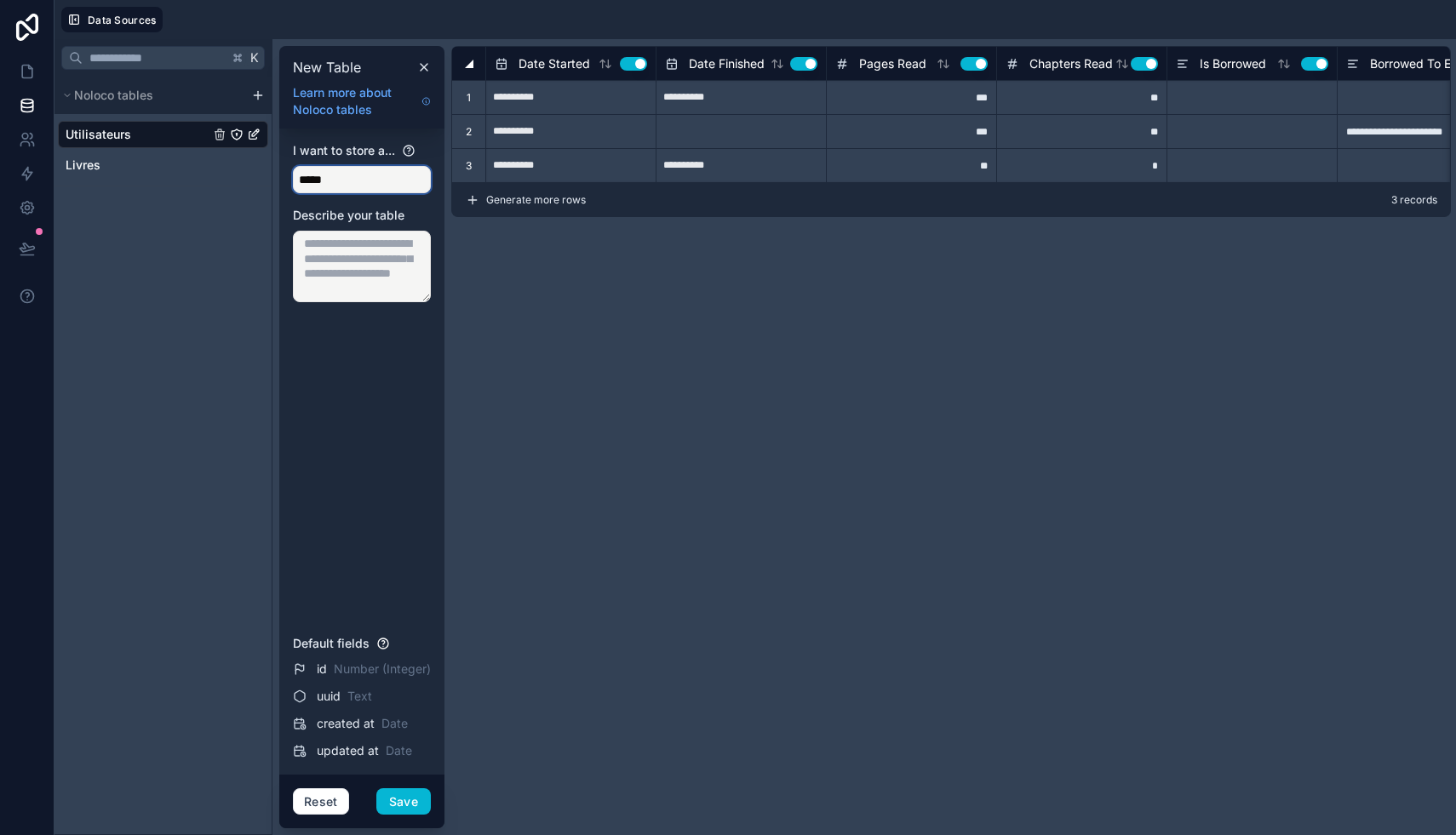 type 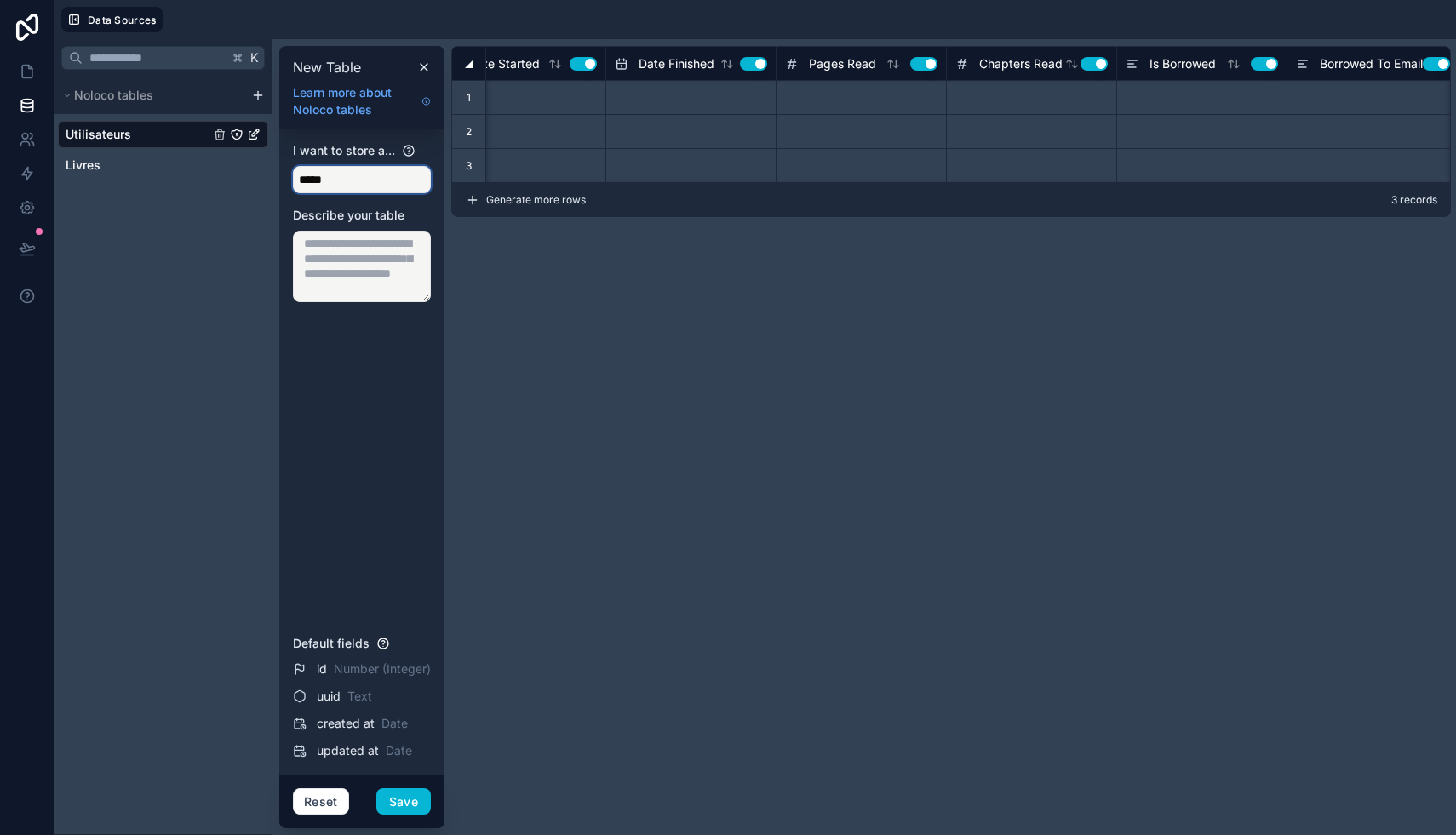 scroll, scrollTop: 0, scrollLeft: 57, axis: horizontal 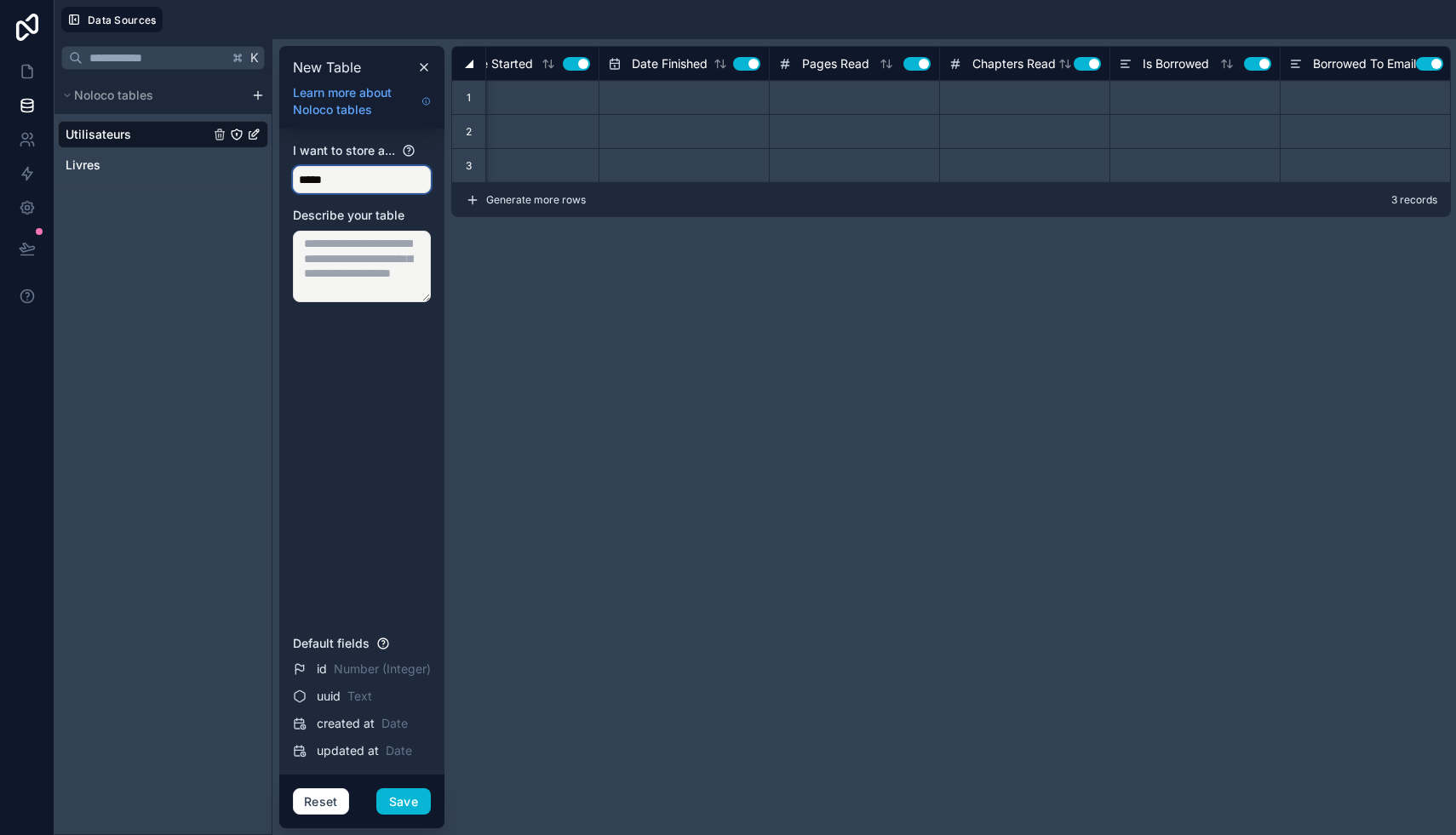 drag, startPoint x: 307, startPoint y: 178, endPoint x: 356, endPoint y: 179, distance: 49.0102 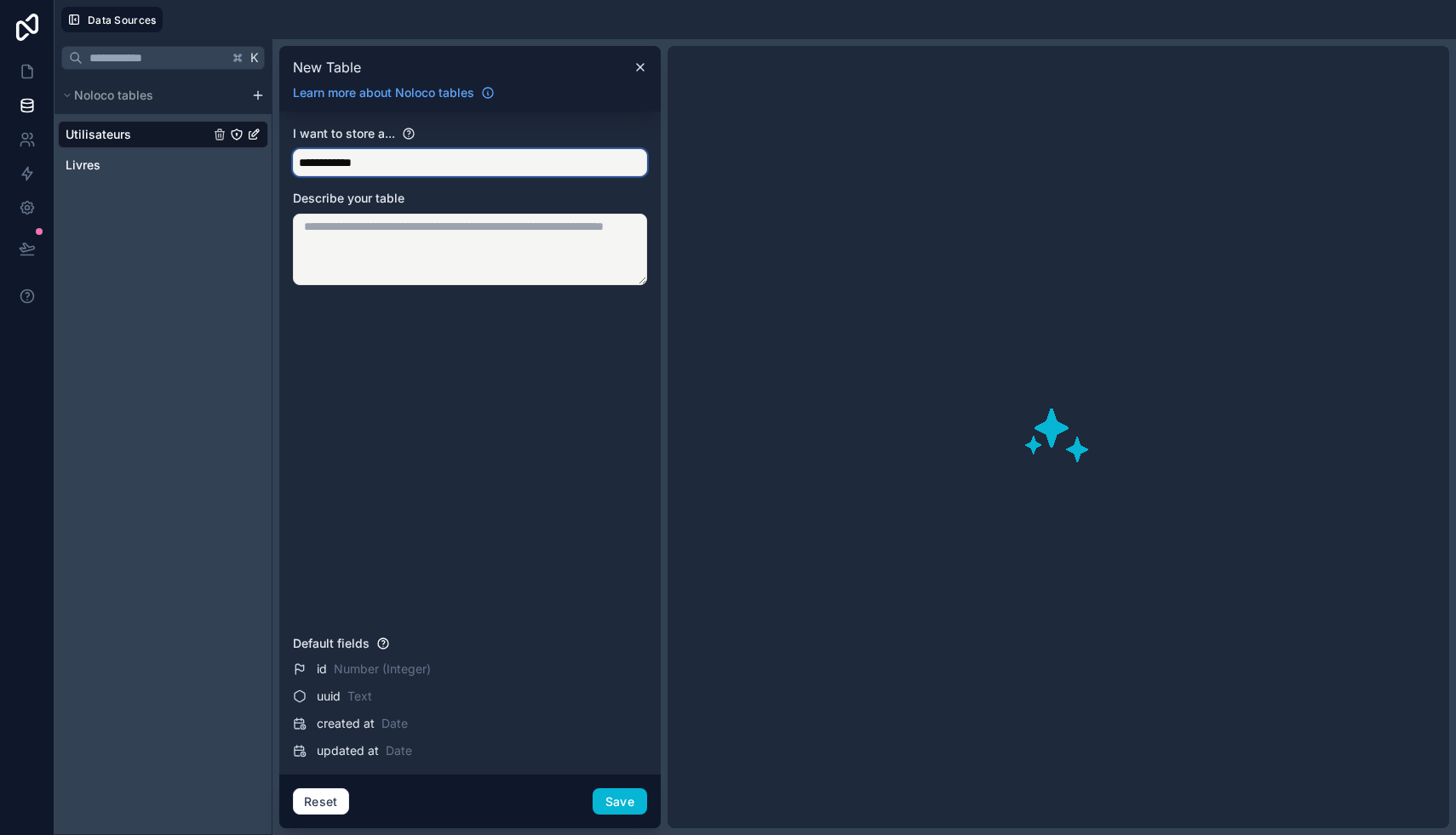 type on "**********" 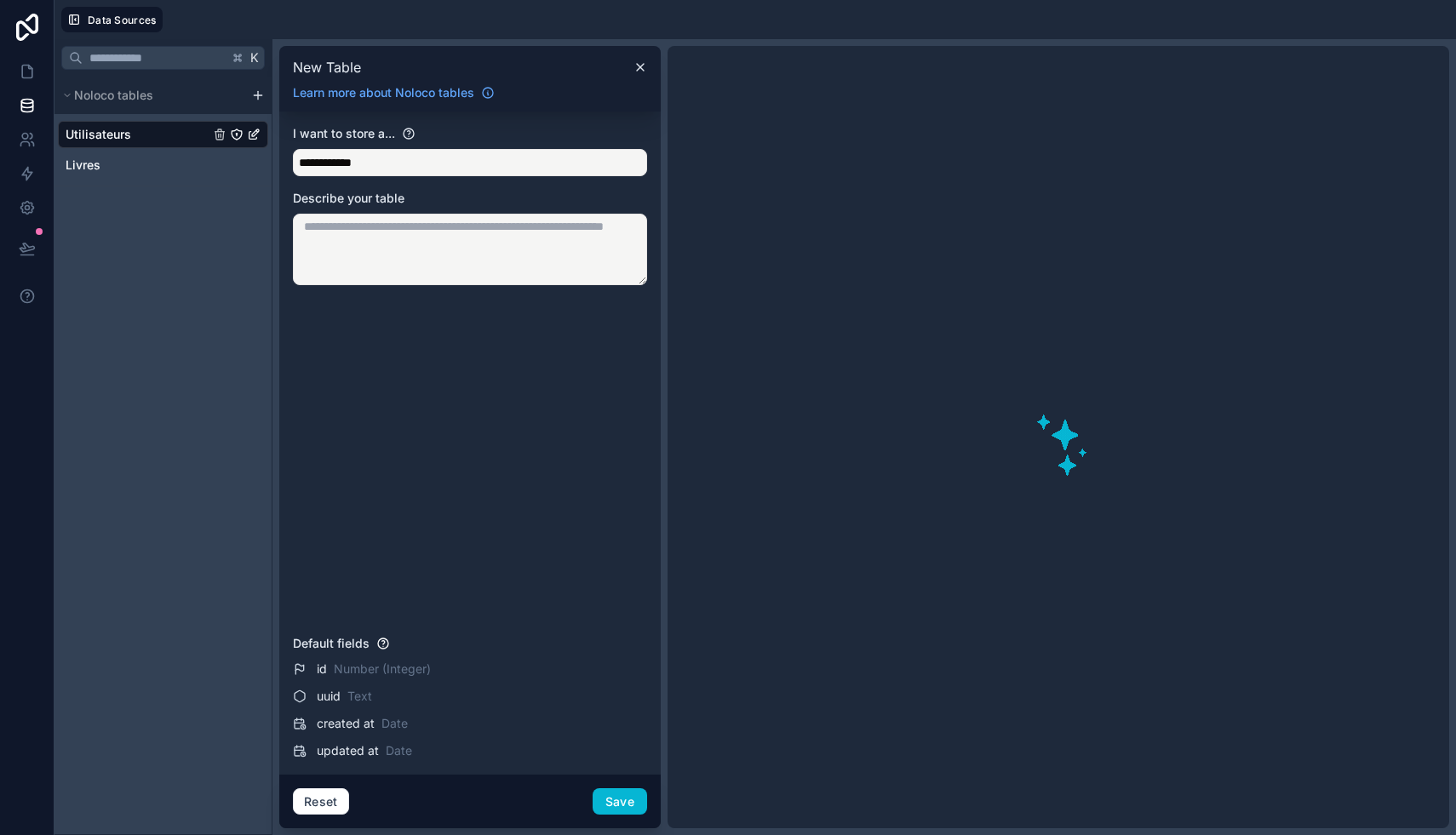 click at bounding box center (470, 249) 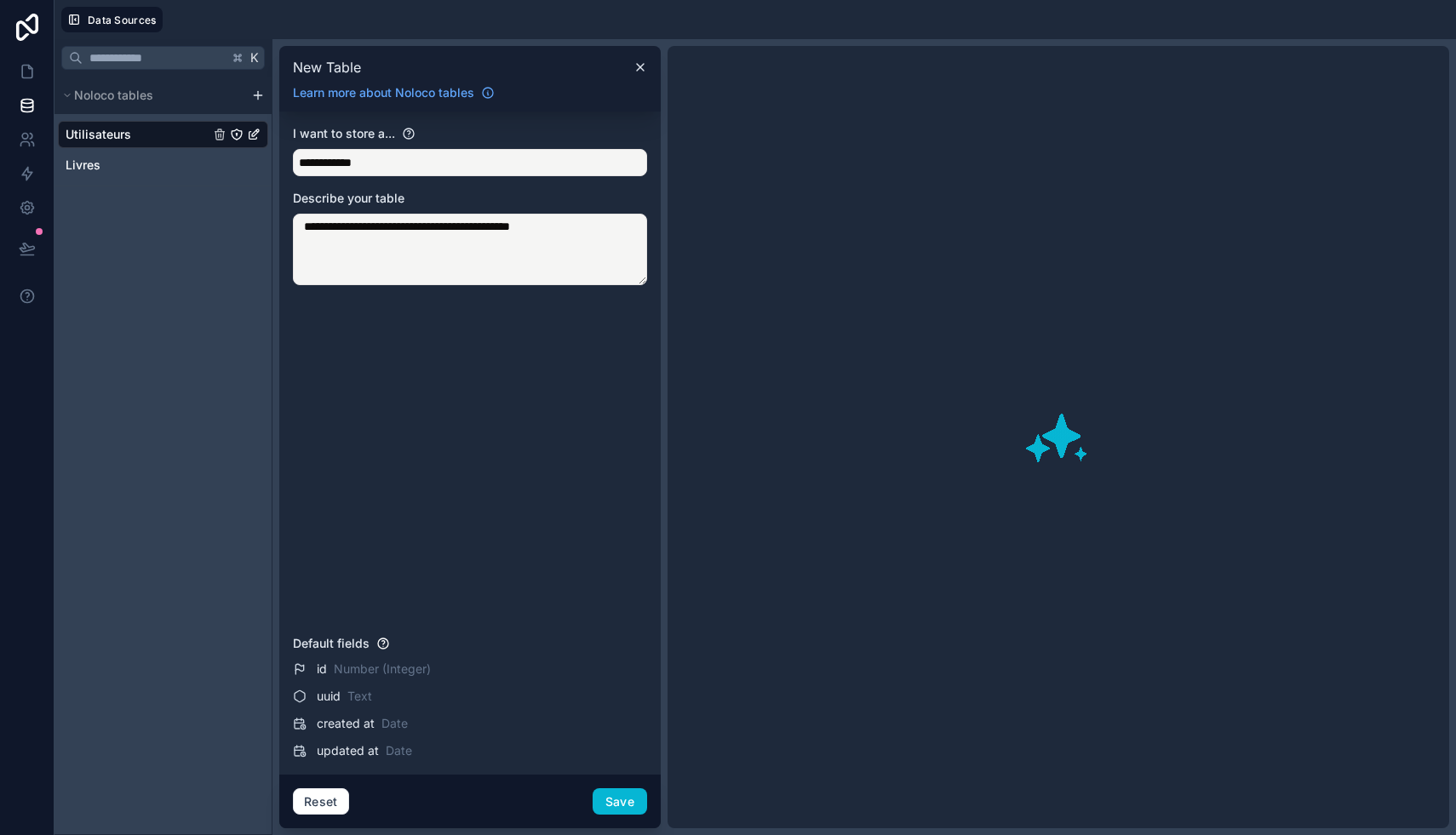 type on "**********" 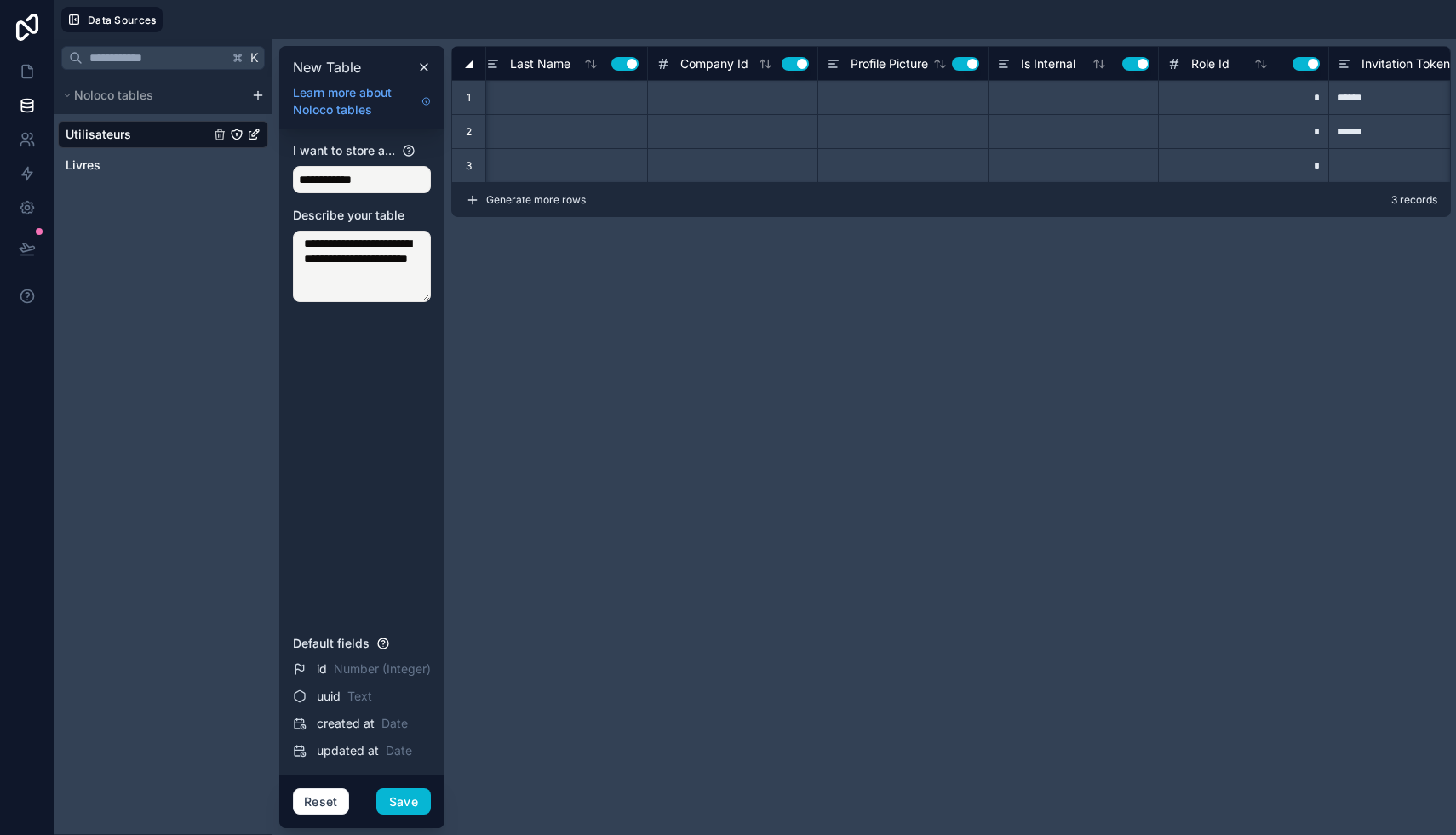 type on "**********" 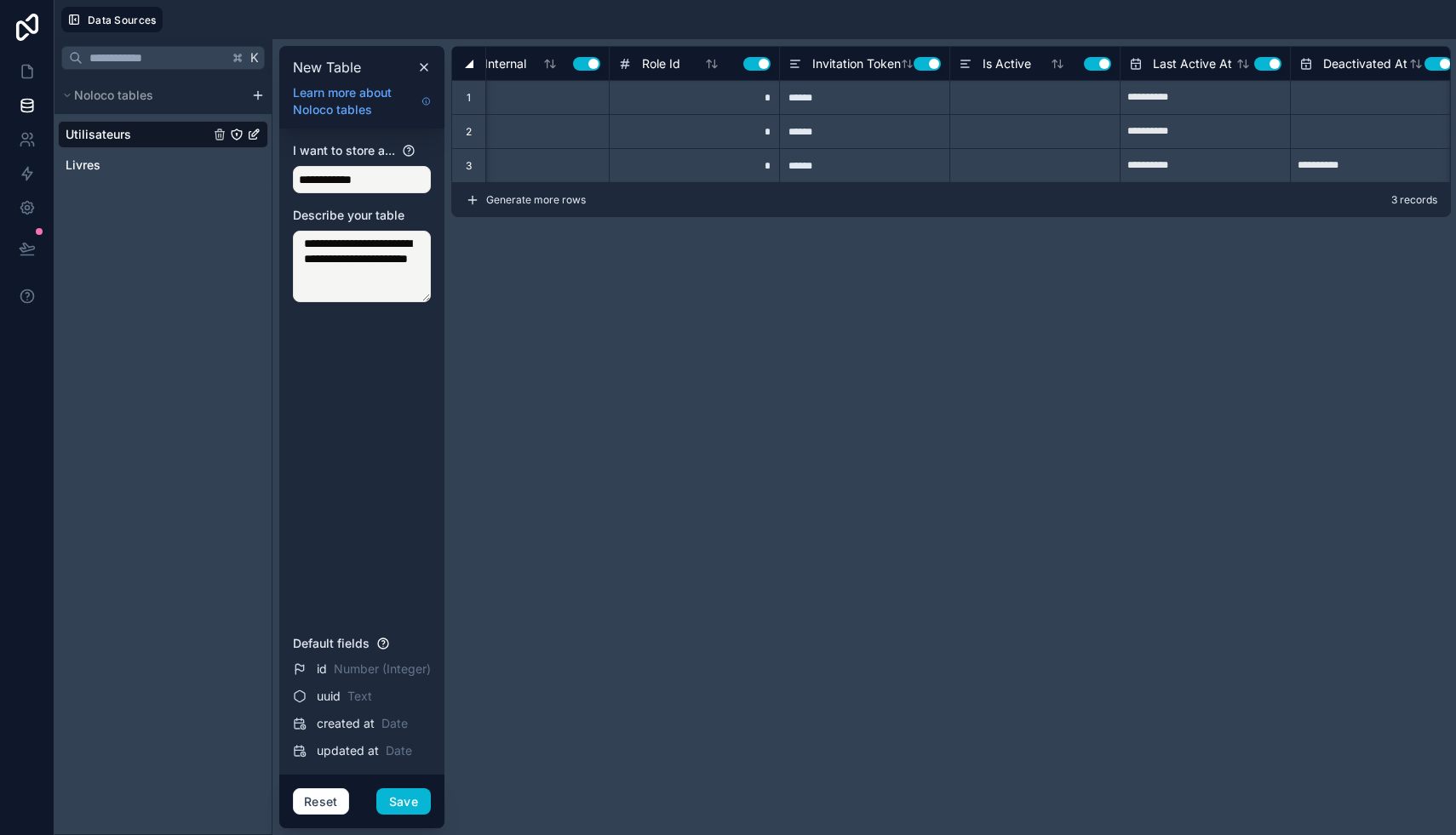 scroll, scrollTop: 0, scrollLeft: 909, axis: horizontal 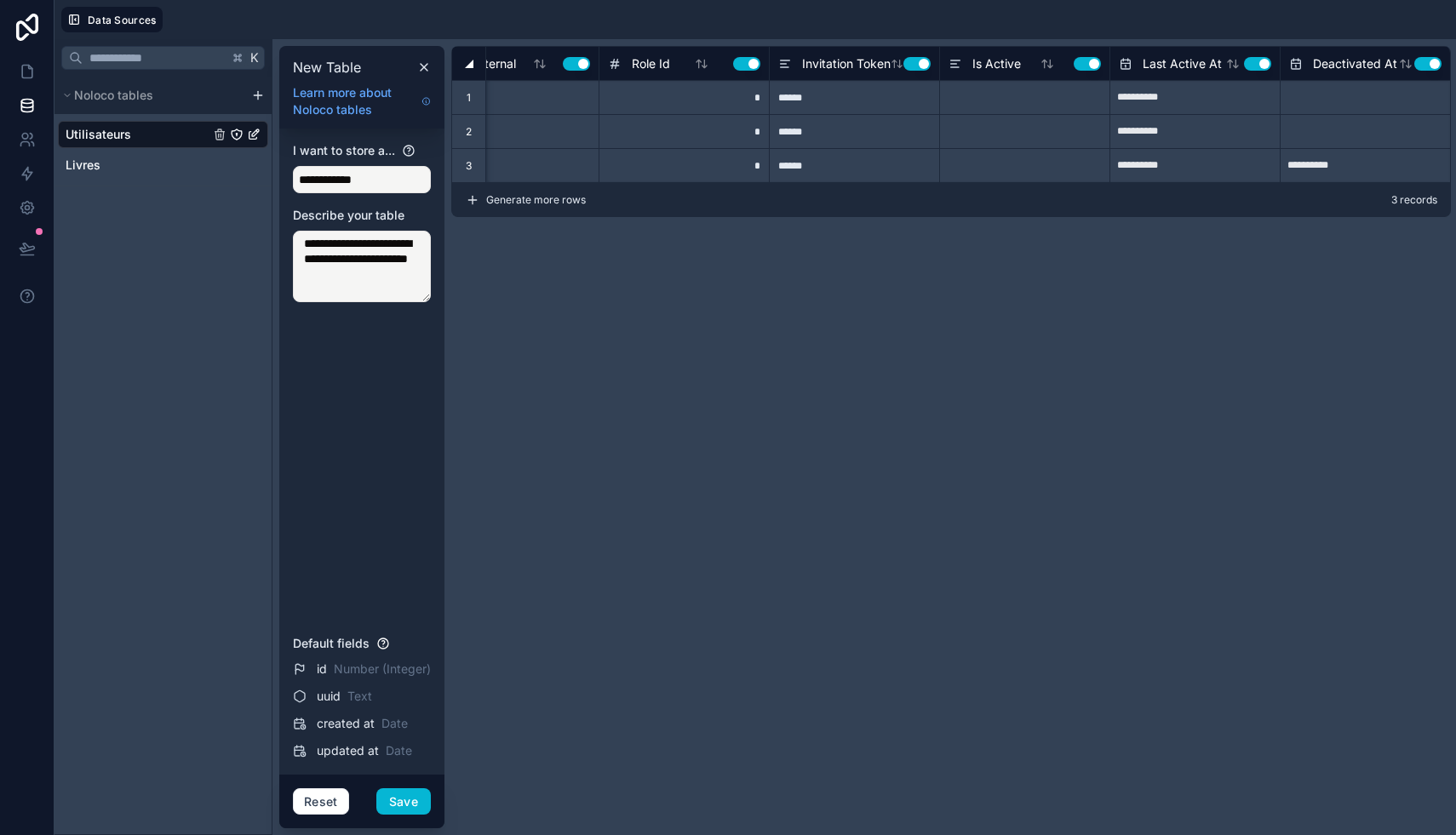 type on "********" 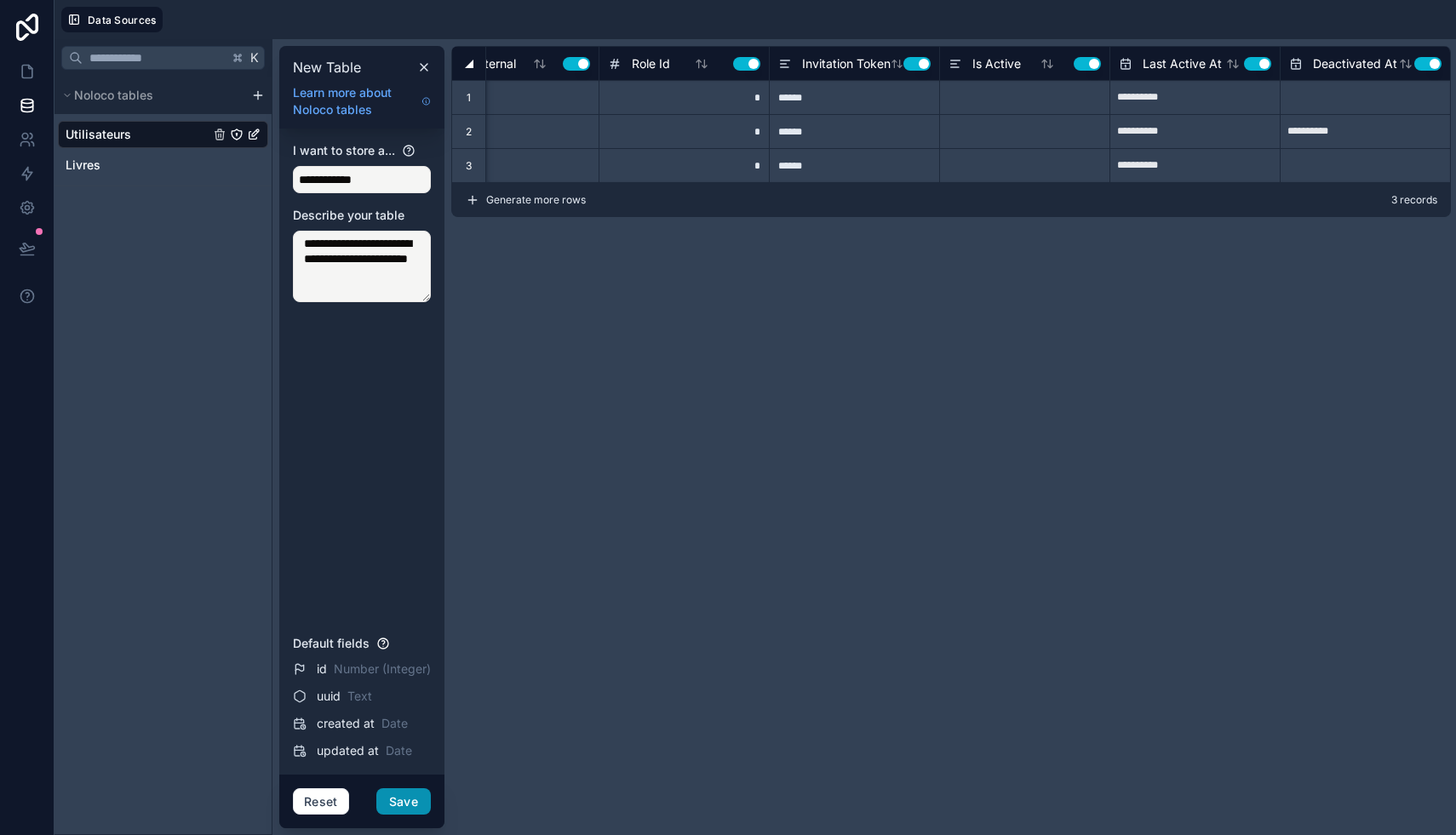 type on "**********" 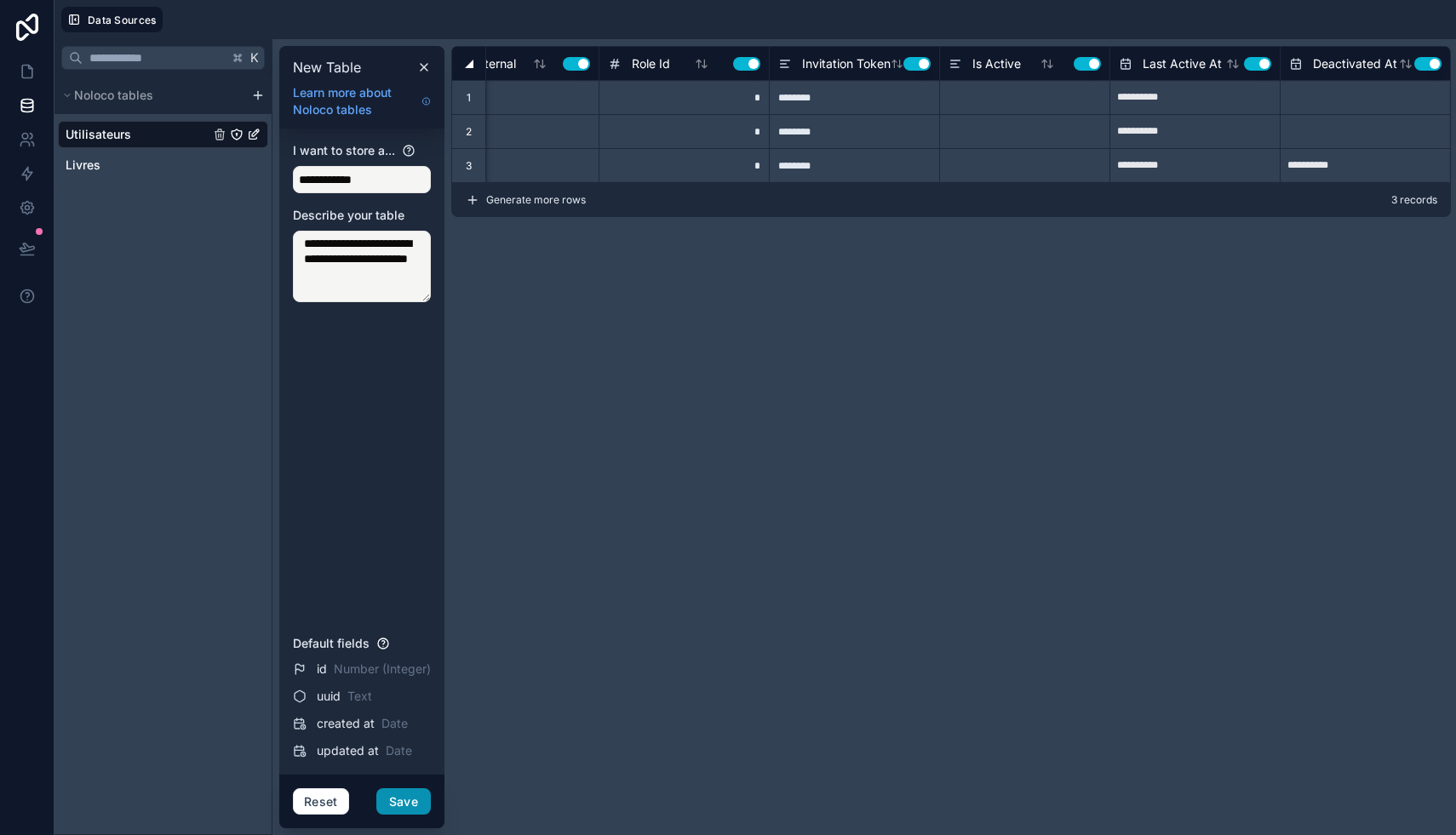 type on "**********" 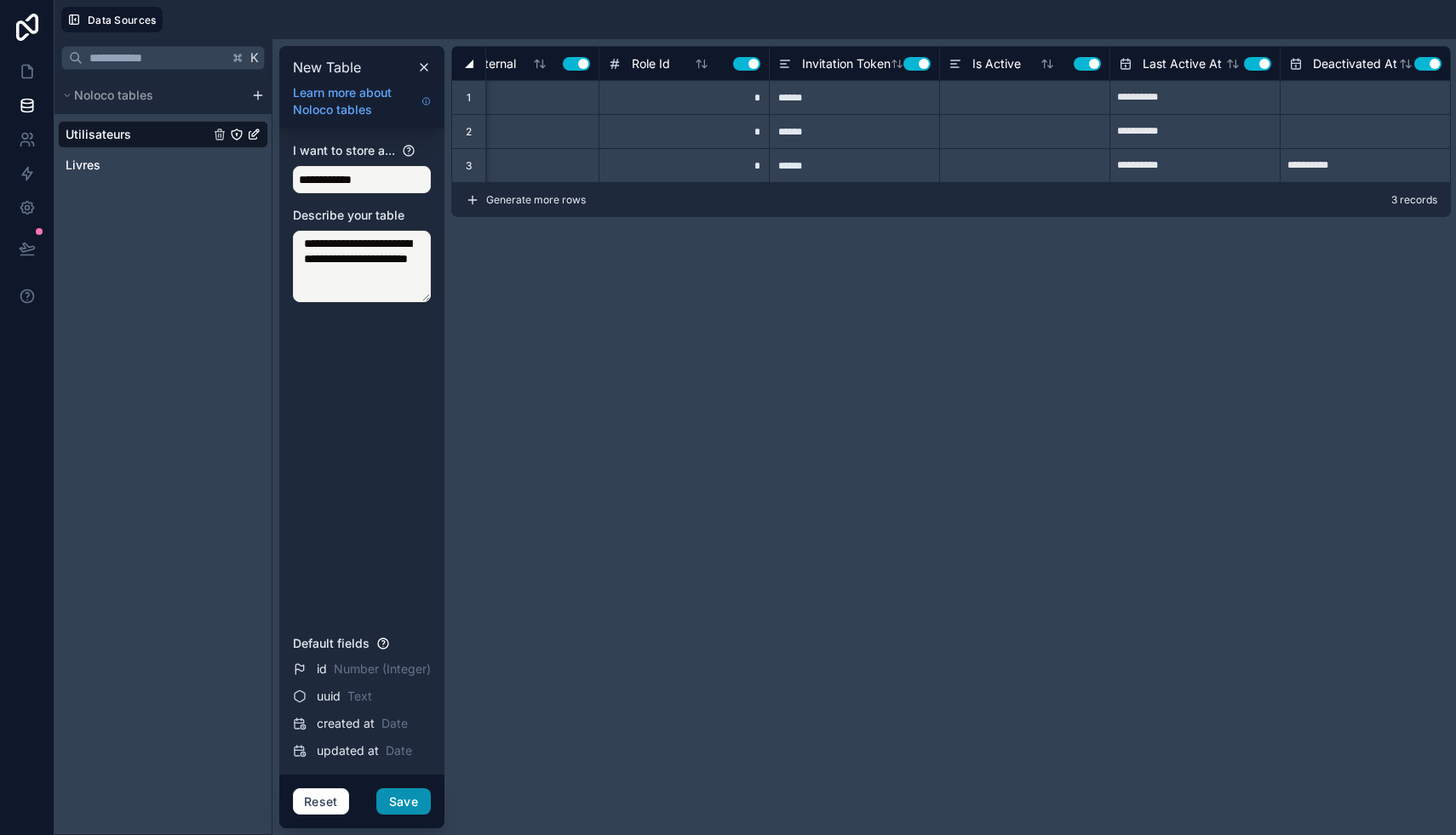 type on "**********" 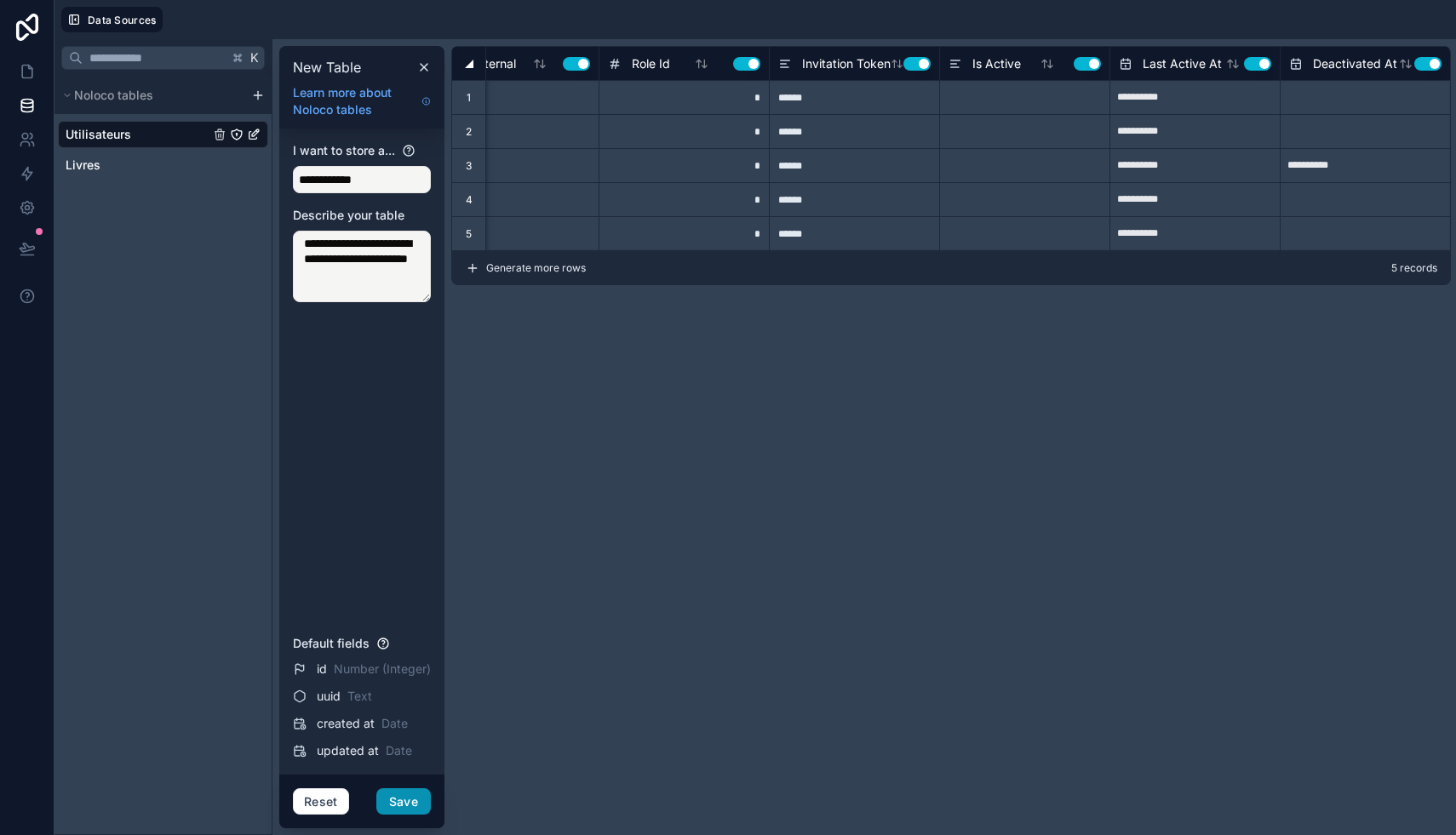 type on "*********" 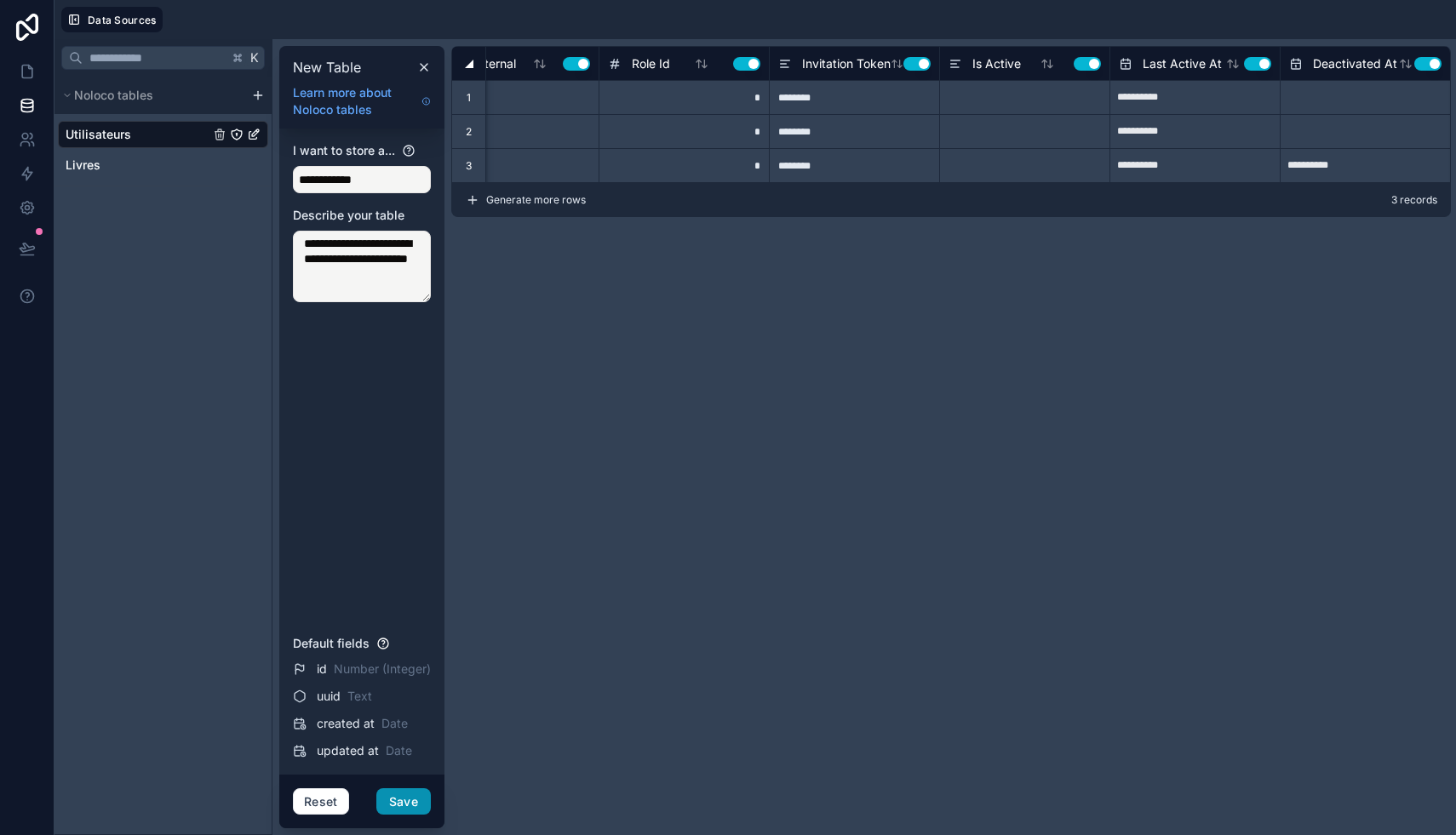 type on "**********" 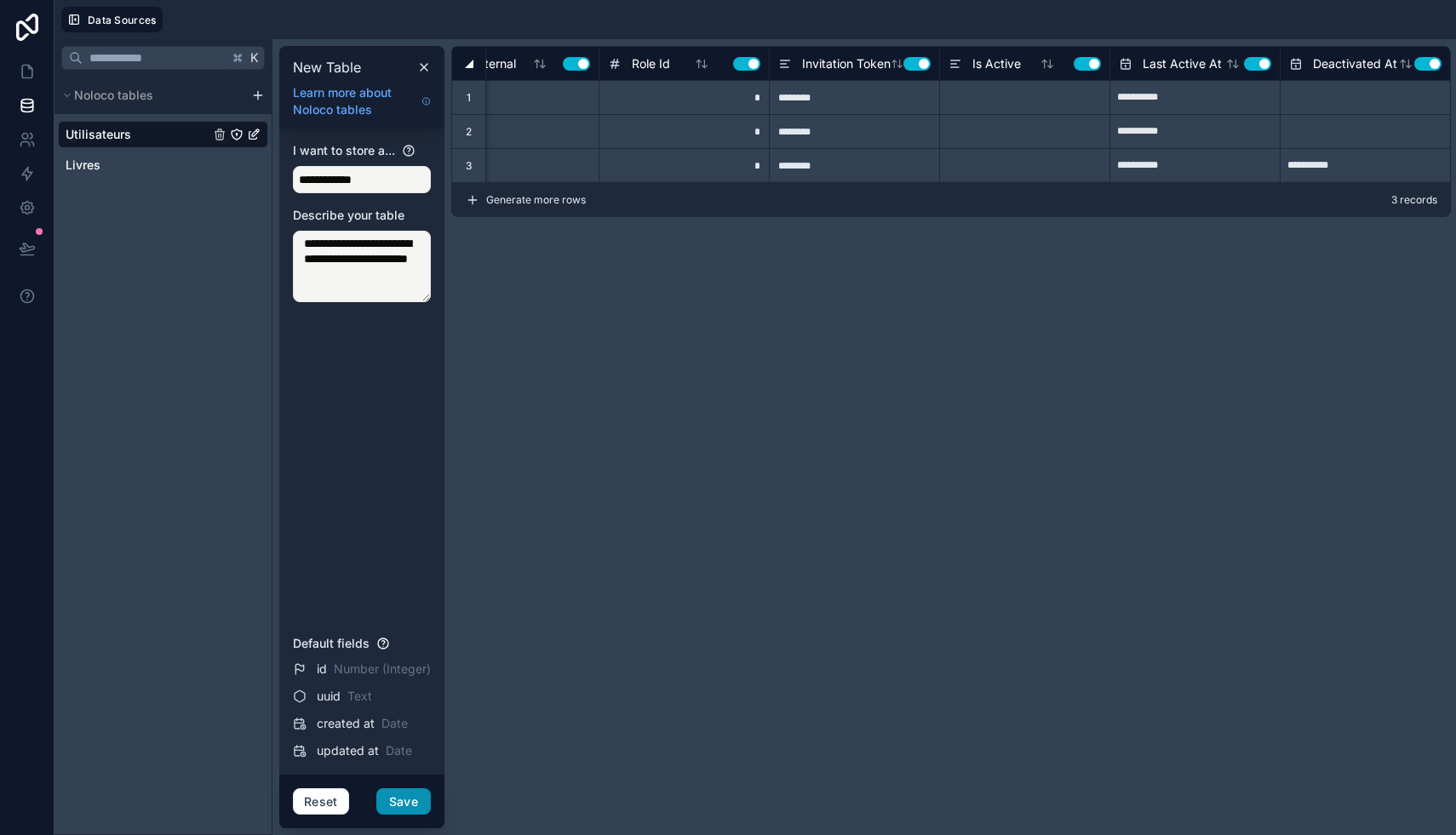 type on "**********" 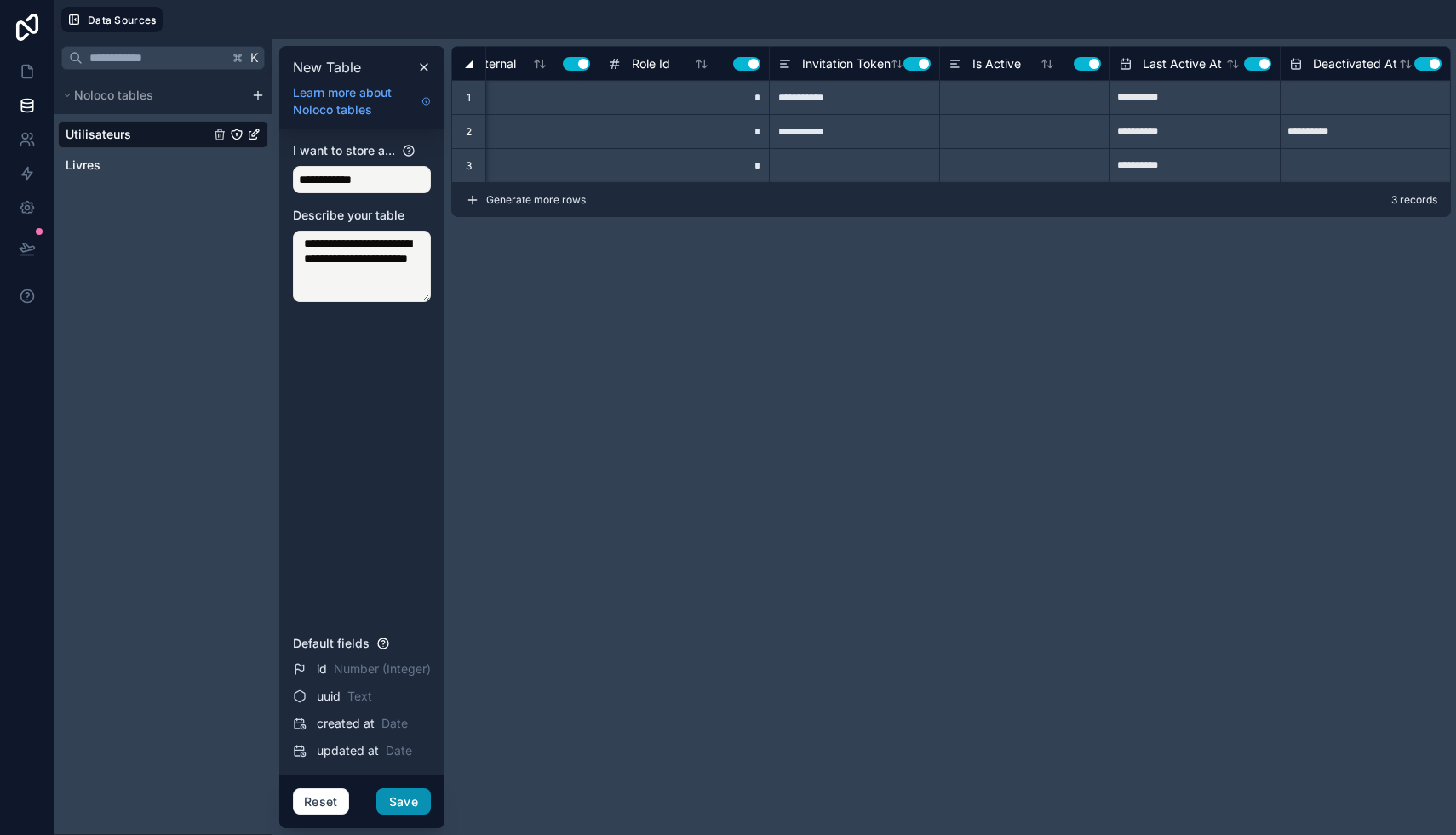 type on "**********" 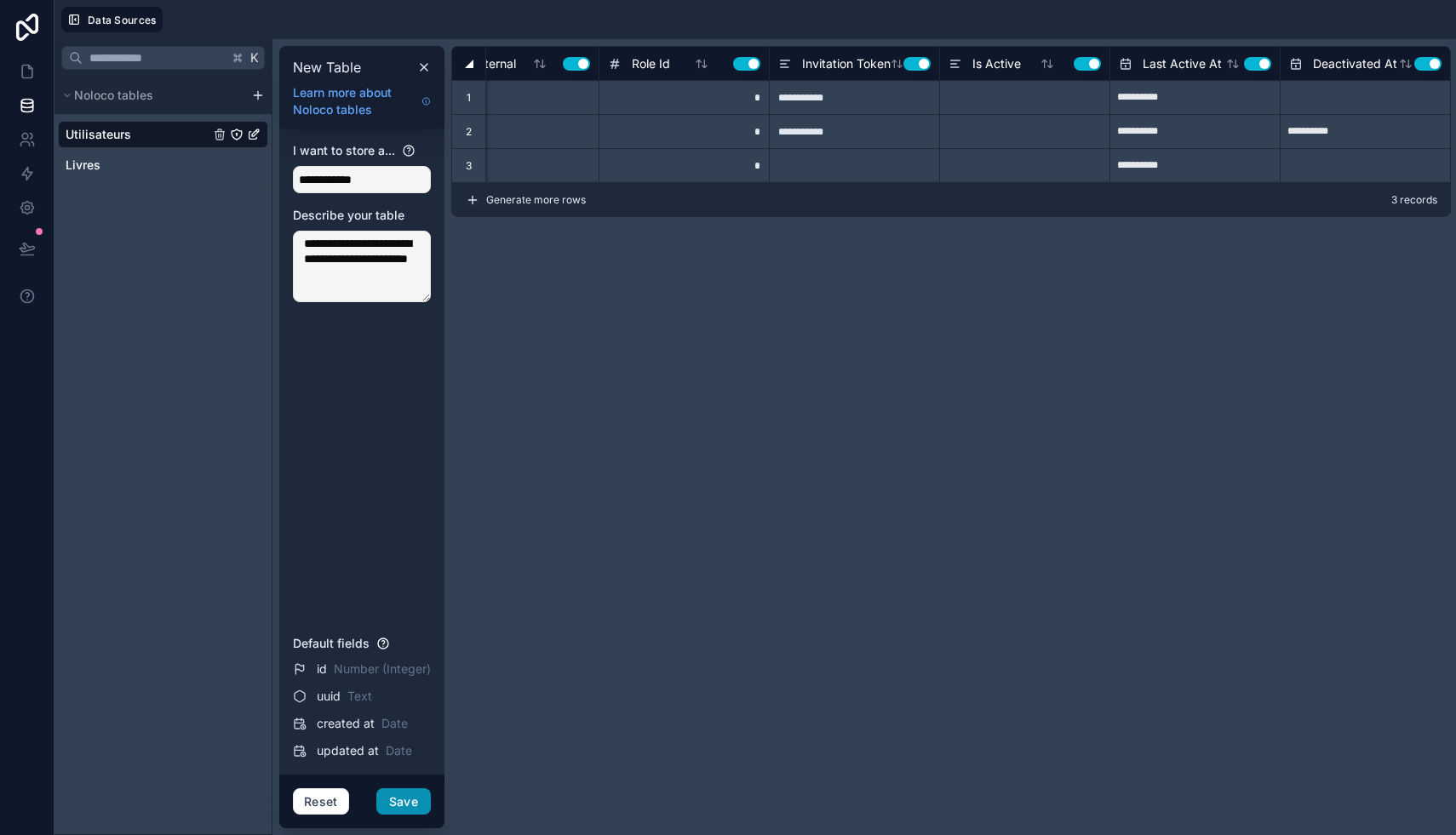 click on "Save" at bounding box center [404, 802] 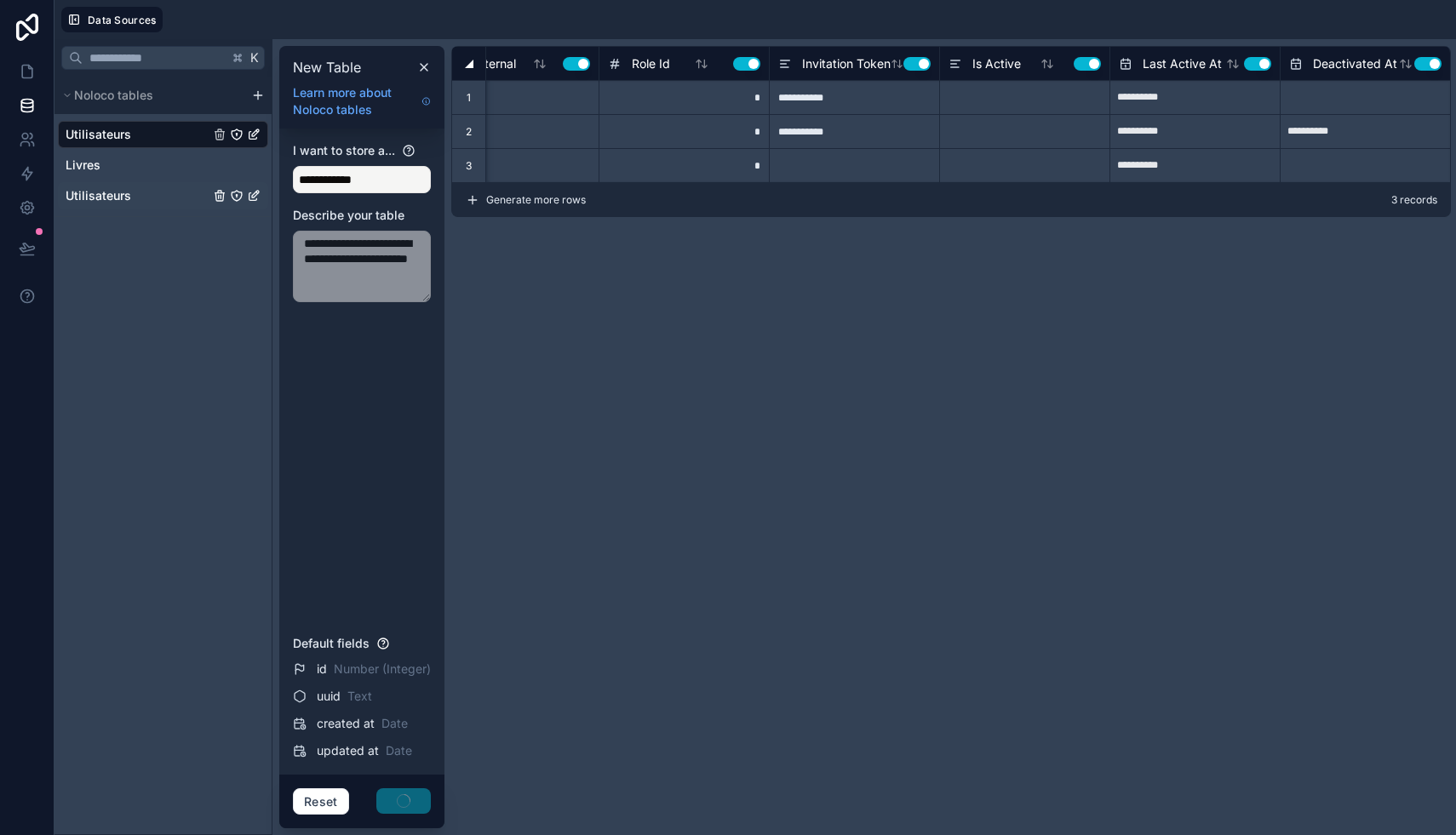 click on "Utilisateurs" at bounding box center (98, 196) 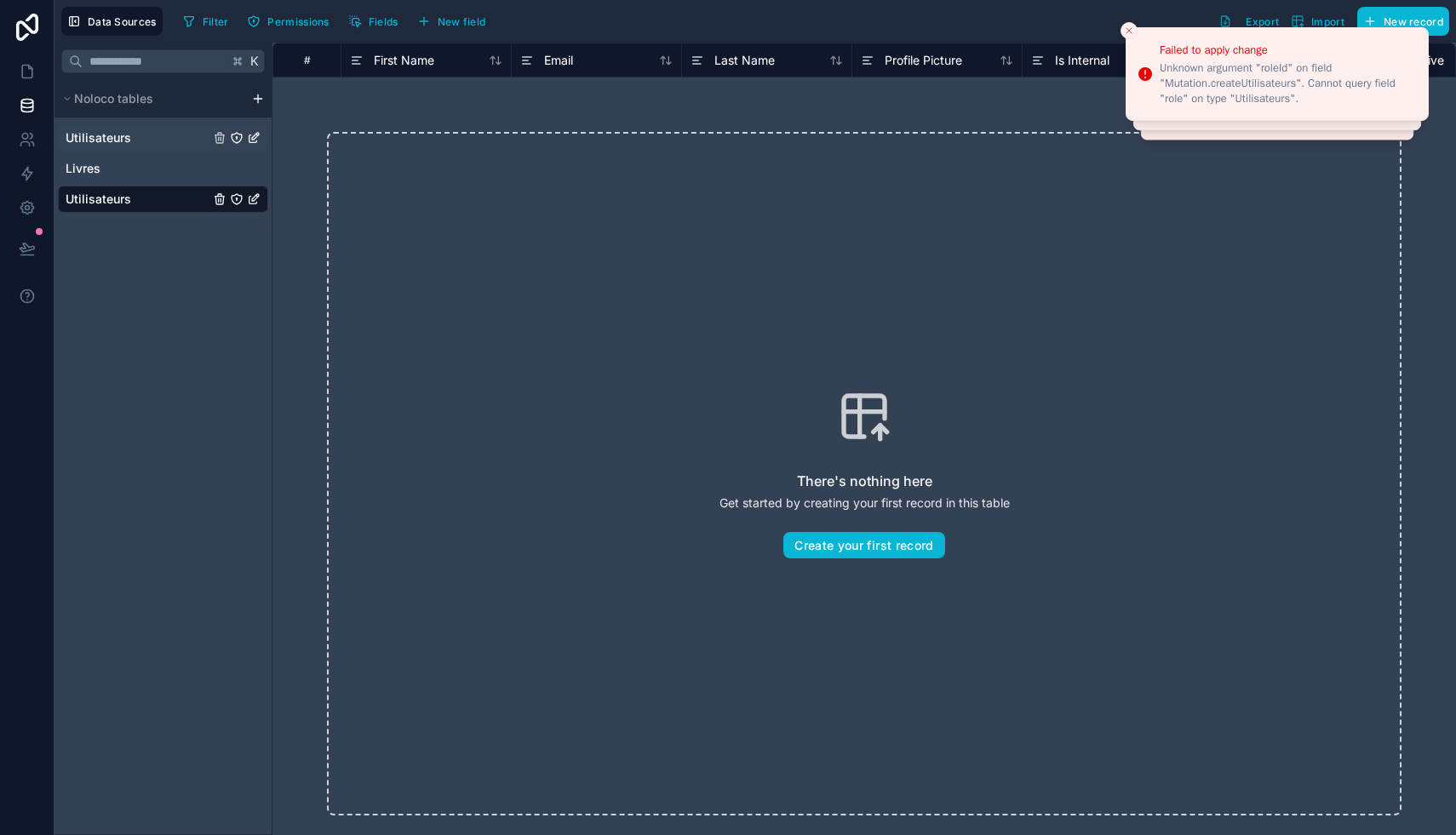 click on "Utilisateurs" at bounding box center [98, 138] 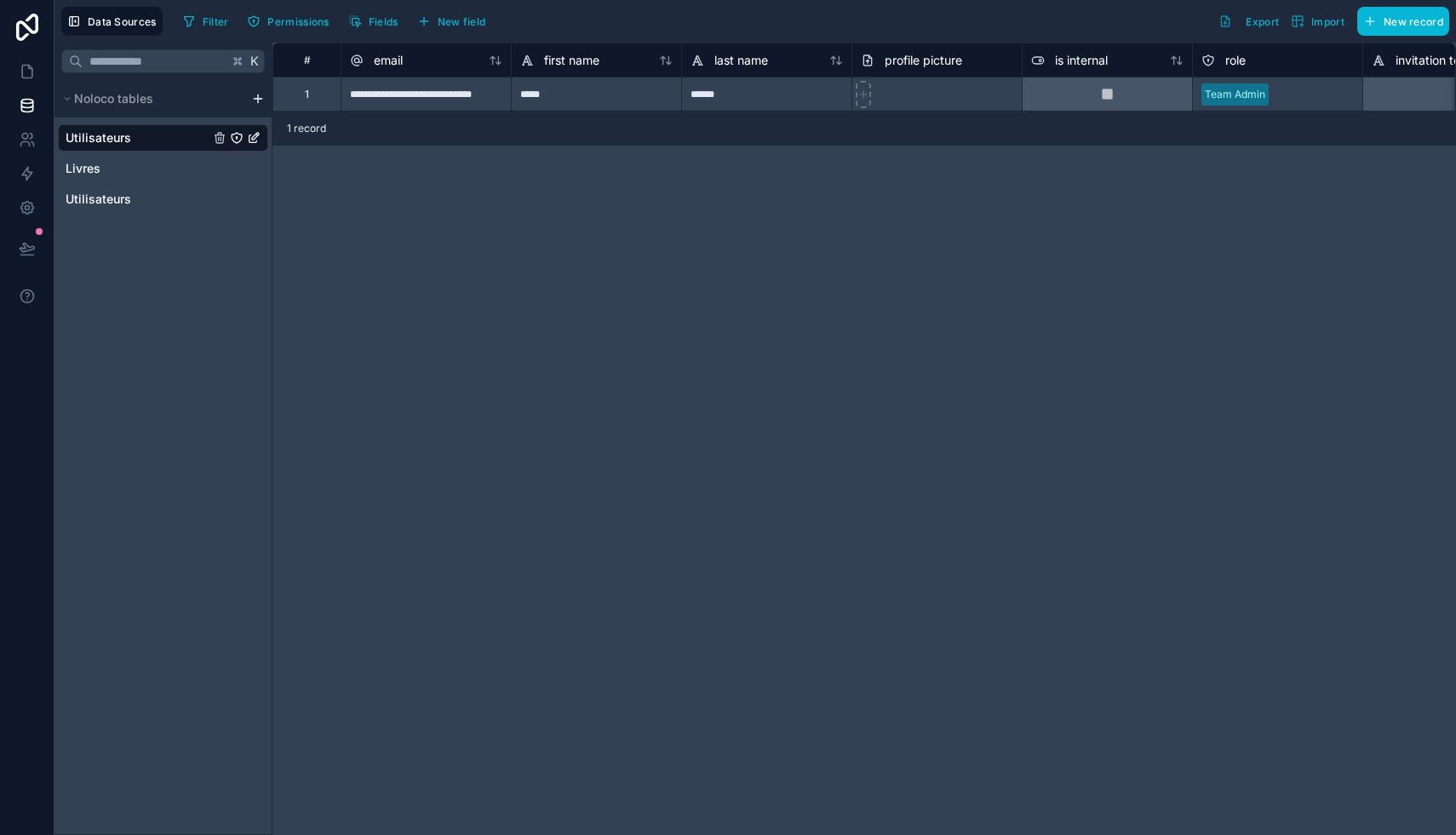 click on "Utilisateurs" at bounding box center [163, 138] 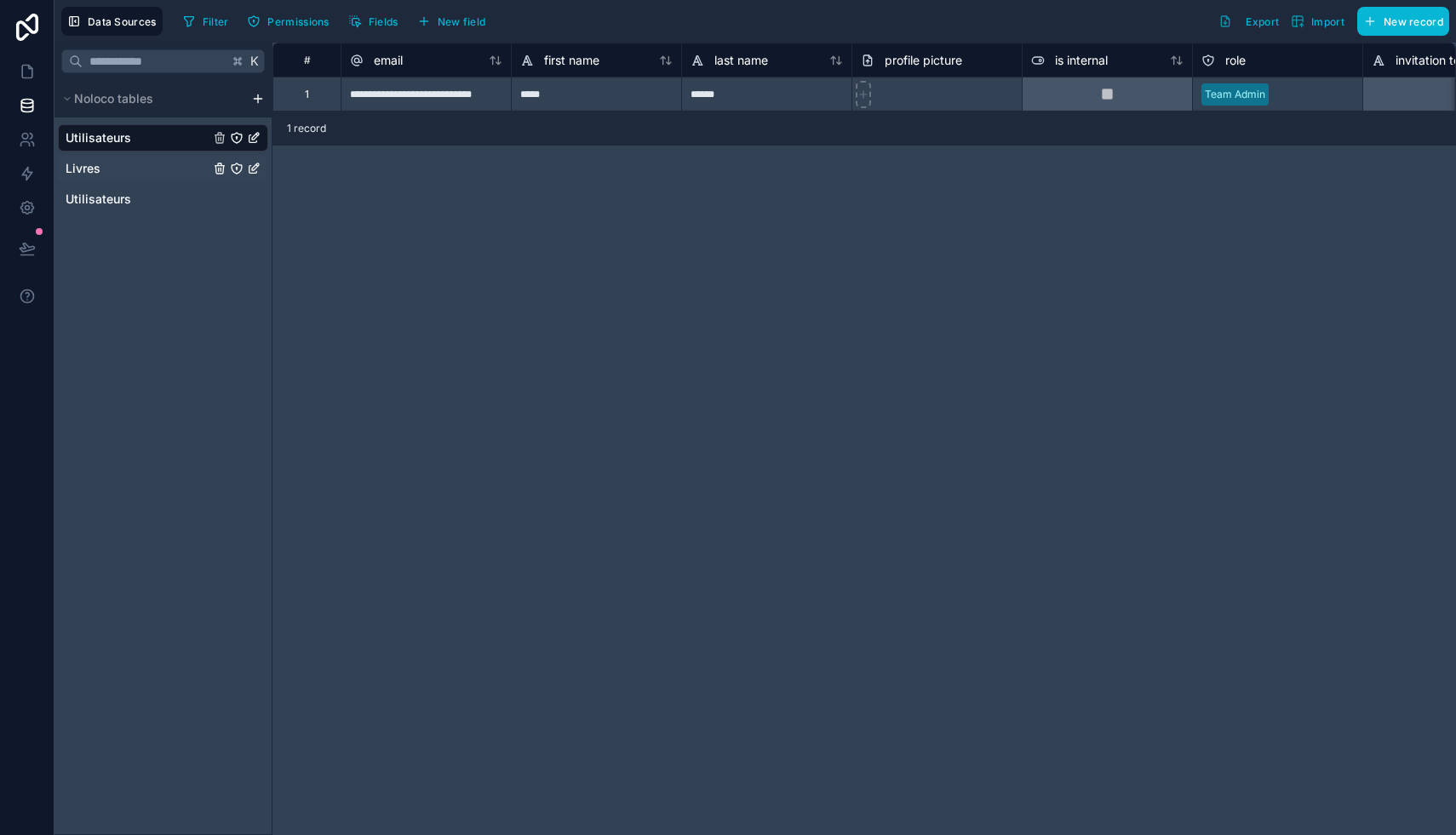 click on "Livres" at bounding box center [163, 169] 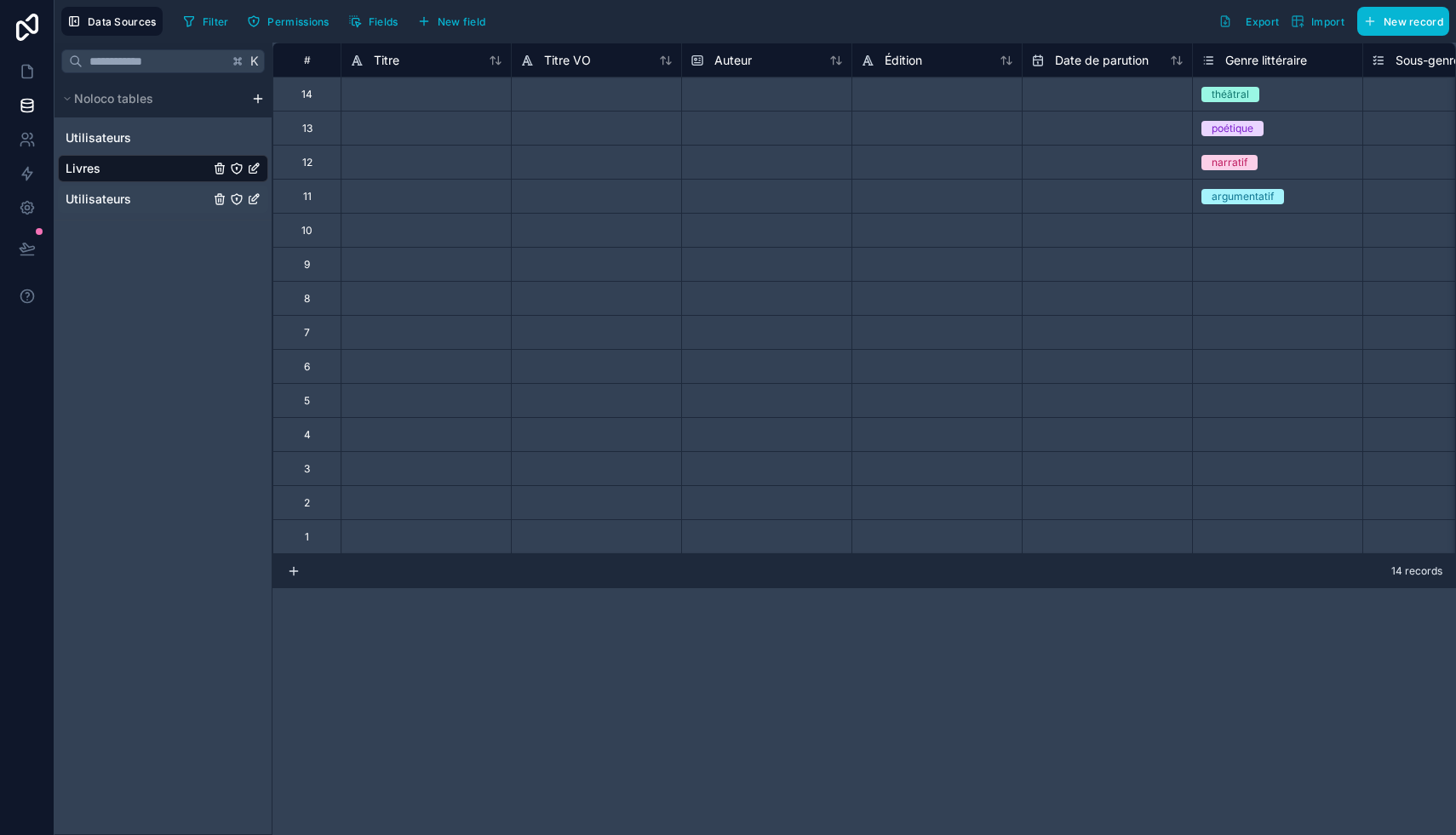 click on "Utilisateurs" at bounding box center [163, 199] 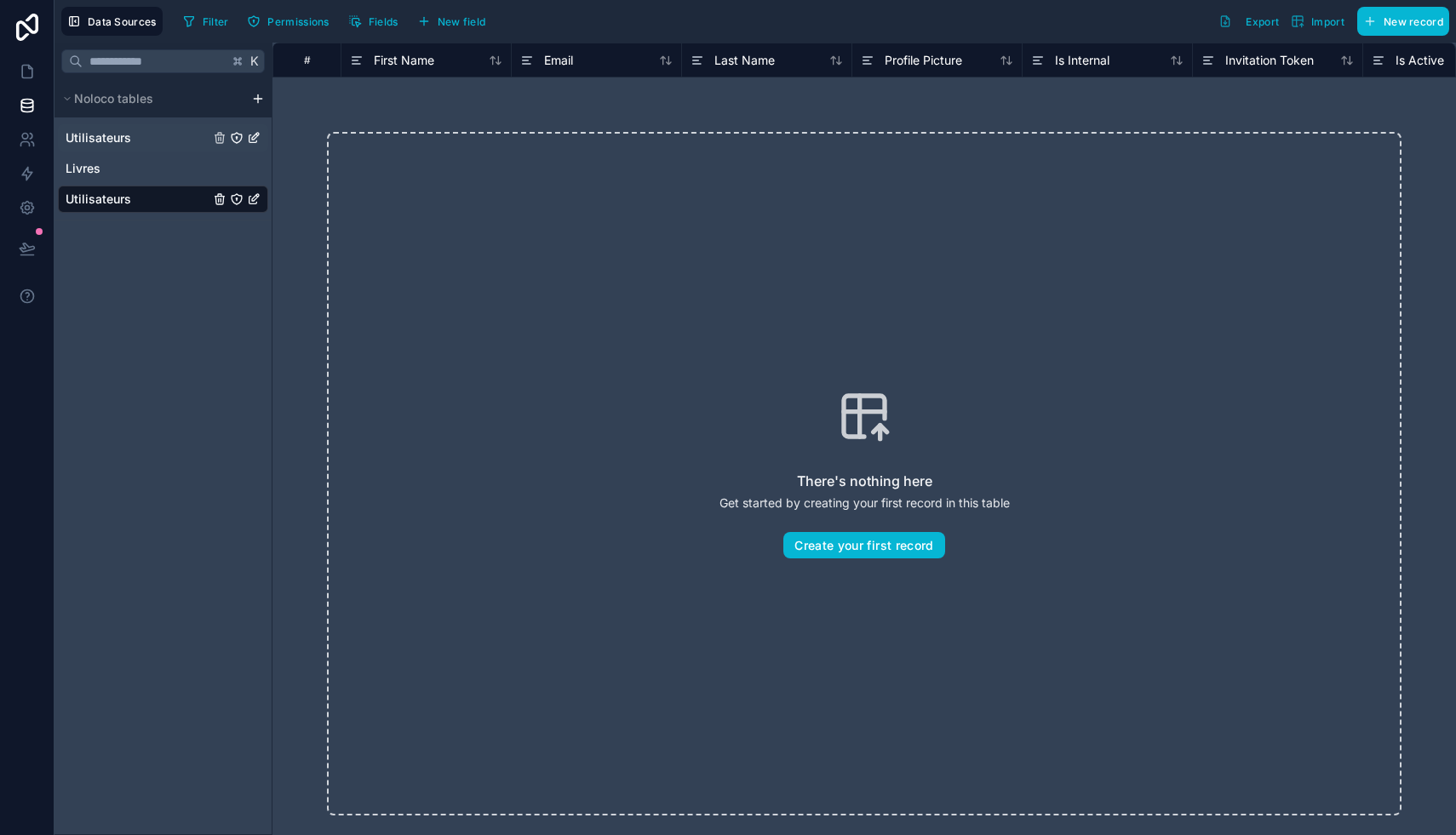 click on "Utilisateurs" at bounding box center [163, 138] 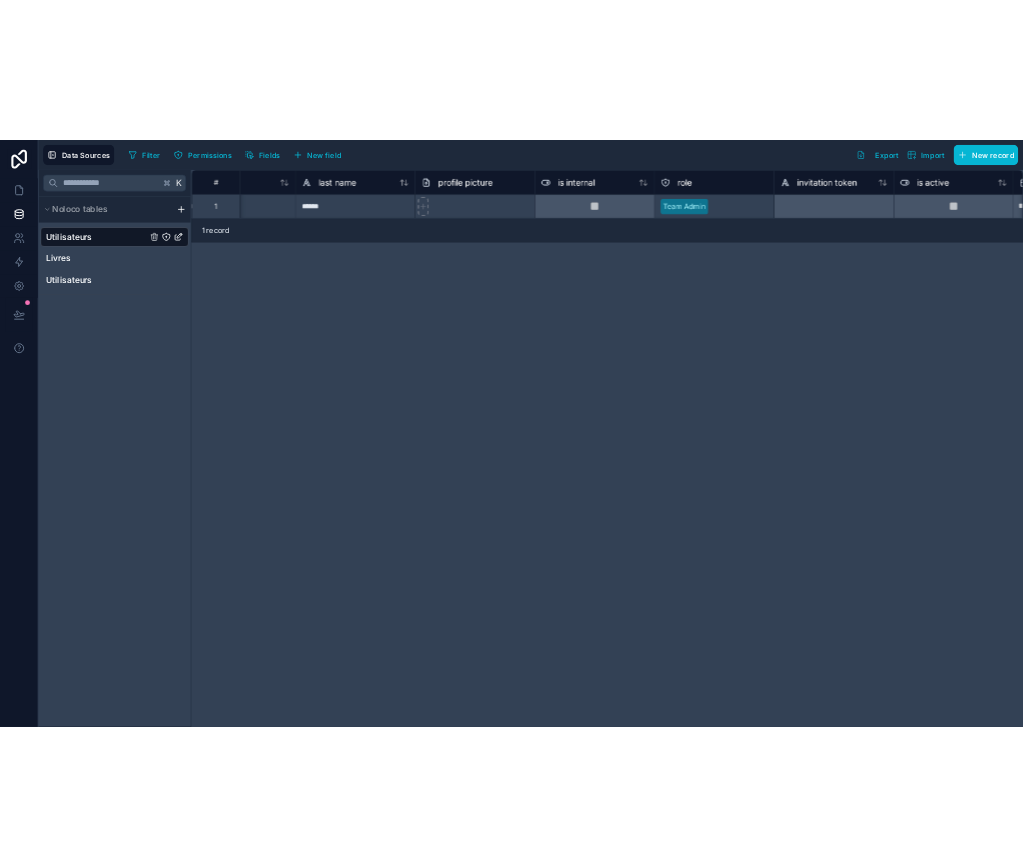scroll, scrollTop: 0, scrollLeft: 0, axis: both 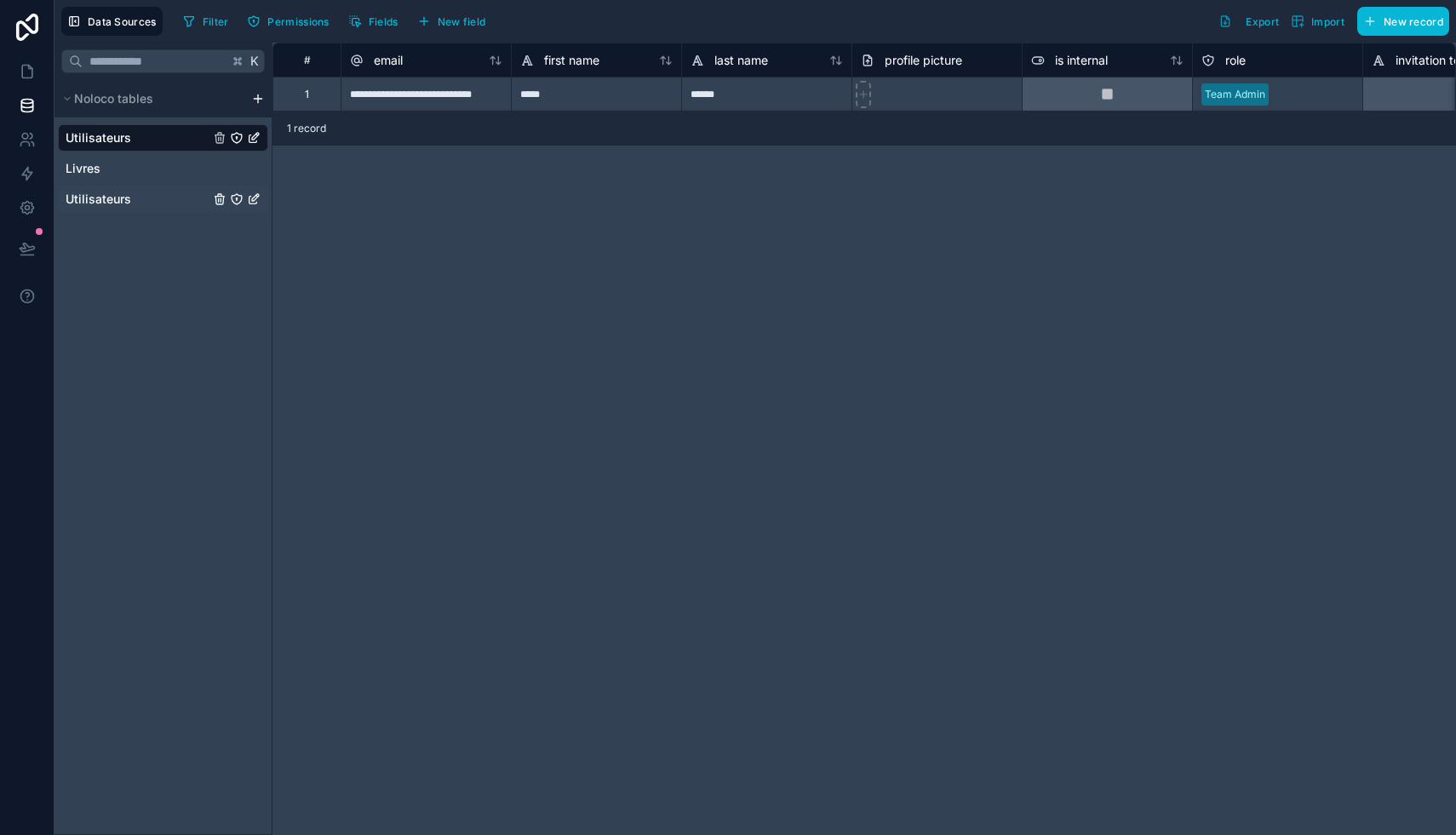 click on "Utilisateurs" at bounding box center (98, 199) 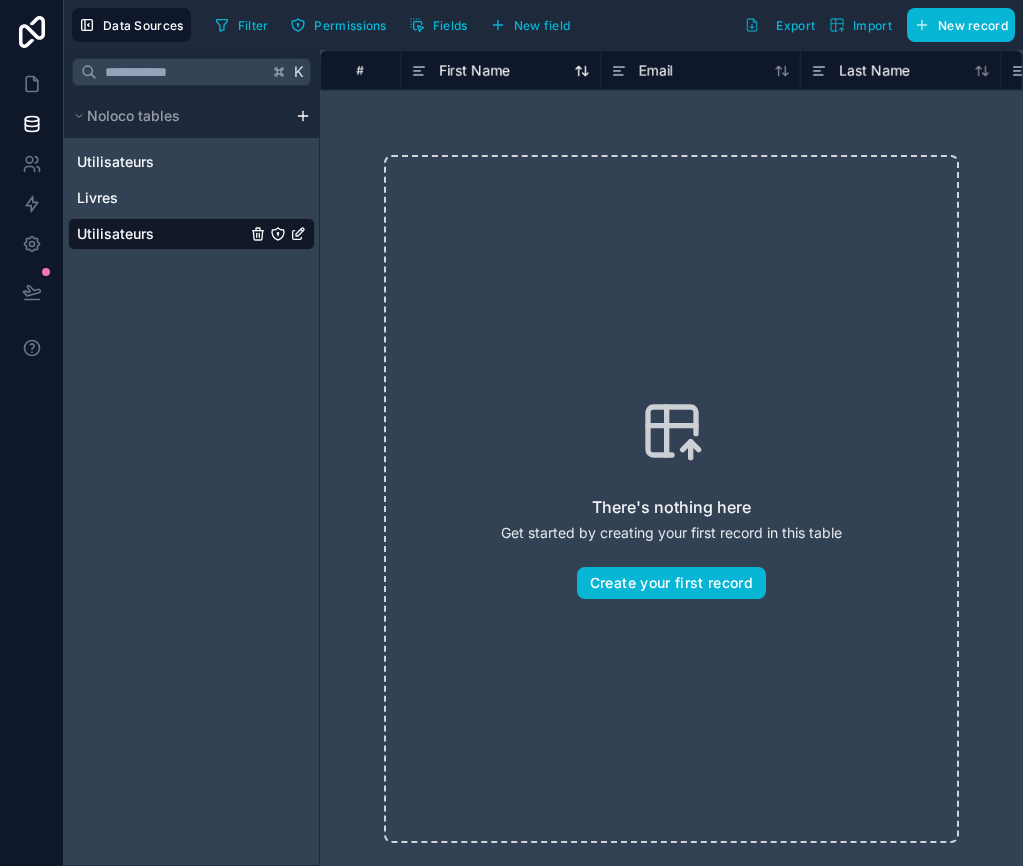 click on "First Name" at bounding box center [474, 71] 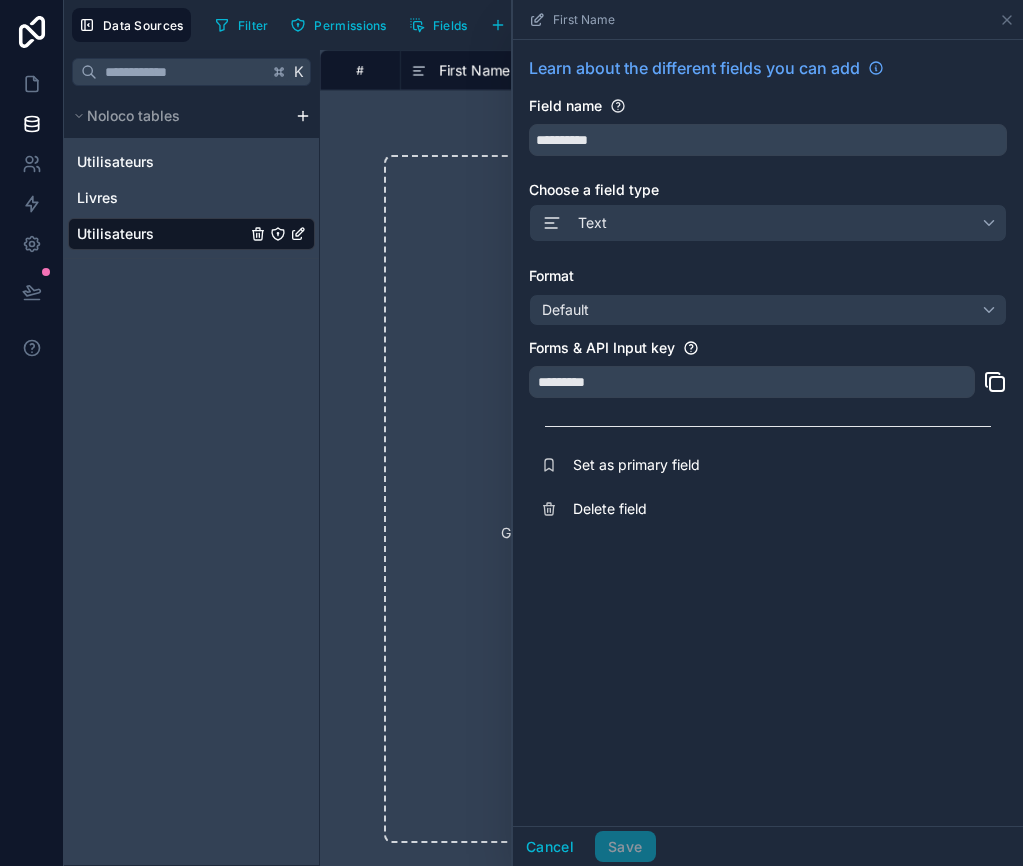 click on "First Name" at bounding box center (474, 71) 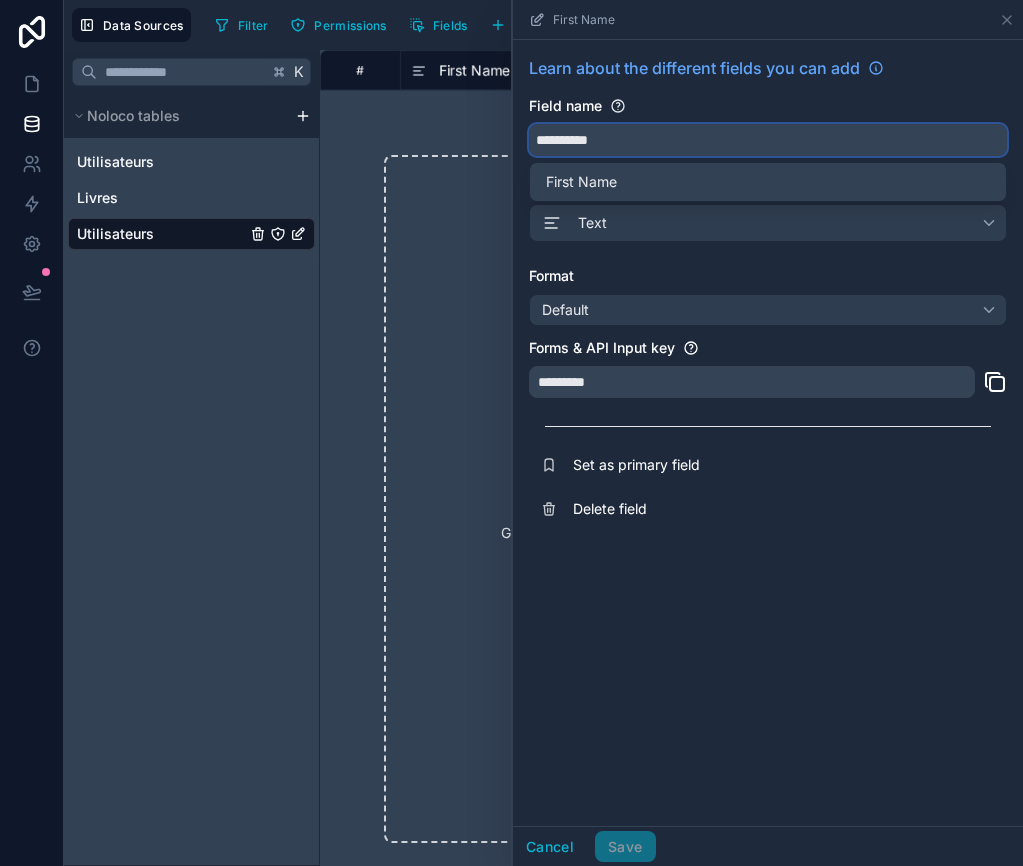 drag, startPoint x: 618, startPoint y: 138, endPoint x: 438, endPoint y: 149, distance: 180.3358 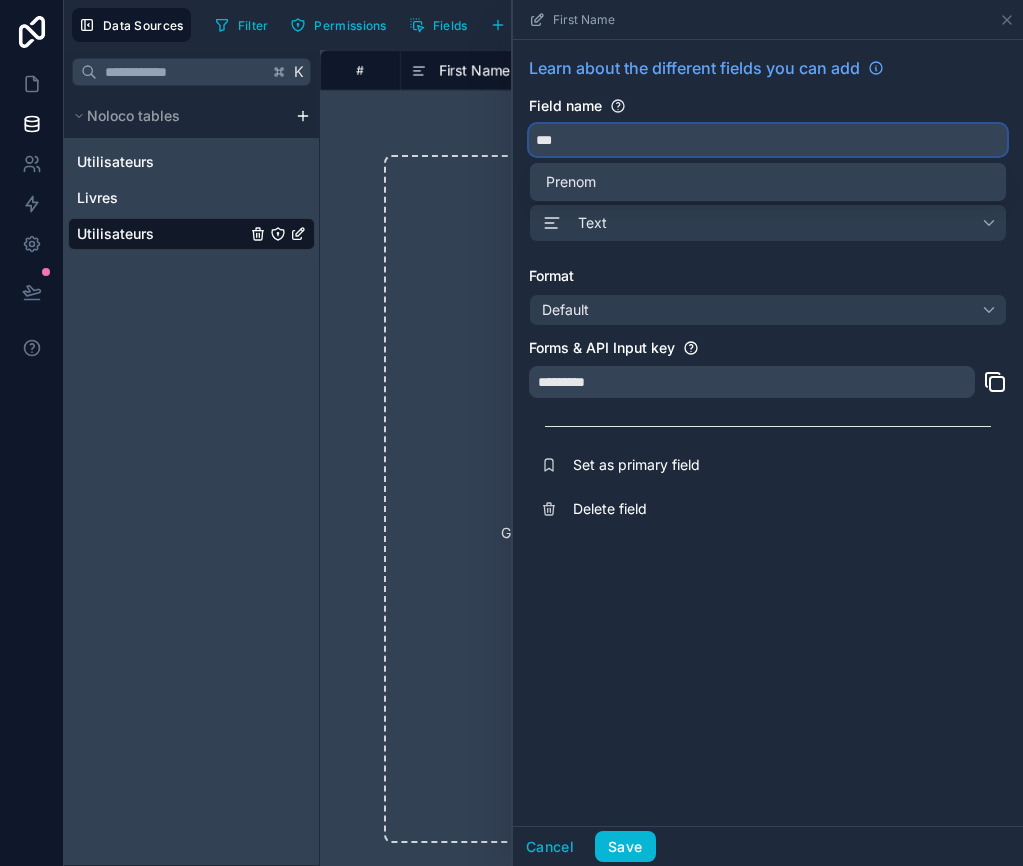 click on "***" at bounding box center (768, 140) 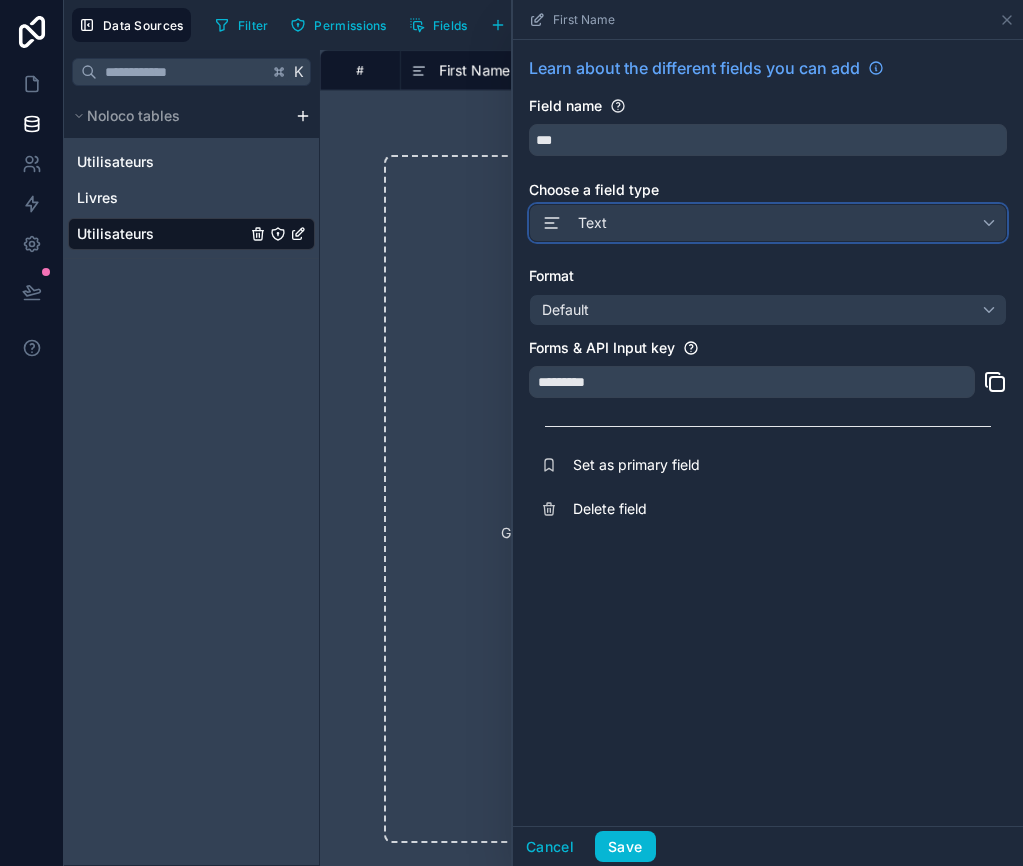 click on "Text" at bounding box center [768, 223] 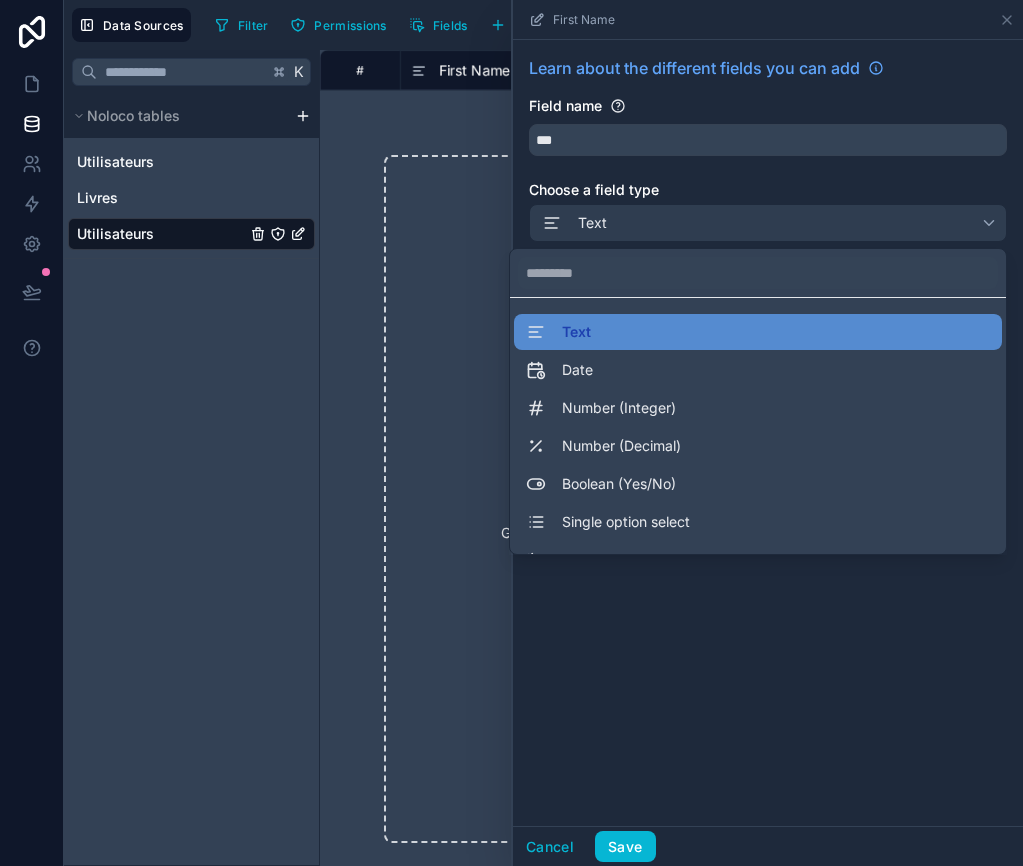 click at bounding box center (768, 433) 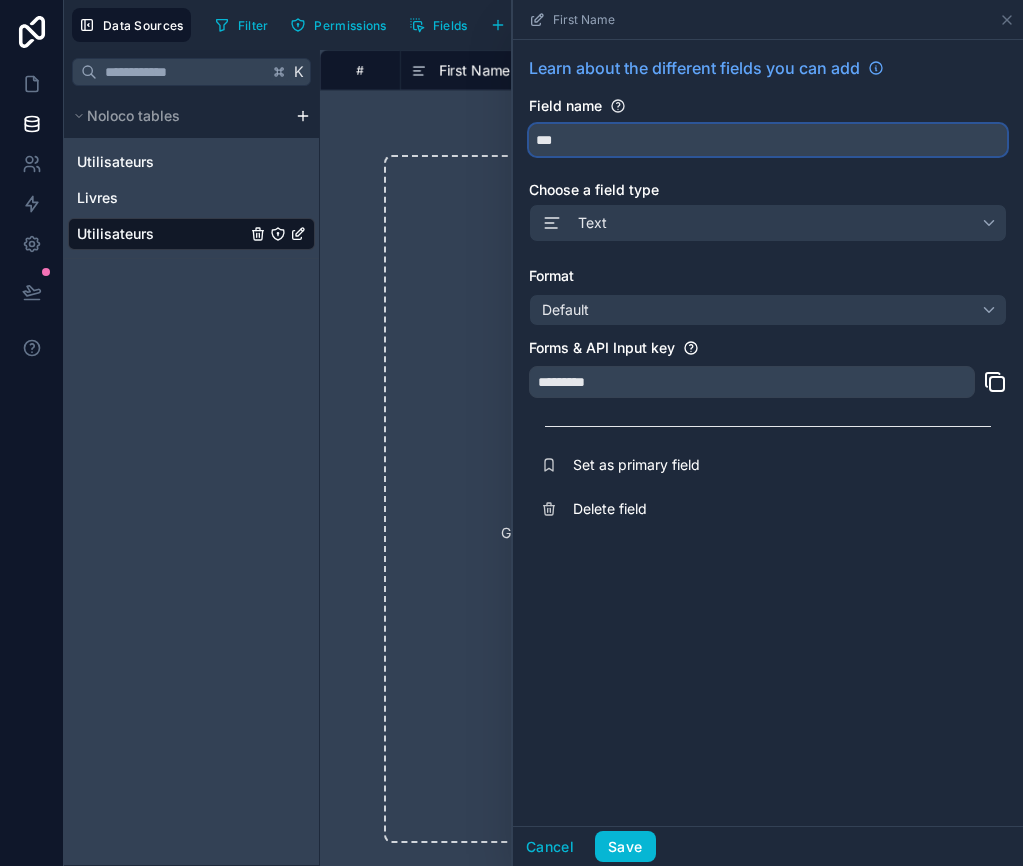 click on "***" at bounding box center [768, 140] 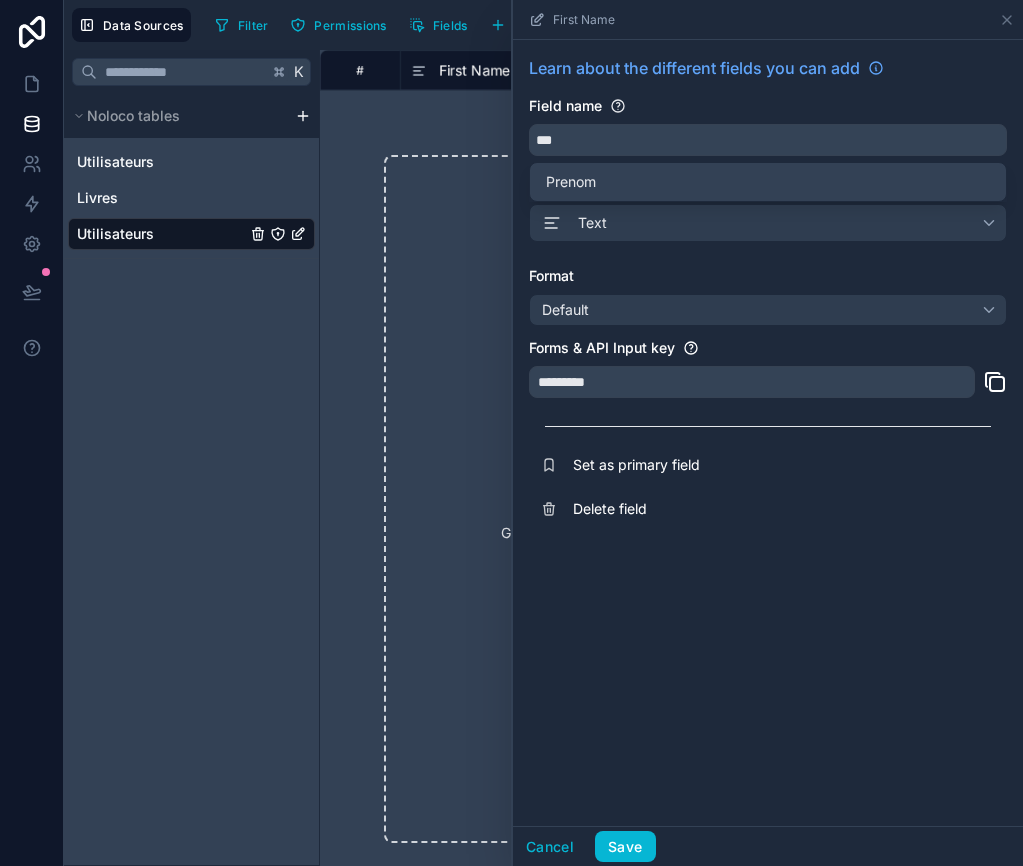 click on "Field name" at bounding box center [768, 106] 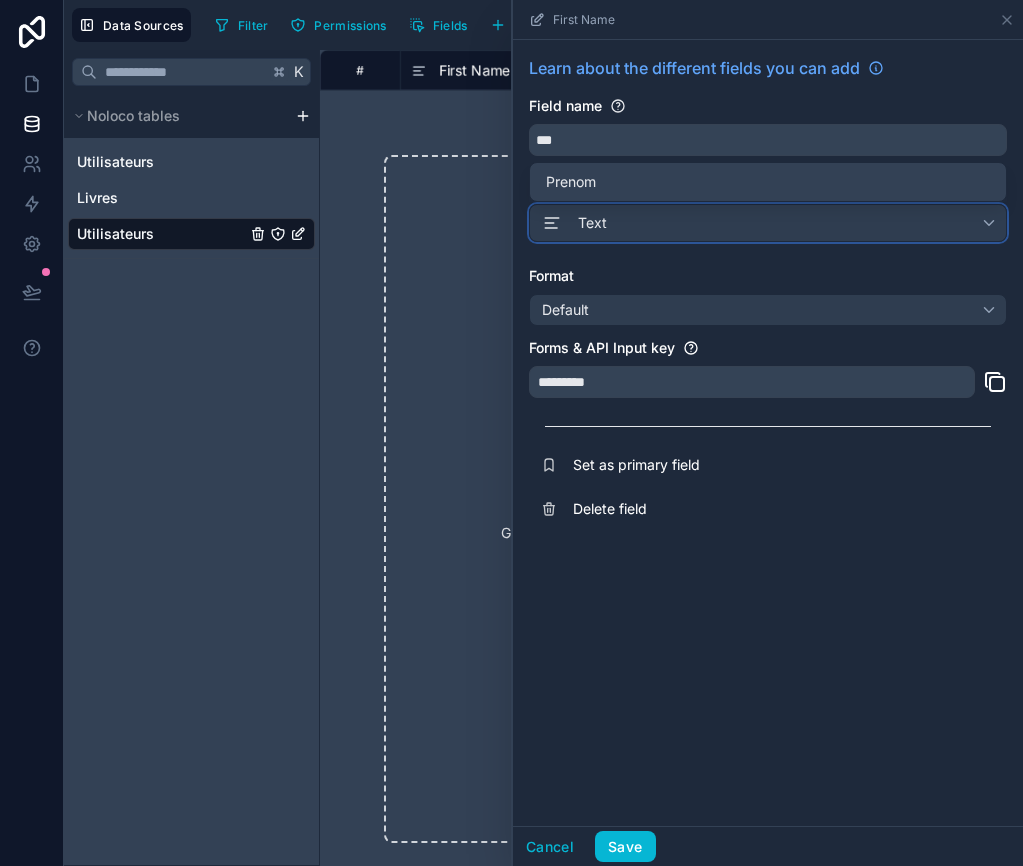click on "Text" at bounding box center (768, 223) 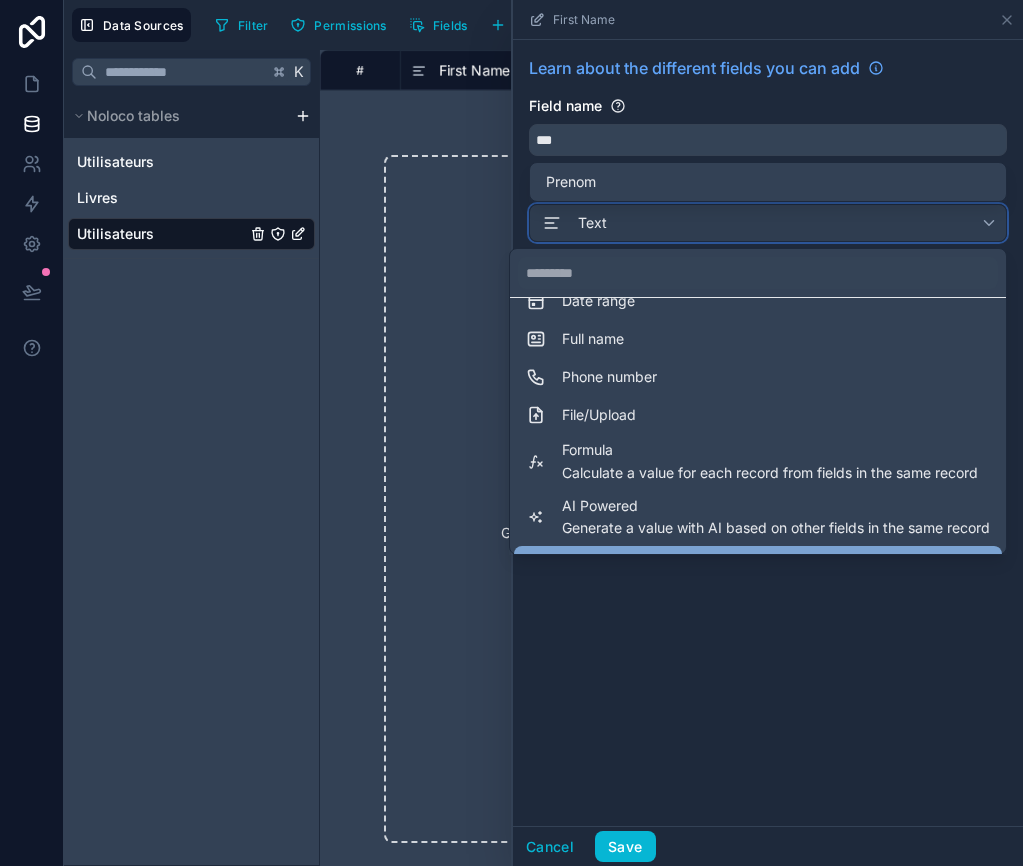 scroll, scrollTop: 406, scrollLeft: 0, axis: vertical 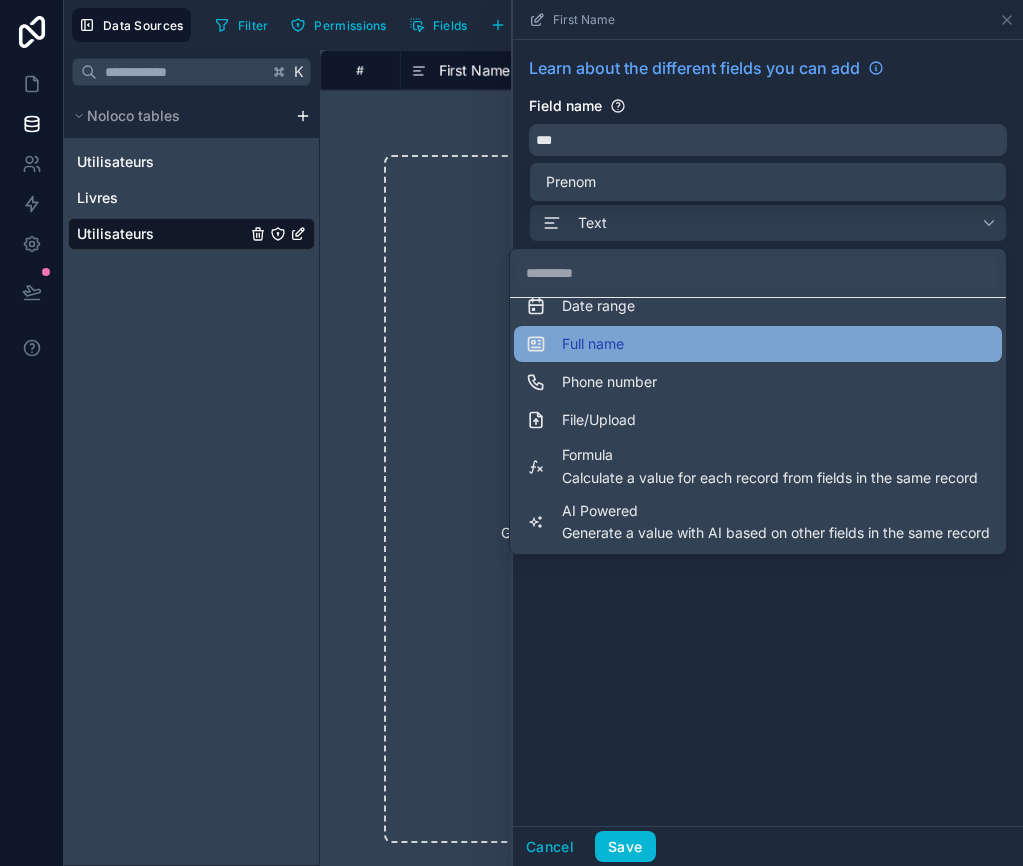 click on "Full name" at bounding box center (593, 344) 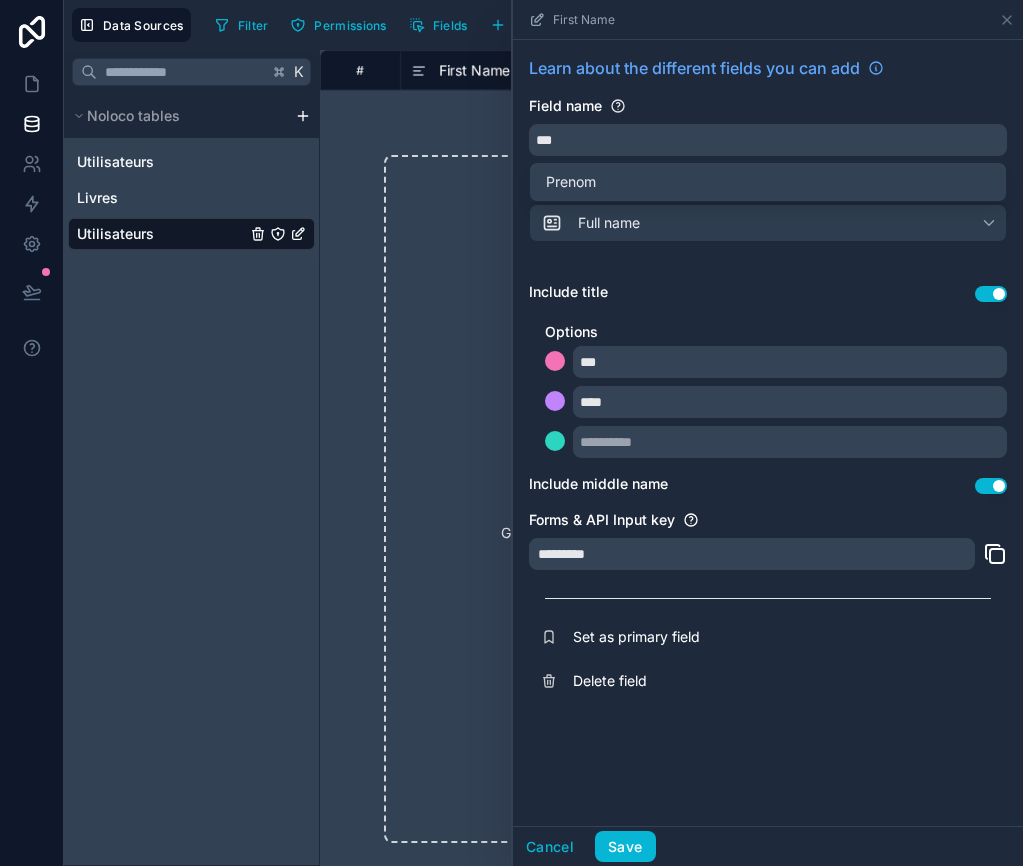 click on "Include title Use setting" at bounding box center [768, 294] 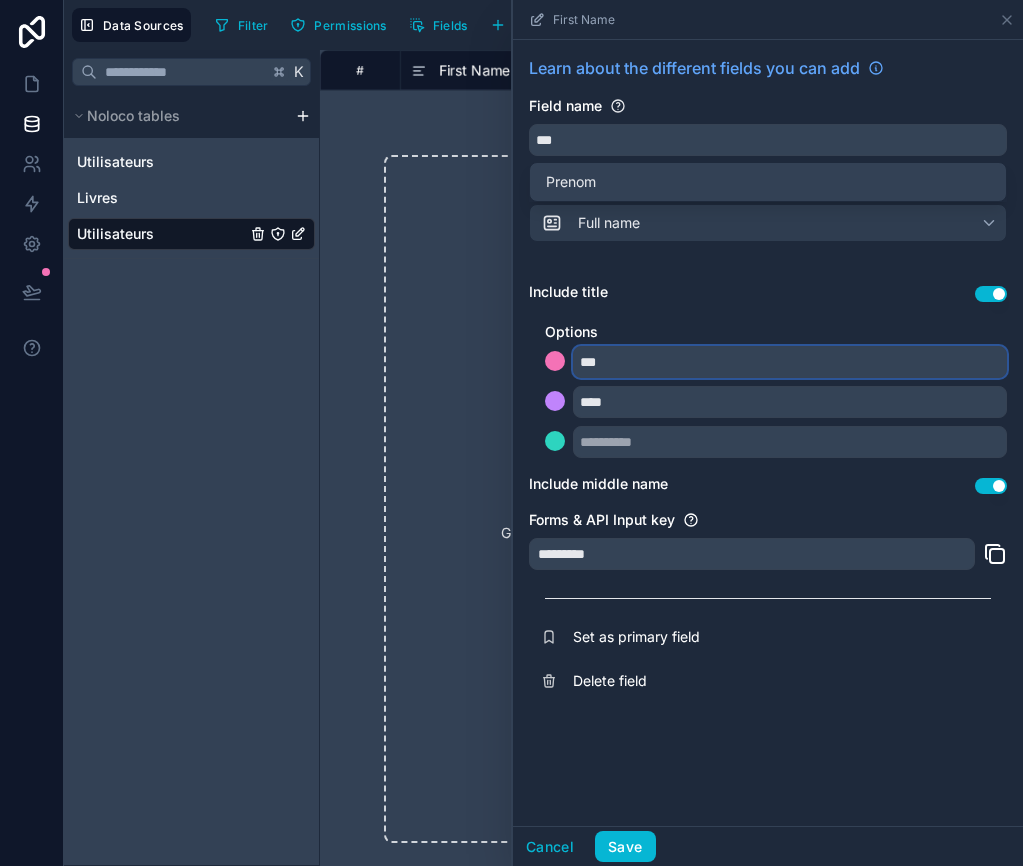 click on "***" at bounding box center [790, 362] 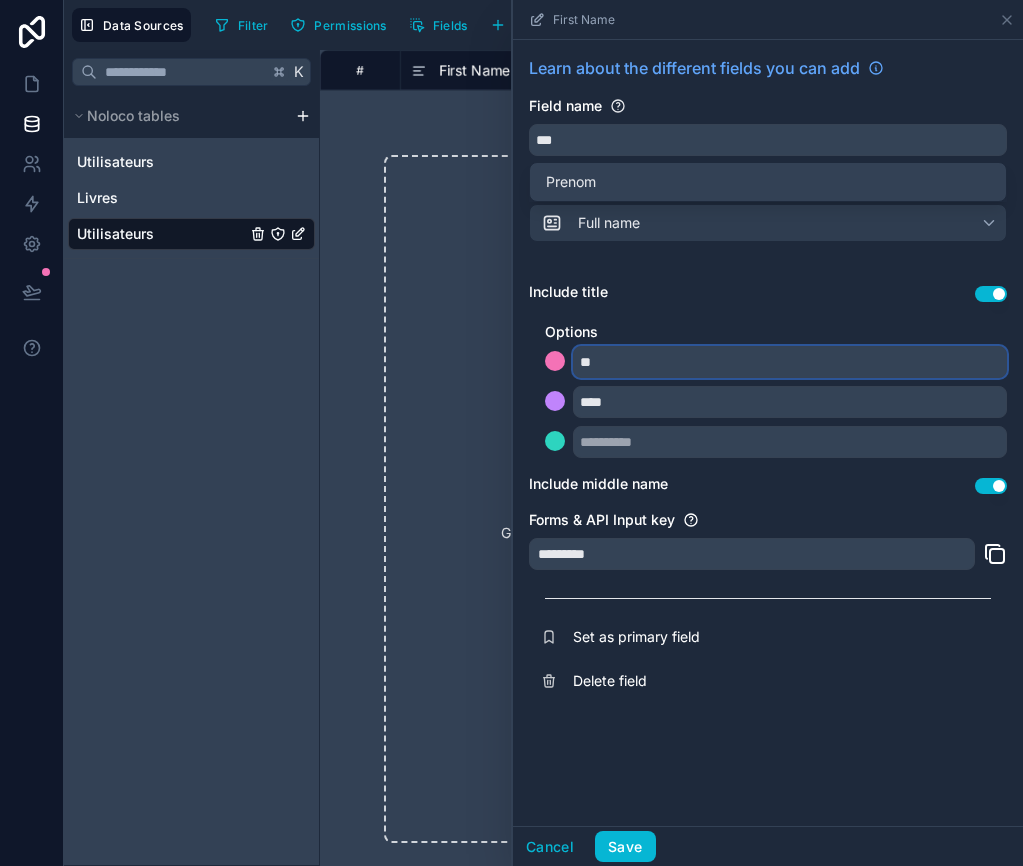 type on "**" 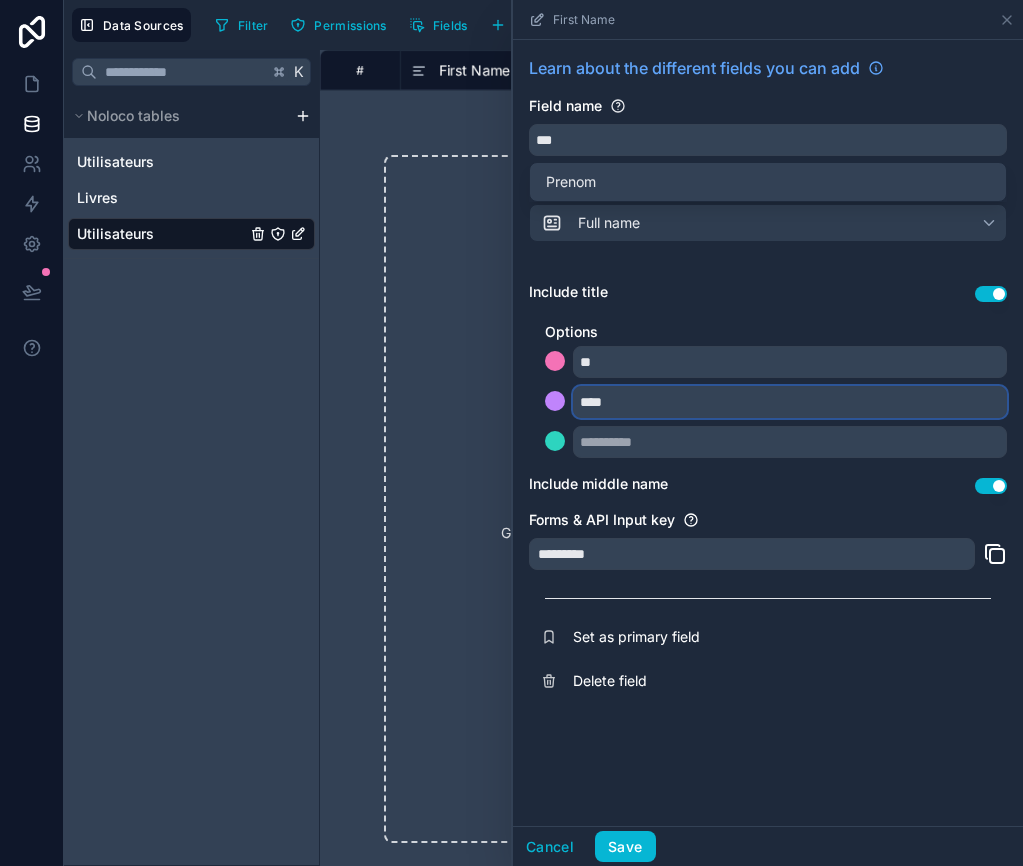 click on "****" at bounding box center [790, 402] 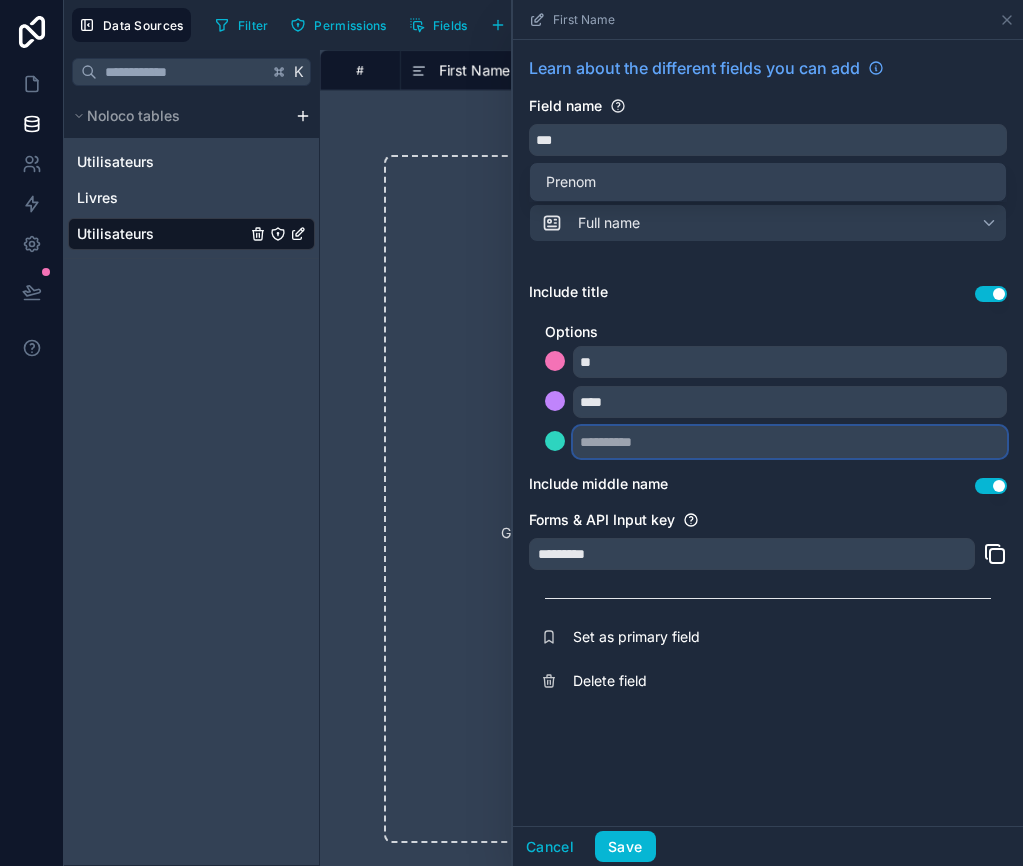 click at bounding box center [790, 442] 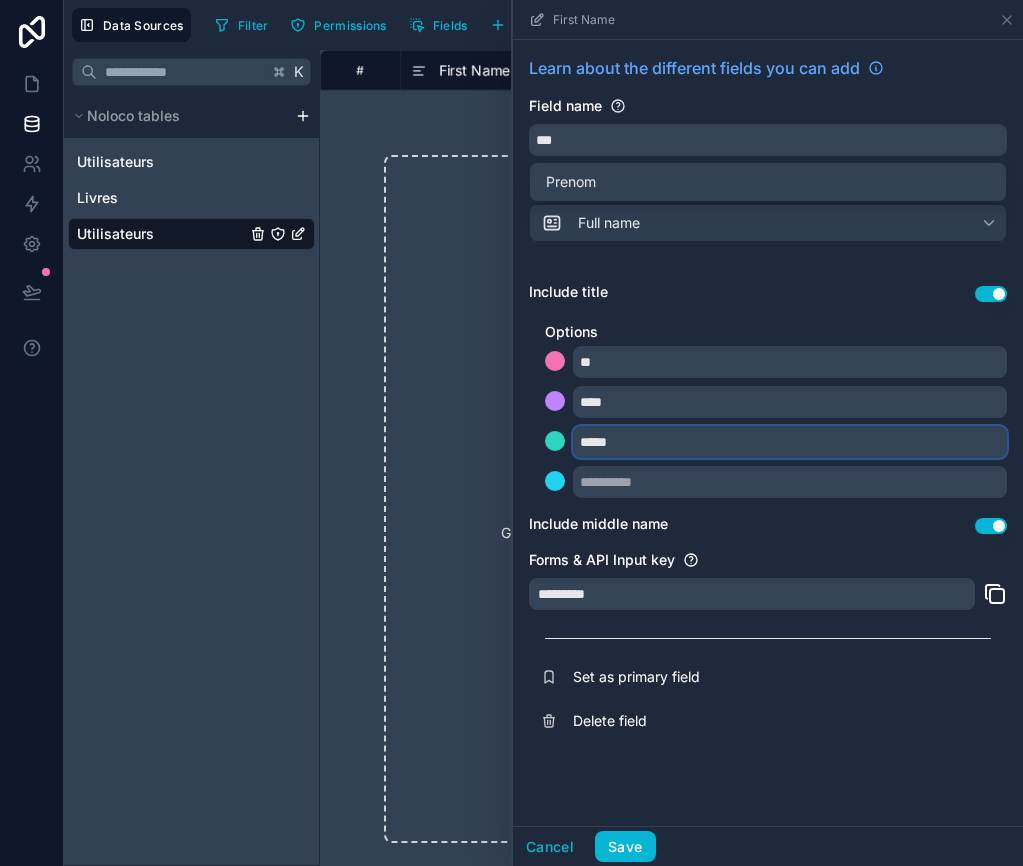 type on "*****" 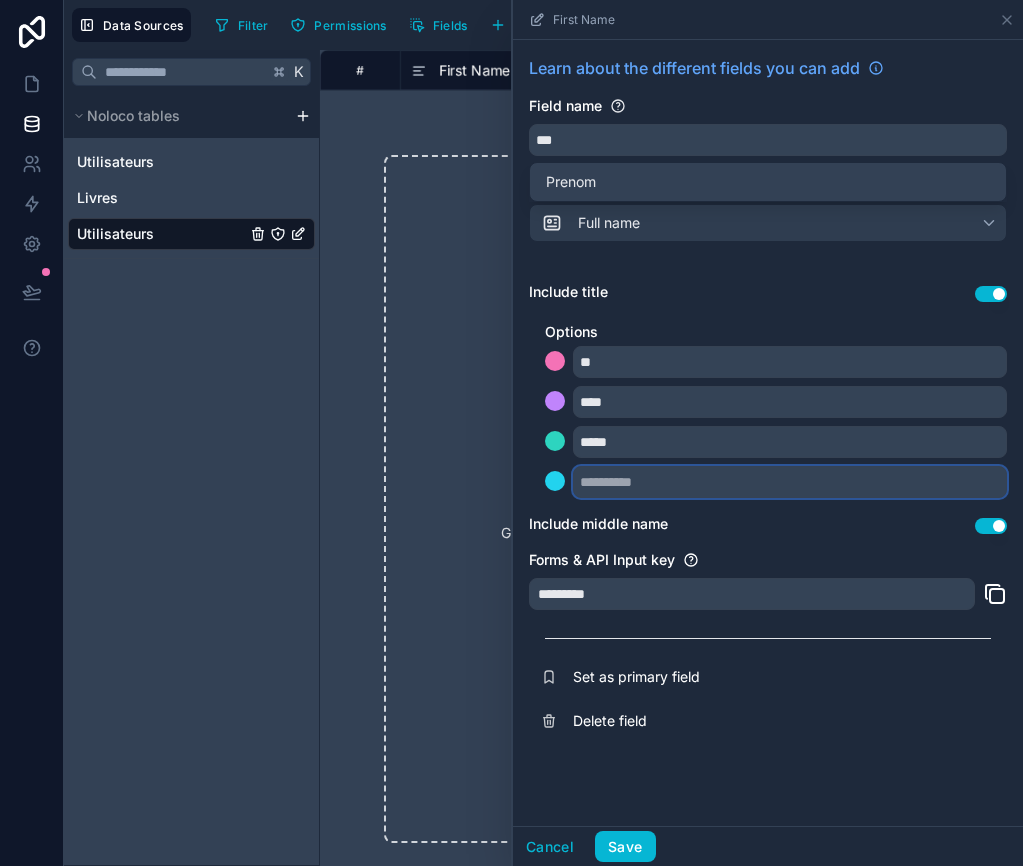 click at bounding box center [790, 482] 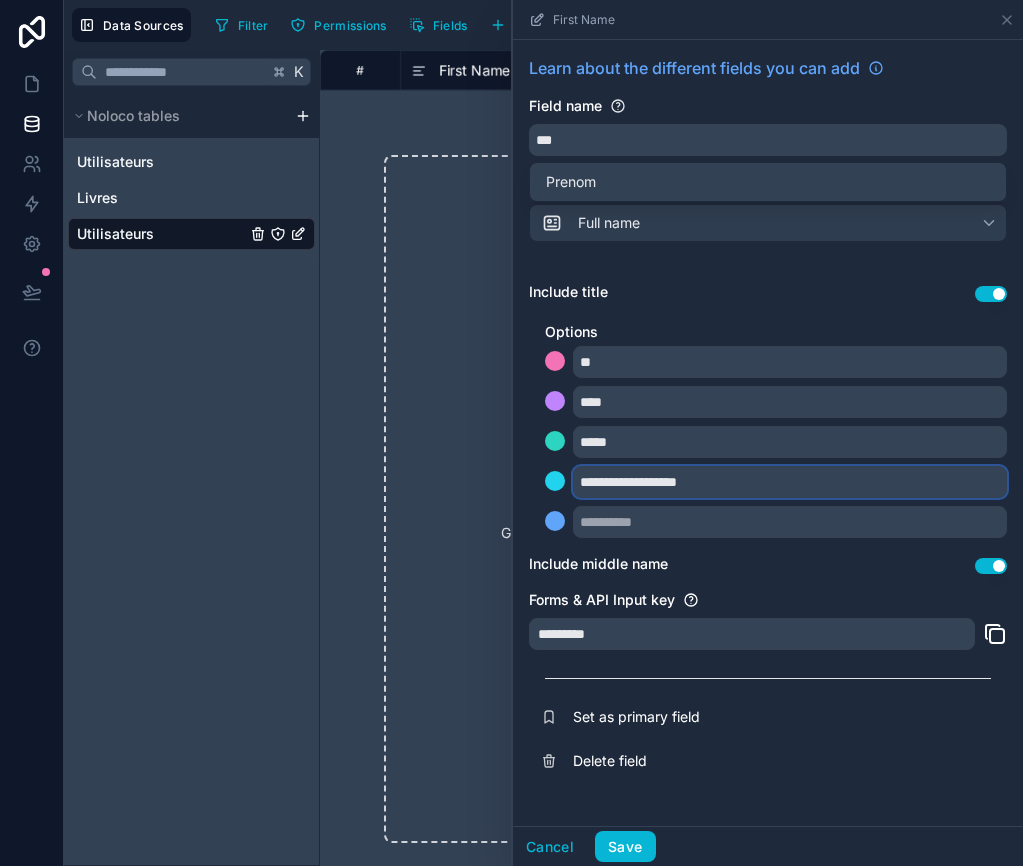 type on "**********" 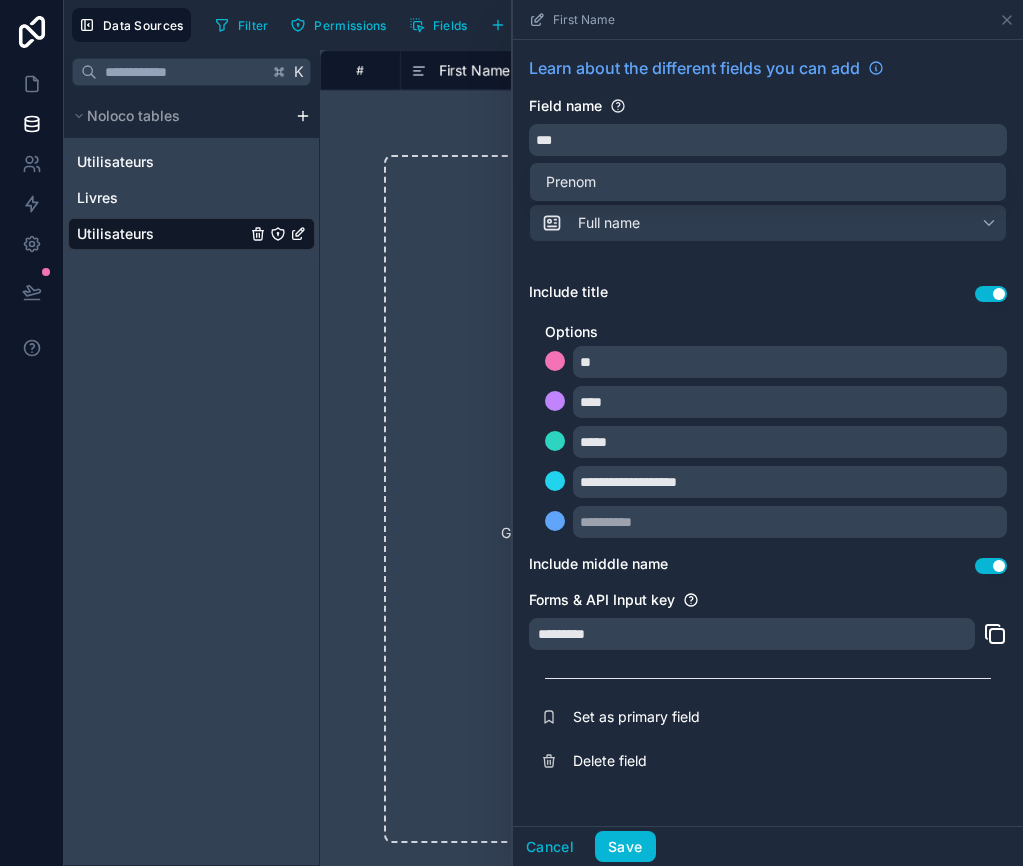 click on "Include middle name Use setting" at bounding box center (768, 566) 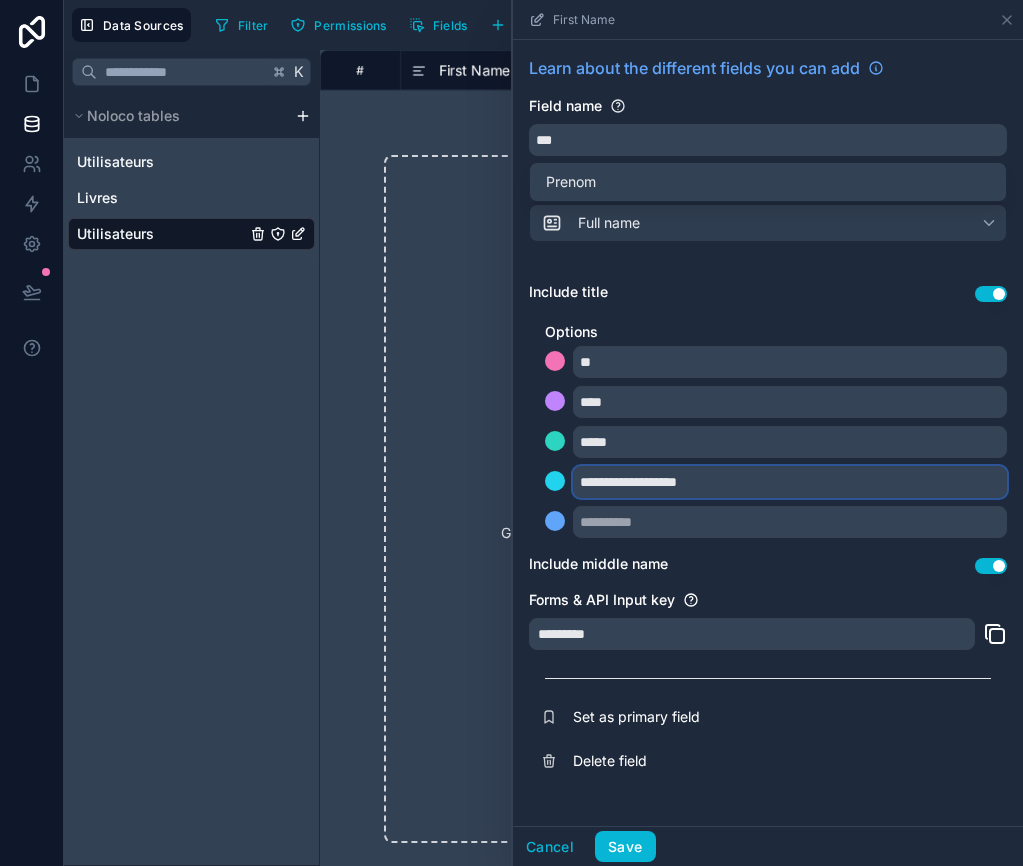 drag, startPoint x: 739, startPoint y: 475, endPoint x: 568, endPoint y: 471, distance: 171.04678 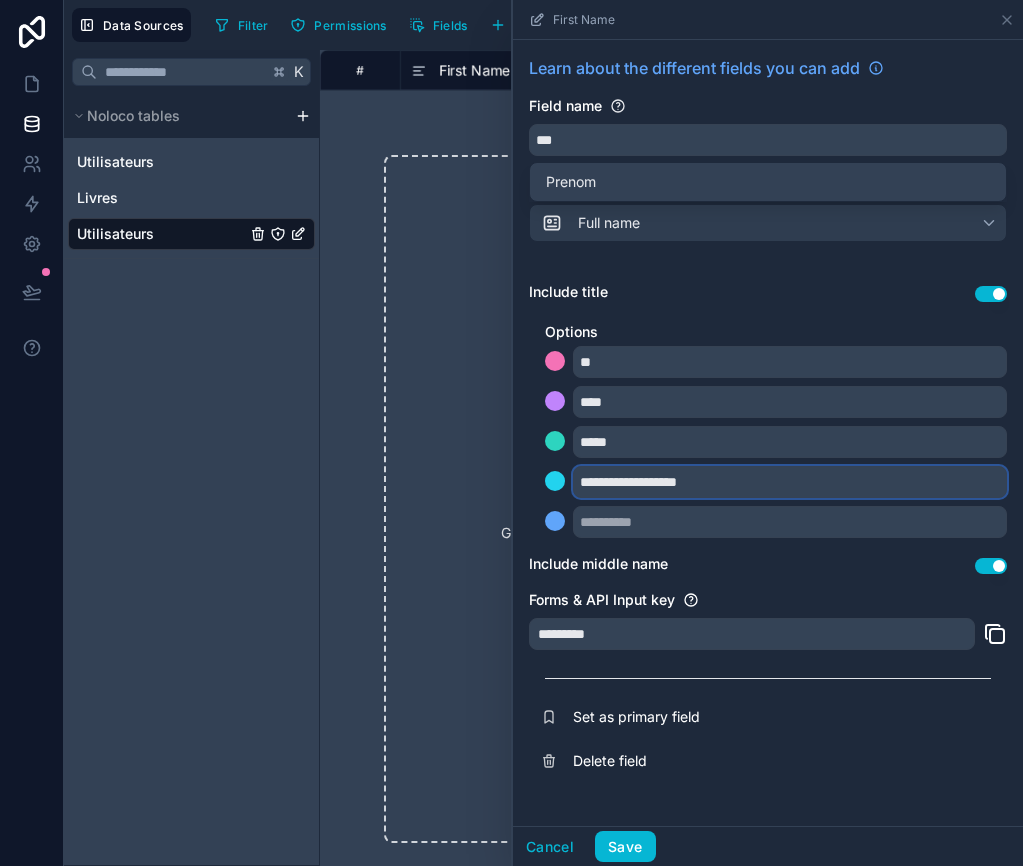 click on "**********" at bounding box center (776, 482) 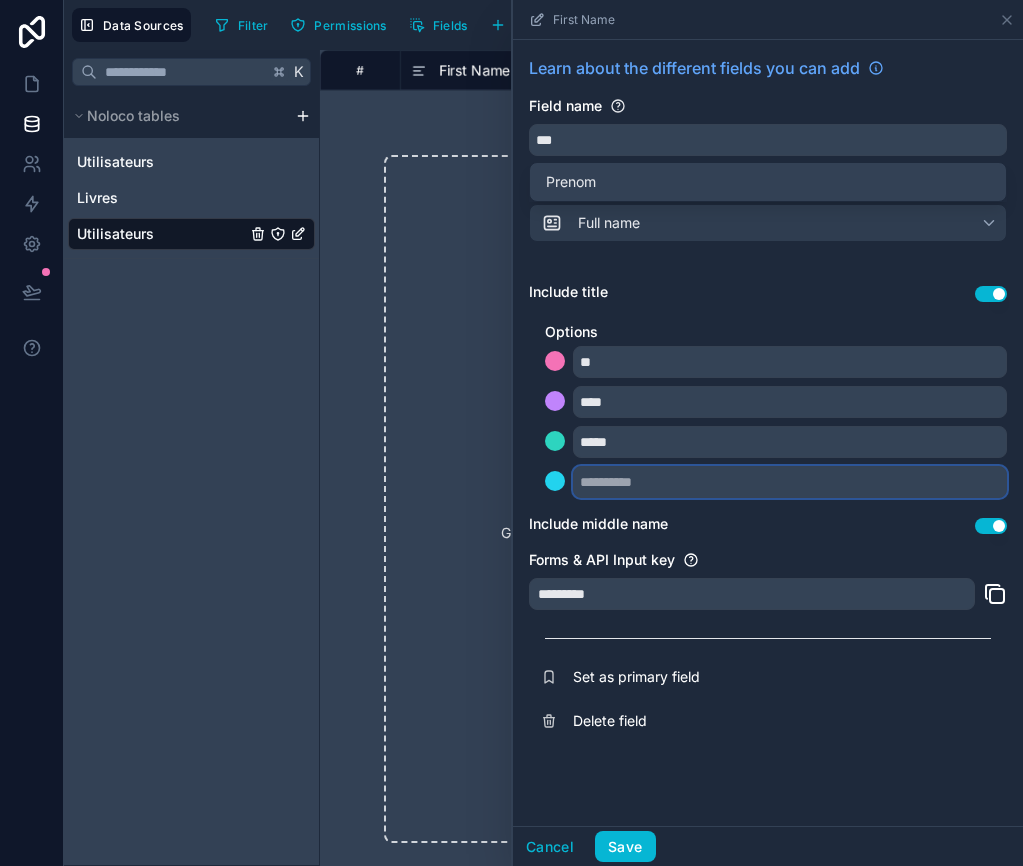 type 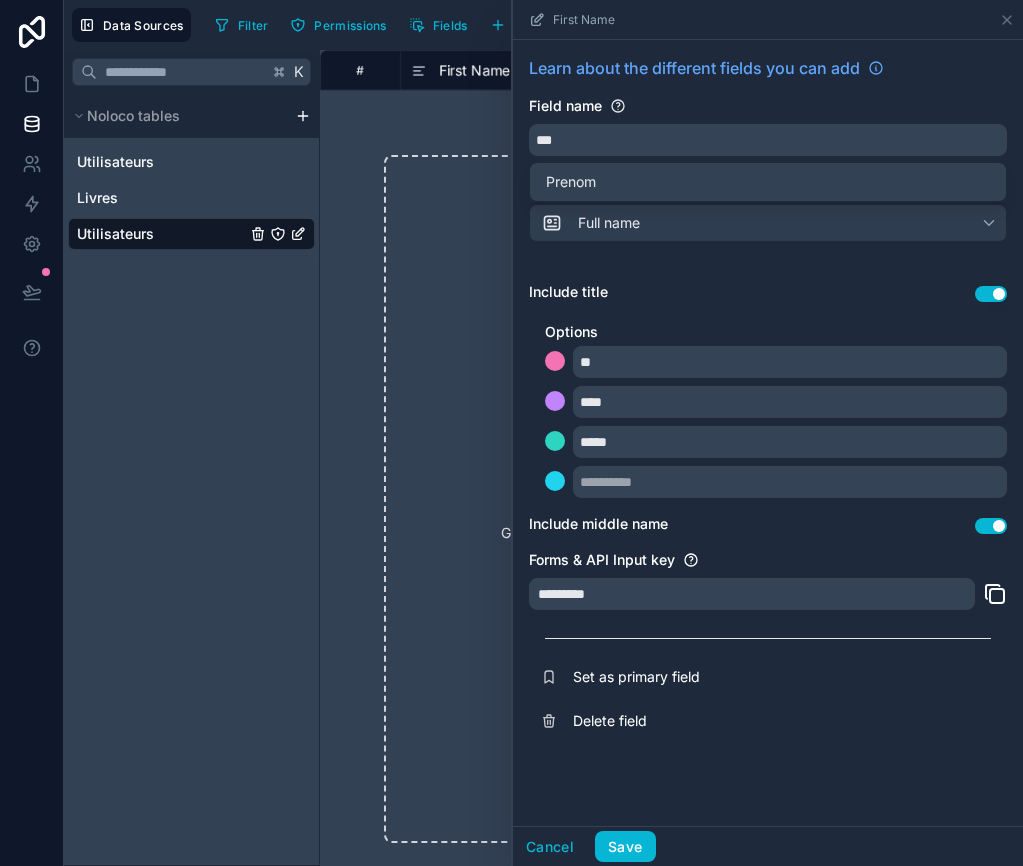 click on "*********" at bounding box center (752, 594) 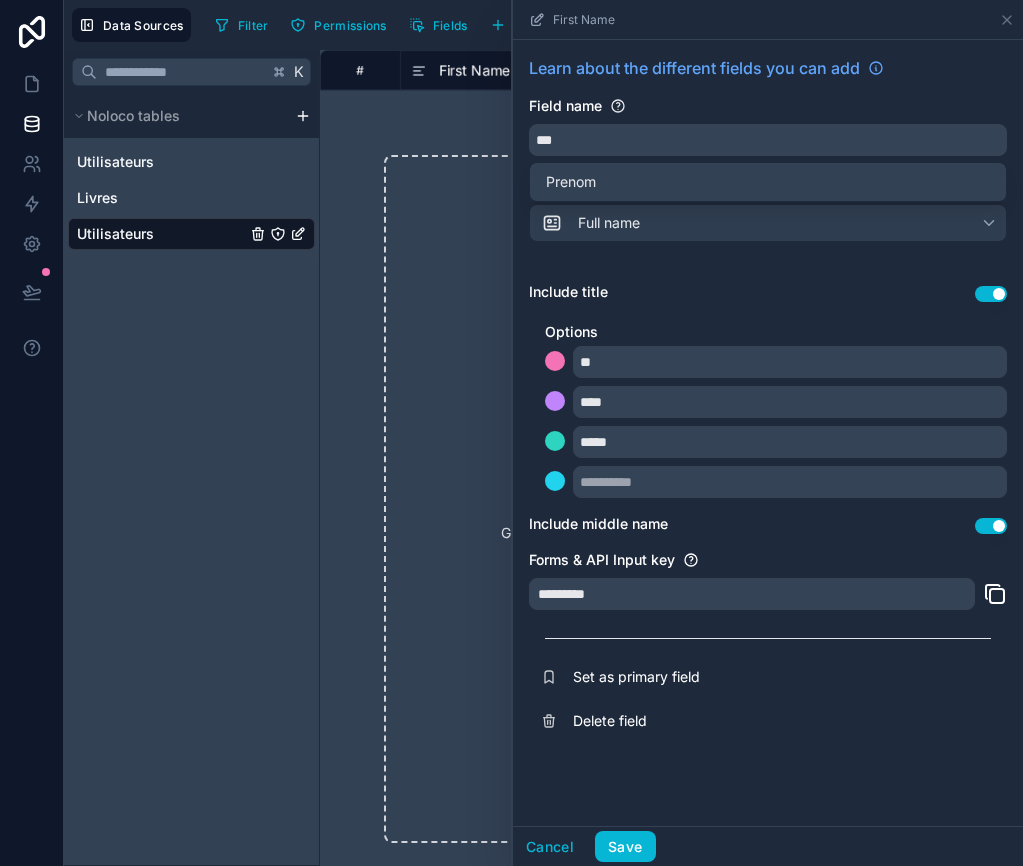 click on "Use setting" at bounding box center [991, 526] 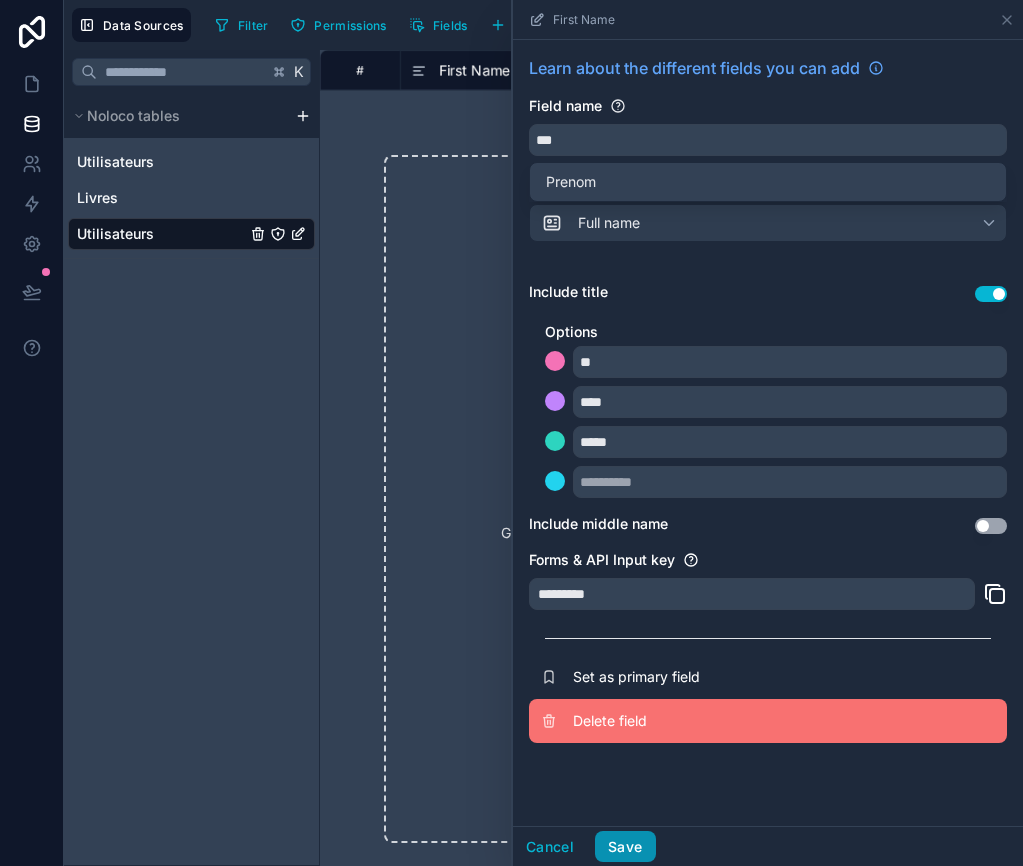 drag, startPoint x: 628, startPoint y: 842, endPoint x: 764, endPoint y: 706, distance: 192.33304 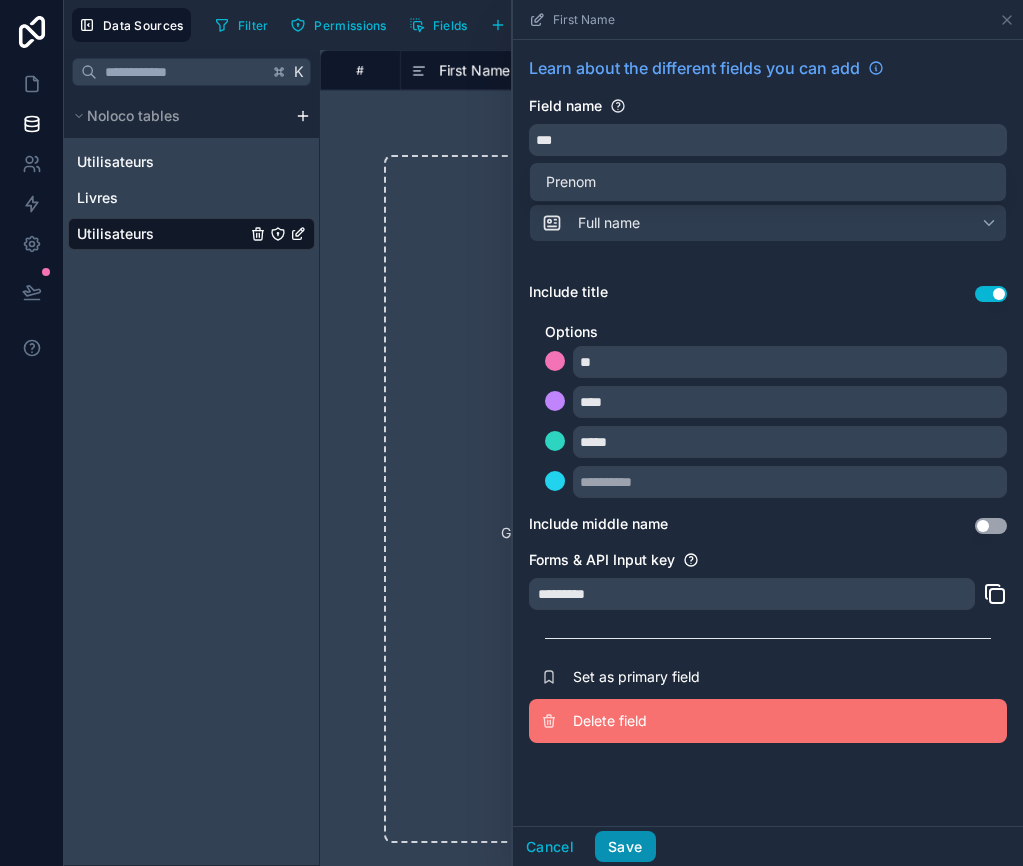 click on "First Name Learn about the different fields you can add Field name *** Choose a field type Full name Include title Use setting Options ** **** ***** Include middle name Use setting Forms & API Input key ********* Set as primary field Delete field Cancel Save" at bounding box center (767, 433) 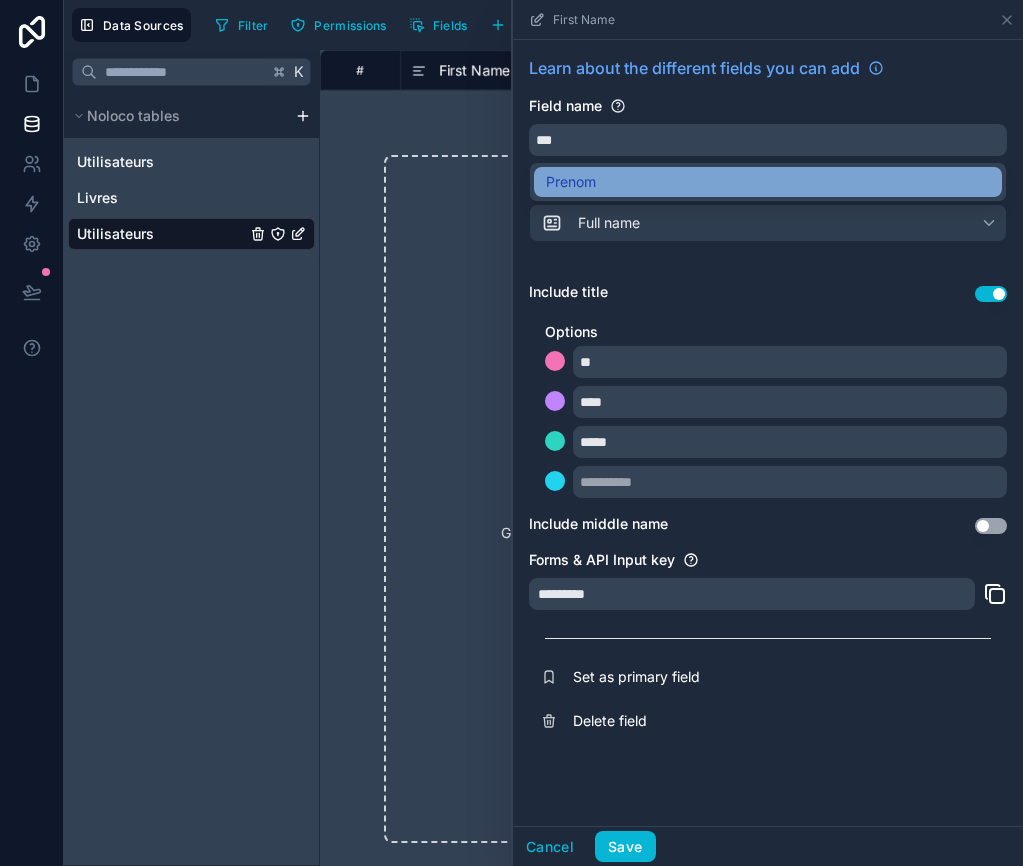 click on "Prenom" at bounding box center [768, 182] 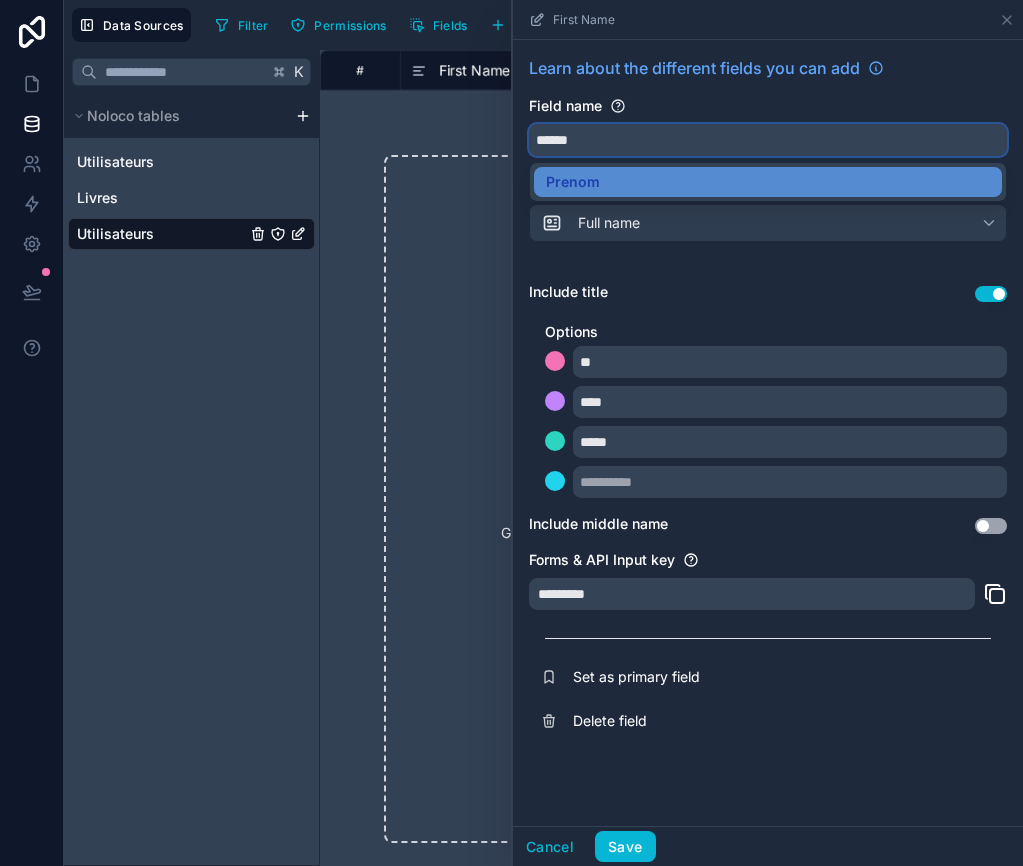 click on "******" at bounding box center (768, 140) 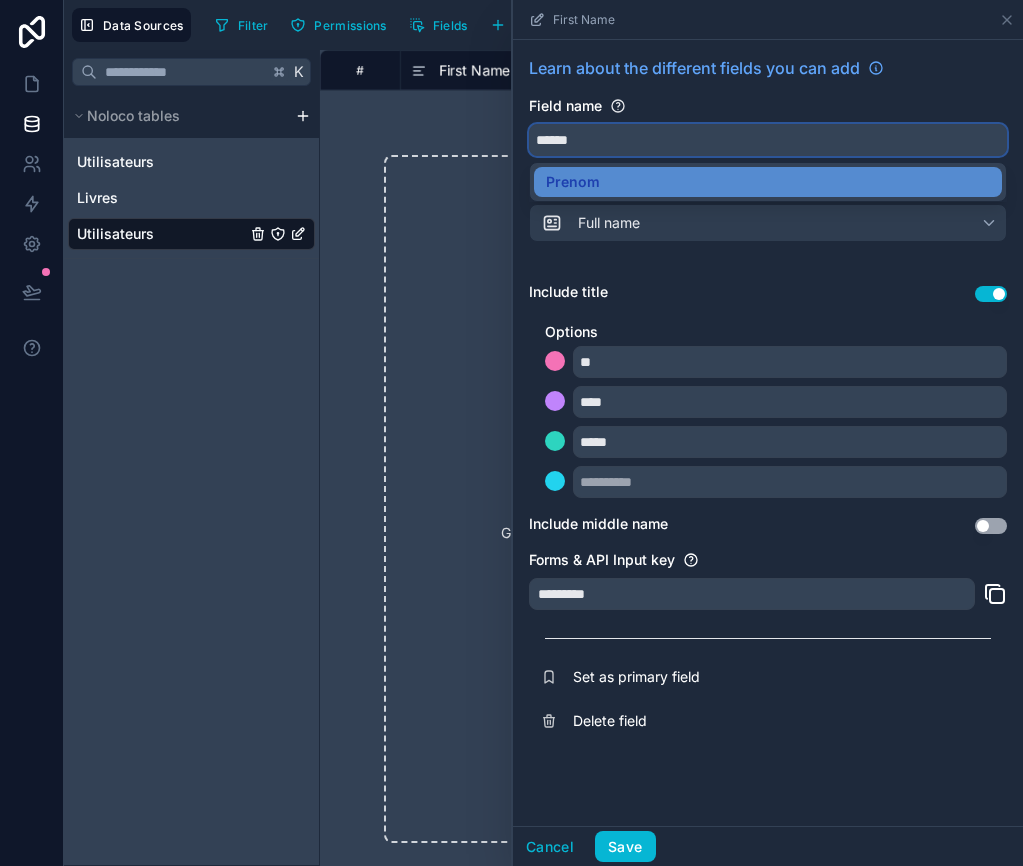 drag, startPoint x: 619, startPoint y: 131, endPoint x: 475, endPoint y: 128, distance: 144.03125 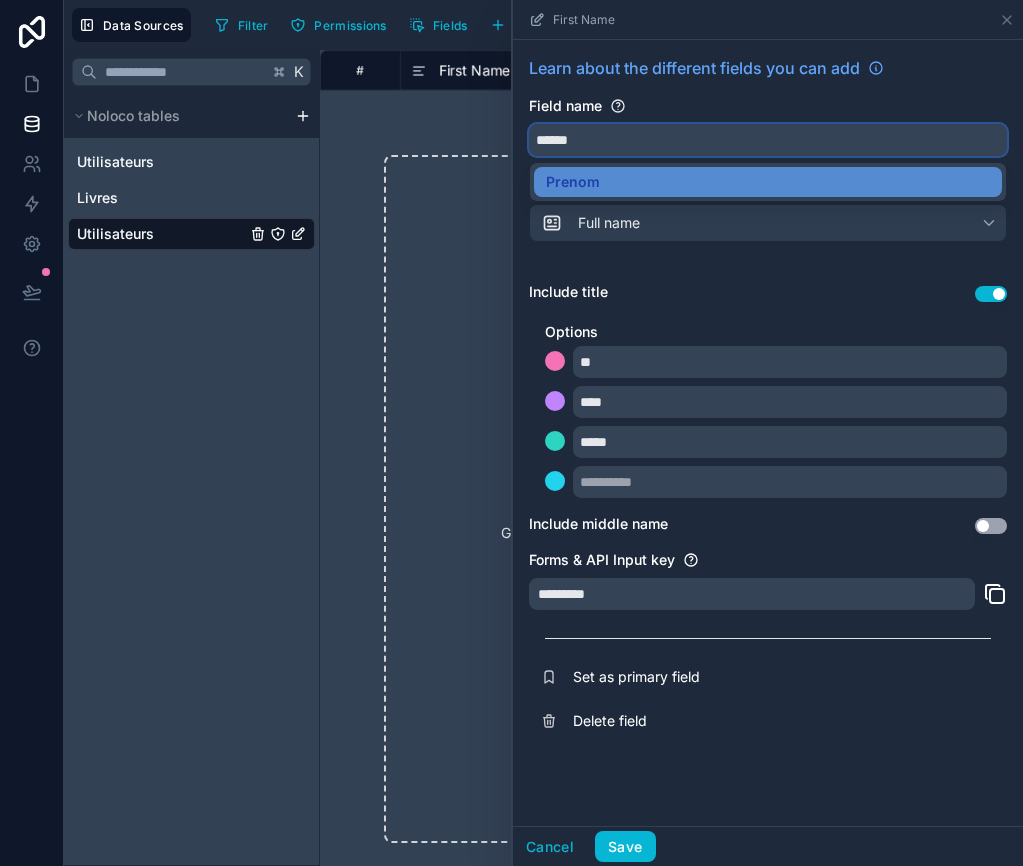 click on "# First Name Email Last Name Profile Picture Is Internal There's nothing here Get started by creating your first record in this table Create your first record First Name Learn about the different fields you can add Field name ****** Choose a field type Full name Include title Use setting Options ** **** ***** Include middle name Use setting Forms & API Input key ********* Set as primary field Delete field Cancel Save" at bounding box center (671, 458) 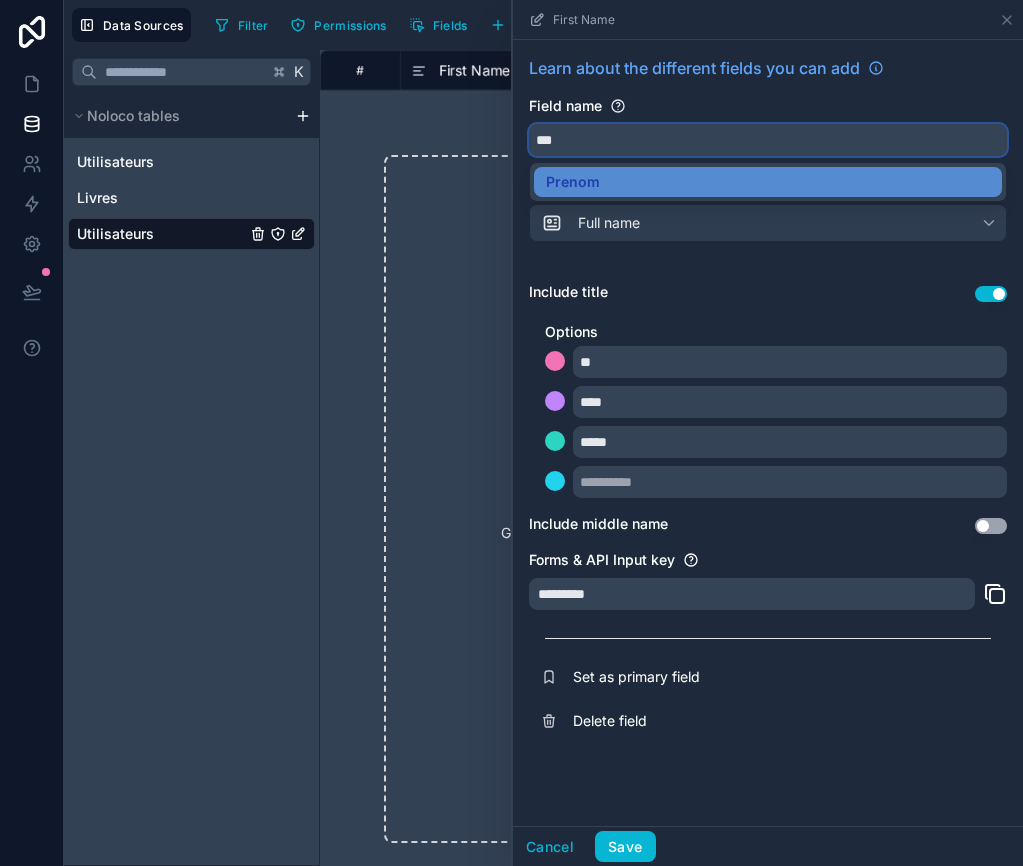 type on "***" 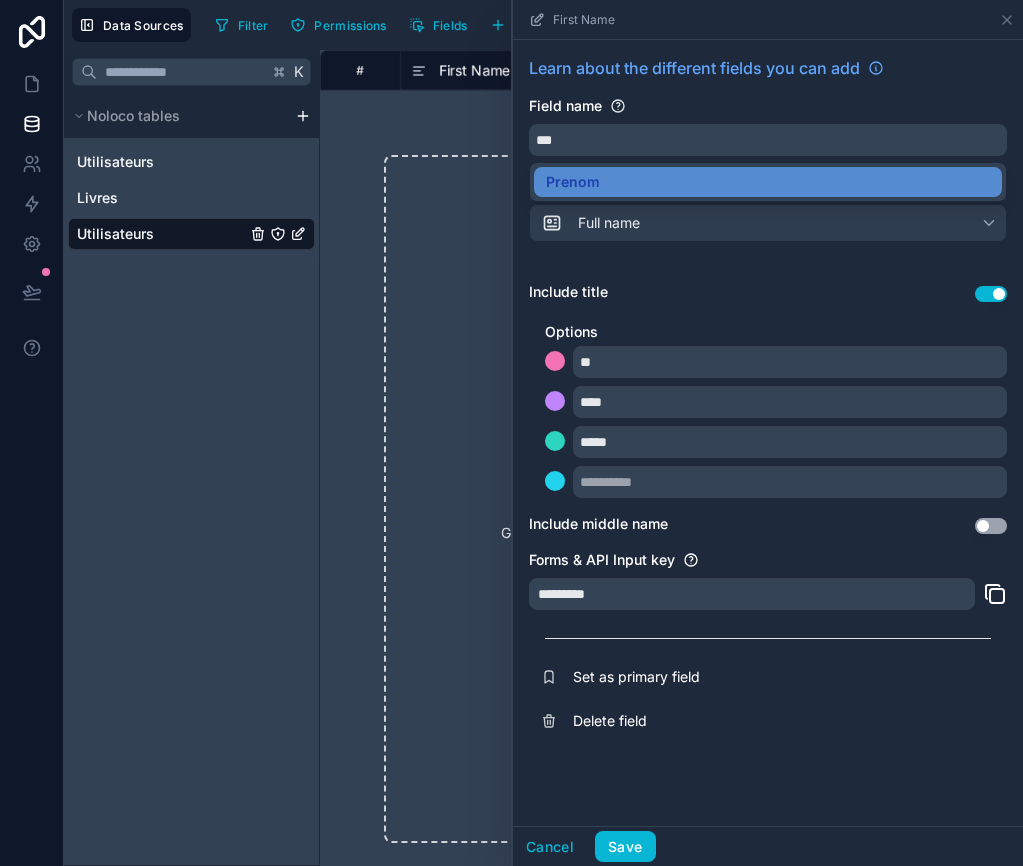 click on "Field name" at bounding box center [768, 106] 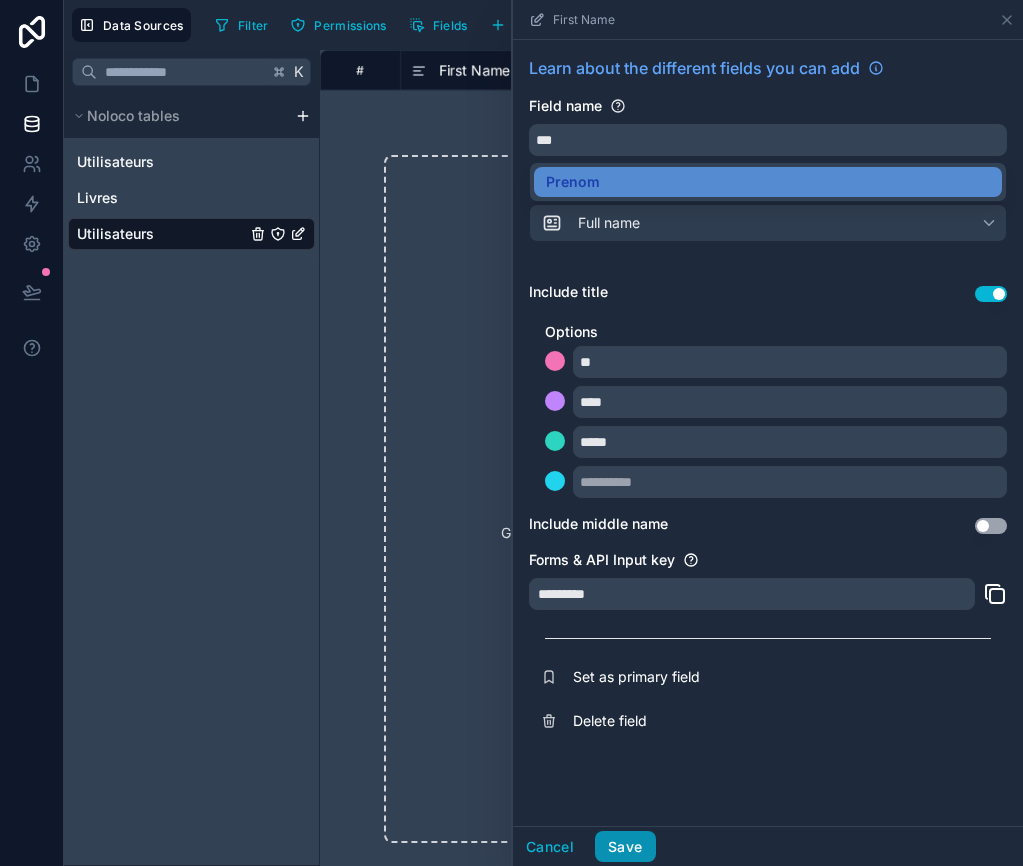 click on "Save" at bounding box center [625, 847] 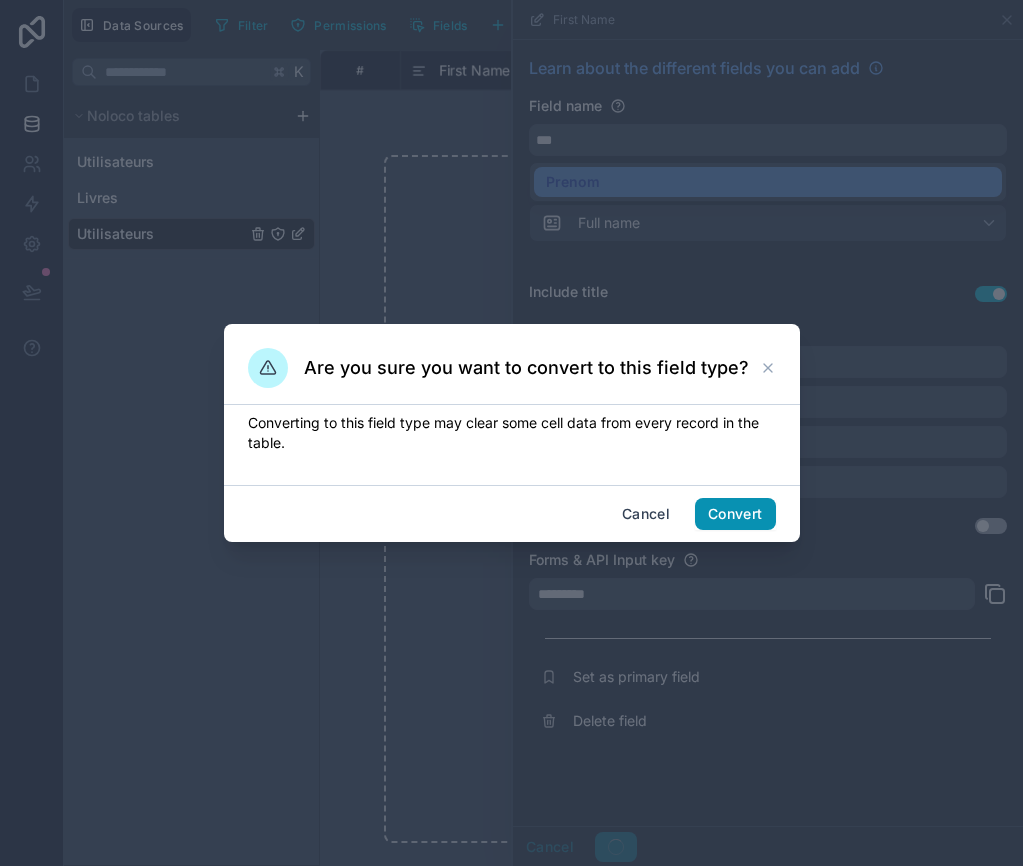 click on "Convert" at bounding box center [735, 514] 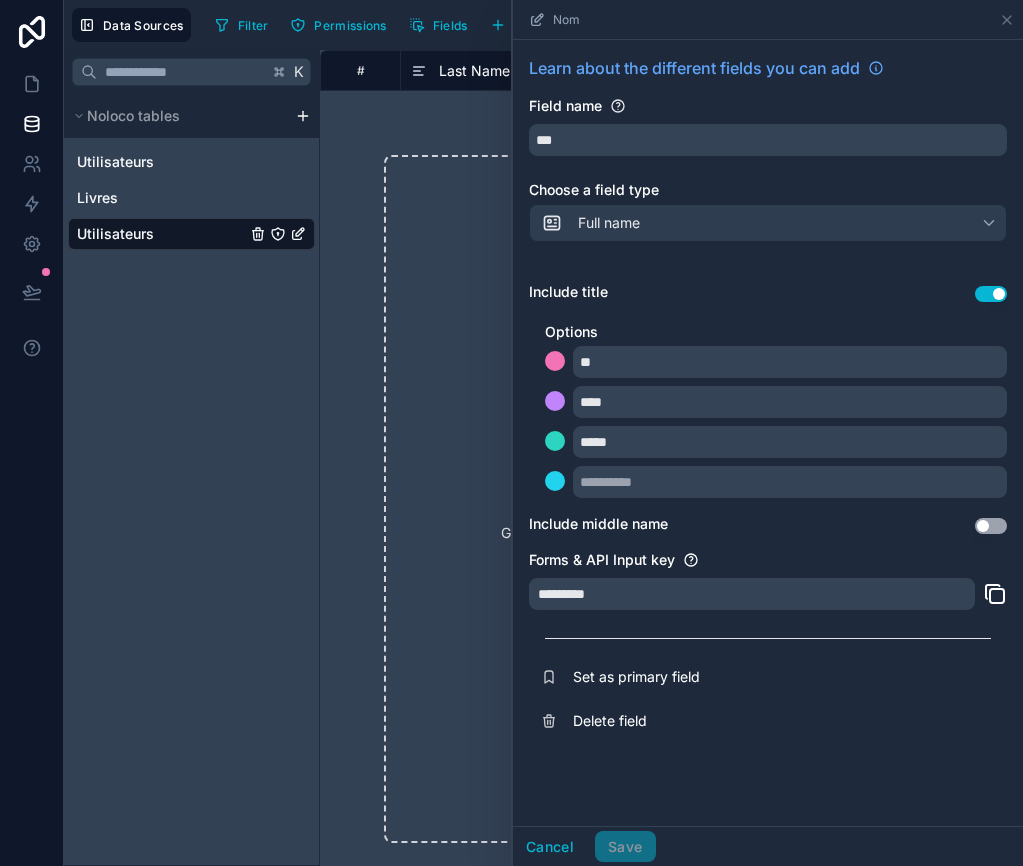 click on "There's nothing here Get started by creating your first record in this table Create your first record" at bounding box center [671, 499] 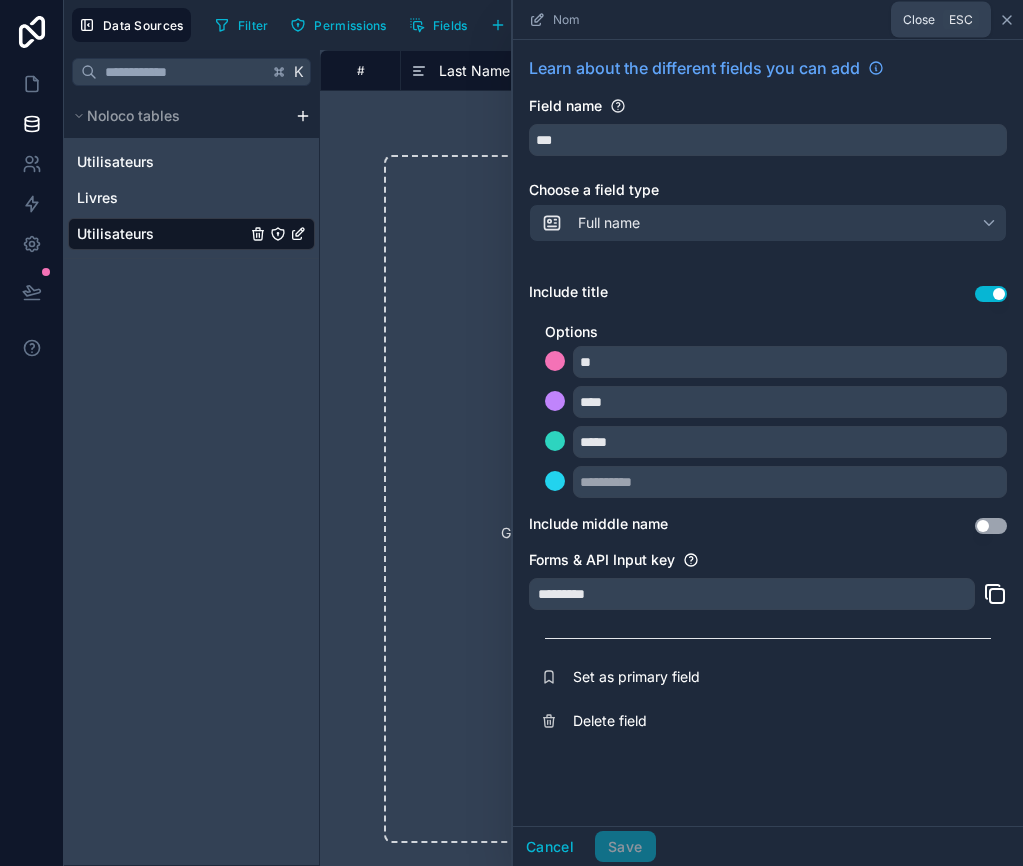 click 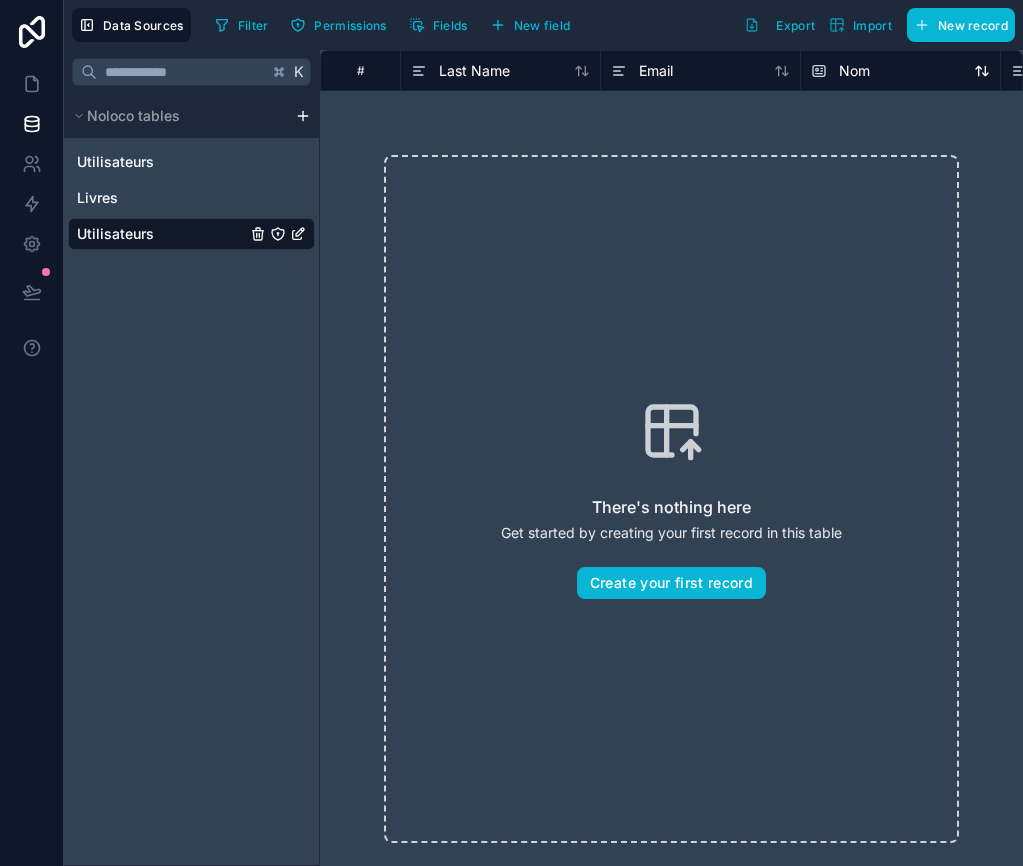 click on "Nom" at bounding box center [900, 71] 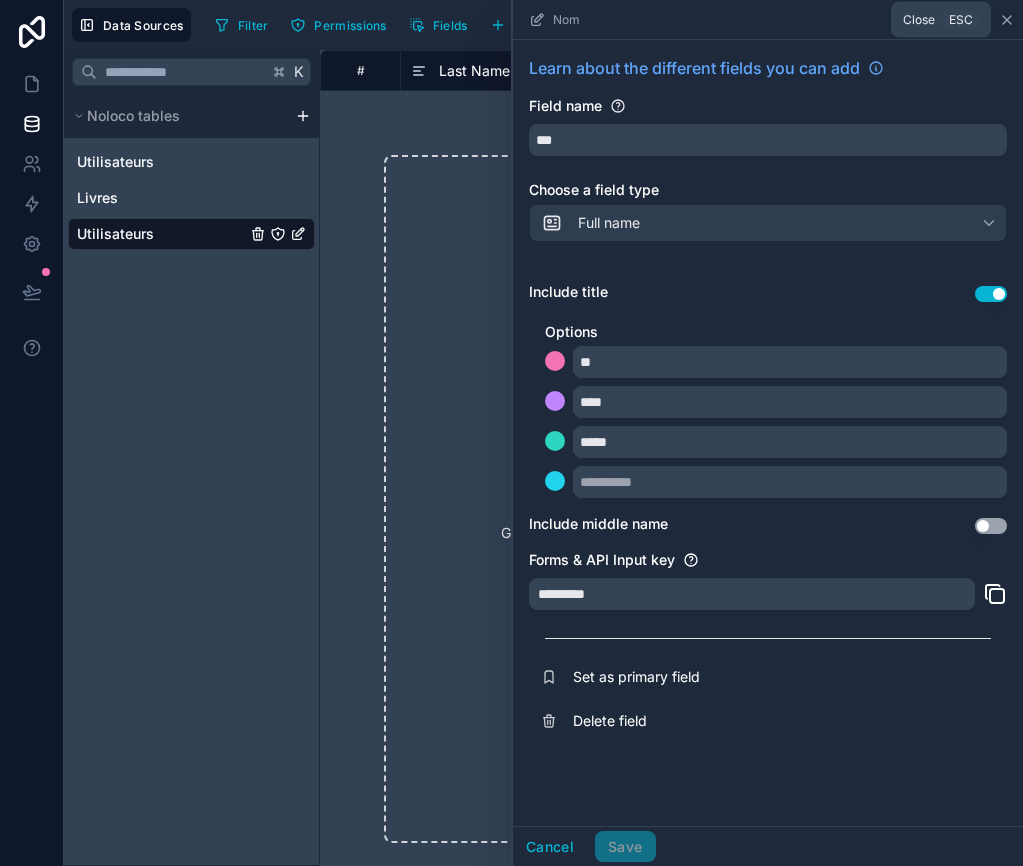 click 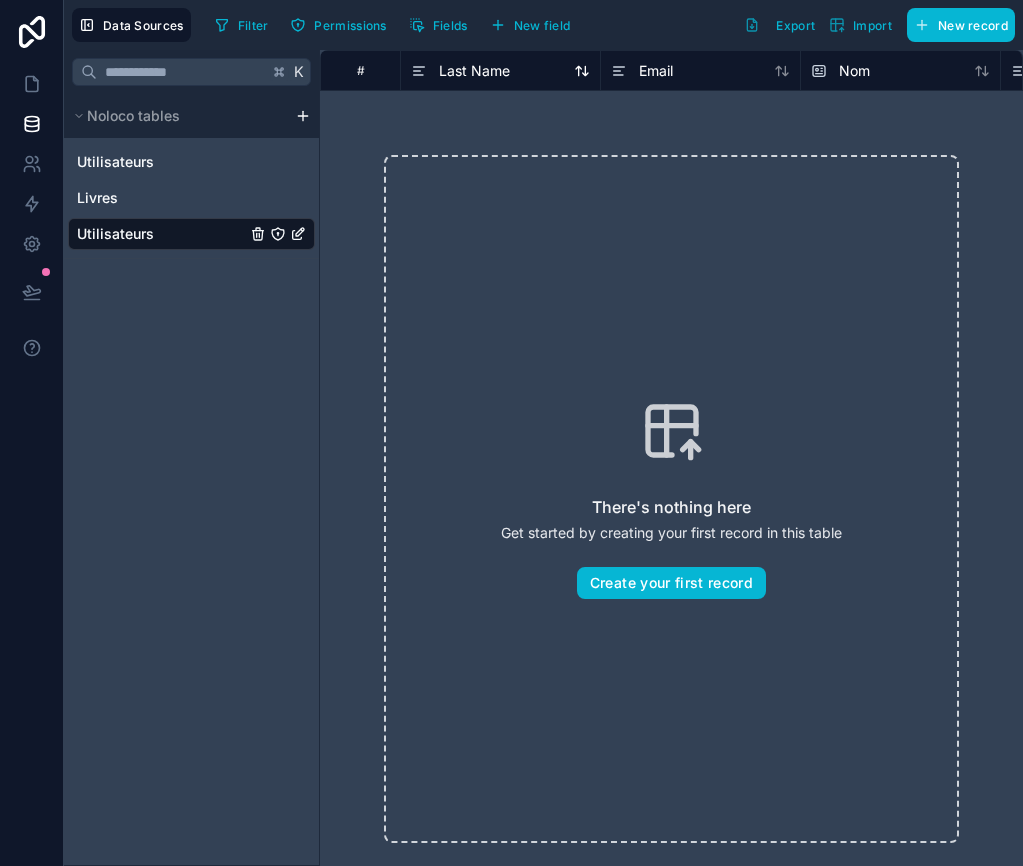click on "Last Name" at bounding box center (474, 71) 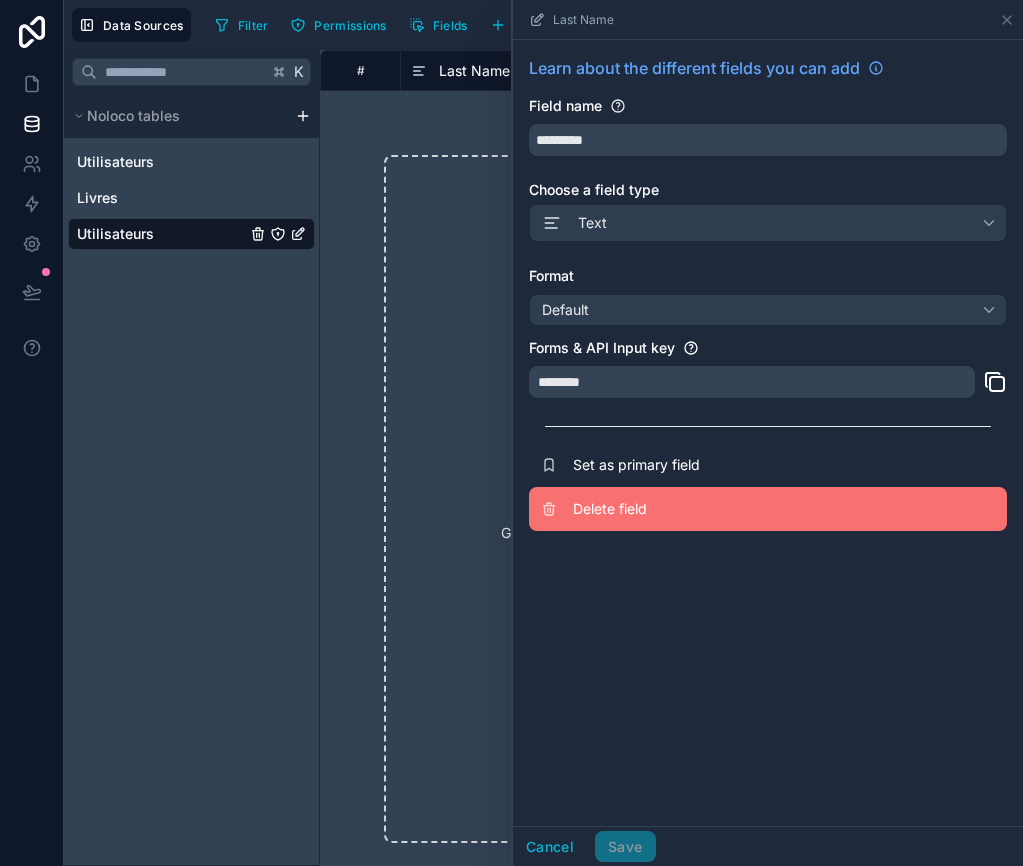 click on "Delete field" at bounding box center [717, 509] 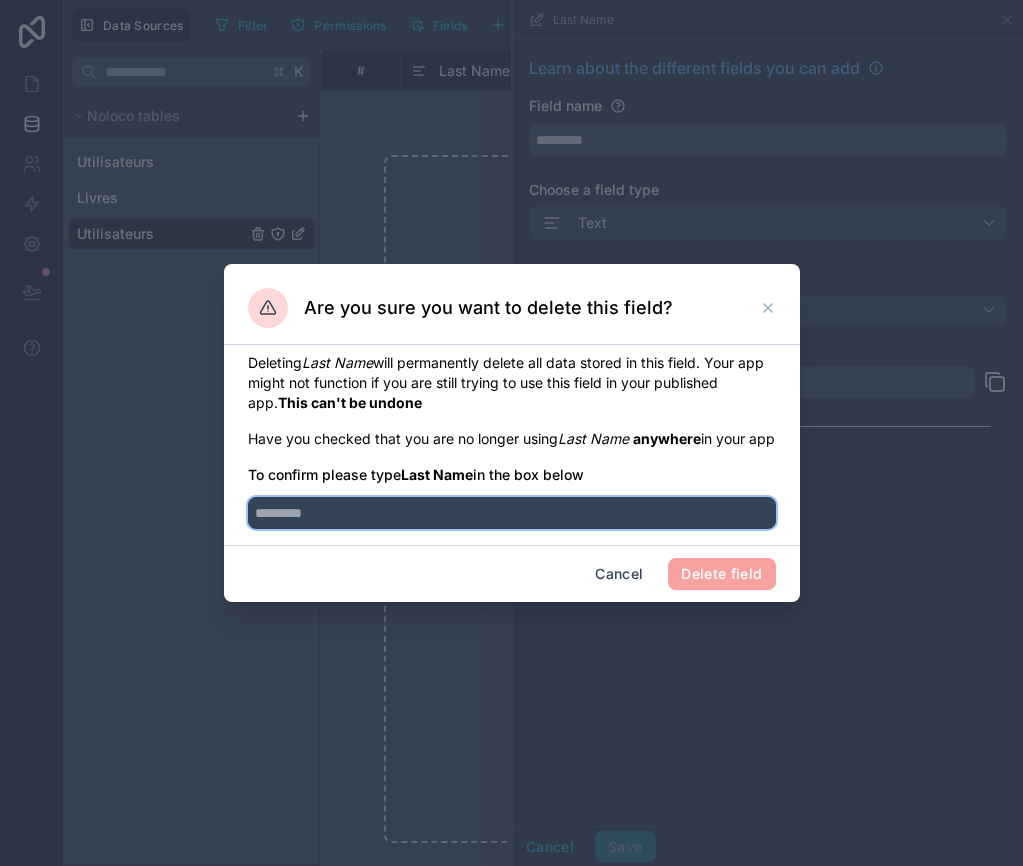 click at bounding box center (512, 513) 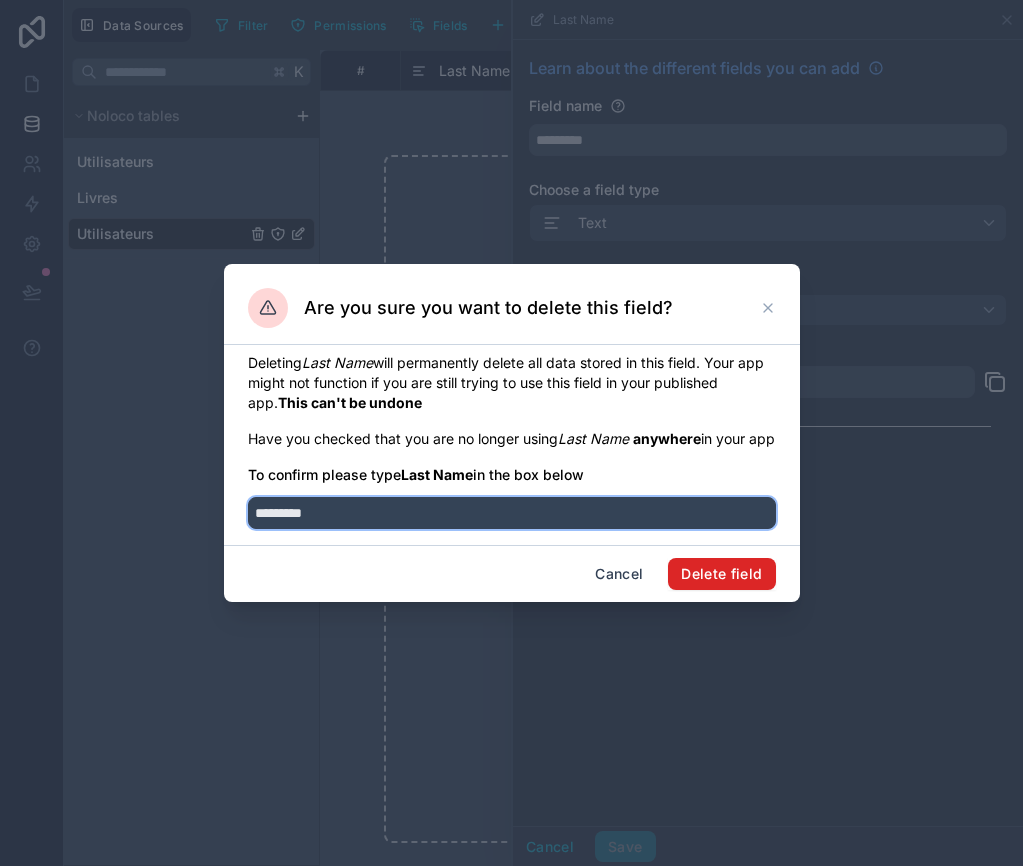 type on "*********" 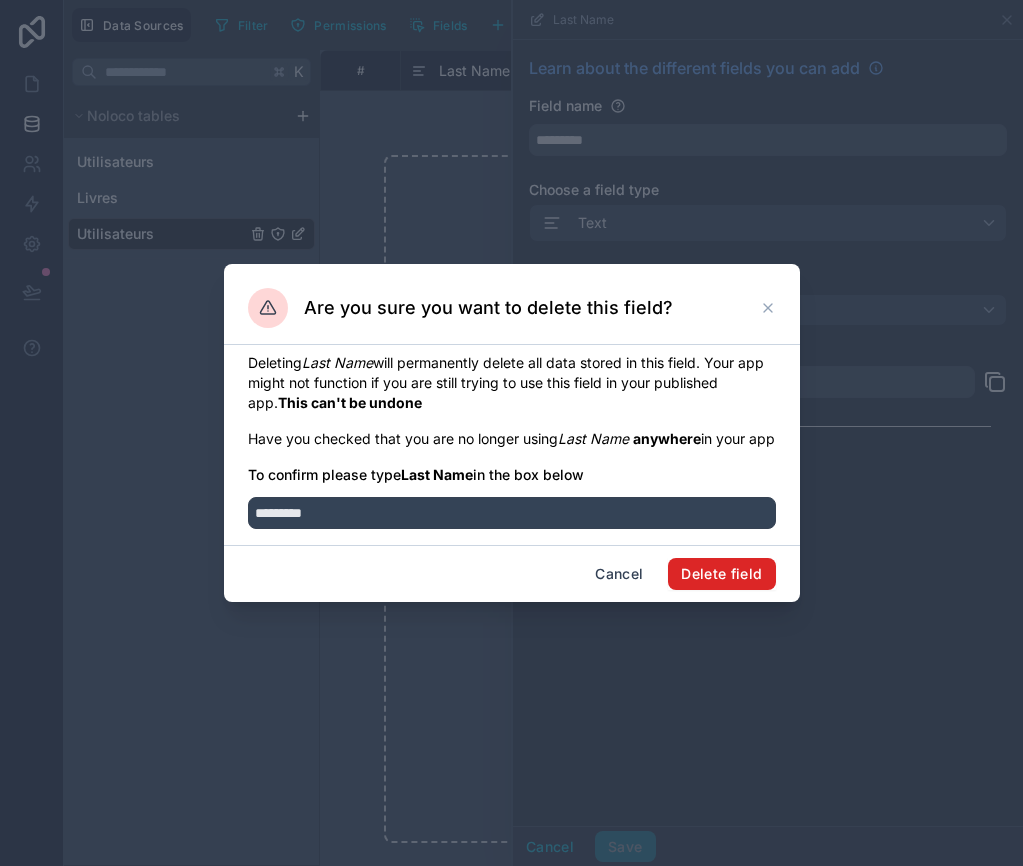 click on "Delete field" at bounding box center (721, 574) 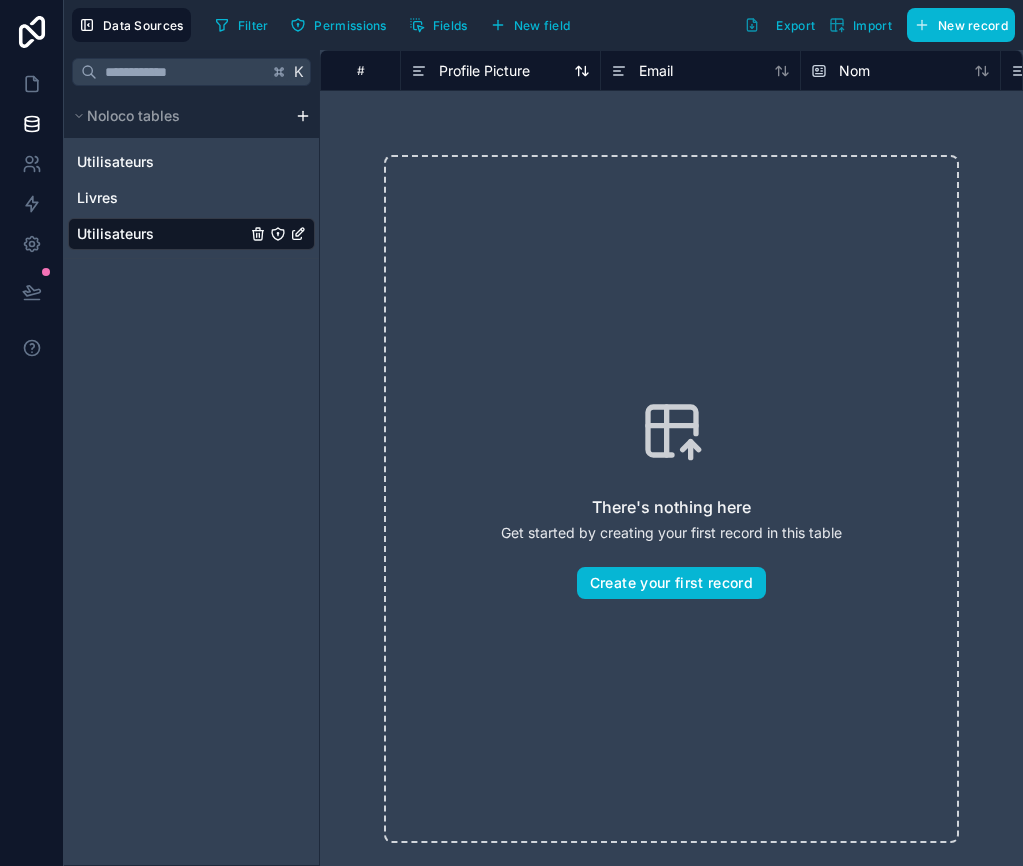 drag, startPoint x: 460, startPoint y: 70, endPoint x: 549, endPoint y: 68, distance: 89.02247 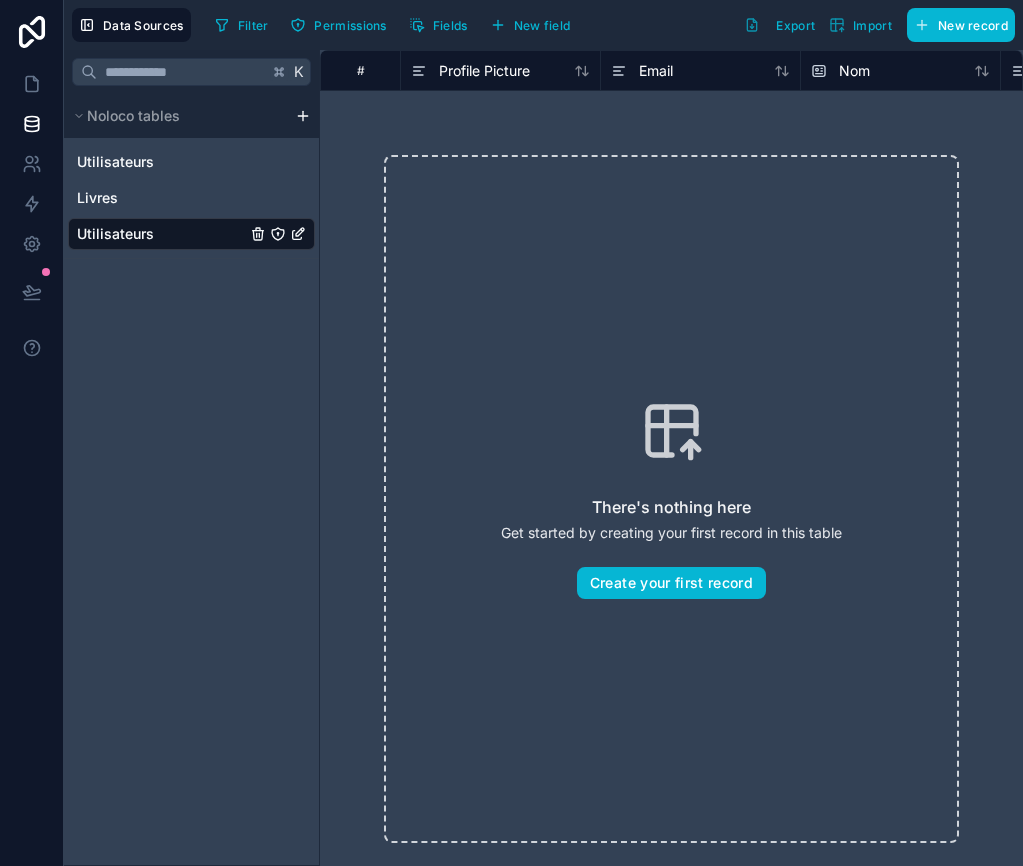 drag, startPoint x: 500, startPoint y: 69, endPoint x: 798, endPoint y: 71, distance: 298.0067 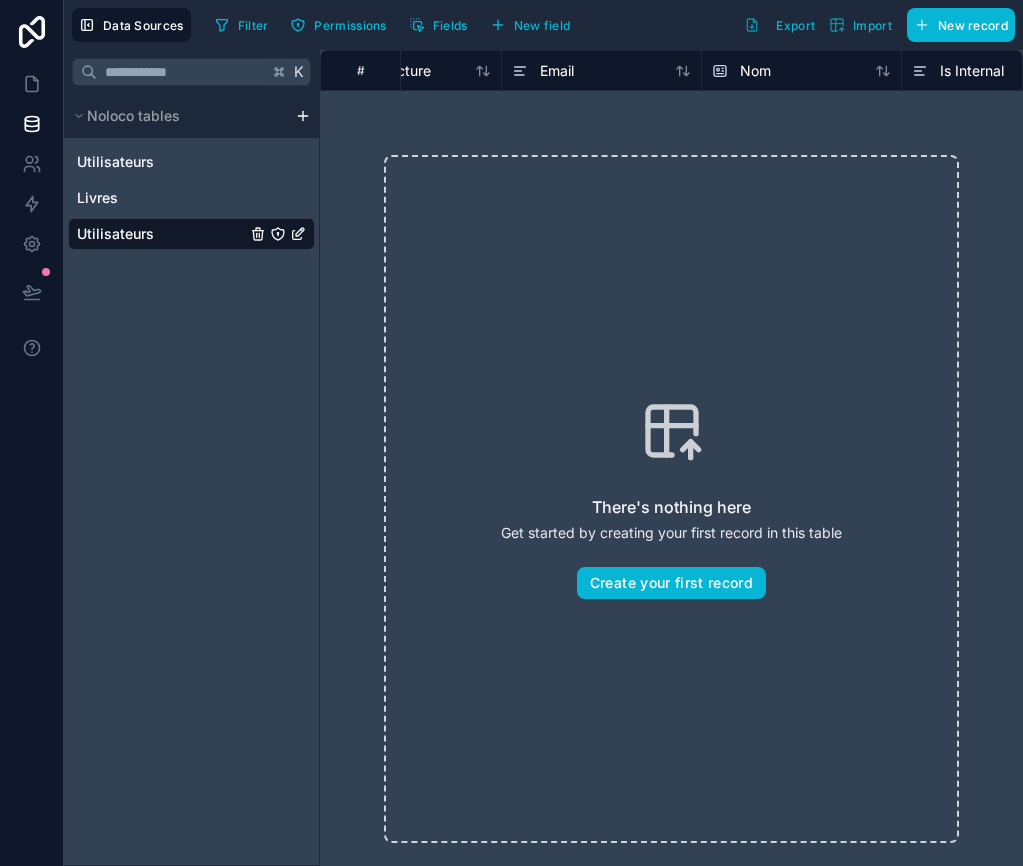 scroll, scrollTop: 0, scrollLeft: 0, axis: both 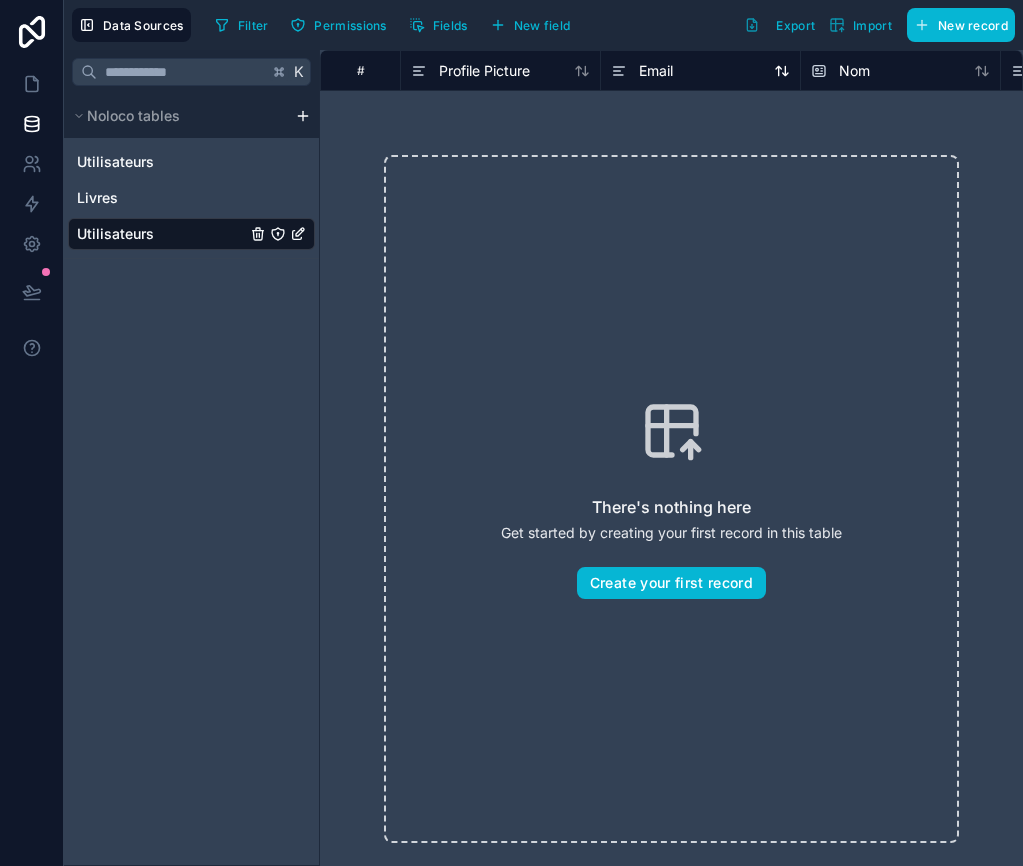 click on "Email" at bounding box center (656, 71) 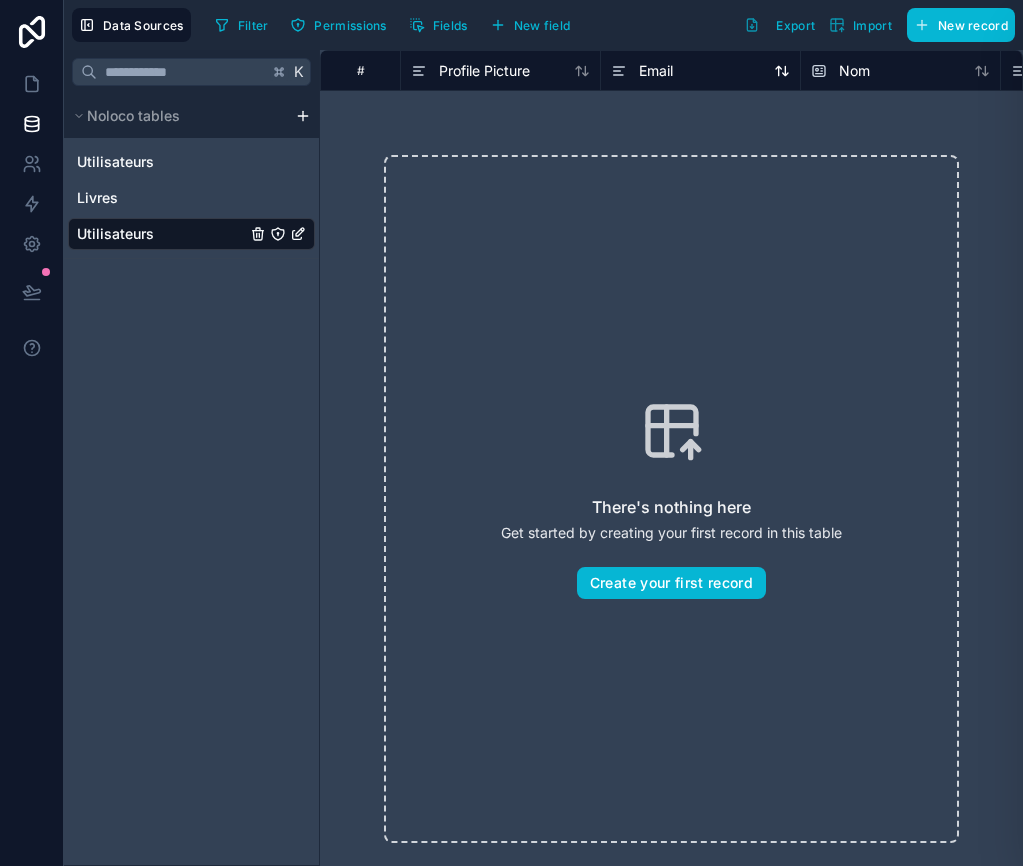 click on "Email" at bounding box center [656, 71] 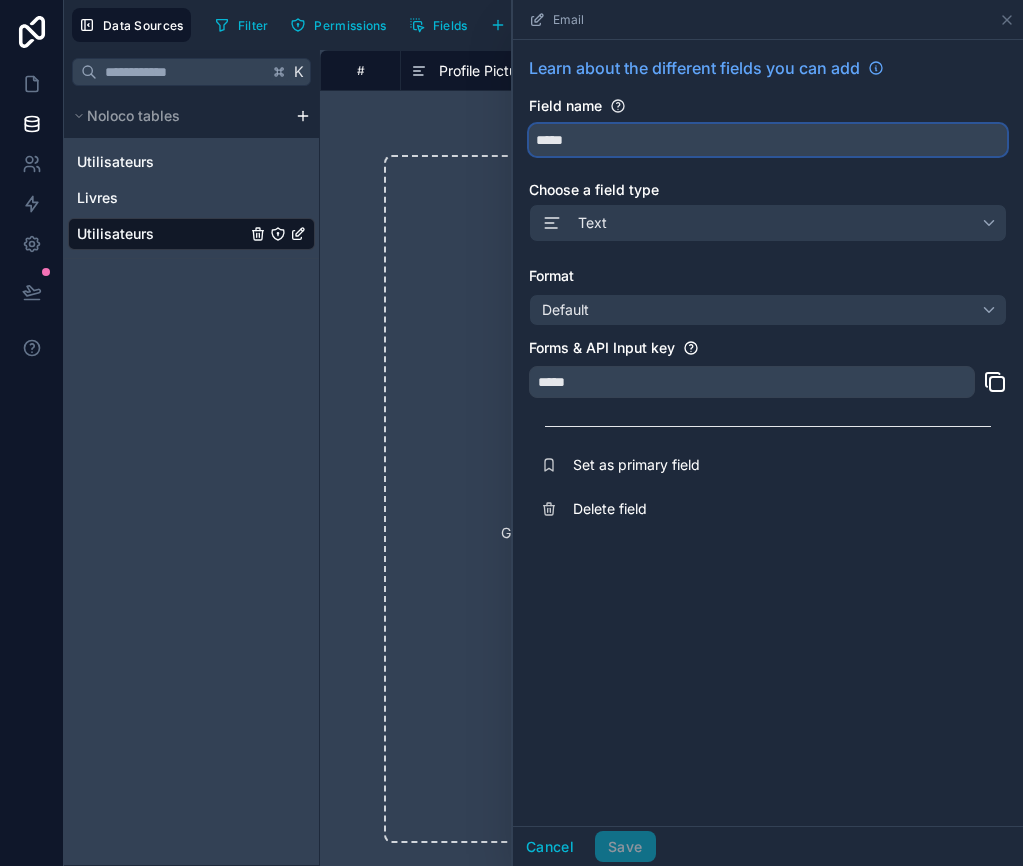 click on "*****" at bounding box center [768, 140] 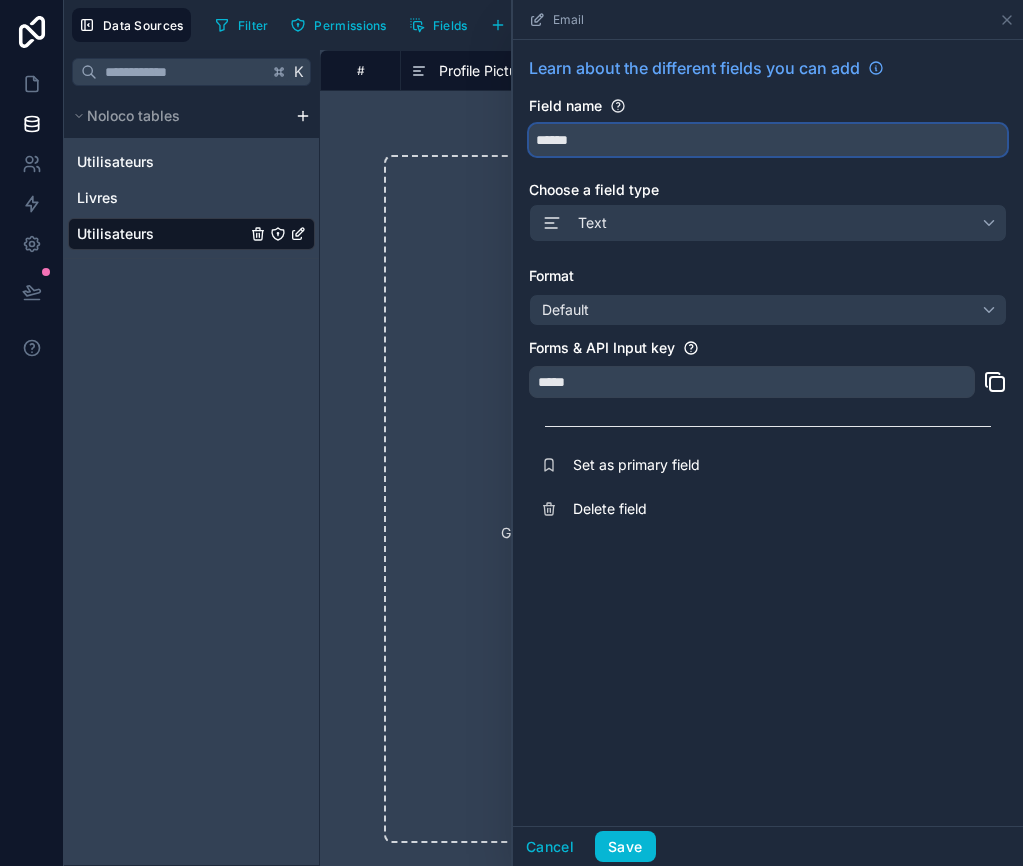 type on "******" 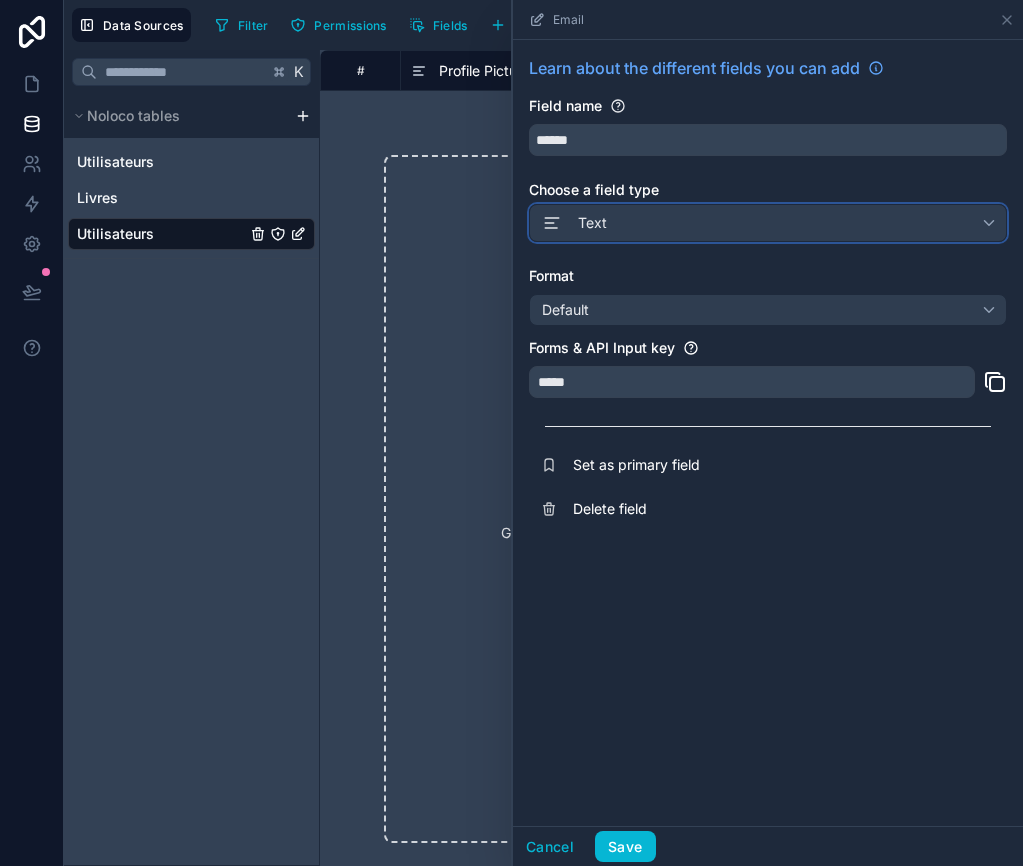 click on "Text" at bounding box center [592, 223] 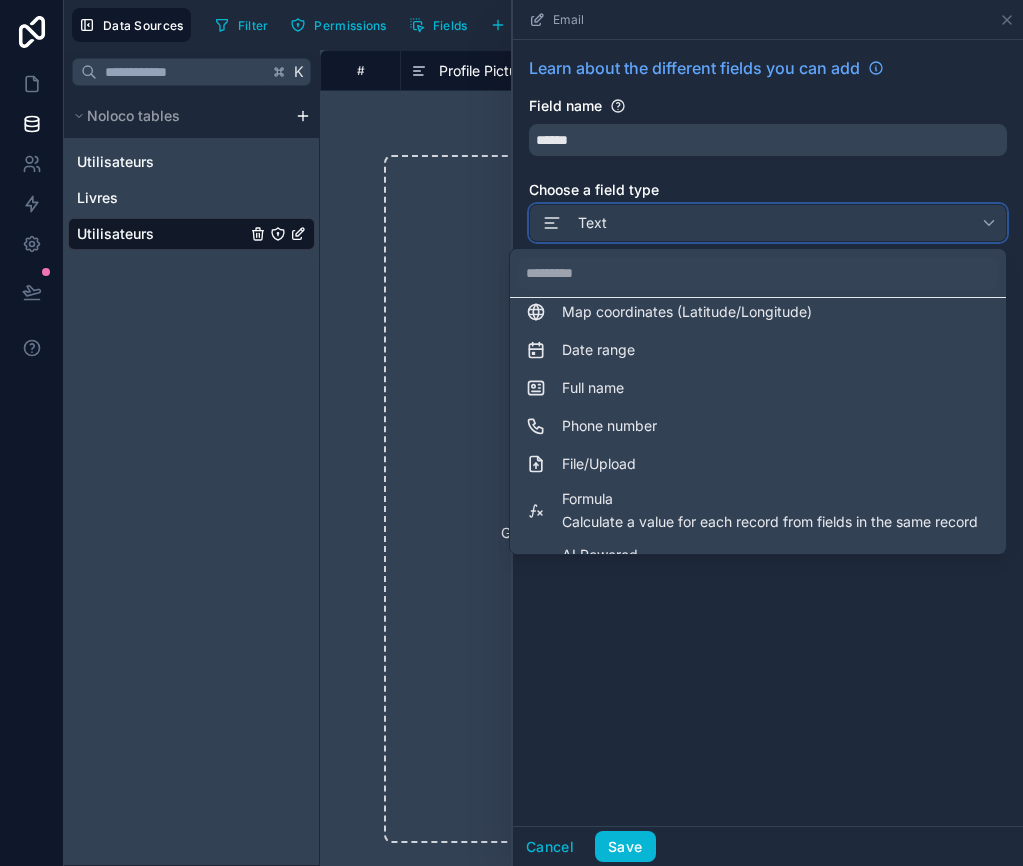 scroll, scrollTop: 548, scrollLeft: 0, axis: vertical 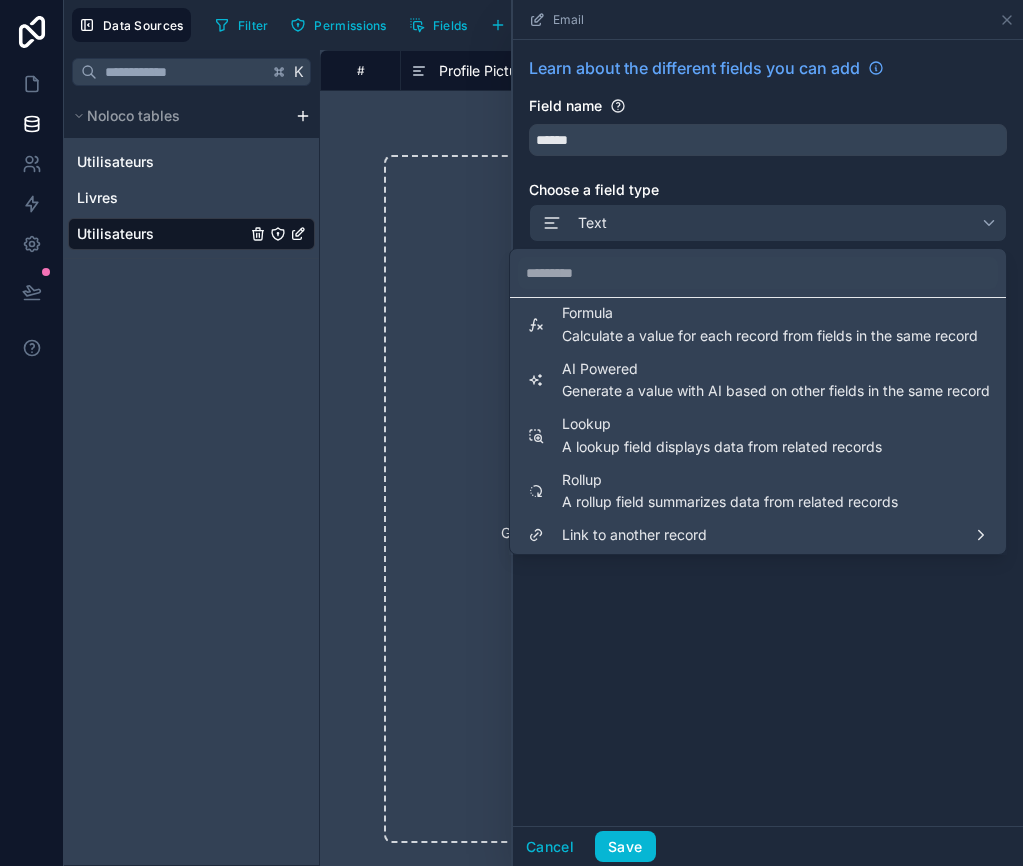 click at bounding box center [768, 433] 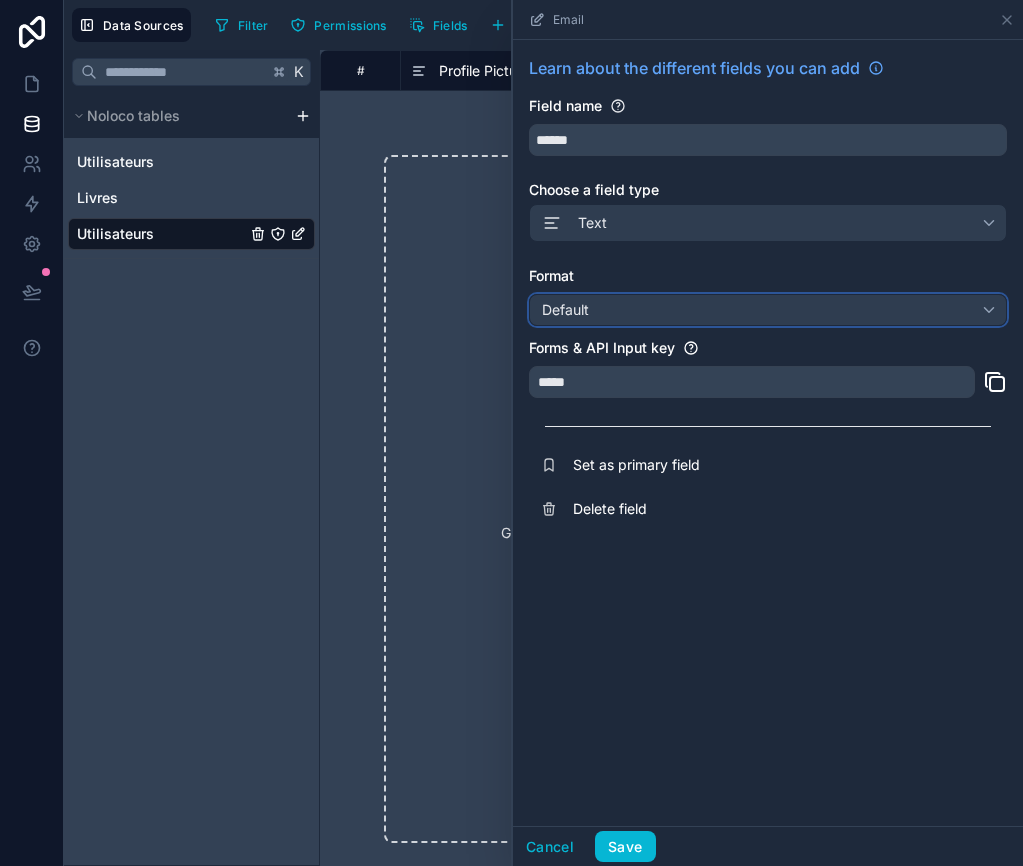 click on "Default" at bounding box center [768, 310] 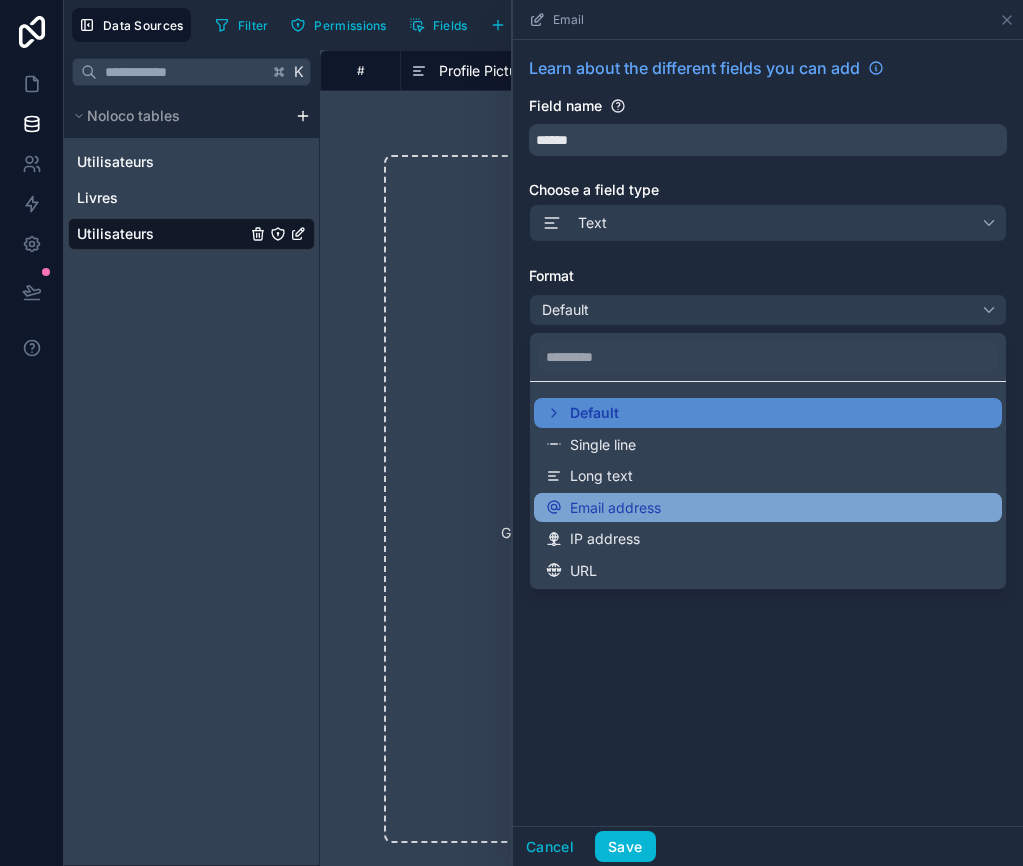 click on "Email address" at bounding box center (615, 508) 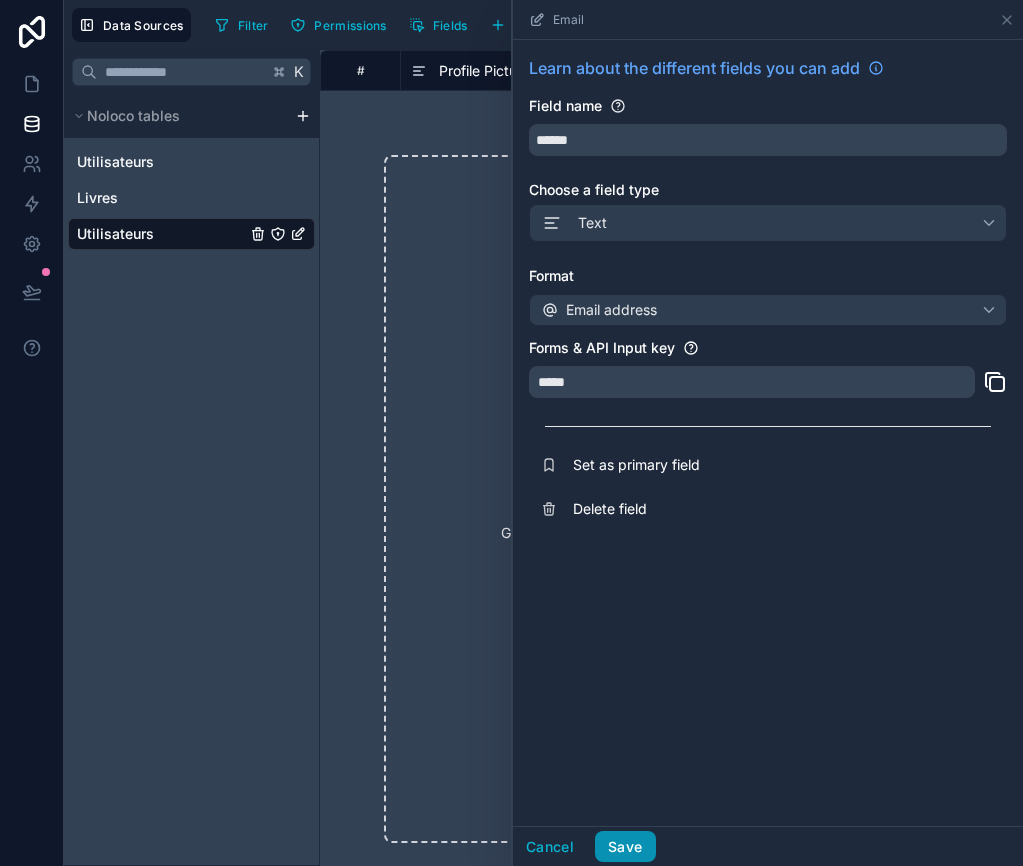 click on "Save" at bounding box center [625, 847] 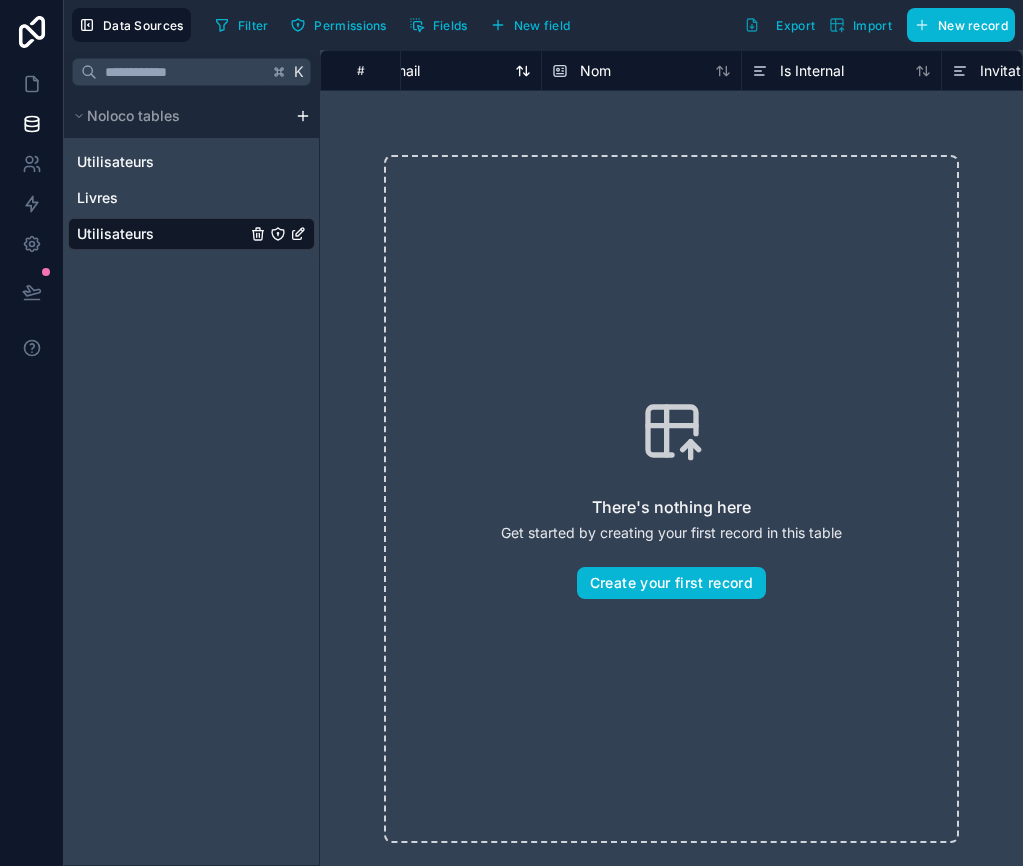 scroll, scrollTop: 0, scrollLeft: 0, axis: both 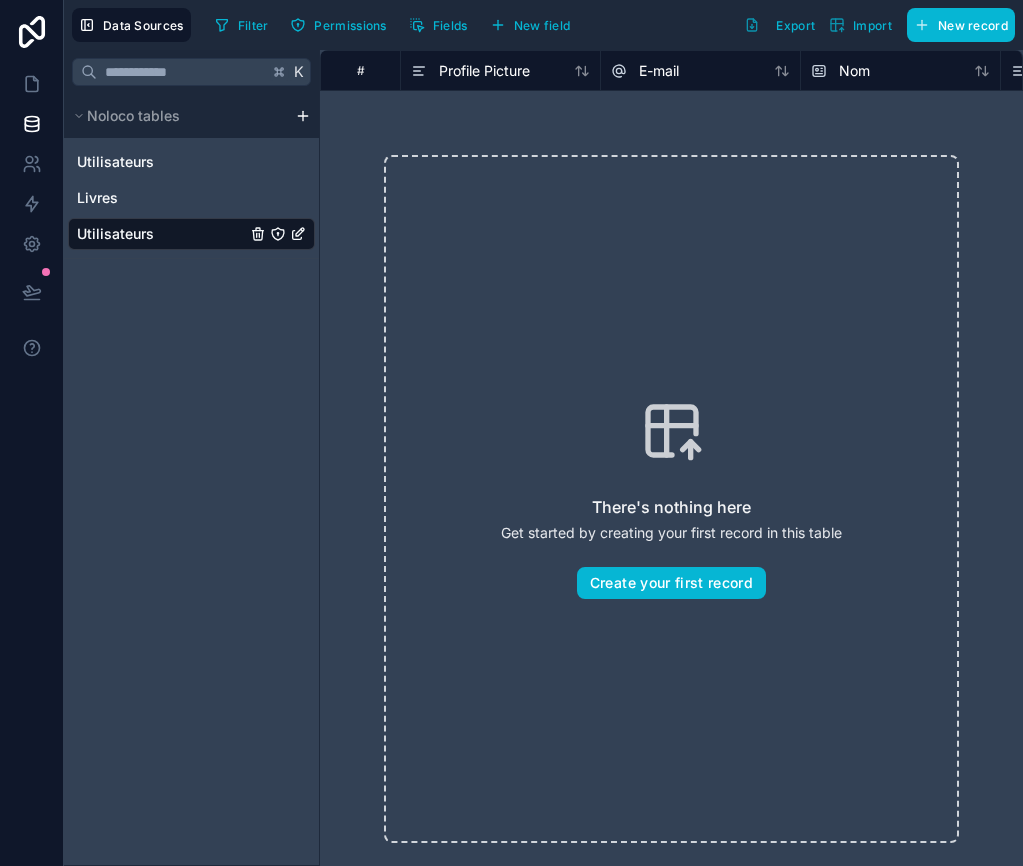 drag, startPoint x: 865, startPoint y: 71, endPoint x: 598, endPoint y: 65, distance: 267.0674 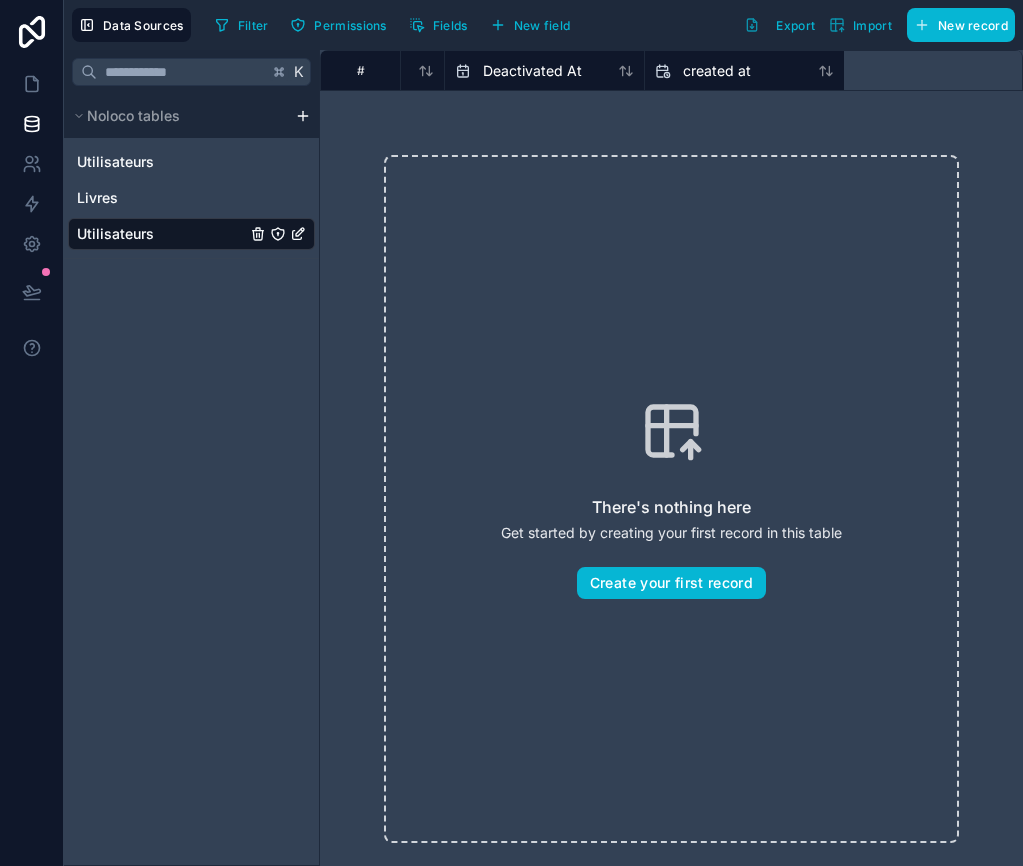 scroll, scrollTop: 0, scrollLeft: 1578, axis: horizontal 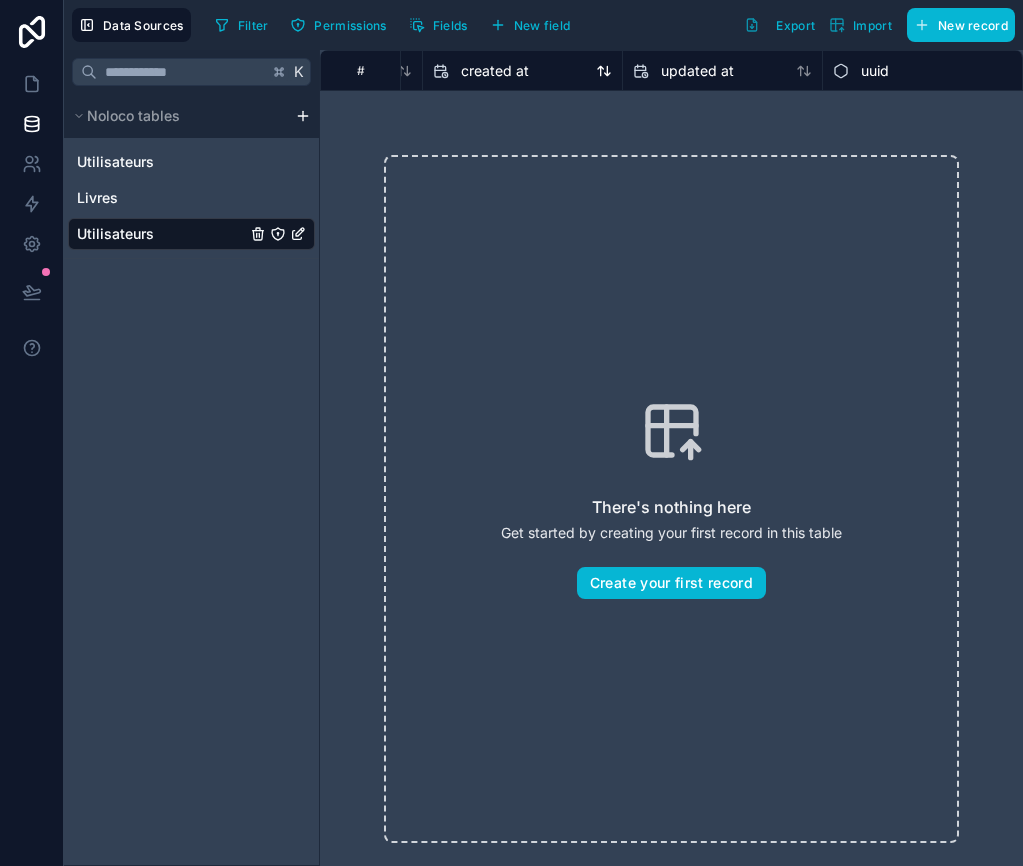 click on "created at" at bounding box center [495, 71] 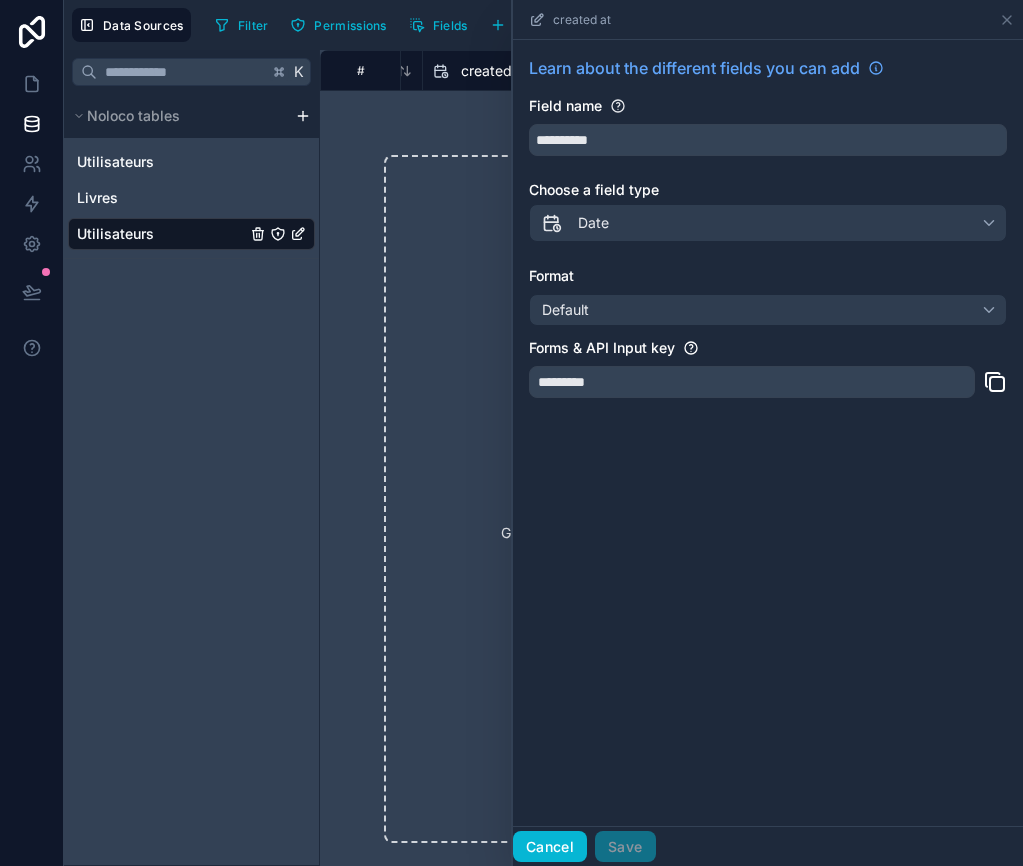 click on "Cancel" at bounding box center (550, 847) 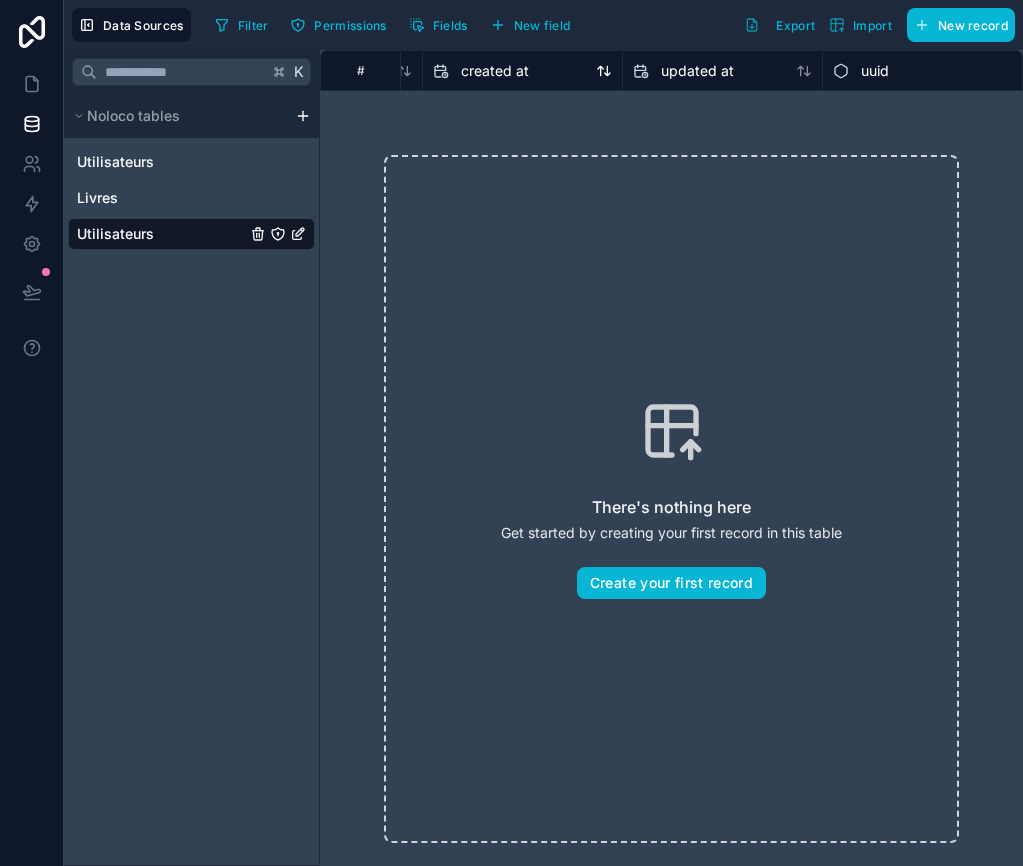 click on "created at" at bounding box center [495, 71] 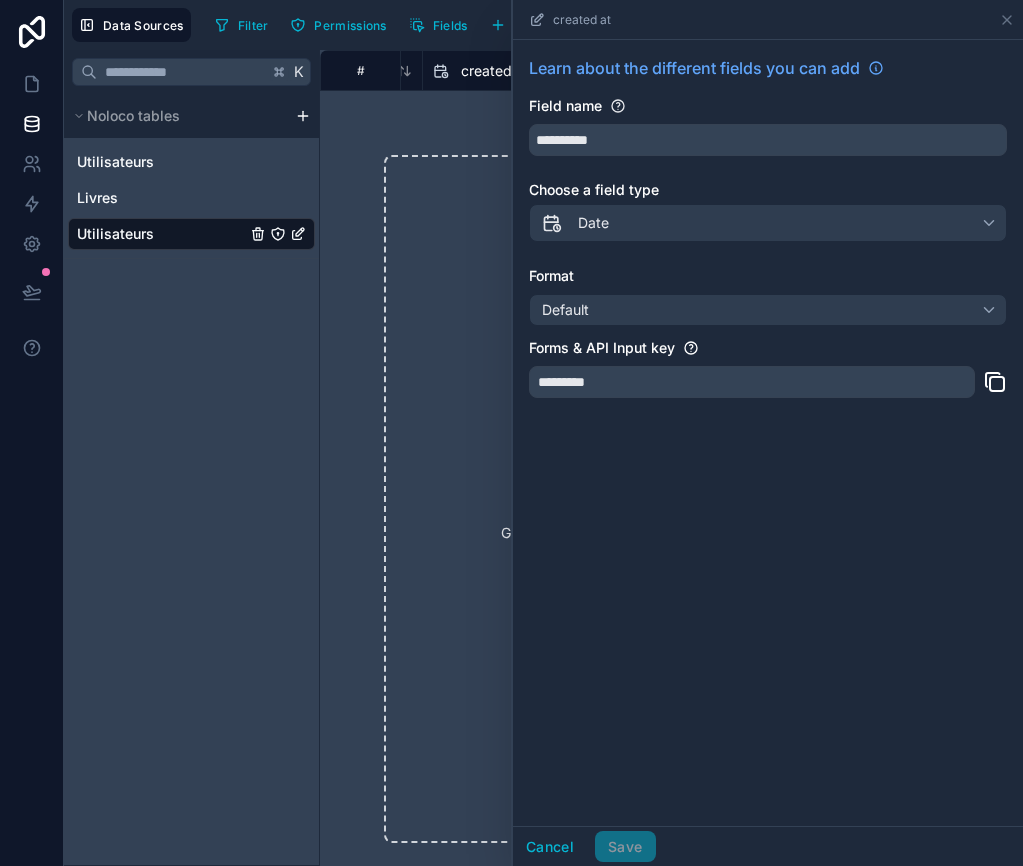 click on "There's nothing here Get started by creating your first record in this table Create your first record" at bounding box center (671, 499) 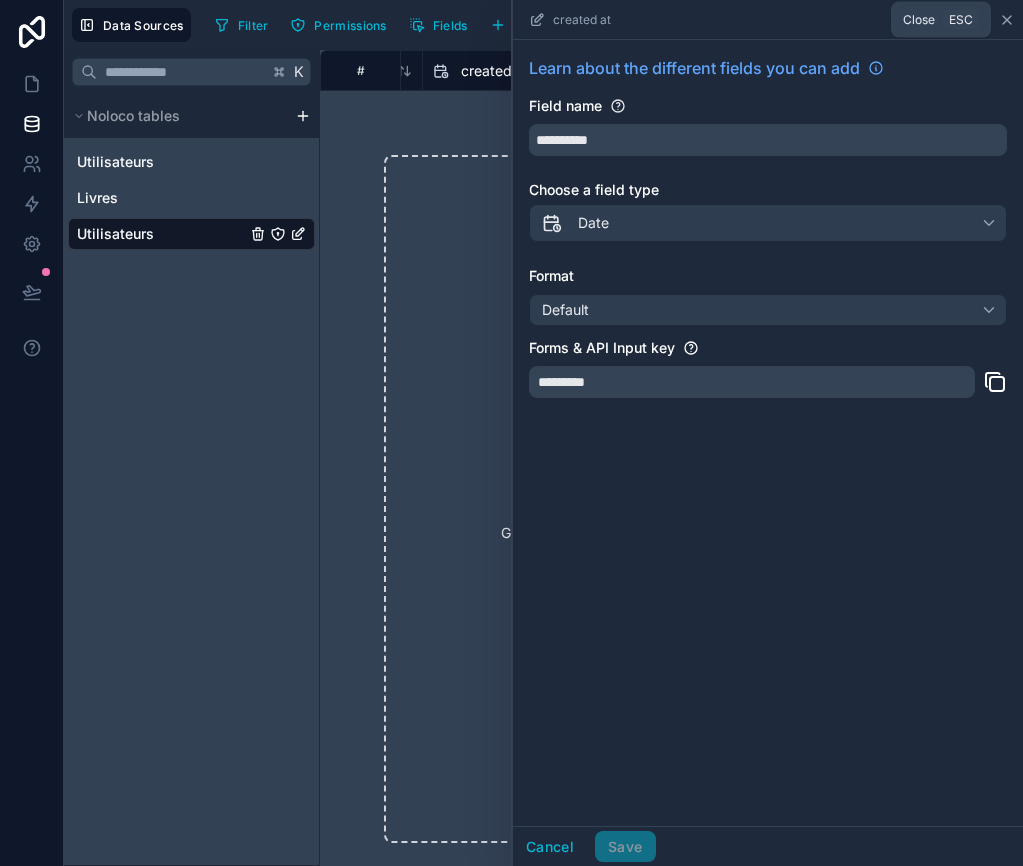 click 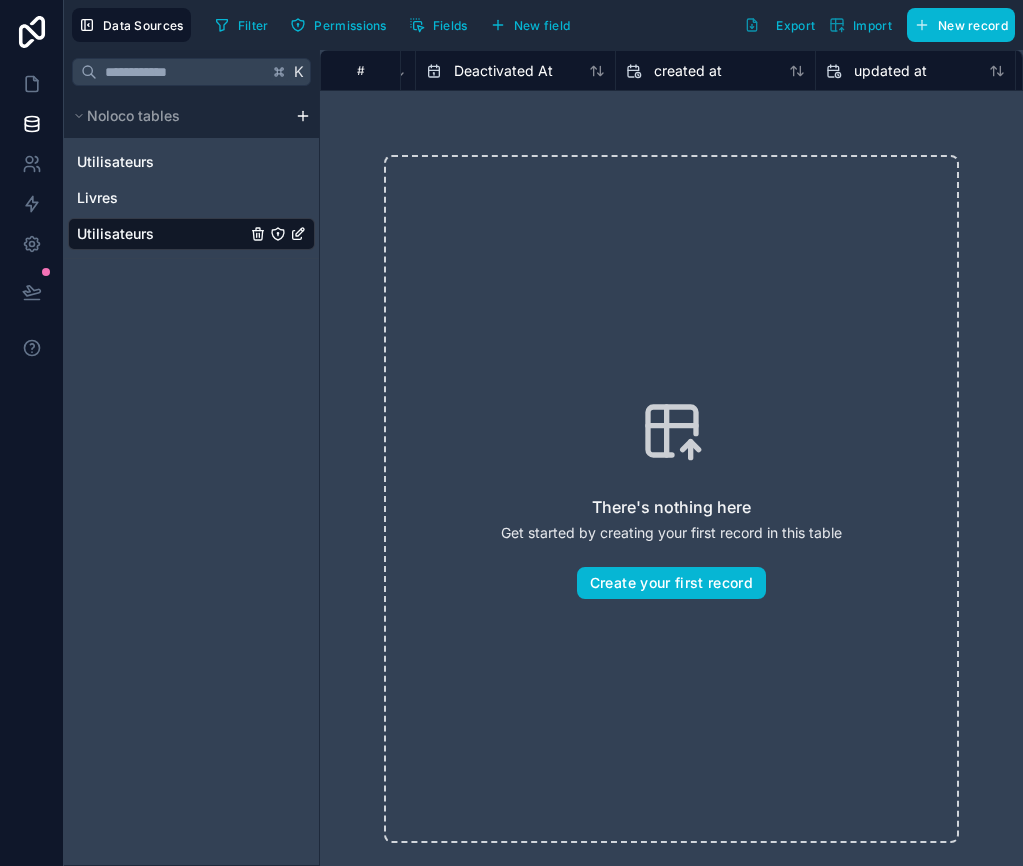 scroll, scrollTop: 0, scrollLeft: 1380, axis: horizontal 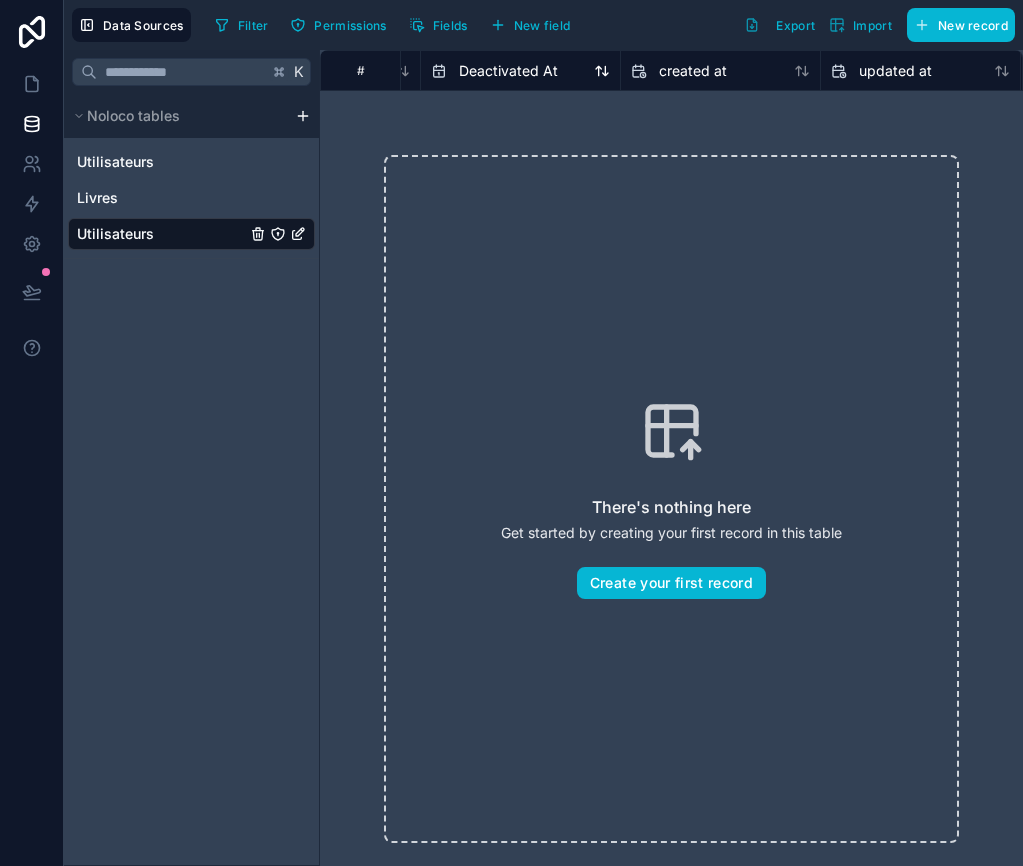 click on "Deactivated At" at bounding box center (508, 71) 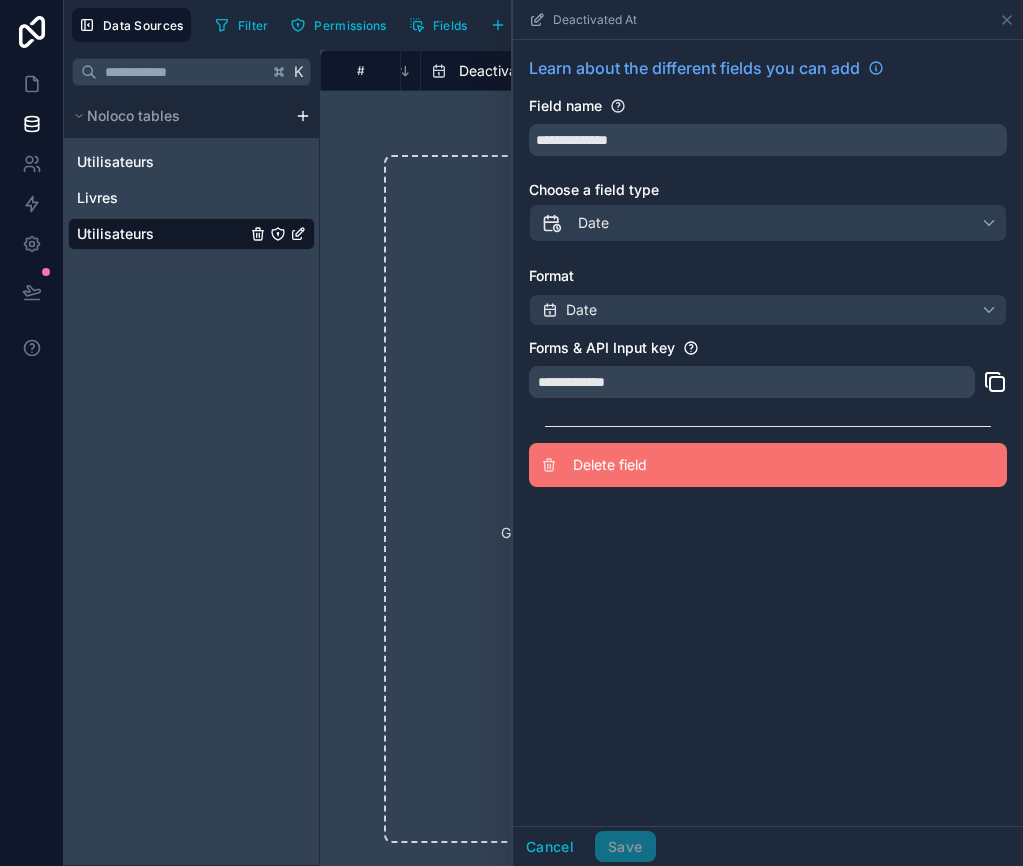 click on "Delete field" at bounding box center (717, 465) 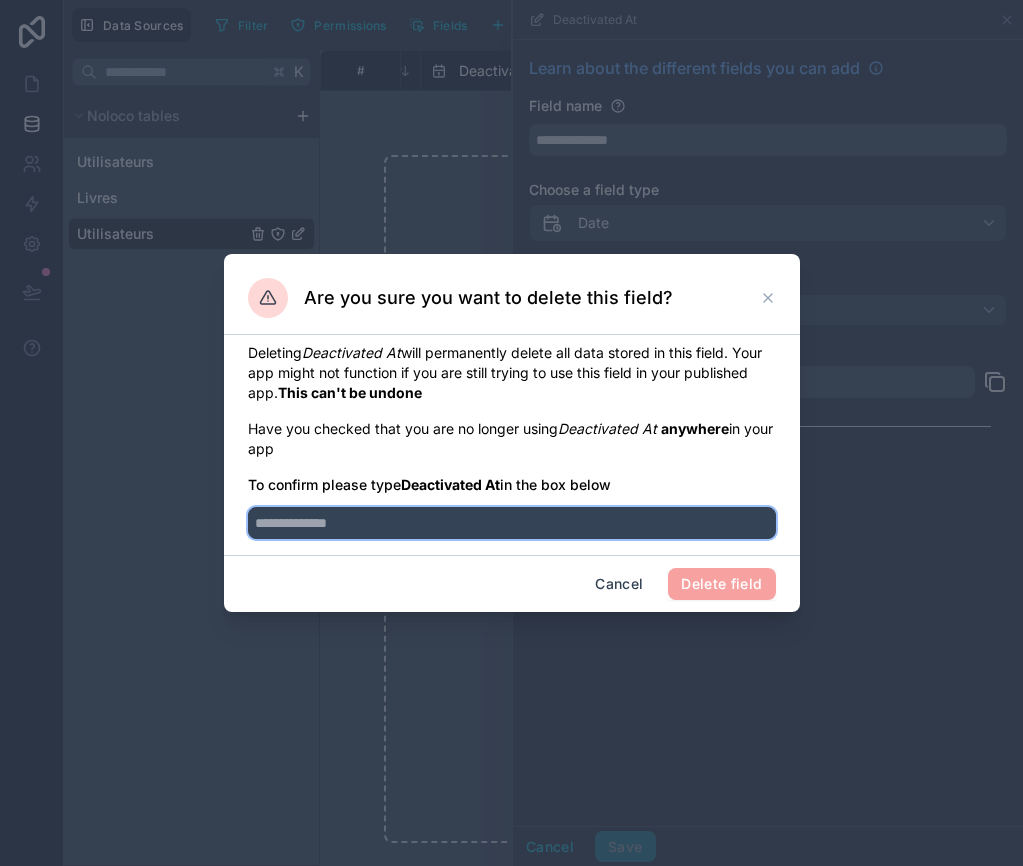 click at bounding box center (512, 523) 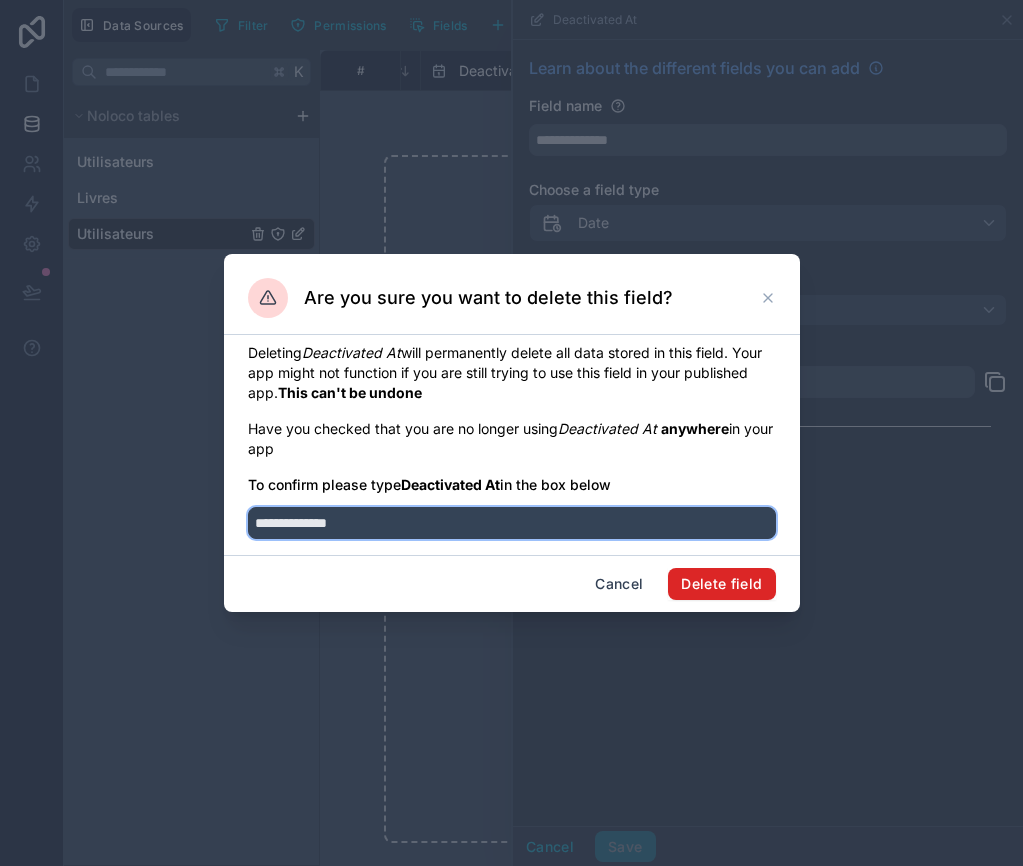 type on "**********" 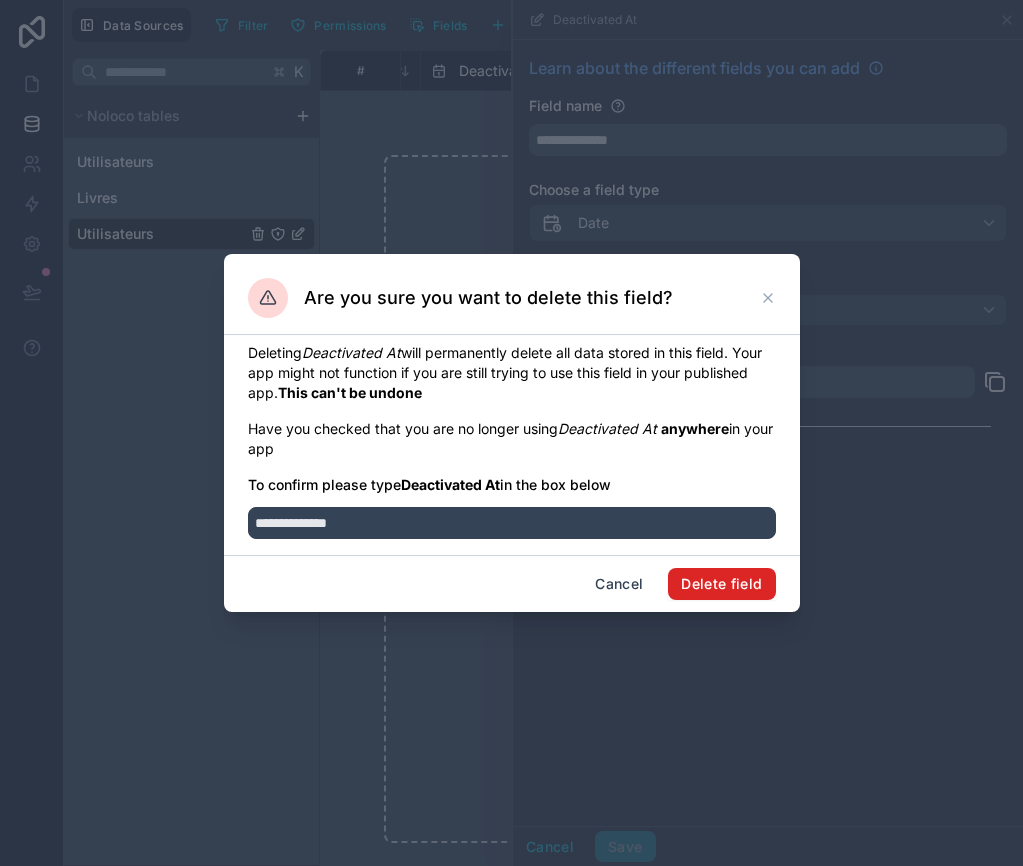 click on "Delete field" at bounding box center (721, 584) 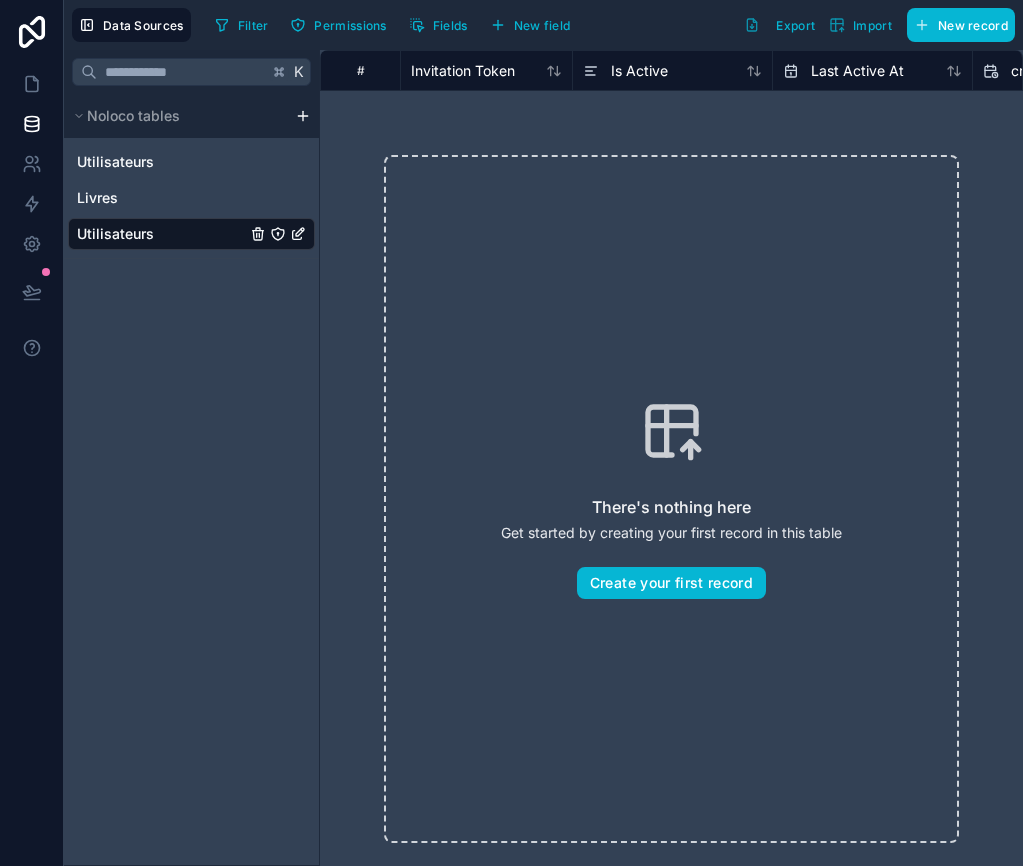 scroll, scrollTop: 0, scrollLeft: 834, axis: horizontal 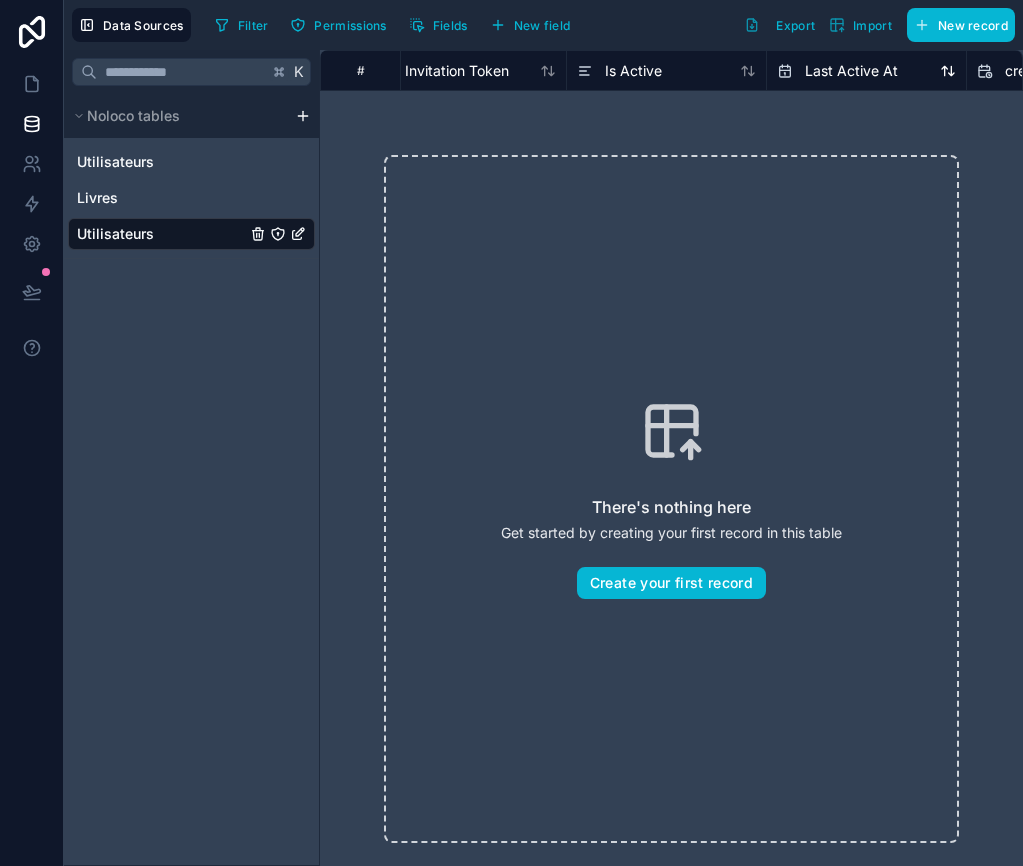 click on "Last Active At" at bounding box center [851, 71] 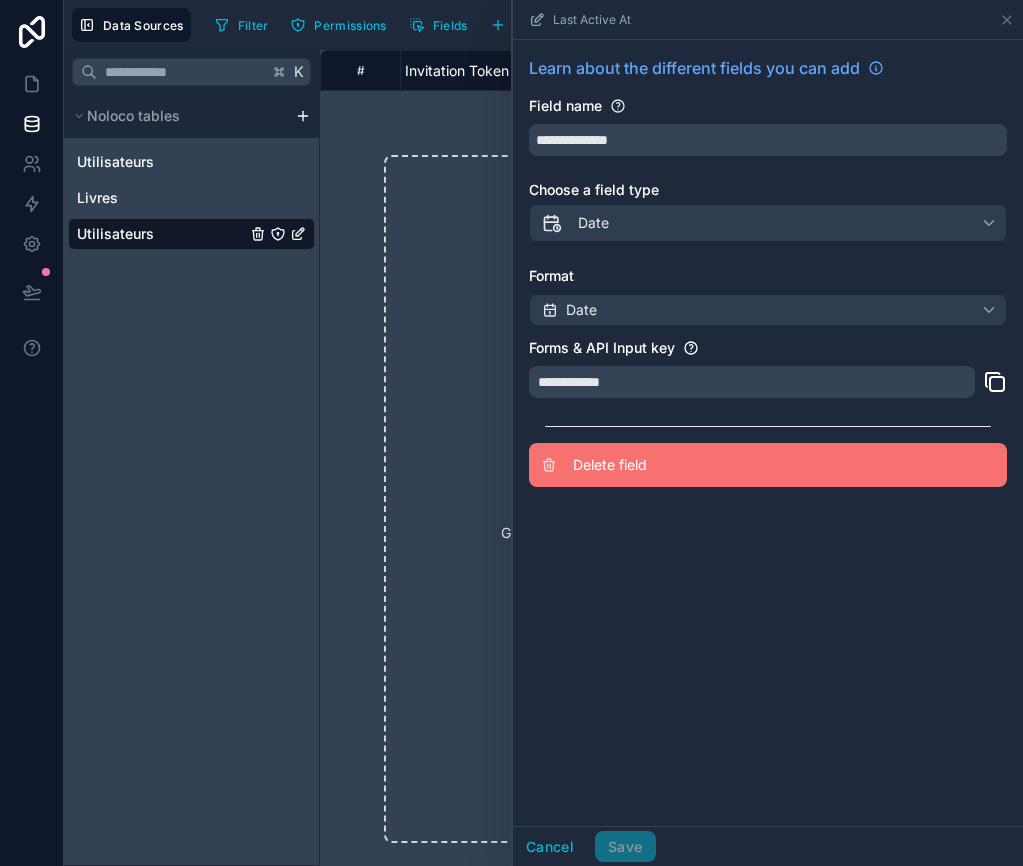 click on "Delete field" at bounding box center (717, 465) 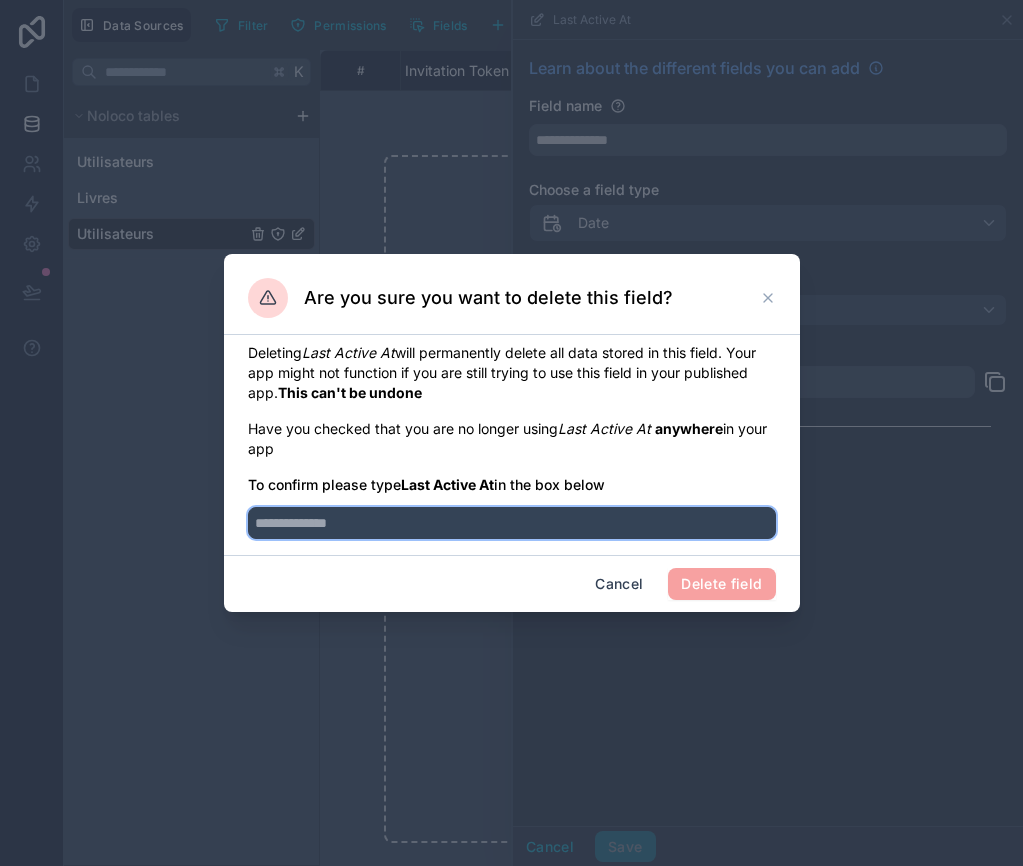click at bounding box center (512, 523) 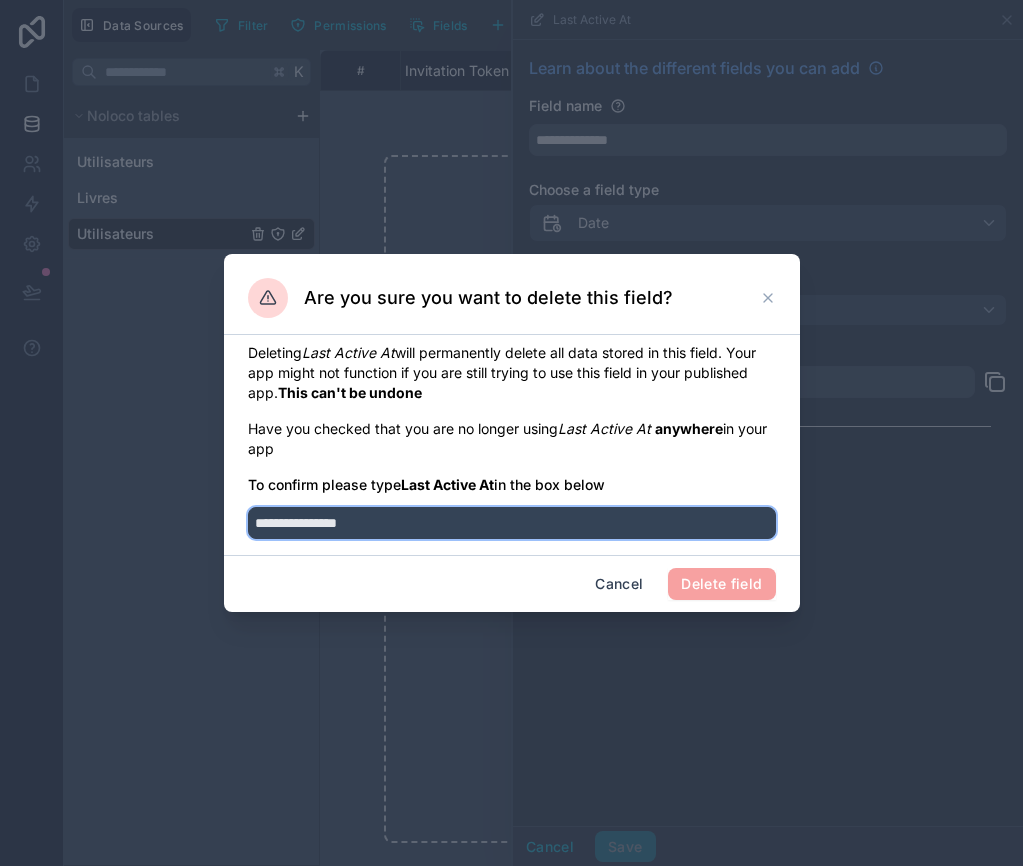 click on "**********" at bounding box center (512, 523) 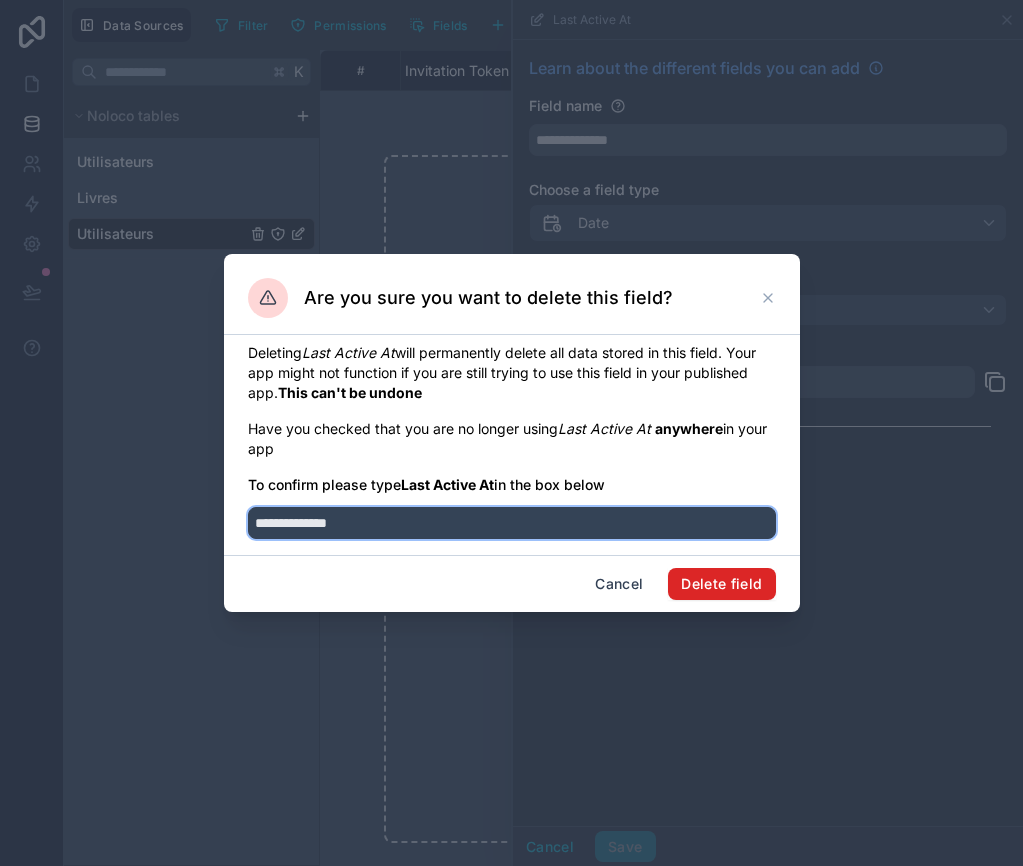 type on "**********" 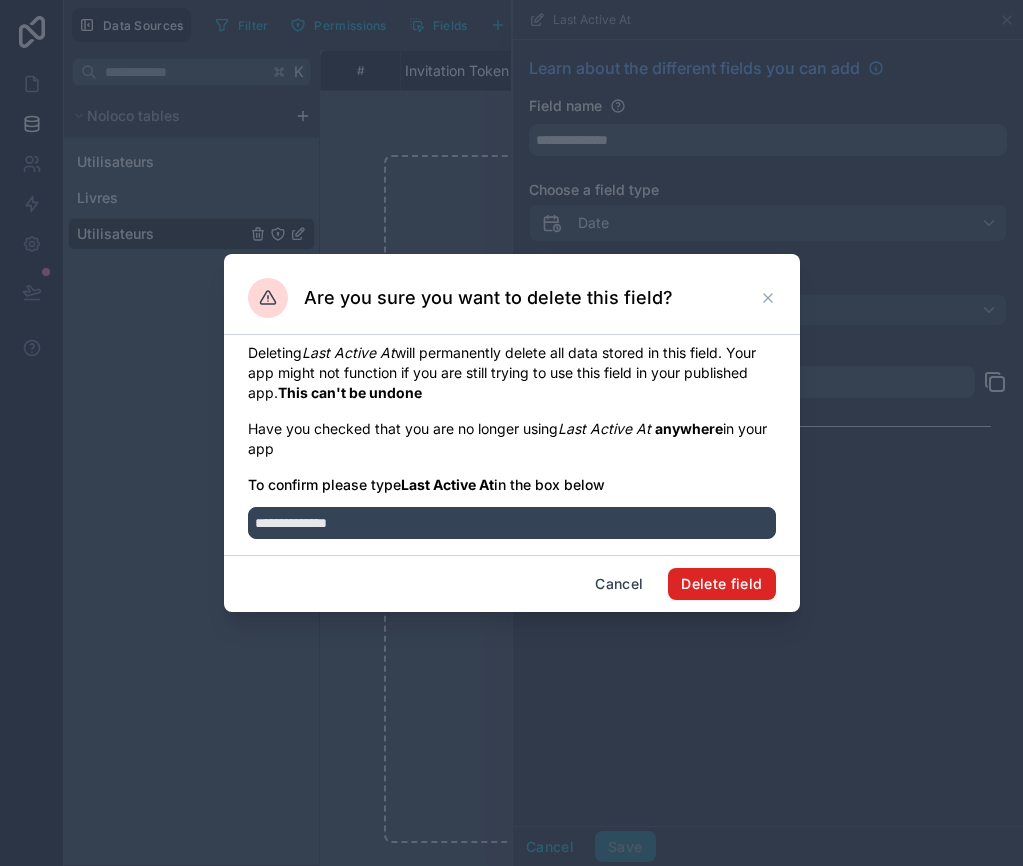 click on "Delete field" at bounding box center (721, 584) 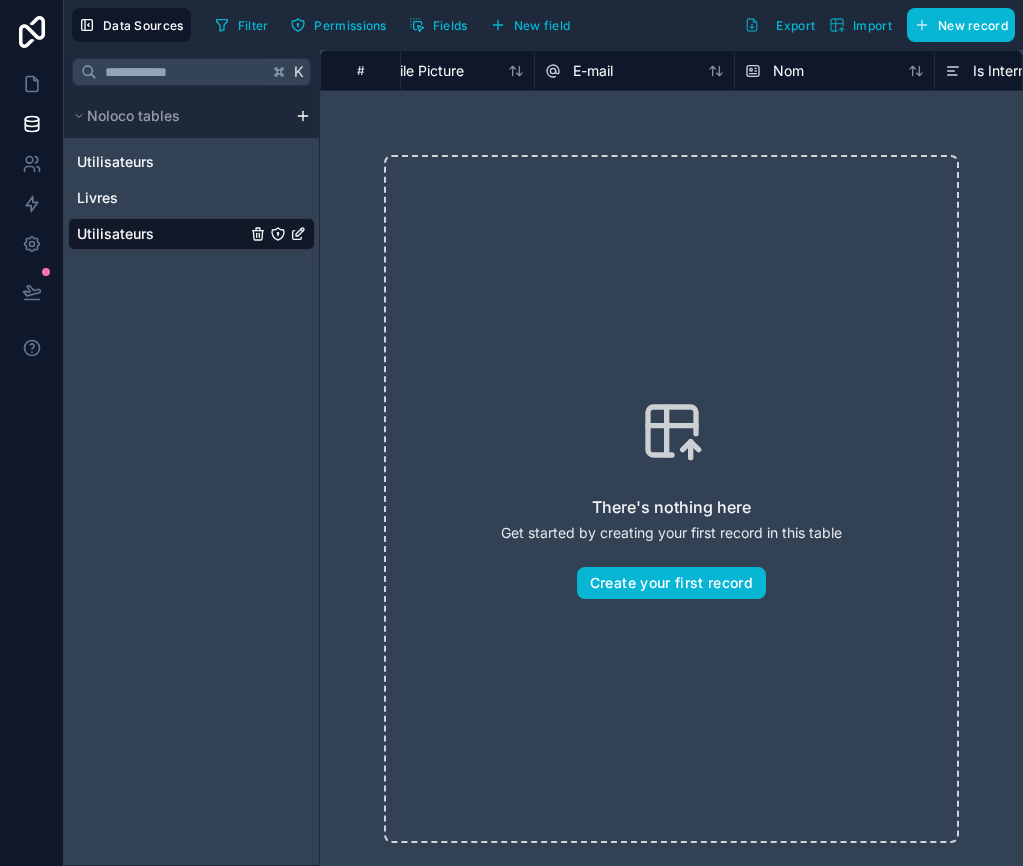 scroll, scrollTop: 0, scrollLeft: 0, axis: both 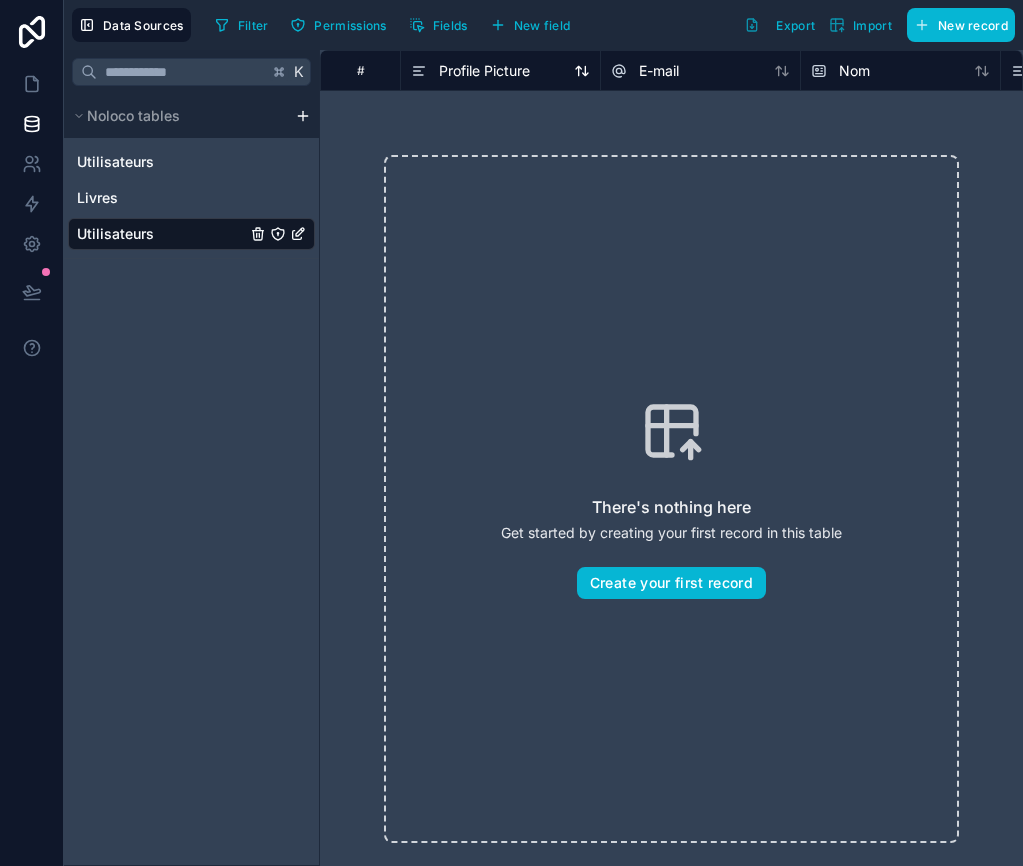 click on "Profile Picture" at bounding box center [484, 71] 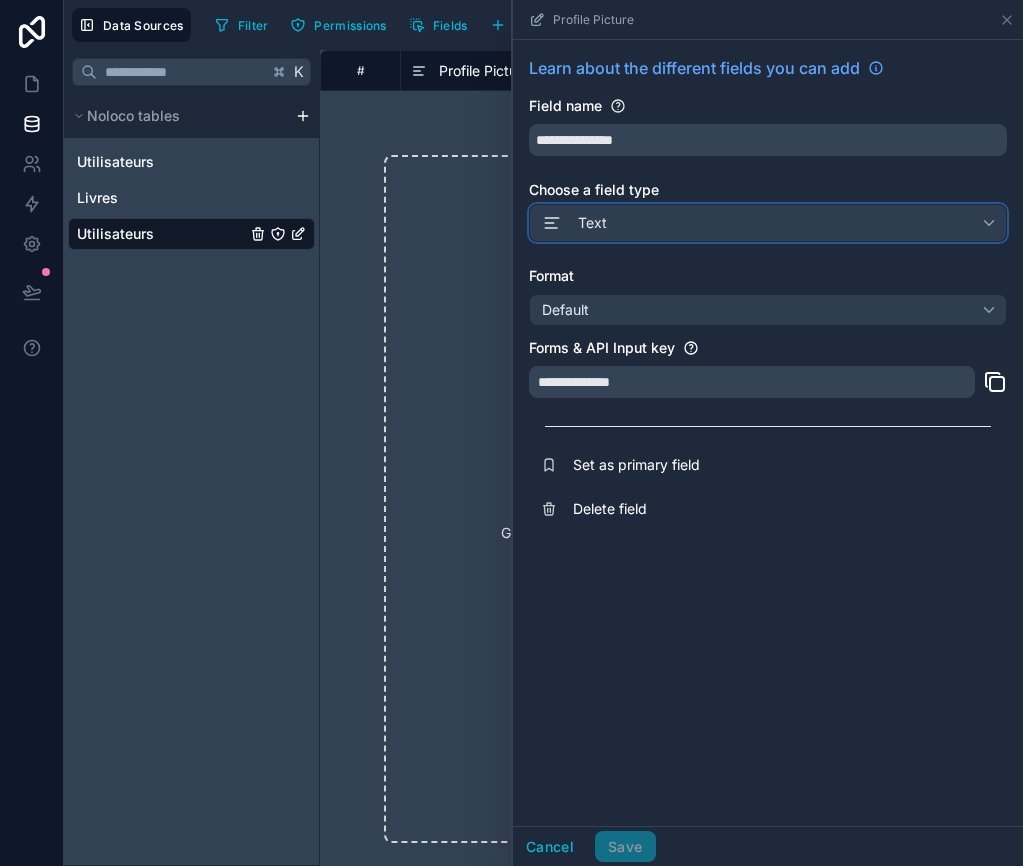 click on "Text" at bounding box center [768, 223] 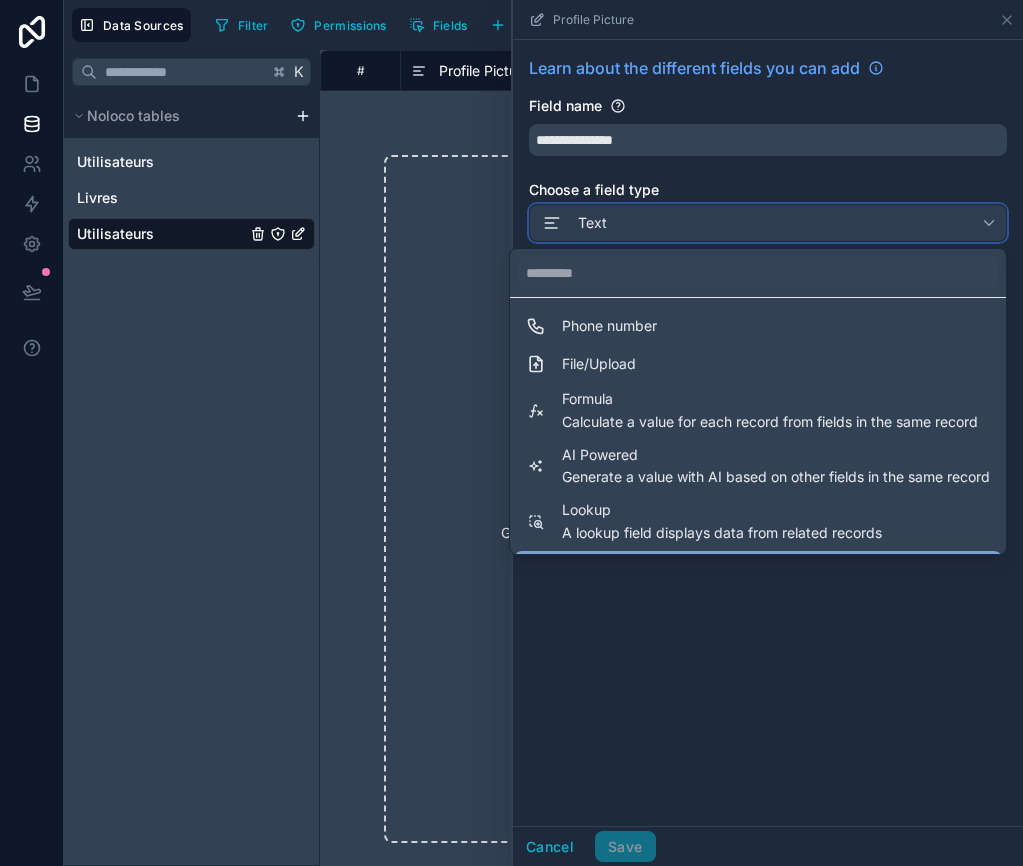 scroll, scrollTop: 464, scrollLeft: 0, axis: vertical 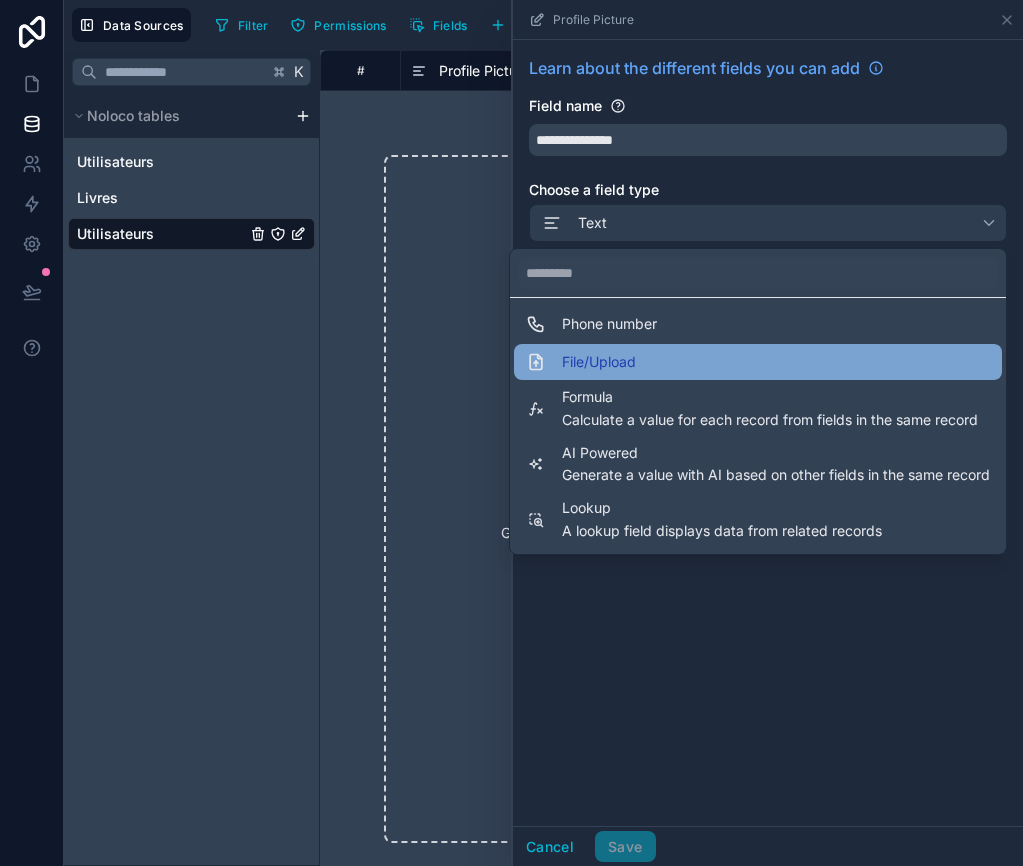 click on "File/Upload" at bounding box center (599, 362) 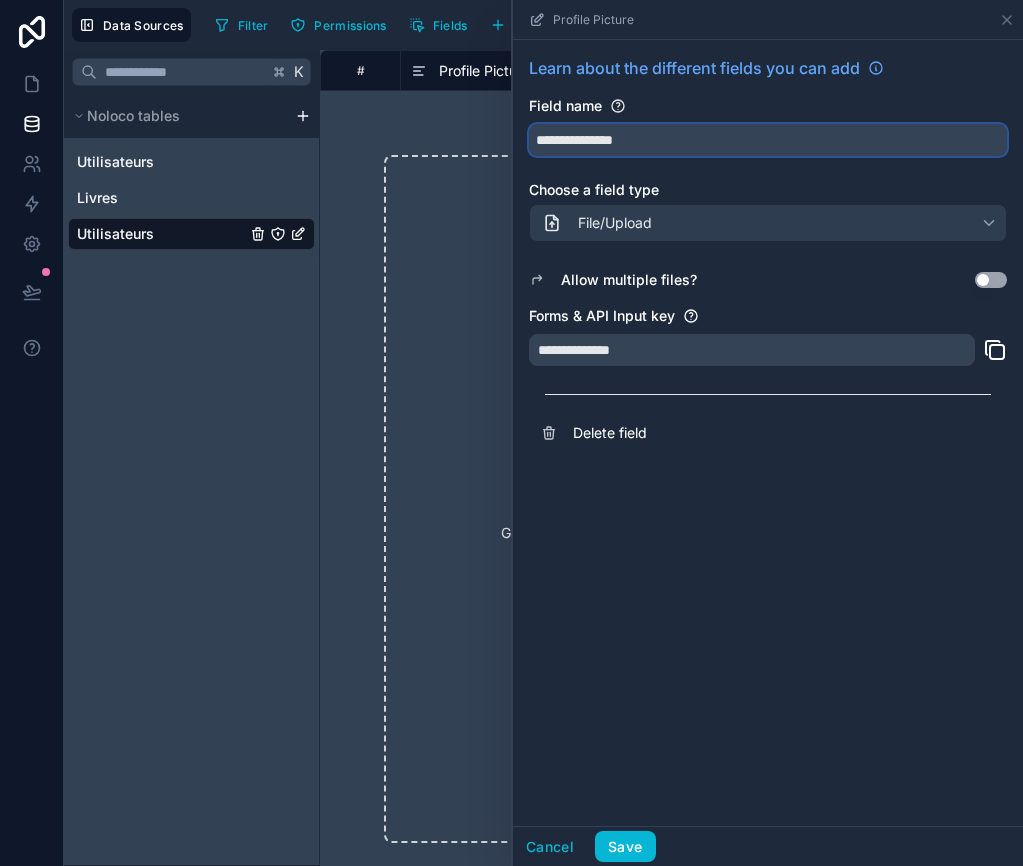 click on "**********" at bounding box center [768, 140] 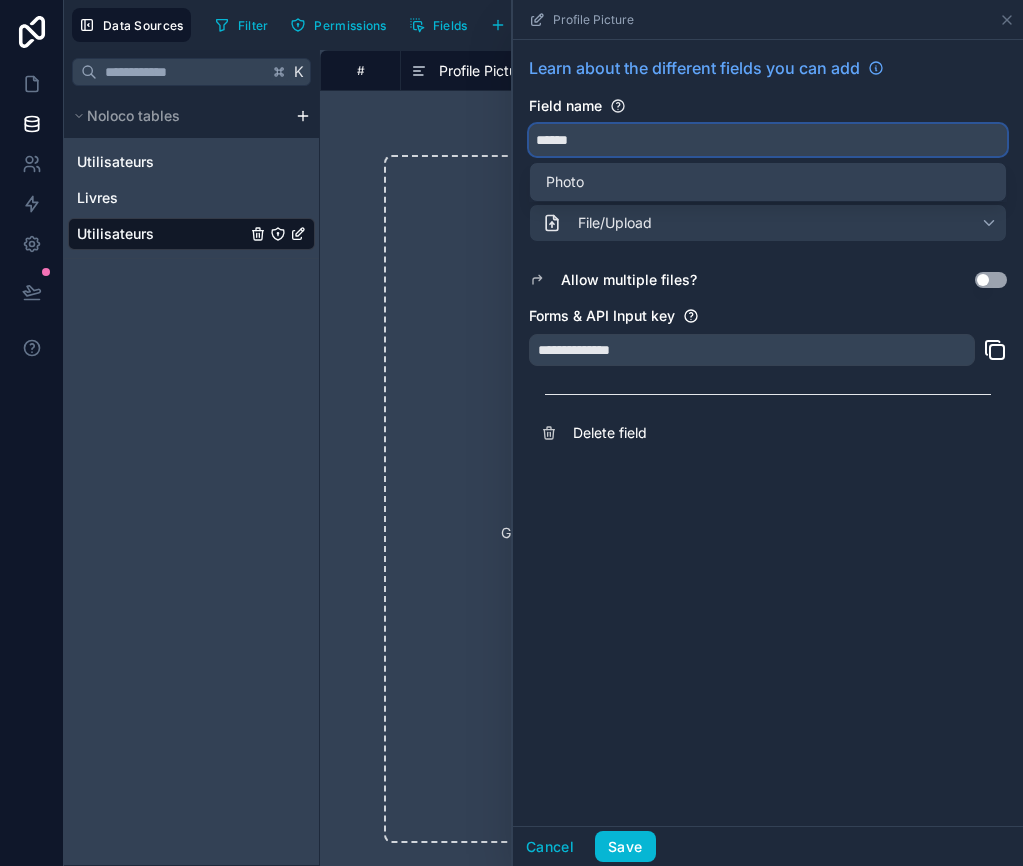click on "*****" at bounding box center (768, 140) 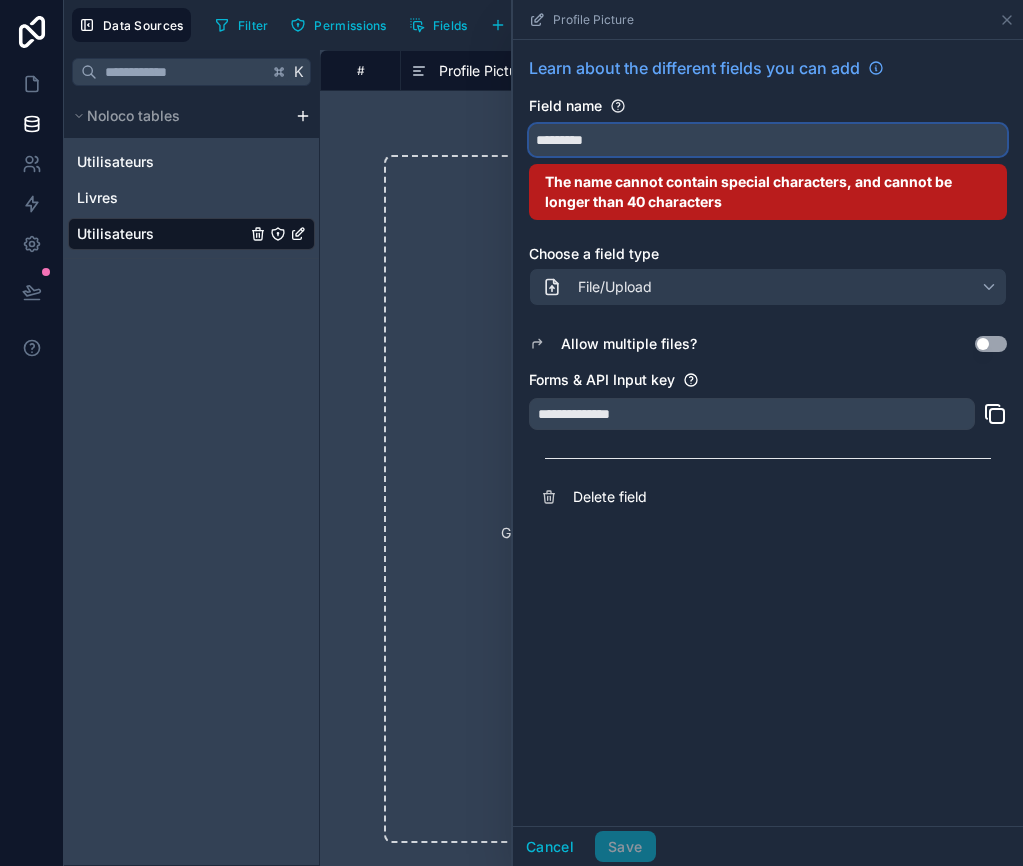 click on "********" at bounding box center (768, 140) 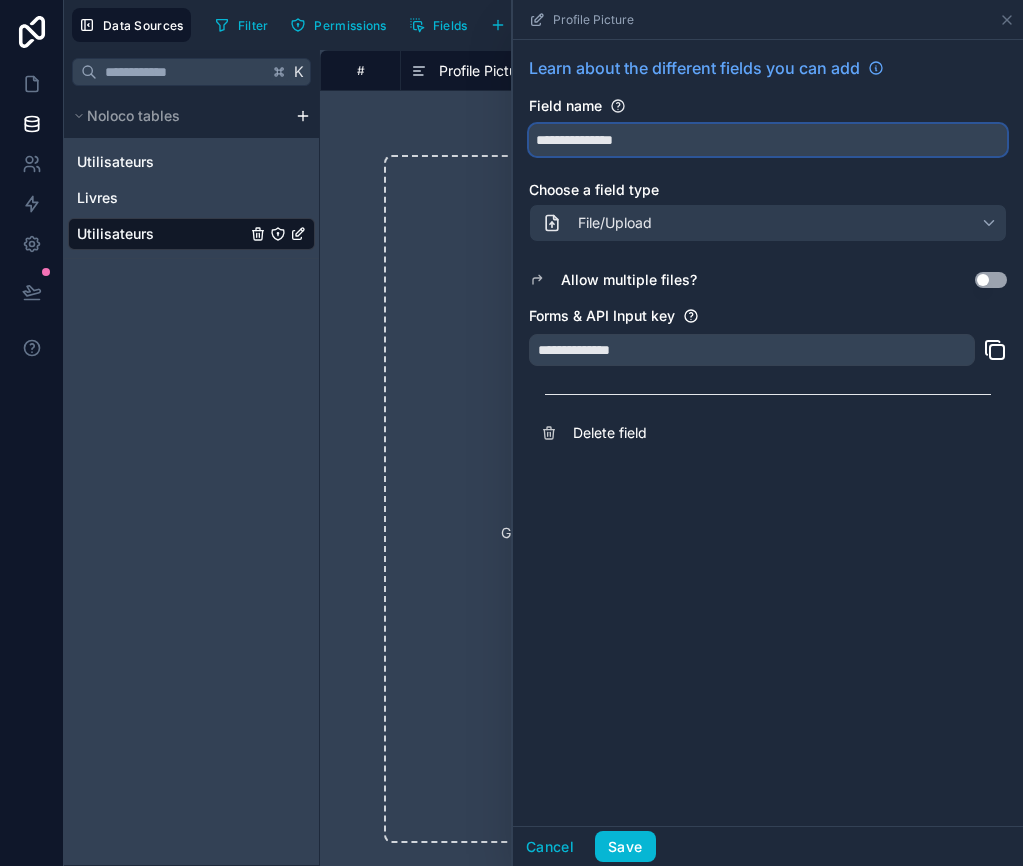type on "**********" 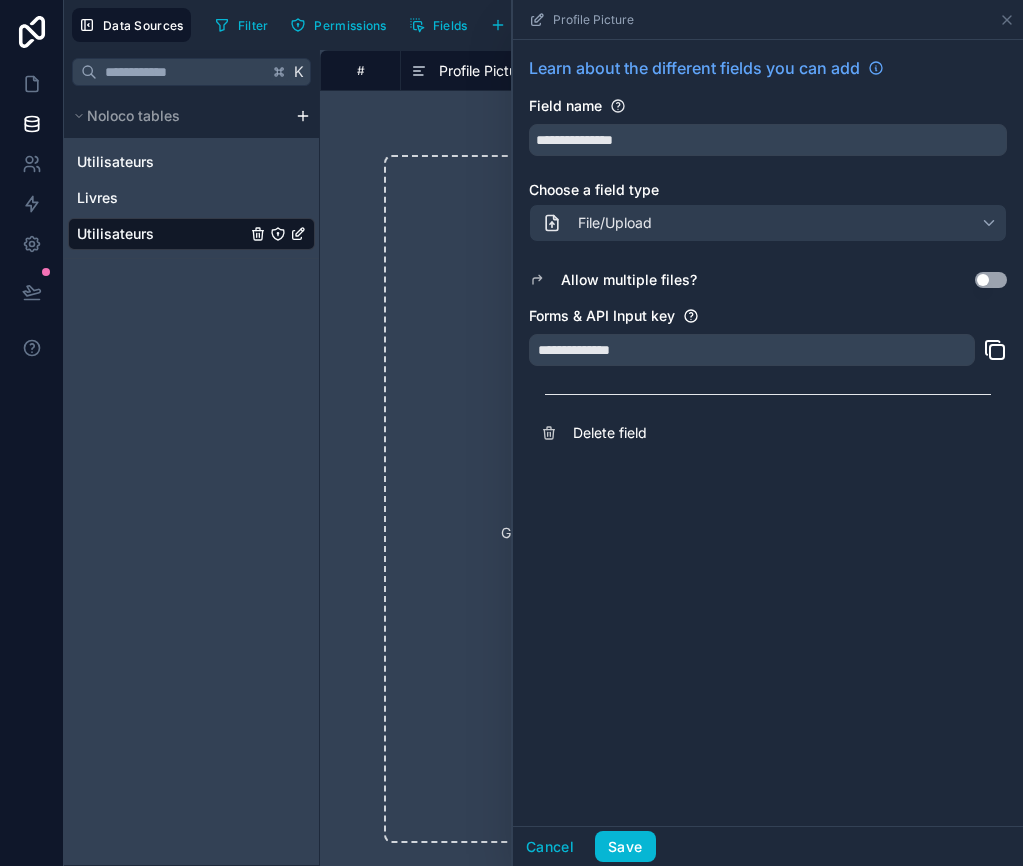 click on "**********" at bounding box center [768, 433] 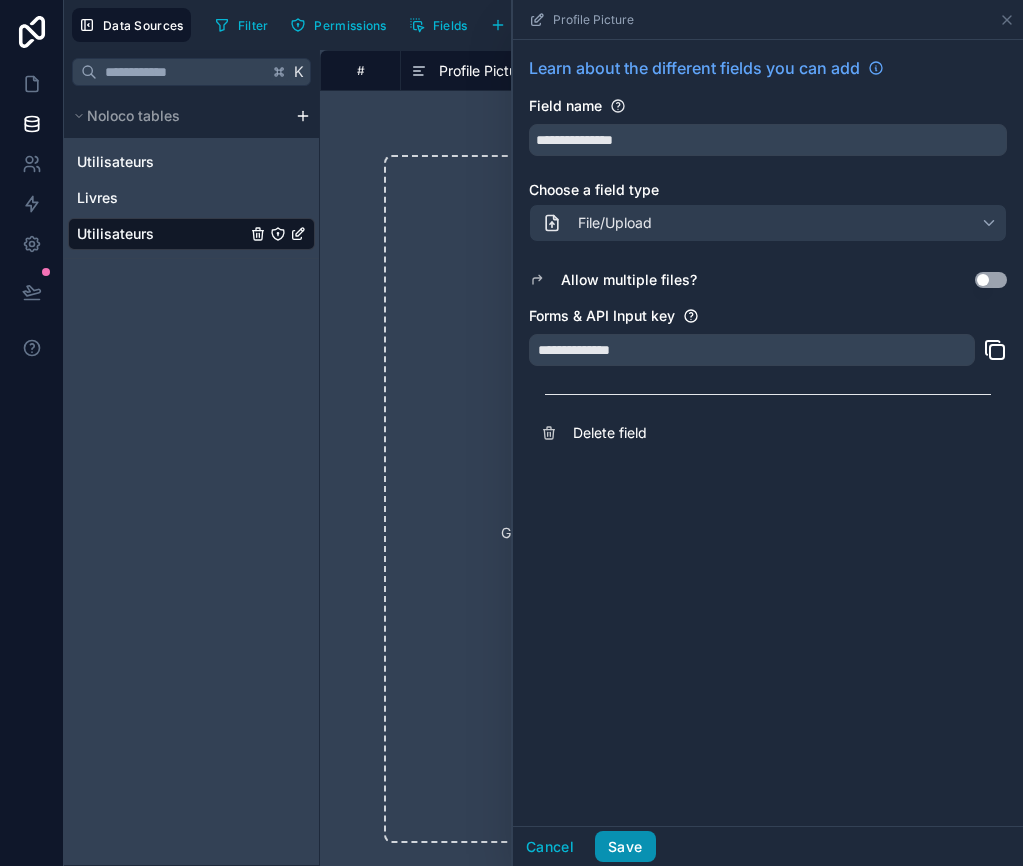 click on "Save" at bounding box center (625, 847) 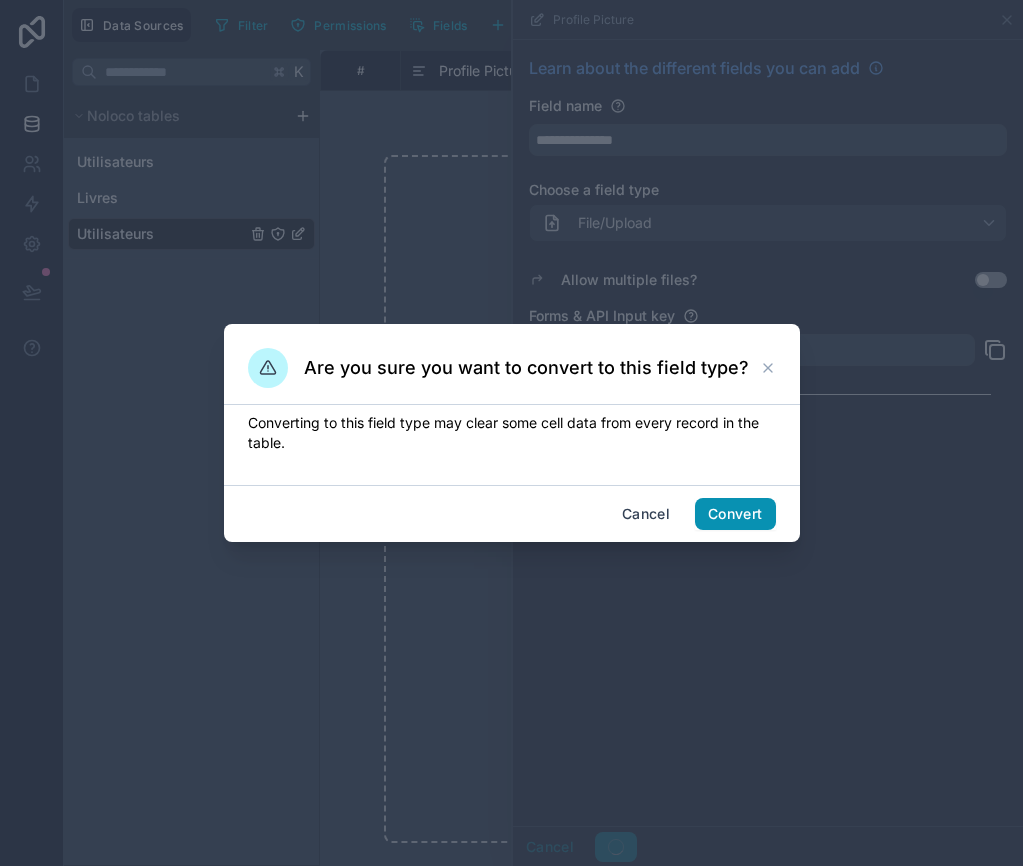 click on "Convert" at bounding box center [735, 514] 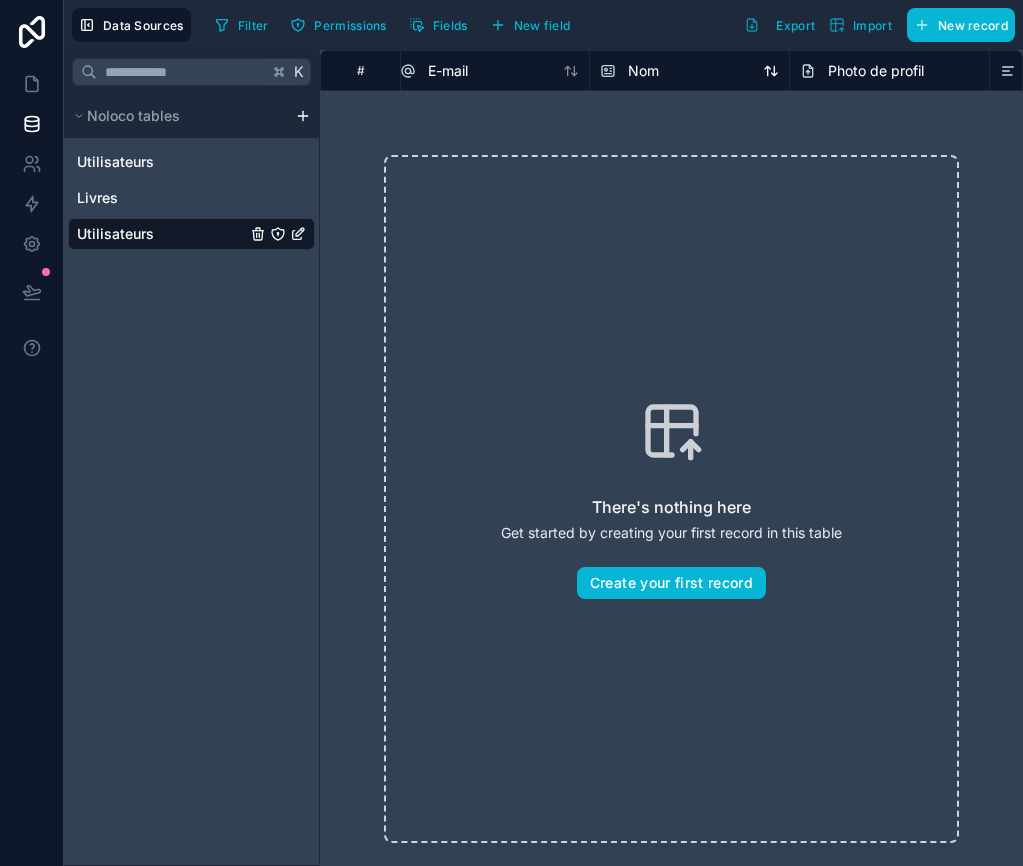 scroll, scrollTop: 0, scrollLeft: 0, axis: both 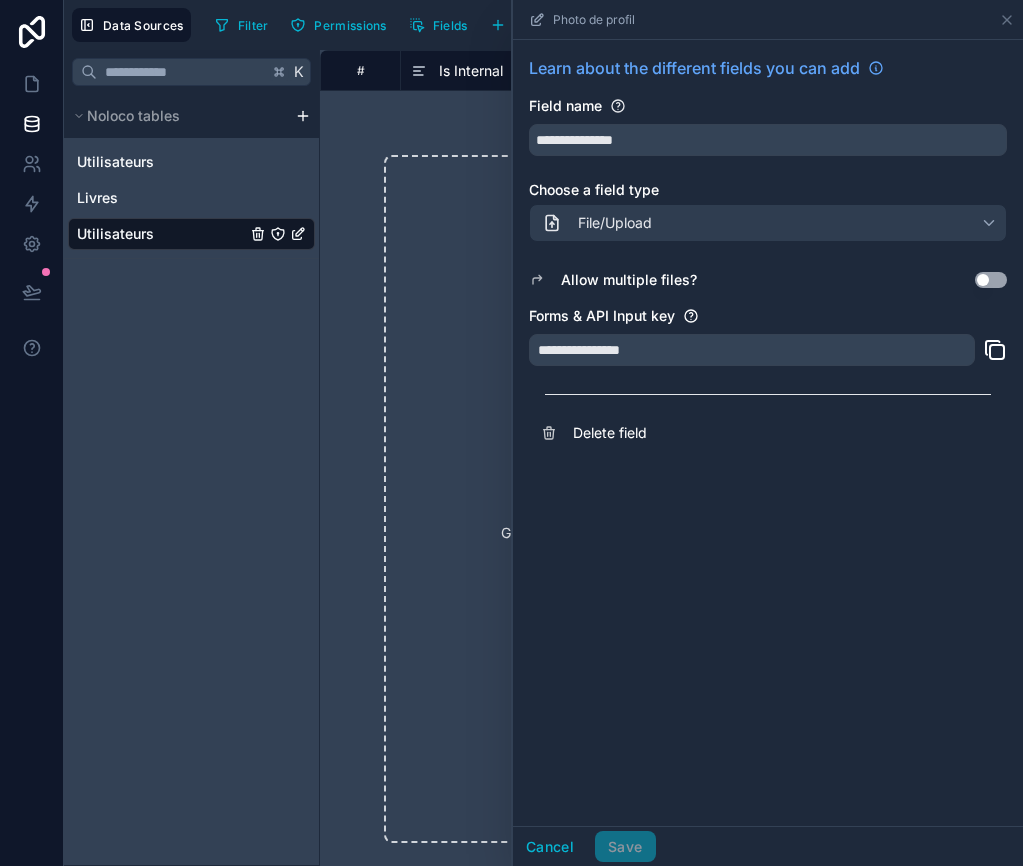 click on "Is Internal" at bounding box center (457, 71) 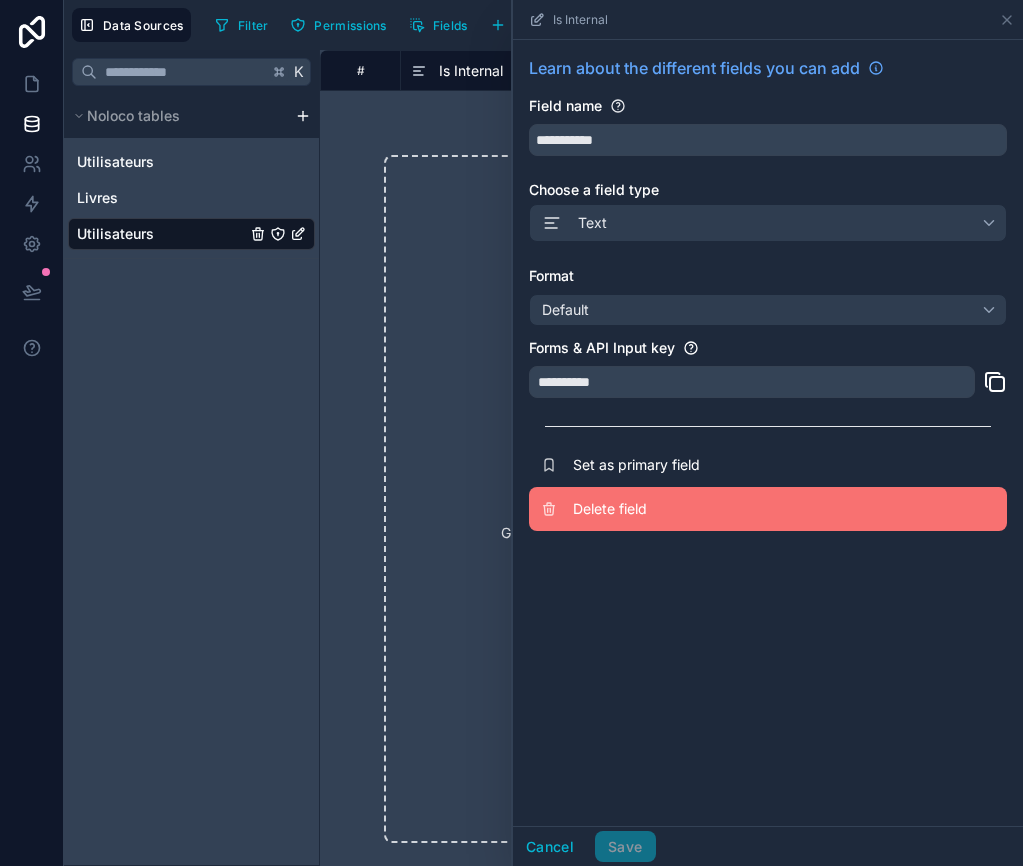 click on "Delete field" at bounding box center [768, 509] 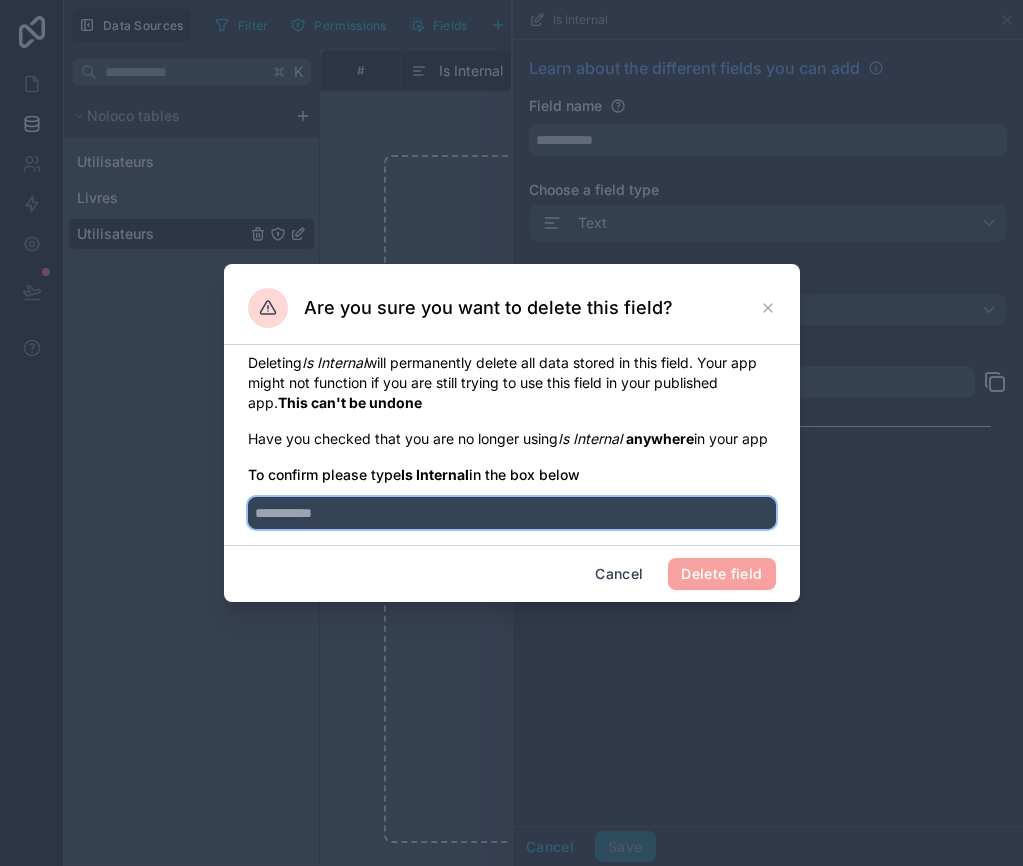 click at bounding box center [512, 513] 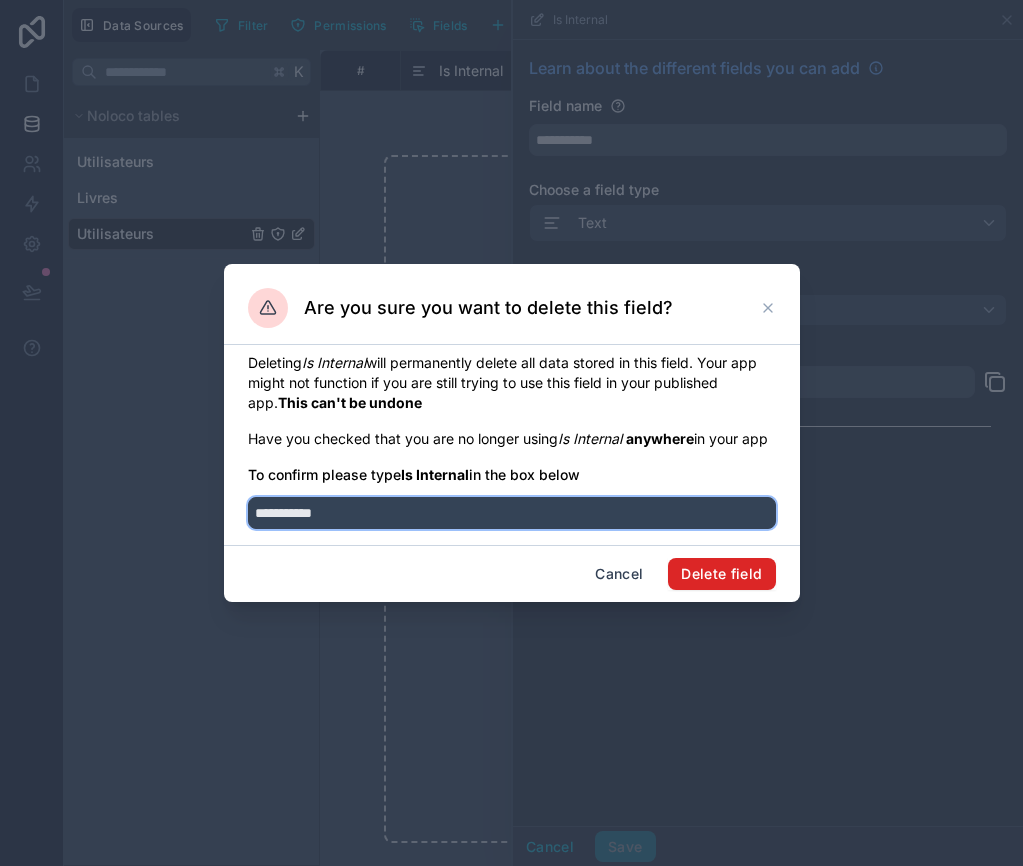 type on "**********" 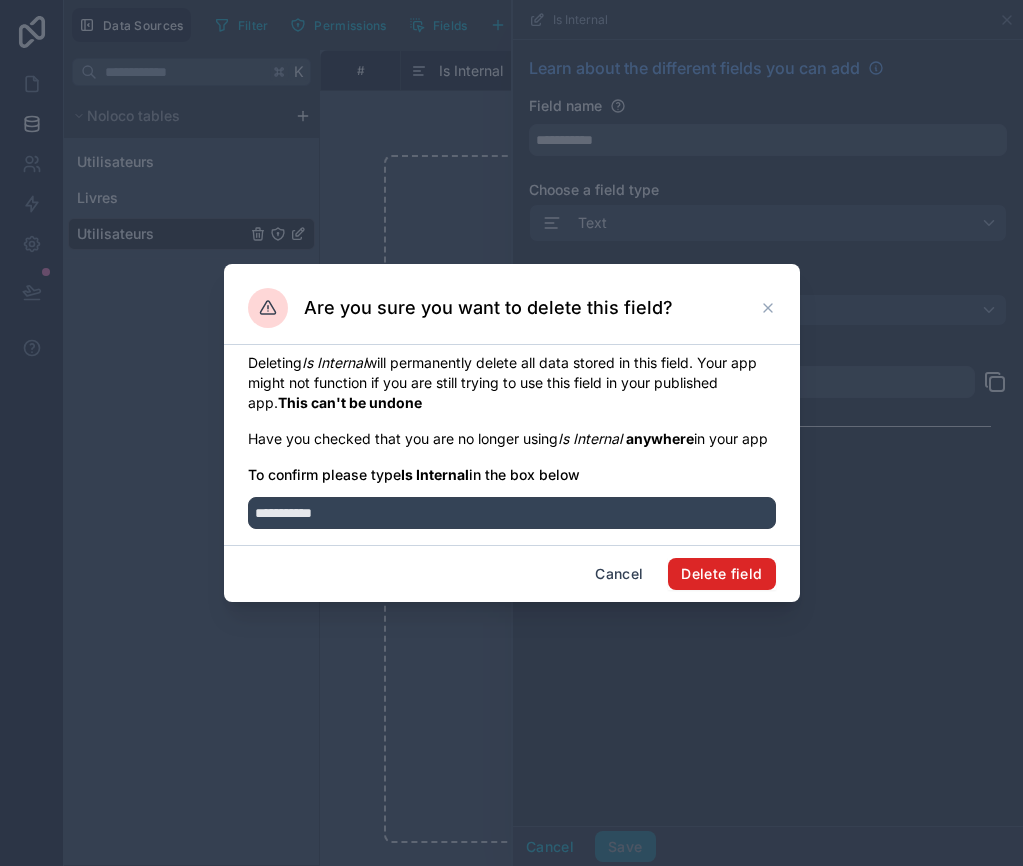 click on "Delete field" at bounding box center [721, 574] 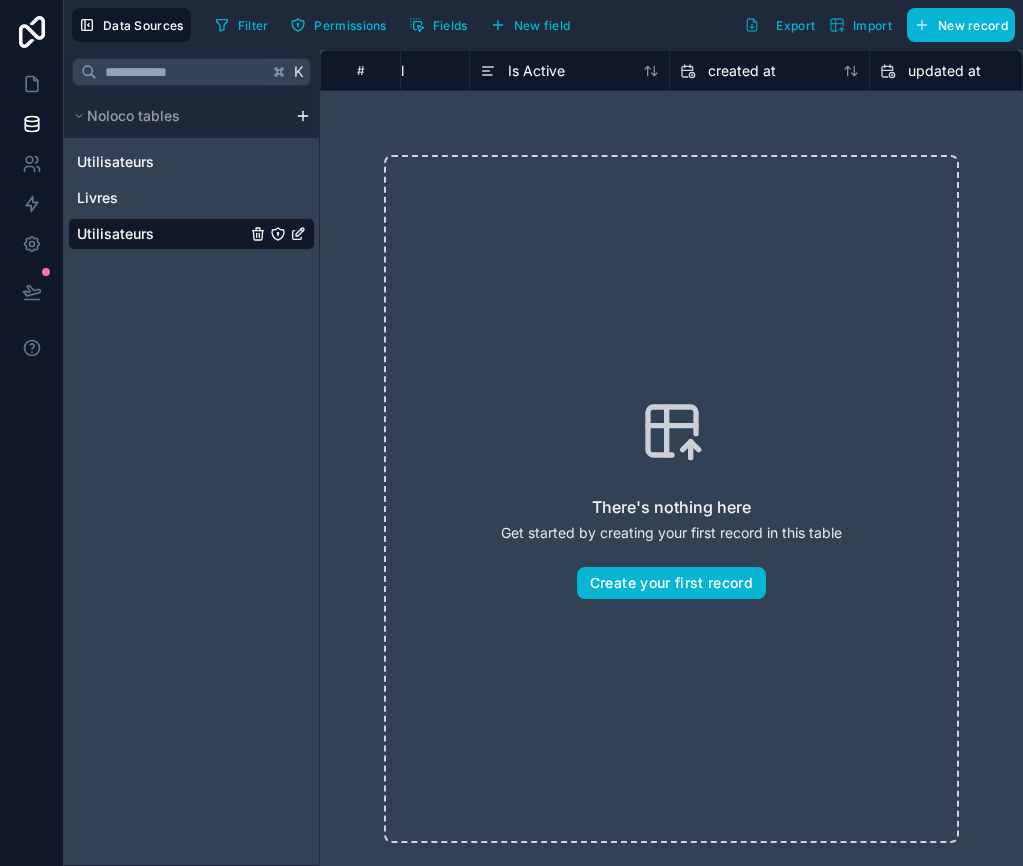 scroll, scrollTop: 0, scrollLeft: 754, axis: horizontal 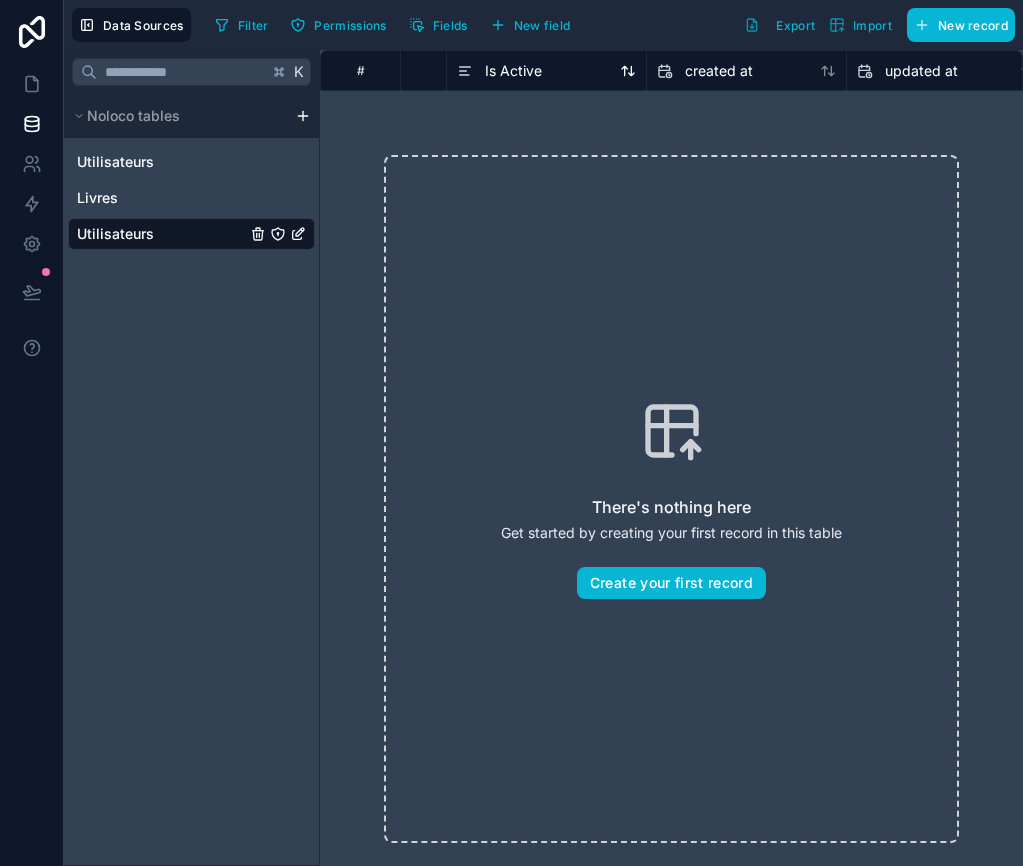 click on "Is Active" at bounding box center (513, 71) 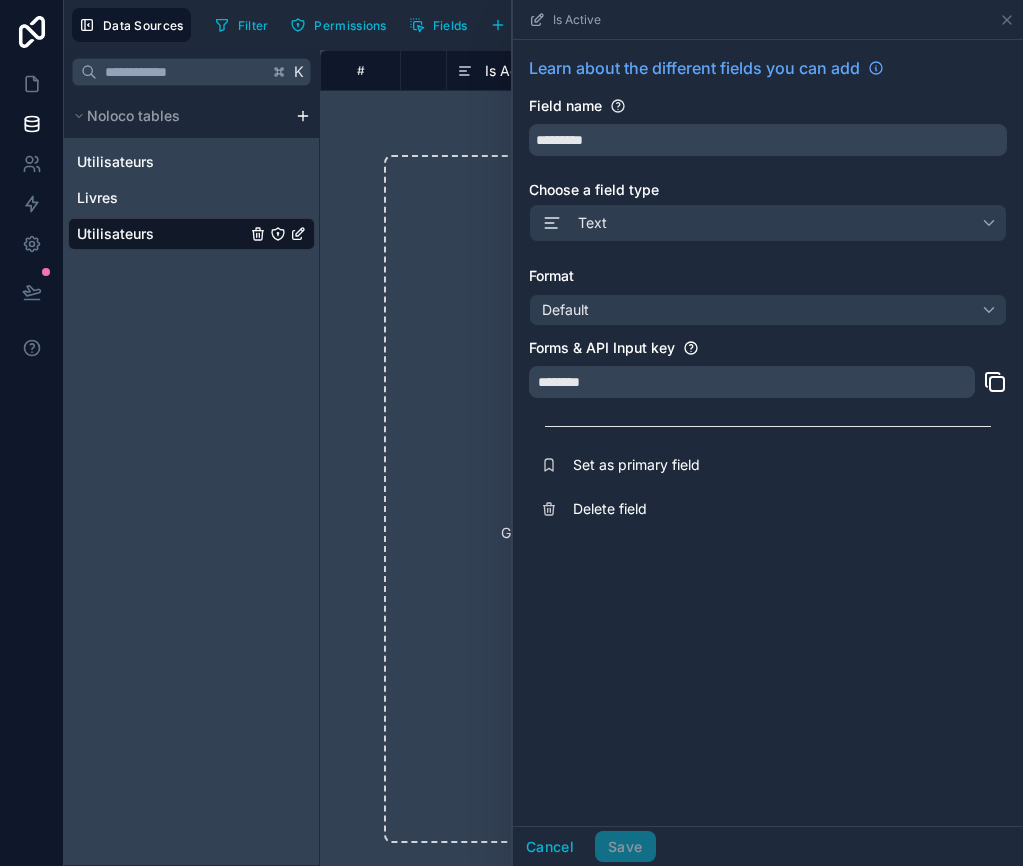 click on "Is Active" at bounding box center (513, 71) 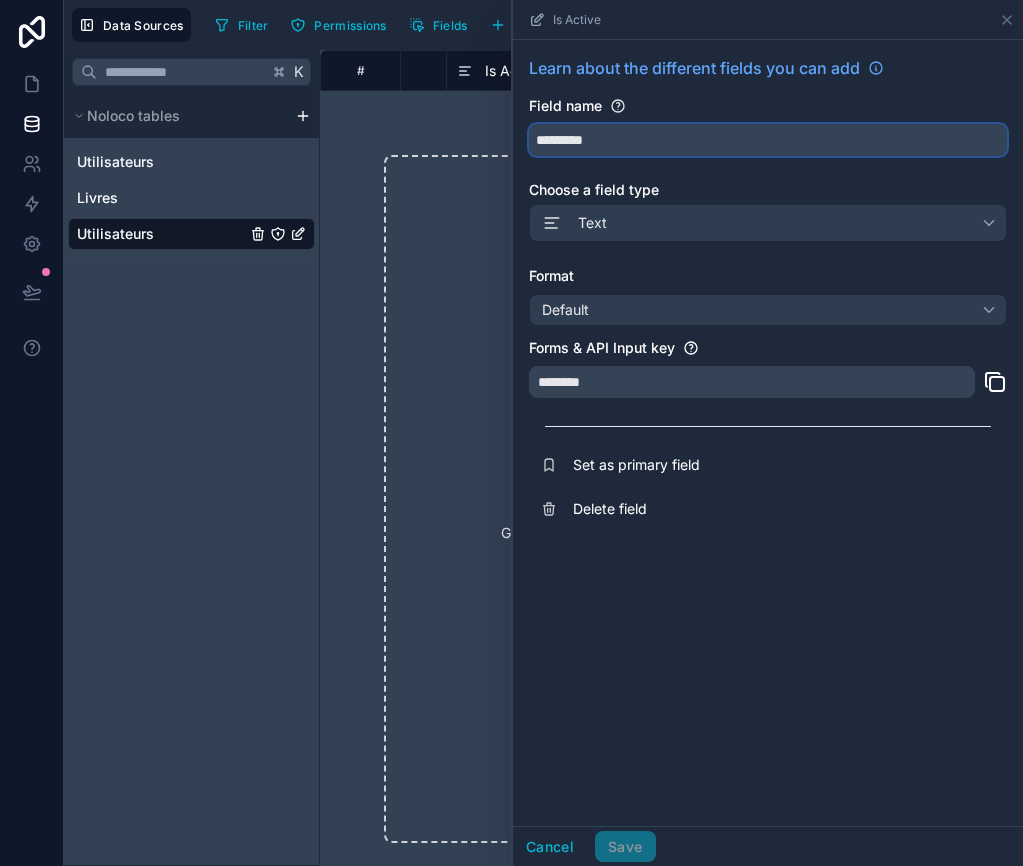 drag, startPoint x: 605, startPoint y: 136, endPoint x: 510, endPoint y: 137, distance: 95.005264 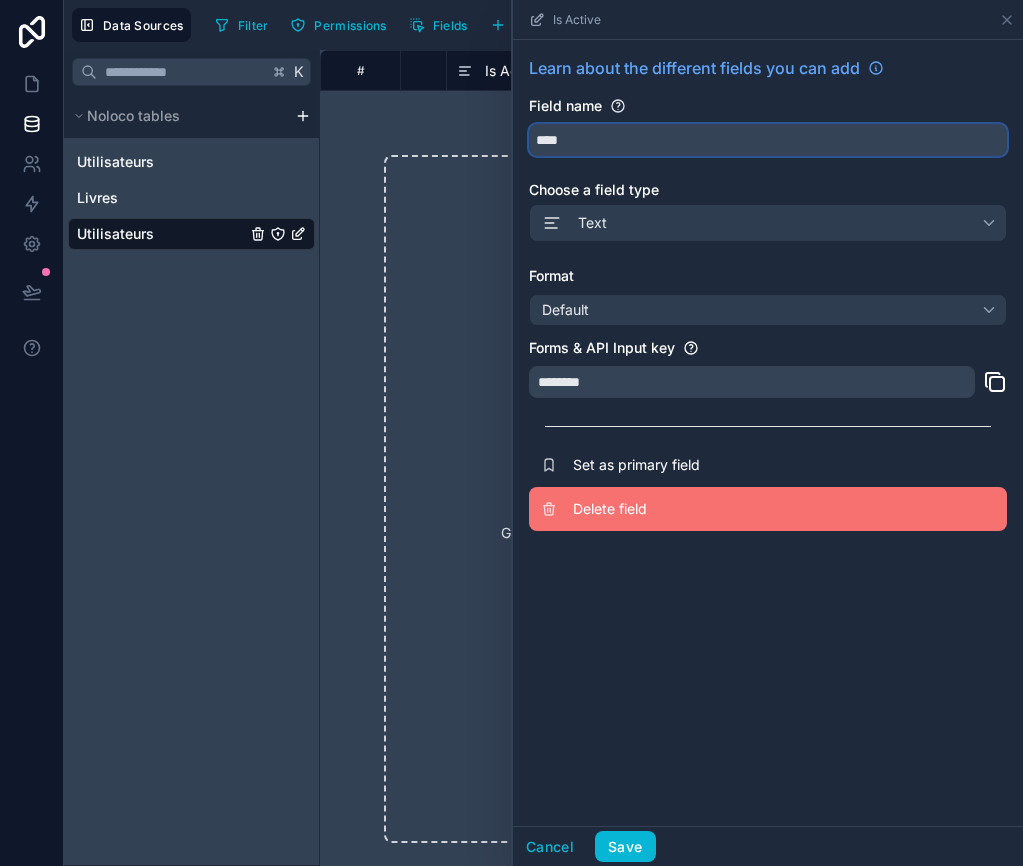 type on "****" 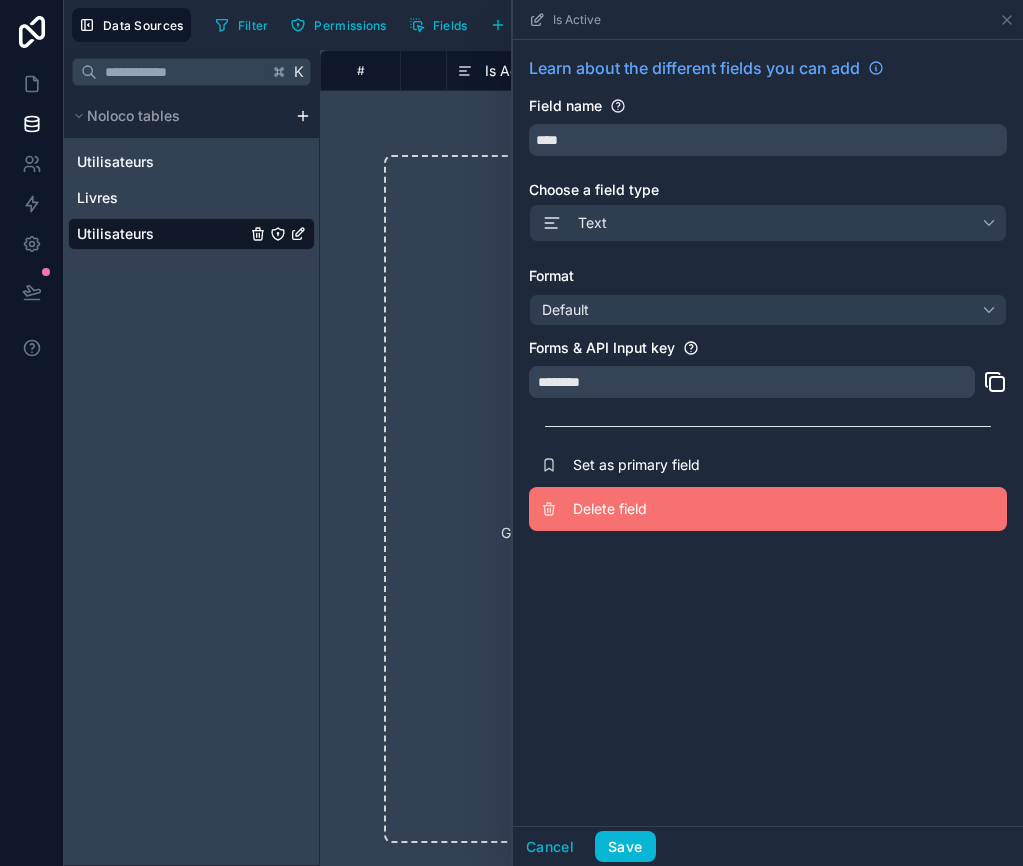 click on "Delete field" at bounding box center [768, 509] 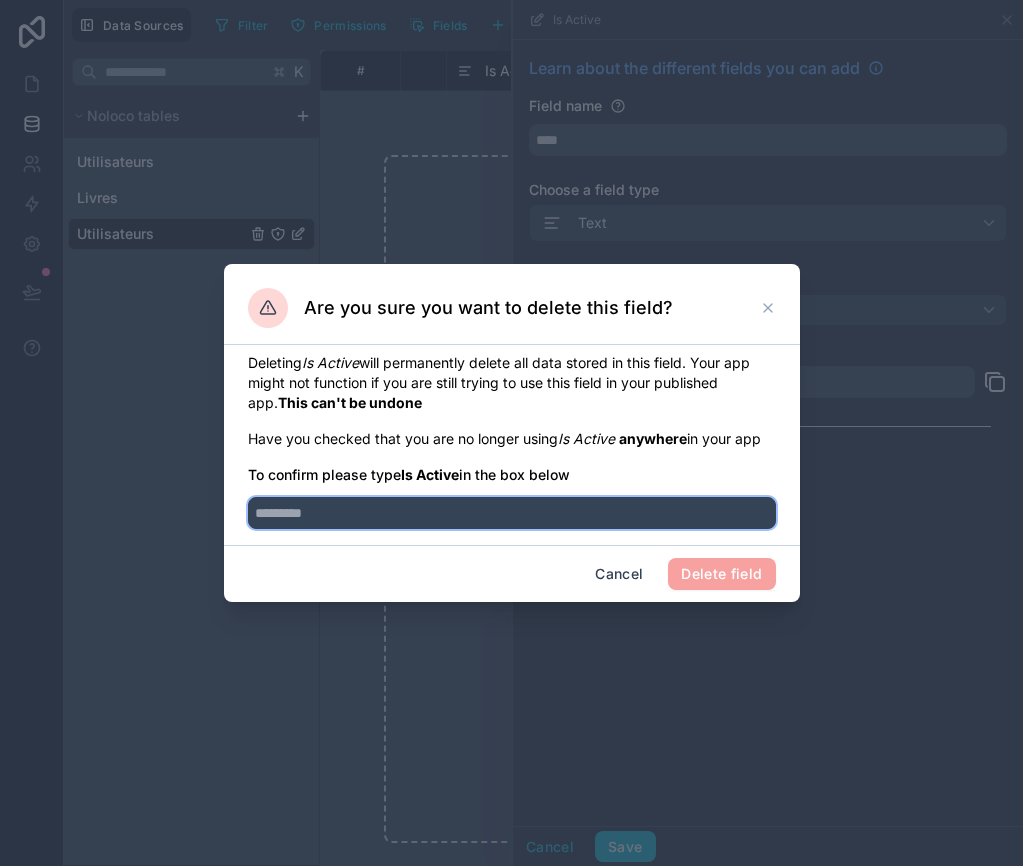 click at bounding box center [512, 513] 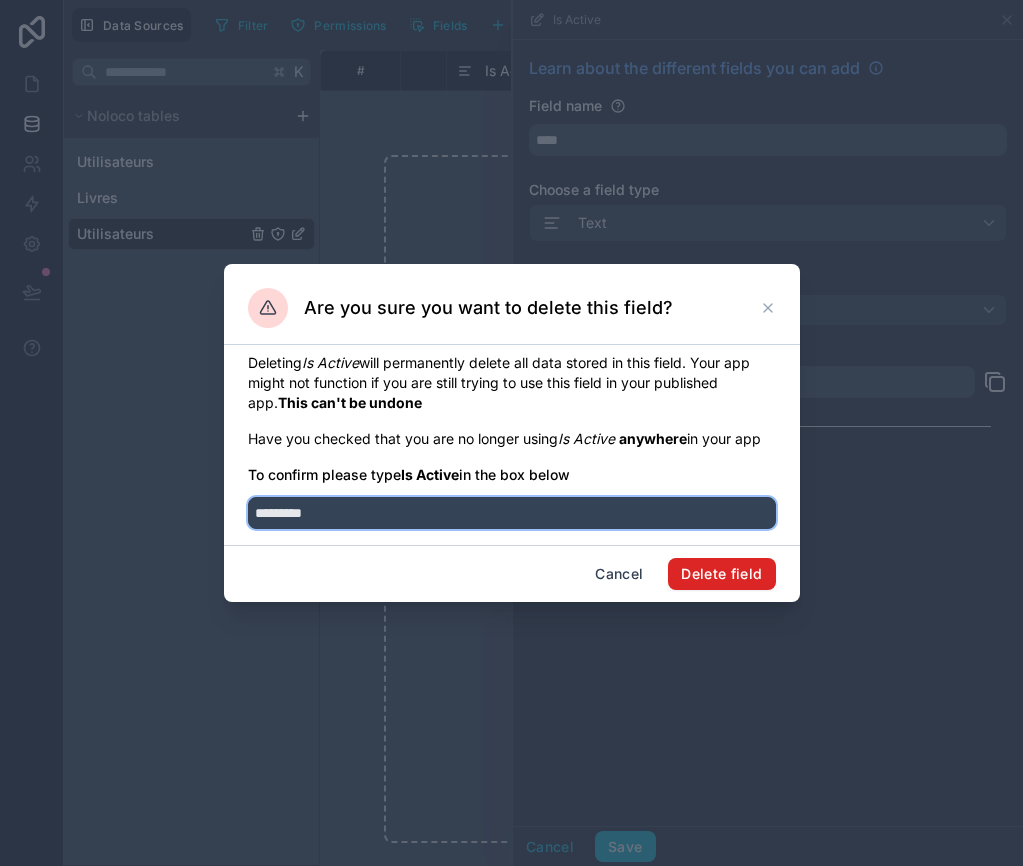 type on "*********" 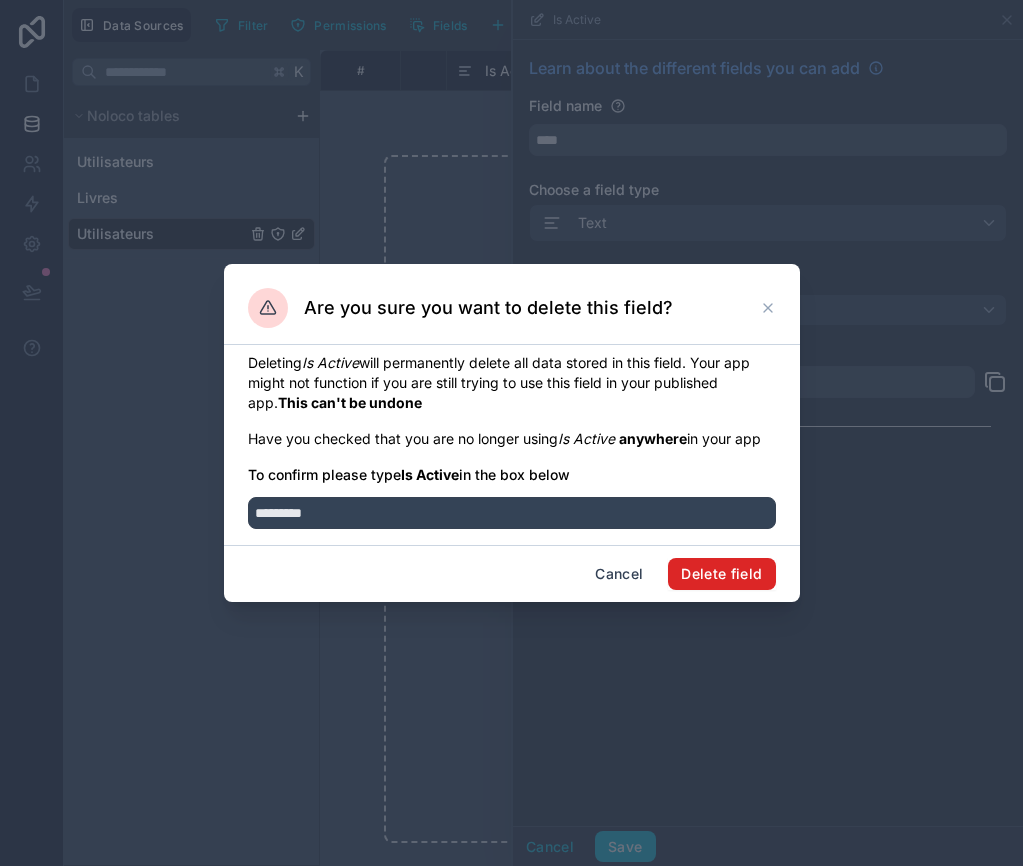 click on "Delete field" at bounding box center [721, 574] 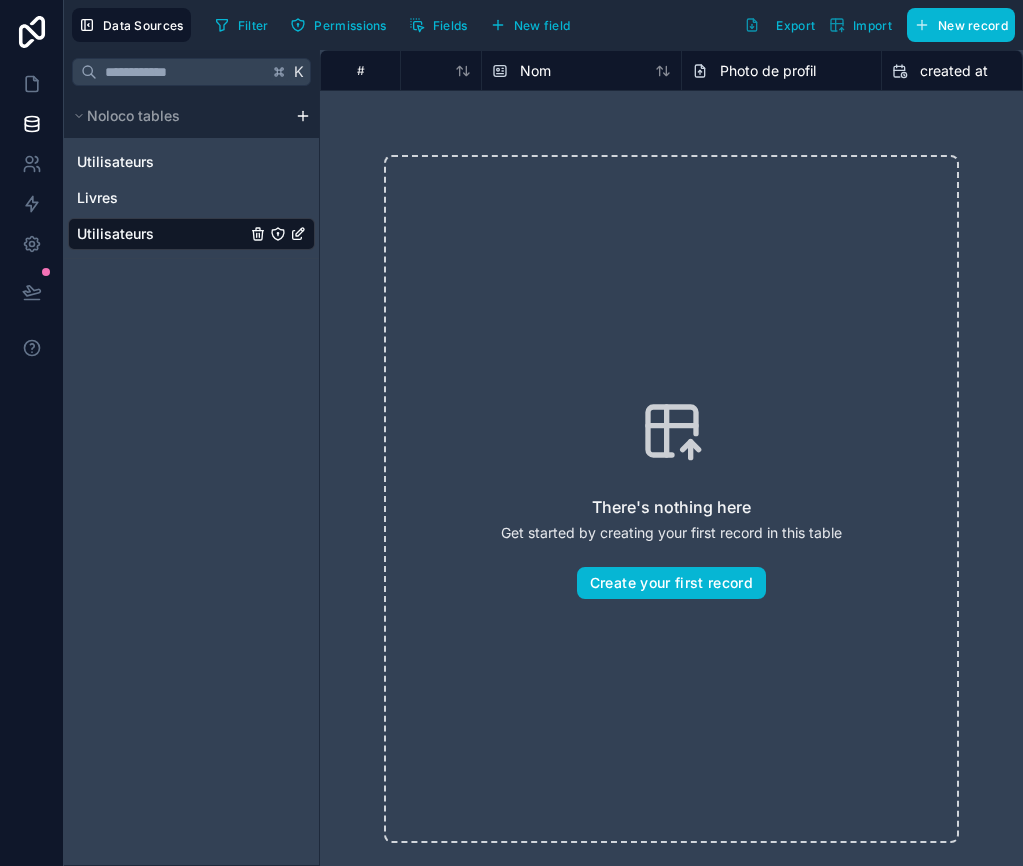scroll, scrollTop: 0, scrollLeft: 181, axis: horizontal 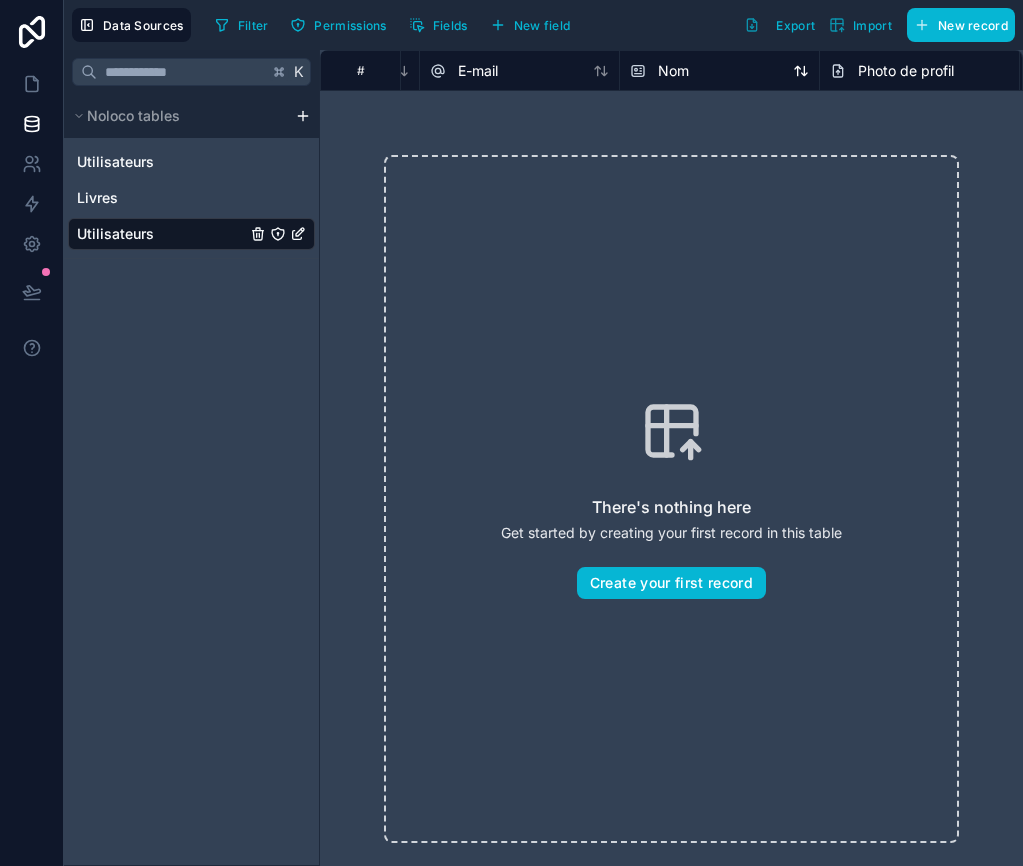 click on "Nom" at bounding box center [673, 71] 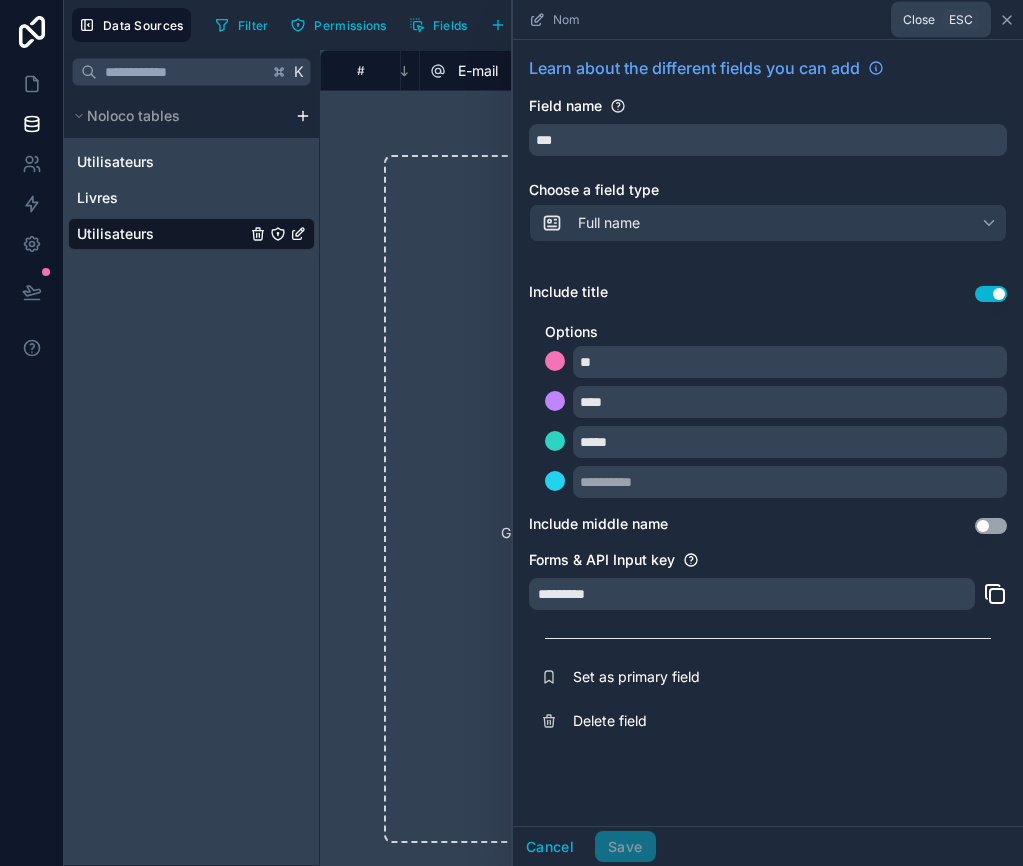 click 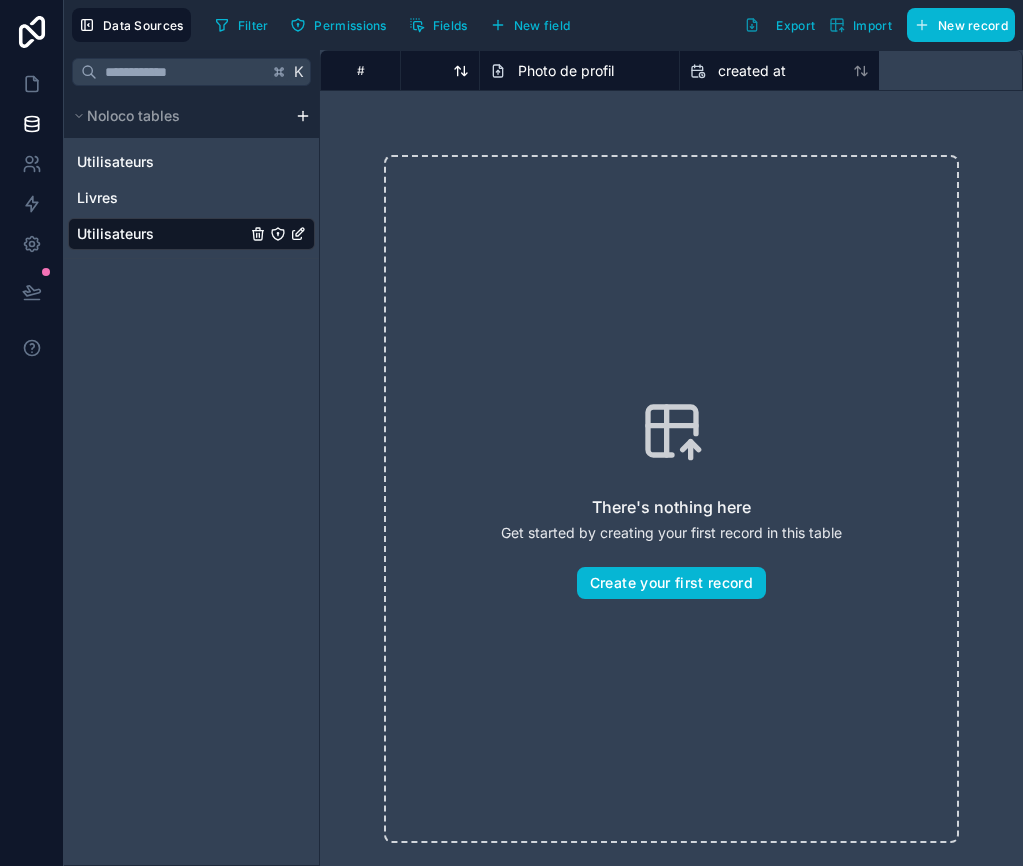 scroll, scrollTop: 0, scrollLeft: 0, axis: both 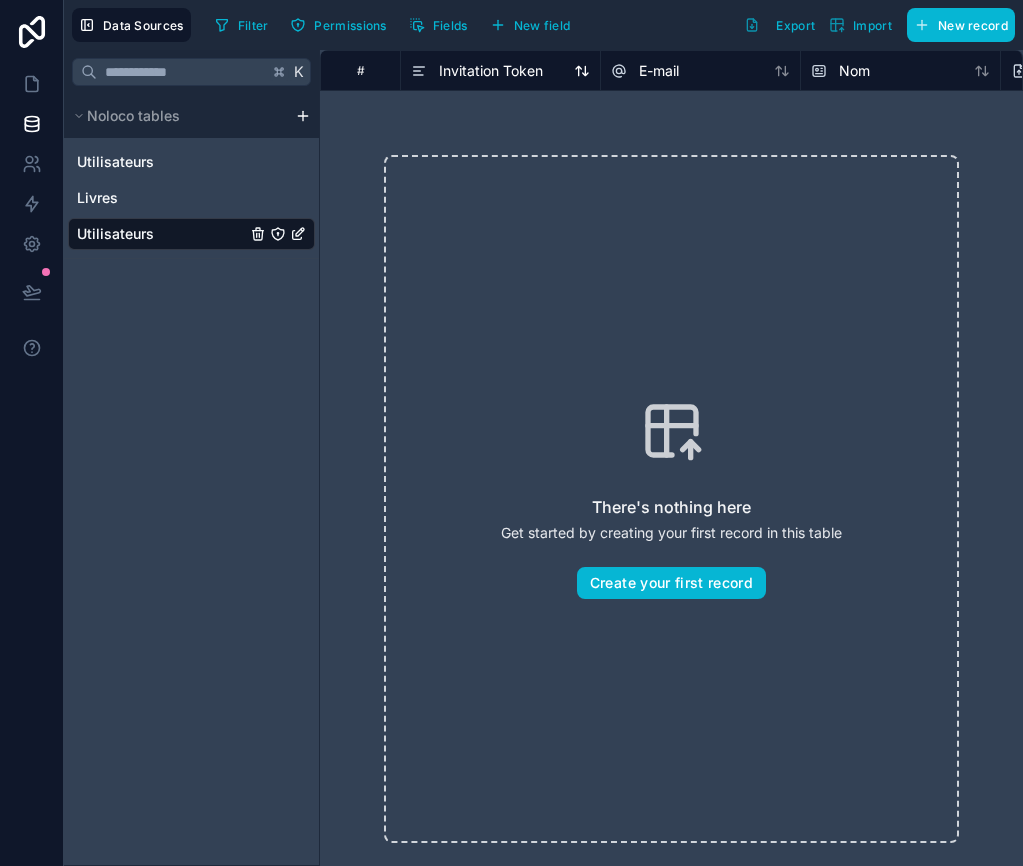 click on "Invitation Token" at bounding box center [491, 71] 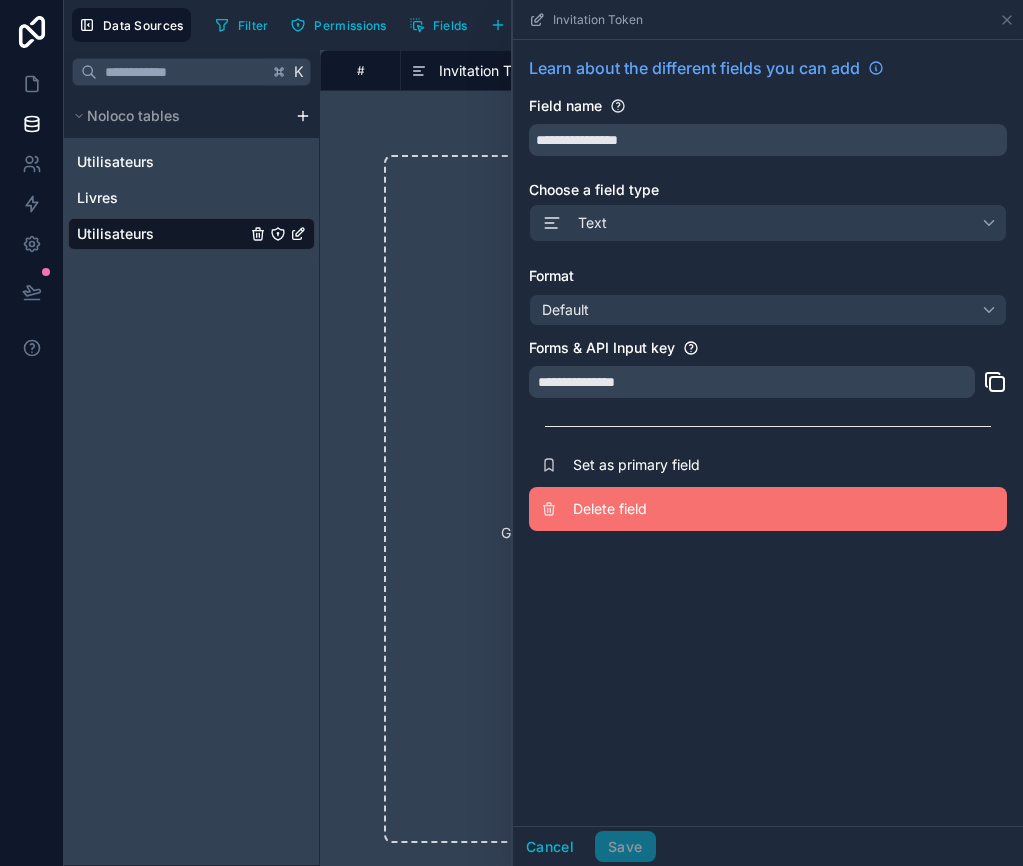 click on "Delete field" at bounding box center (717, 509) 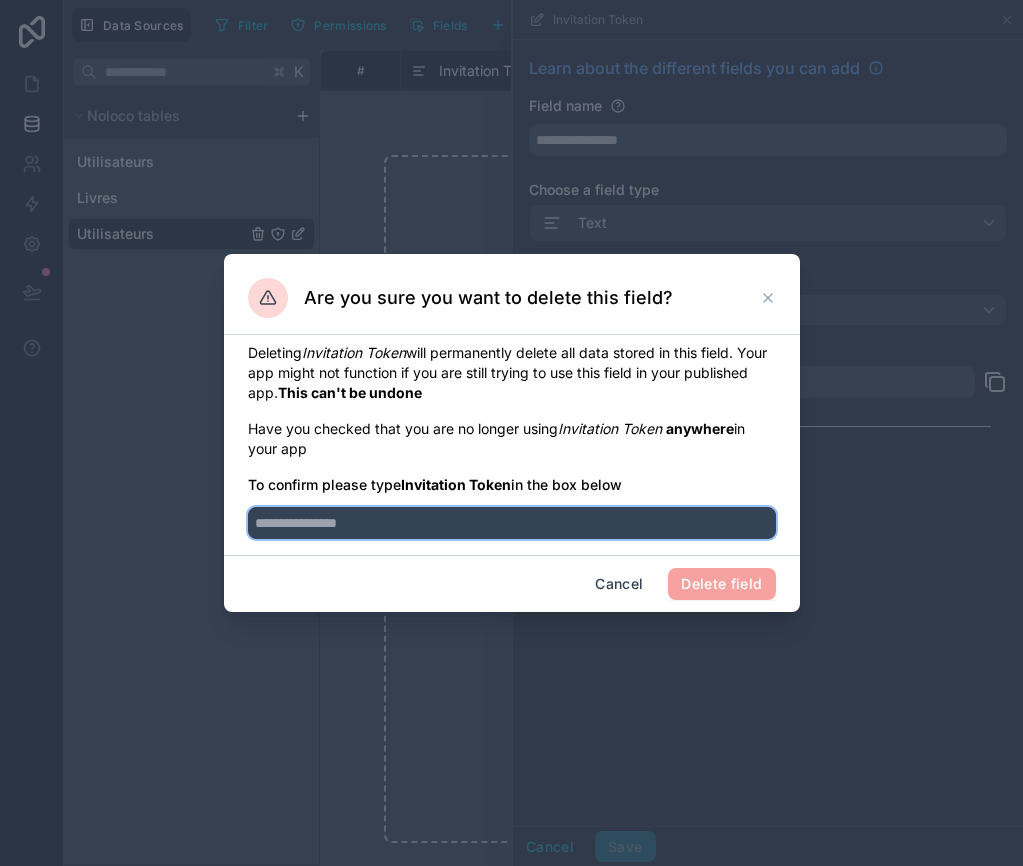 click at bounding box center [512, 523] 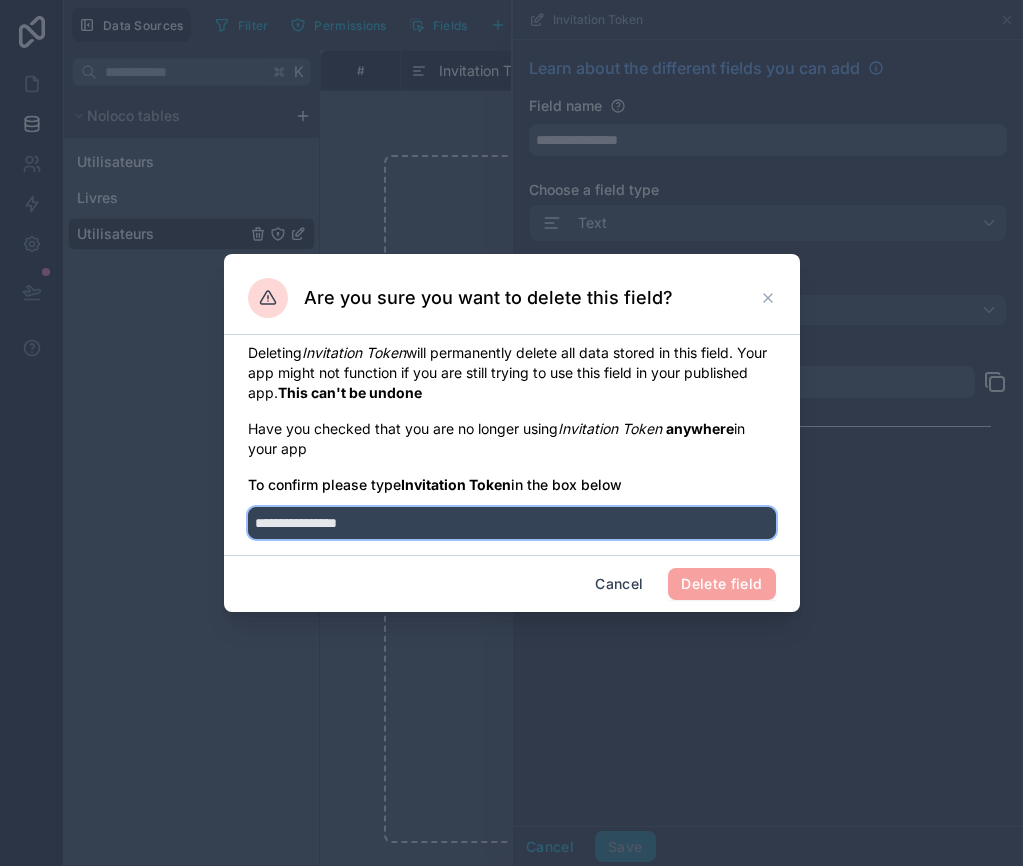 click on "**********" at bounding box center (512, 523) 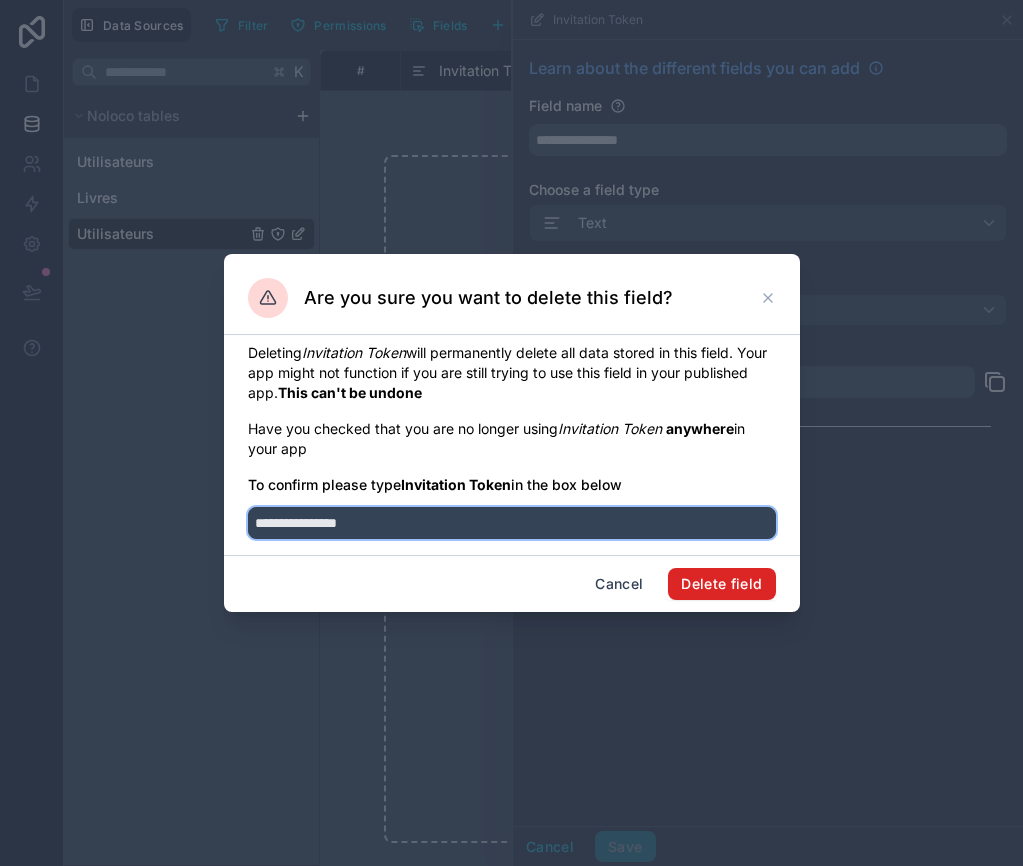 type on "**********" 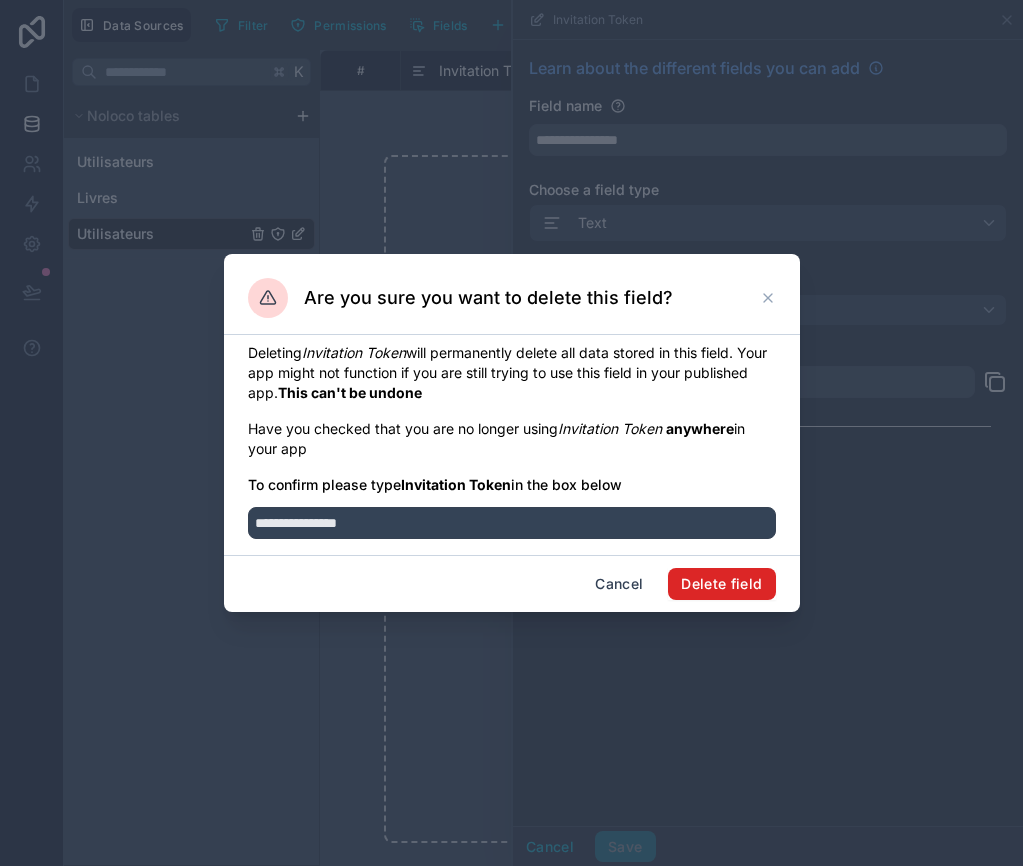 click on "Delete field" at bounding box center [721, 584] 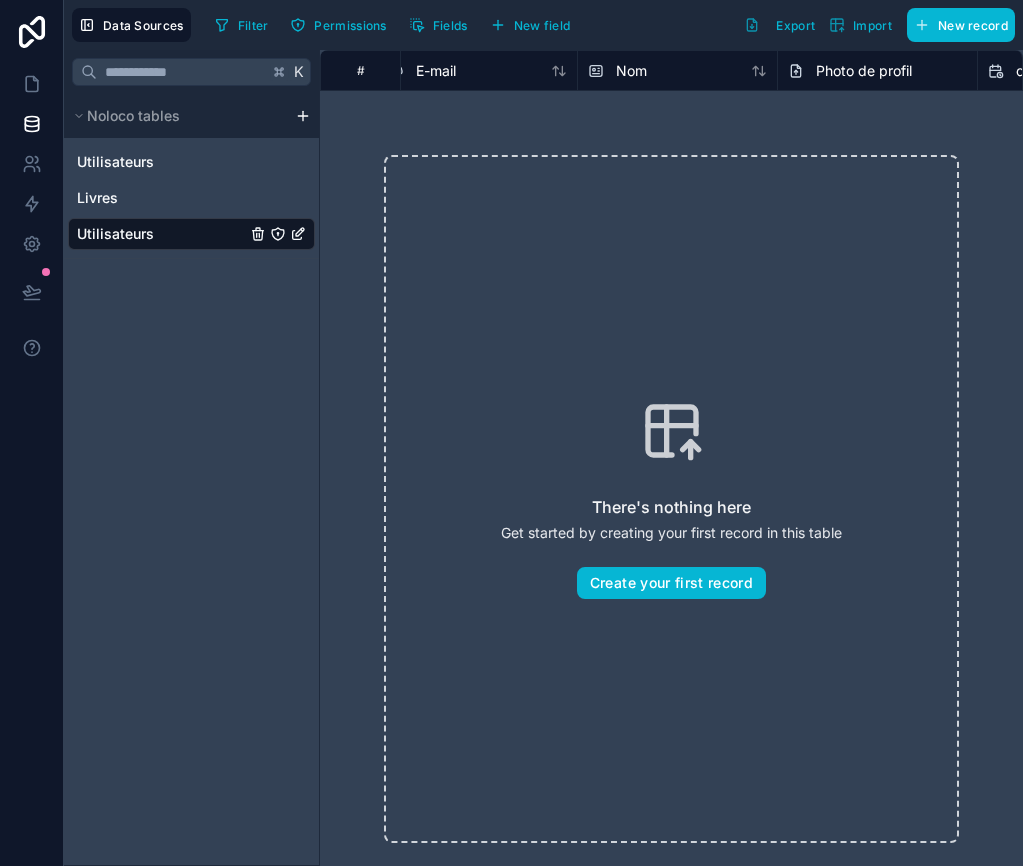 scroll, scrollTop: 0, scrollLeft: 0, axis: both 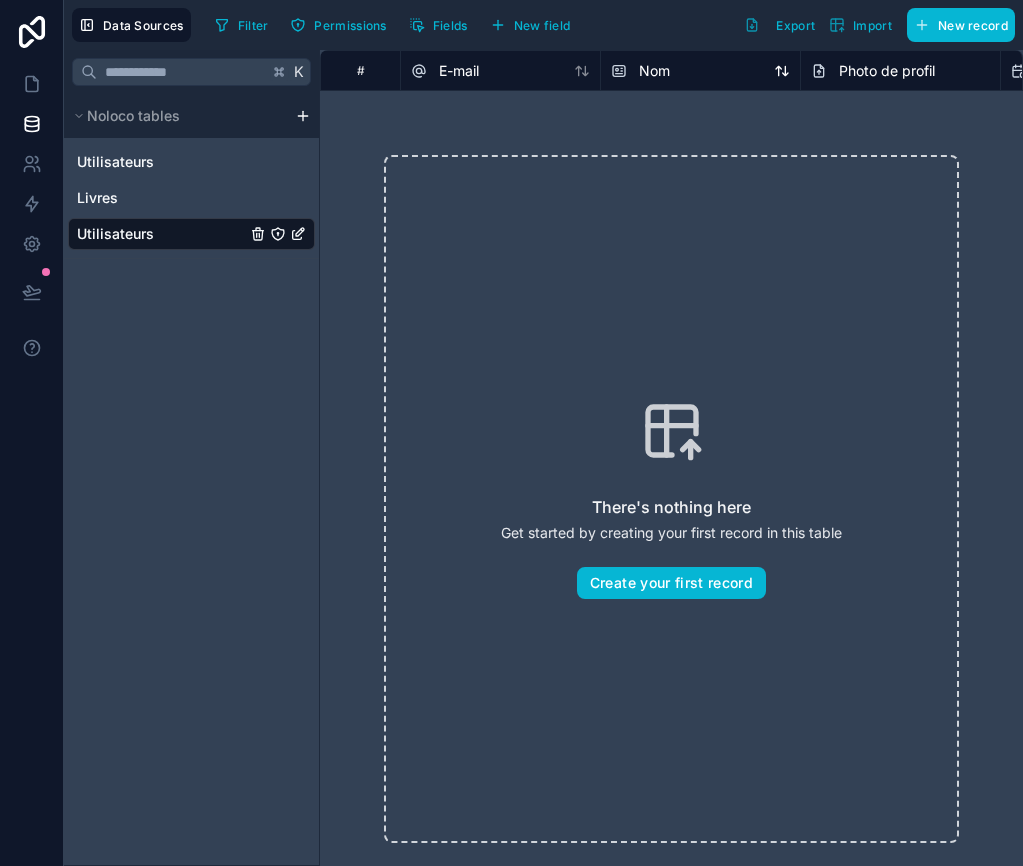 click on "Nom" at bounding box center [654, 71] 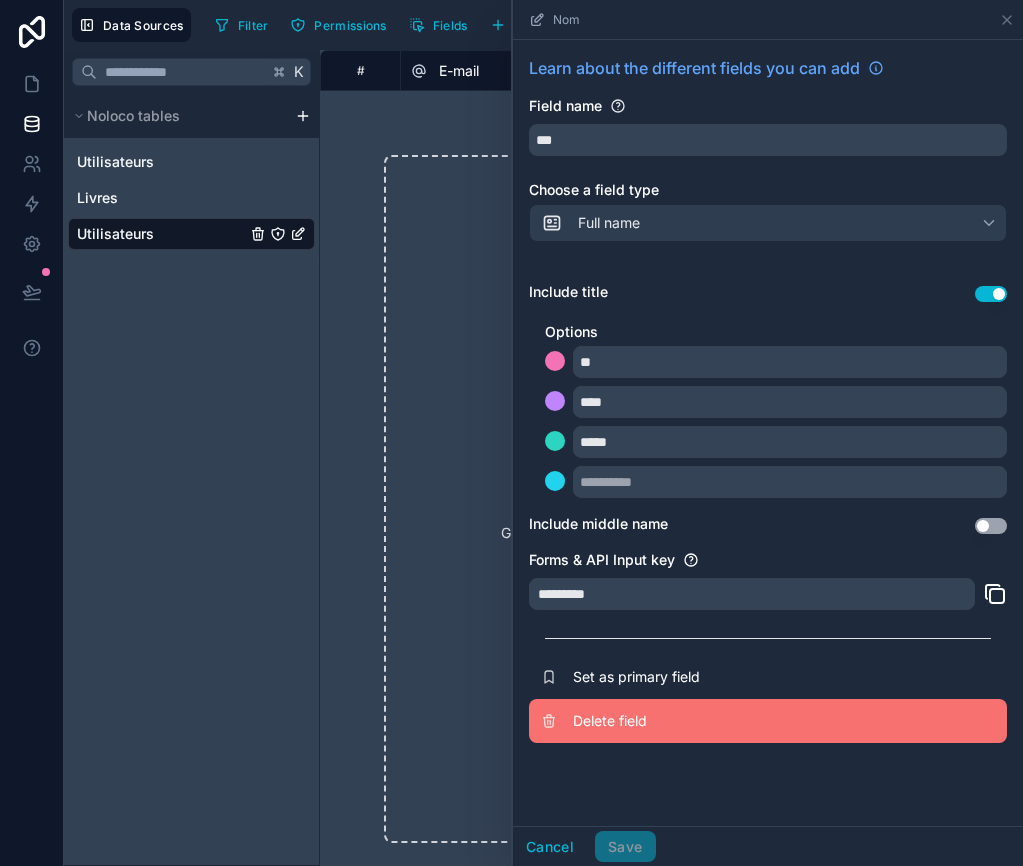 click on "Delete field" at bounding box center (768, 721) 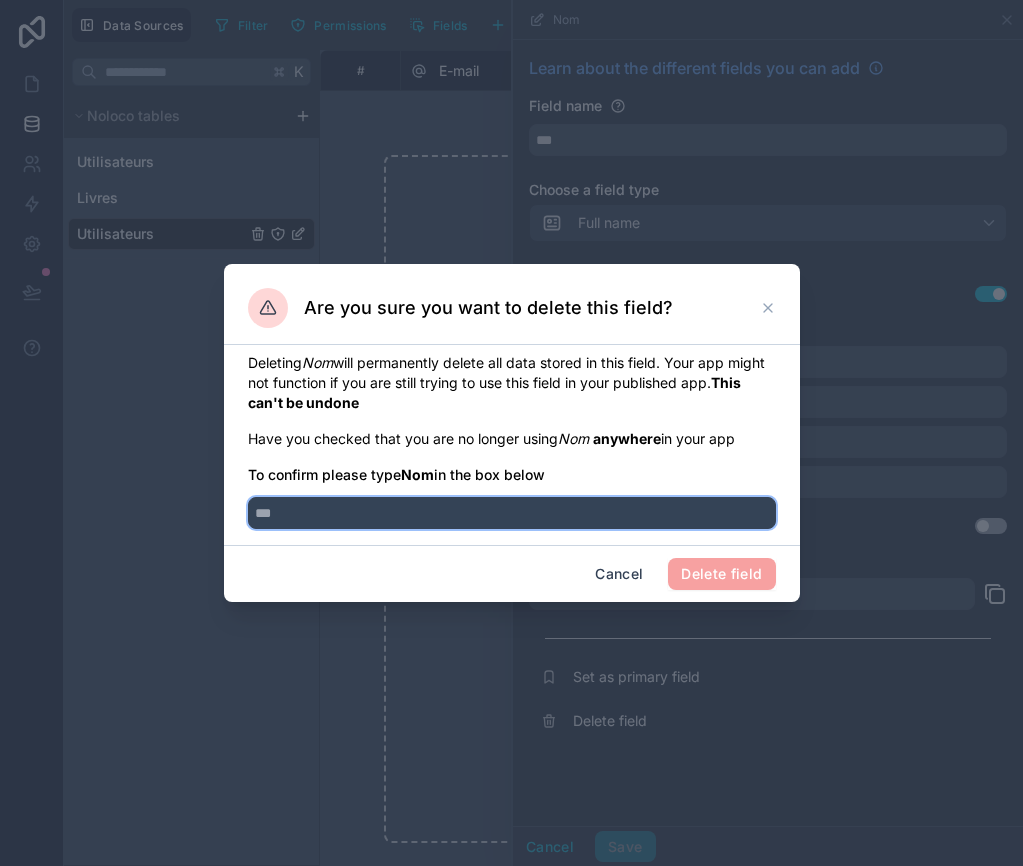 click at bounding box center (512, 513) 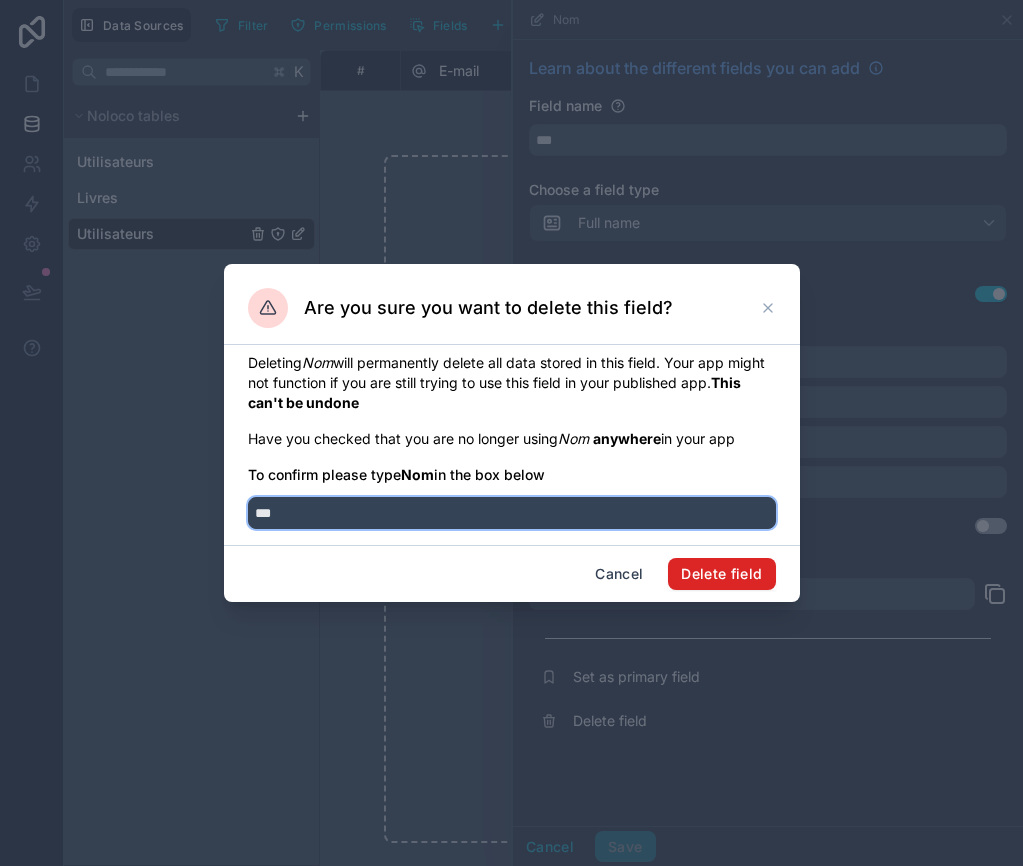 type on "***" 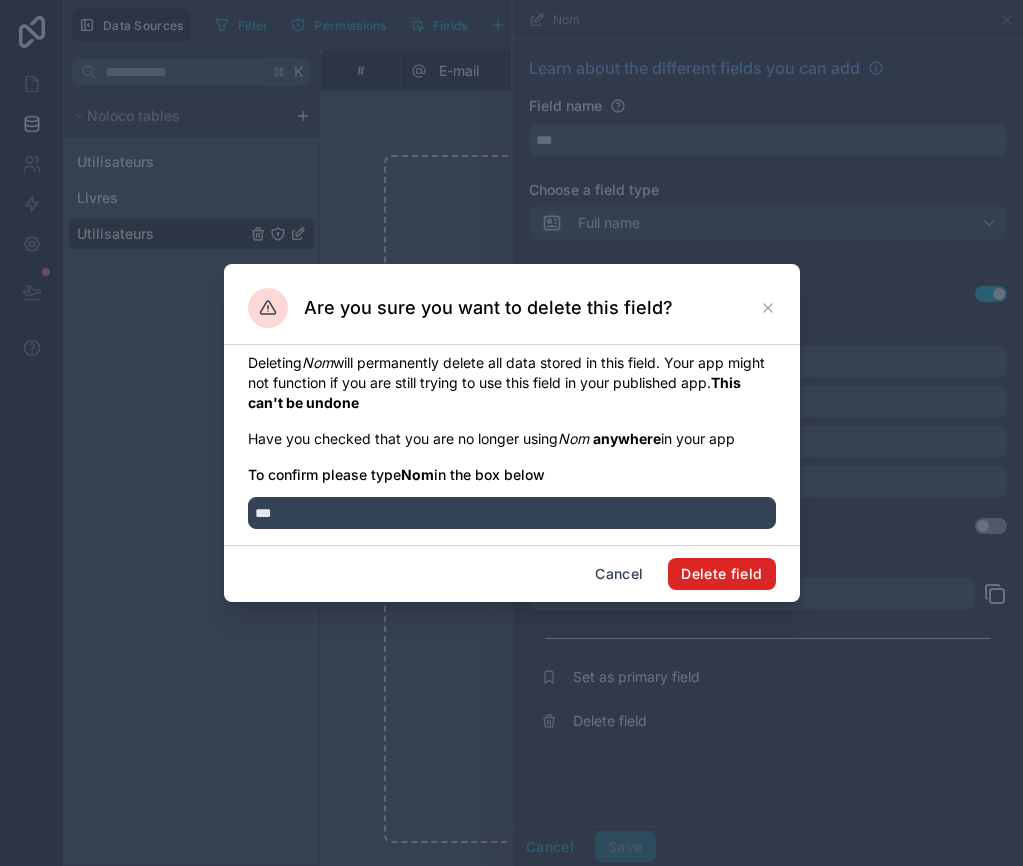 click on "Delete field" at bounding box center (721, 574) 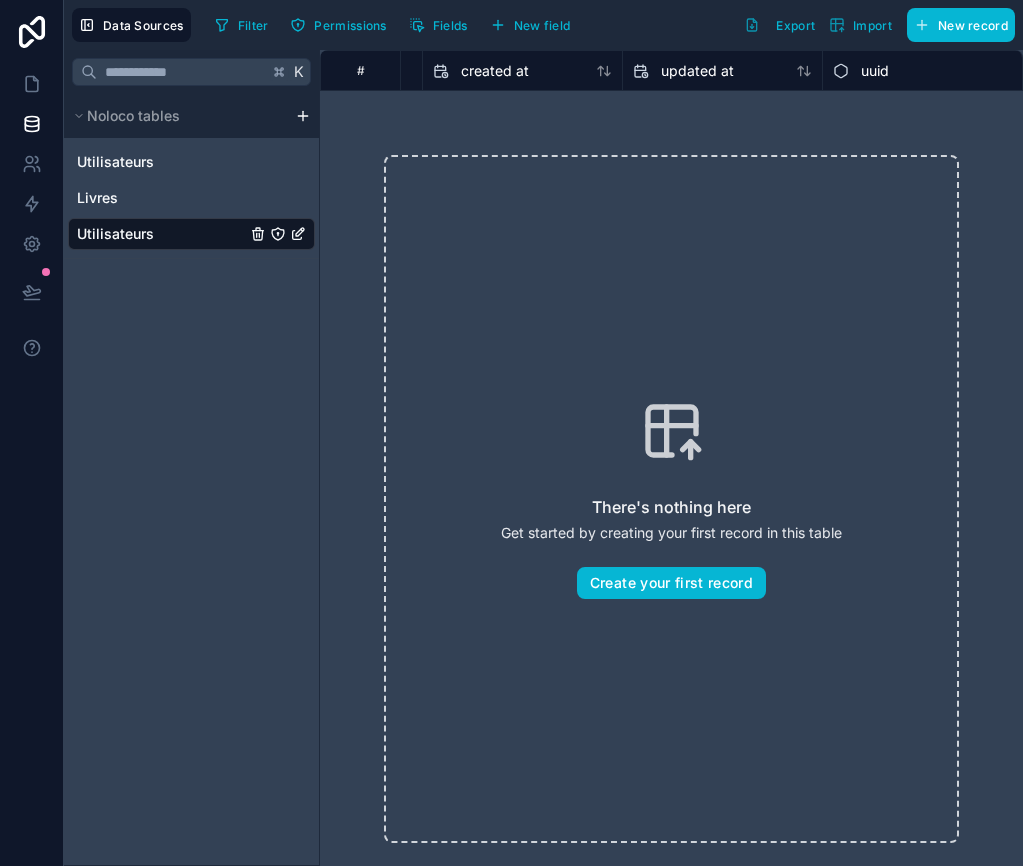 scroll, scrollTop: 0, scrollLeft: 0, axis: both 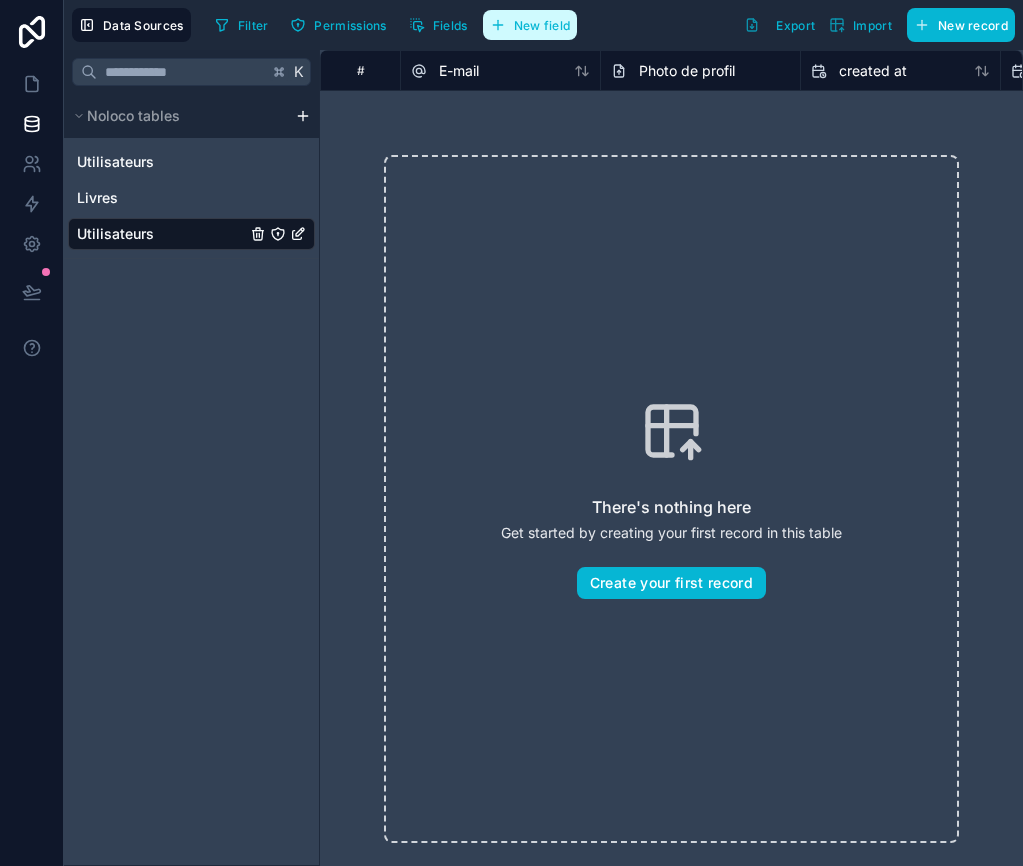 click on "New field" at bounding box center [542, 25] 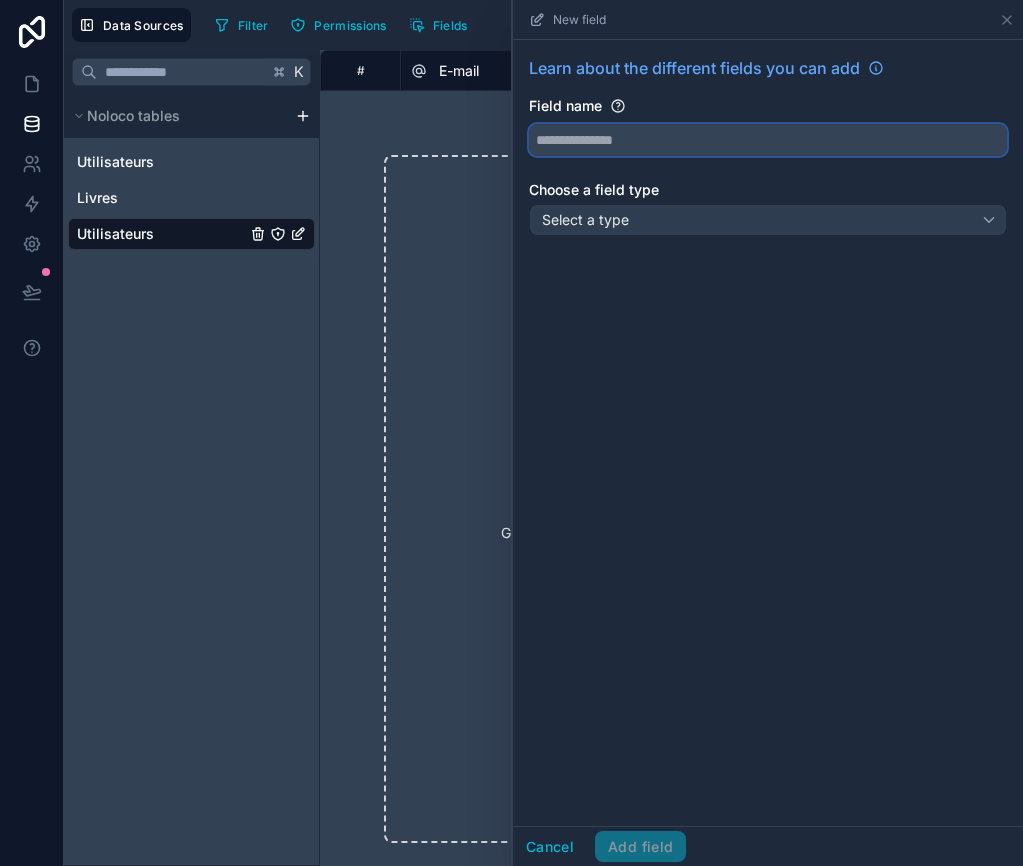 click at bounding box center (768, 140) 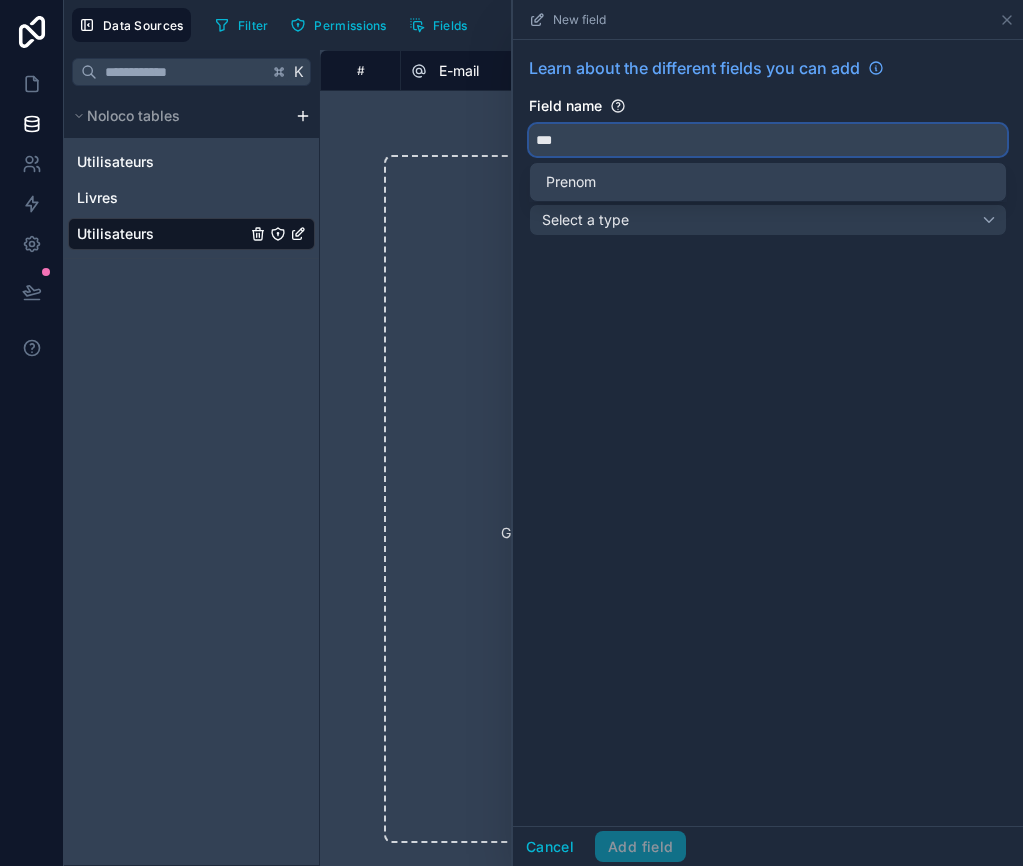 type on "***" 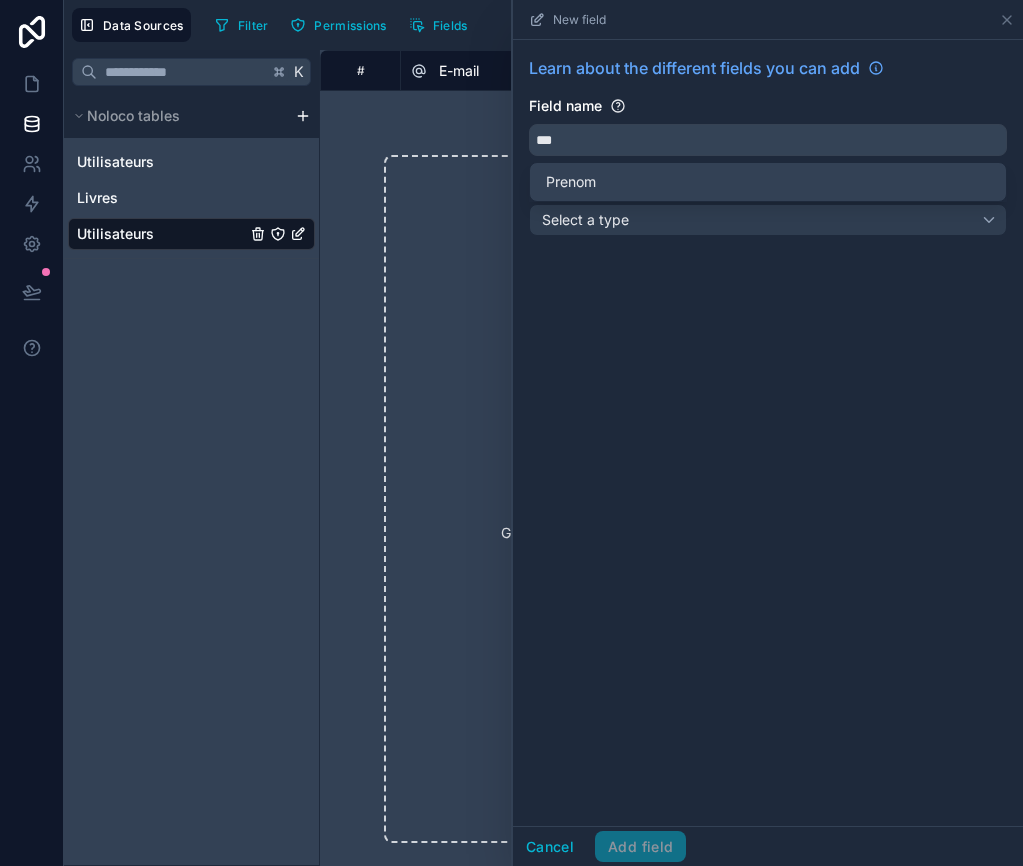 click on "Learn about the different fields you can add Field name *** Choose a field type Select a type" at bounding box center (768, 433) 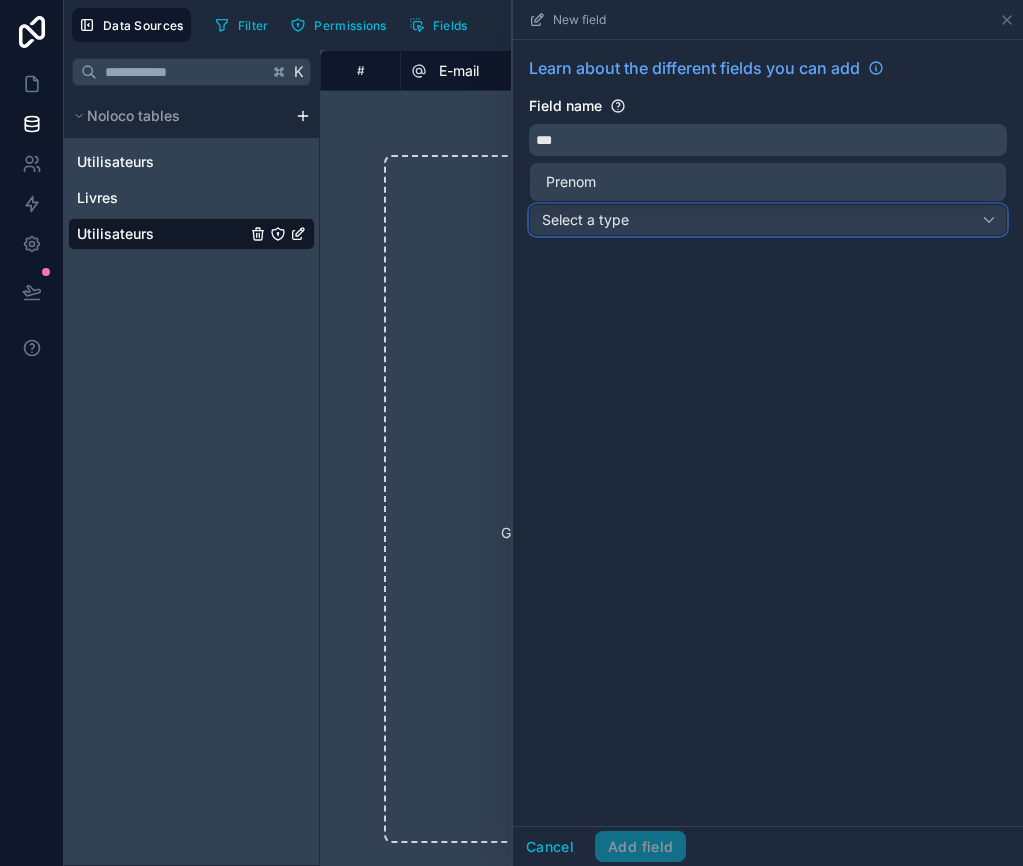 click on "Select a type" at bounding box center [768, 220] 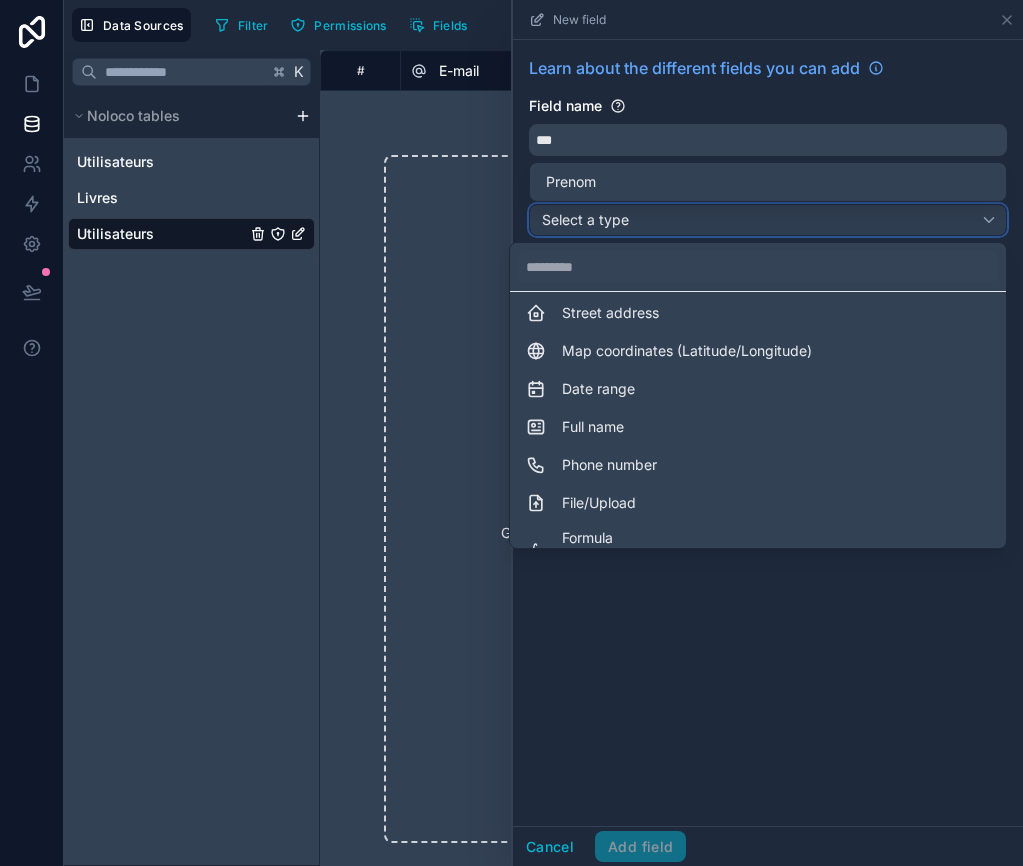 scroll, scrollTop: 324, scrollLeft: 0, axis: vertical 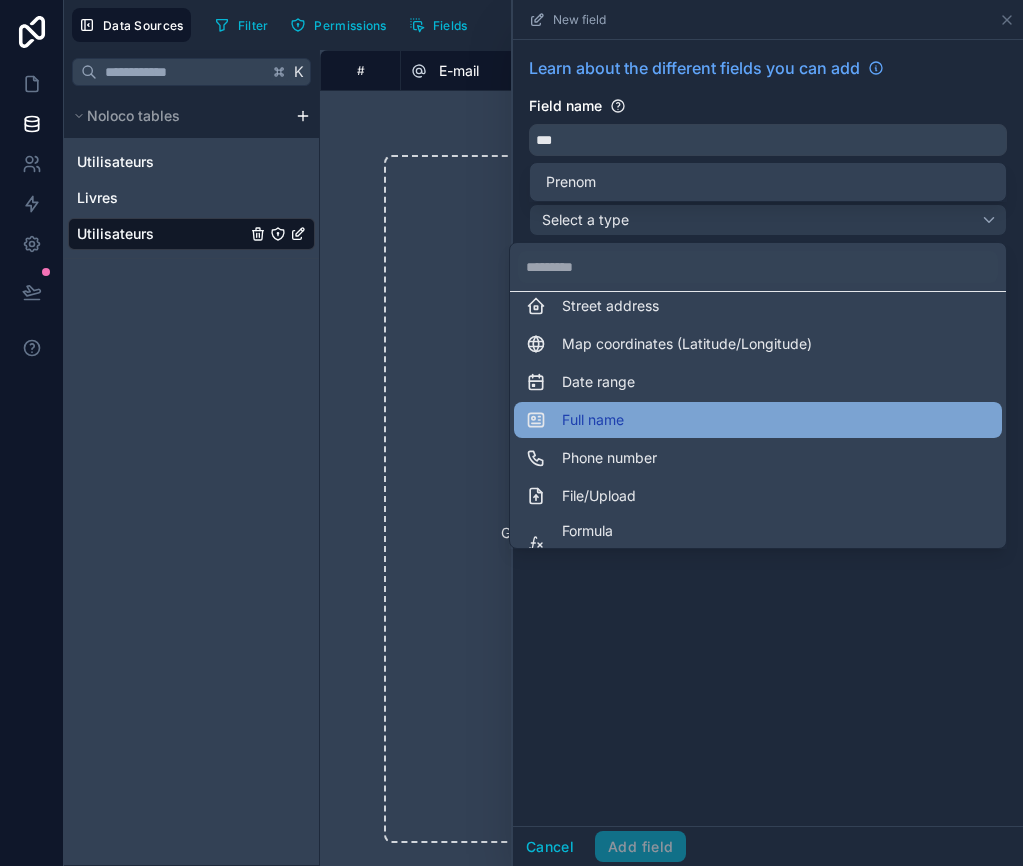 click on "Full name" at bounding box center [593, 420] 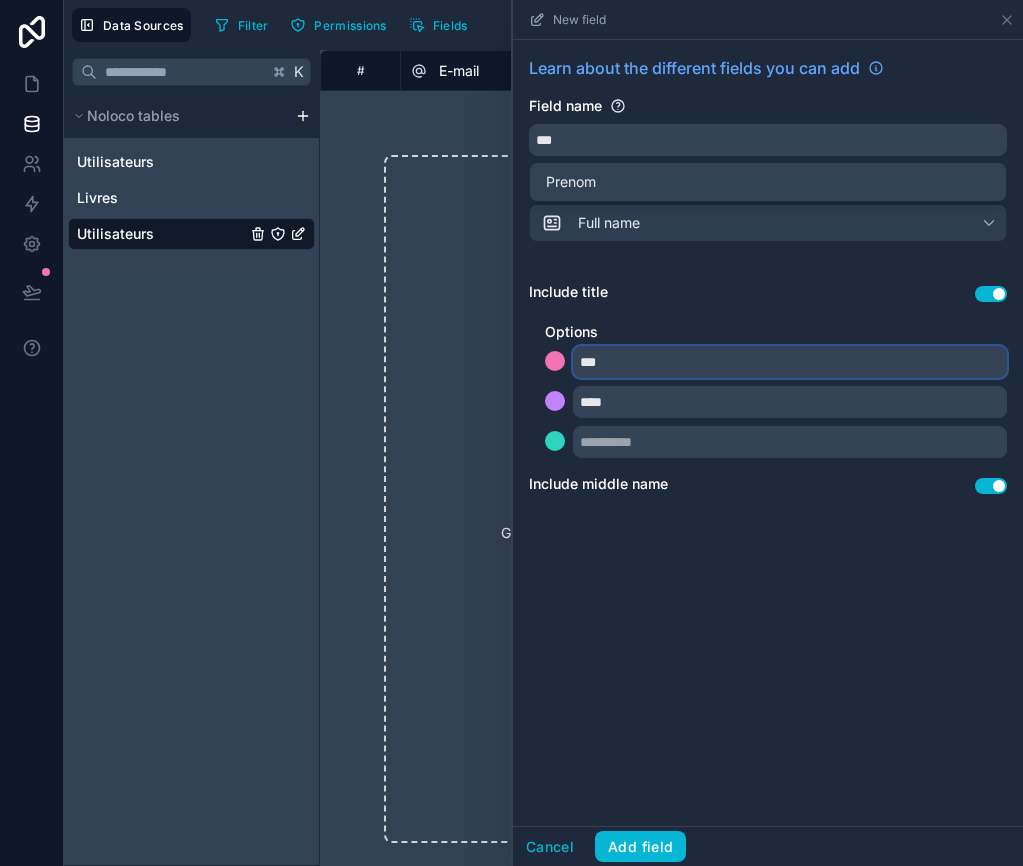 click on "***" at bounding box center [790, 362] 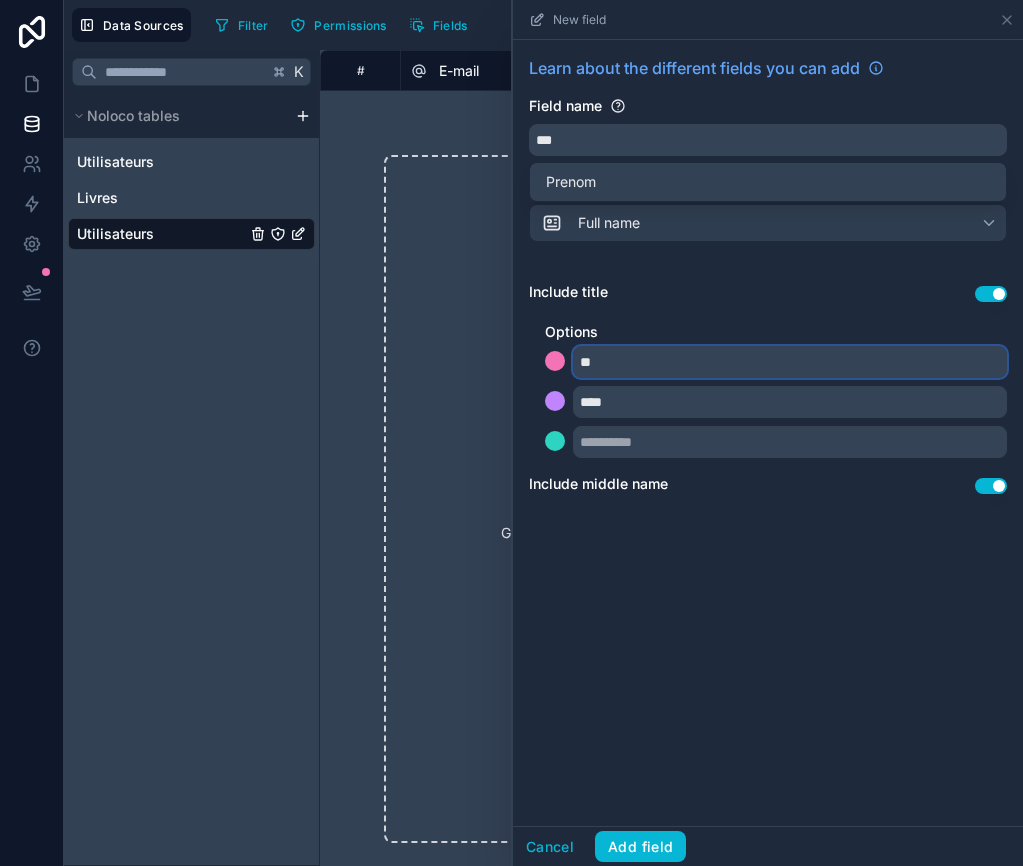 type on "**" 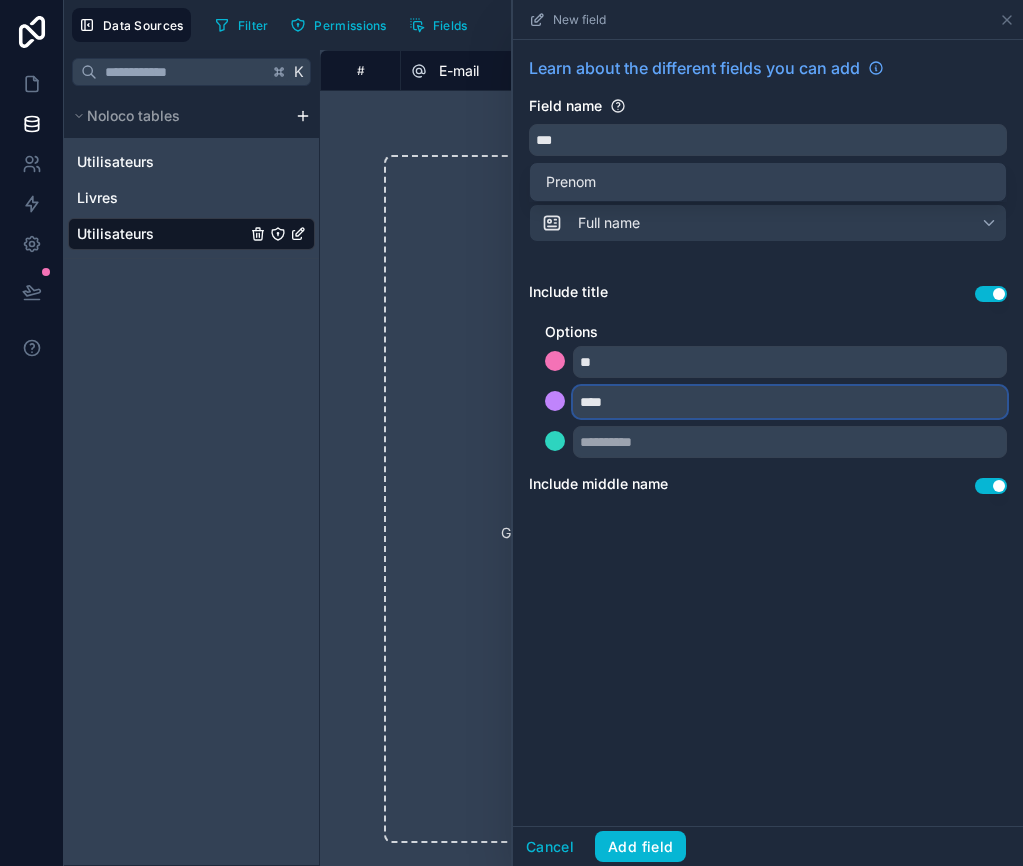 click on "****" at bounding box center (790, 402) 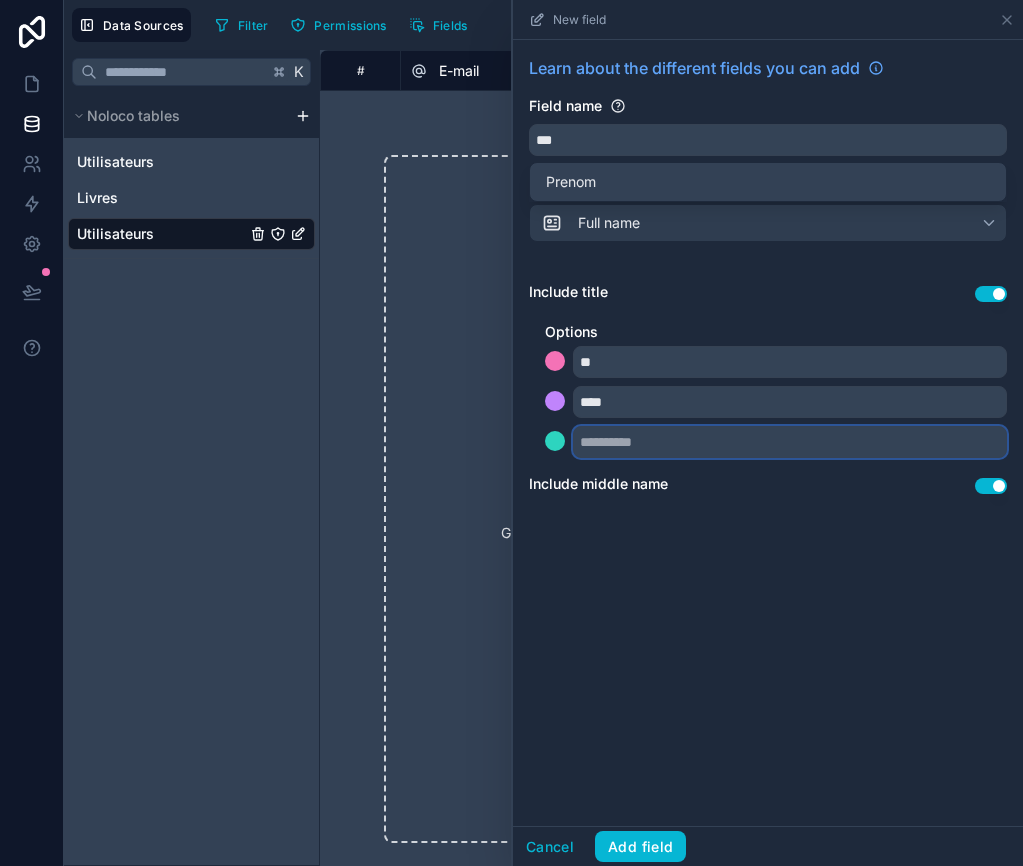 click at bounding box center [790, 442] 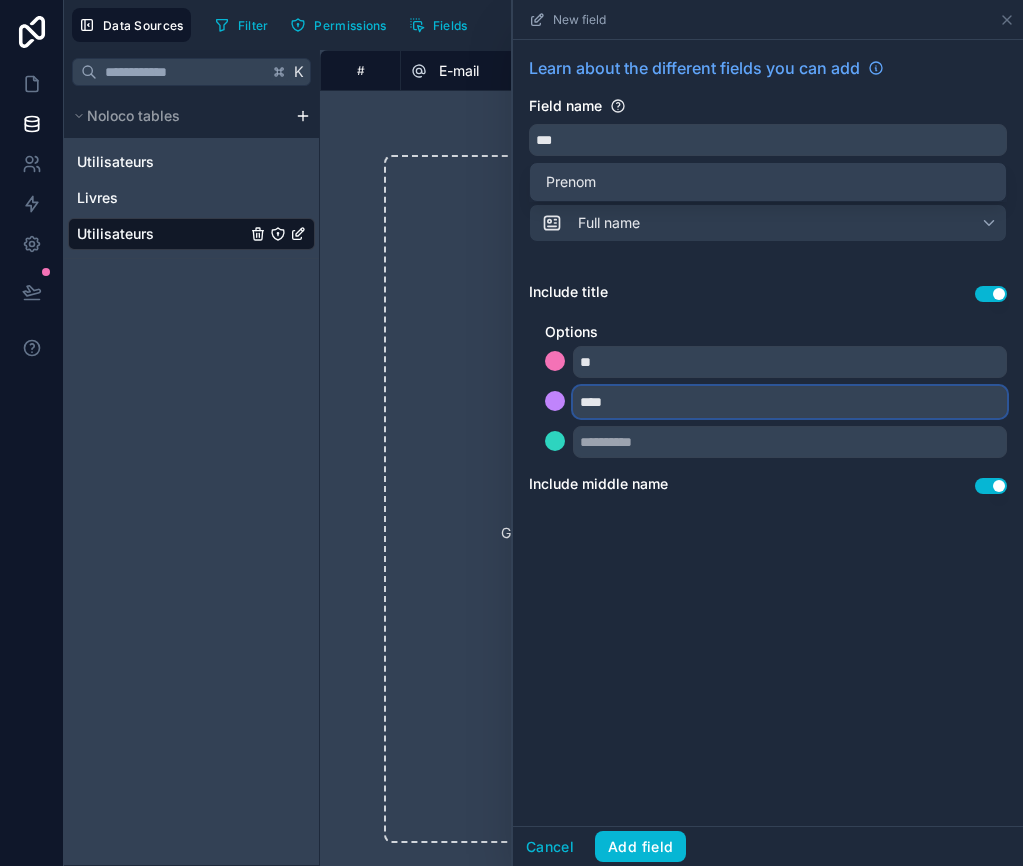 click on "****" at bounding box center (790, 402) 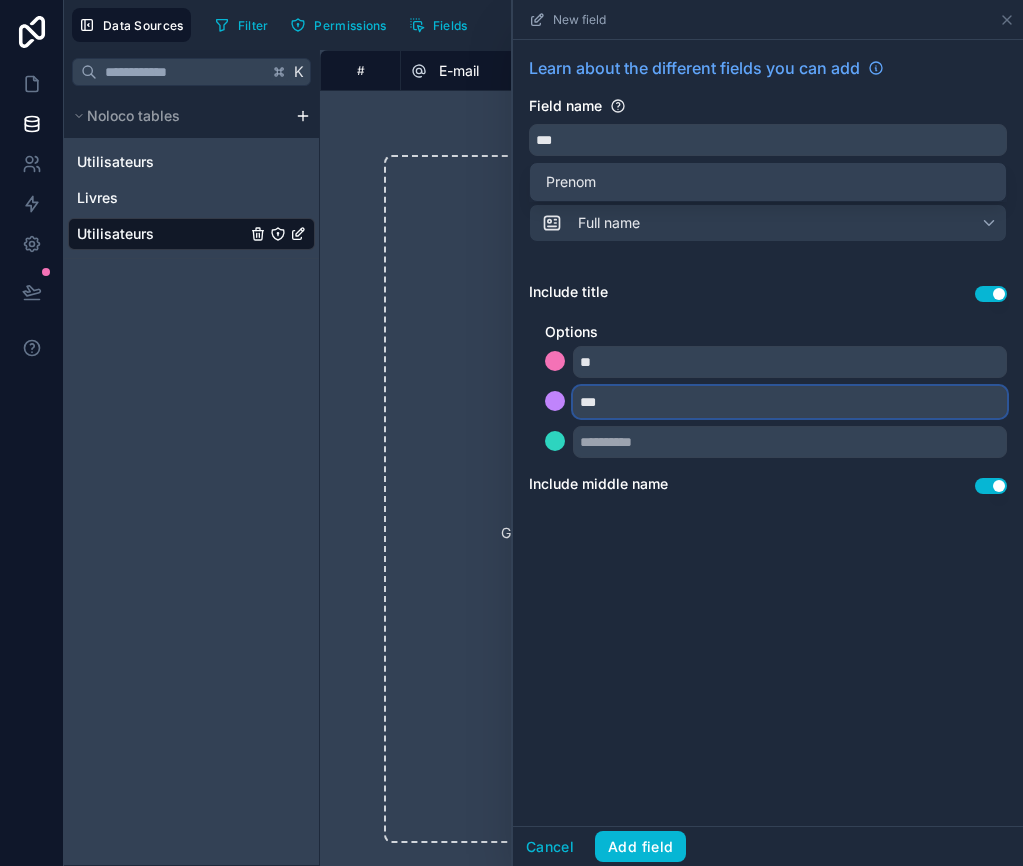 type on "***" 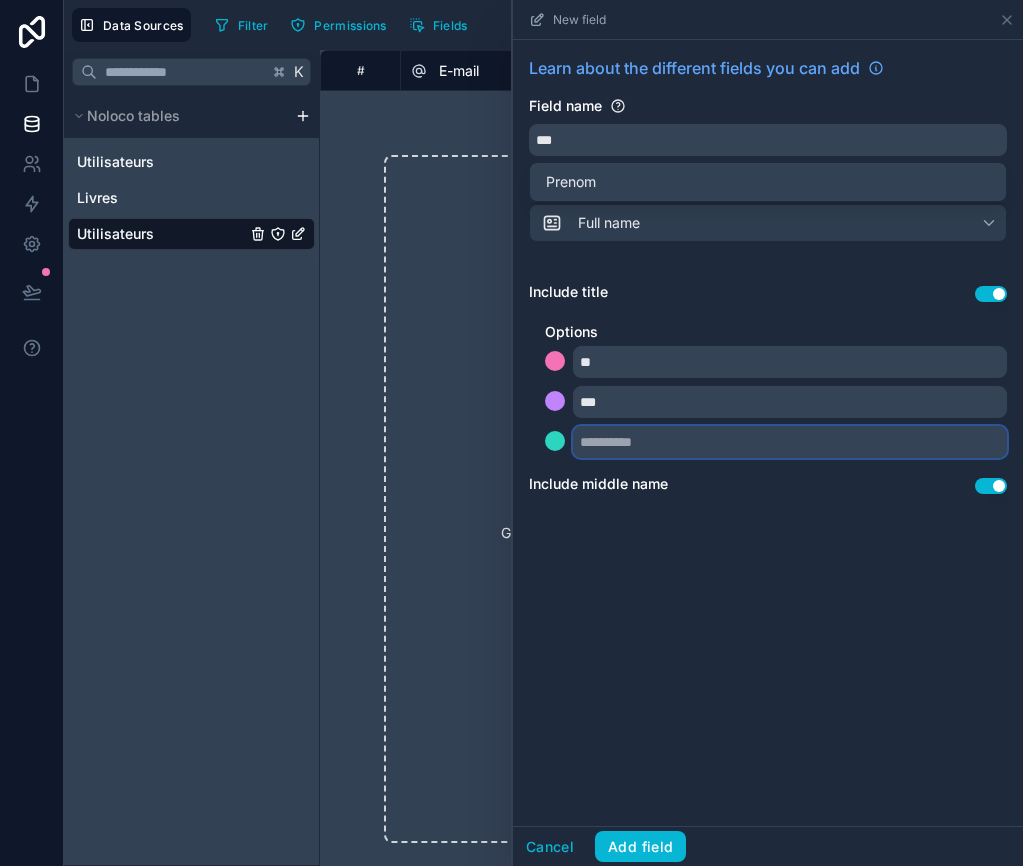 click at bounding box center (790, 442) 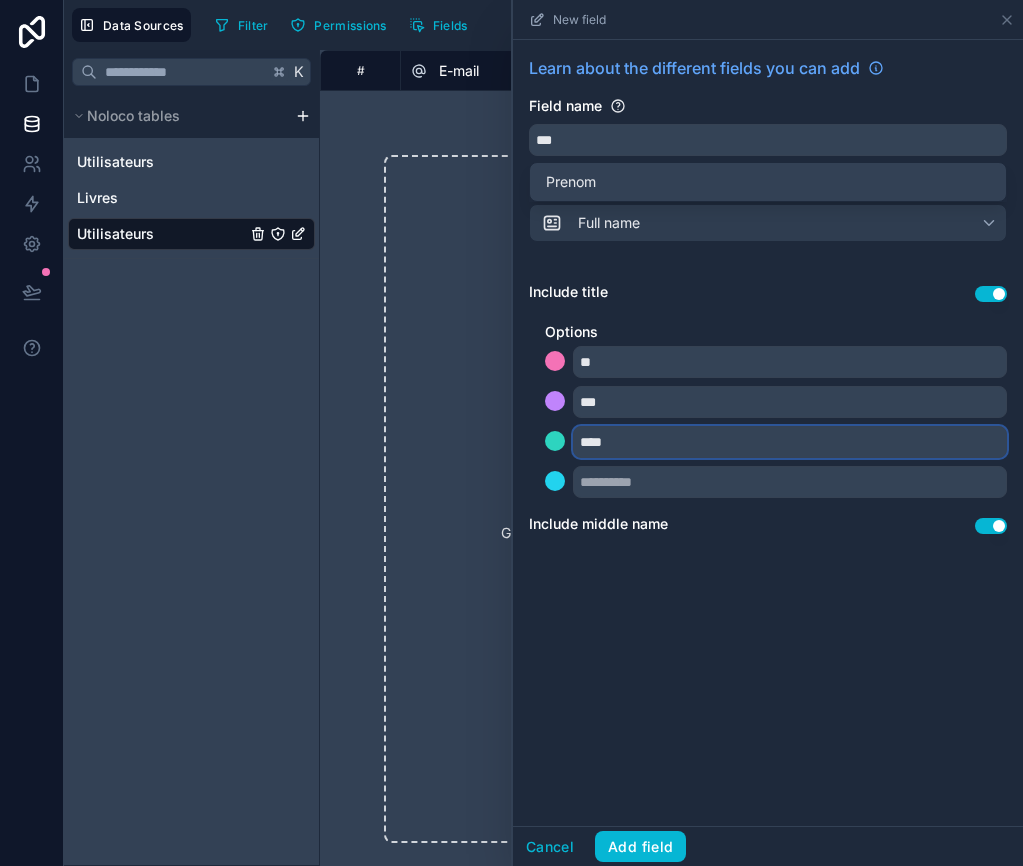 type on "****" 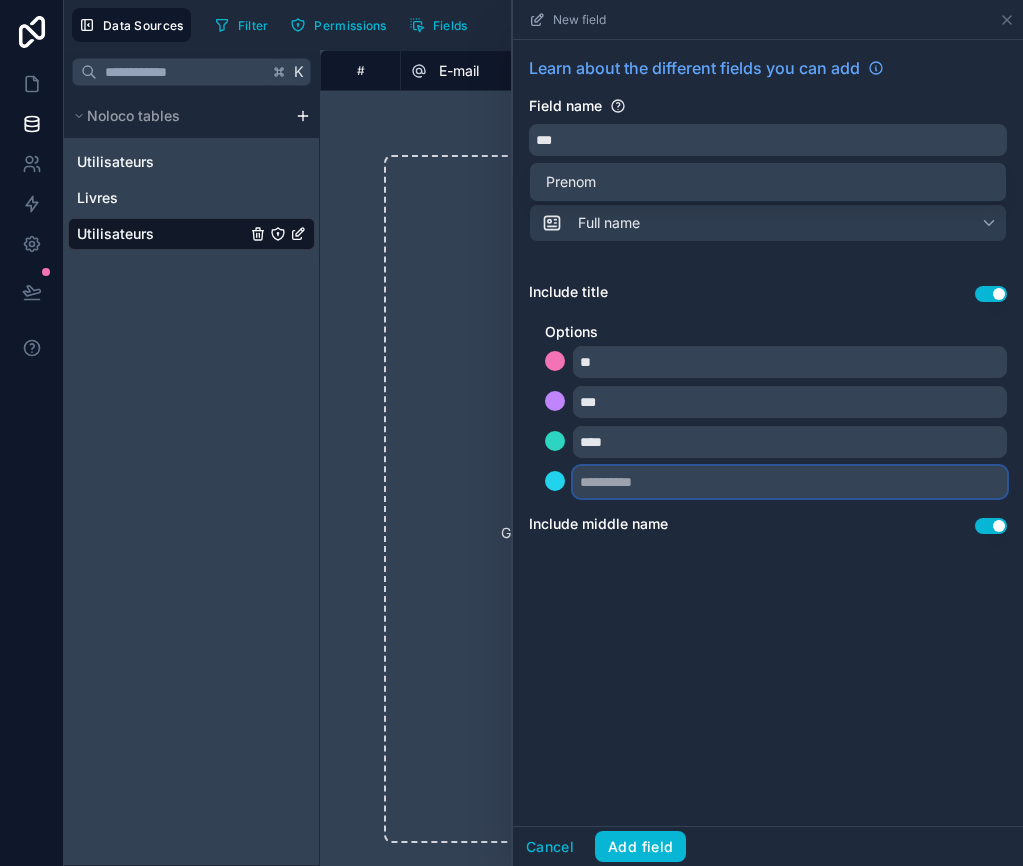click at bounding box center [790, 482] 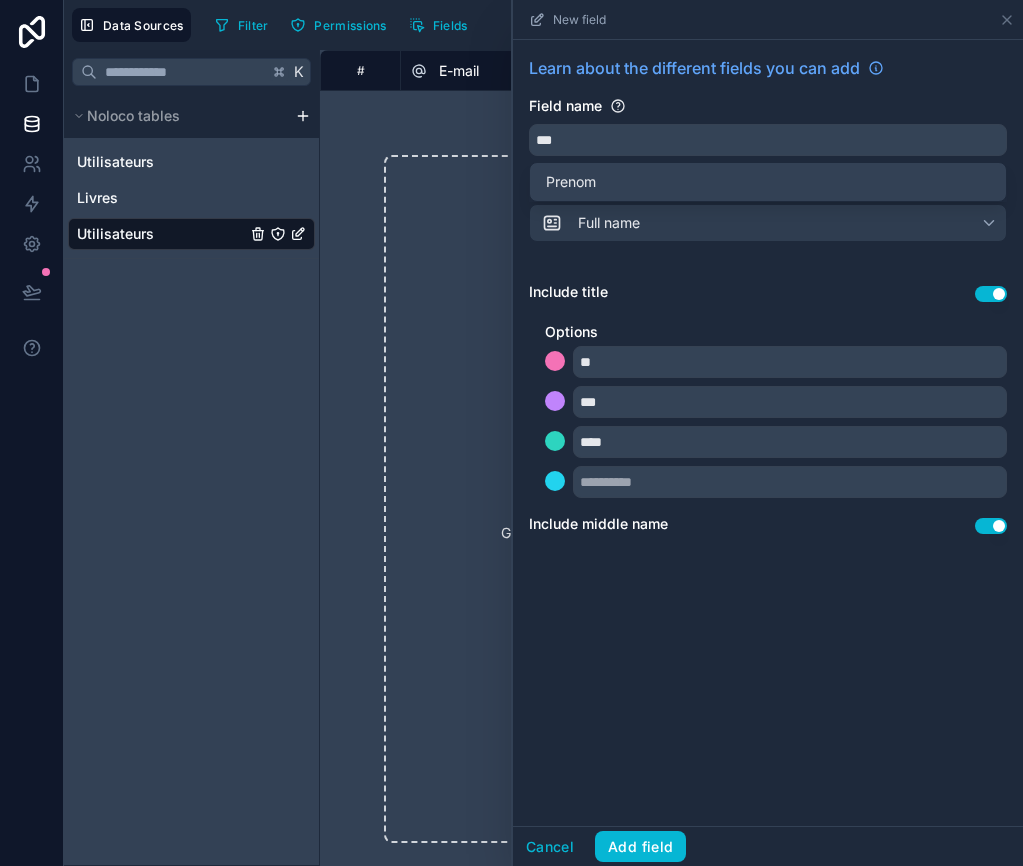 click on "Learn about the different fields you can add Field name *** Choose a field type Full name Include title Use setting Options ** *** **** Include middle name Use setting" at bounding box center (768, 433) 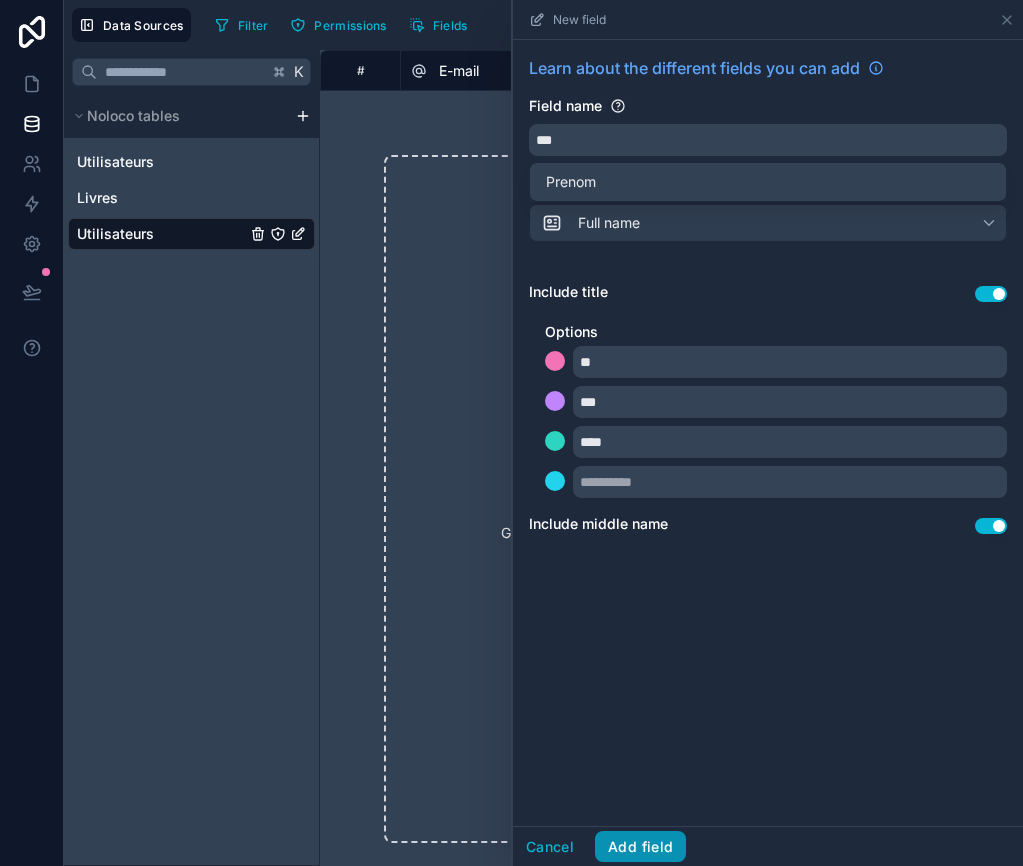 click on "Add field" at bounding box center [640, 847] 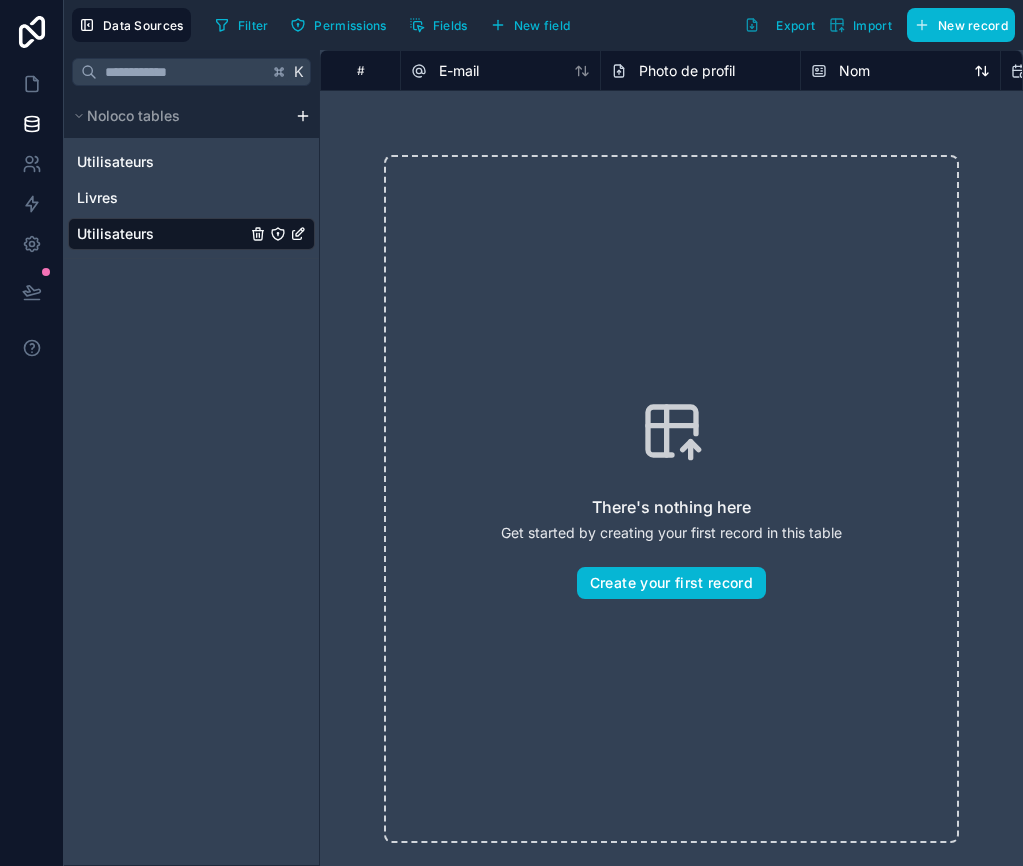 click on "Nom" at bounding box center [854, 71] 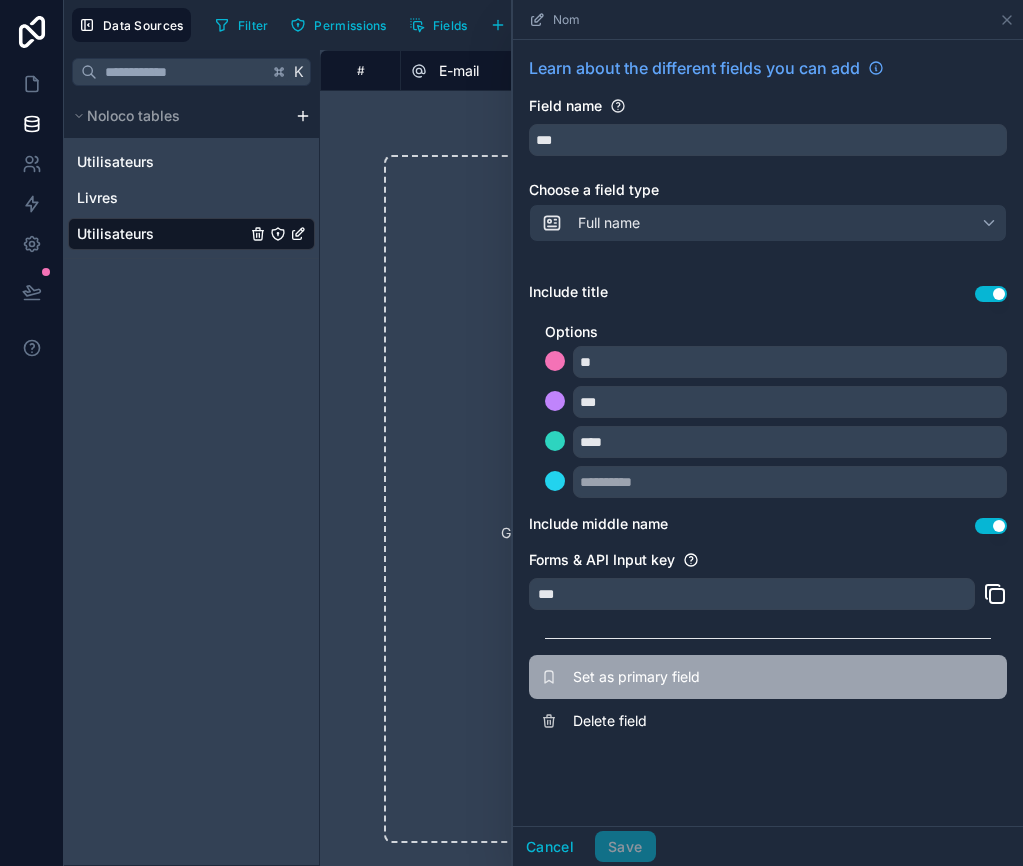 click on "Set as primary field" at bounding box center [717, 677] 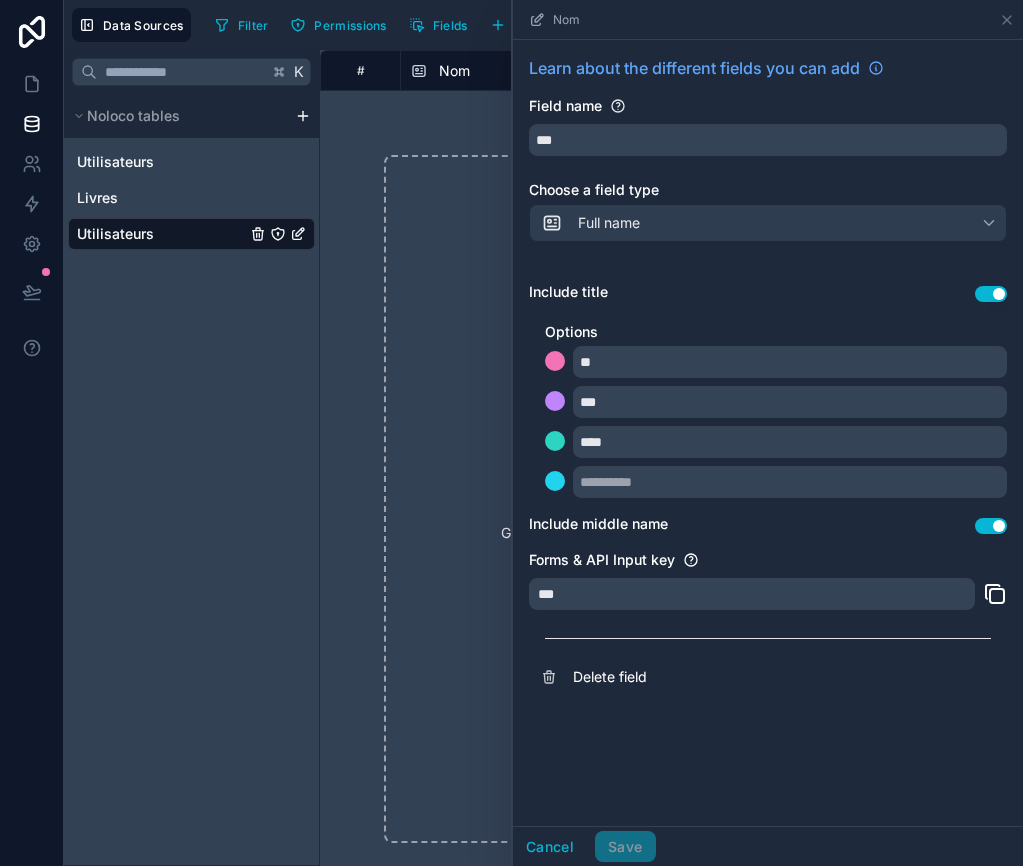 click on "There's nothing here Get started by creating your first record in this table Create your first record" at bounding box center [671, 499] 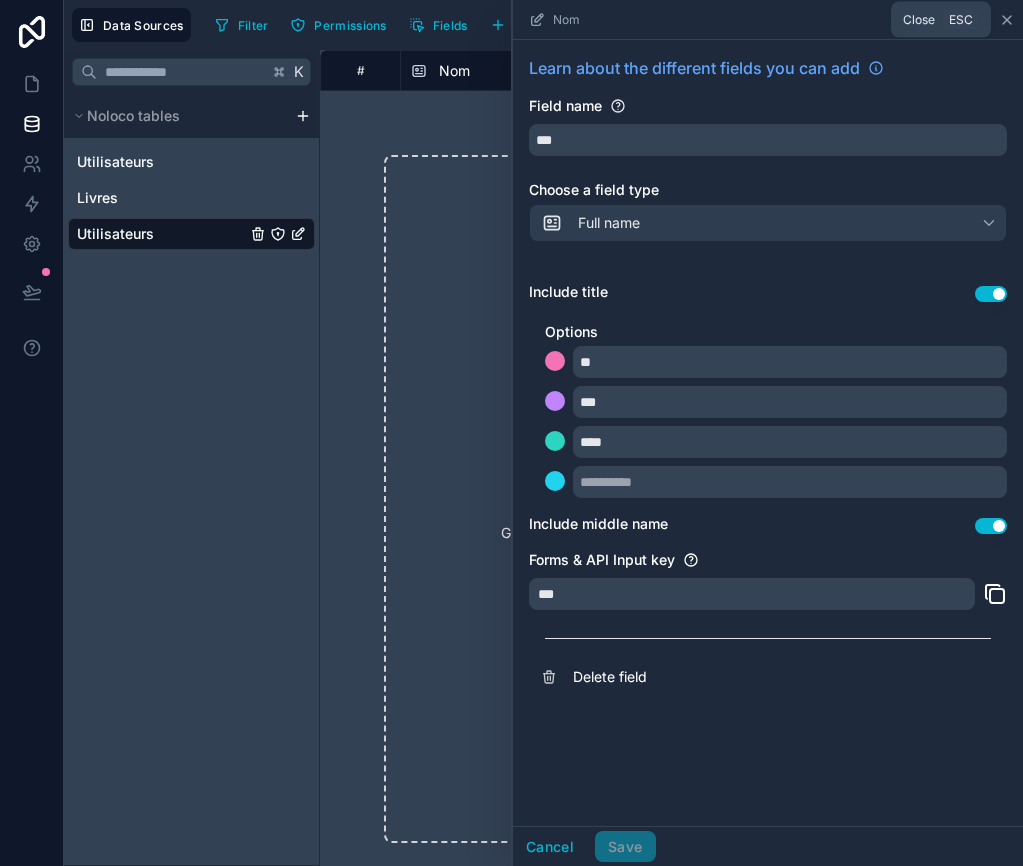 click 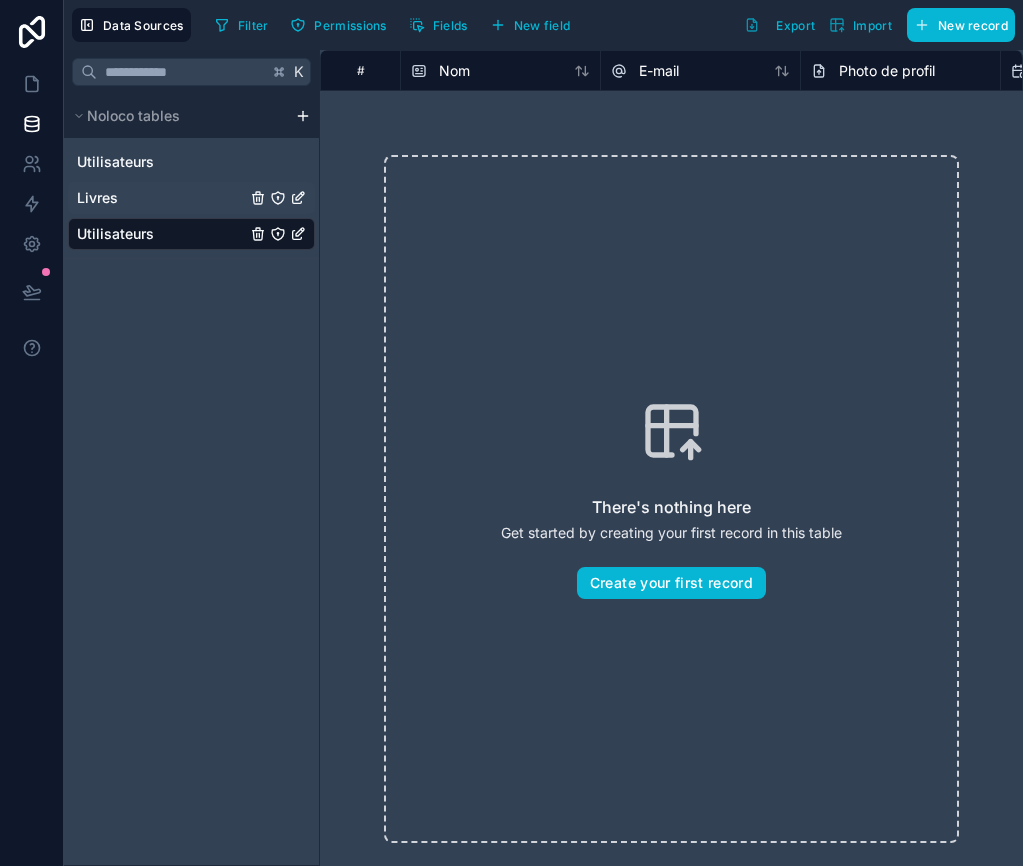click on "Livres" at bounding box center [191, 198] 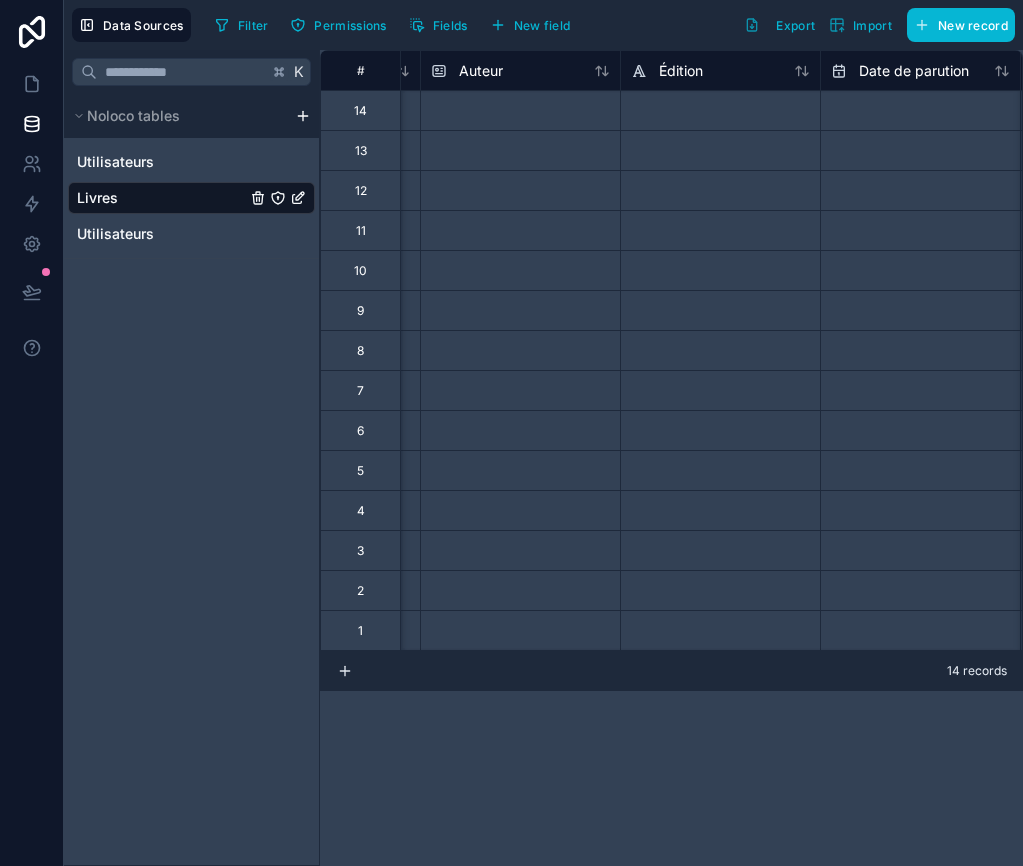 scroll, scrollTop: 0, scrollLeft: 382, axis: horizontal 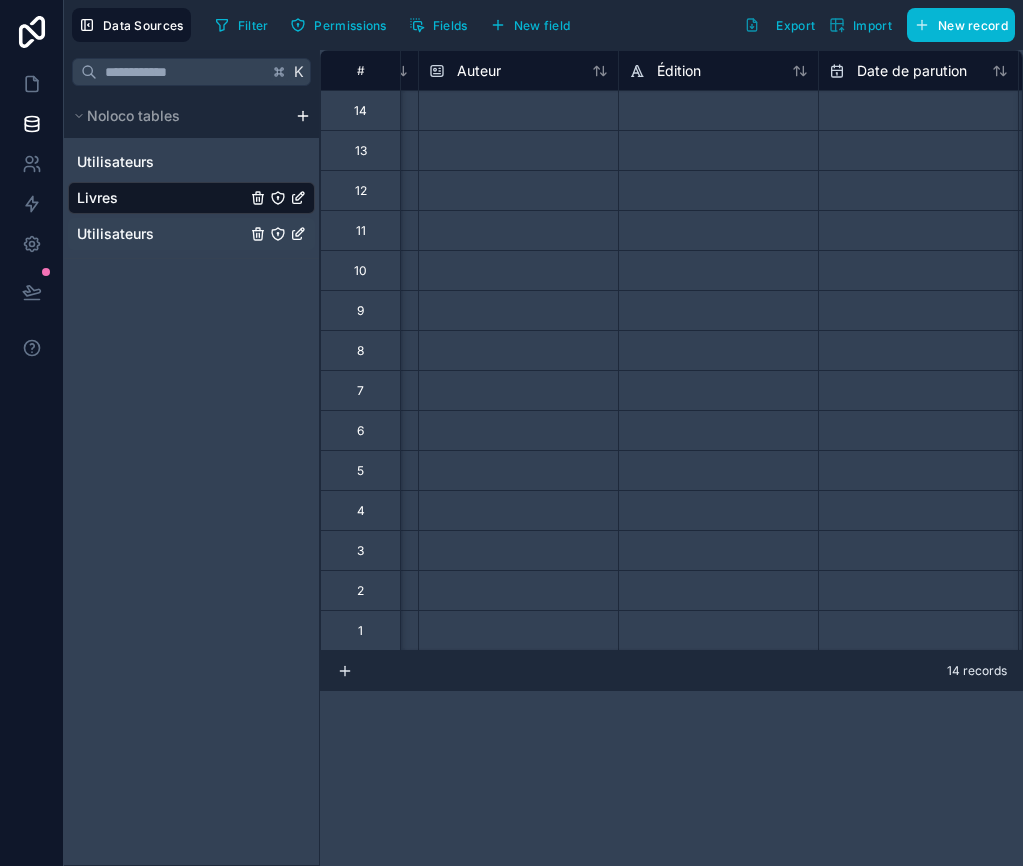 click on "Utilisateurs" at bounding box center (115, 234) 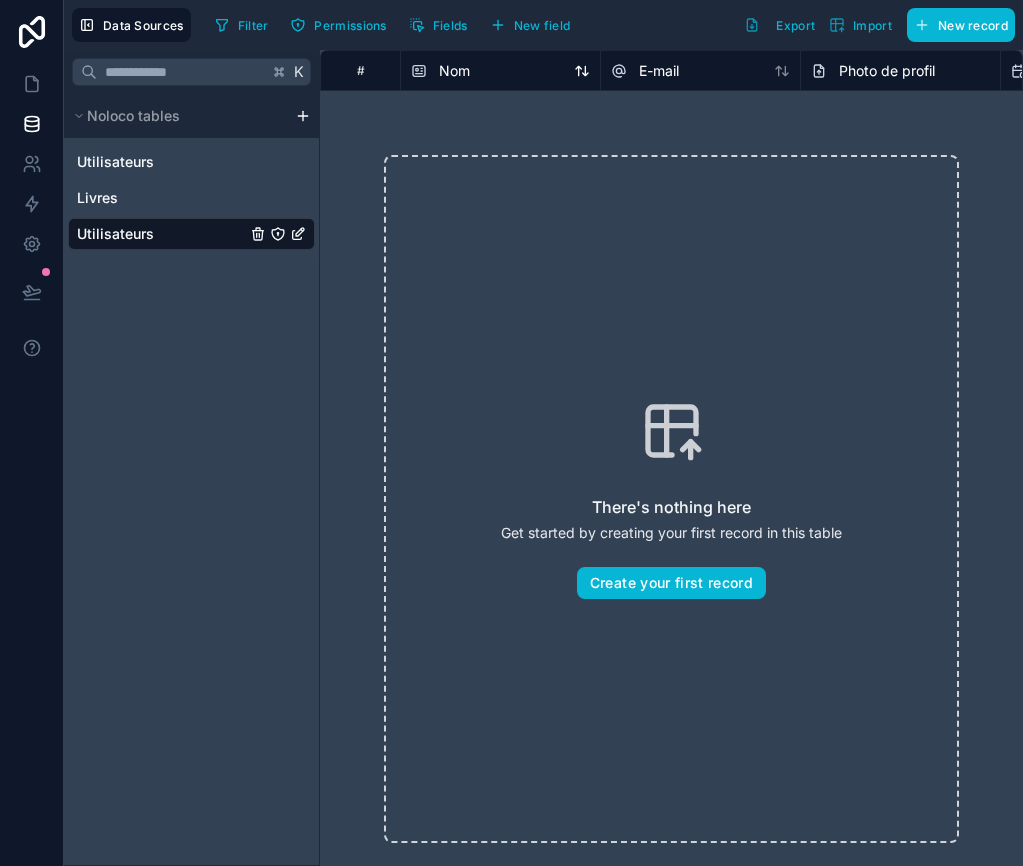 click on "Nom" at bounding box center [454, 71] 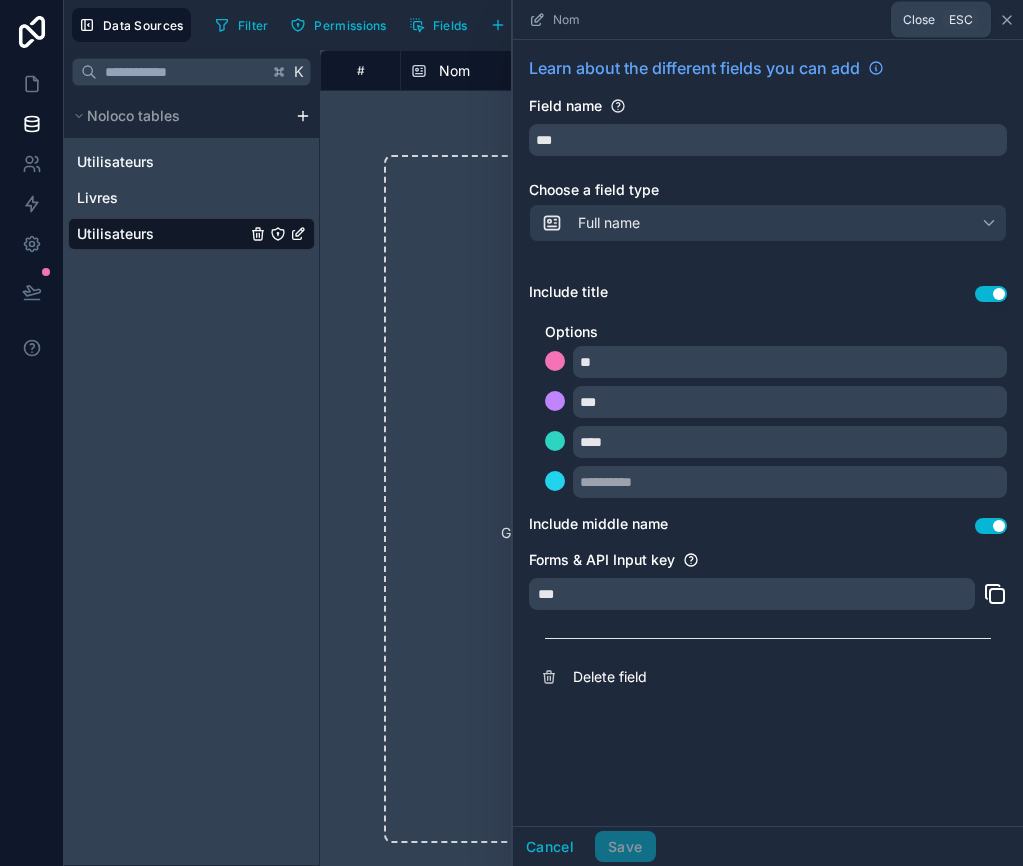 click 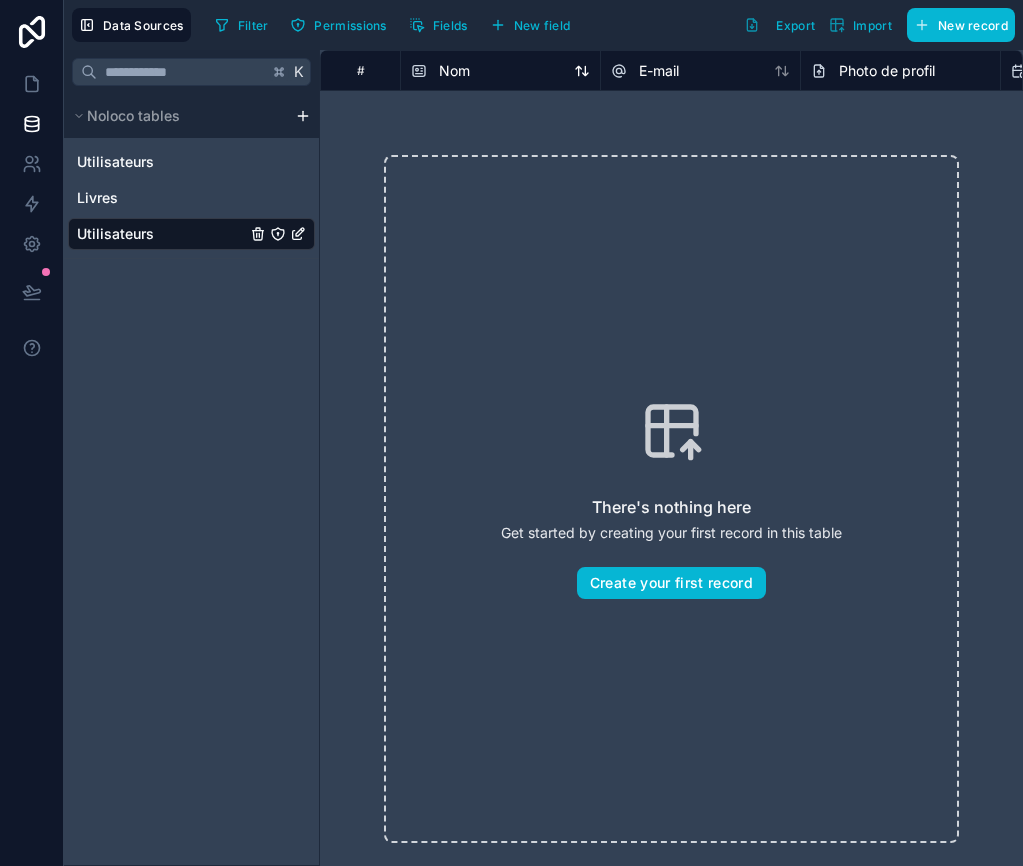 click on "Nom" at bounding box center (500, 71) 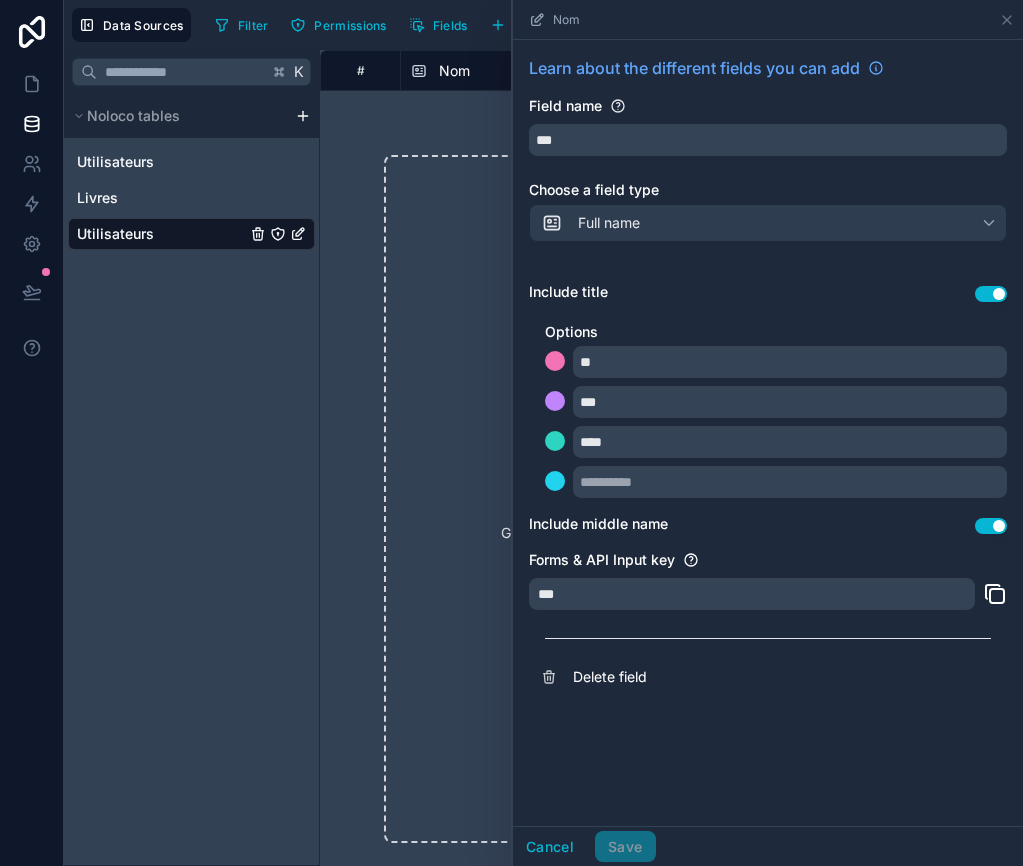 click 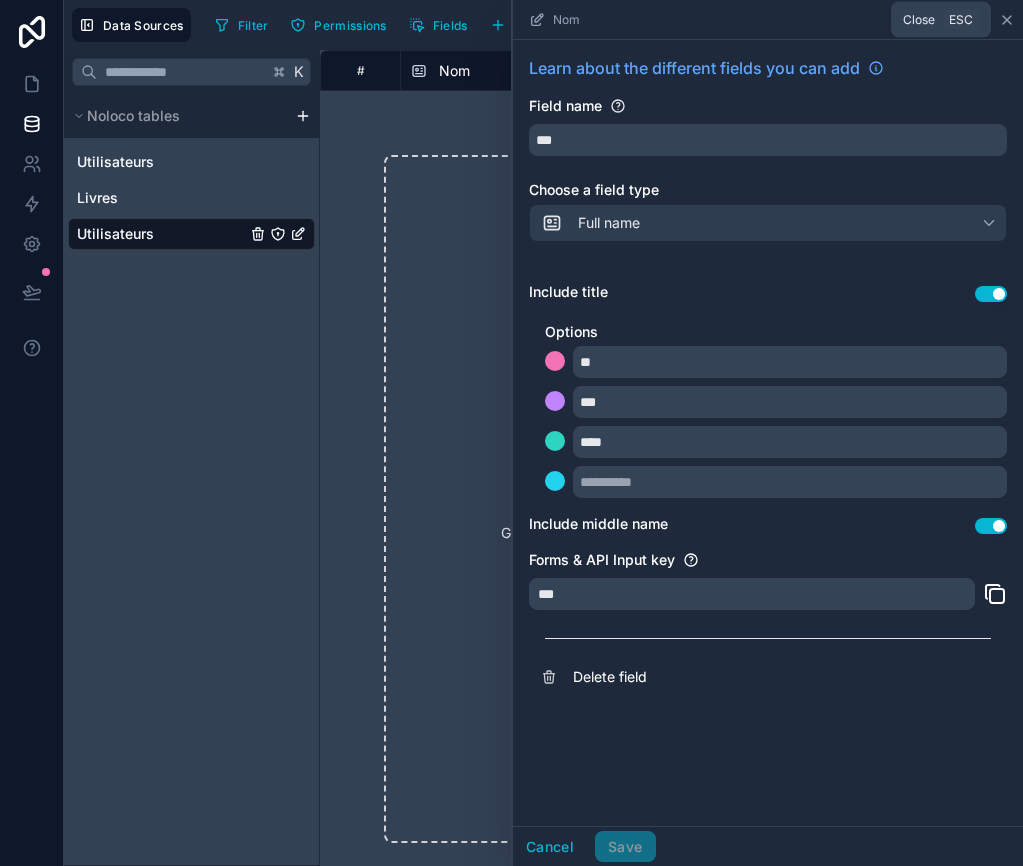 click 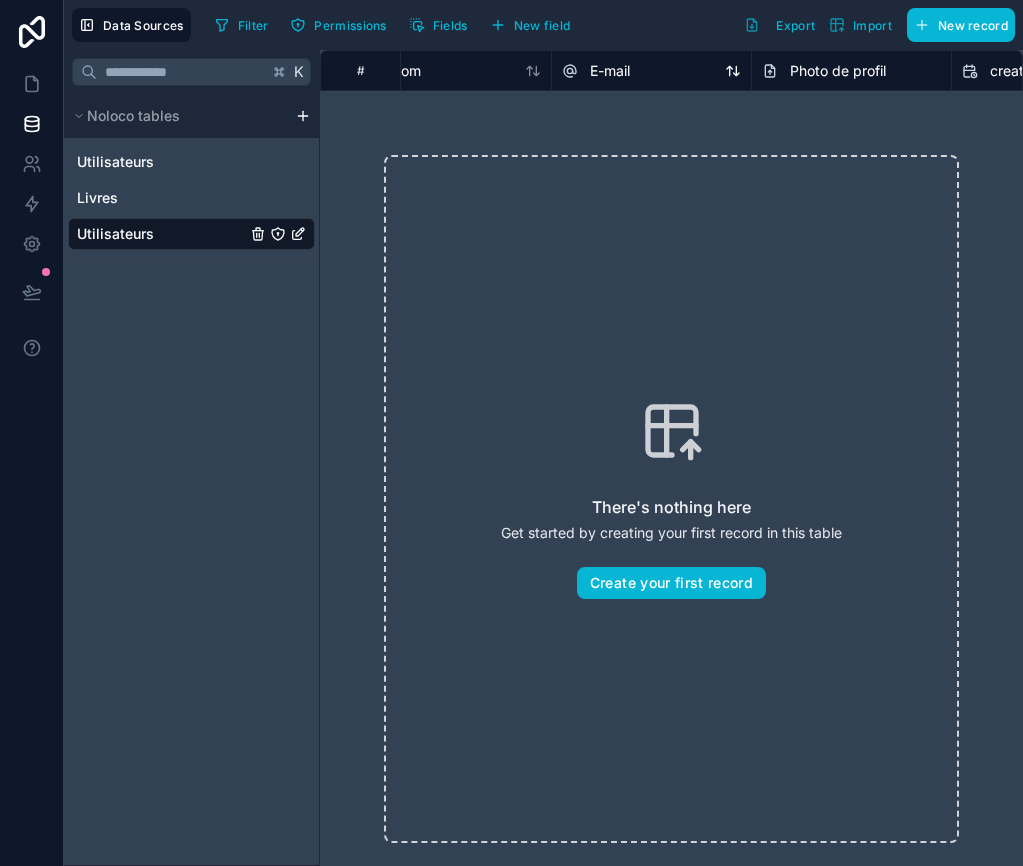 scroll, scrollTop: 0, scrollLeft: 50, axis: horizontal 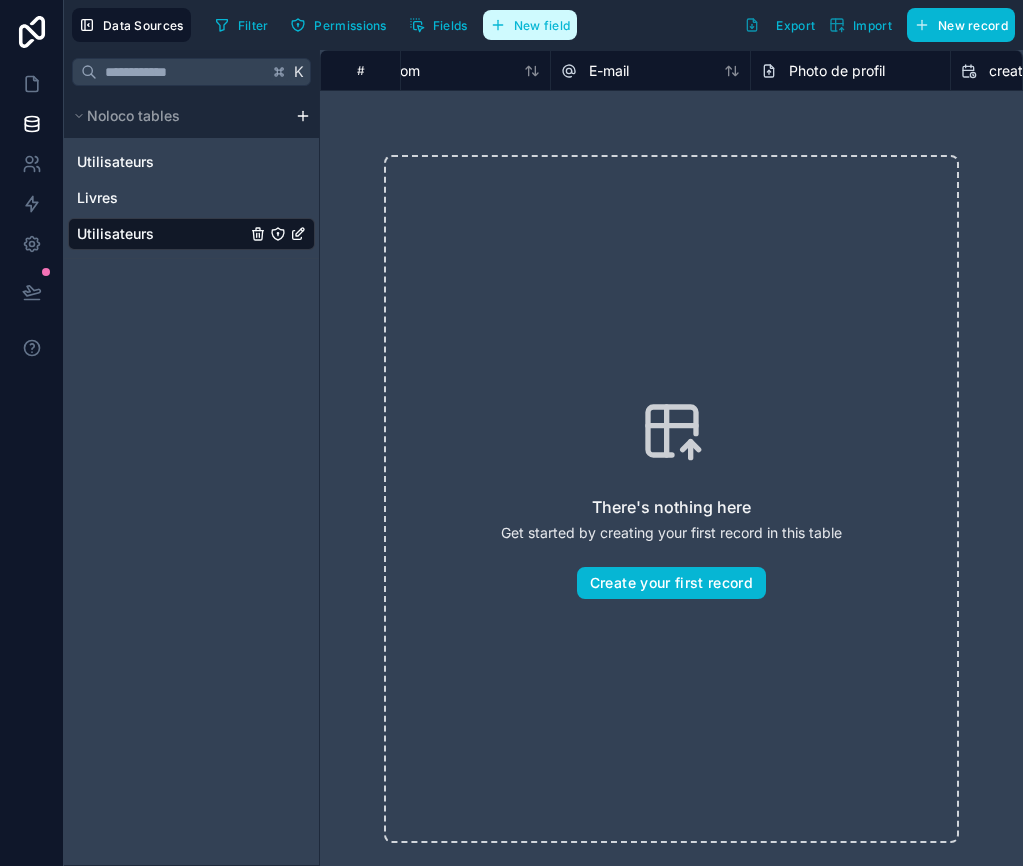 click on "New field" at bounding box center (542, 25) 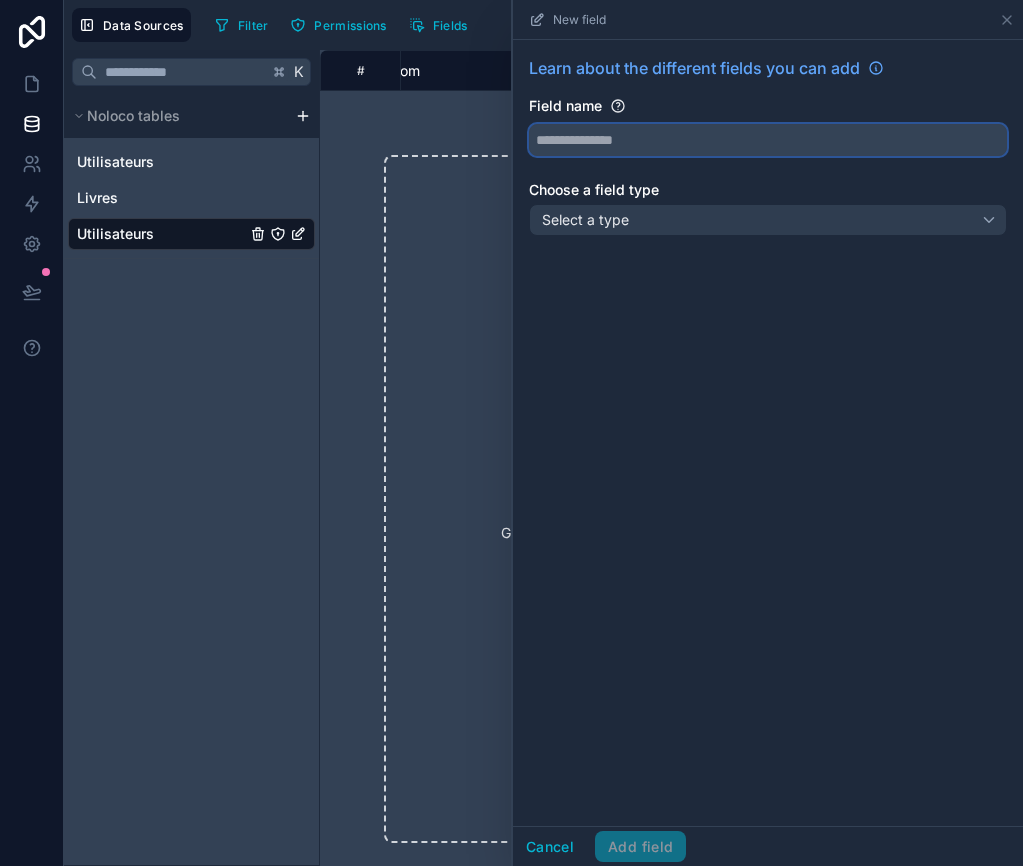click at bounding box center [768, 140] 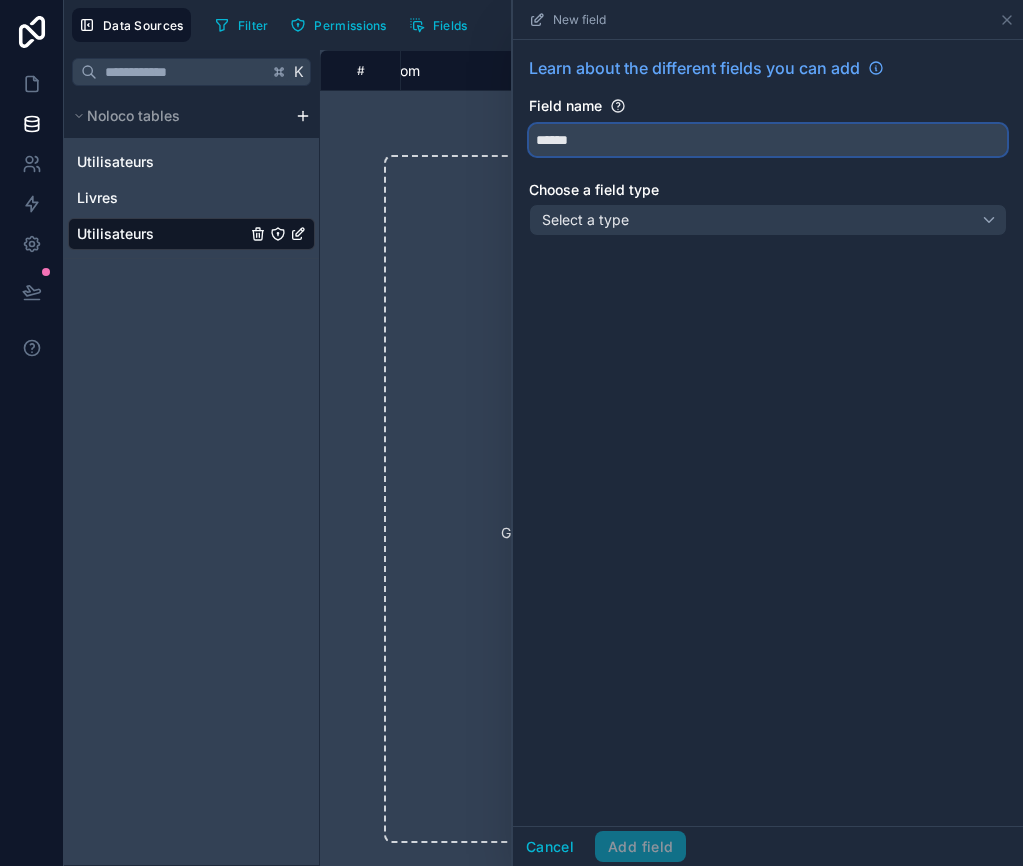 type on "******" 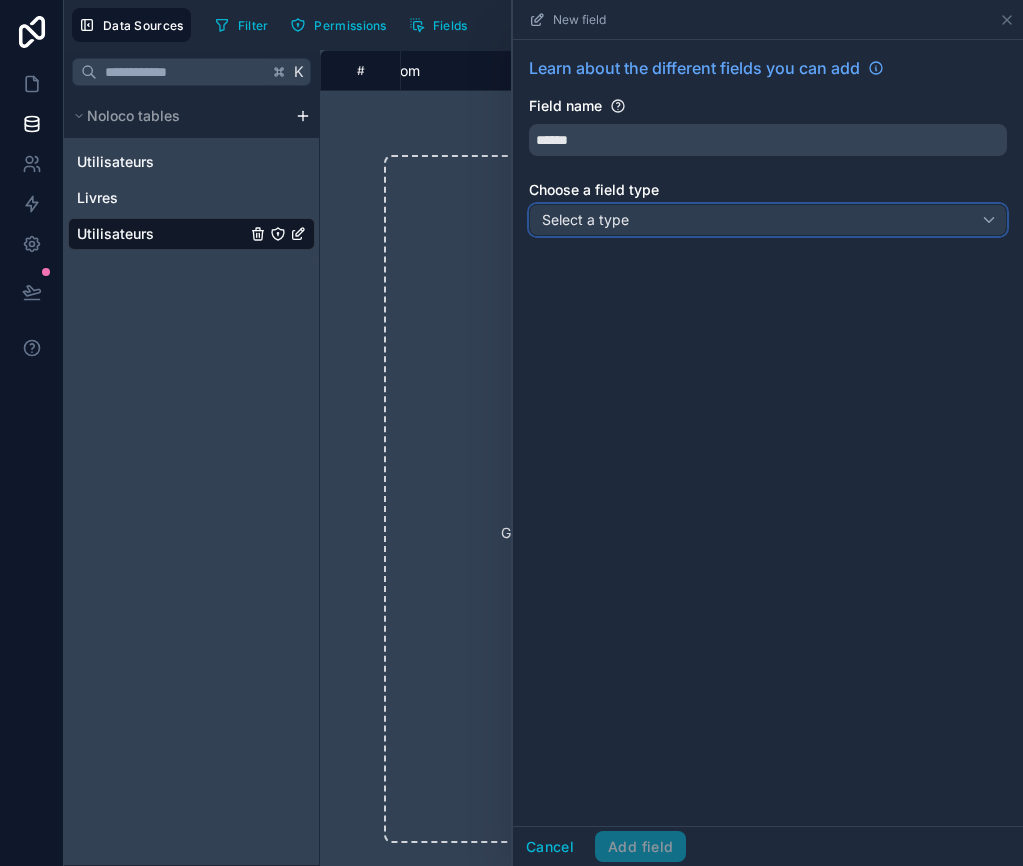 click on "Select a type" at bounding box center (768, 220) 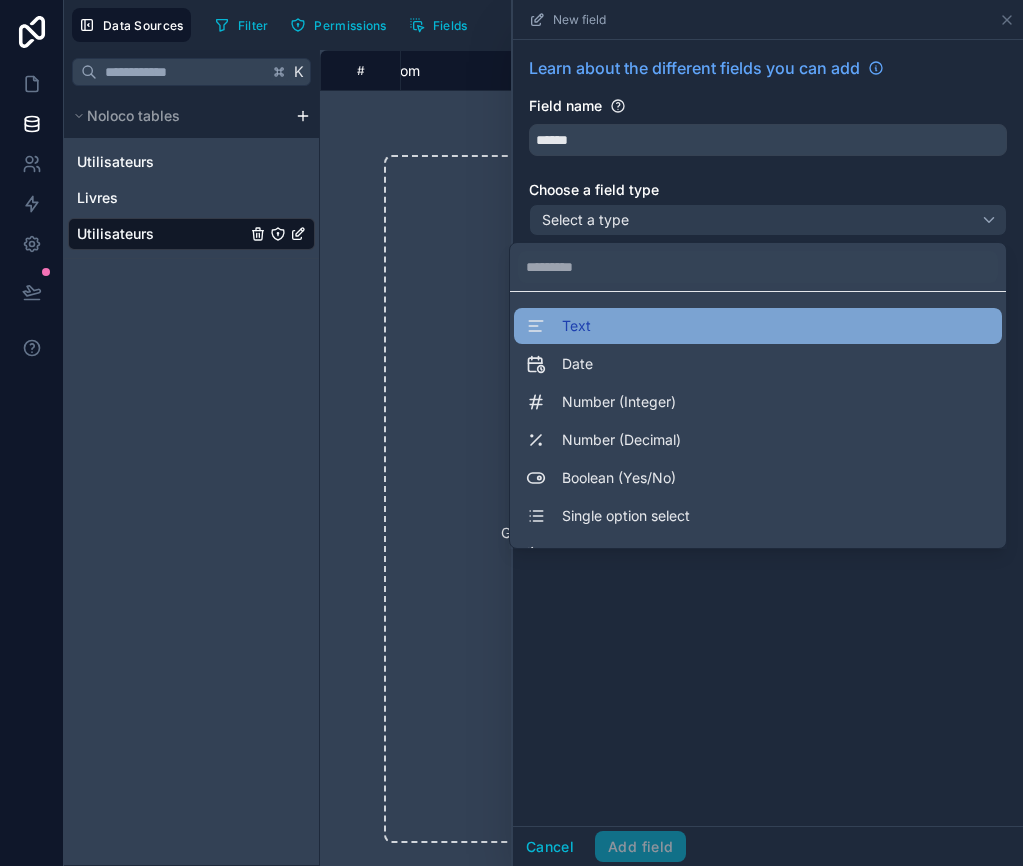 click on "Text" at bounding box center (576, 326) 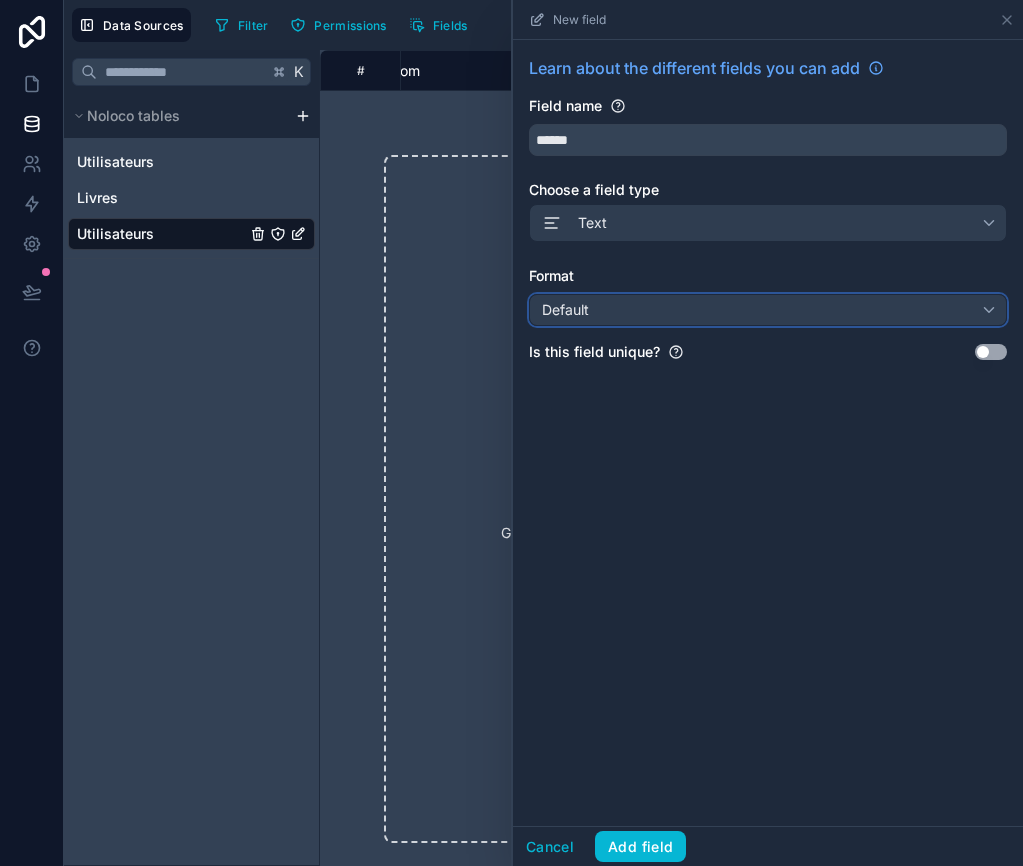 click on "Default" at bounding box center (768, 310) 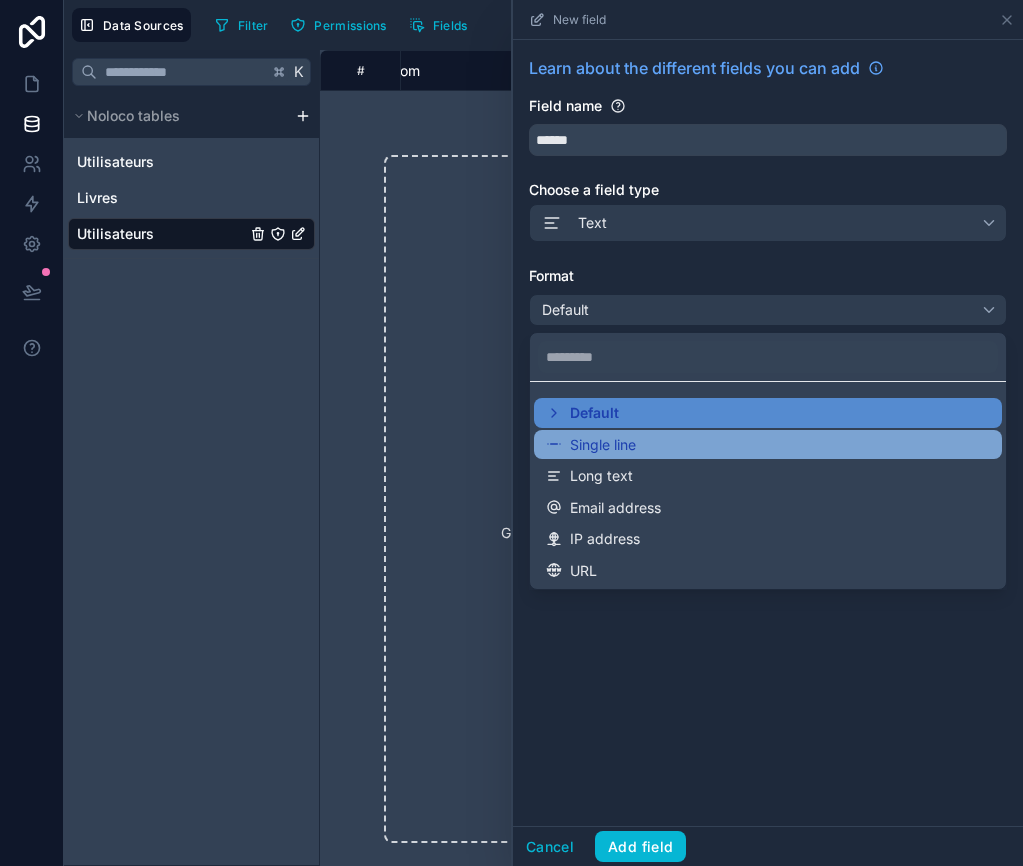 click on "Single line" at bounding box center [603, 445] 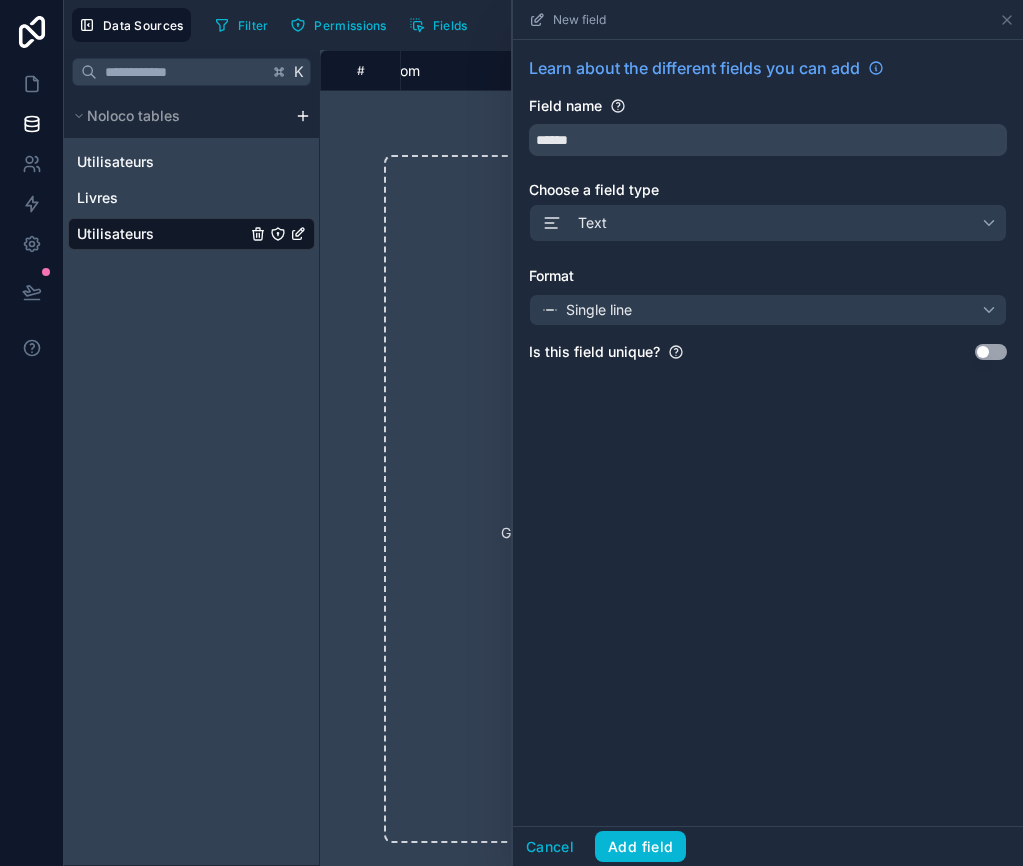 click on "Use setting" at bounding box center [991, 352] 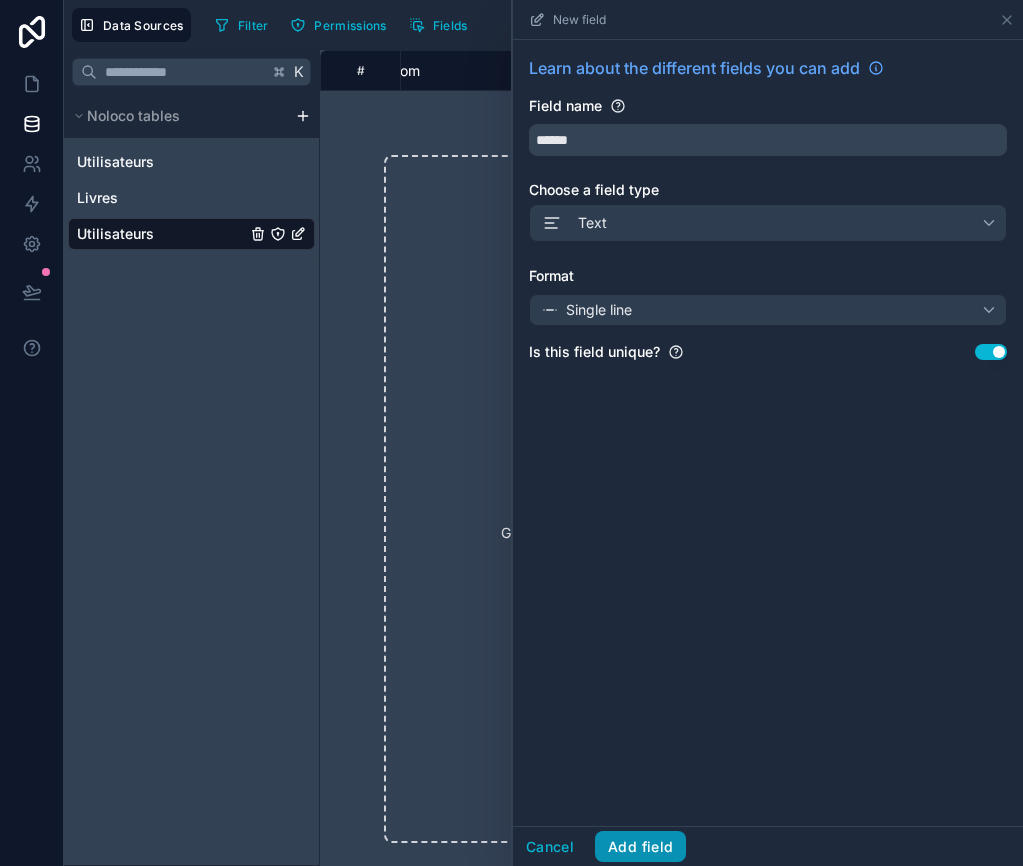 click on "Add field" at bounding box center [640, 847] 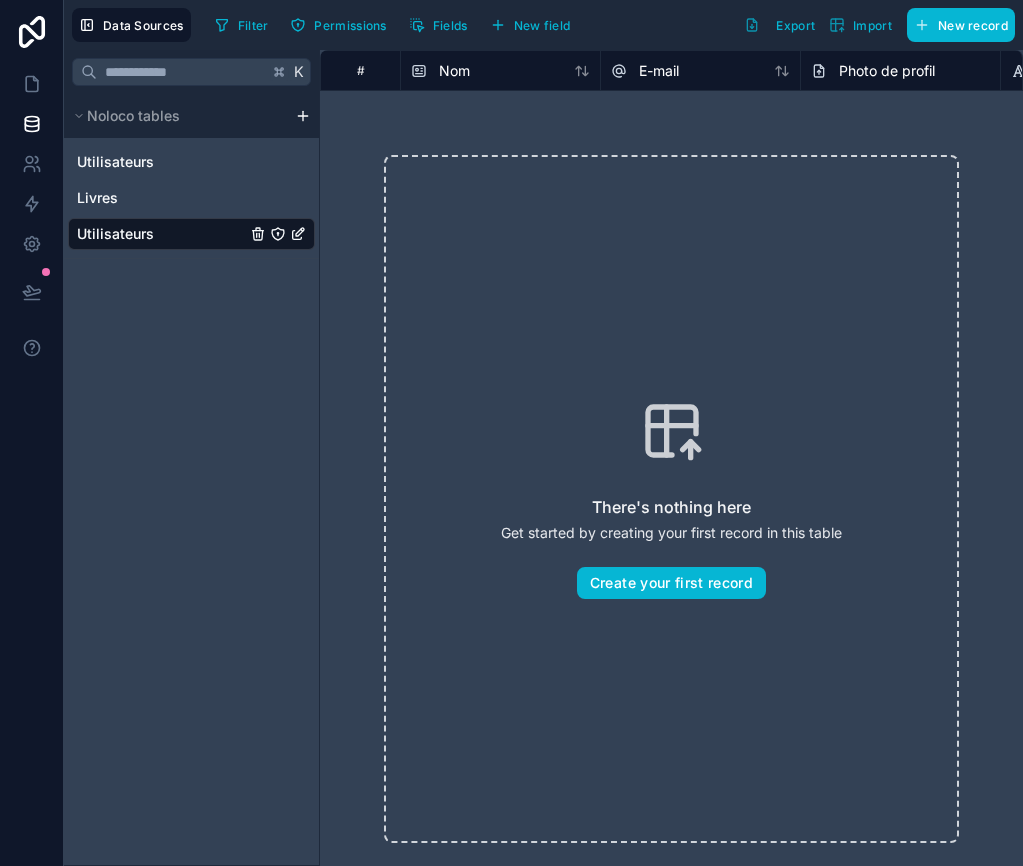 scroll, scrollTop: 0, scrollLeft: 13, axis: horizontal 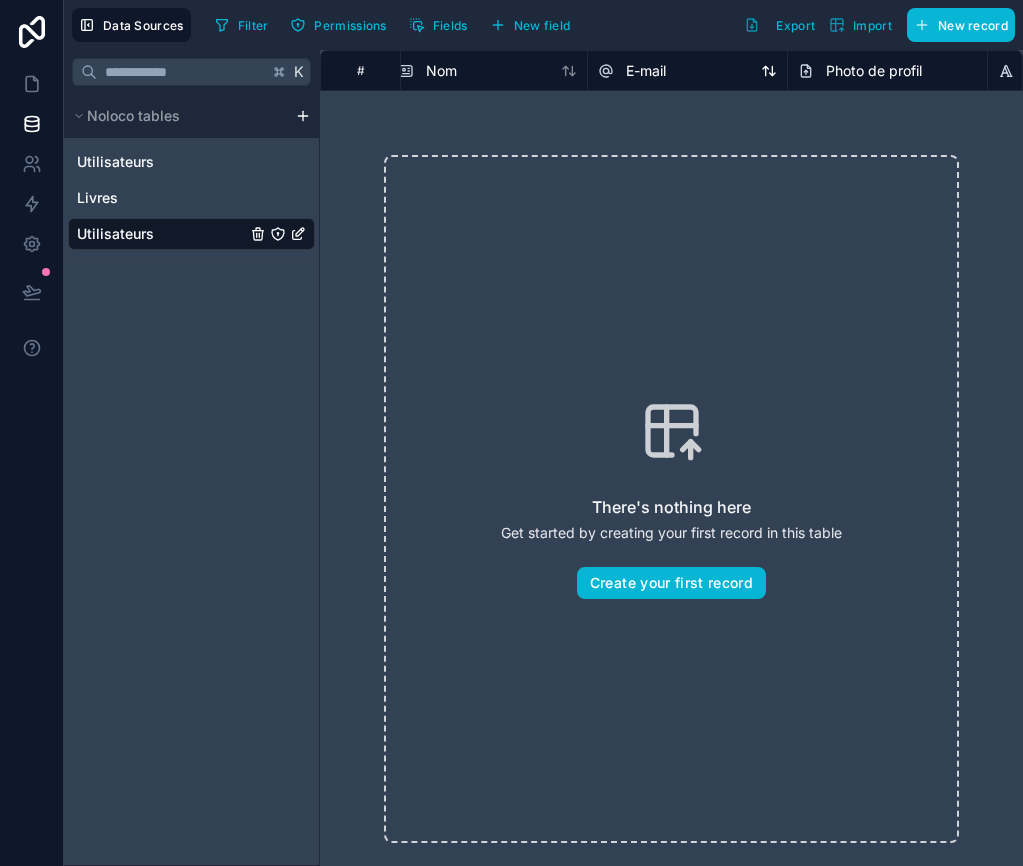 click on "E-mail" at bounding box center (687, 71) 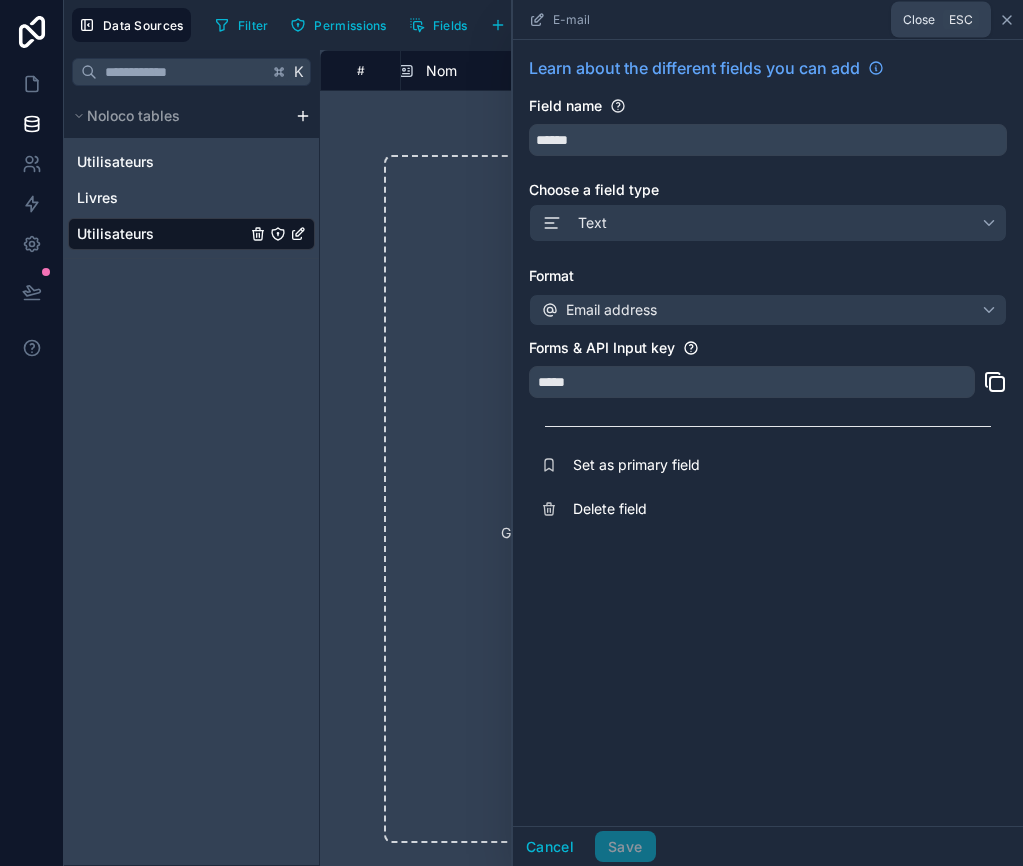 click 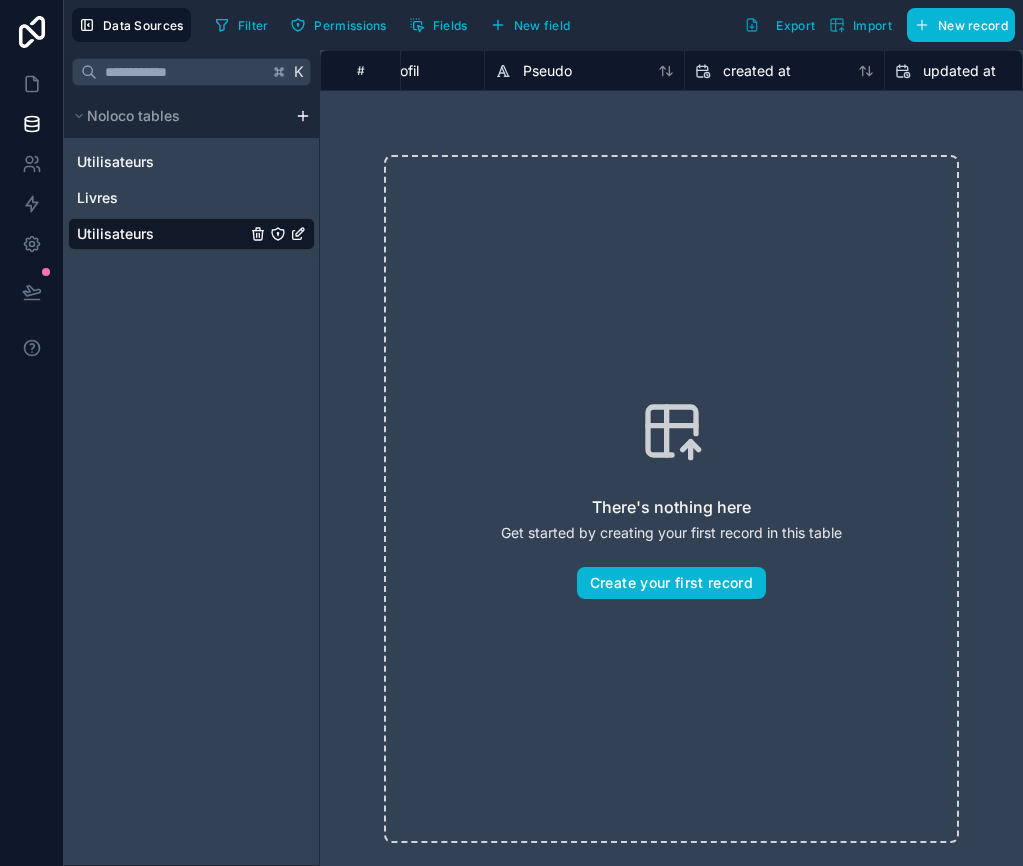 scroll, scrollTop: 0, scrollLeft: 509, axis: horizontal 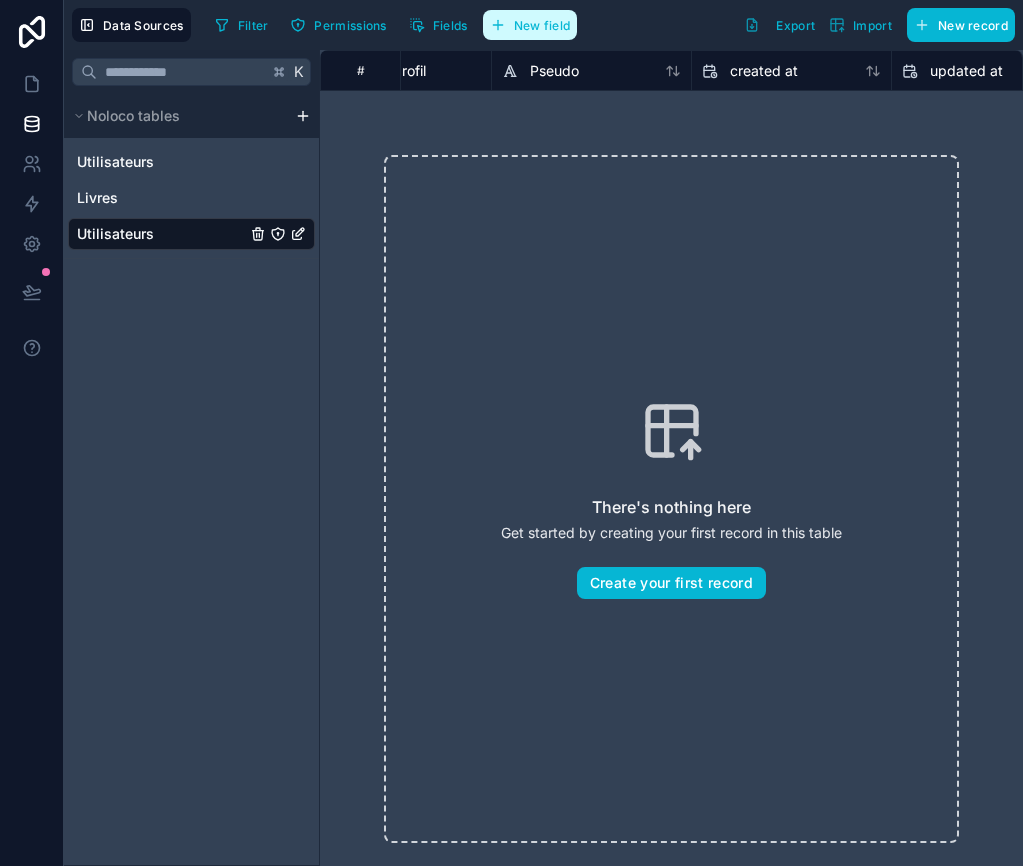 click on "New field" at bounding box center [542, 25] 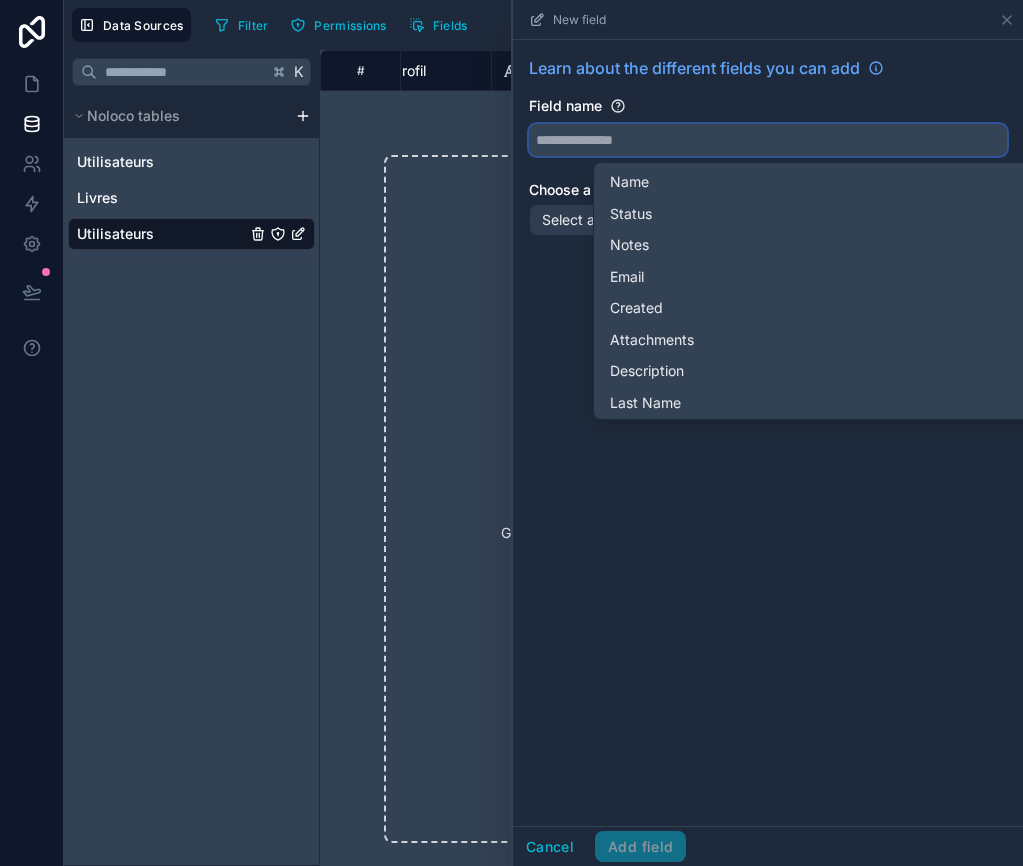 click at bounding box center (768, 140) 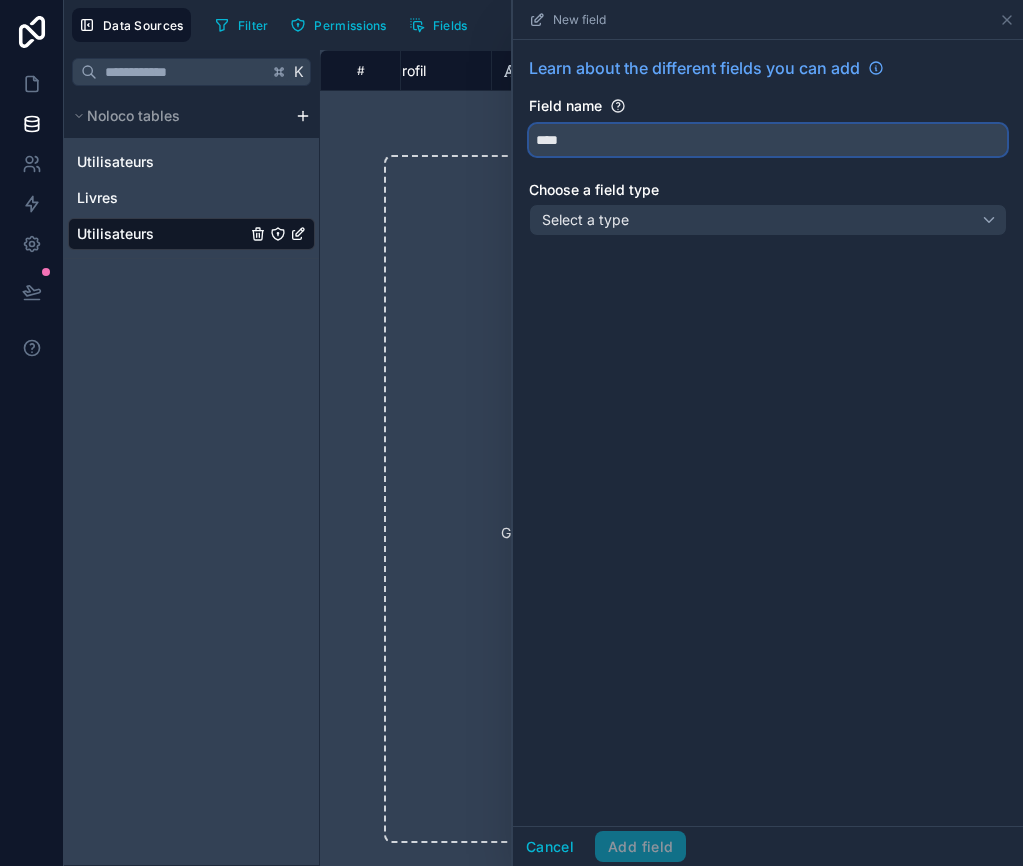 type on "****" 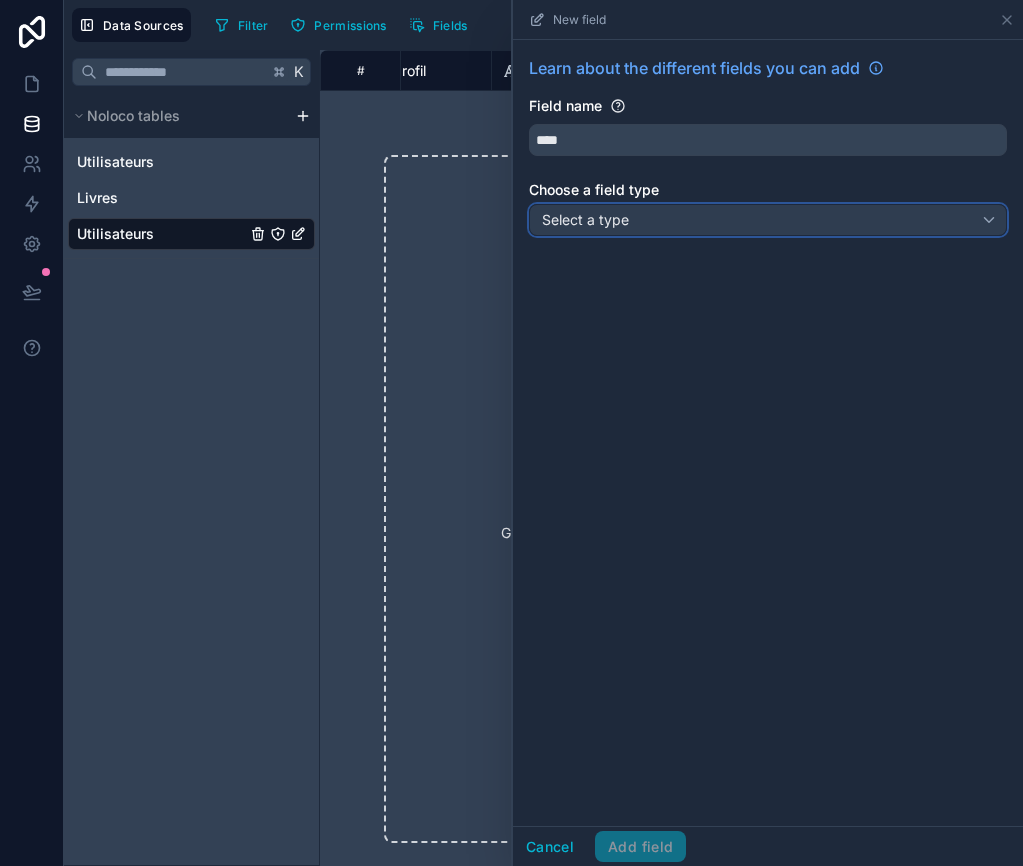 click on "Select a type" at bounding box center (768, 220) 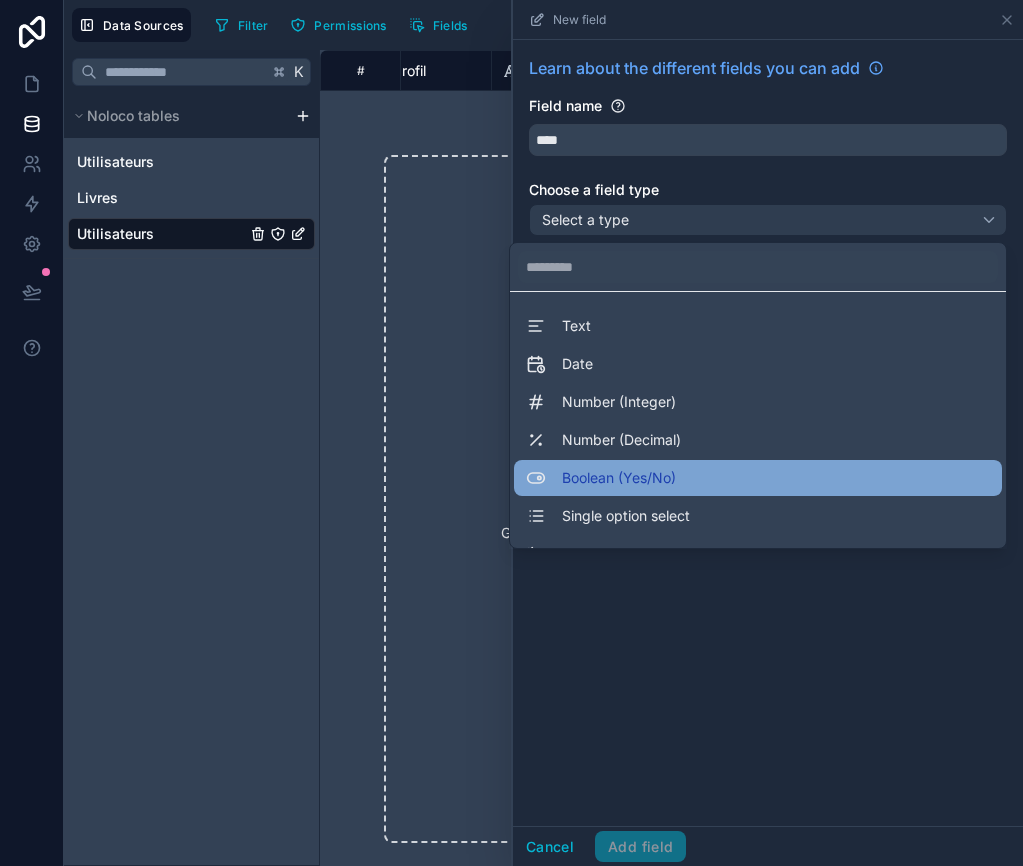 click on "Boolean (Yes/No)" at bounding box center (601, 478) 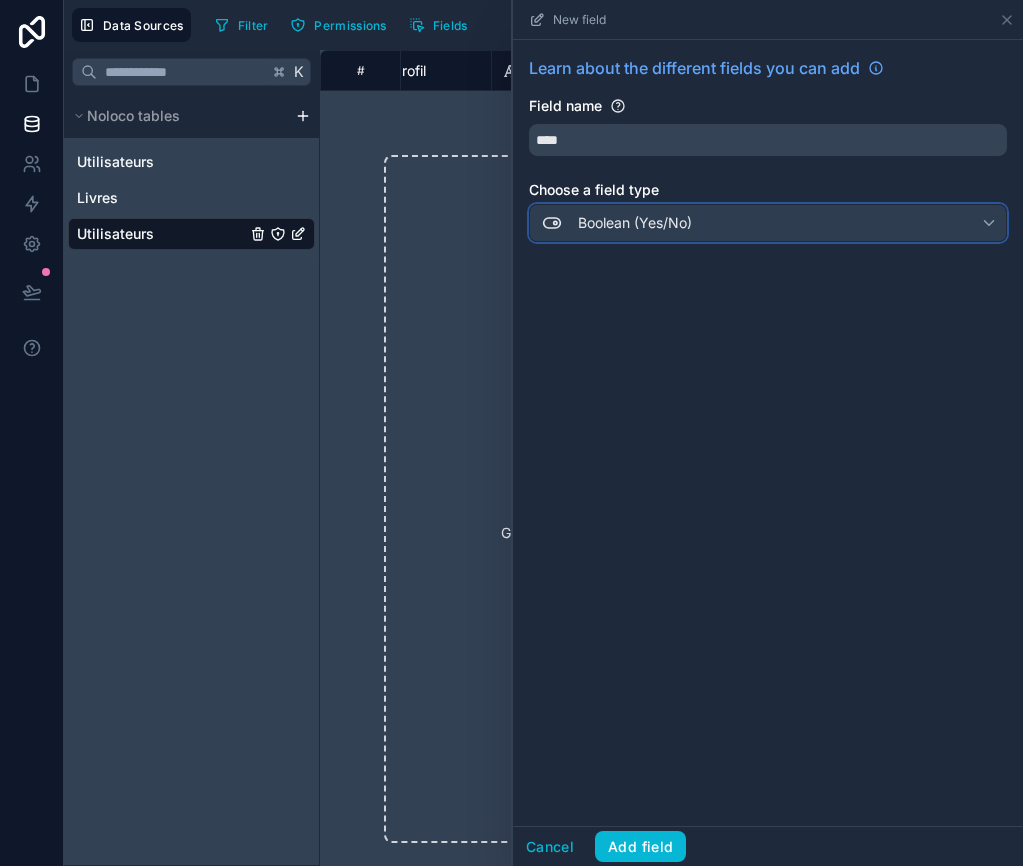 click on "Boolean (Yes/No)" at bounding box center [768, 223] 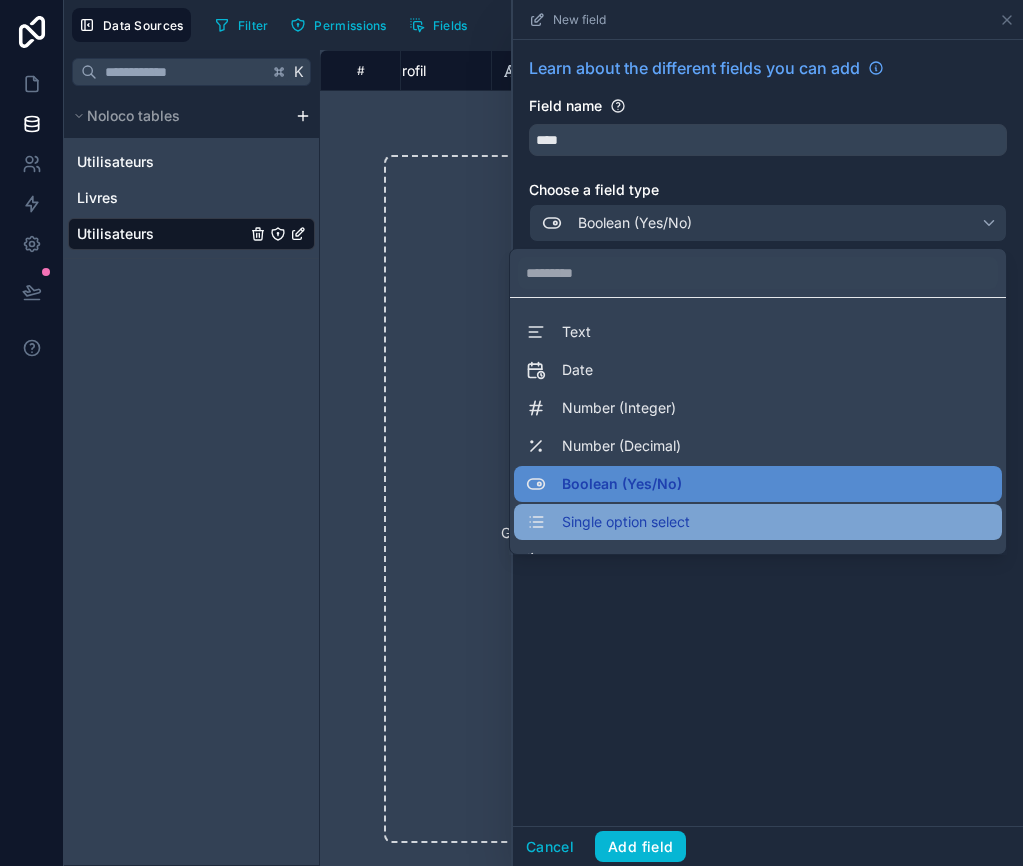 click on "Single option select" at bounding box center (626, 522) 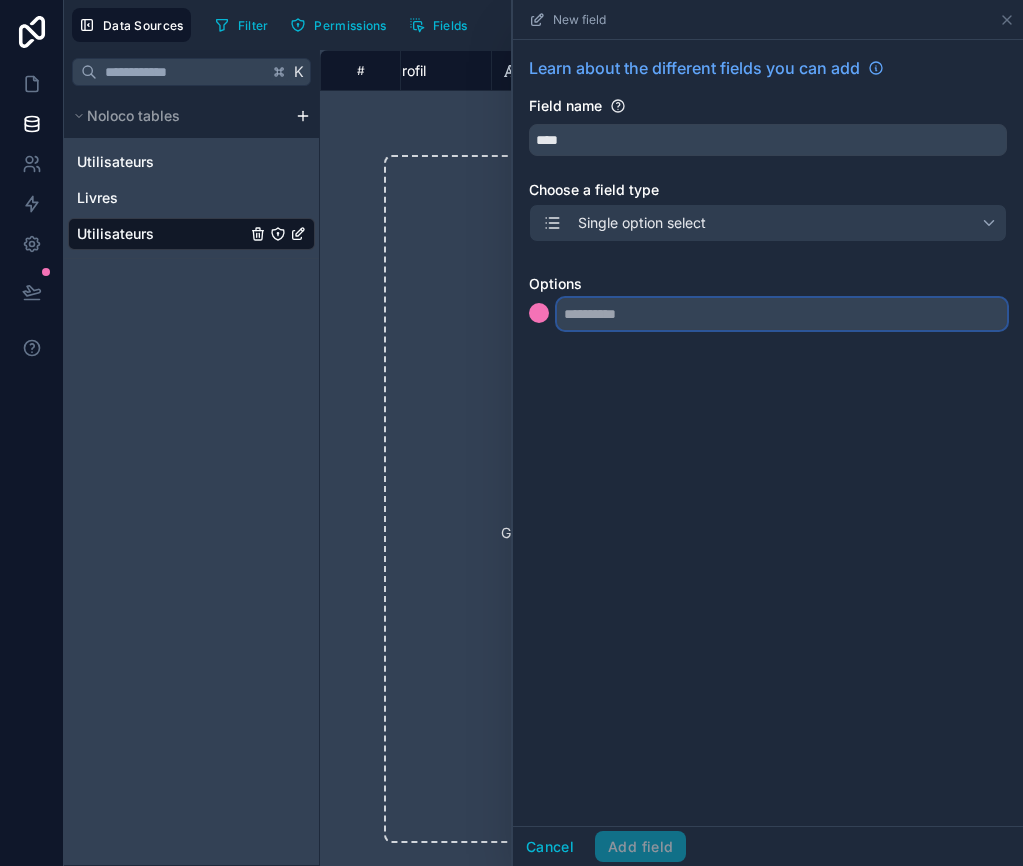 click at bounding box center (782, 314) 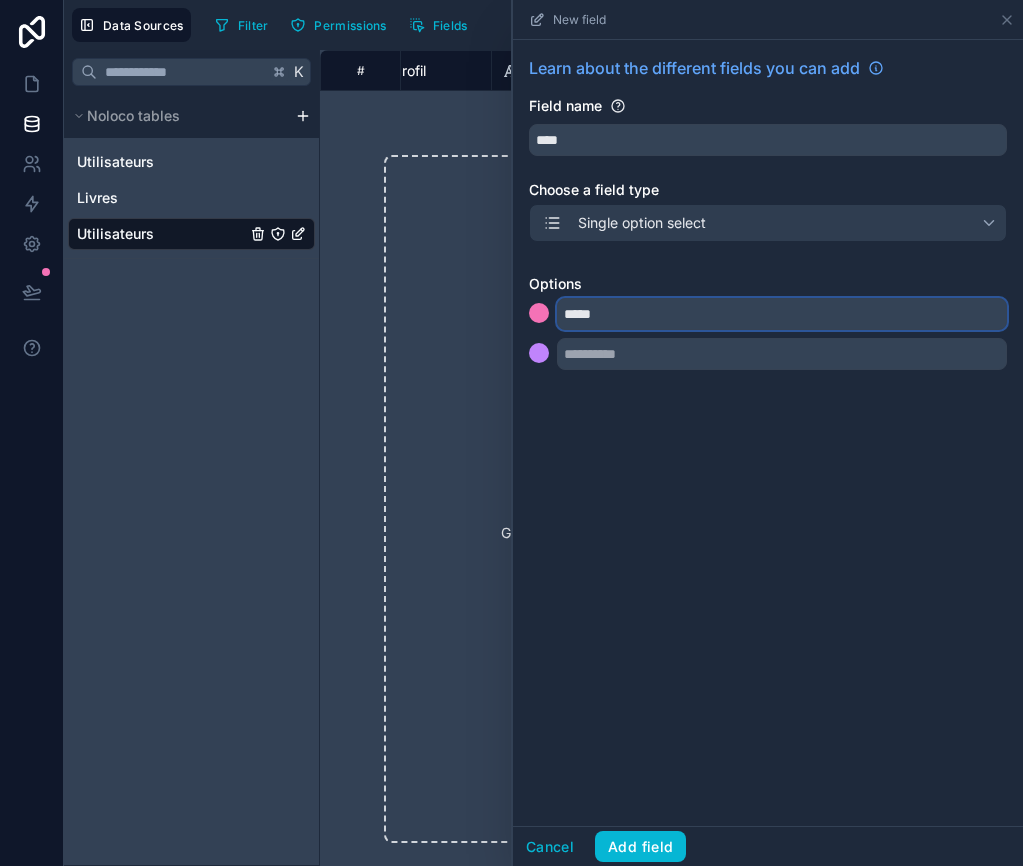 type on "*****" 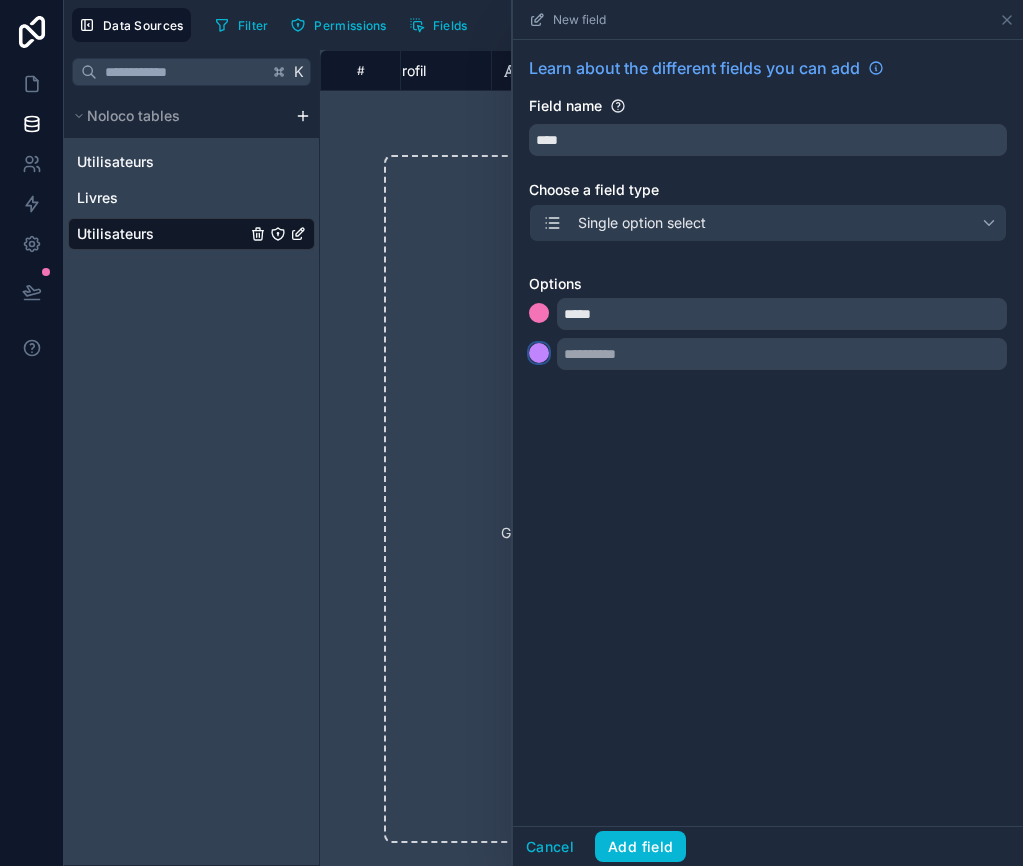 type 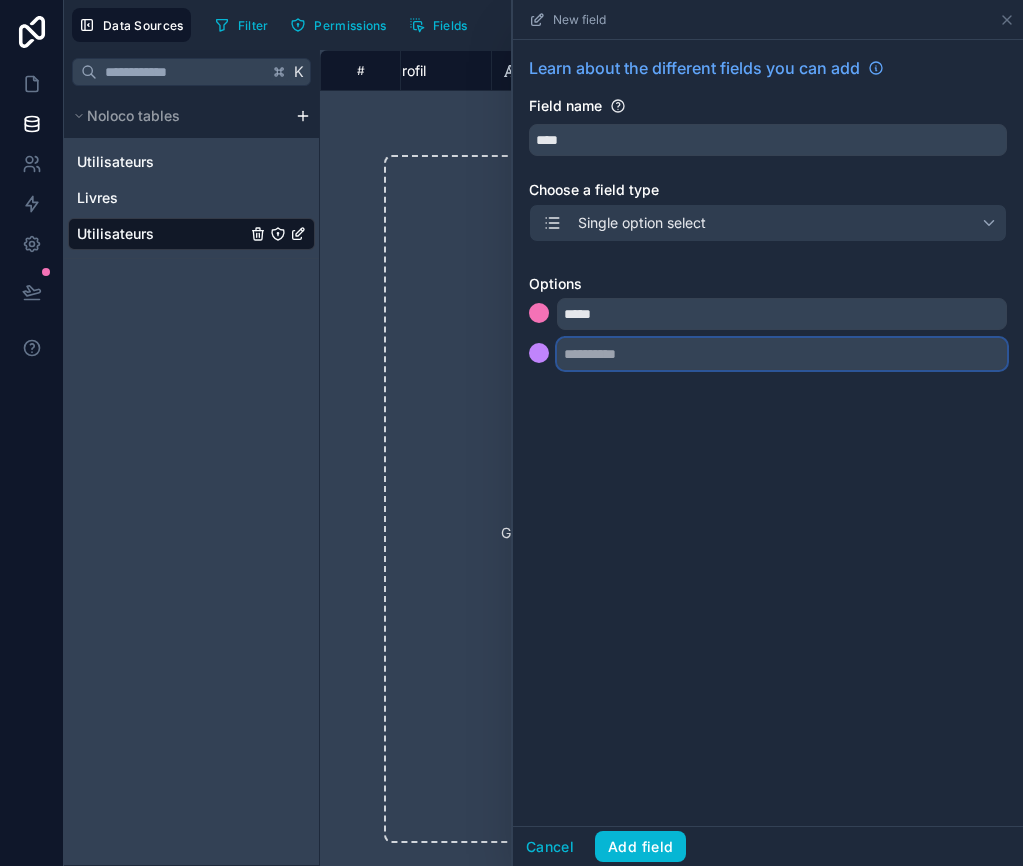 click at bounding box center (782, 354) 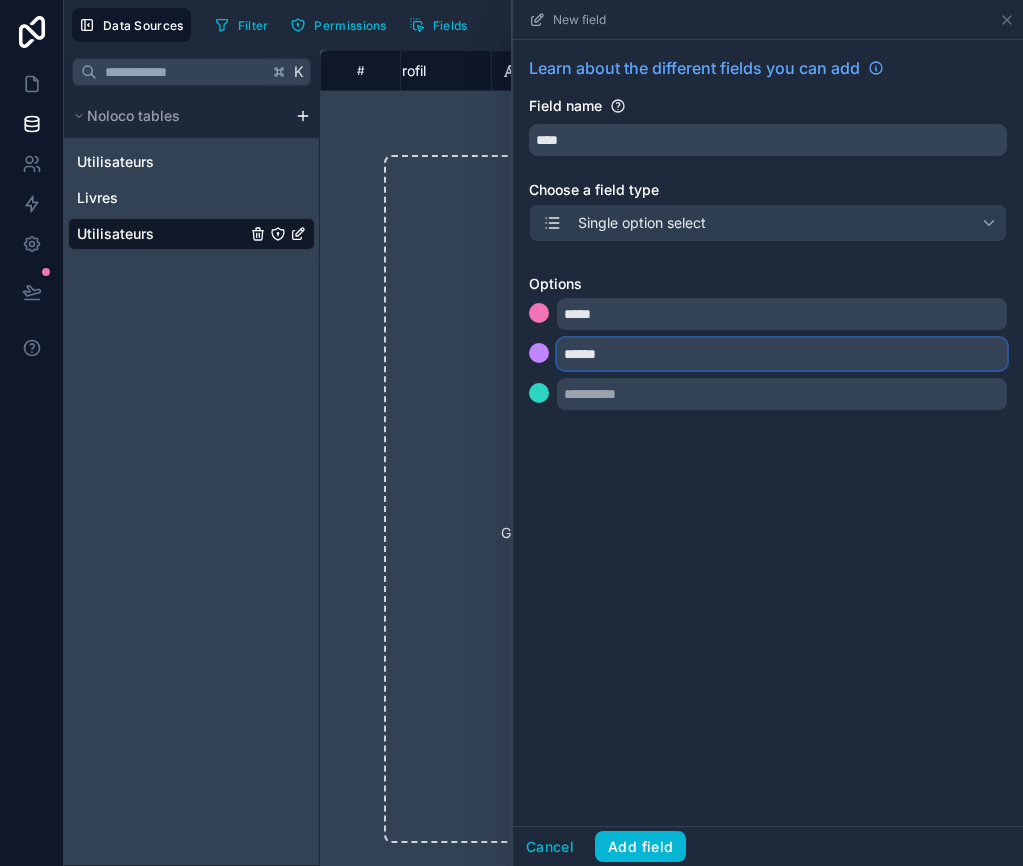 type on "******" 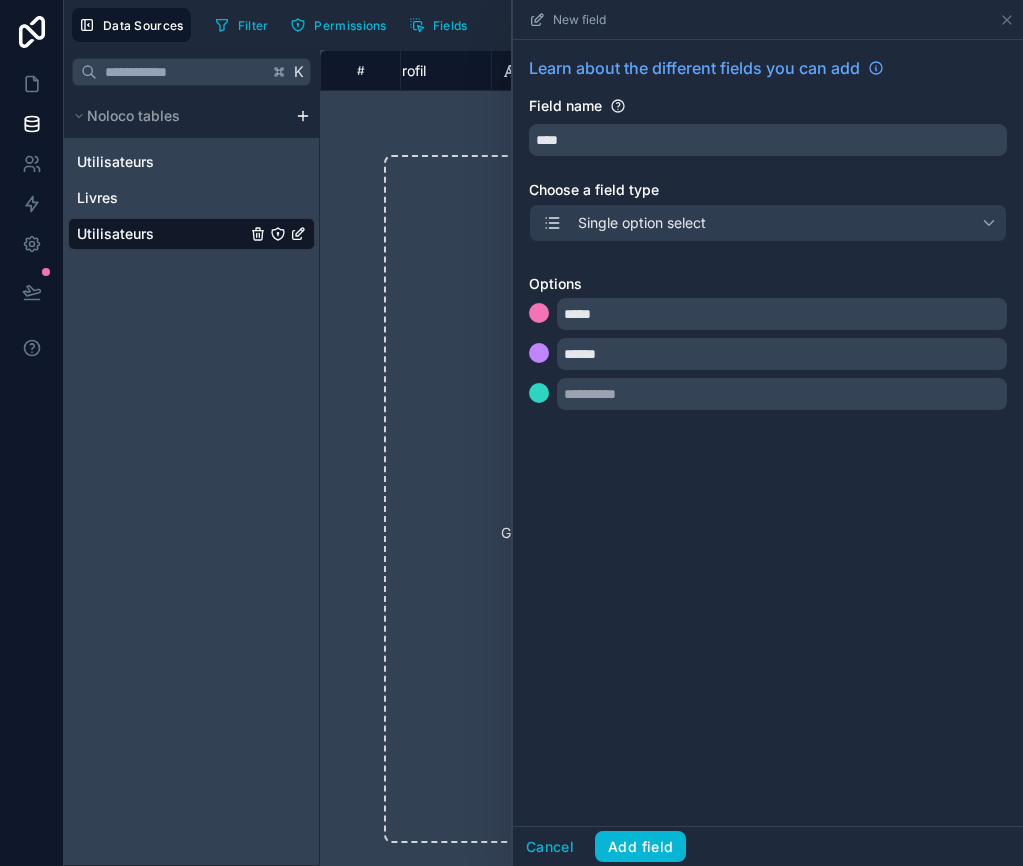 click on "Learn about the different fields you can add Field name **** Choose a field type Single option select Options ***** ******" at bounding box center [768, 433] 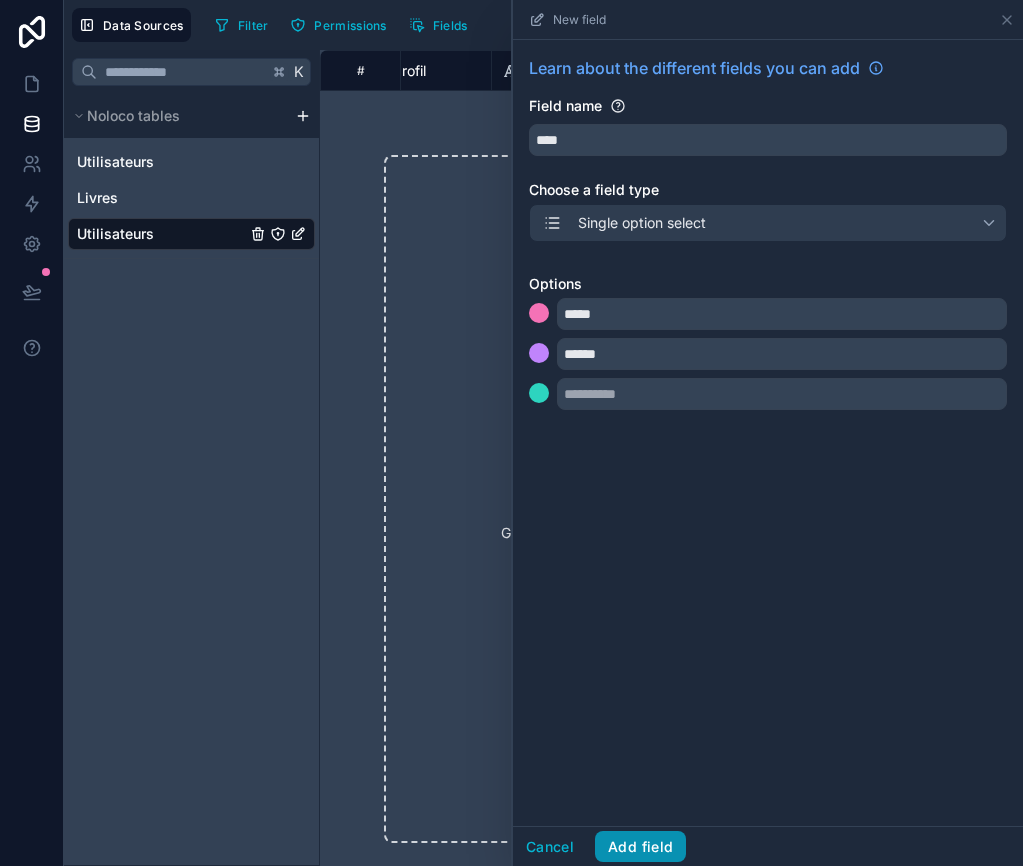 click on "Add field" at bounding box center (640, 847) 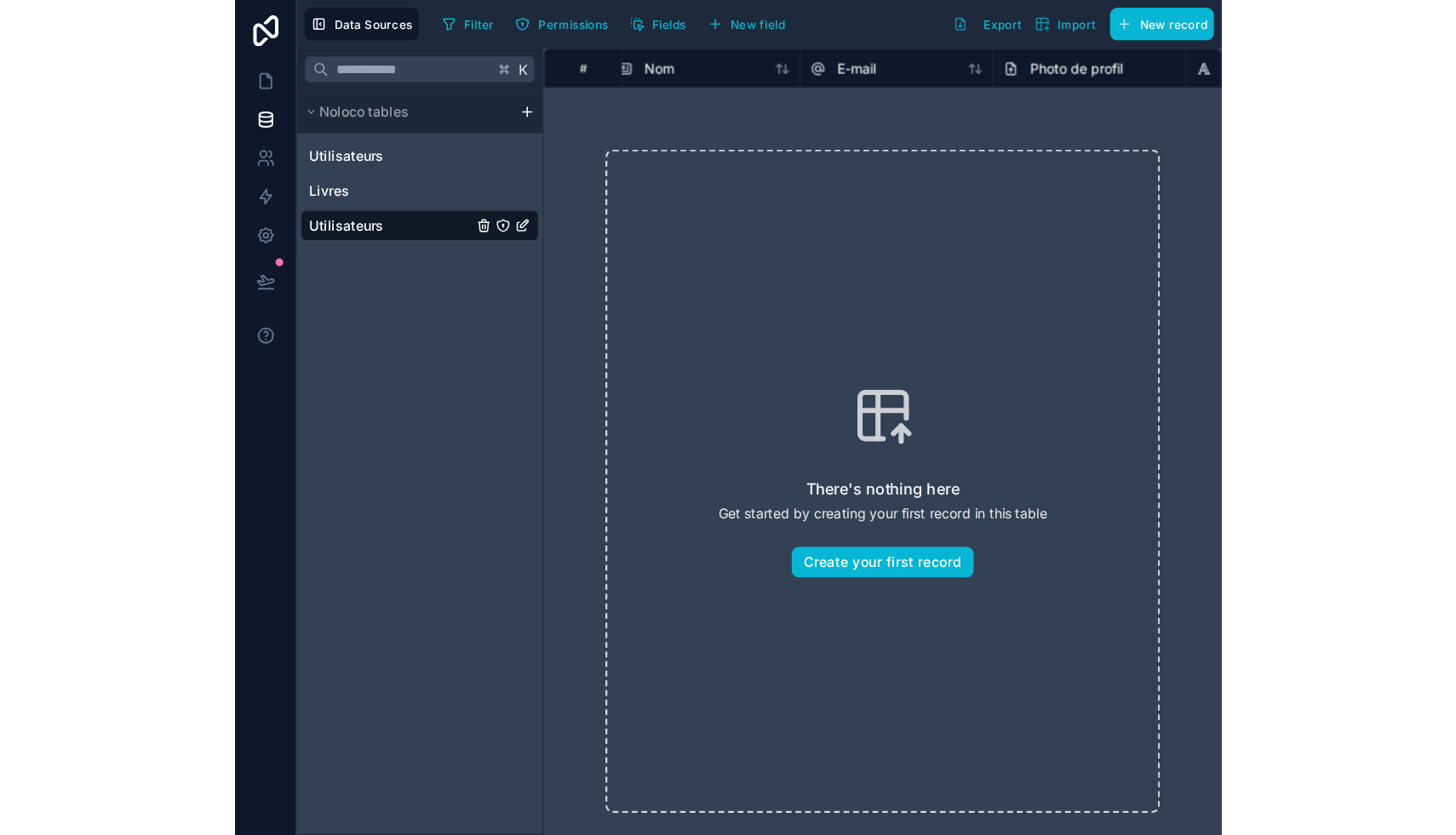 scroll, scrollTop: 0, scrollLeft: 0, axis: both 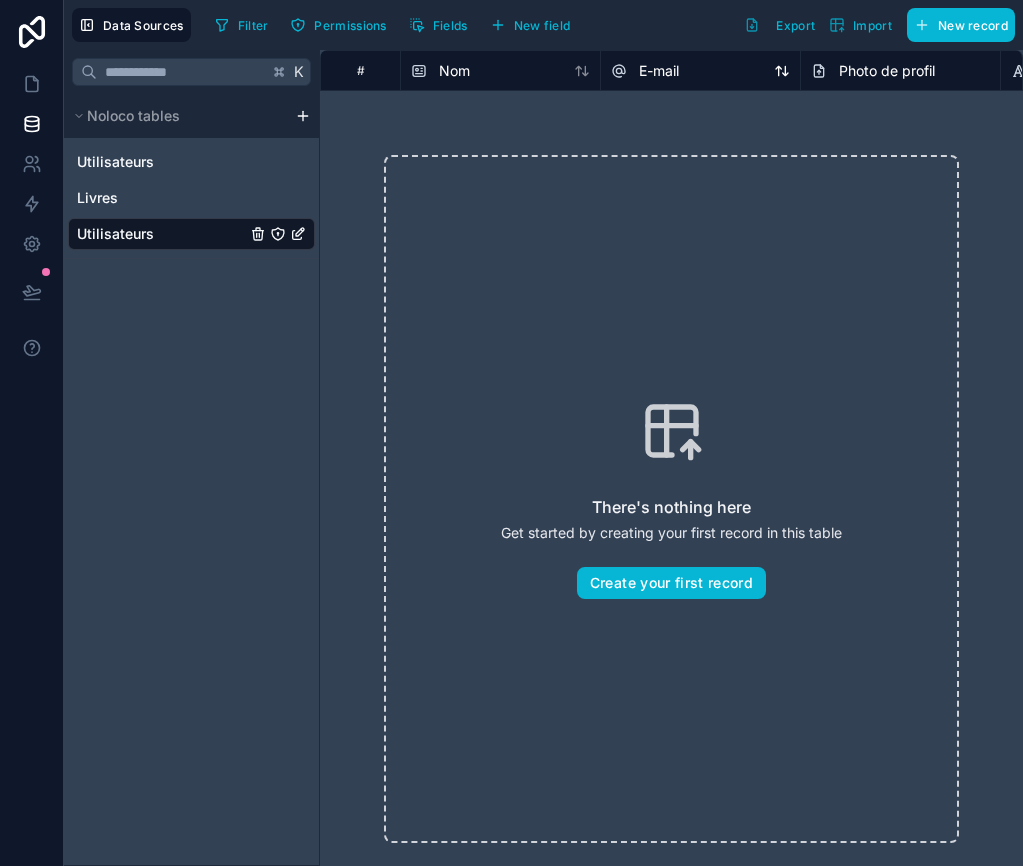 click on "E-mail" at bounding box center (659, 71) 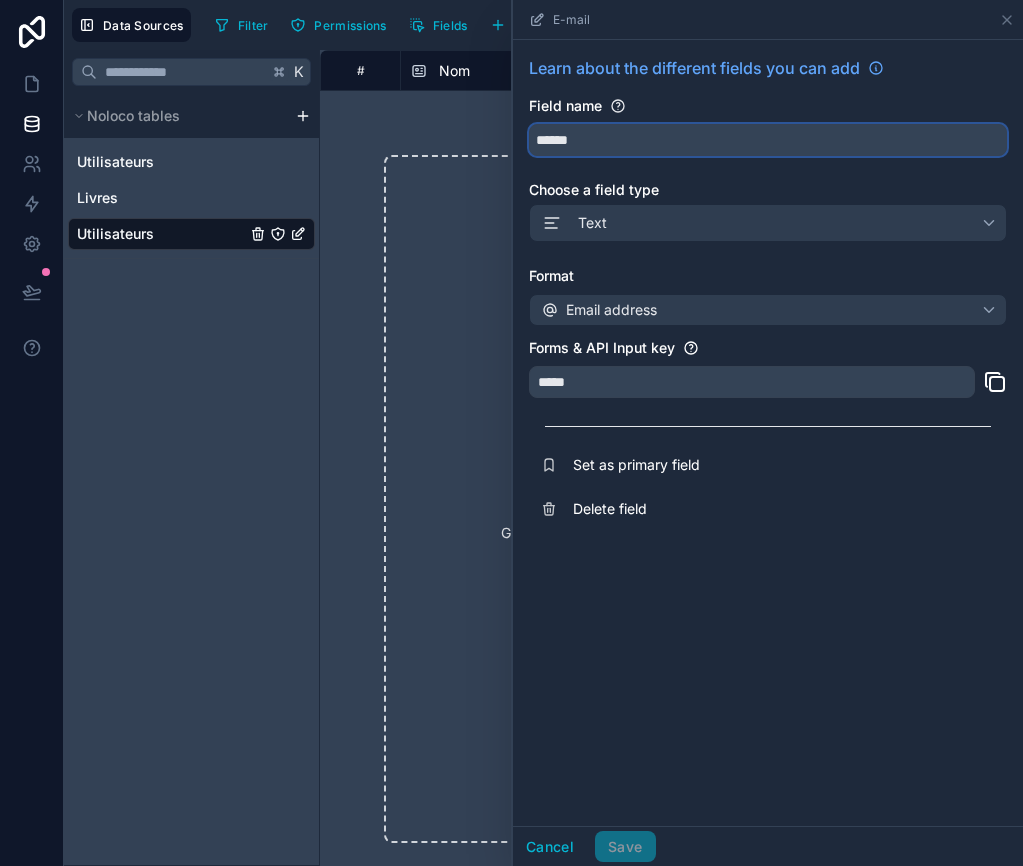 click on "******" at bounding box center (768, 140) 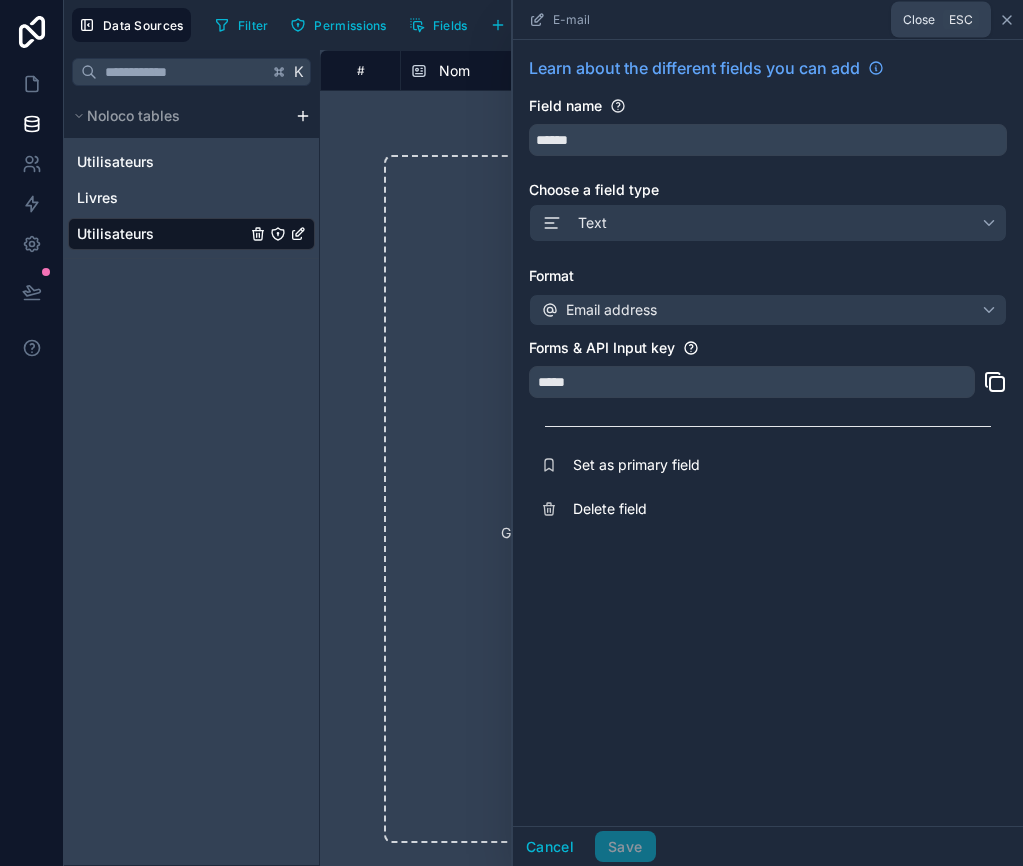 click 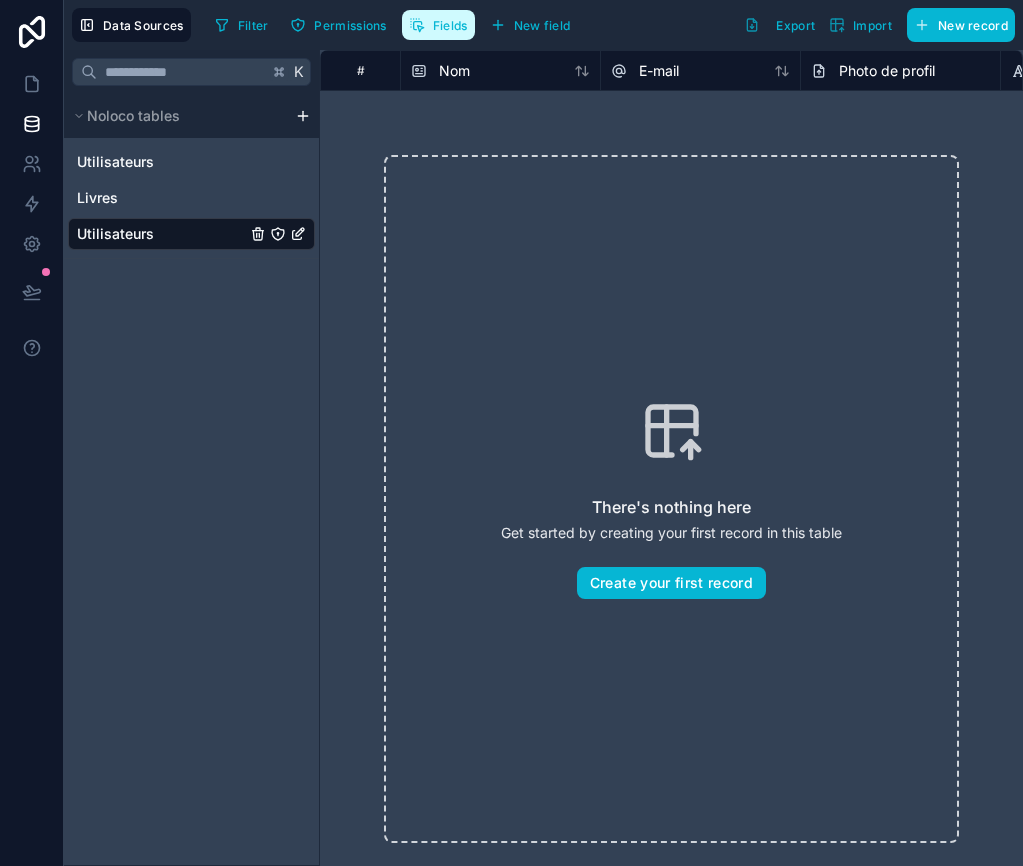 click on "Fields" at bounding box center [450, 25] 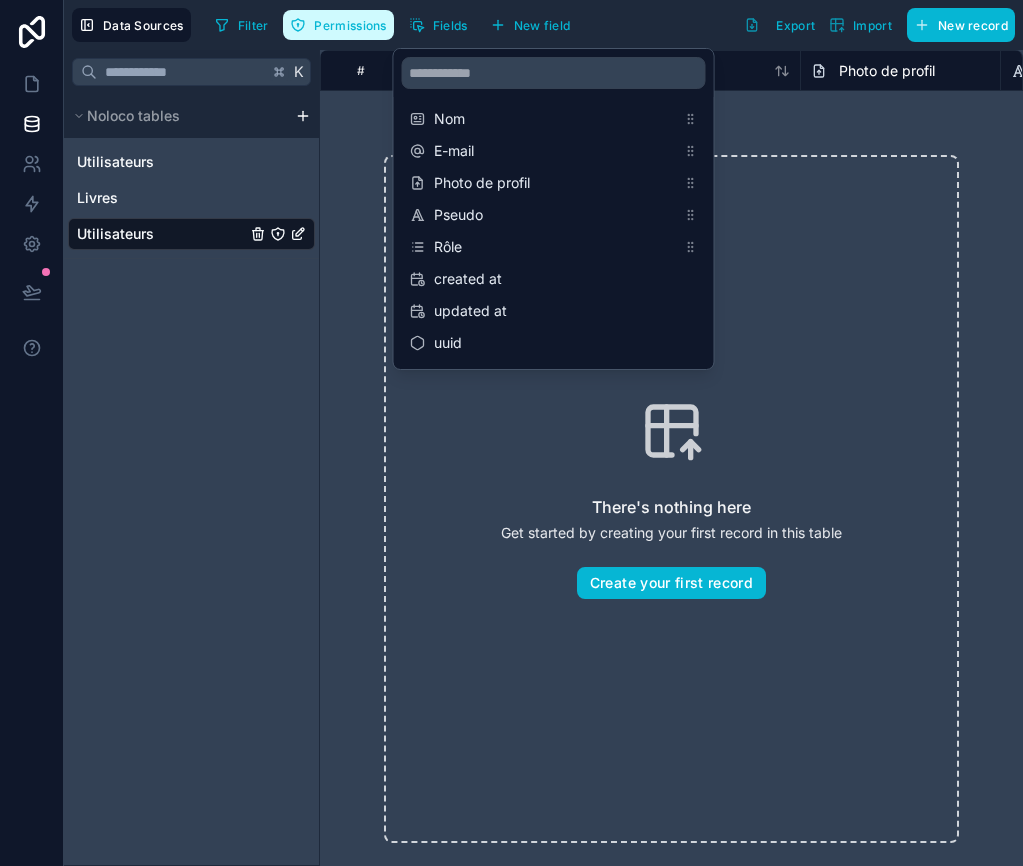 click on "Permissions" at bounding box center [350, 25] 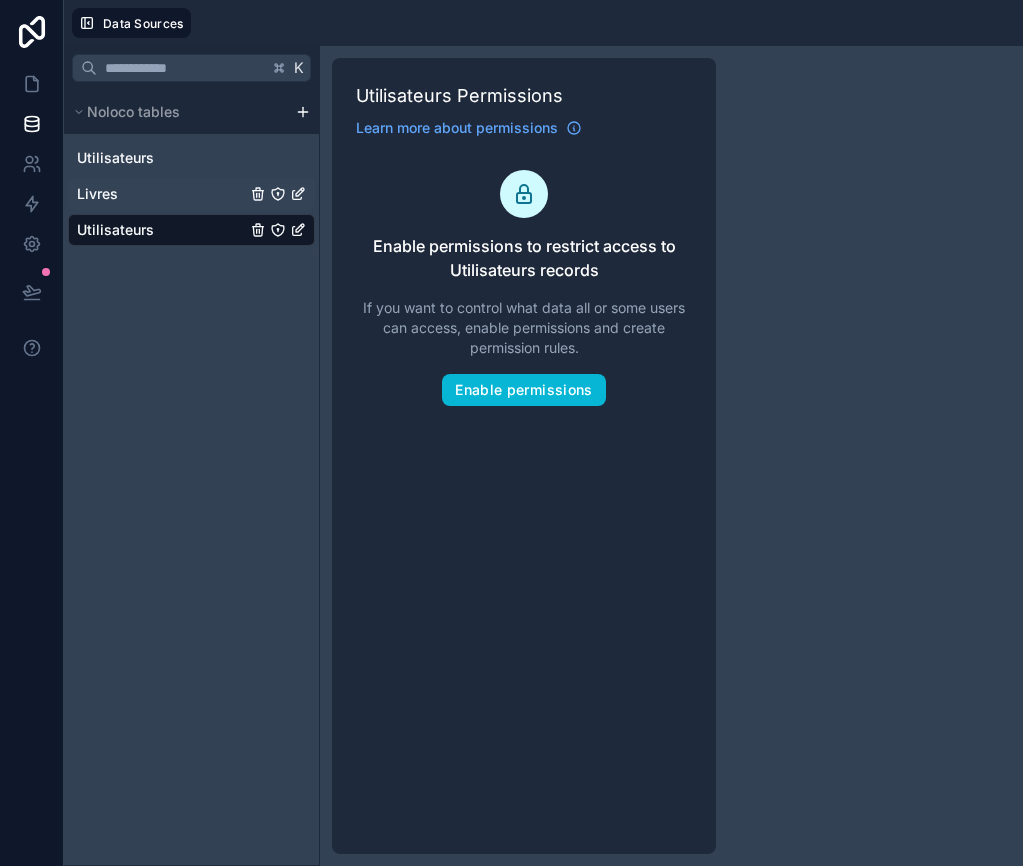 click on "Livres" at bounding box center [191, 194] 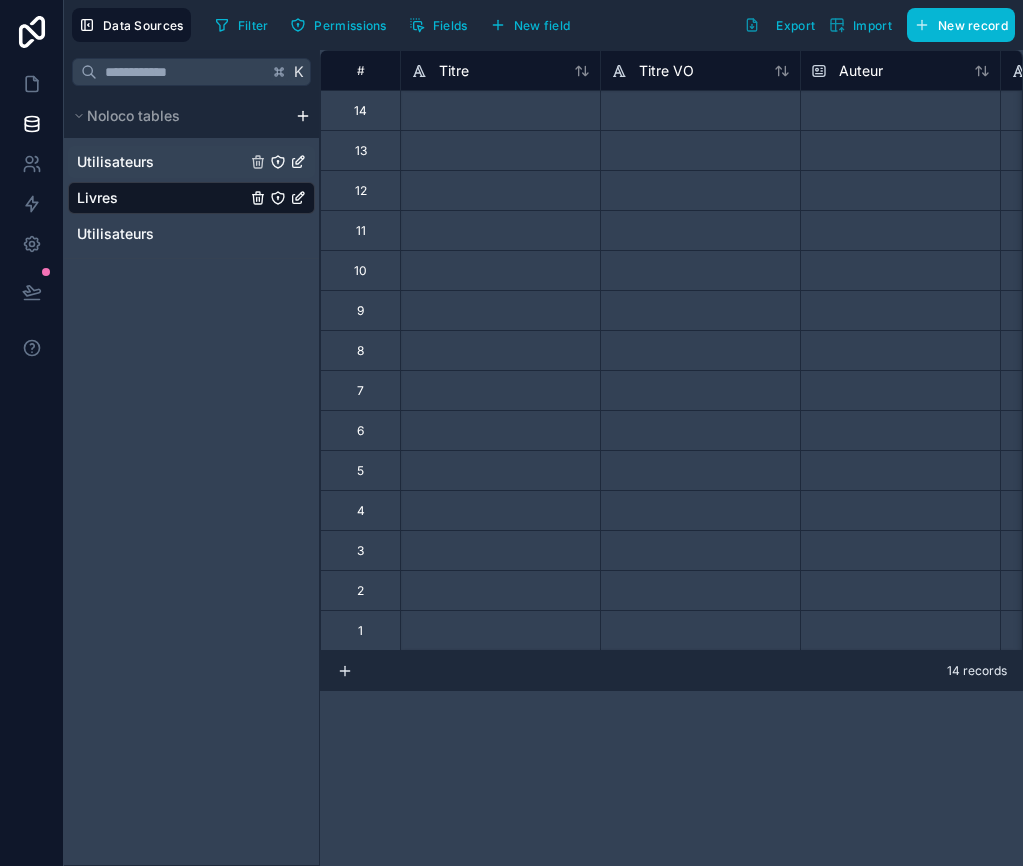 click on "Utilisateurs" at bounding box center (115, 162) 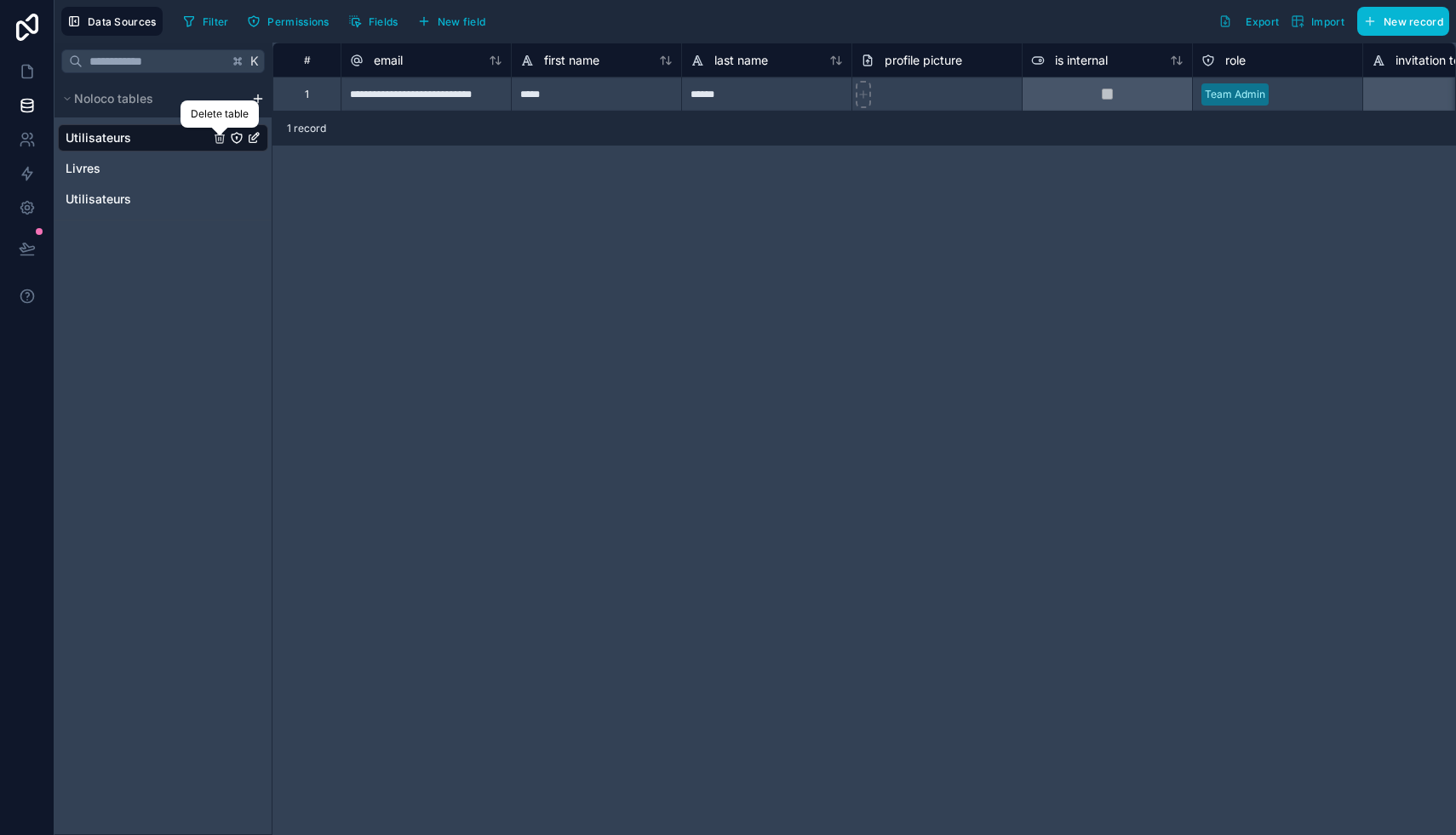 click on "Delete table" at bounding box center (220, 114) 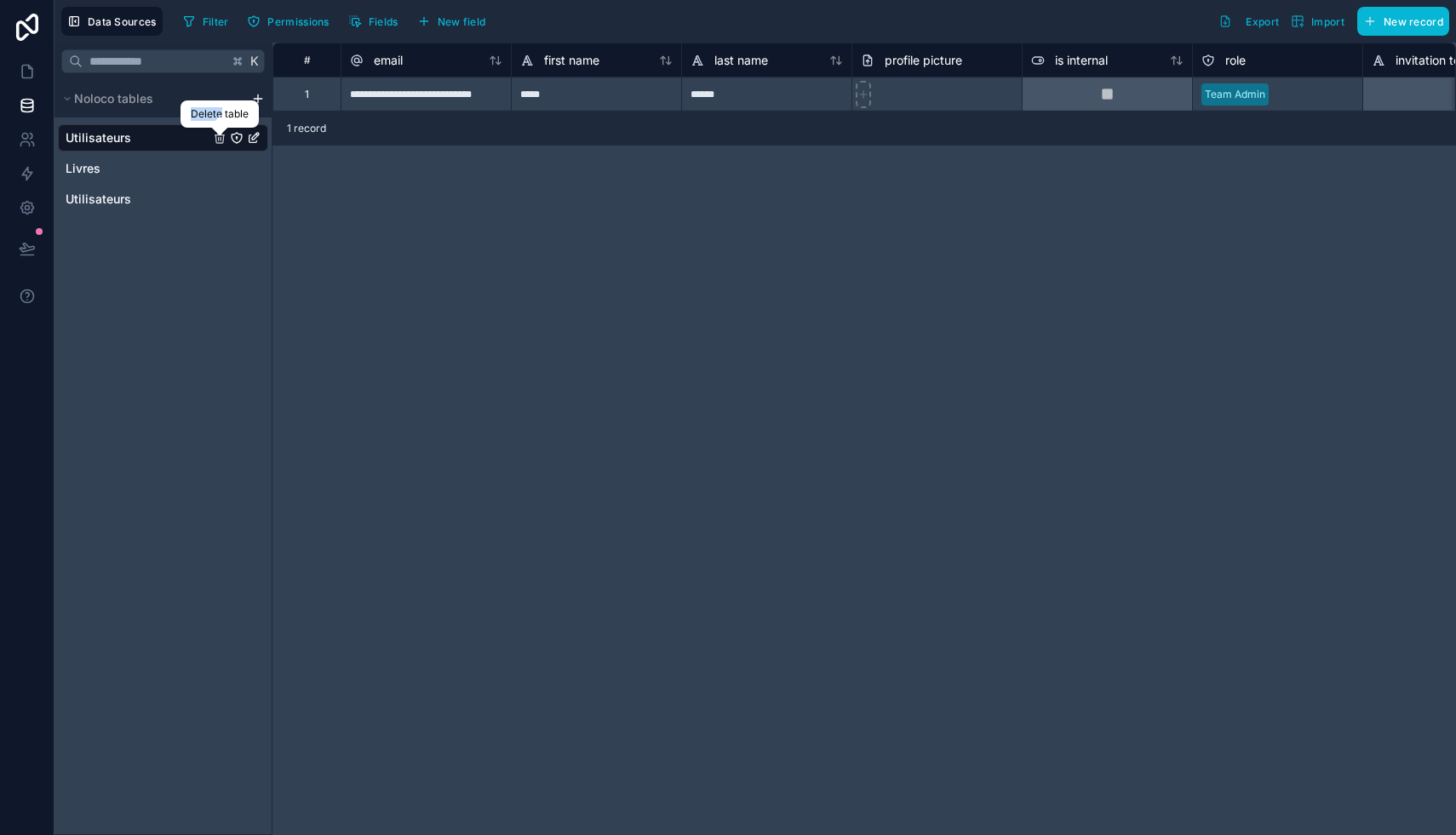 click on "Delete table" at bounding box center [220, 114] 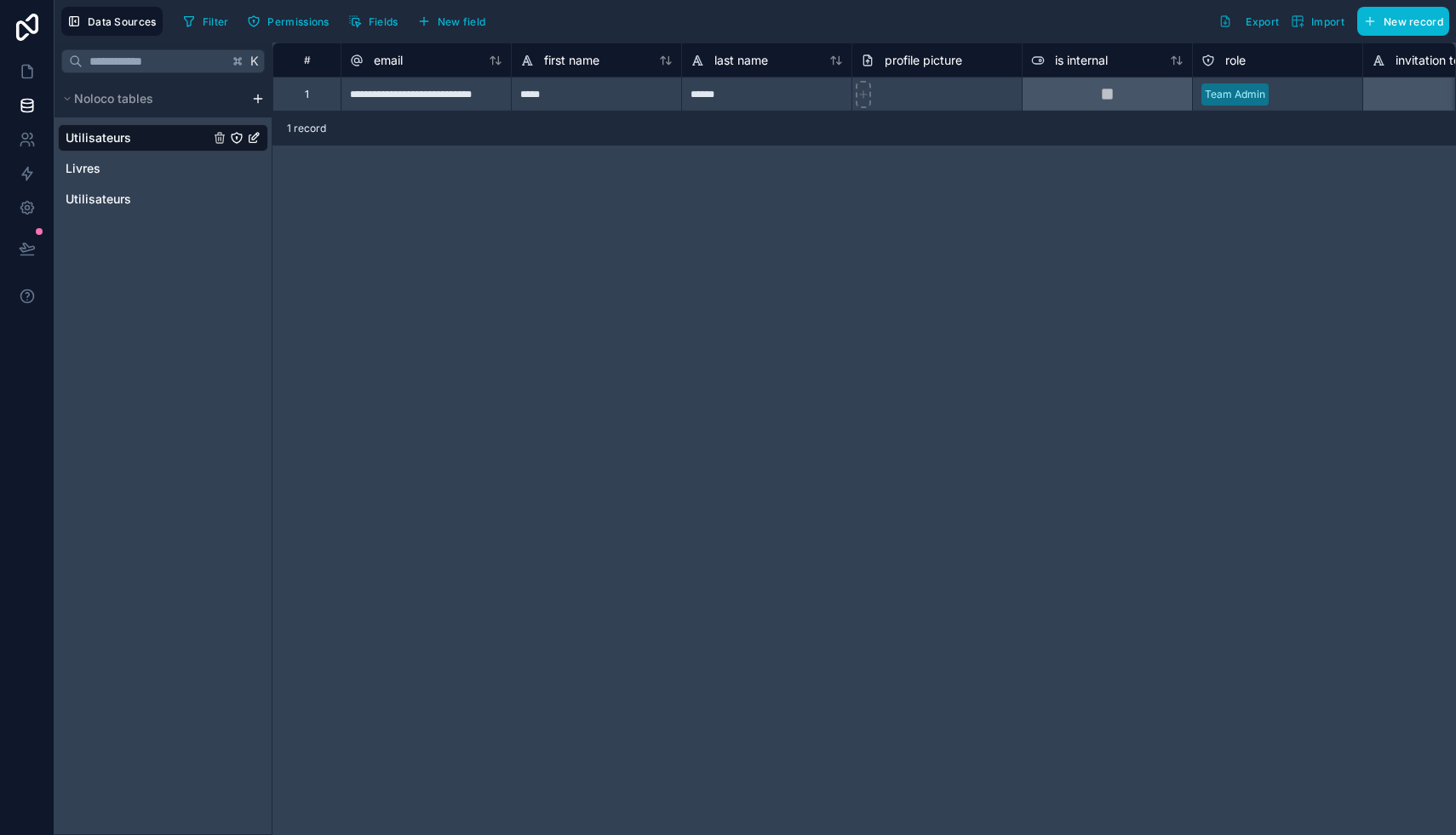 click on "# email first name last name profile picture is internal role invitation token is active 1 record" at bounding box center [864, 438] 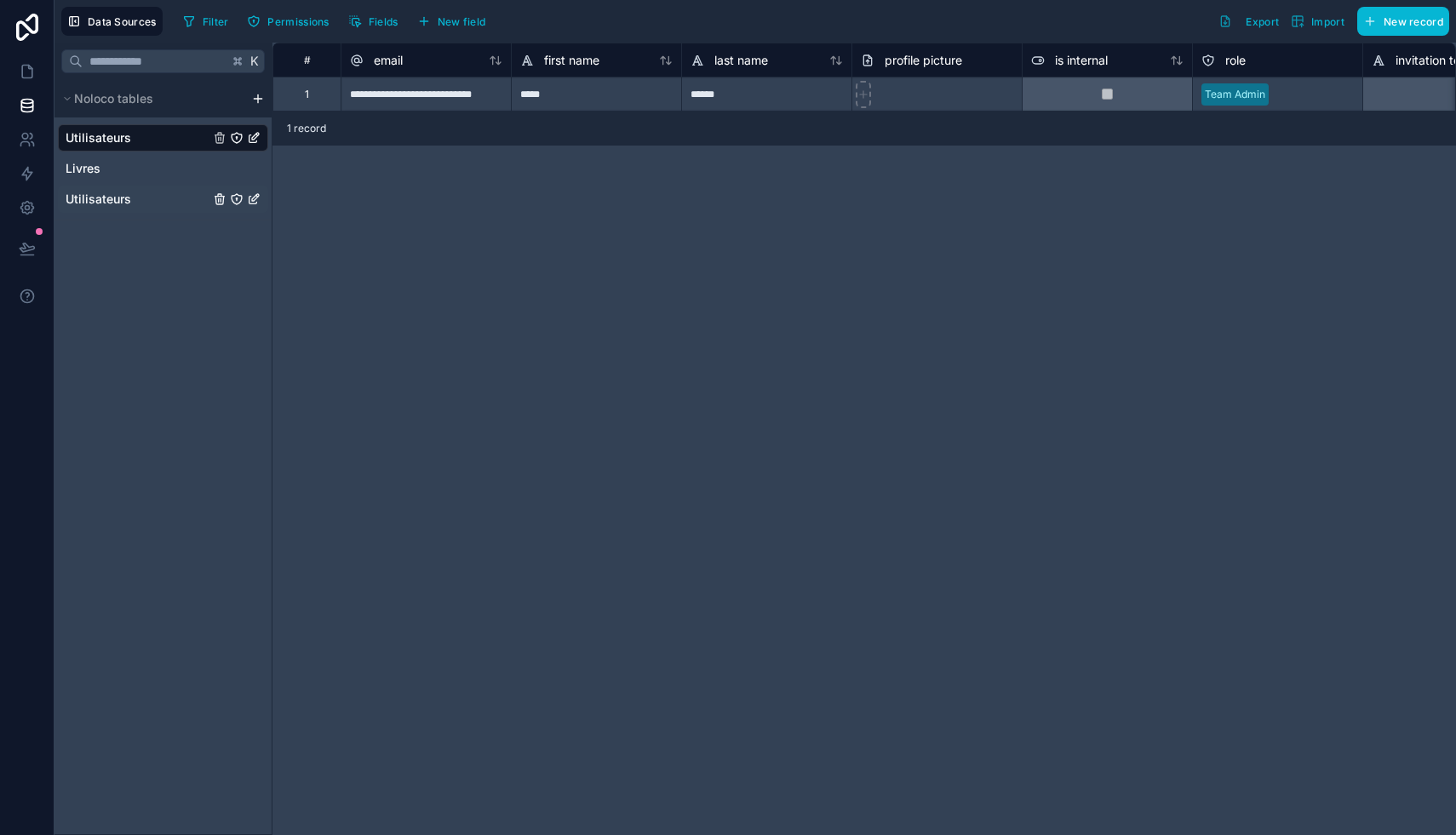 click on "Utilisateurs" at bounding box center [163, 199] 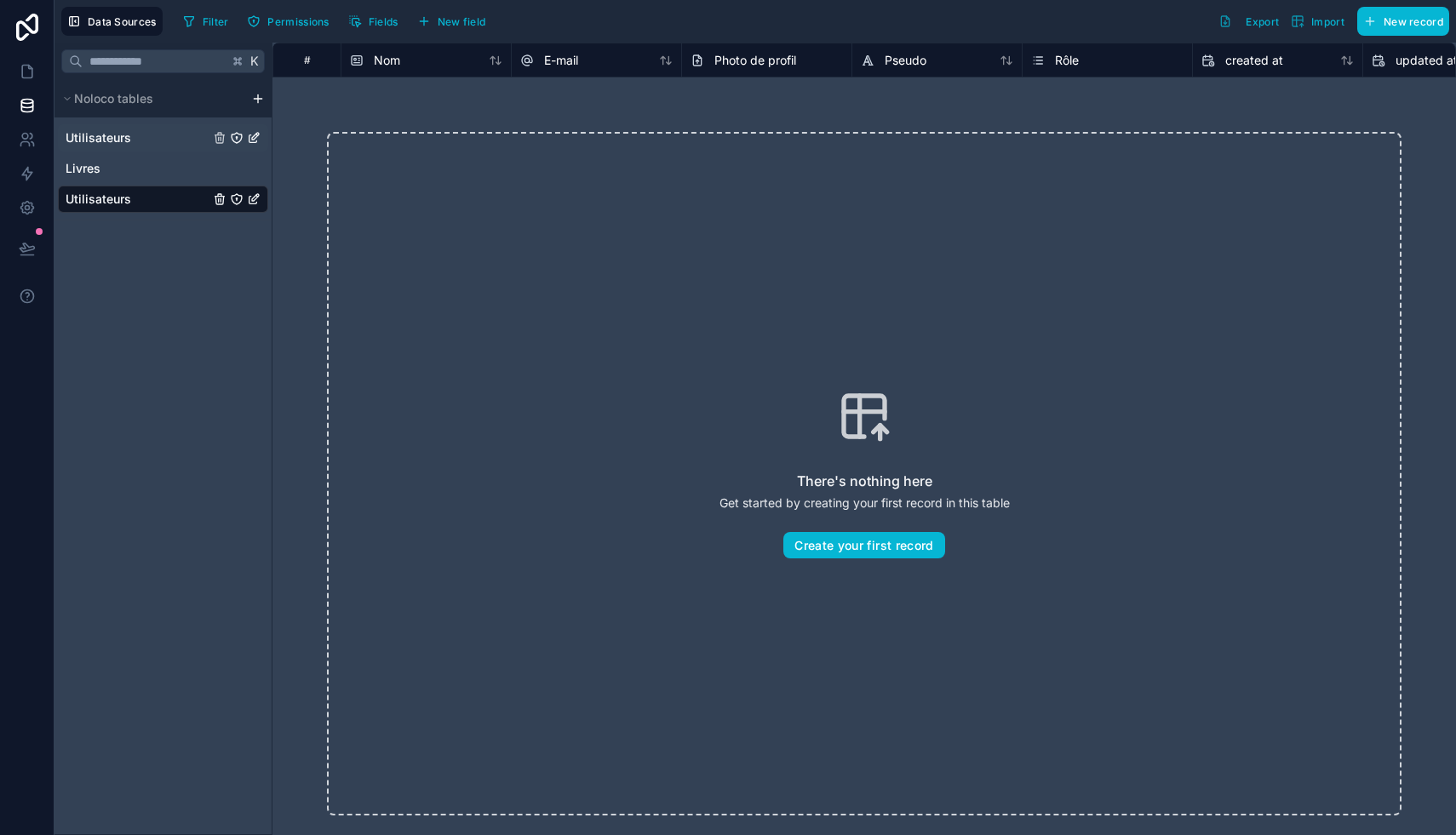 click on "Utilisateurs" at bounding box center [98, 138] 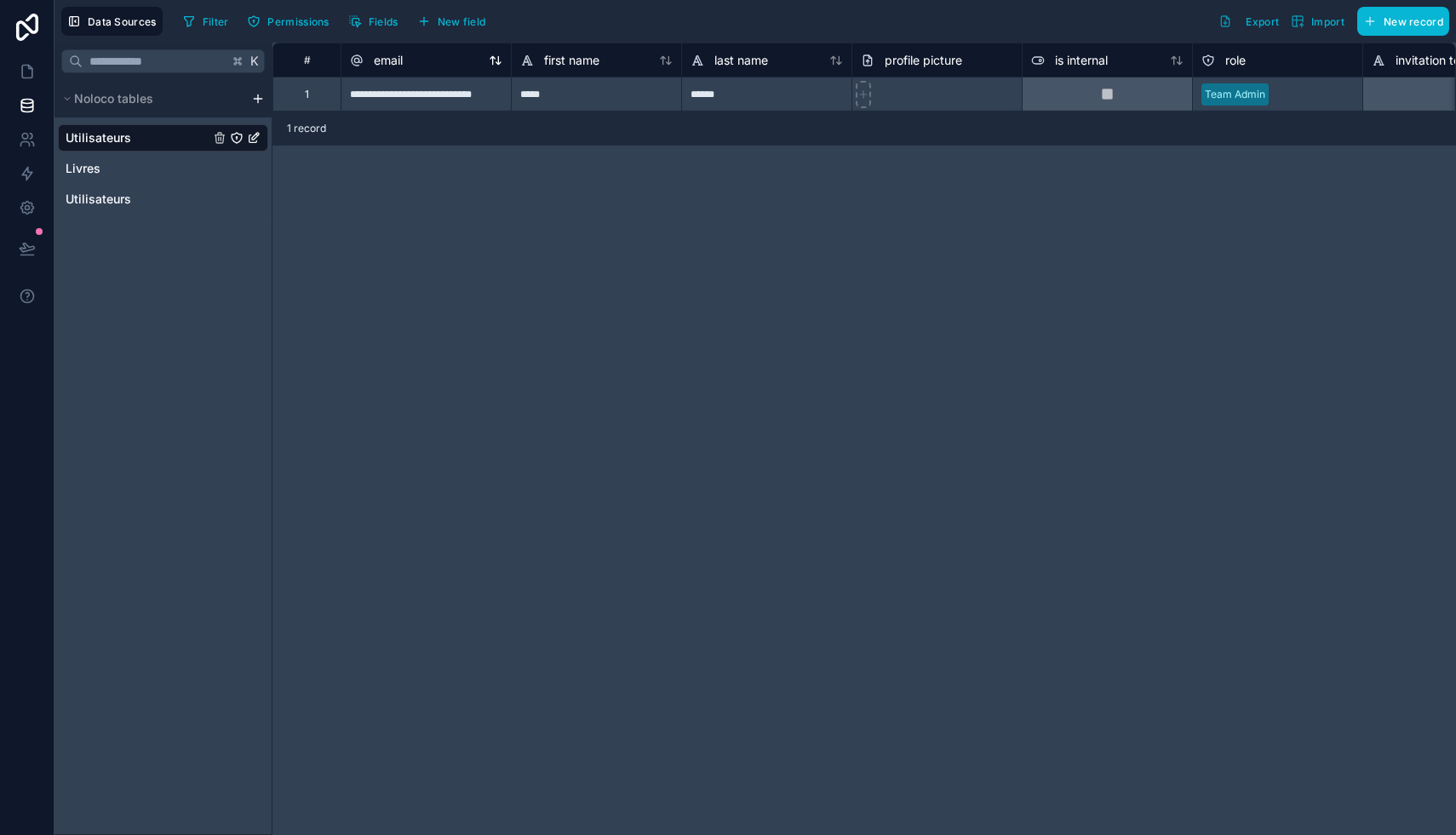click on "email" at bounding box center (388, 60) 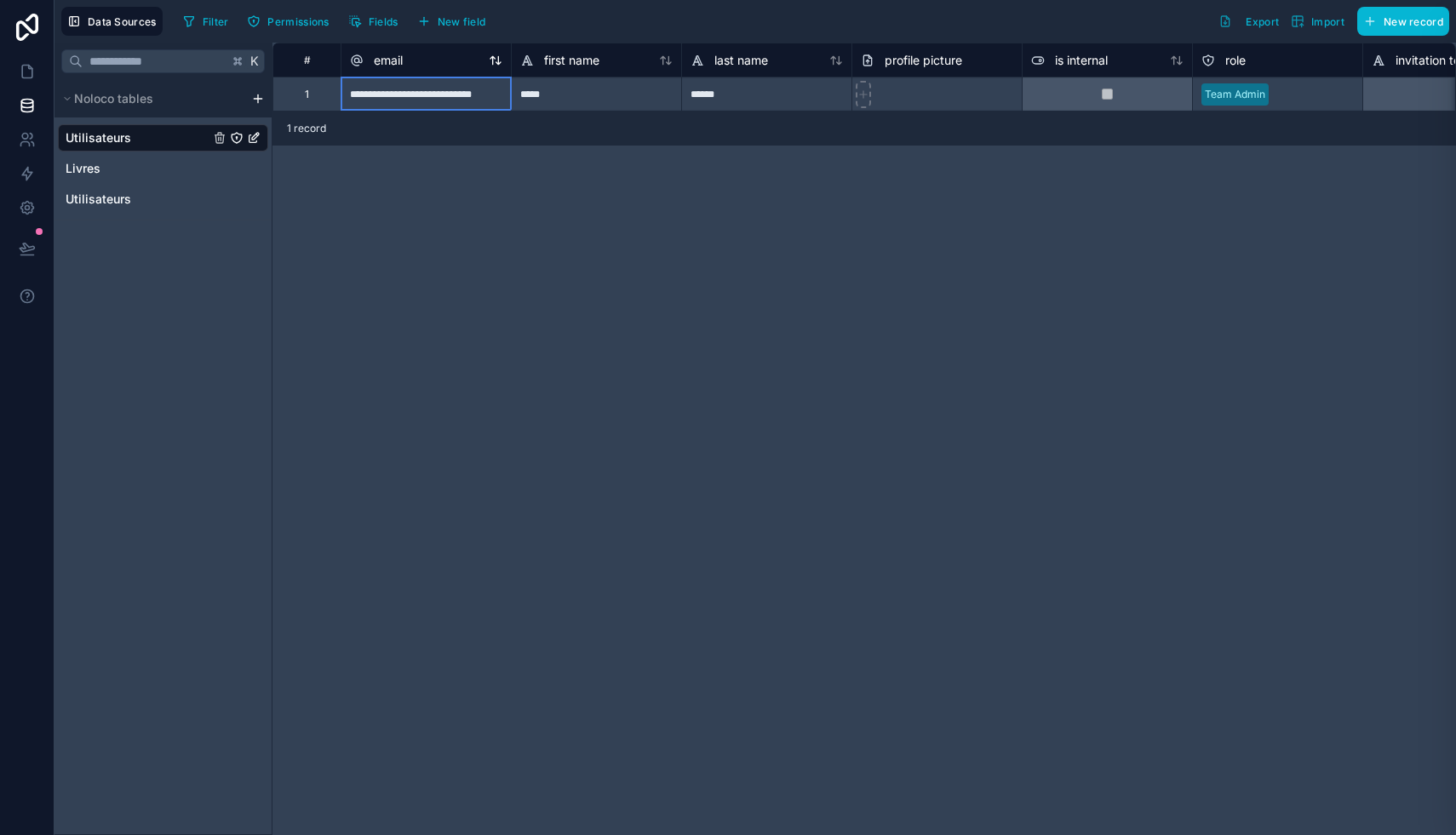 click on "email" at bounding box center [388, 60] 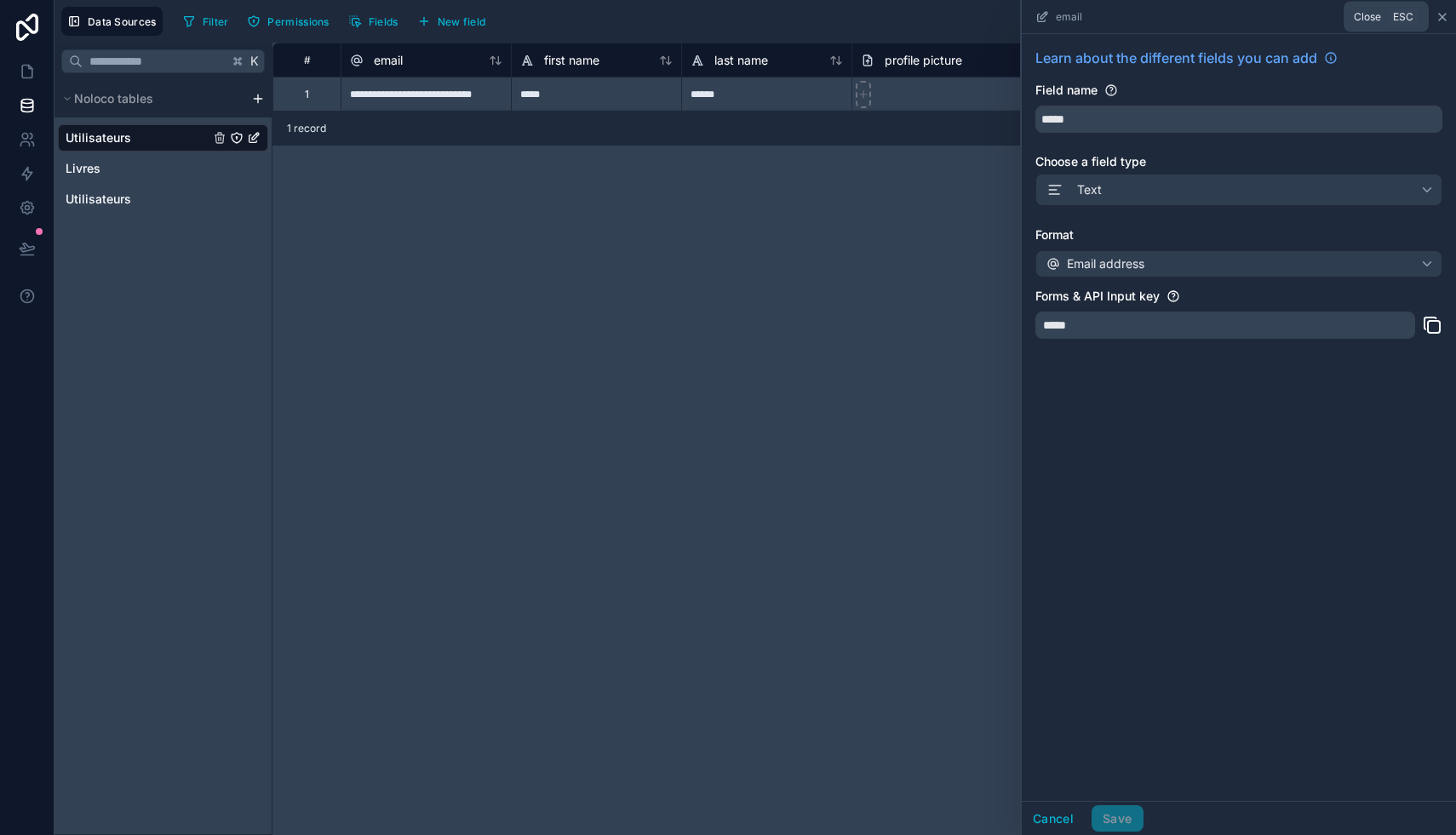 click 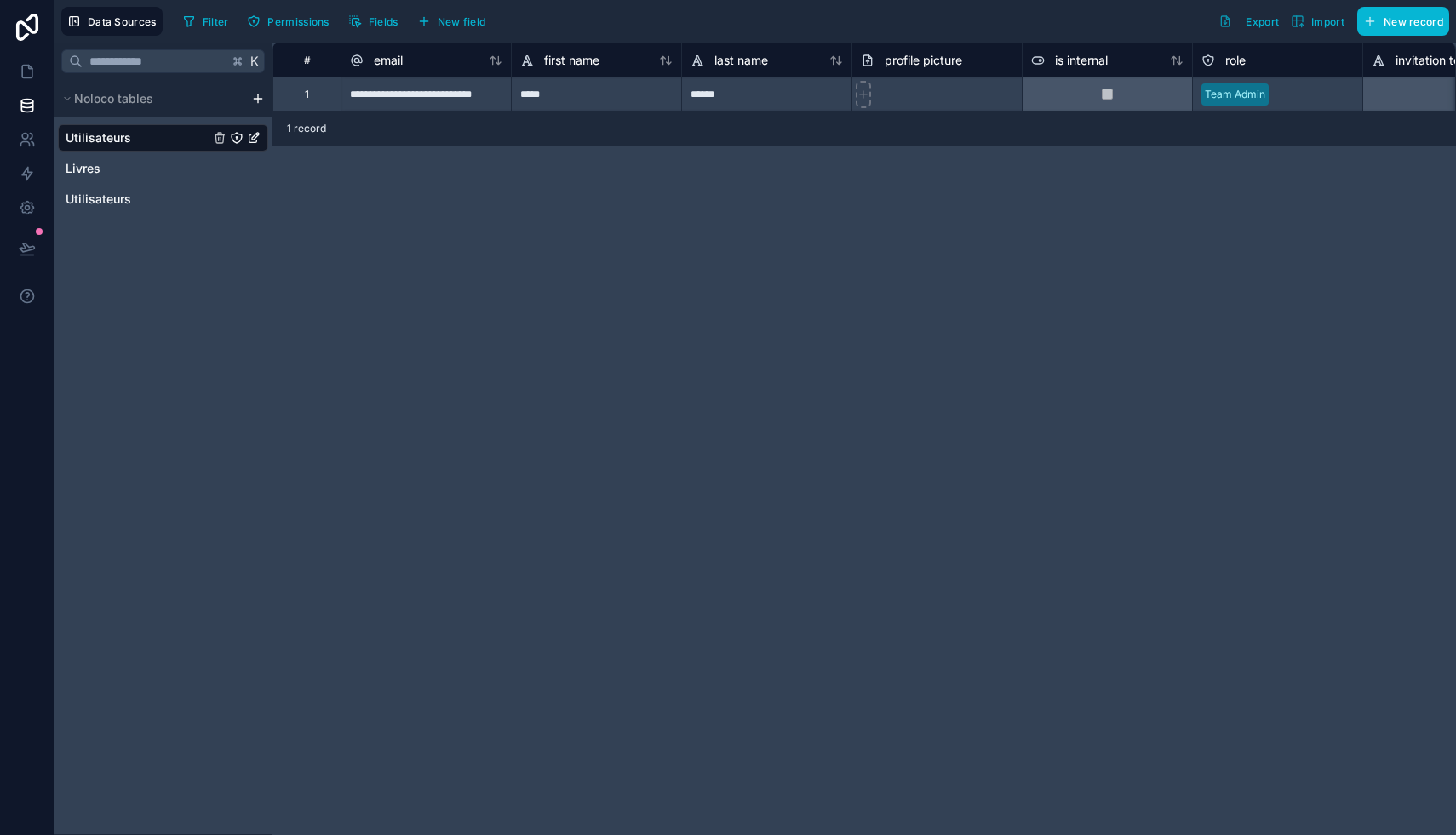 click on "# email first name last name profile picture is internal role invitation token is active 1 record" at bounding box center [864, 438] 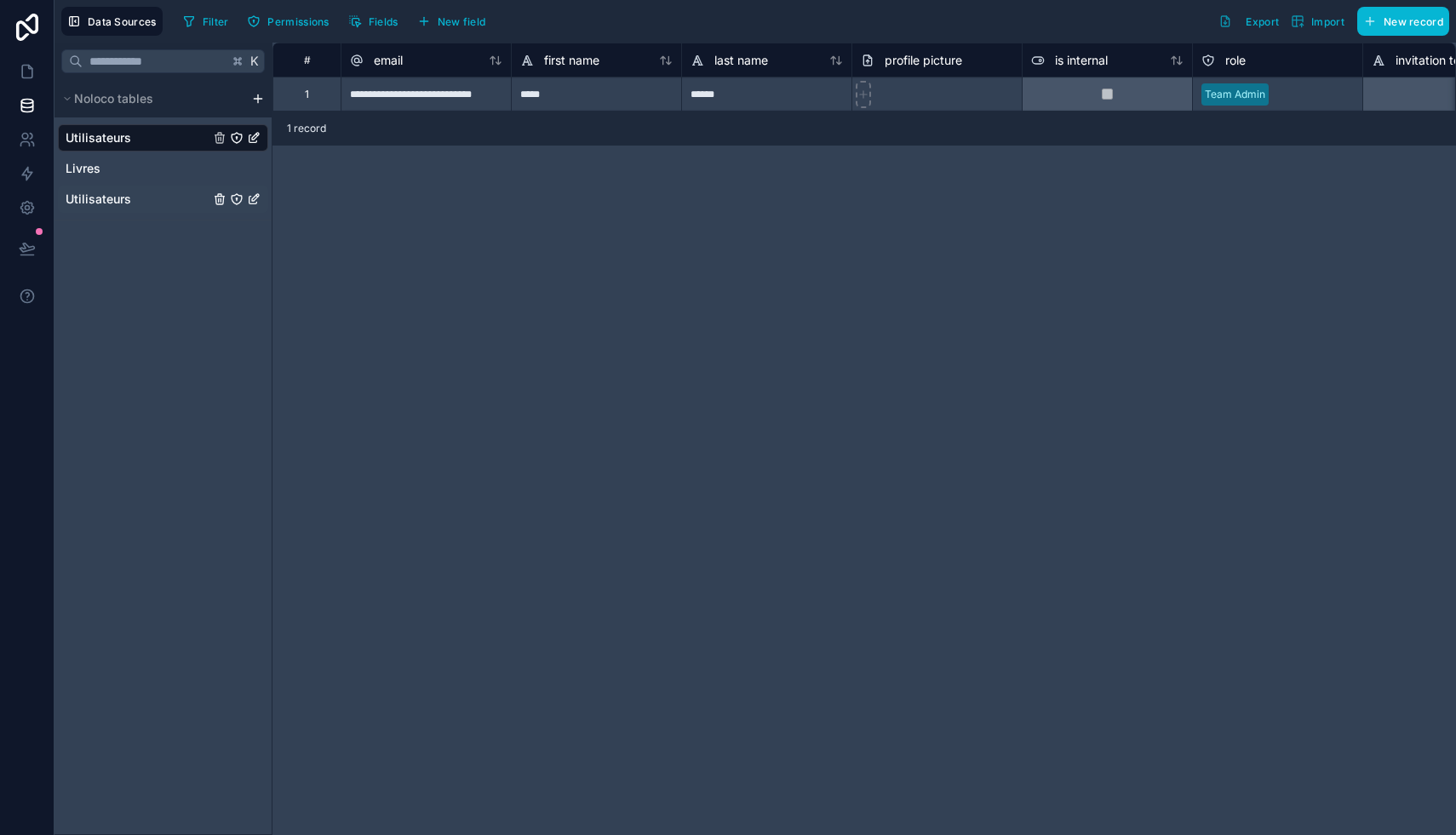 click on "Utilisateurs" at bounding box center (98, 199) 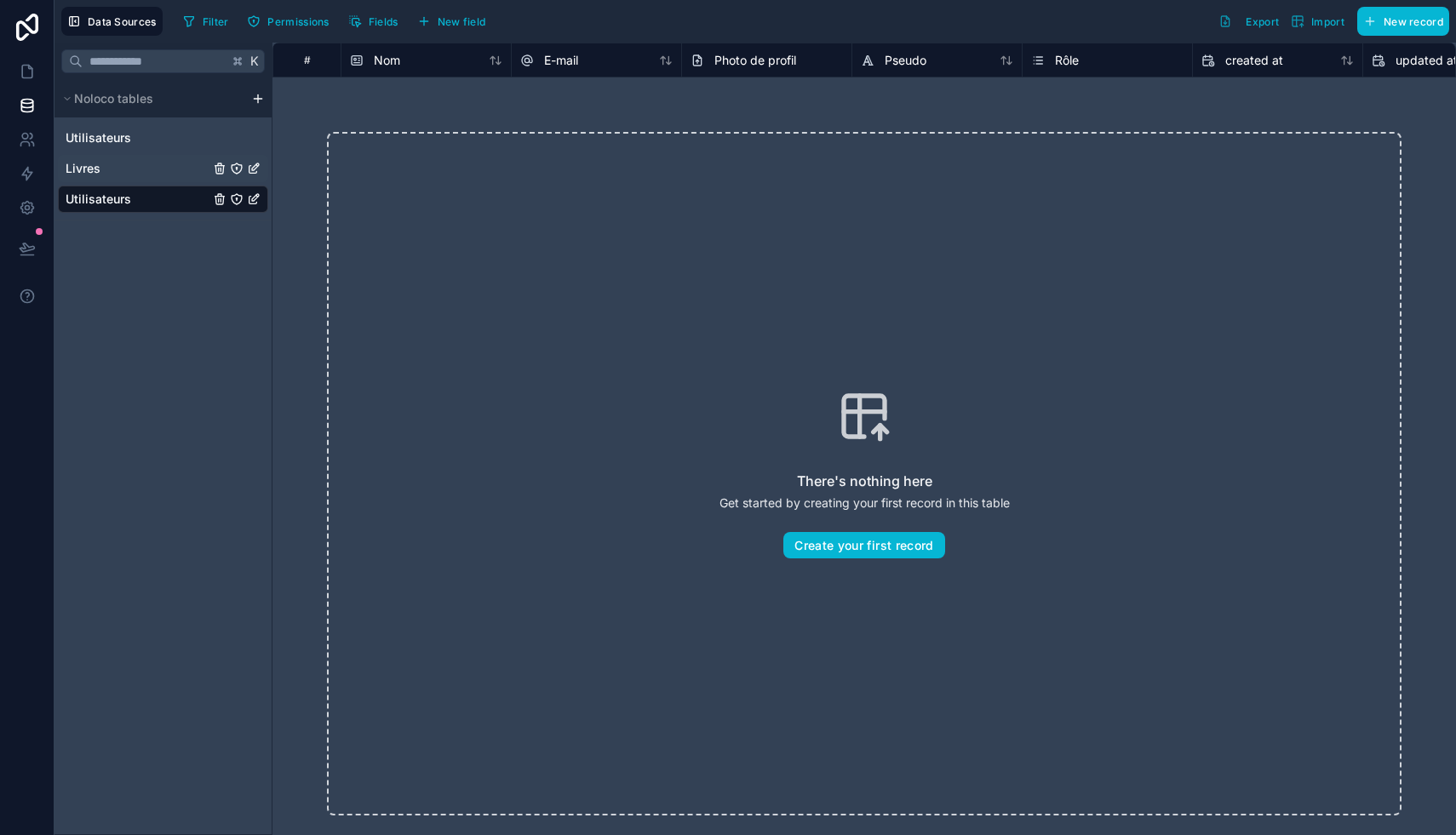 click on "Livres" at bounding box center [83, 169] 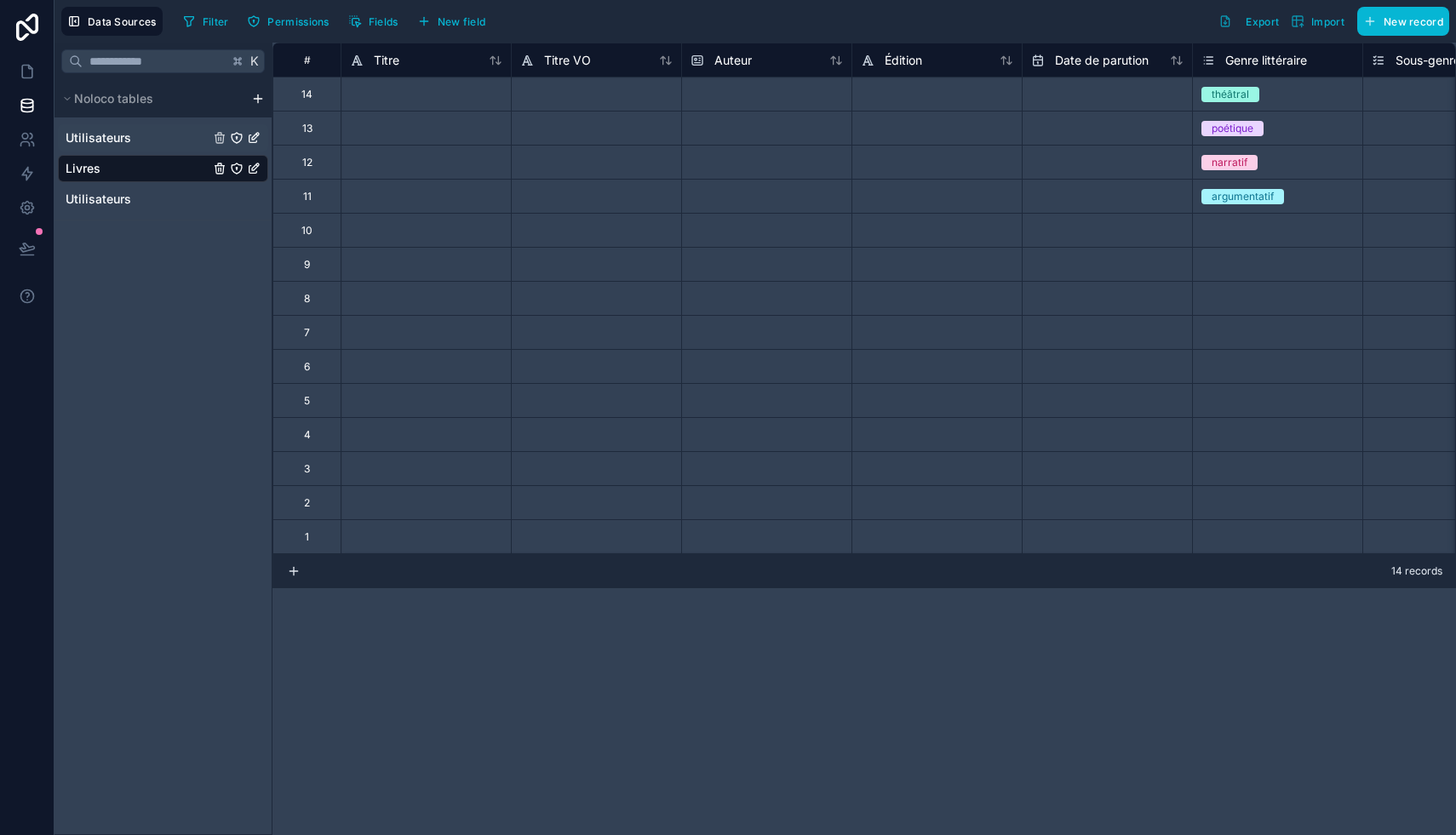 click on "Utilisateurs" at bounding box center [98, 138] 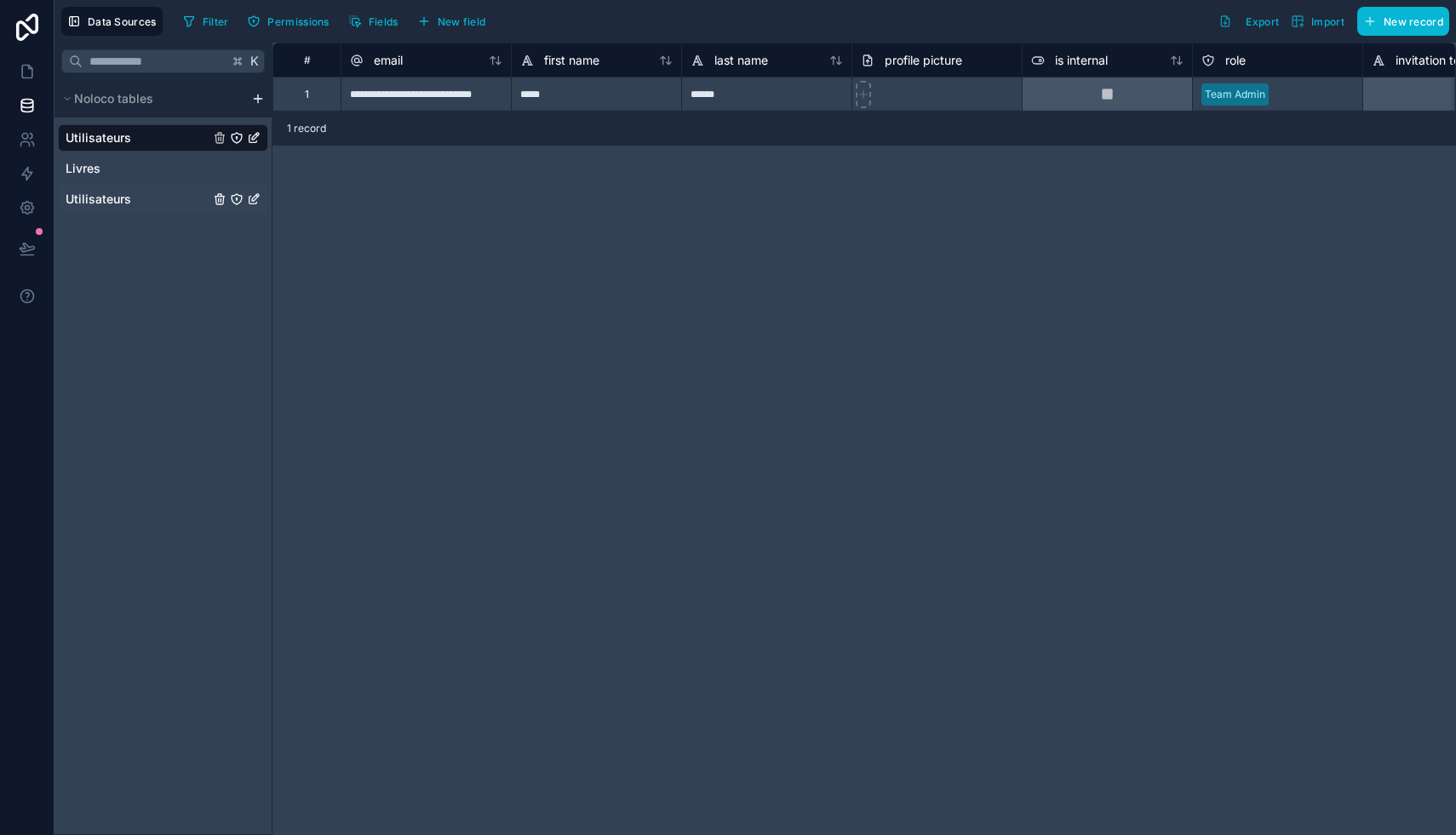 click on "Utilisateurs" at bounding box center (98, 199) 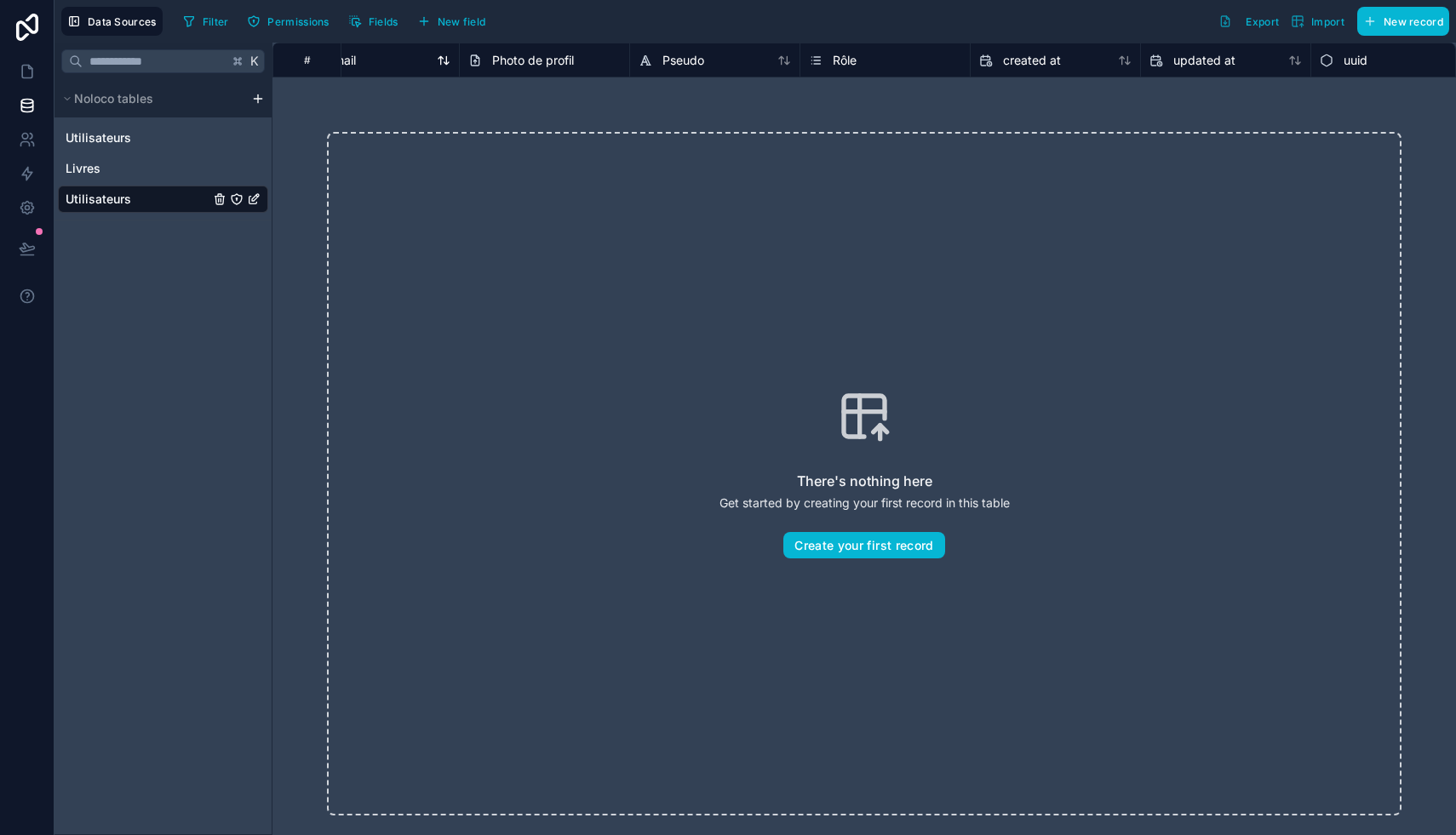 scroll, scrollTop: 0, scrollLeft: 248, axis: horizontal 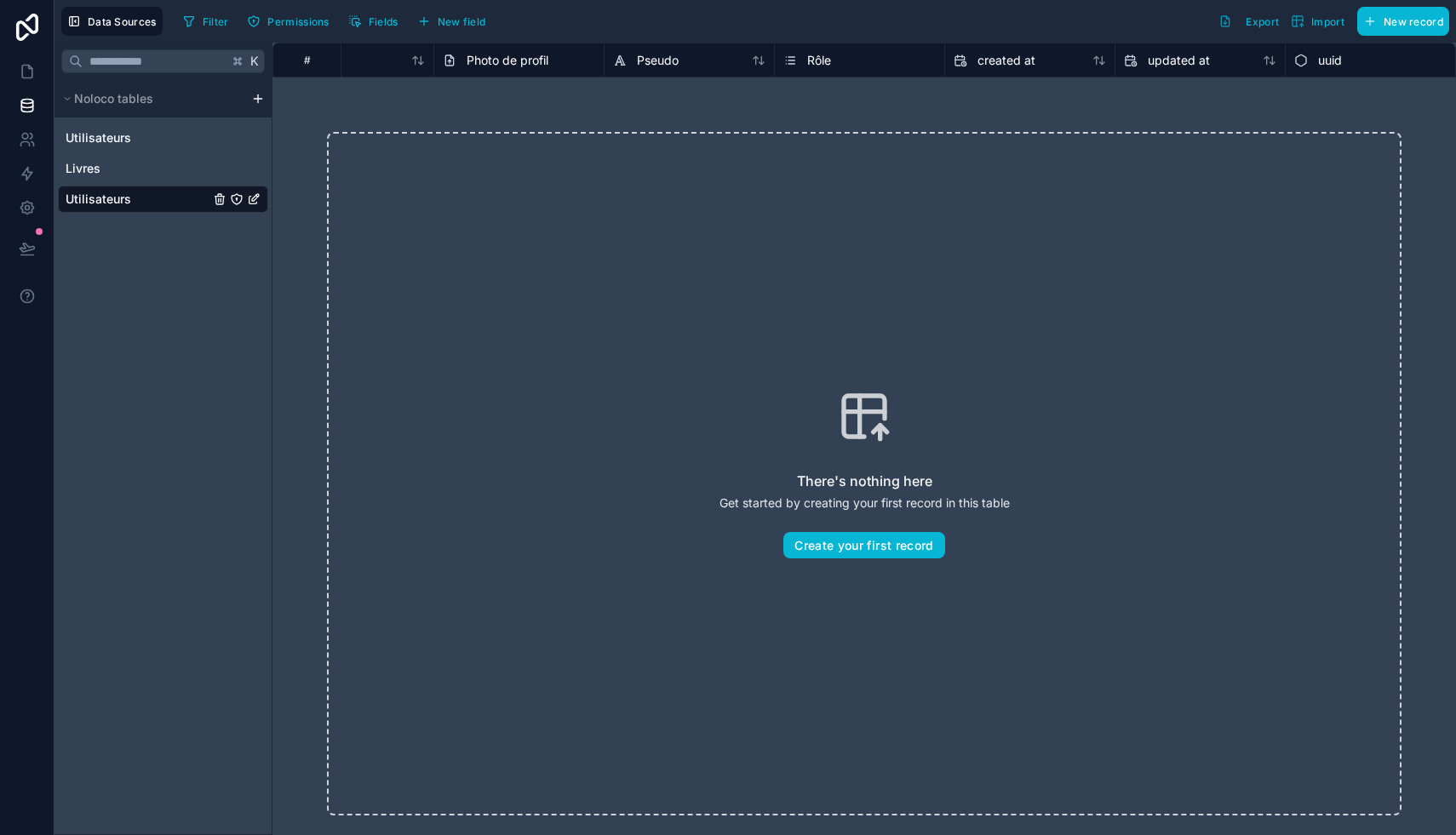 click 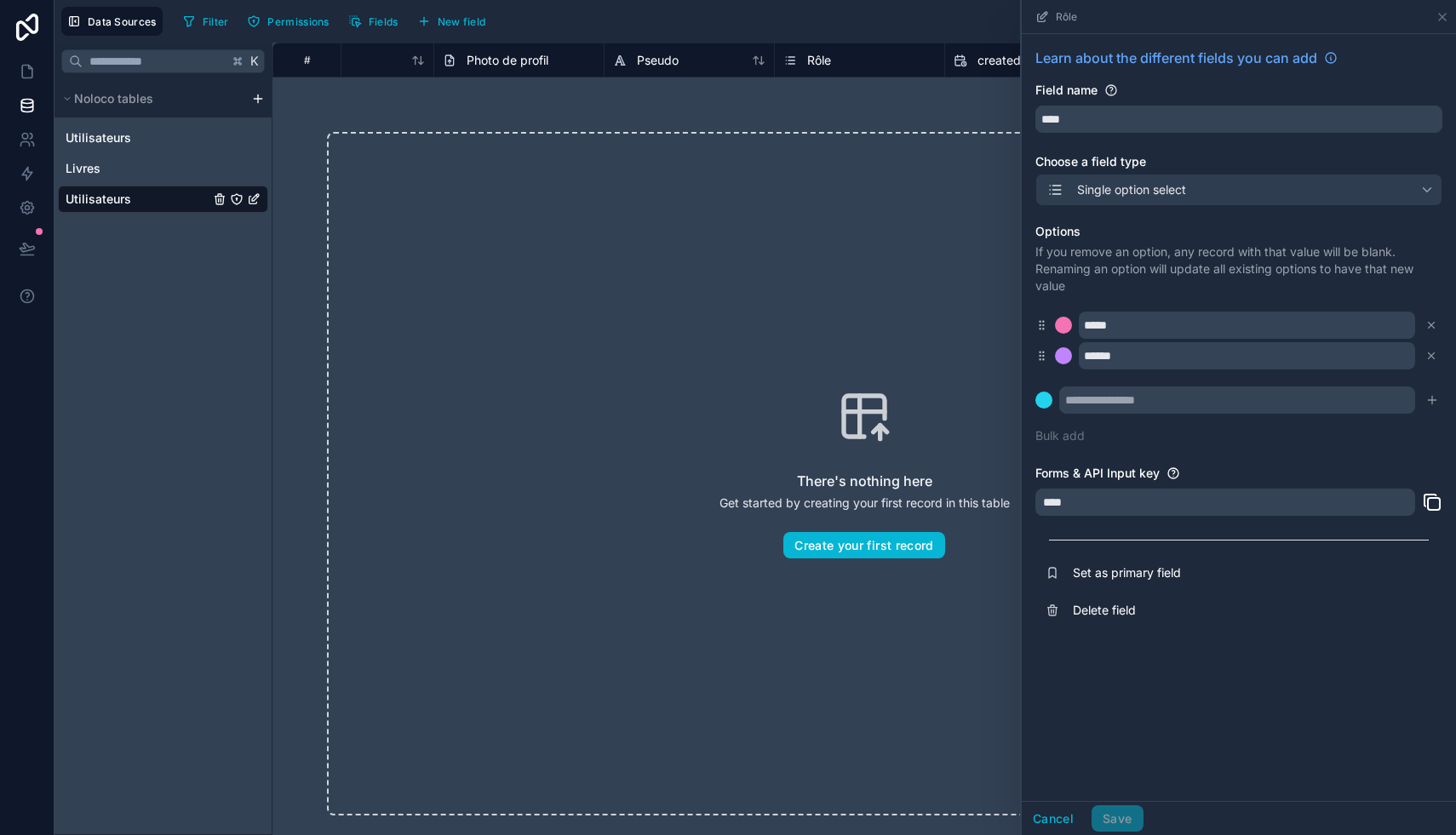 click on "Rôle" at bounding box center [859, 60] 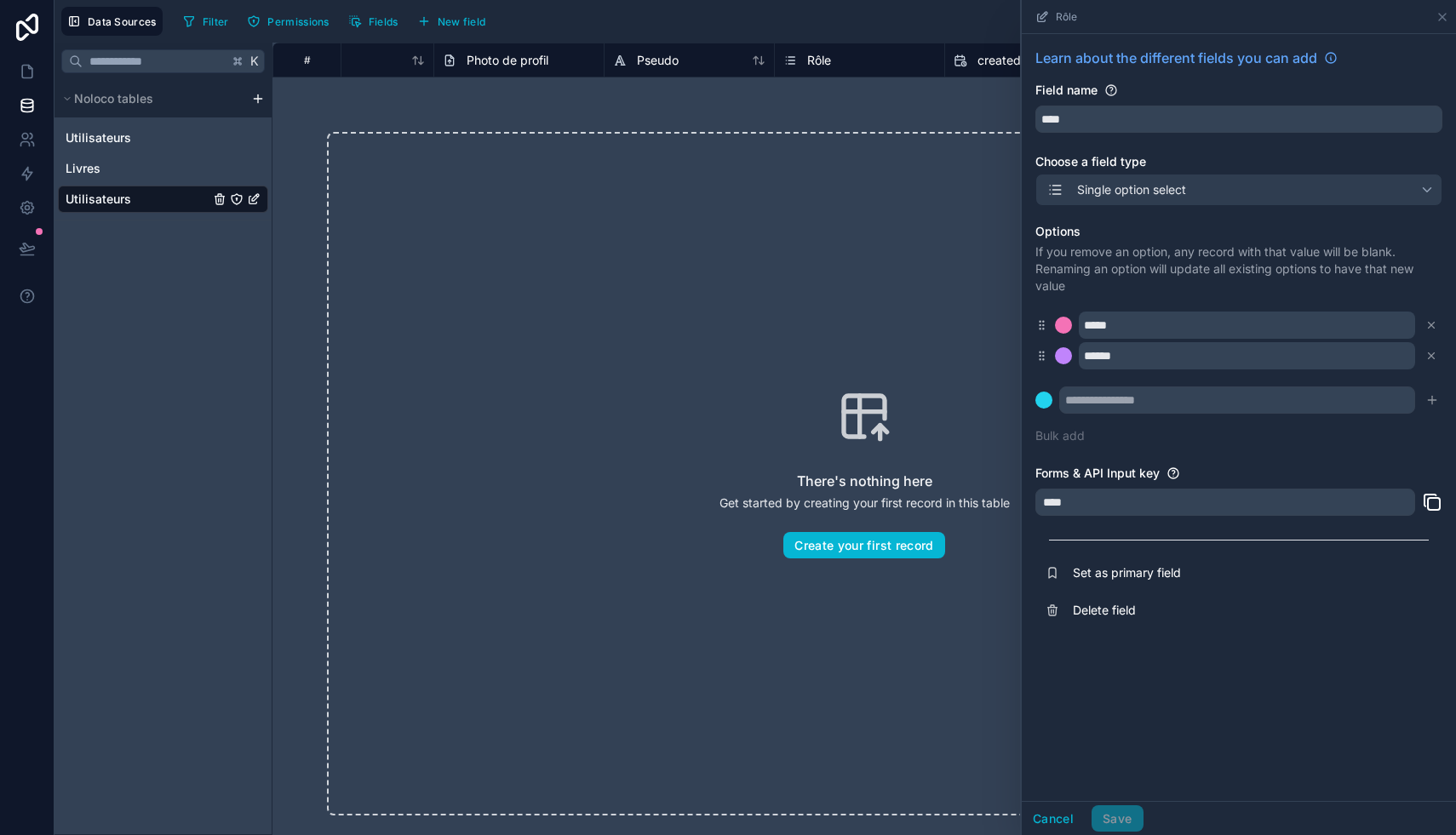 click on "Rôle" at bounding box center [819, 60] 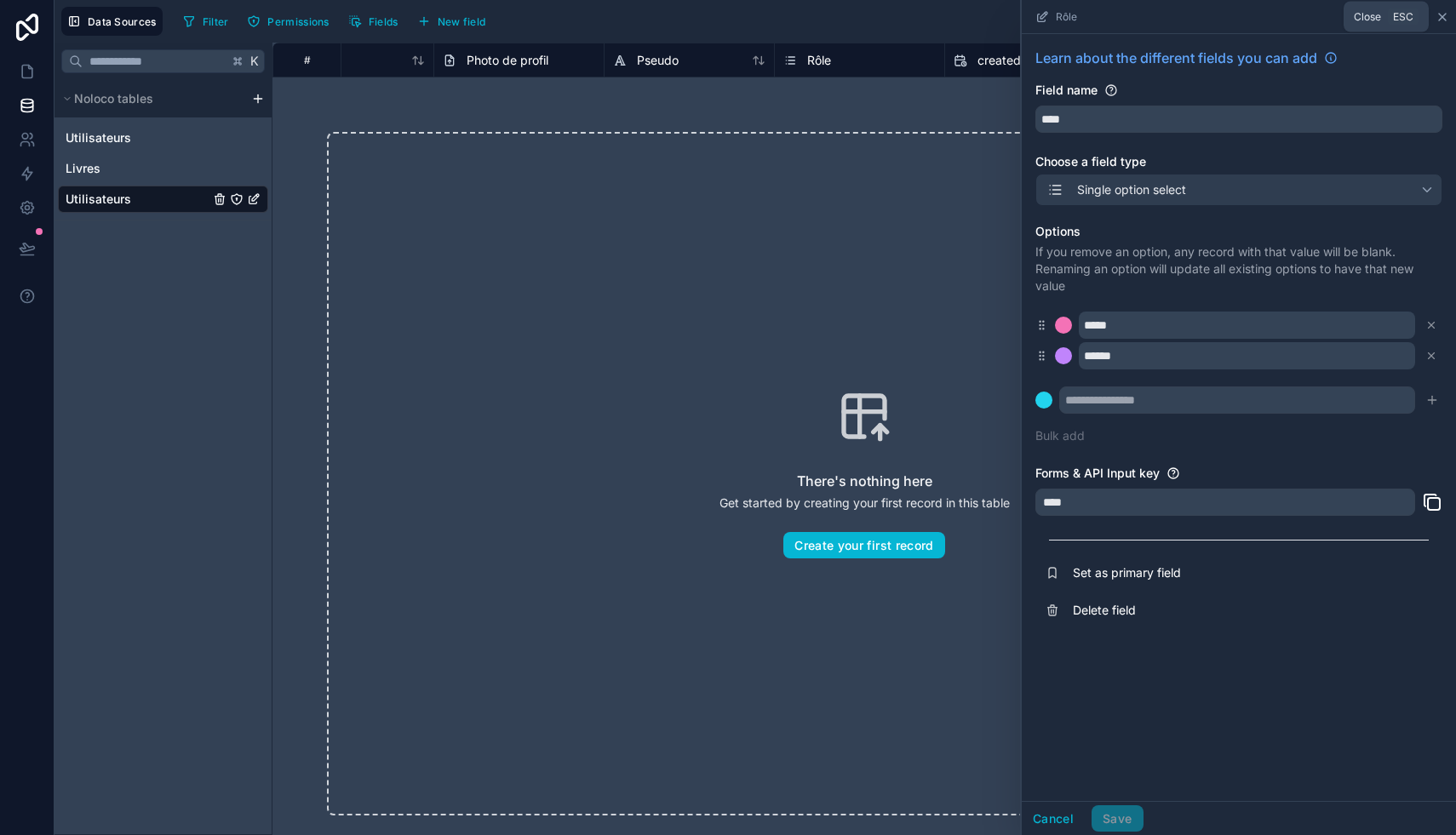 click 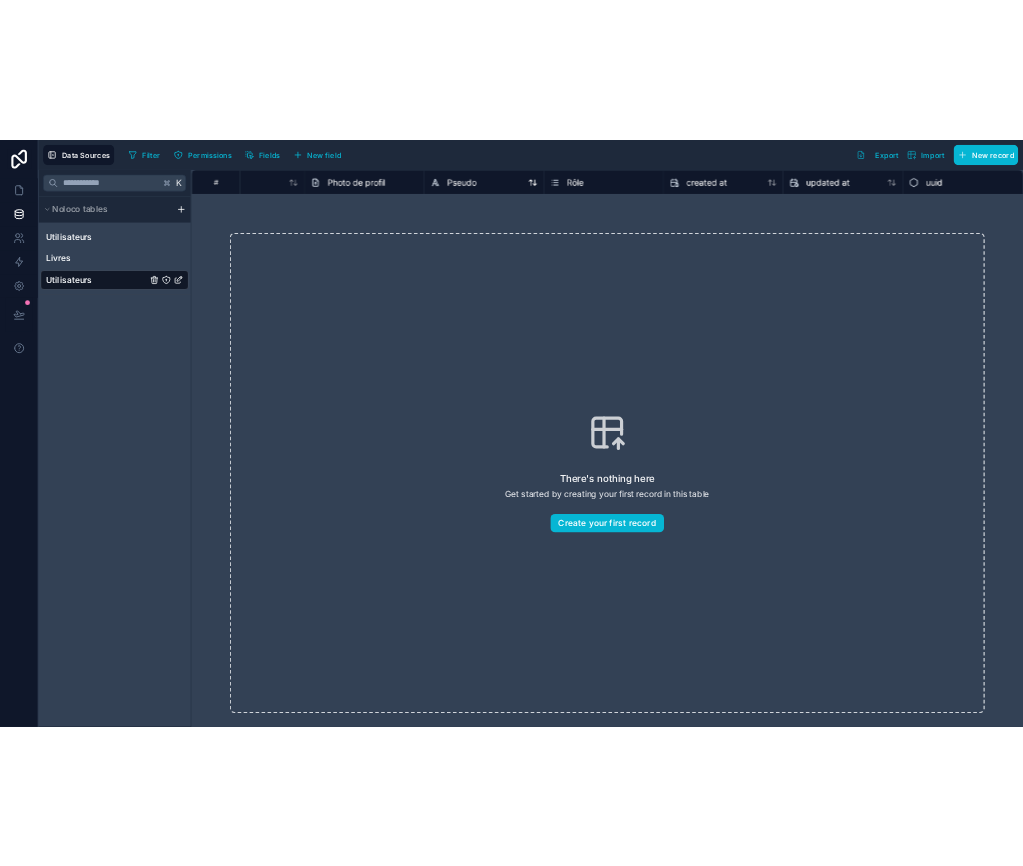 scroll, scrollTop: 0, scrollLeft: 0, axis: both 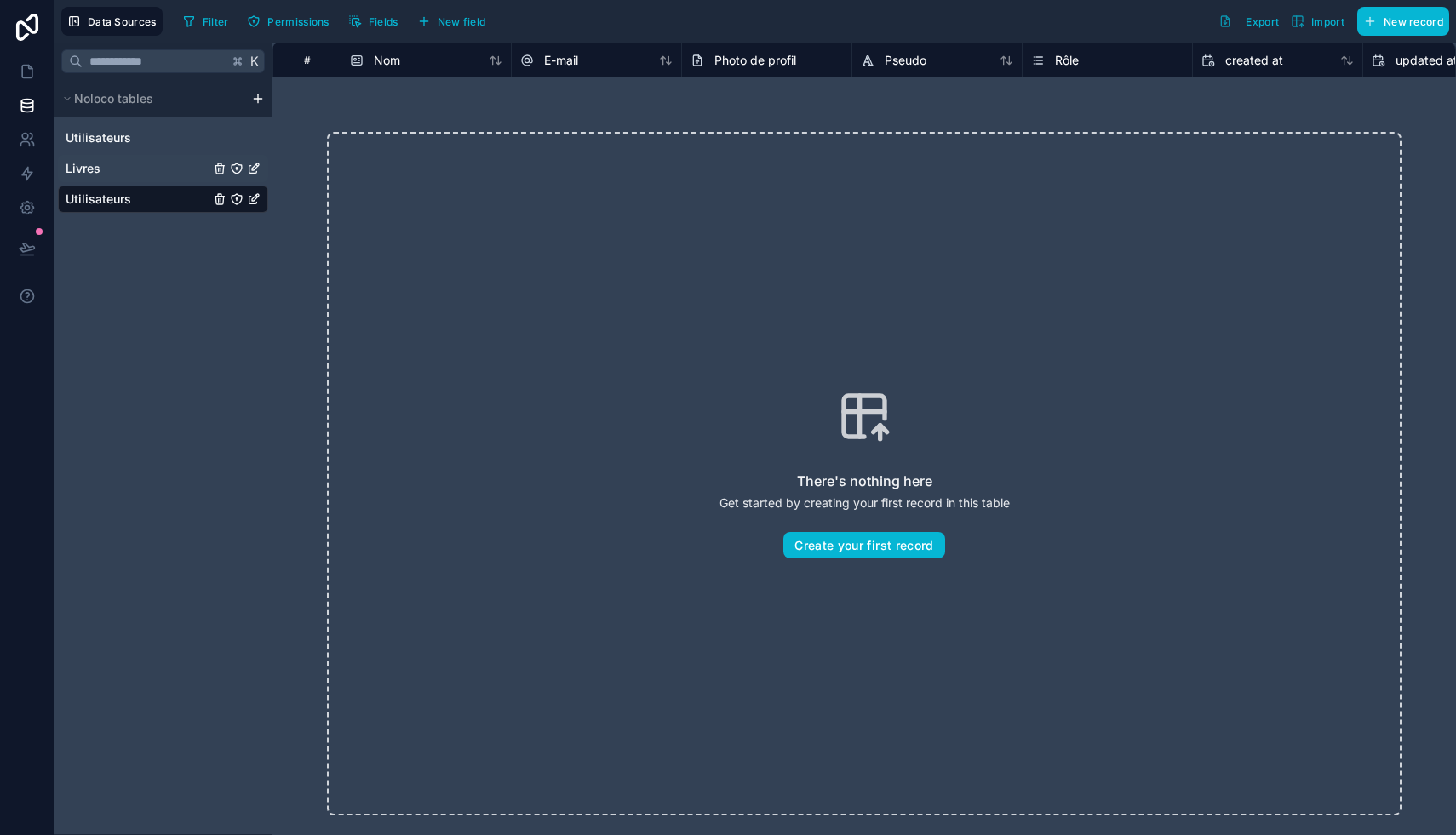 click on "Livres" at bounding box center (83, 169) 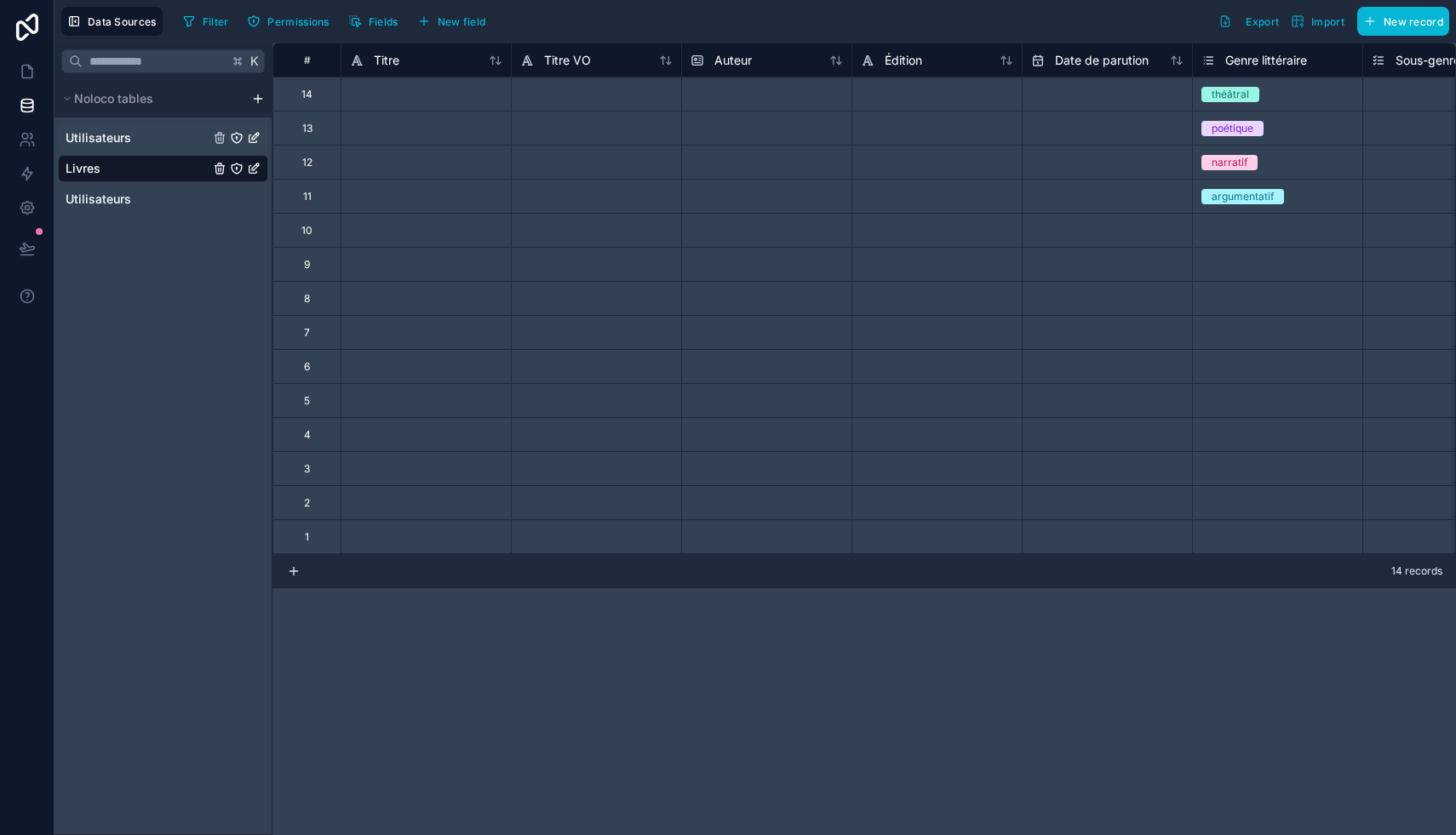 click on "Utilisateurs" at bounding box center [98, 138] 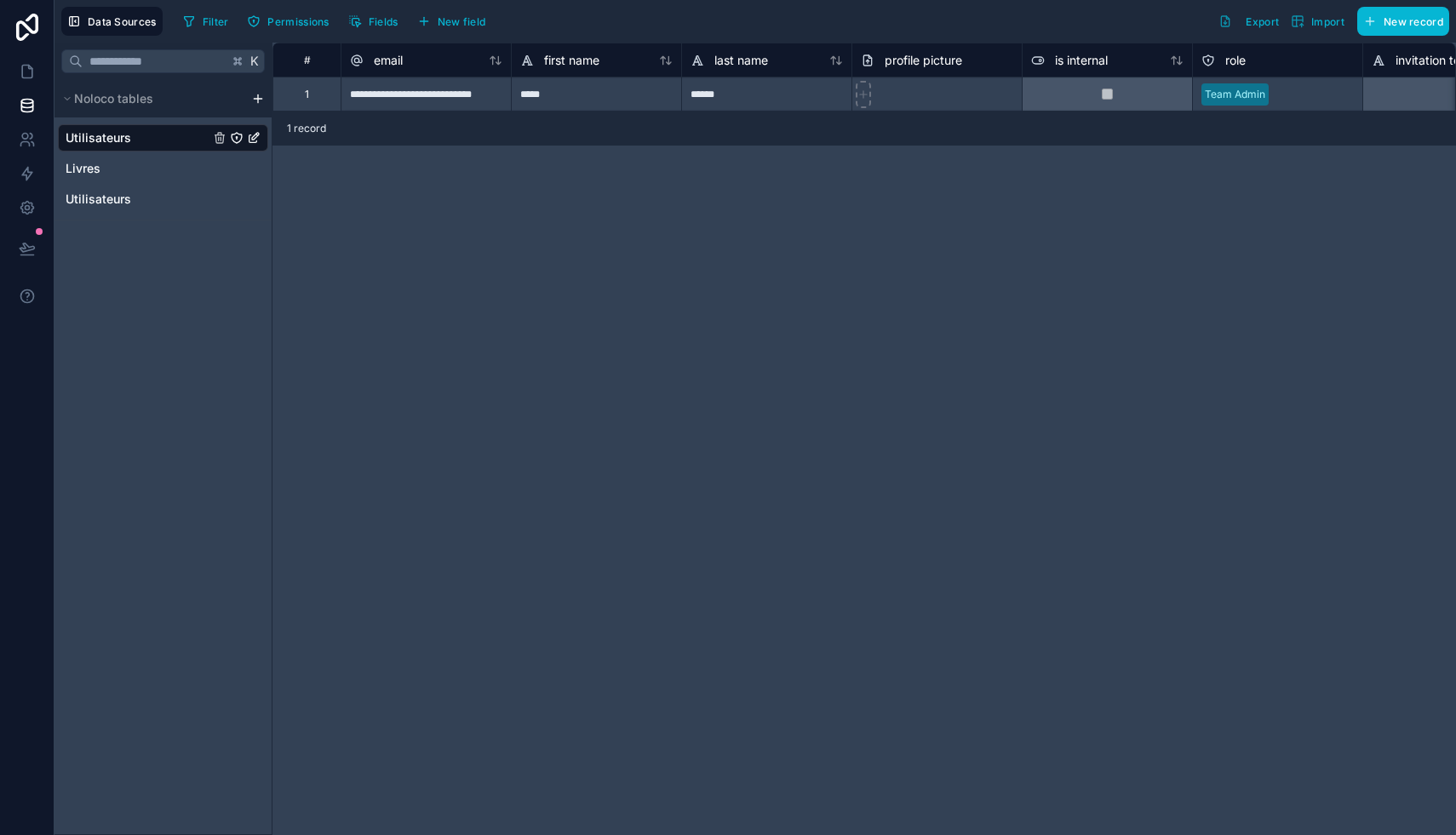 click 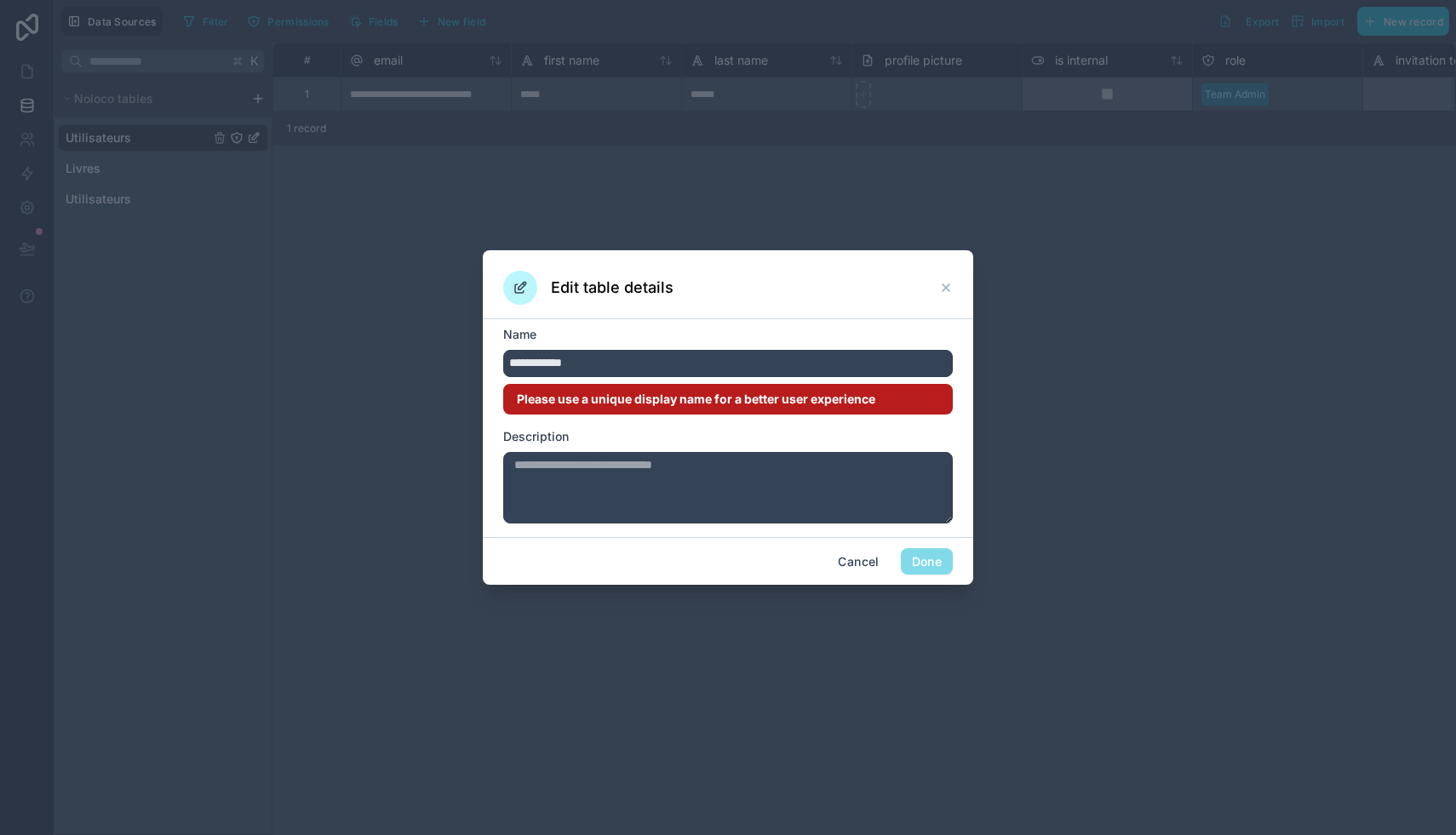 drag, startPoint x: 519, startPoint y: 364, endPoint x: 682, endPoint y: 357, distance: 163.15024 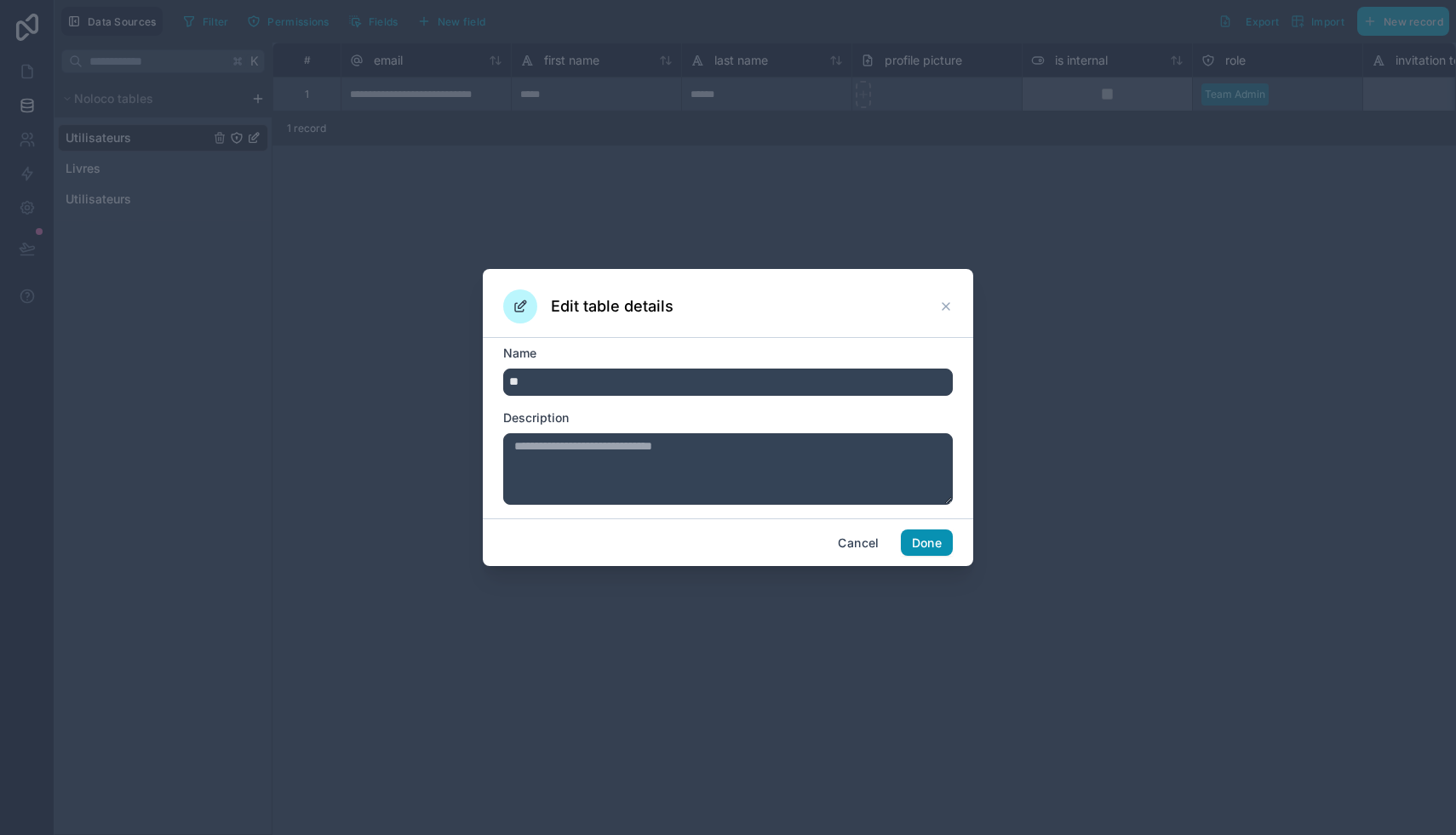 type on "**" 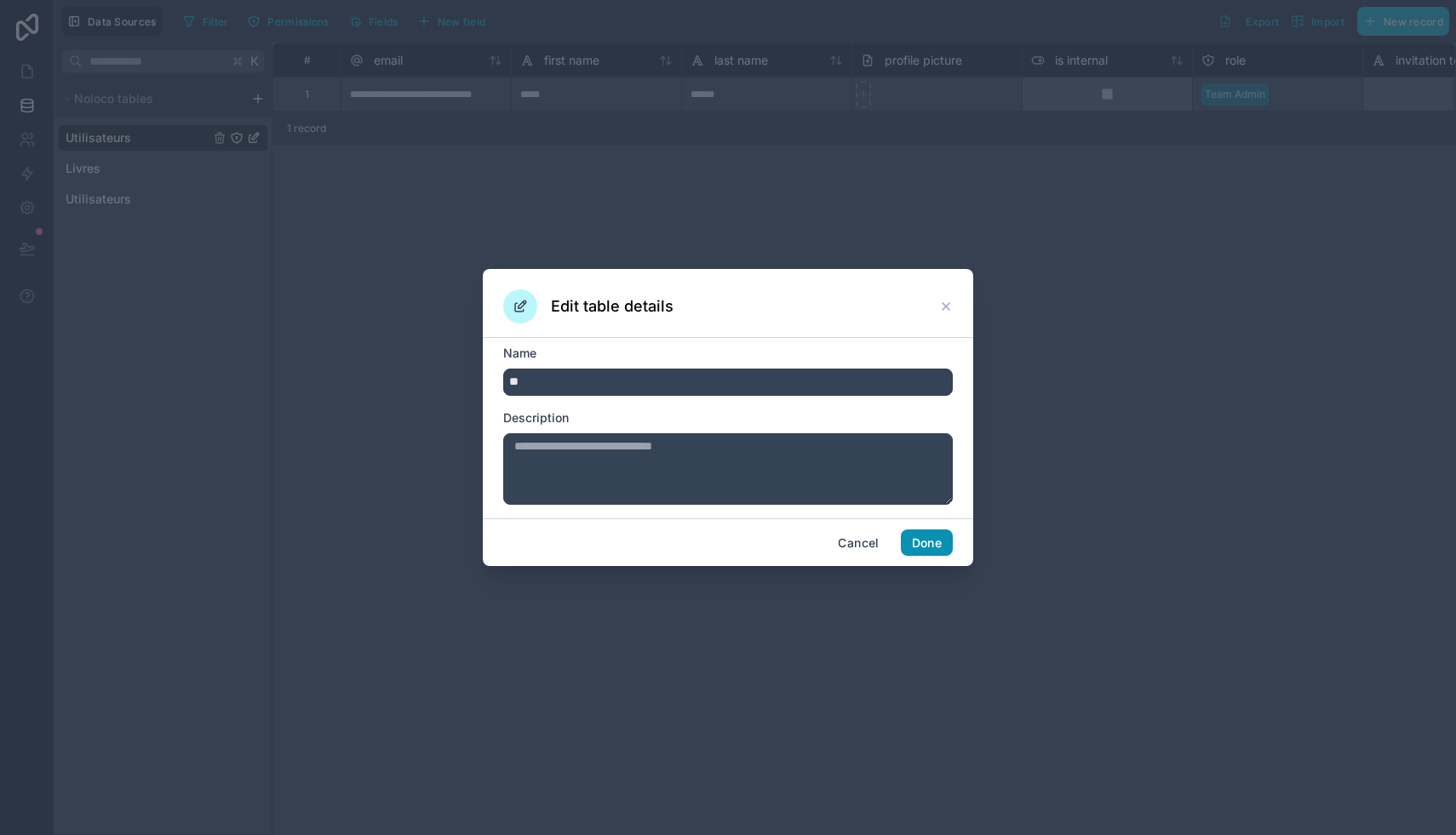 click on "Done" at bounding box center [926, 543] 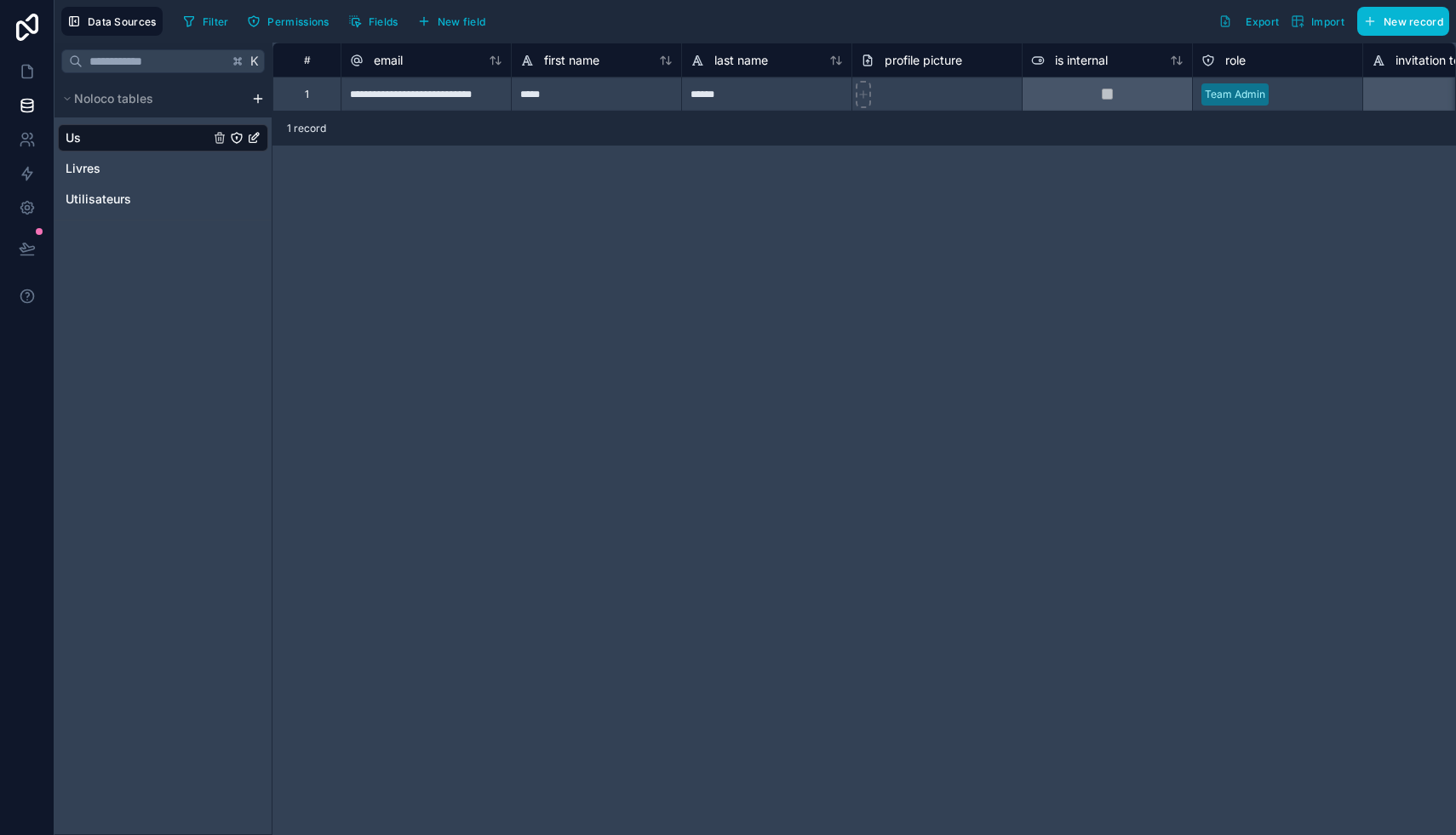 click 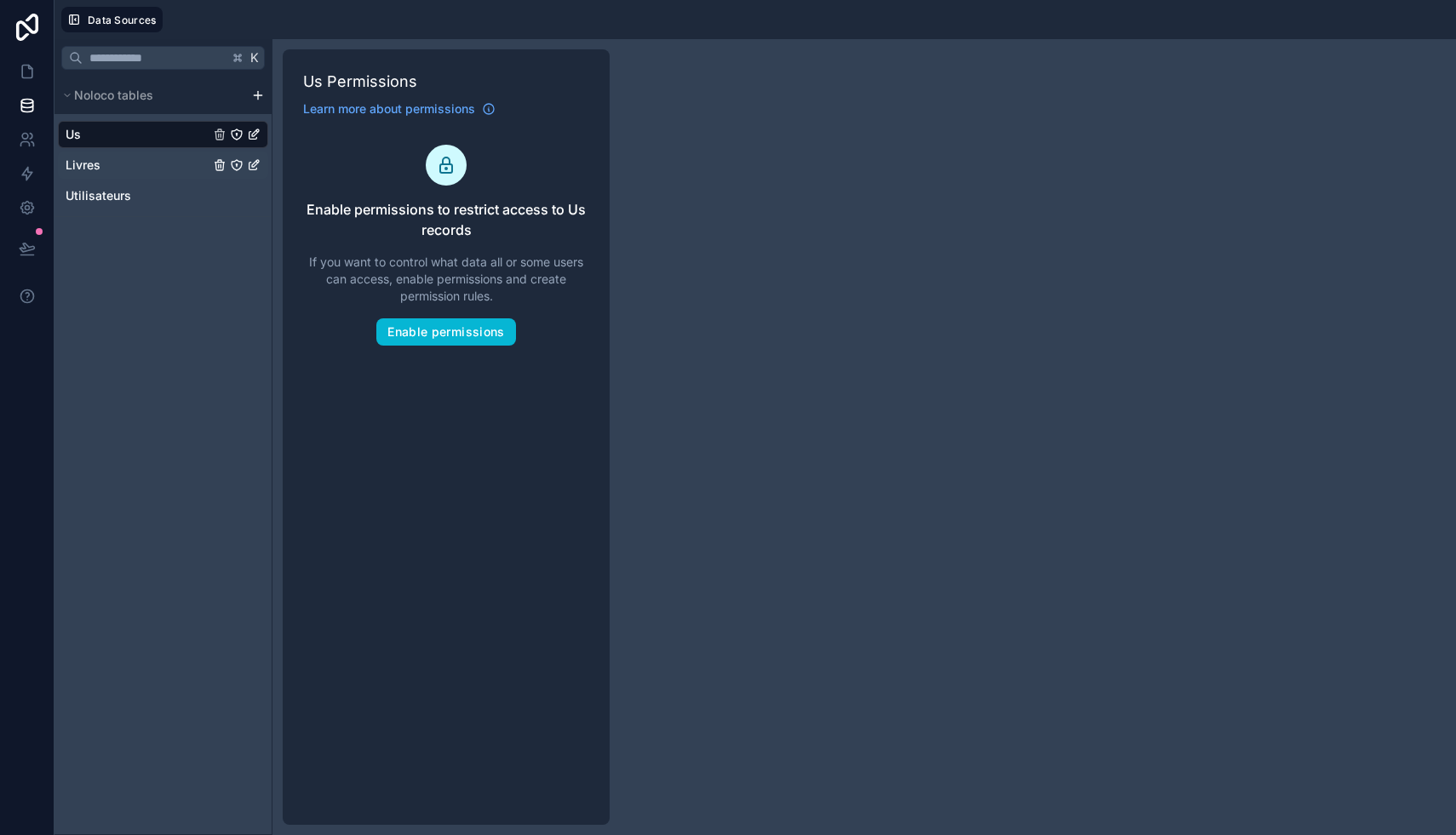 click on "Livres" at bounding box center [163, 165] 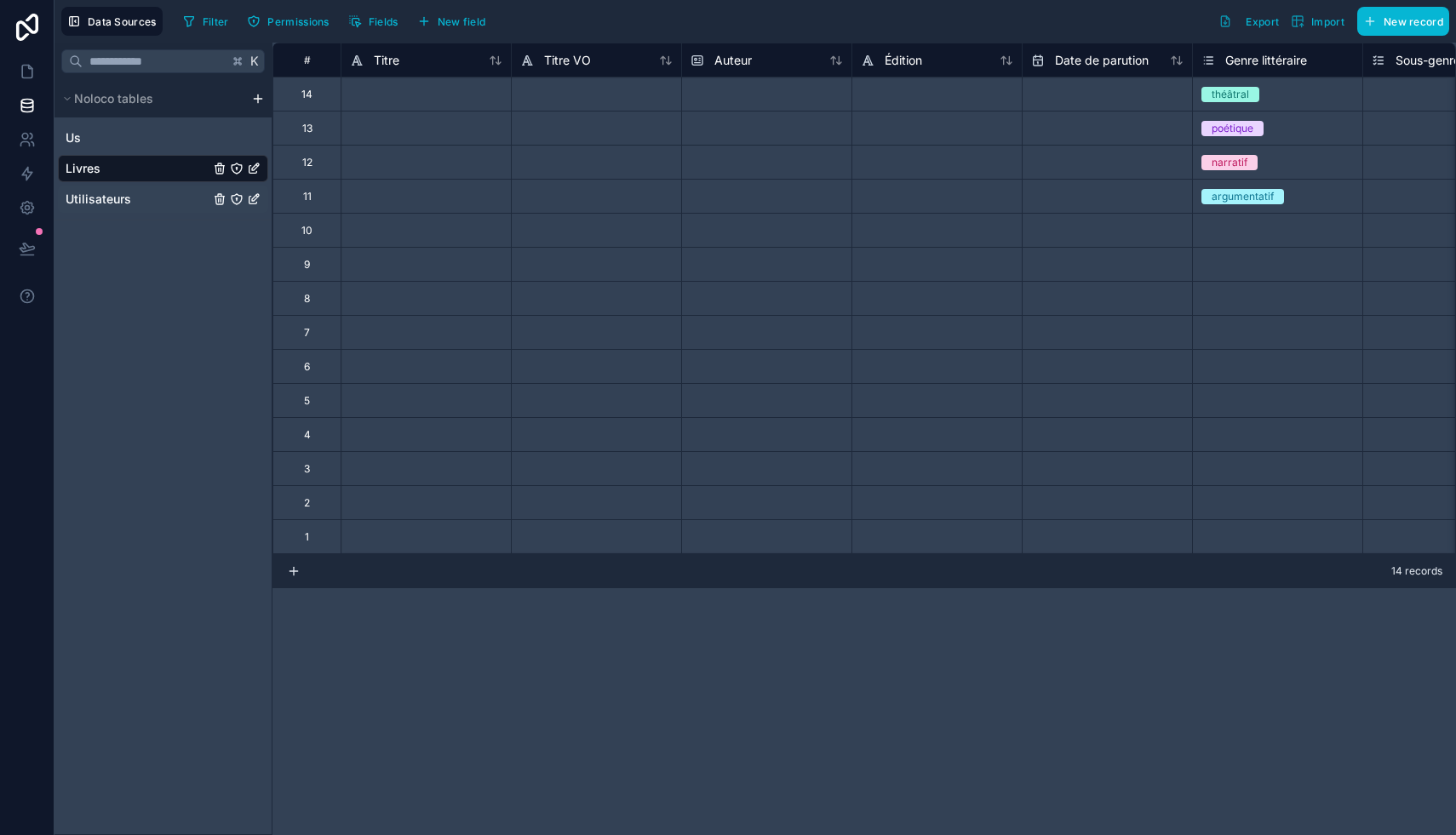 click on "Utilisateurs" at bounding box center (98, 199) 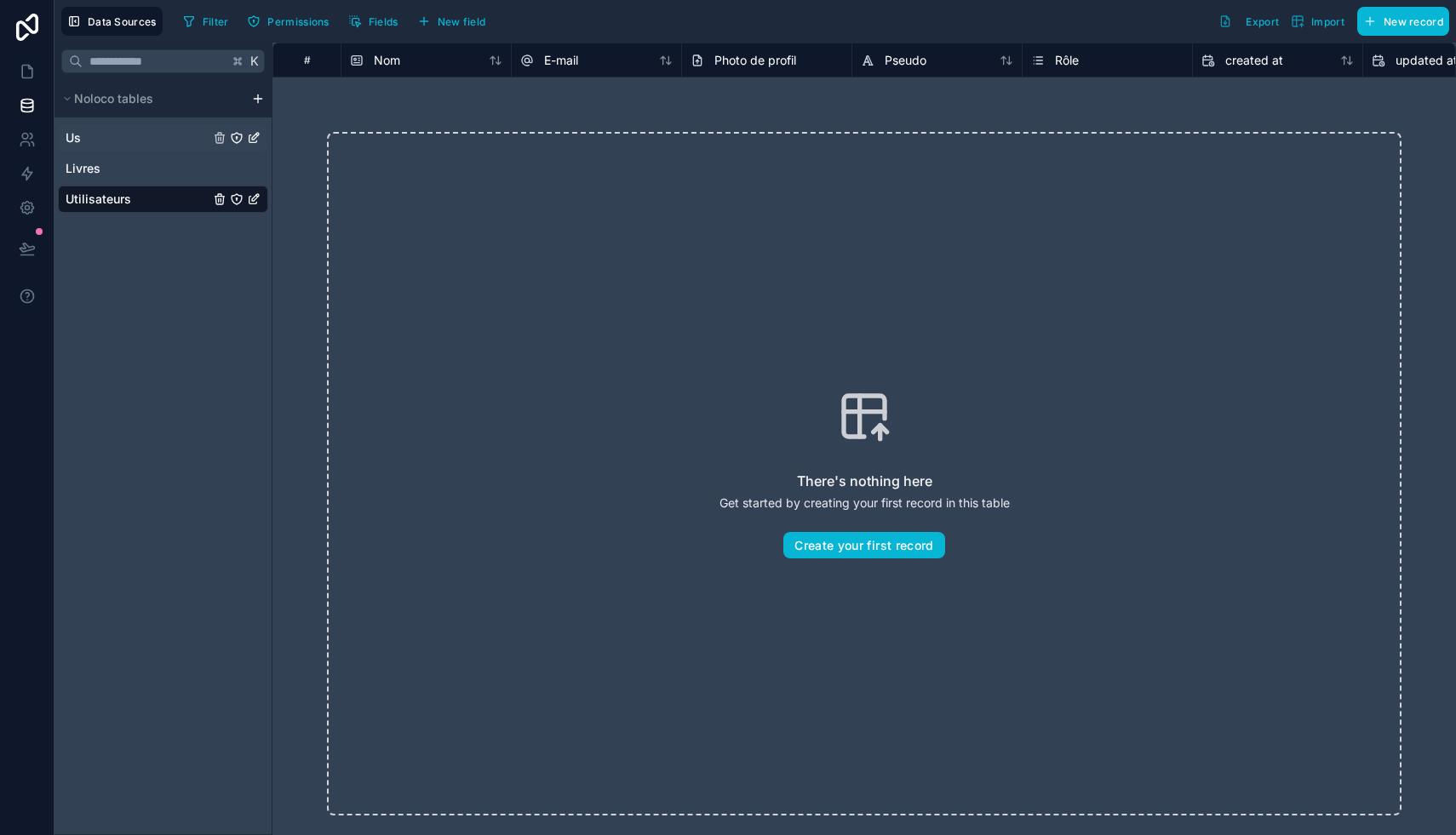 click on "Us" at bounding box center [163, 138] 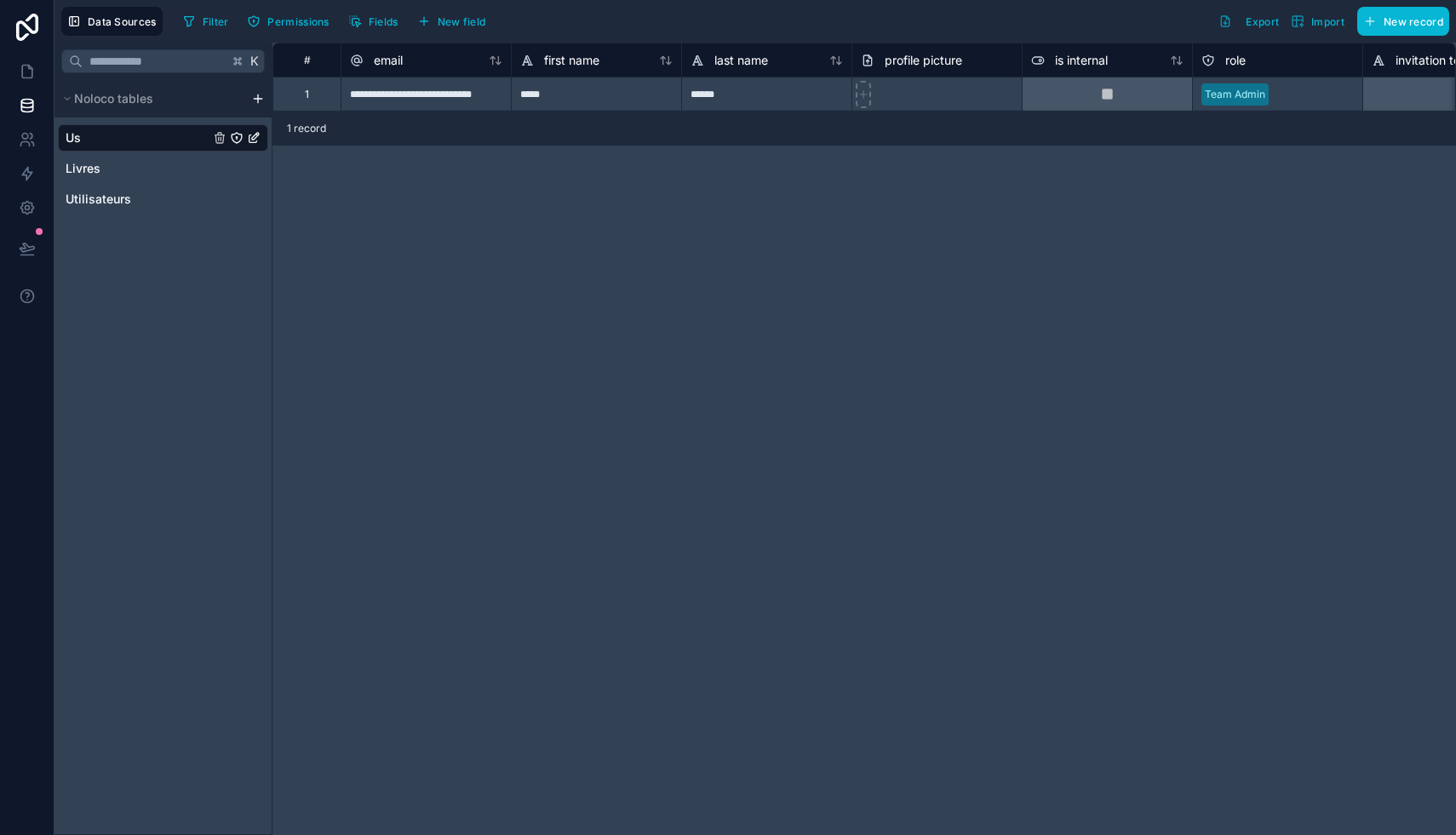 click 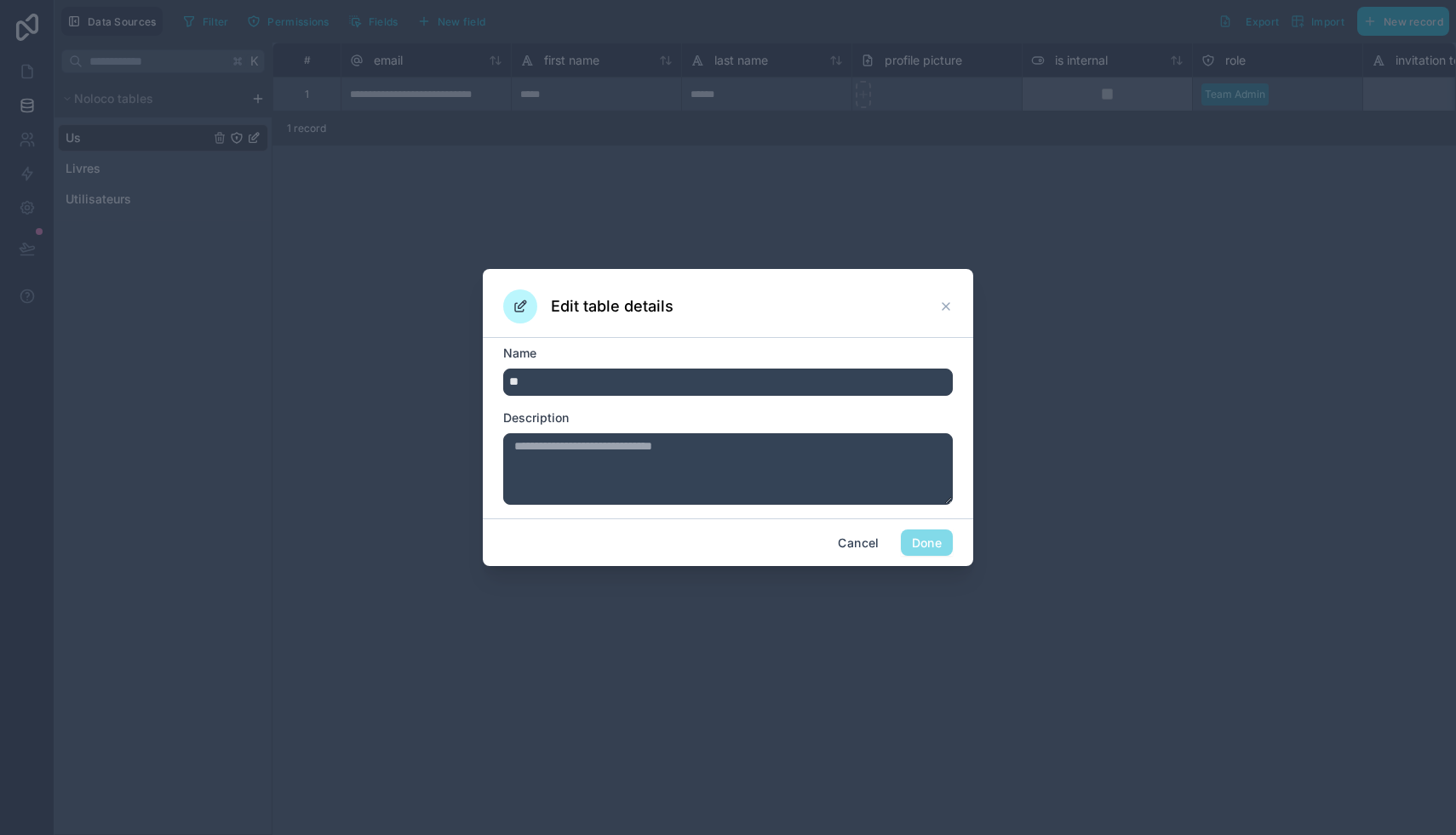 click at bounding box center [728, 417] 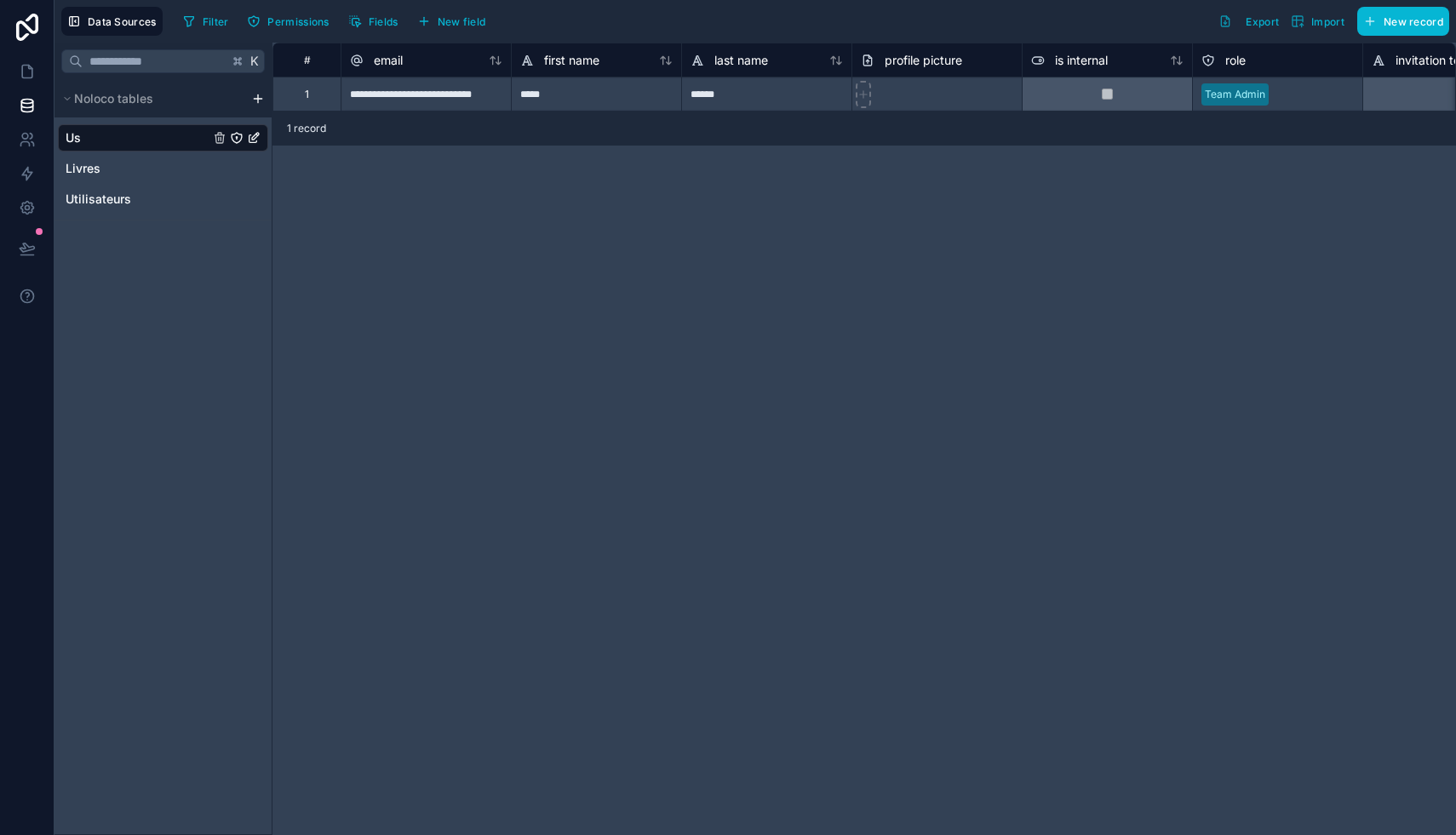 click on "Us" at bounding box center (163, 138) 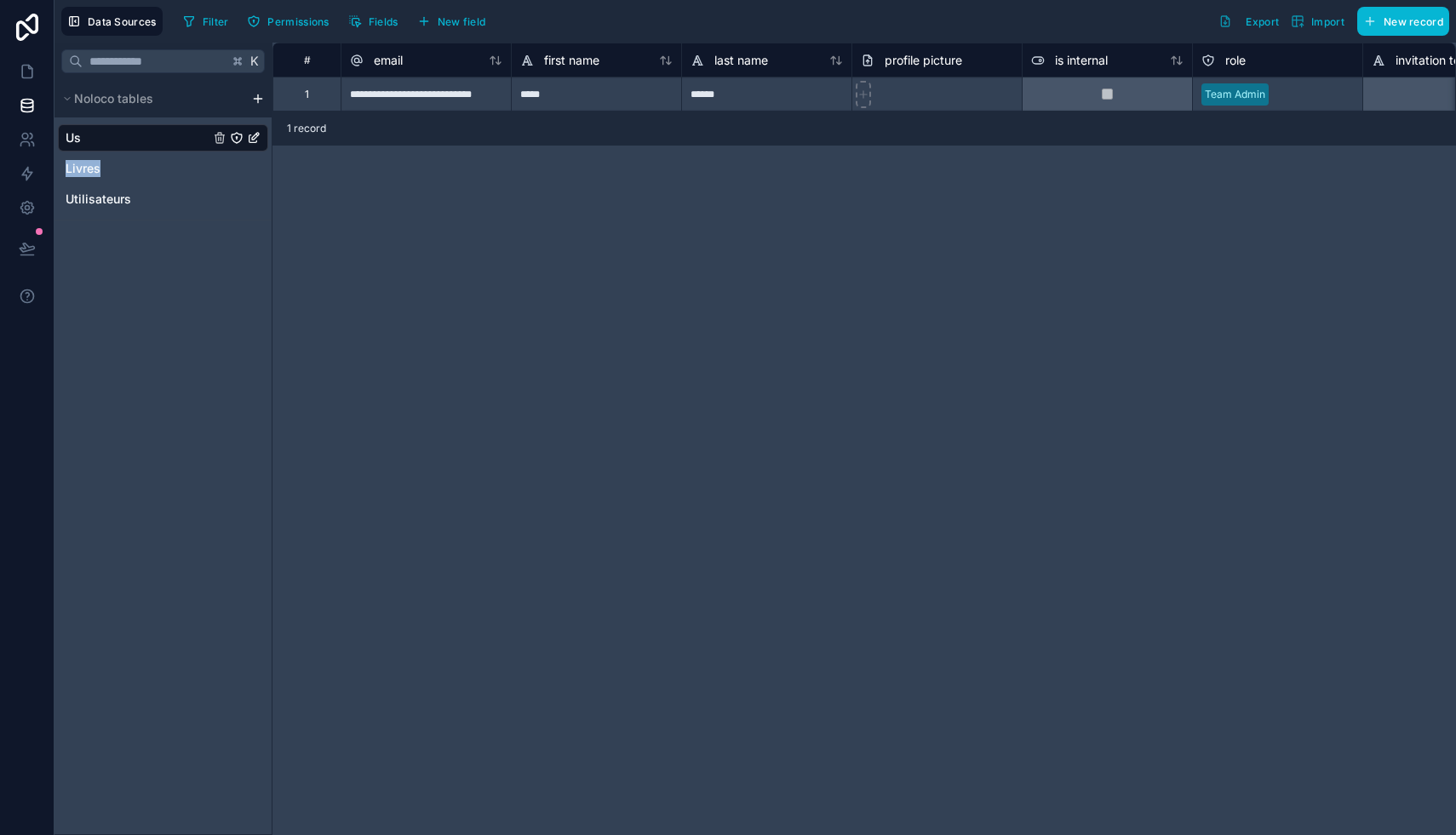 click on "Us" at bounding box center [163, 138] 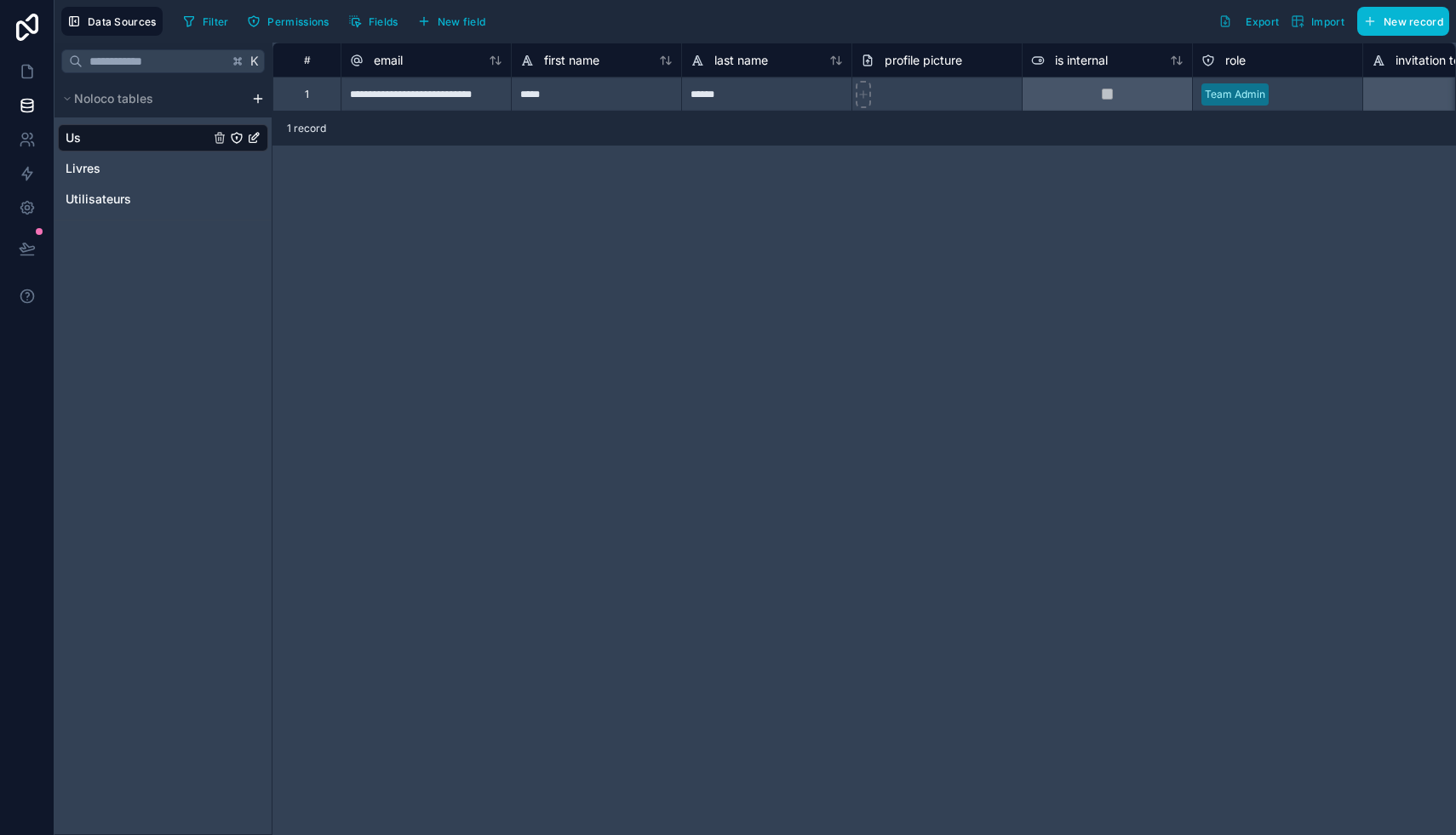 click on "# email first name last name profile picture is internal role invitation token is active 1 record" at bounding box center (864, 438) 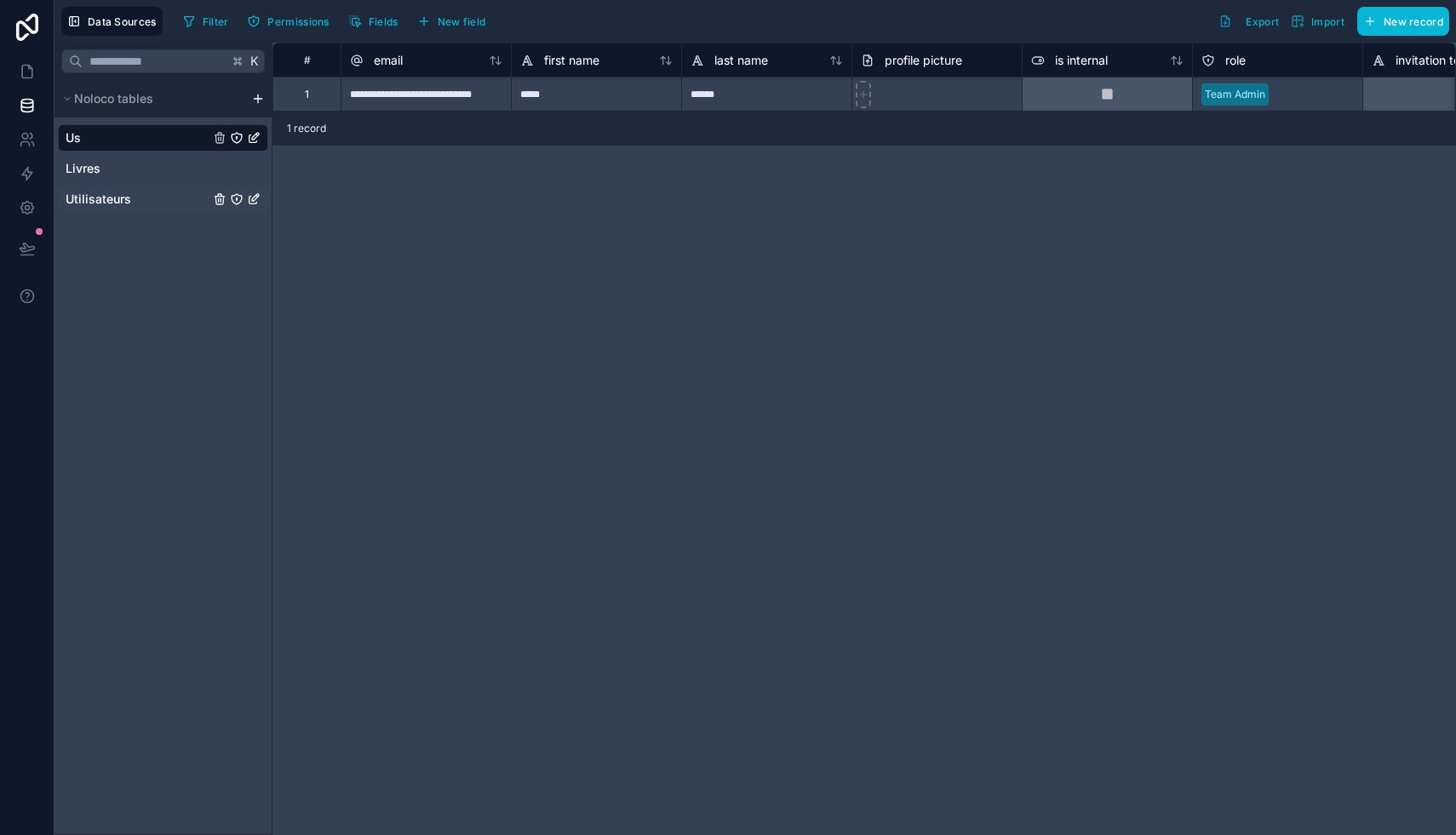 click on "Utilisateurs" at bounding box center (98, 199) 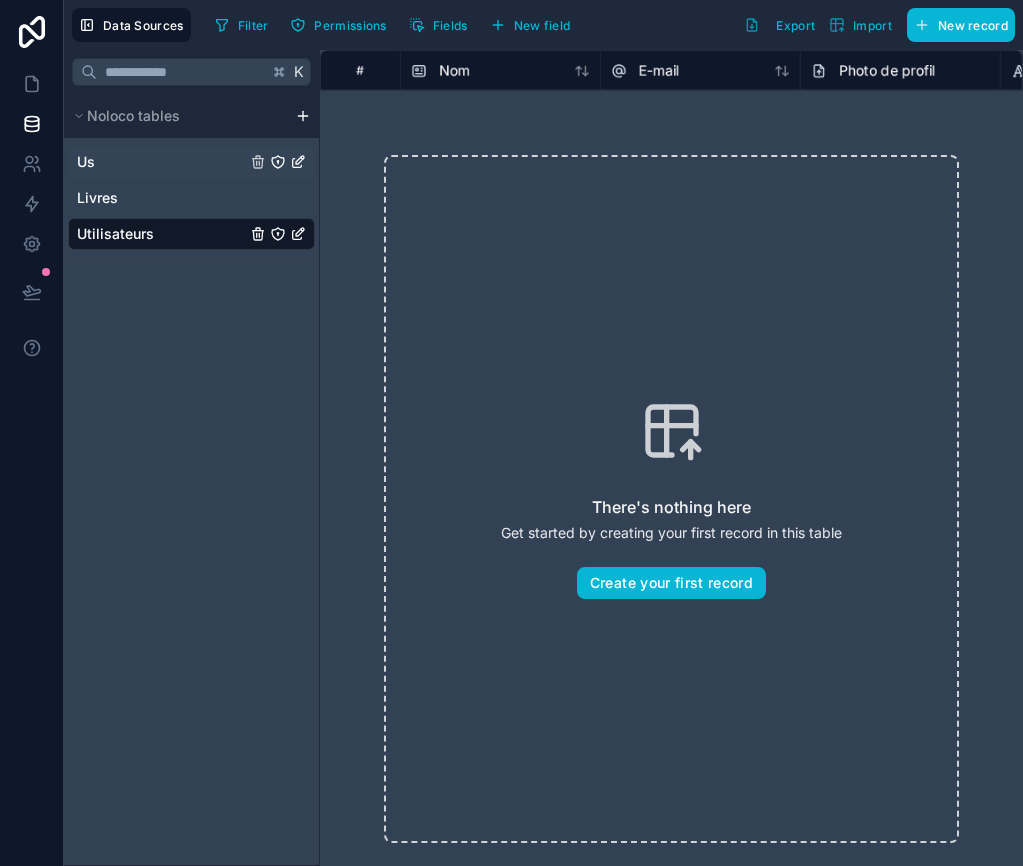 click on "Us" at bounding box center [191, 162] 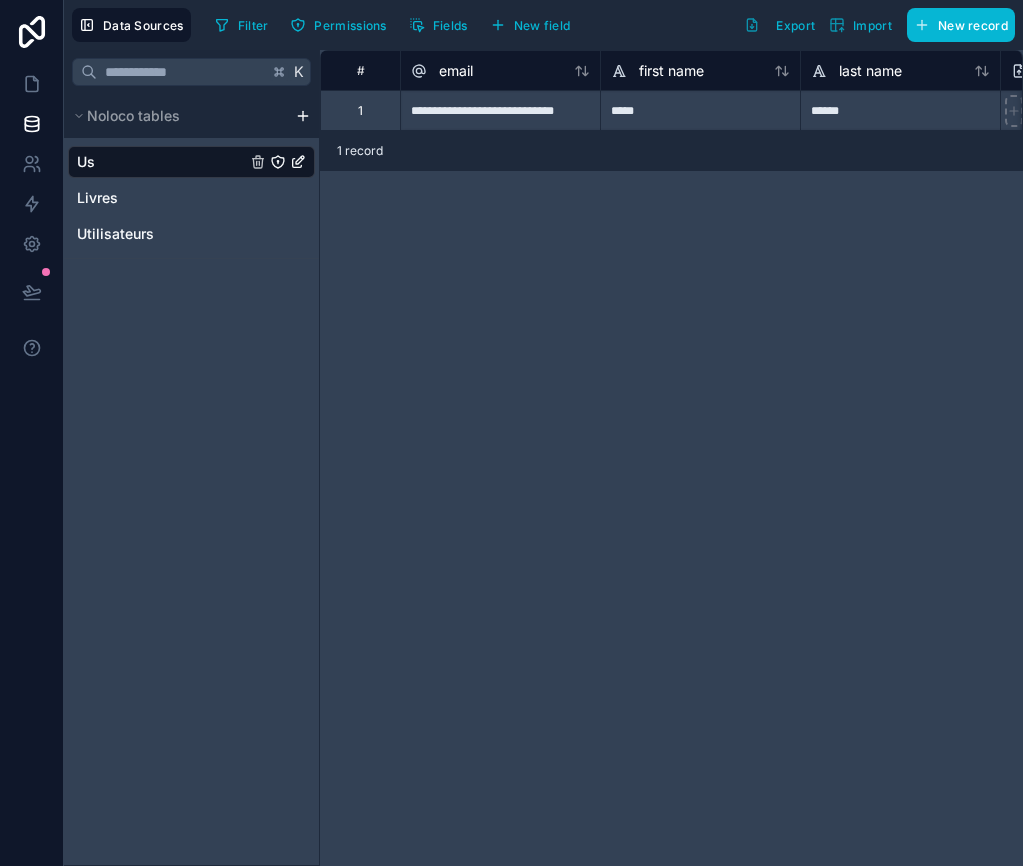 click on "**********" at bounding box center (500, 110) 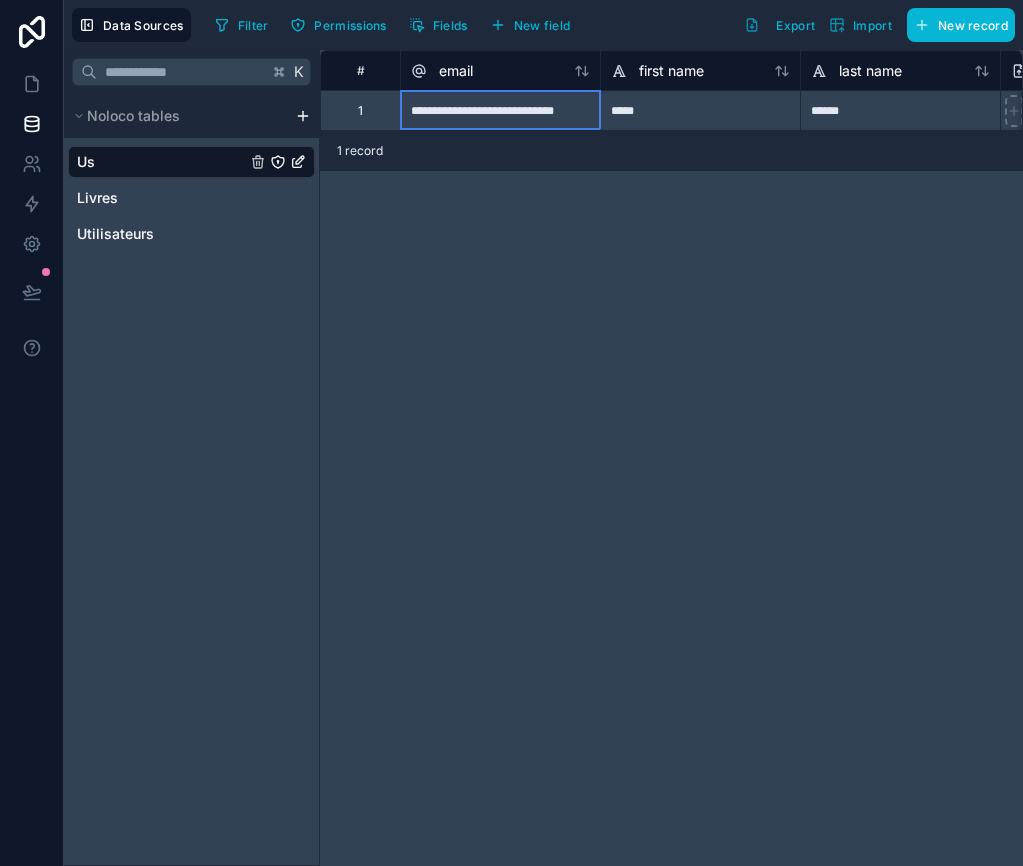 click on "1" at bounding box center (360, 111) 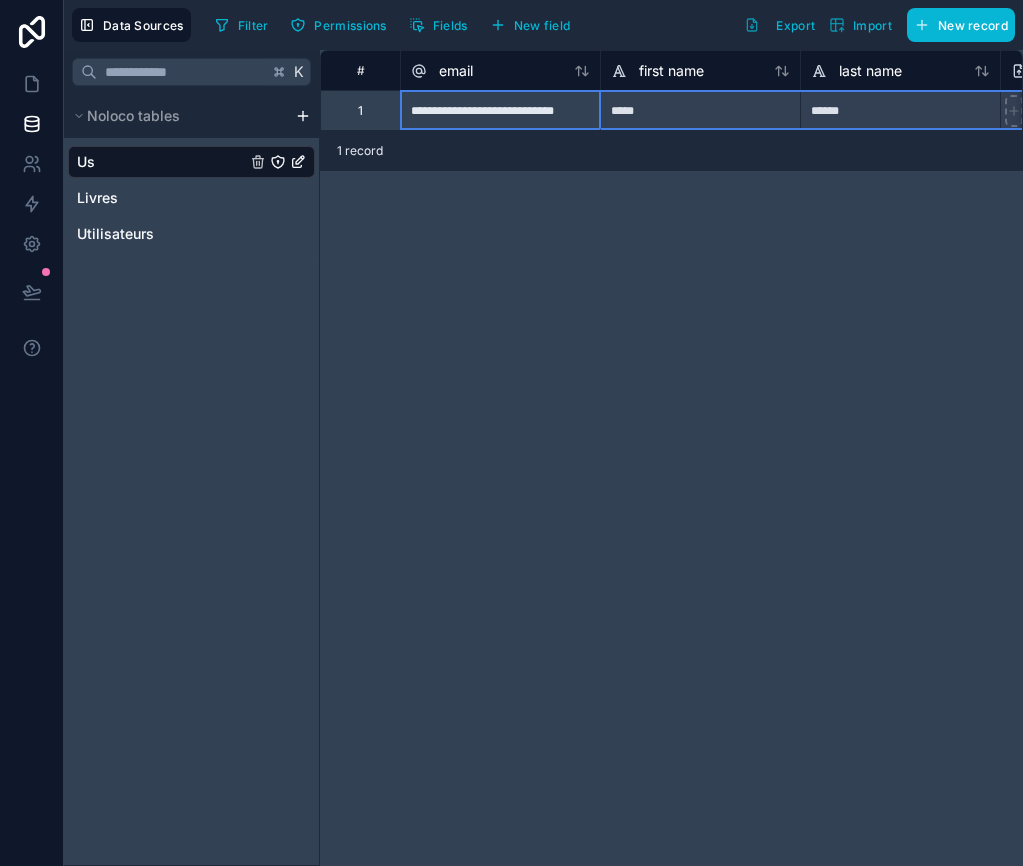 click on "1" at bounding box center [360, 110] 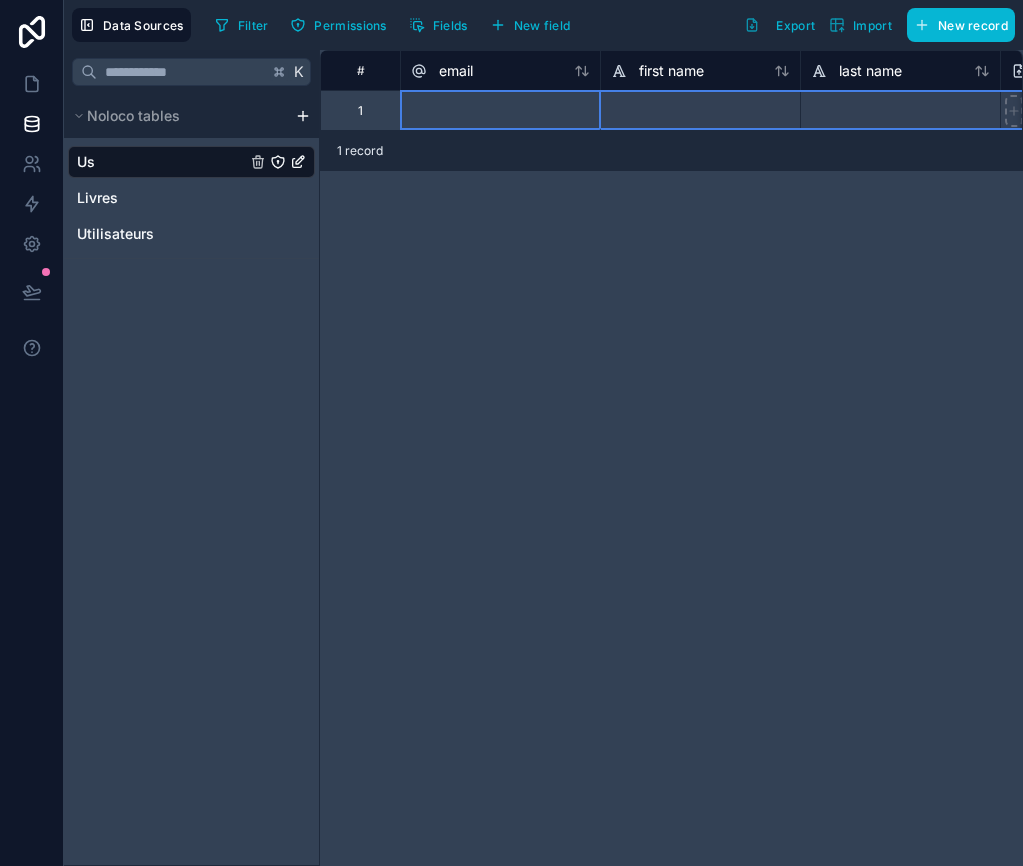 click on "1 record" at bounding box center (360, 151) 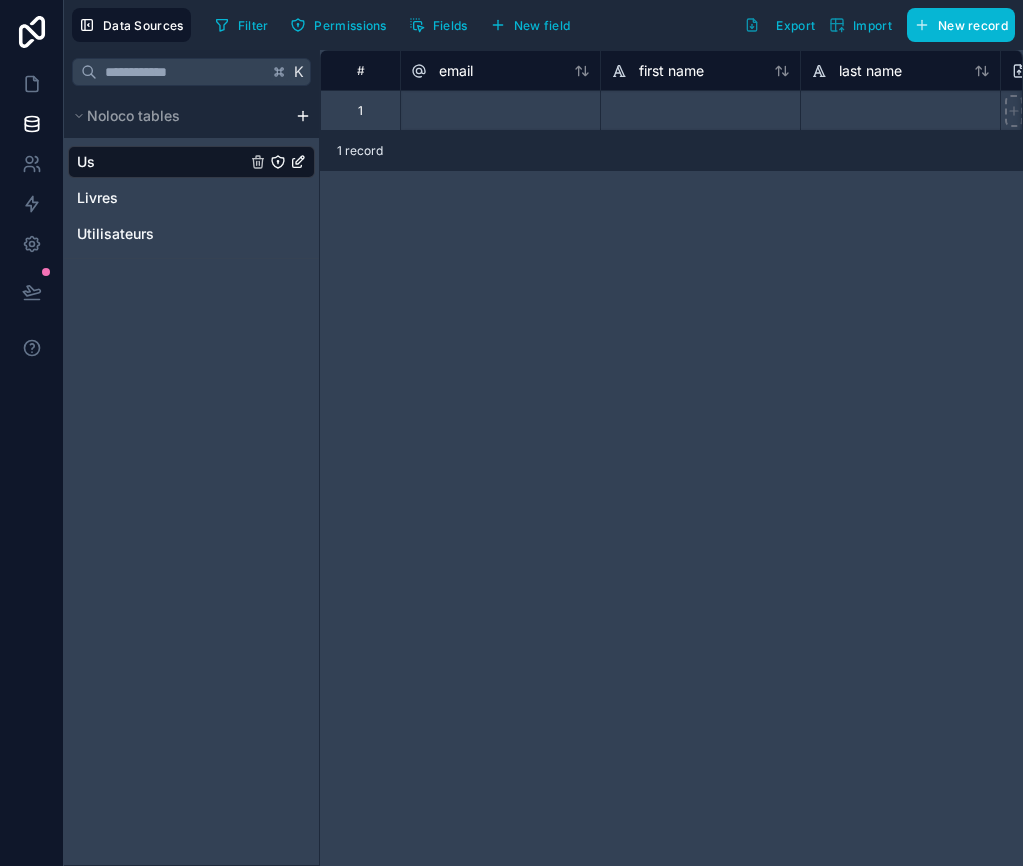 click on "1 record" at bounding box center (671, 151) 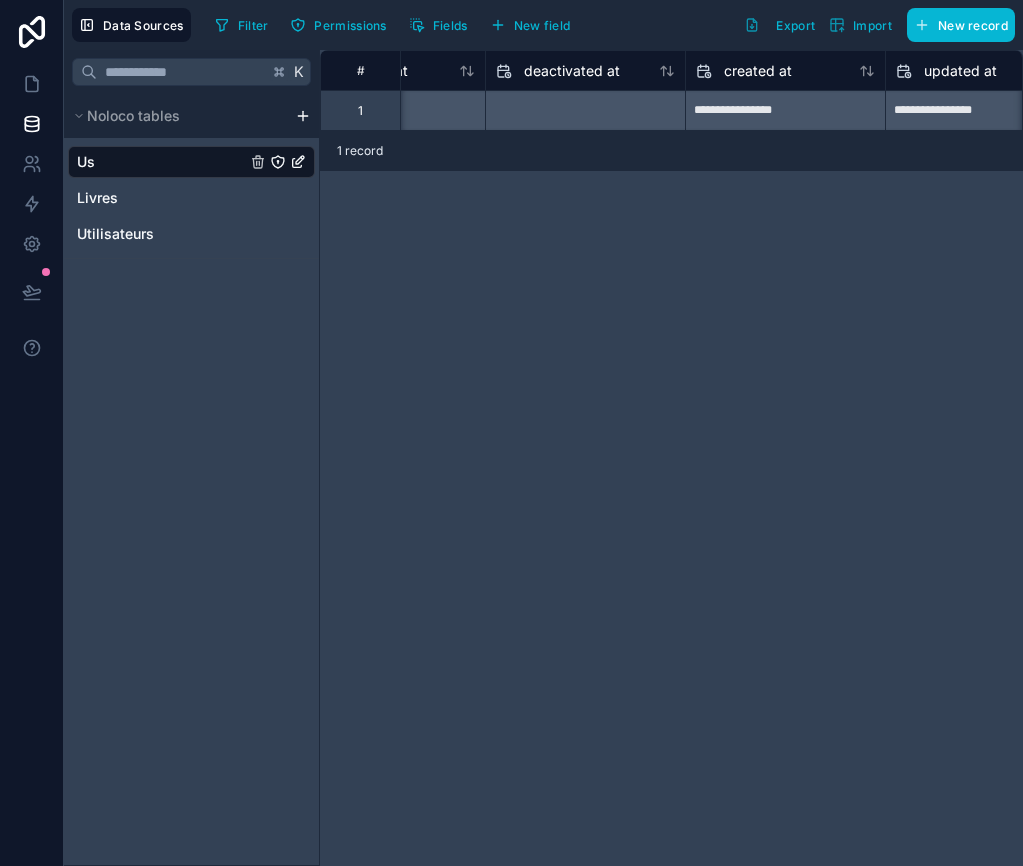 scroll, scrollTop: 0, scrollLeft: 1978, axis: horizontal 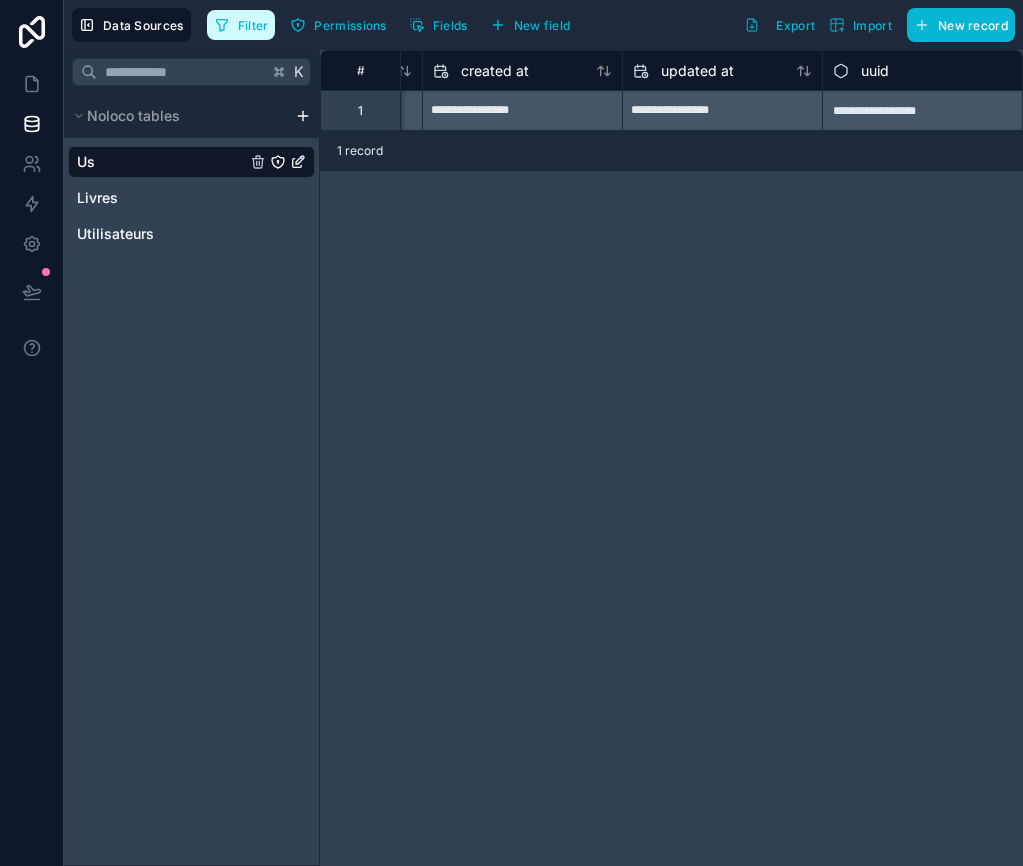 click on "Filter" at bounding box center [241, 25] 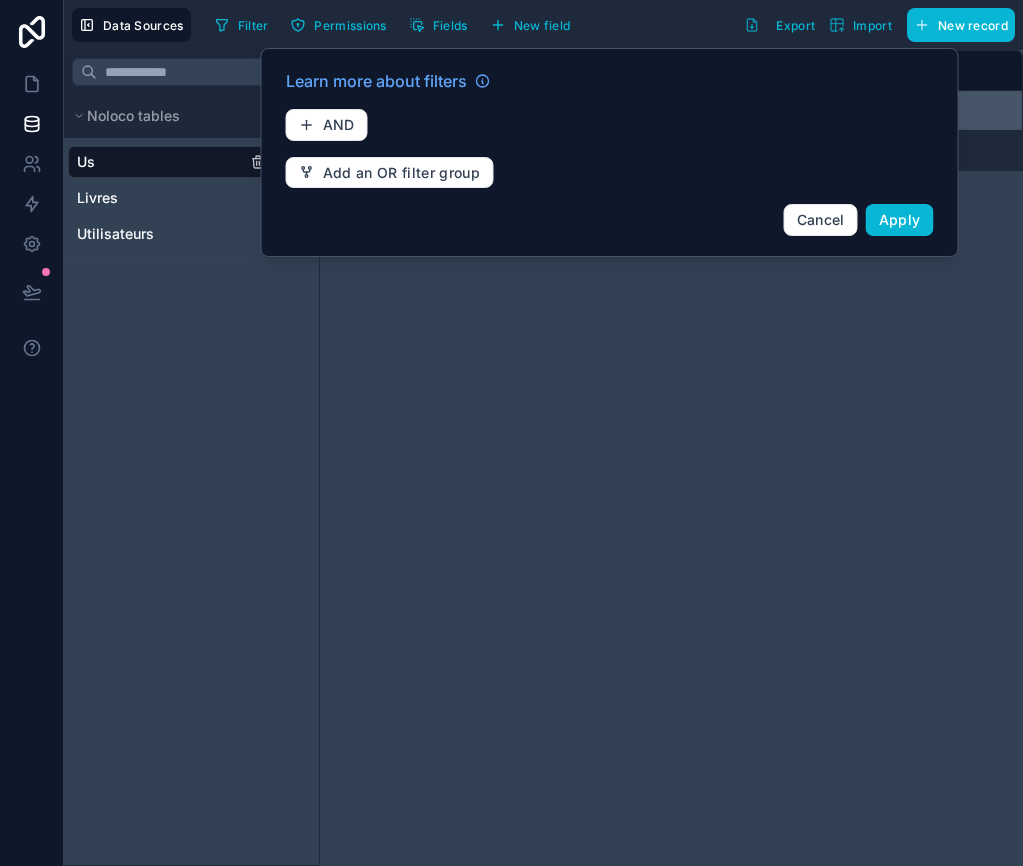 click on "**********" at bounding box center [671, 458] 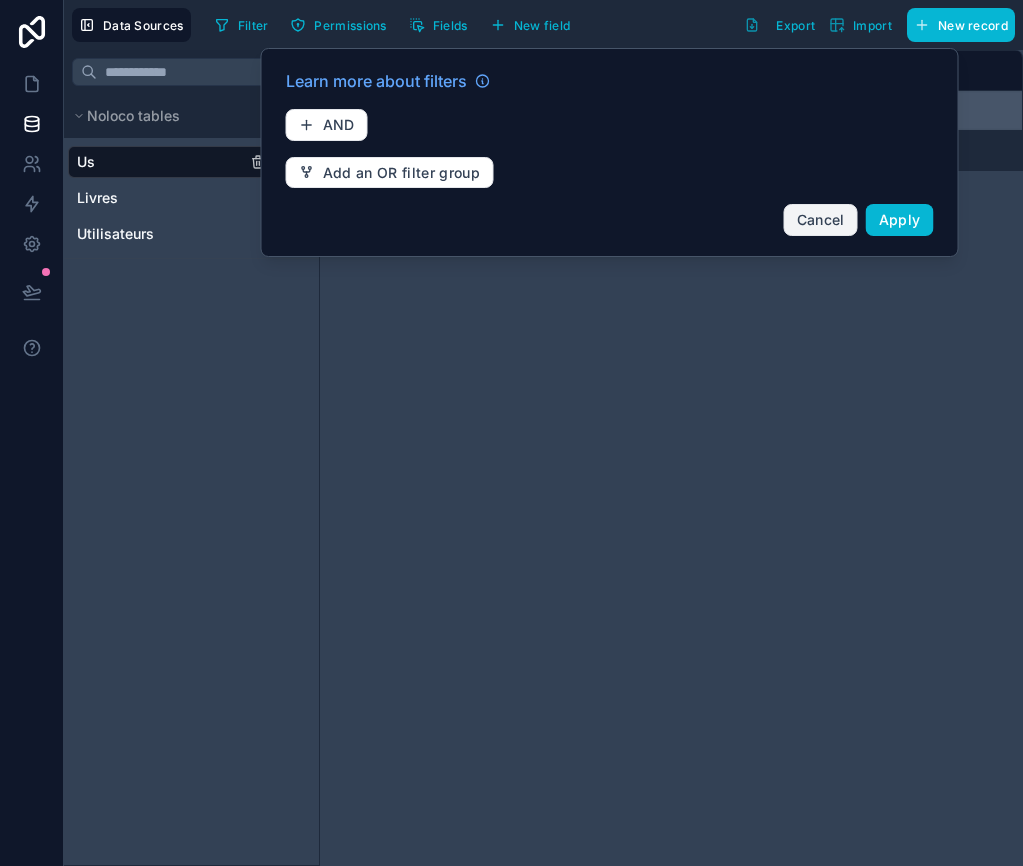 click on "Cancel" at bounding box center (821, 219) 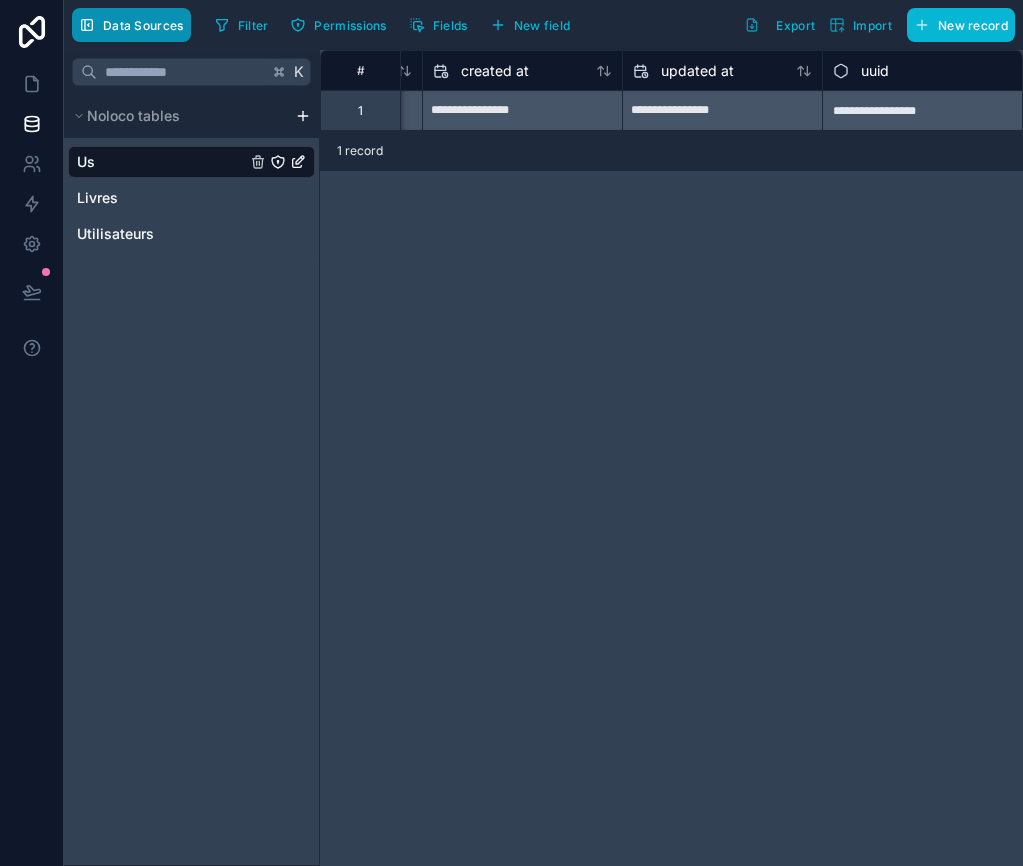 click on "Data Sources" at bounding box center [131, 25] 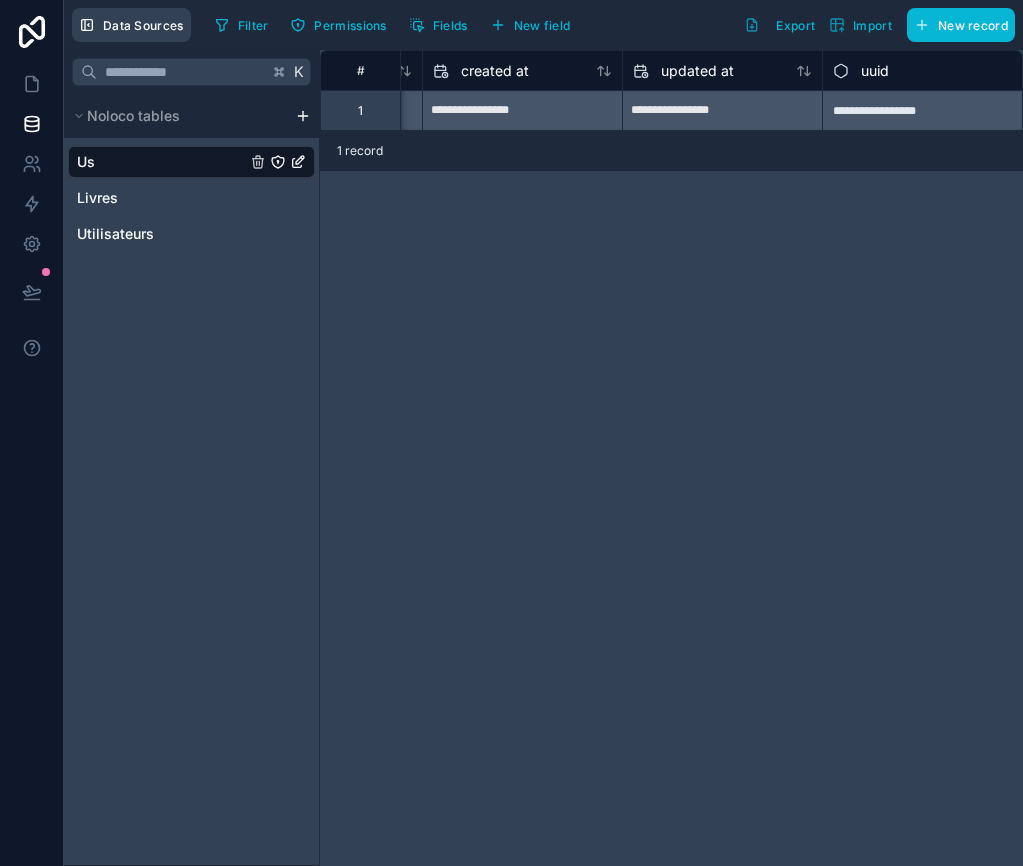scroll, scrollTop: 0, scrollLeft: 1722, axis: horizontal 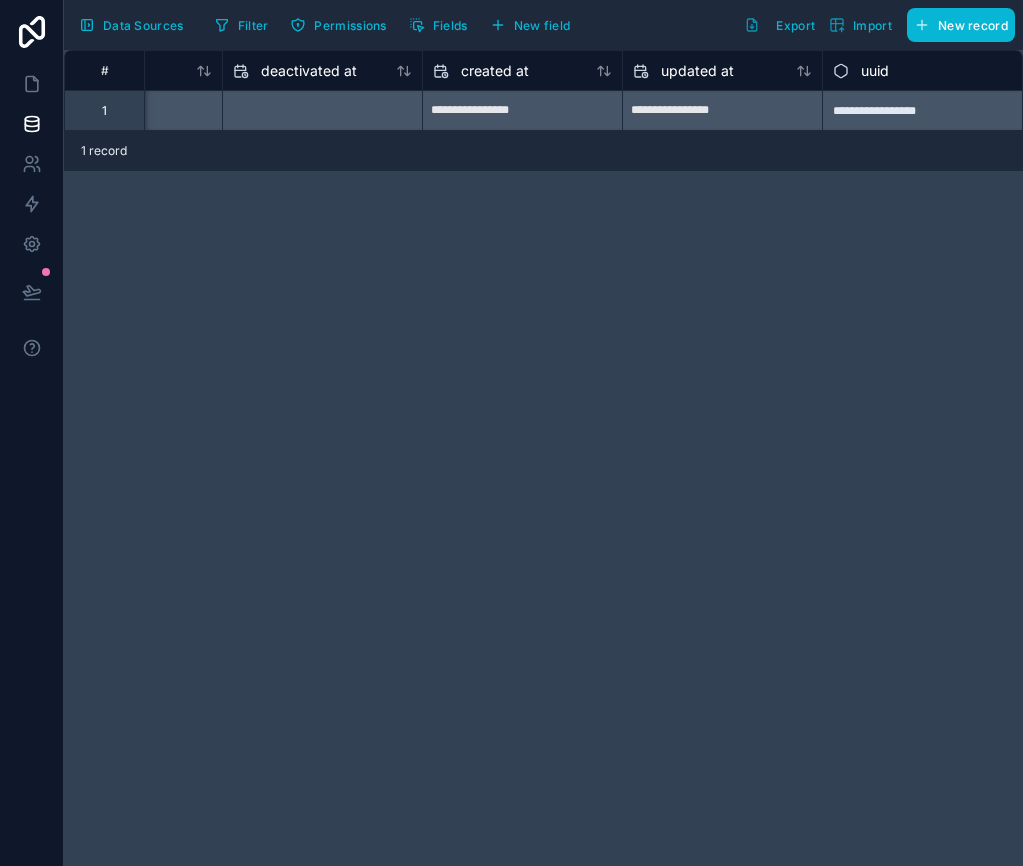 click on "1 record" at bounding box center [543, 151] 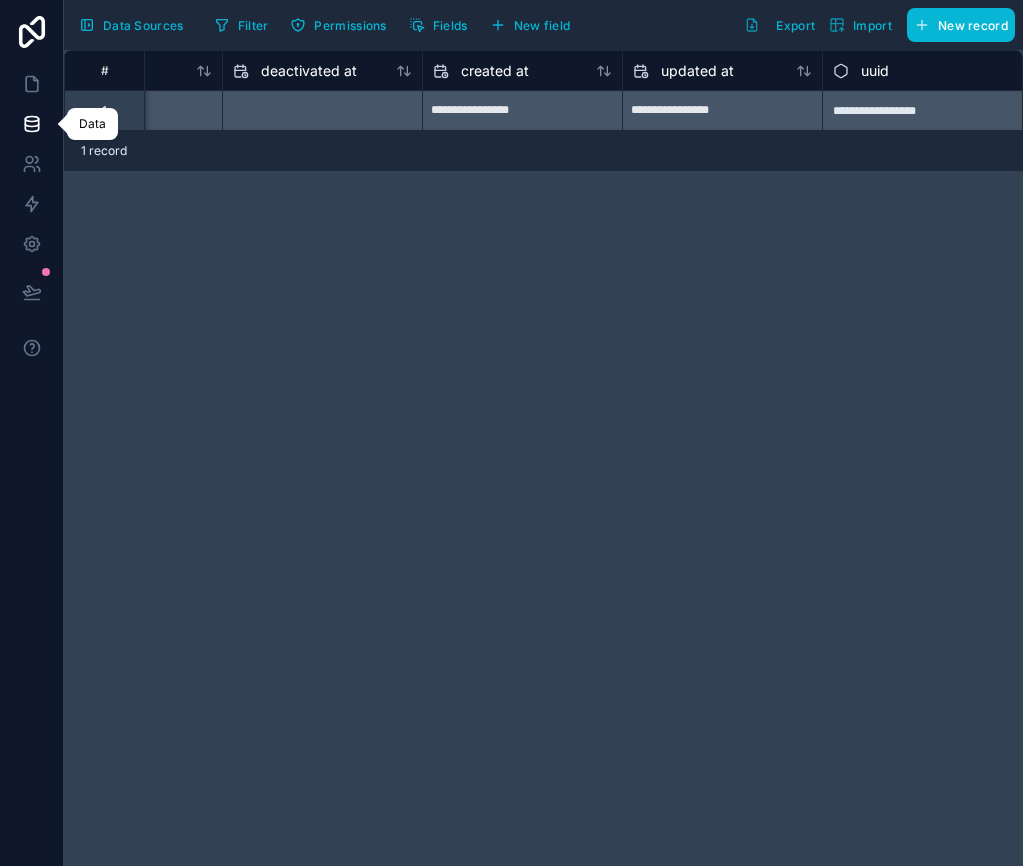 click 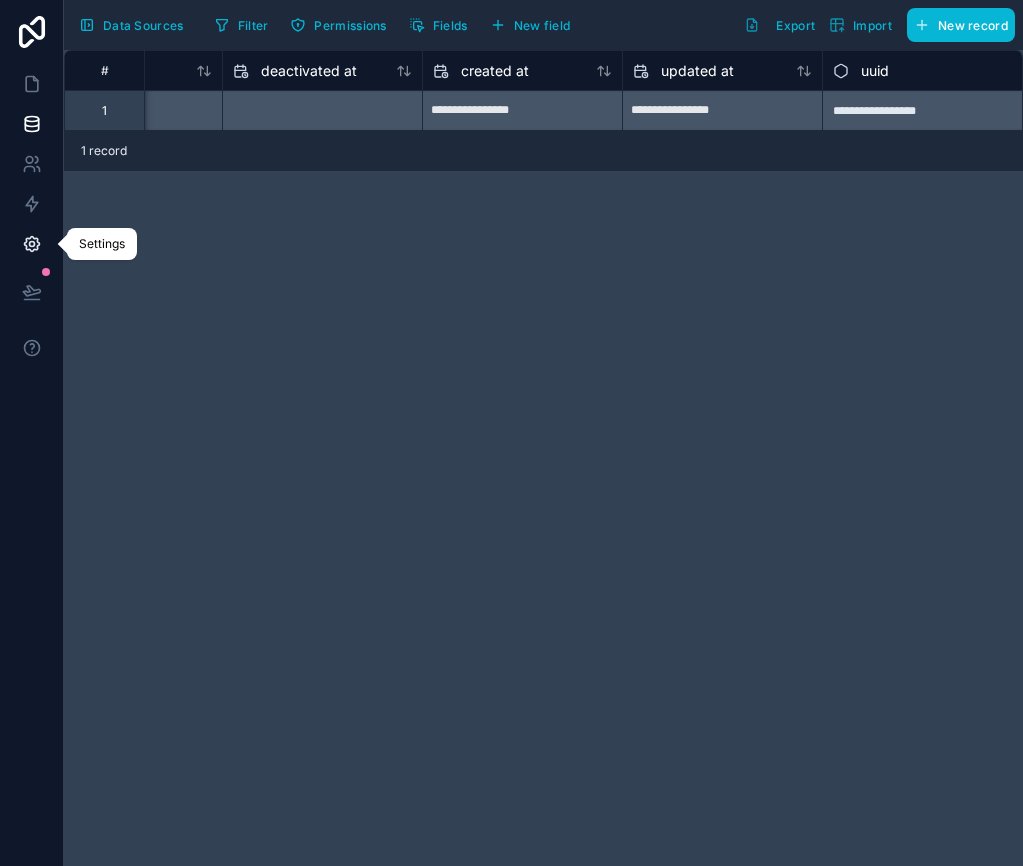 click 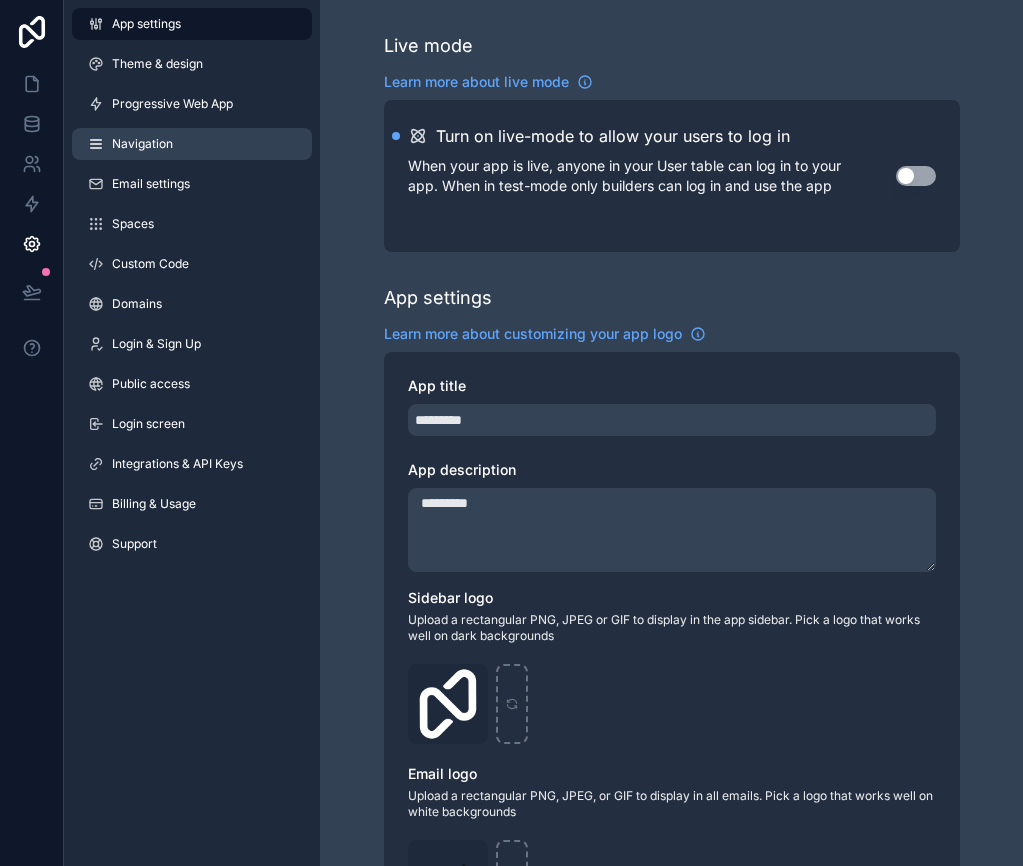 click on "Navigation" at bounding box center [142, 144] 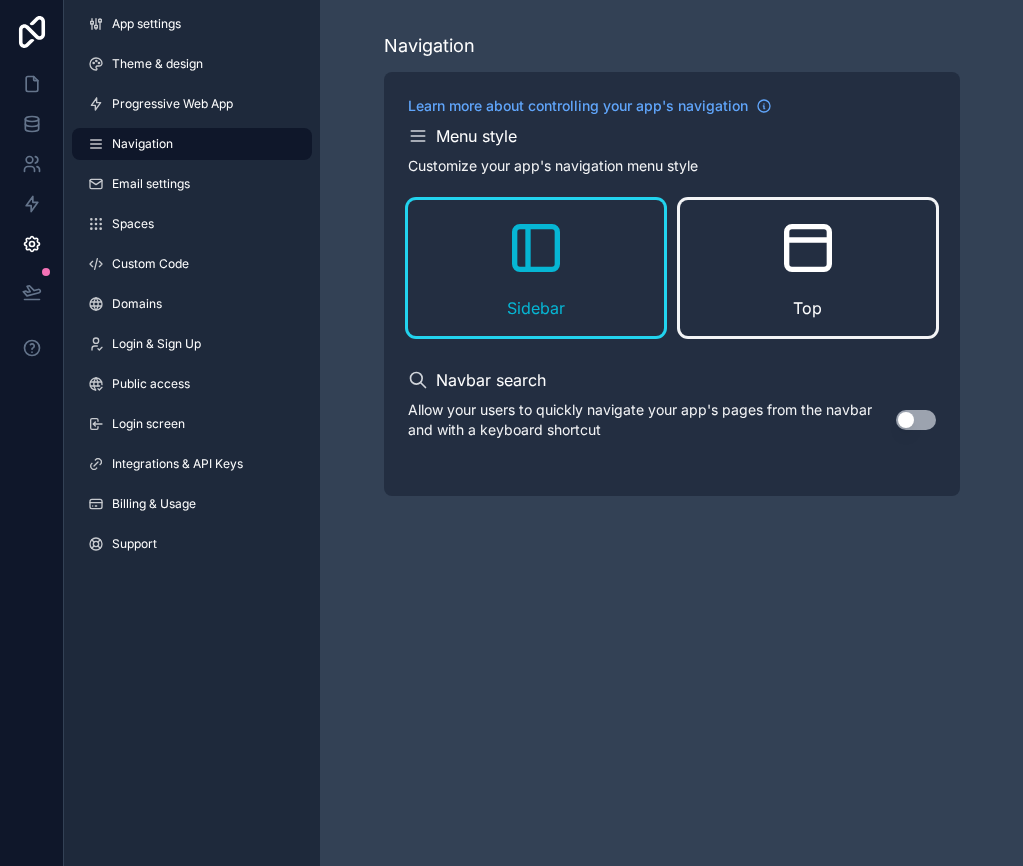 click 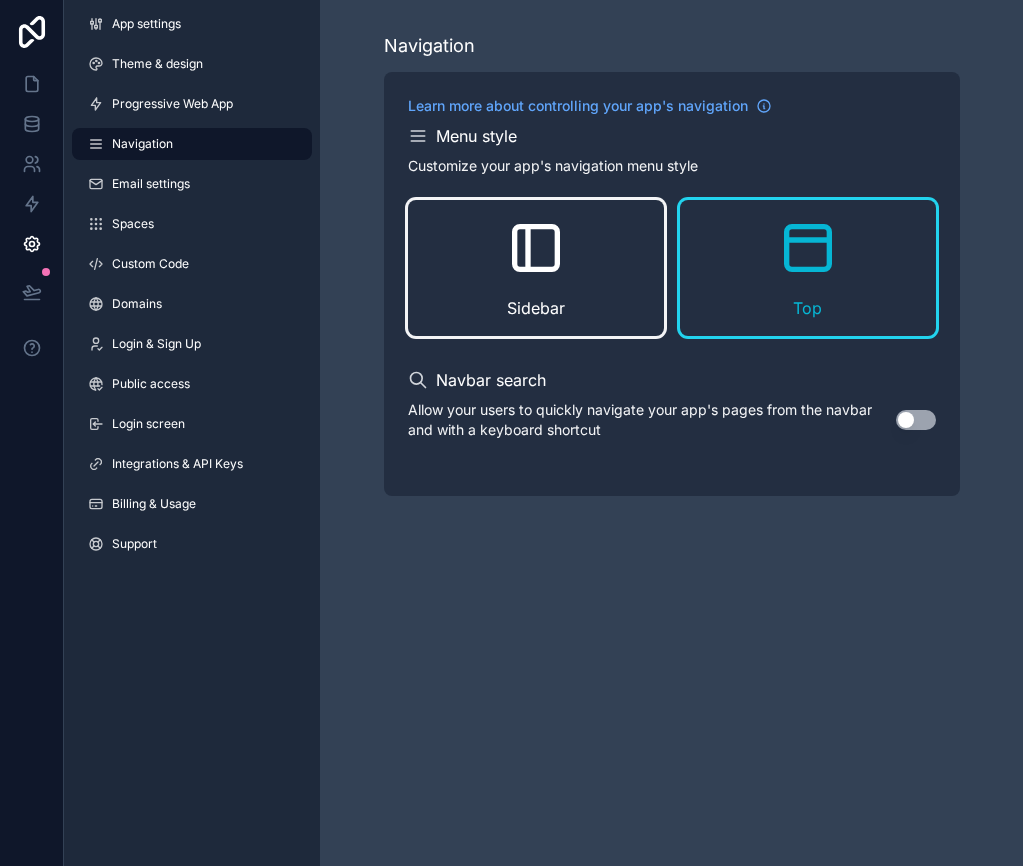 click on "Sidebar" at bounding box center [536, 308] 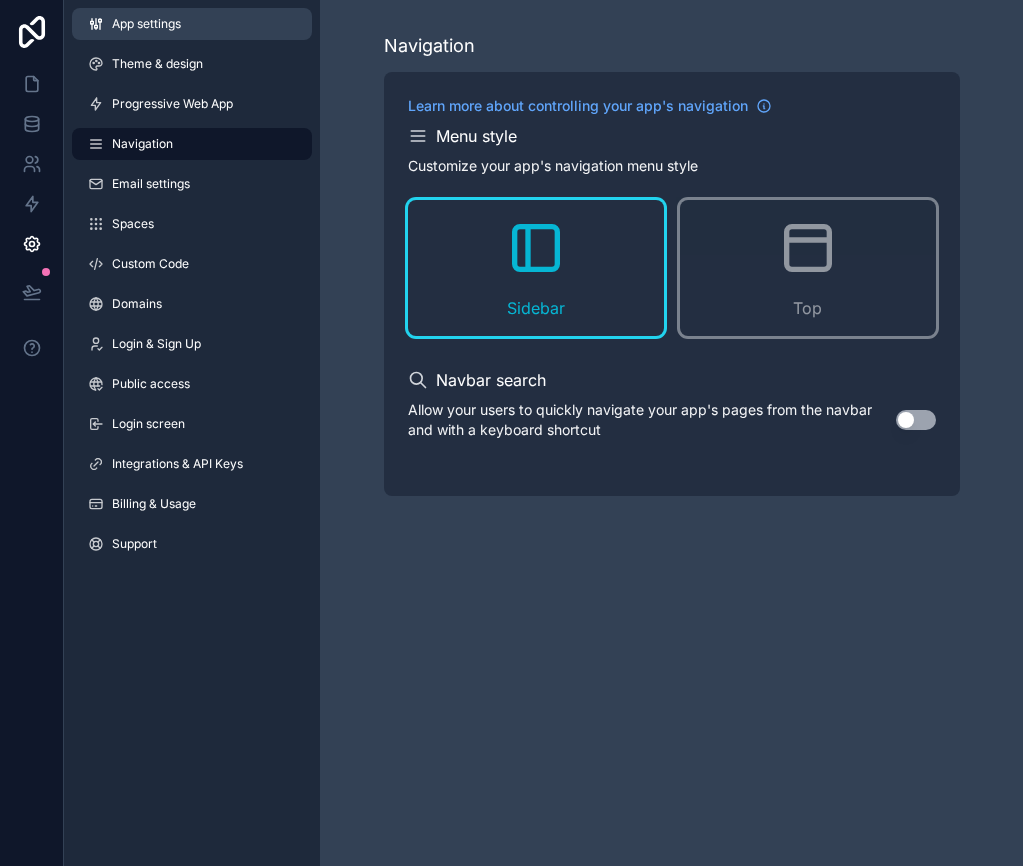 click on "App settings" at bounding box center [146, 24] 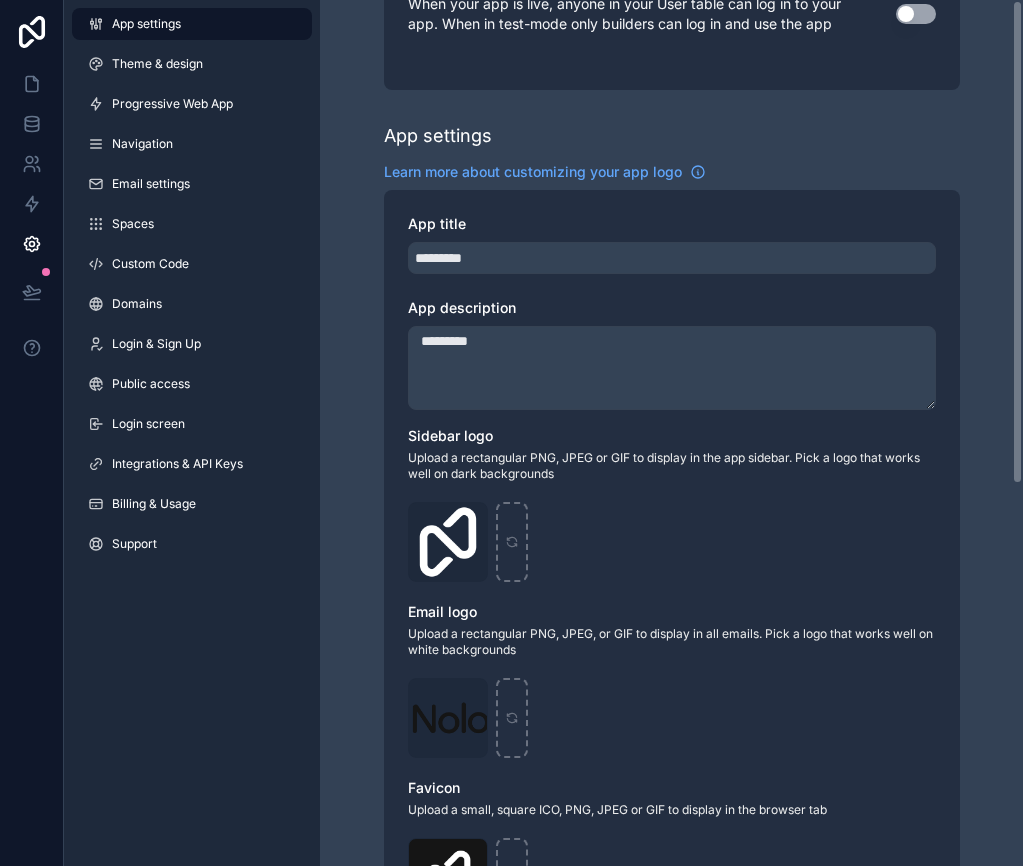 scroll, scrollTop: 0, scrollLeft: 0, axis: both 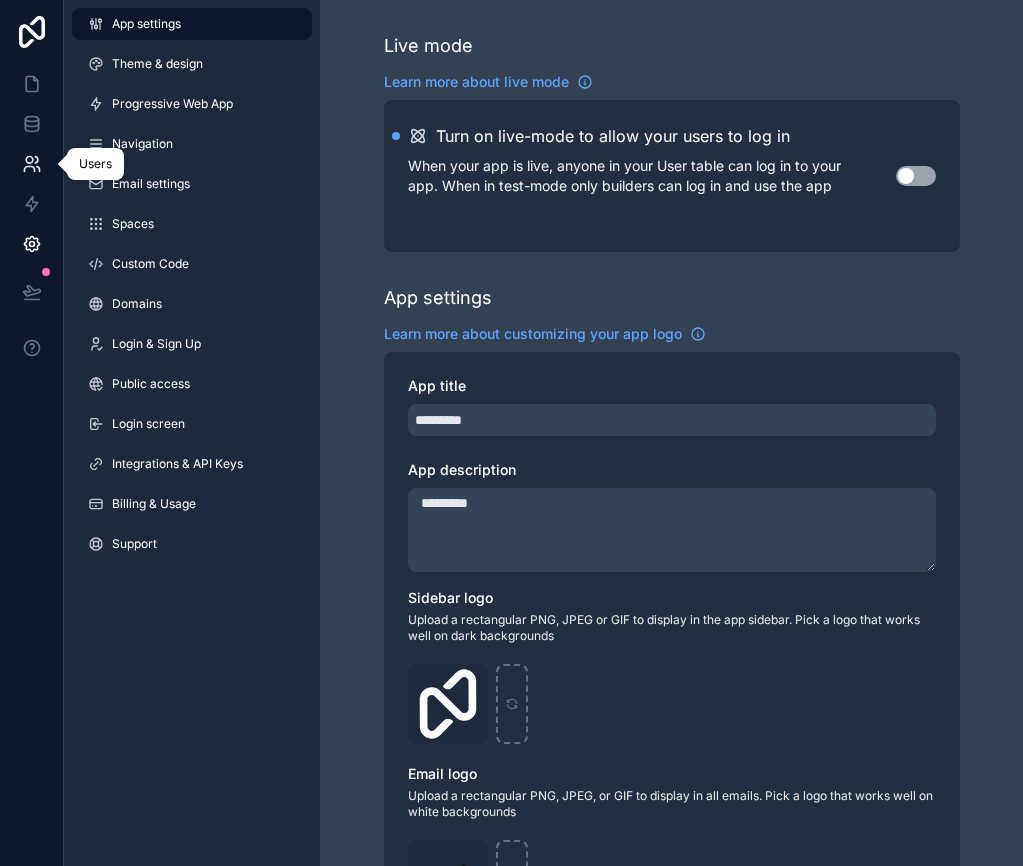 click at bounding box center [31, 164] 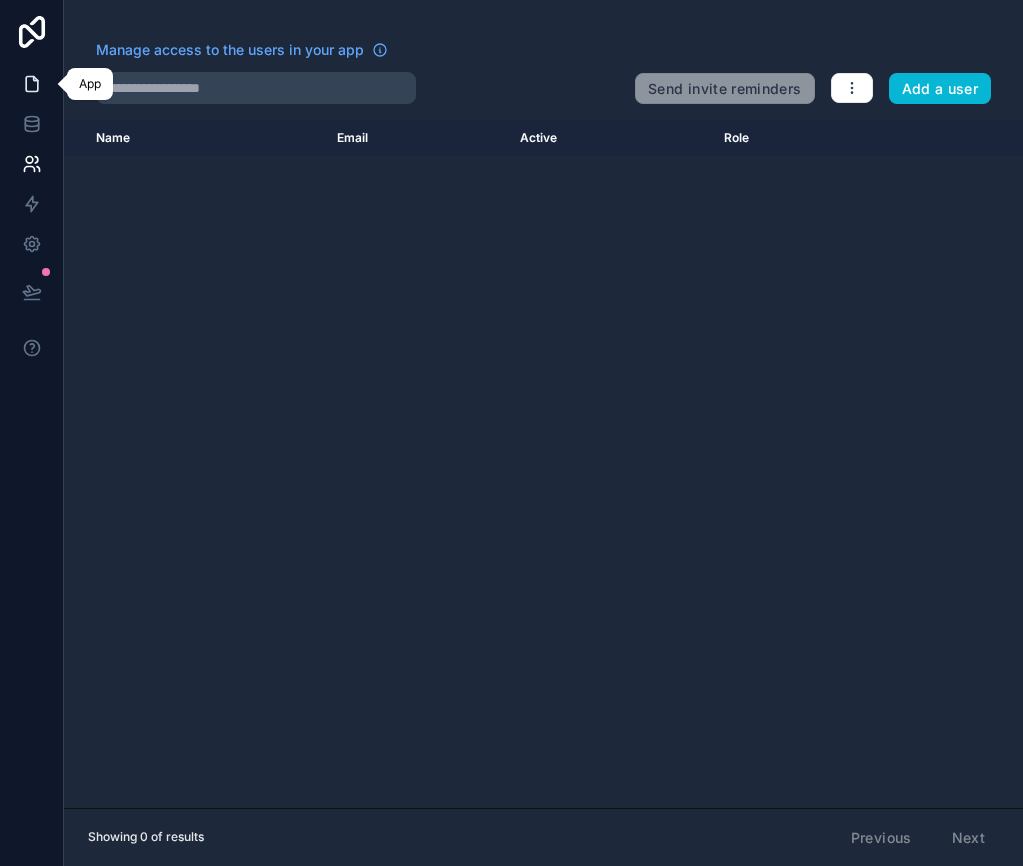 click 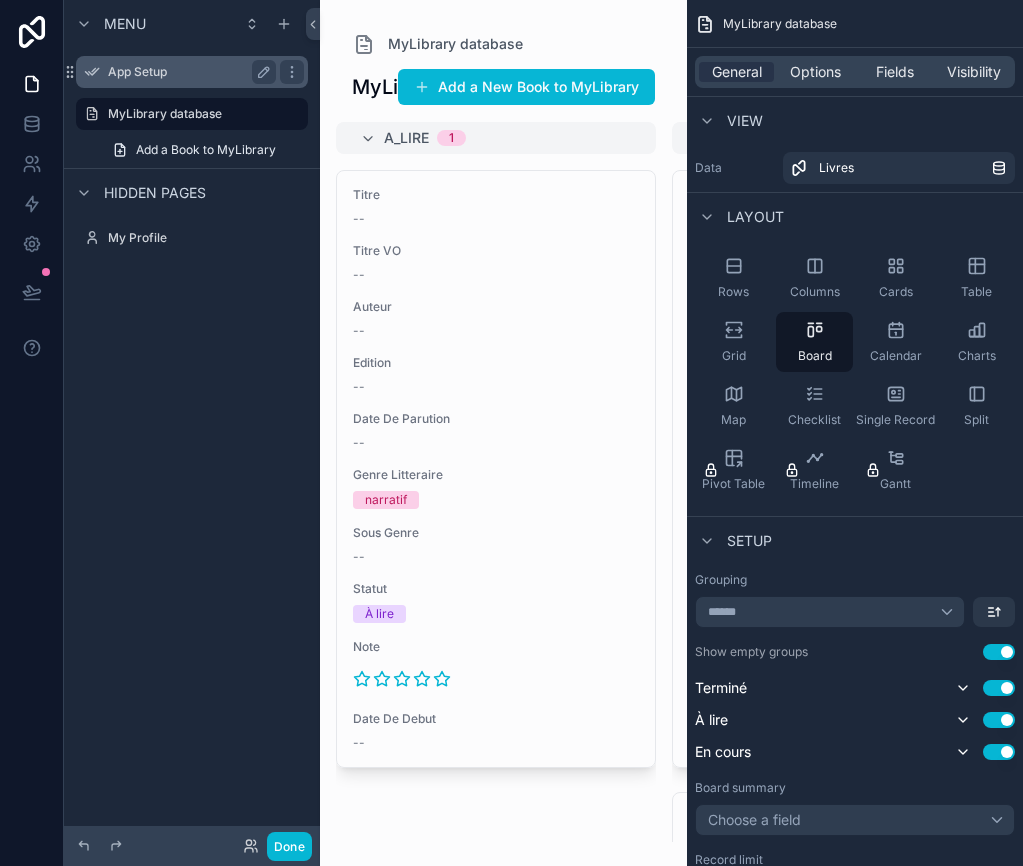 click on "App Setup" at bounding box center (188, 72) 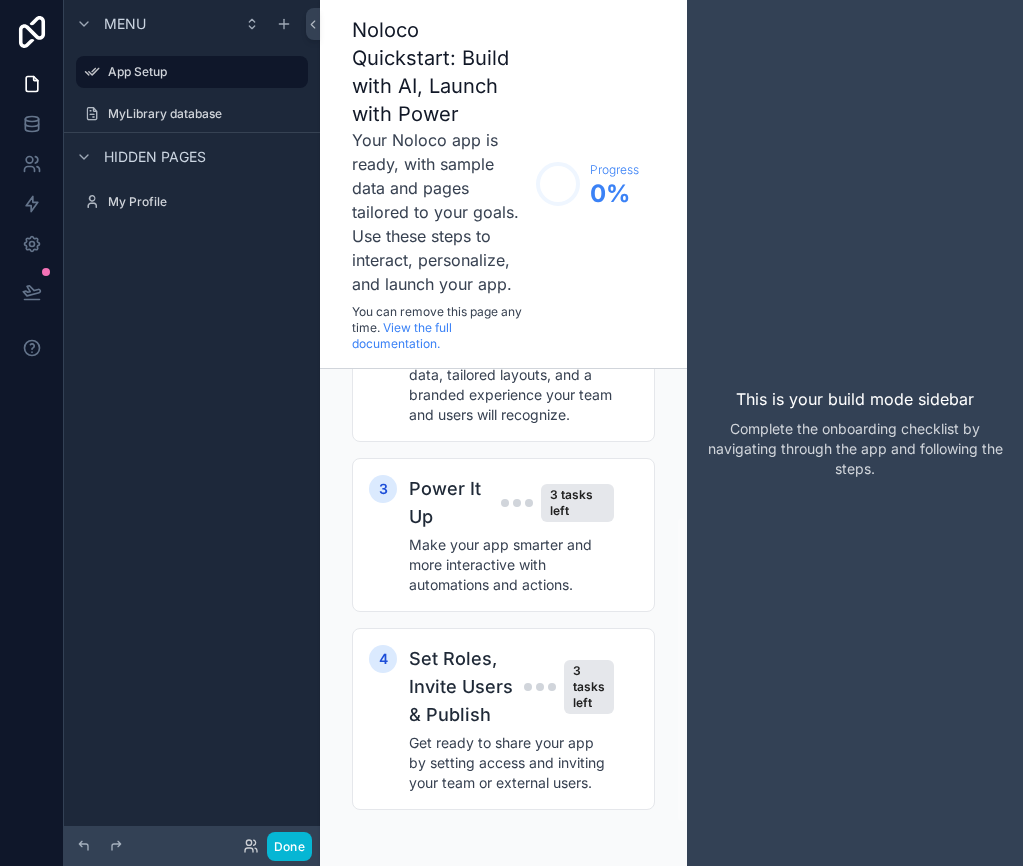 scroll, scrollTop: 0, scrollLeft: 0, axis: both 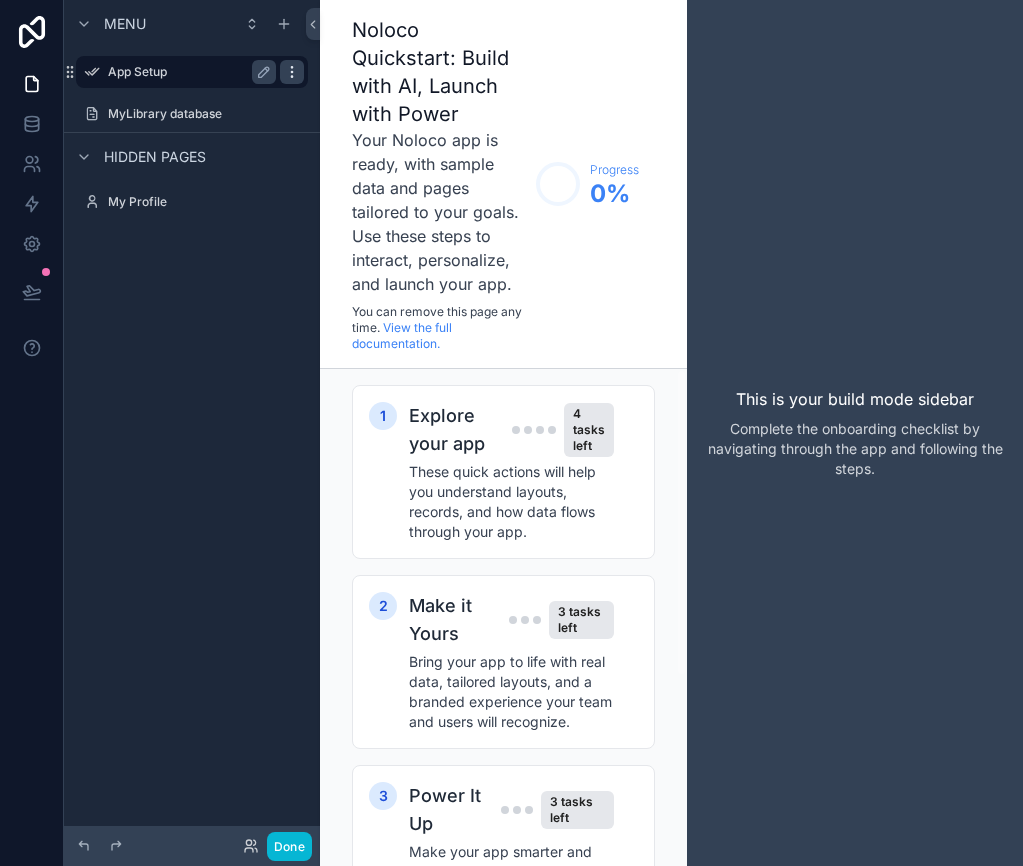 click 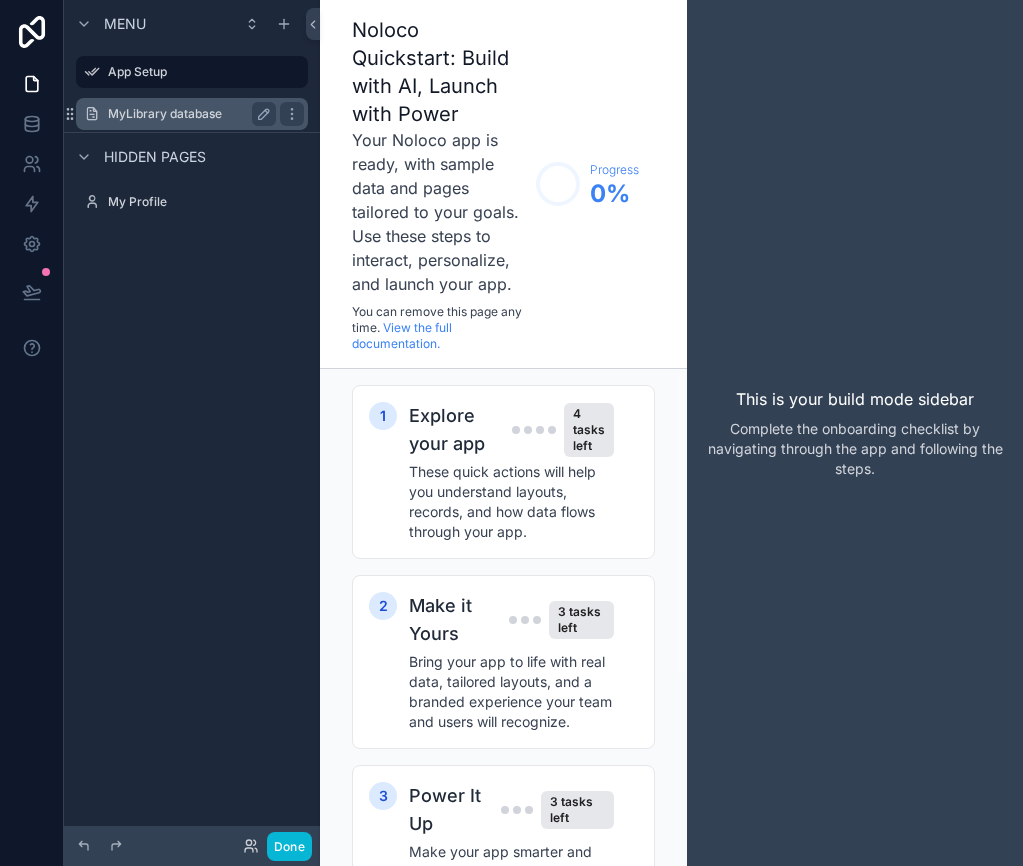 click on "MyLibrary database" at bounding box center [188, 114] 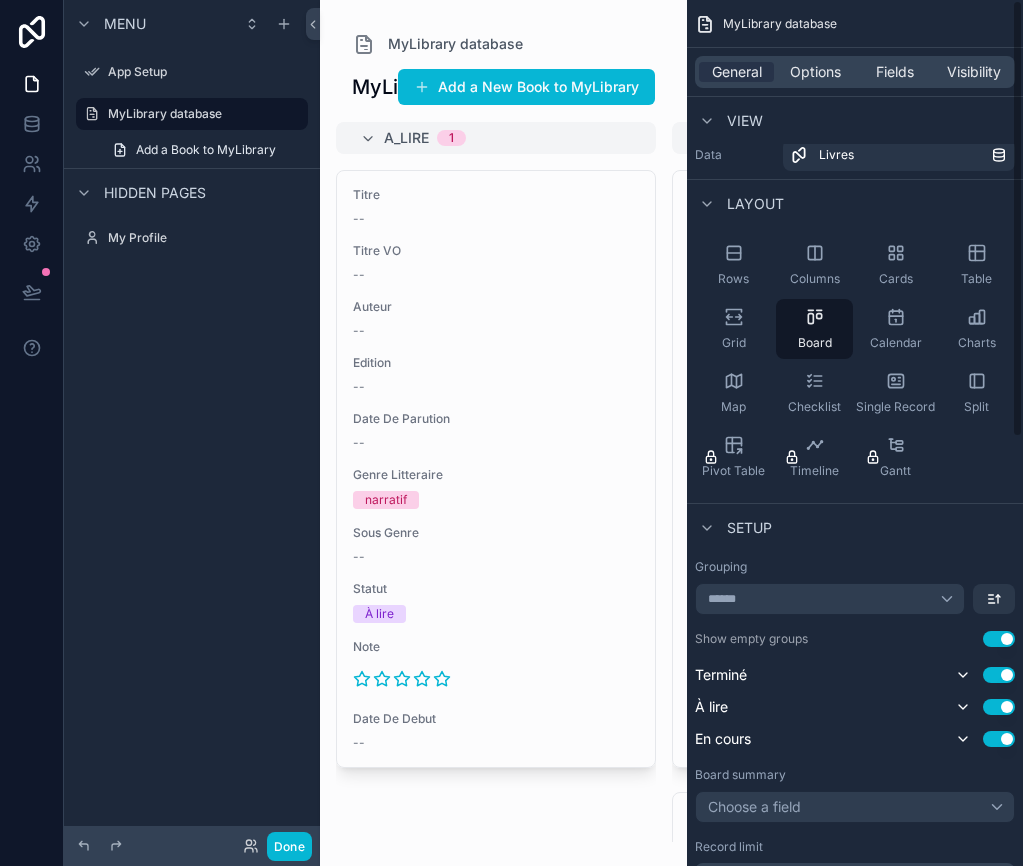 scroll, scrollTop: 0, scrollLeft: 0, axis: both 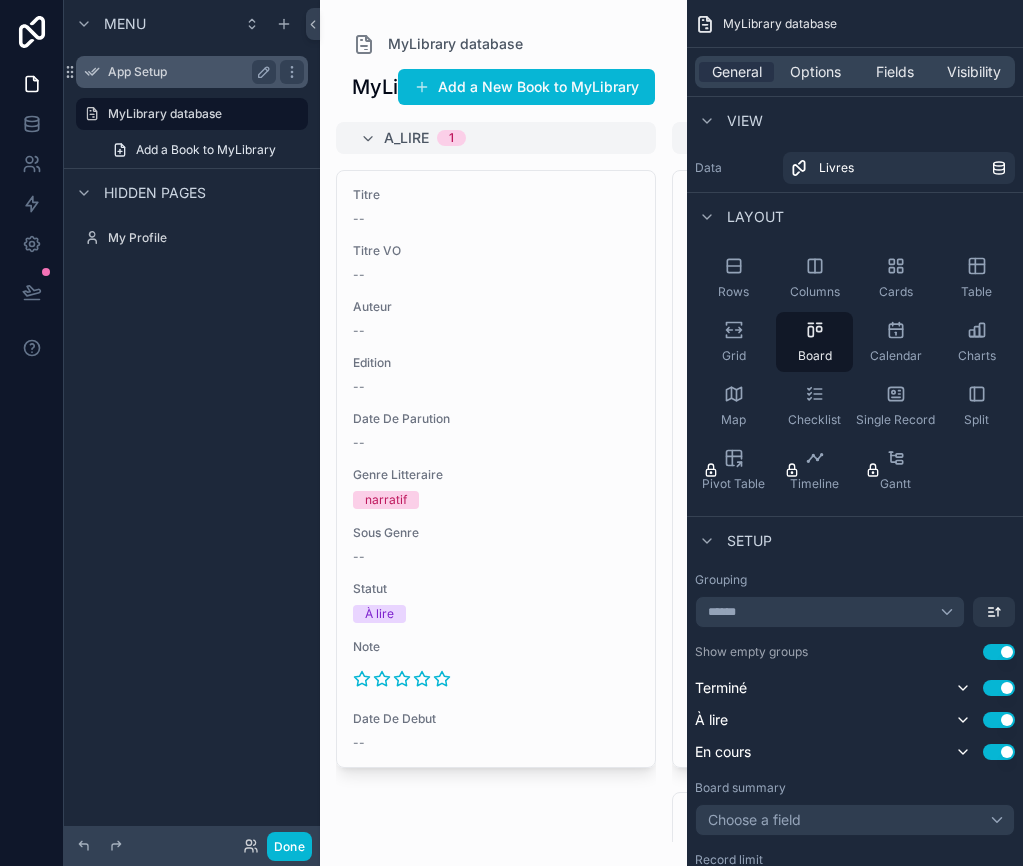 click on "App Setup" at bounding box center (188, 72) 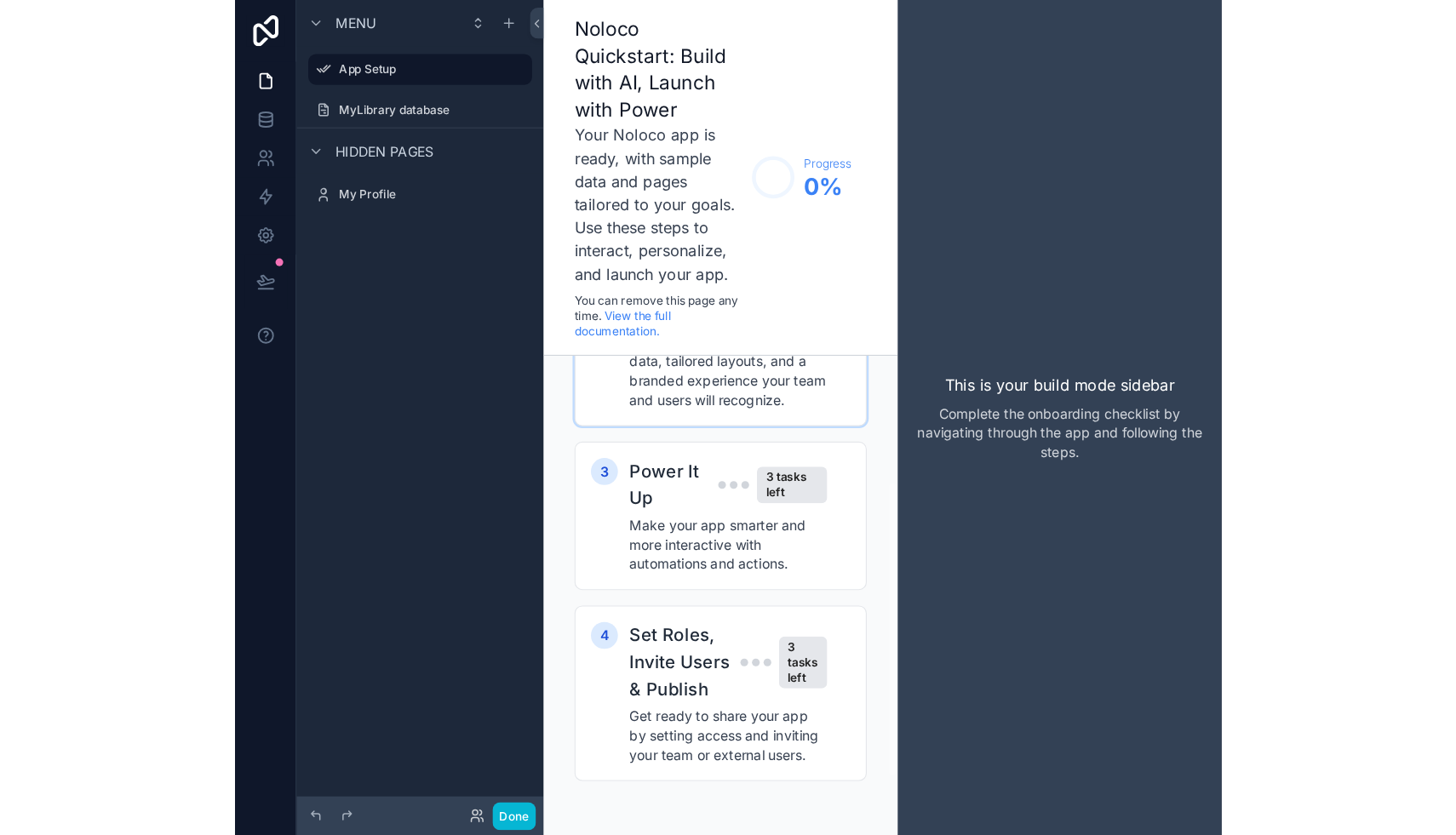 scroll, scrollTop: 0, scrollLeft: 0, axis: both 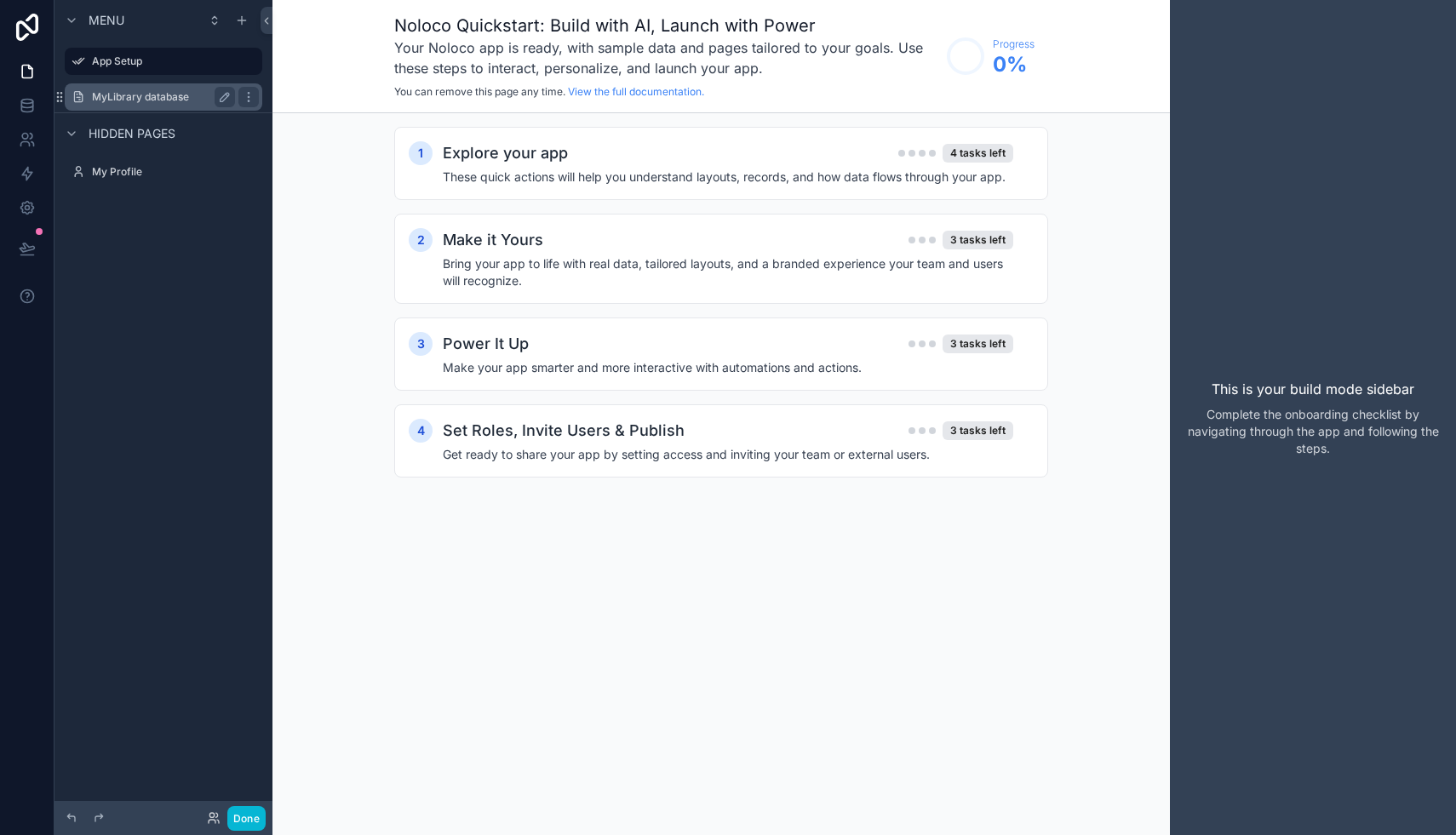 click on "MyLibrary database" at bounding box center [160, 97] 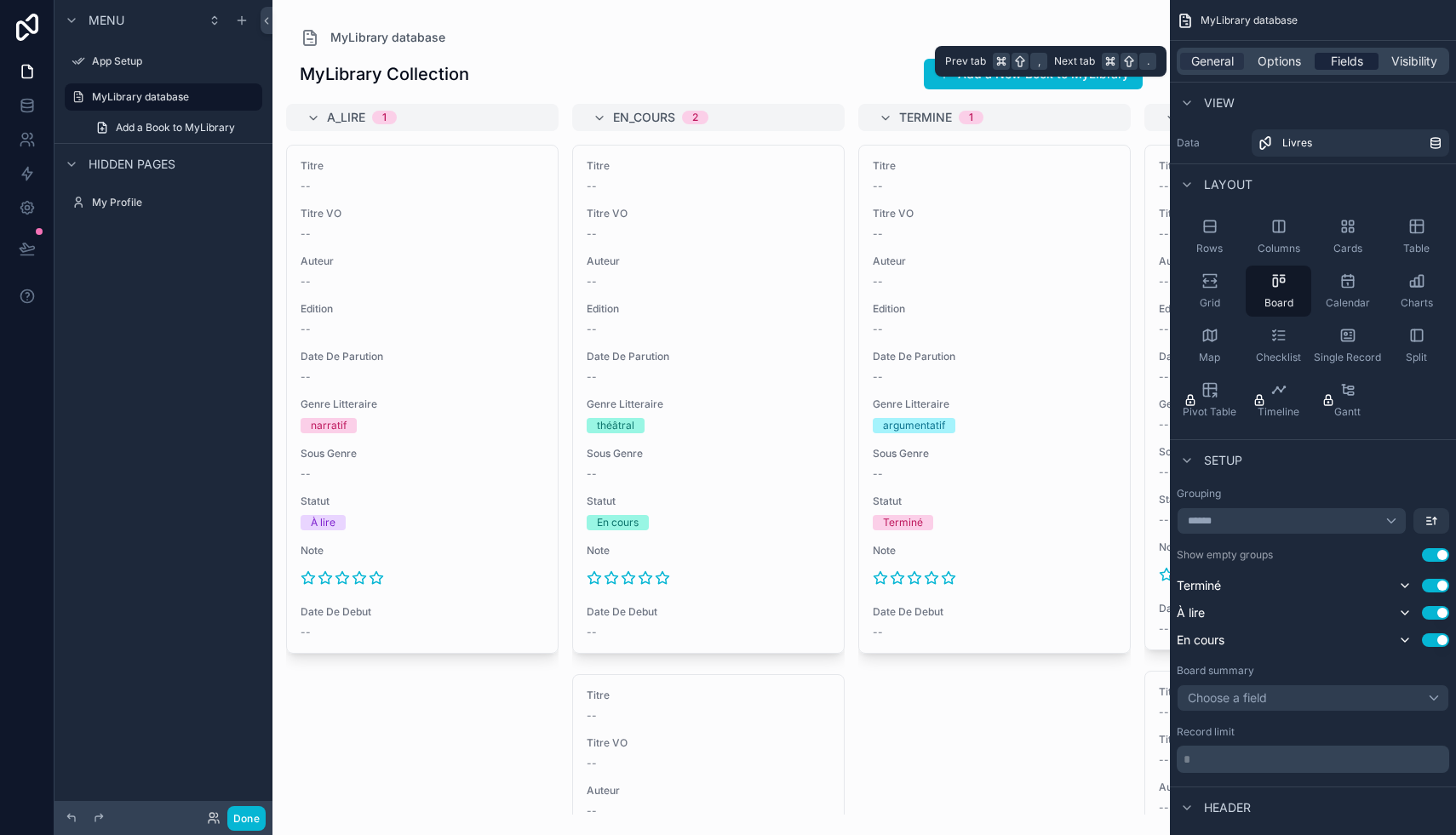 click on "Fields" at bounding box center (1347, 61) 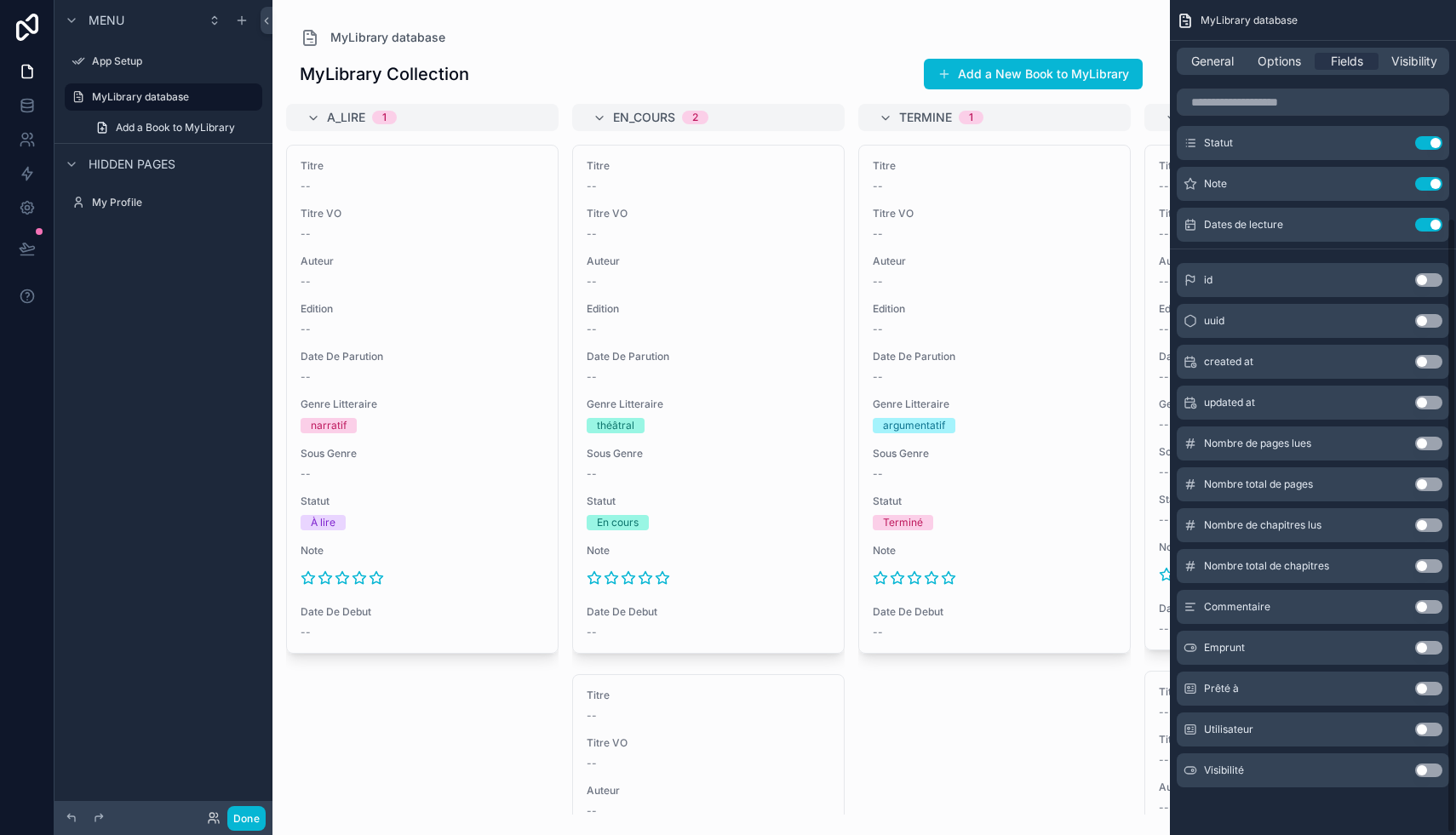 scroll, scrollTop: 0, scrollLeft: 0, axis: both 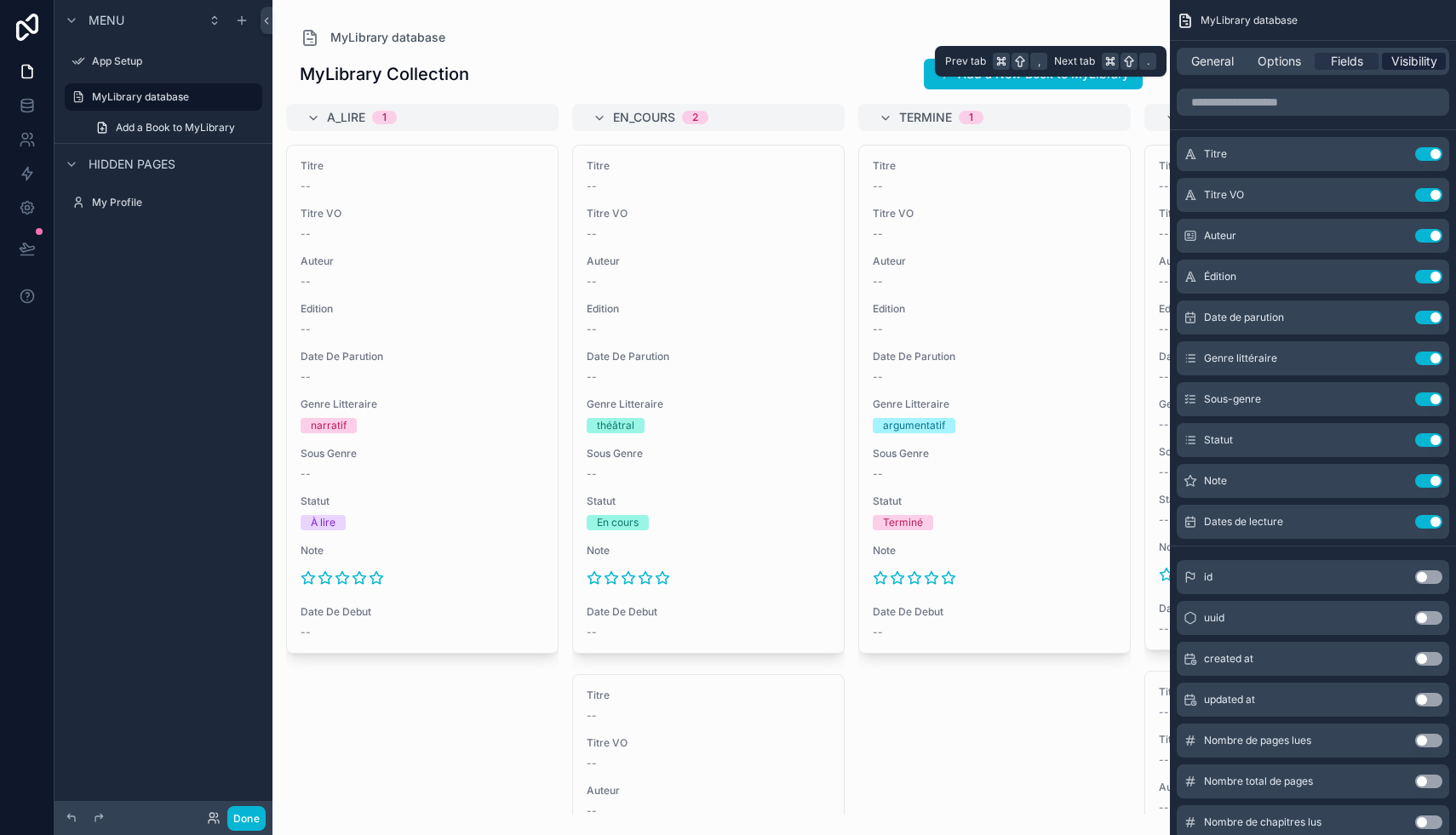 click on "Visibility" at bounding box center [1414, 61] 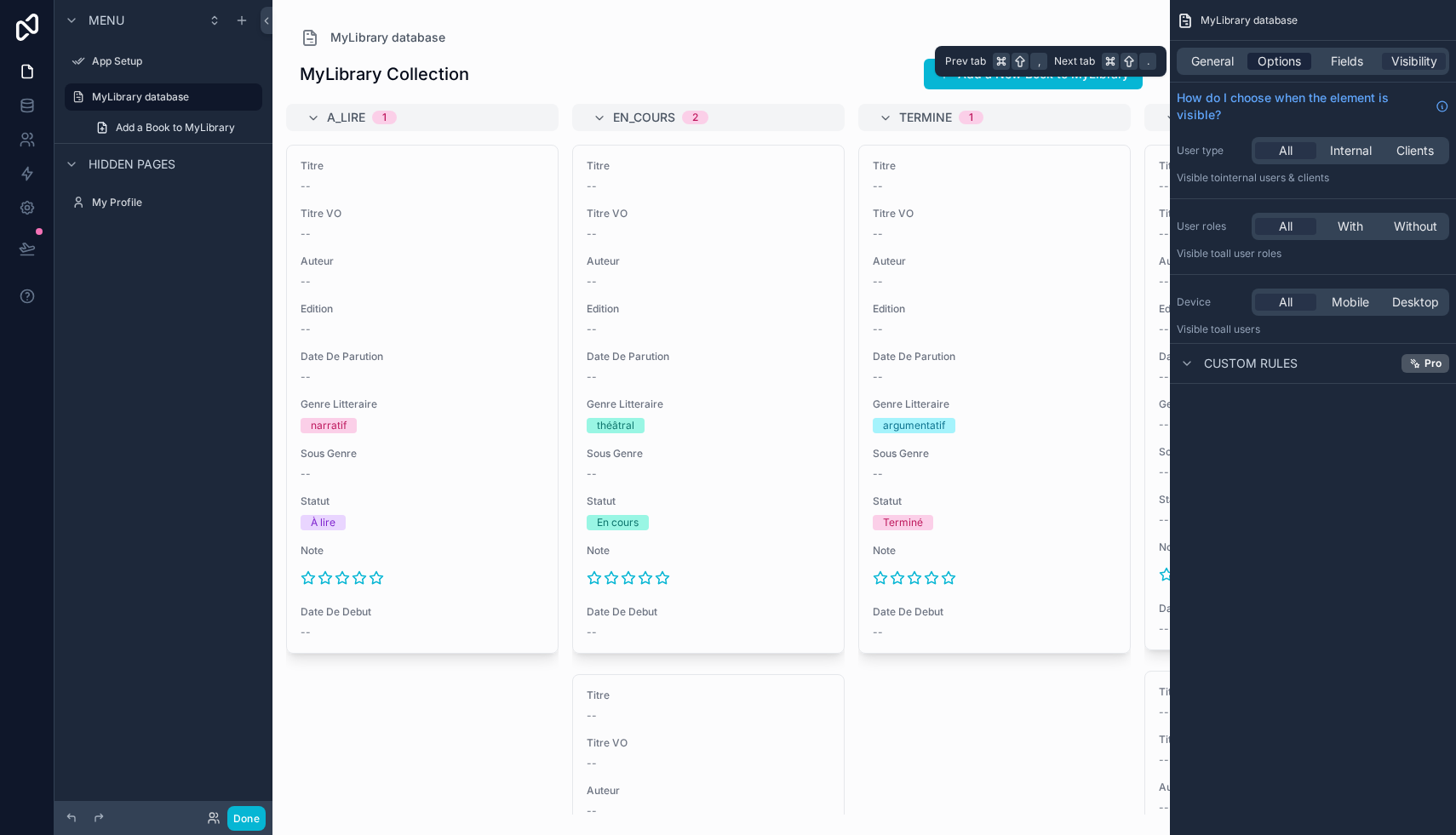 click on "Options" at bounding box center [1279, 61] 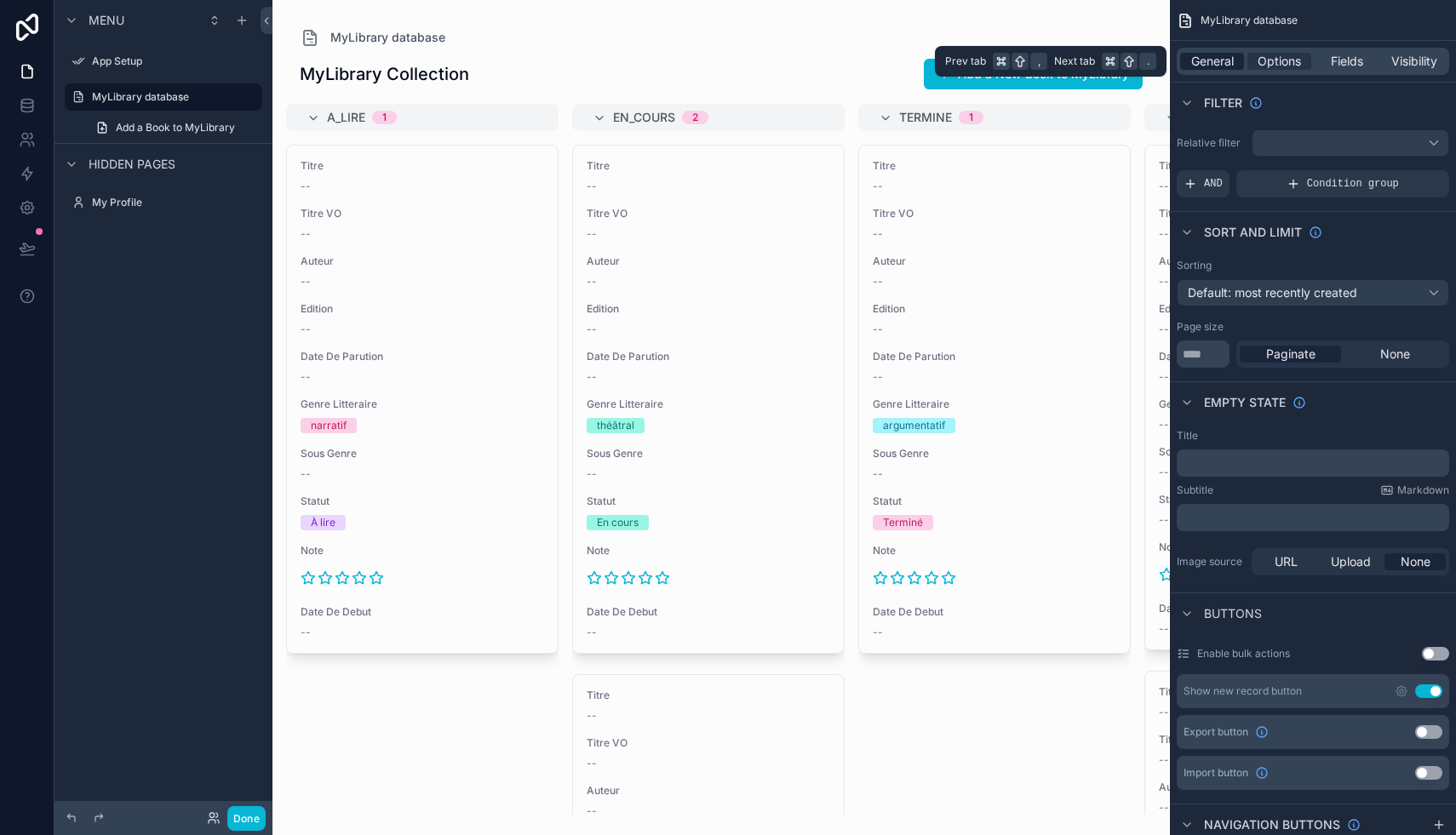 click on "General" at bounding box center [1212, 61] 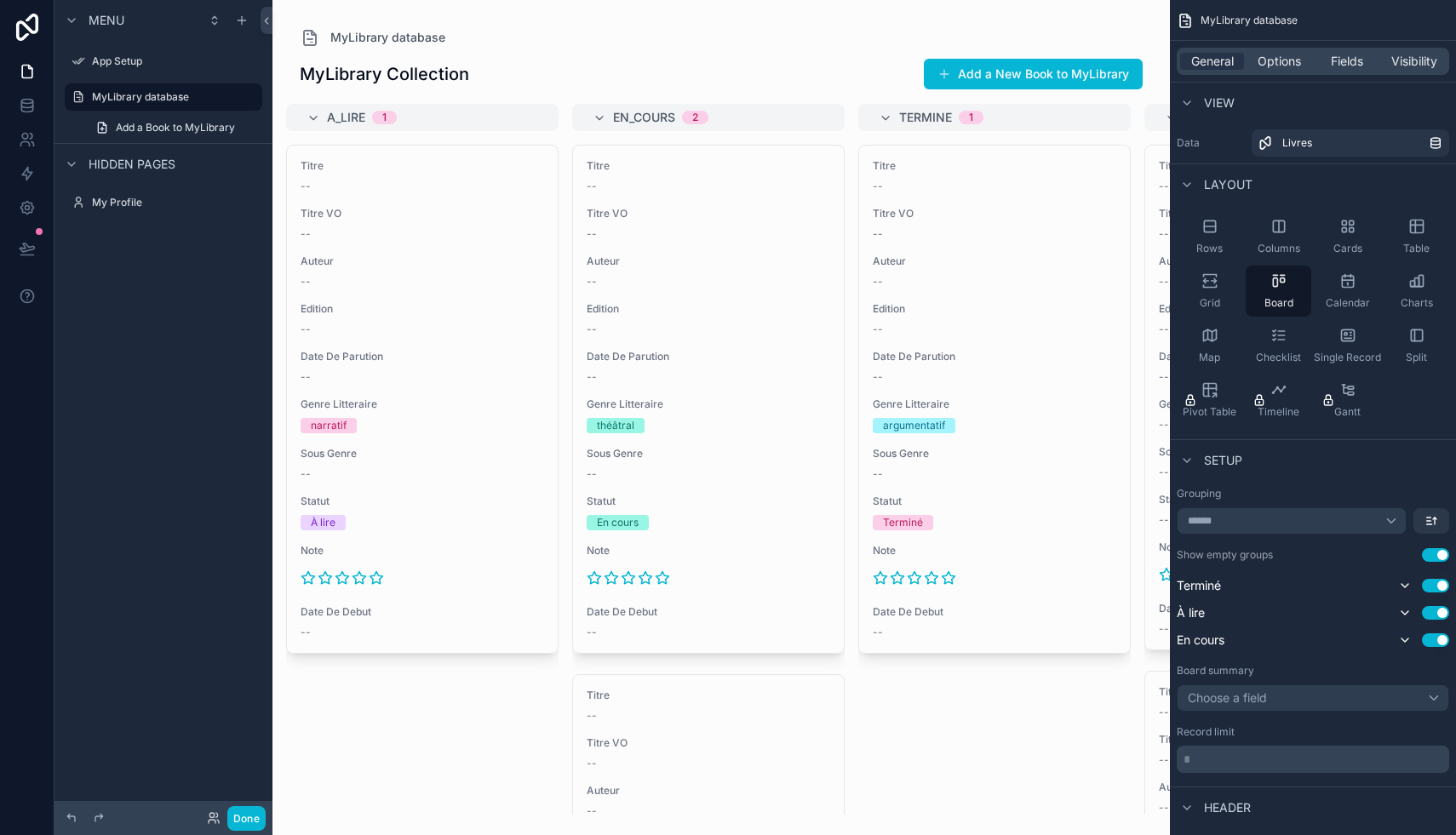click at bounding box center [721, 417] 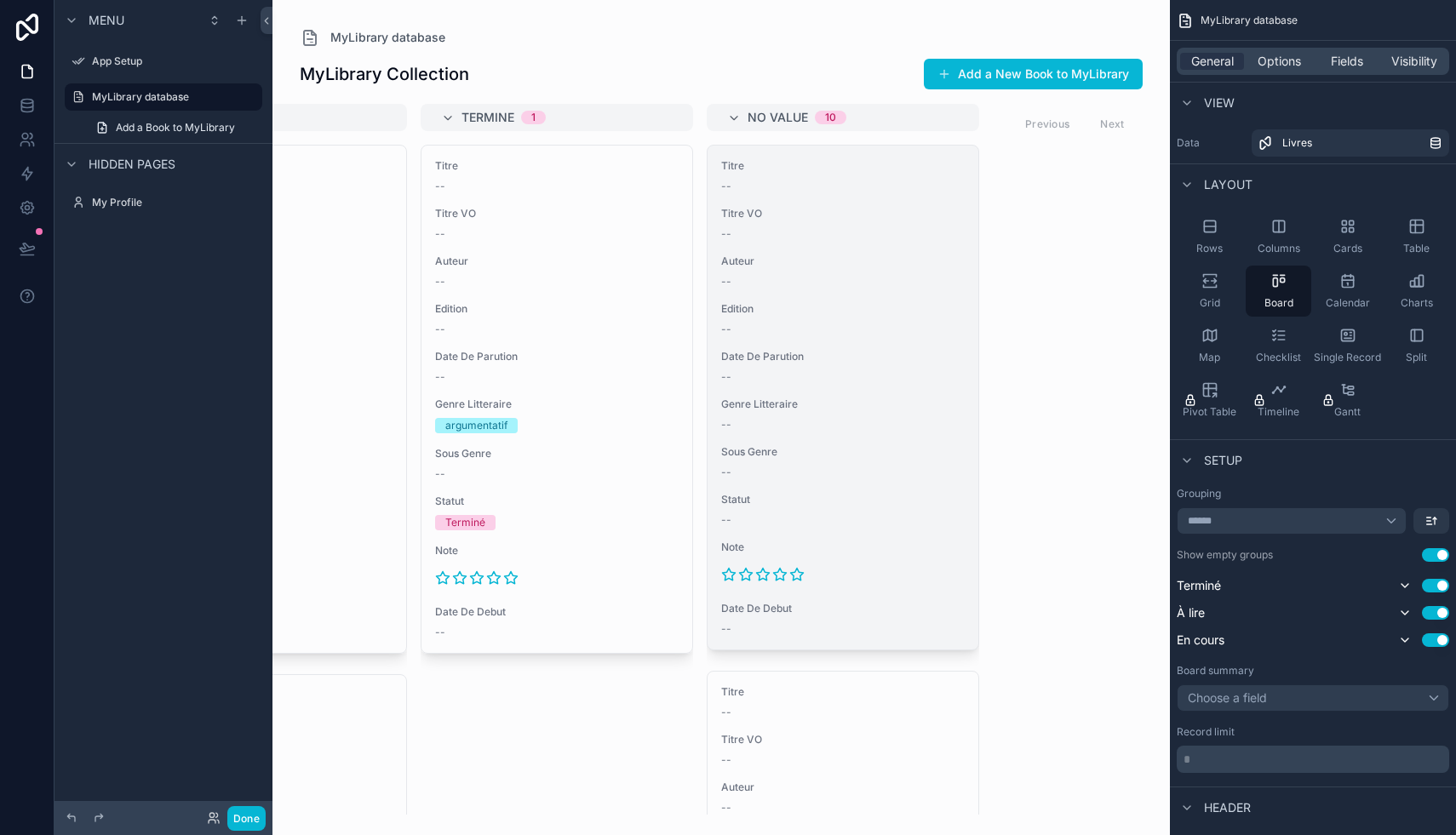 scroll, scrollTop: 0, scrollLeft: 0, axis: both 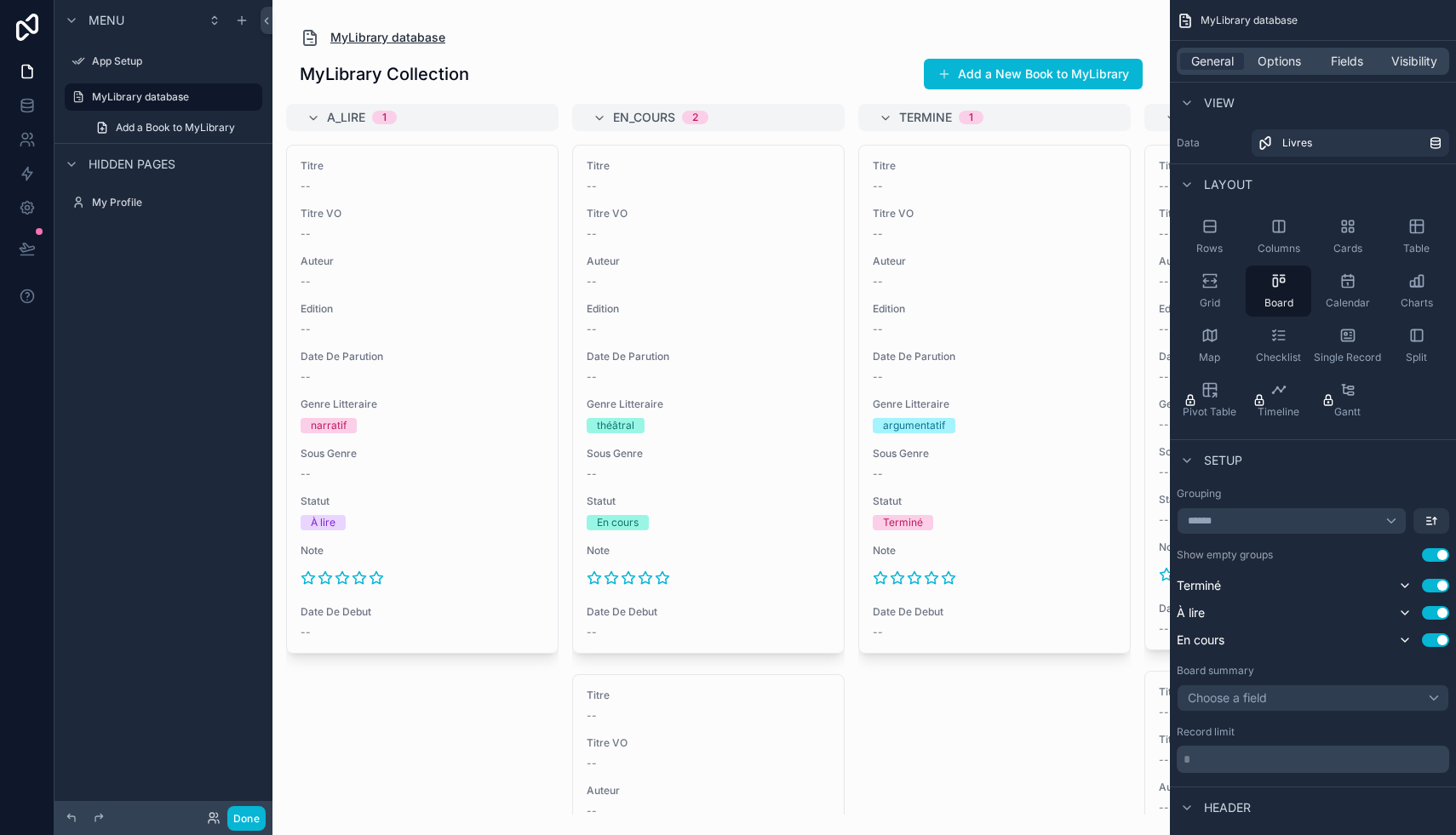 click on "MyLibrary database" at bounding box center [387, 37] 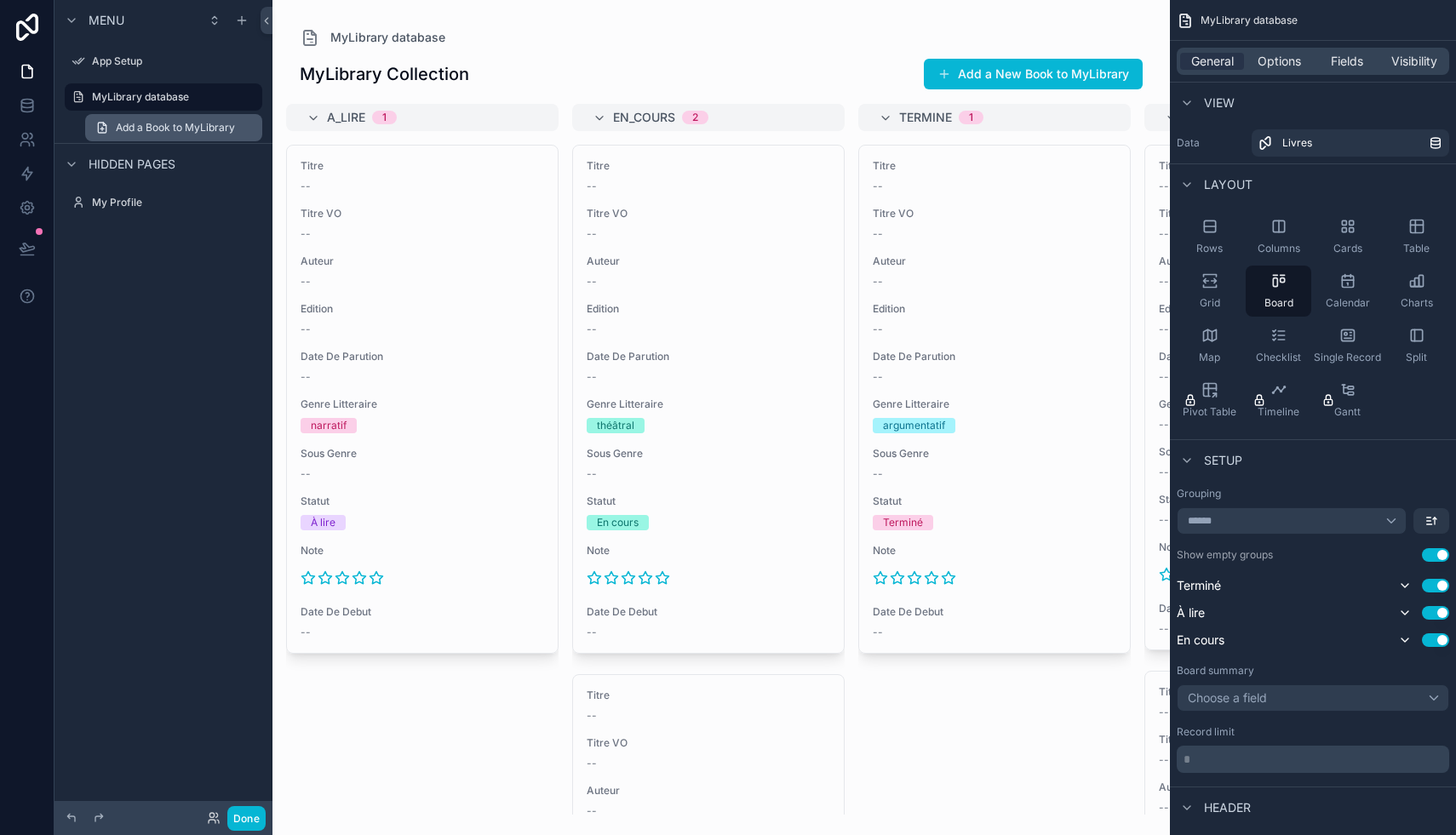 click on "Add a Book to MyLibrary" at bounding box center [175, 128] 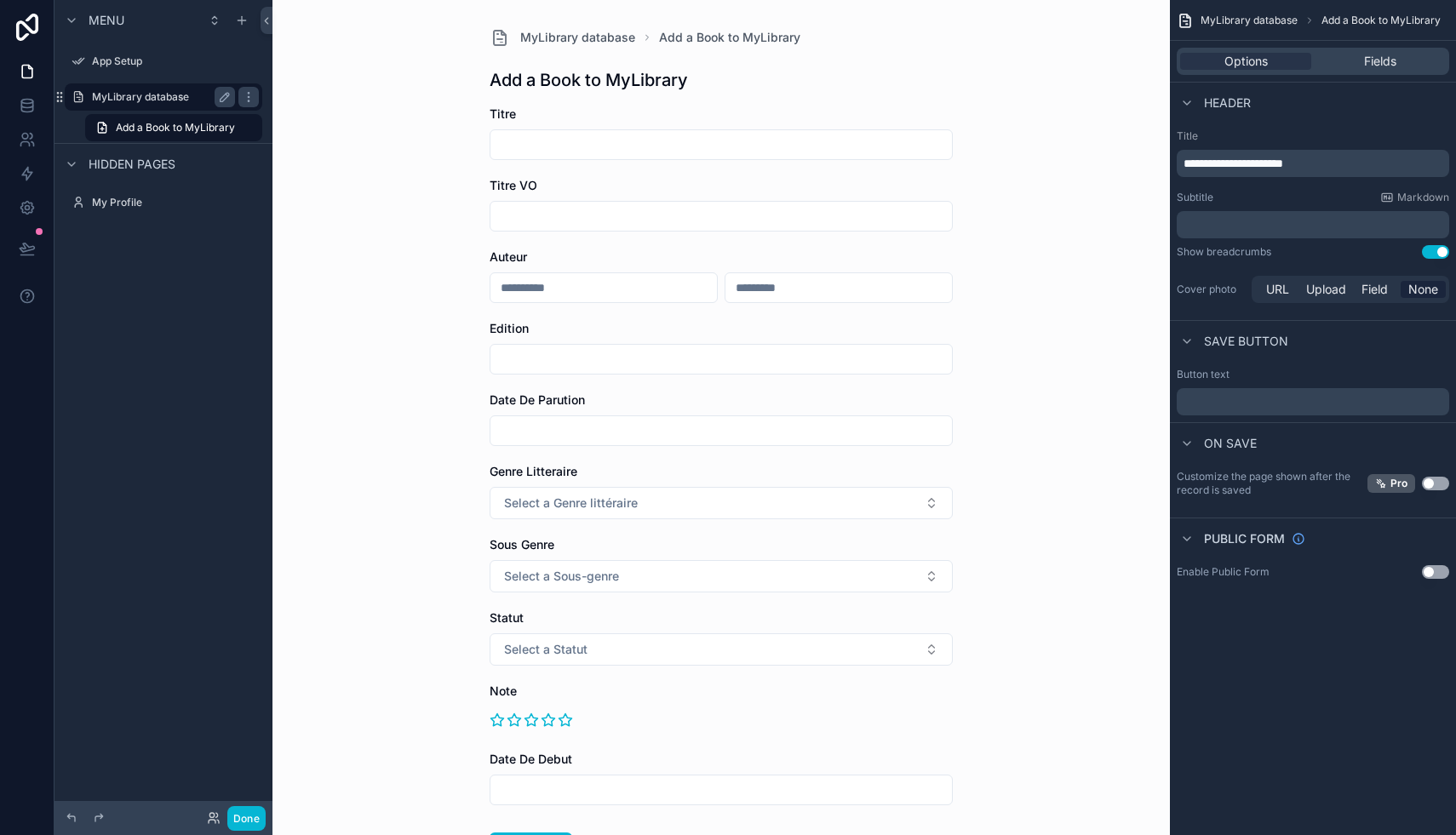 click on "MyLibrary database" at bounding box center [163, 97] 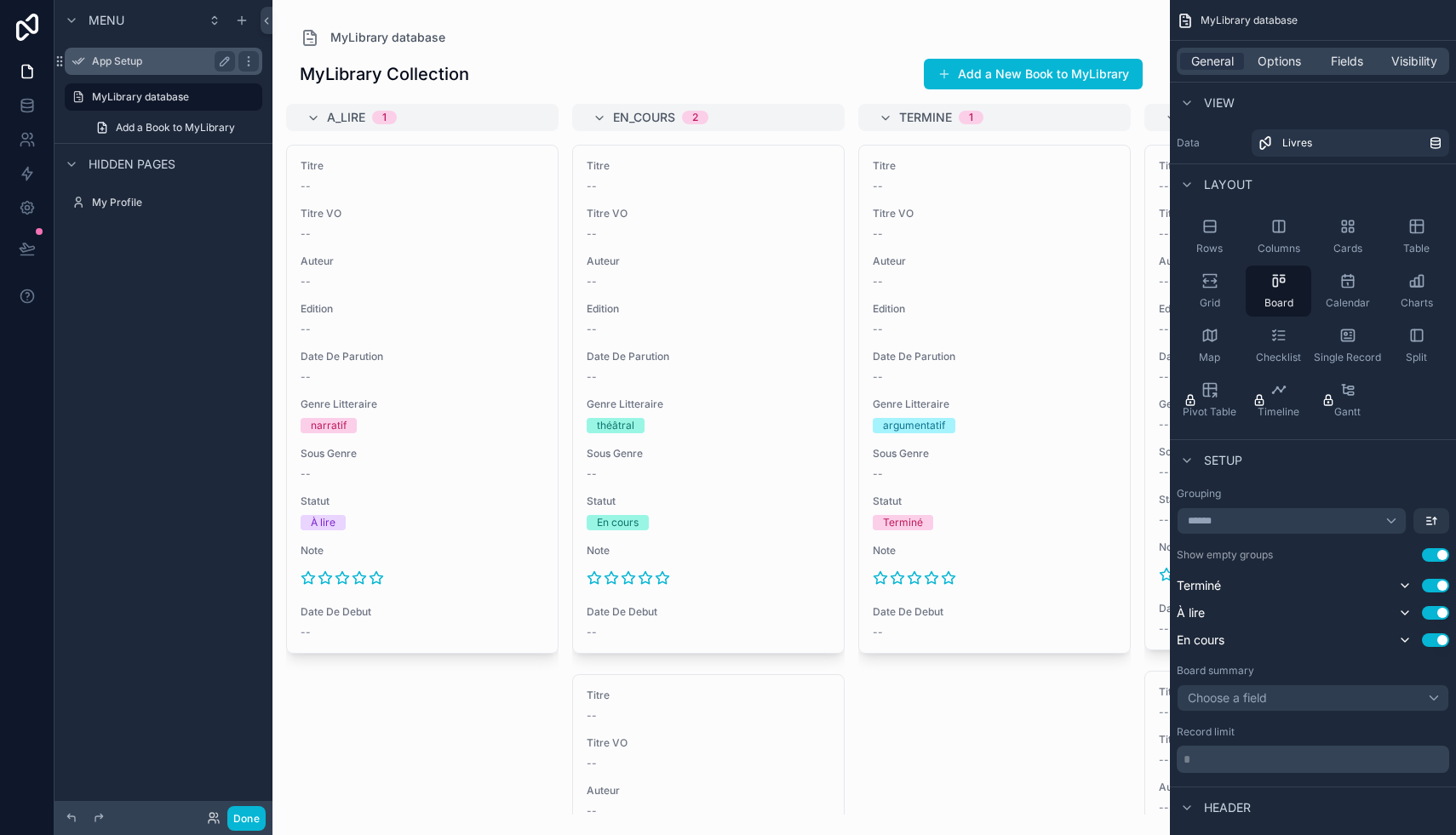 click on "App Setup" at bounding box center (160, 61) 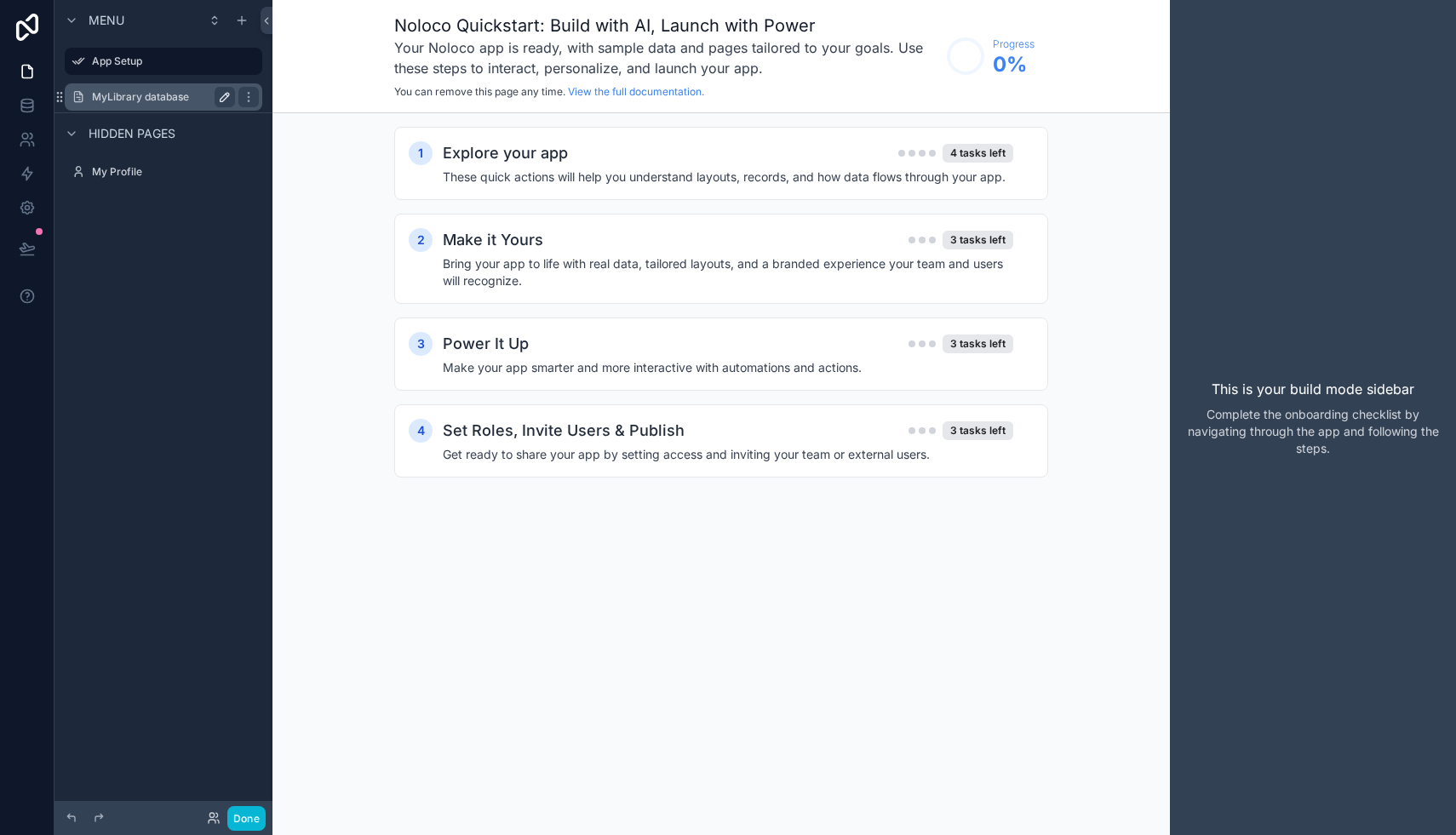 click 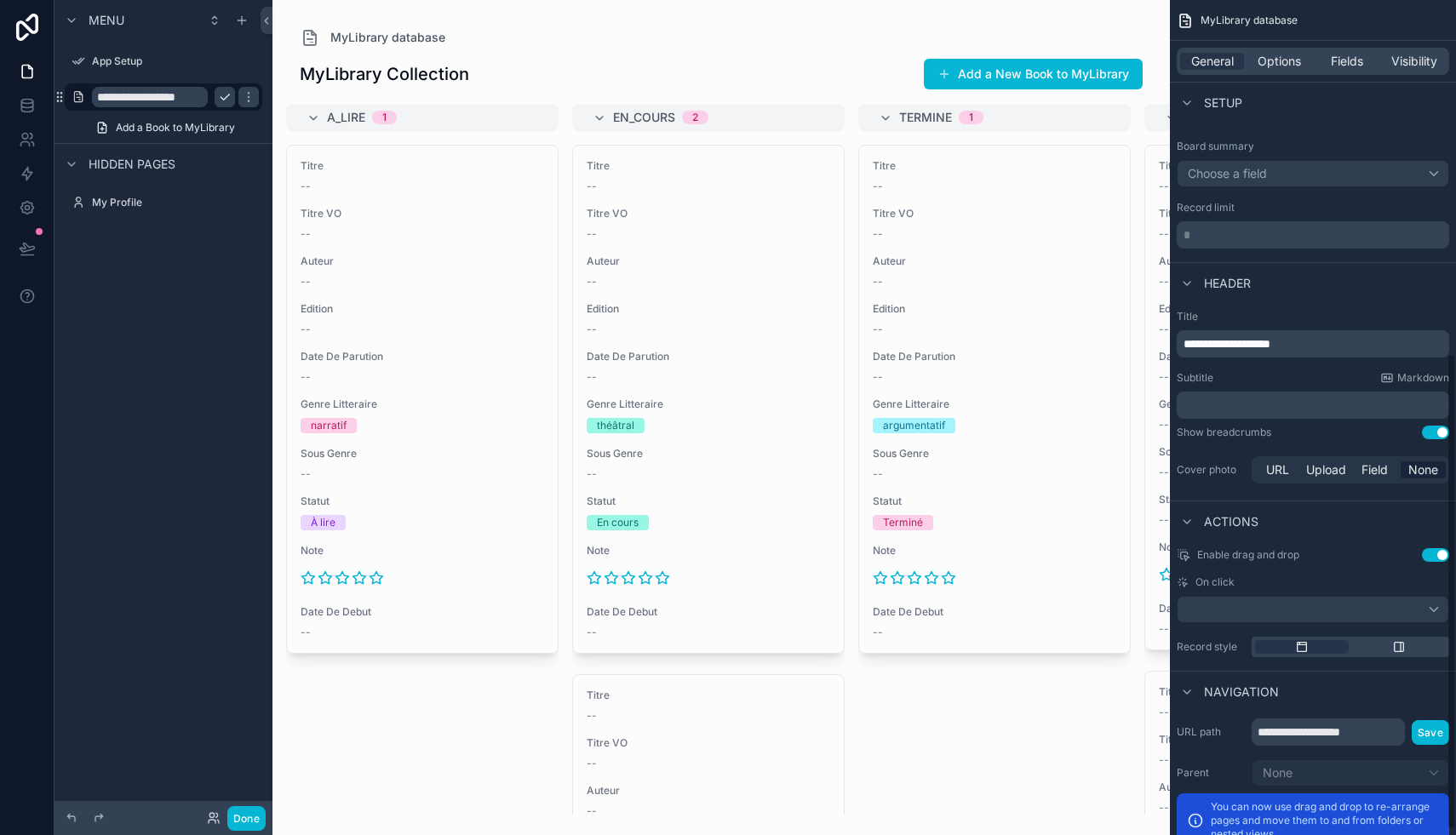 scroll, scrollTop: 626, scrollLeft: 0, axis: vertical 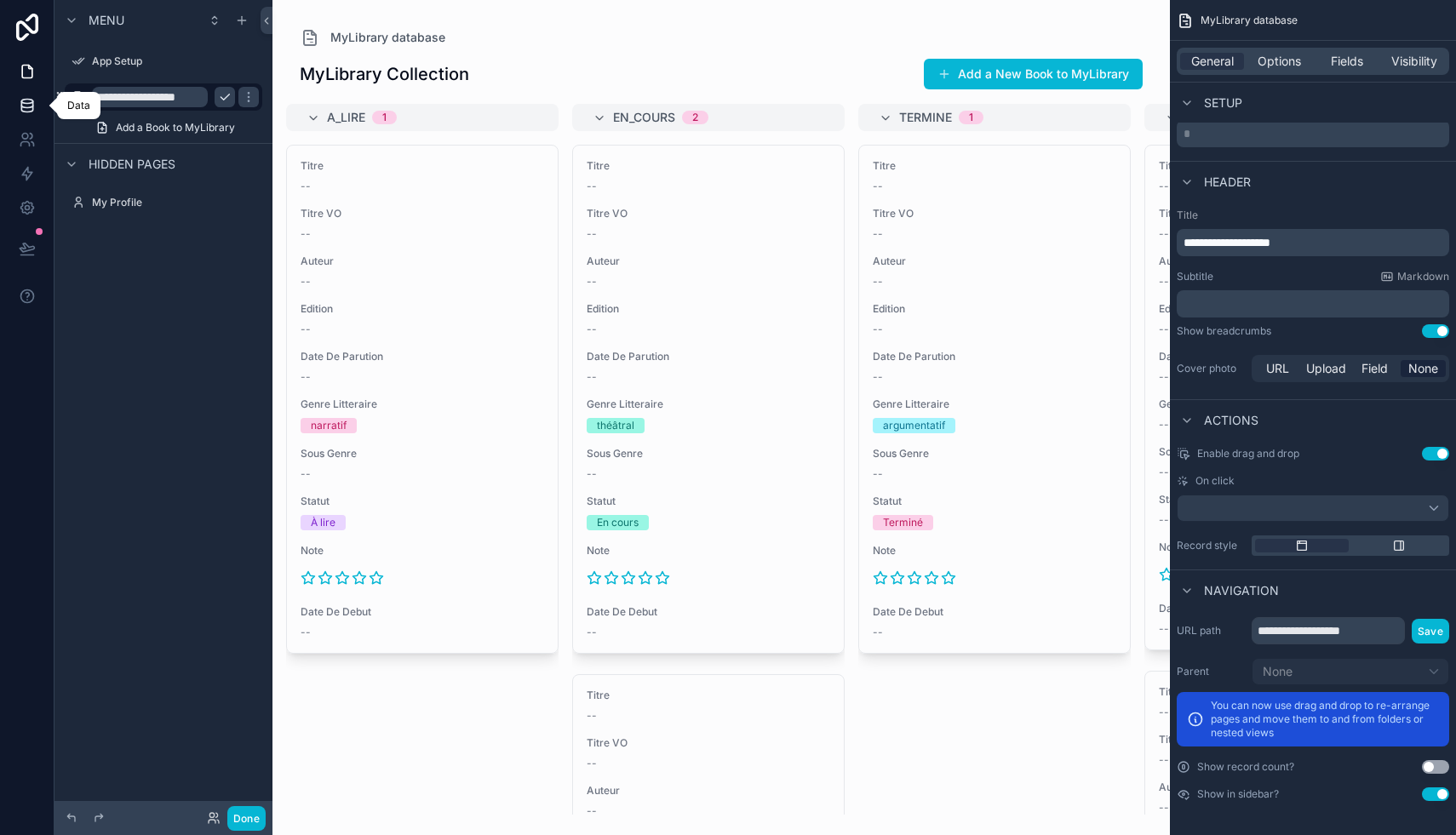 click 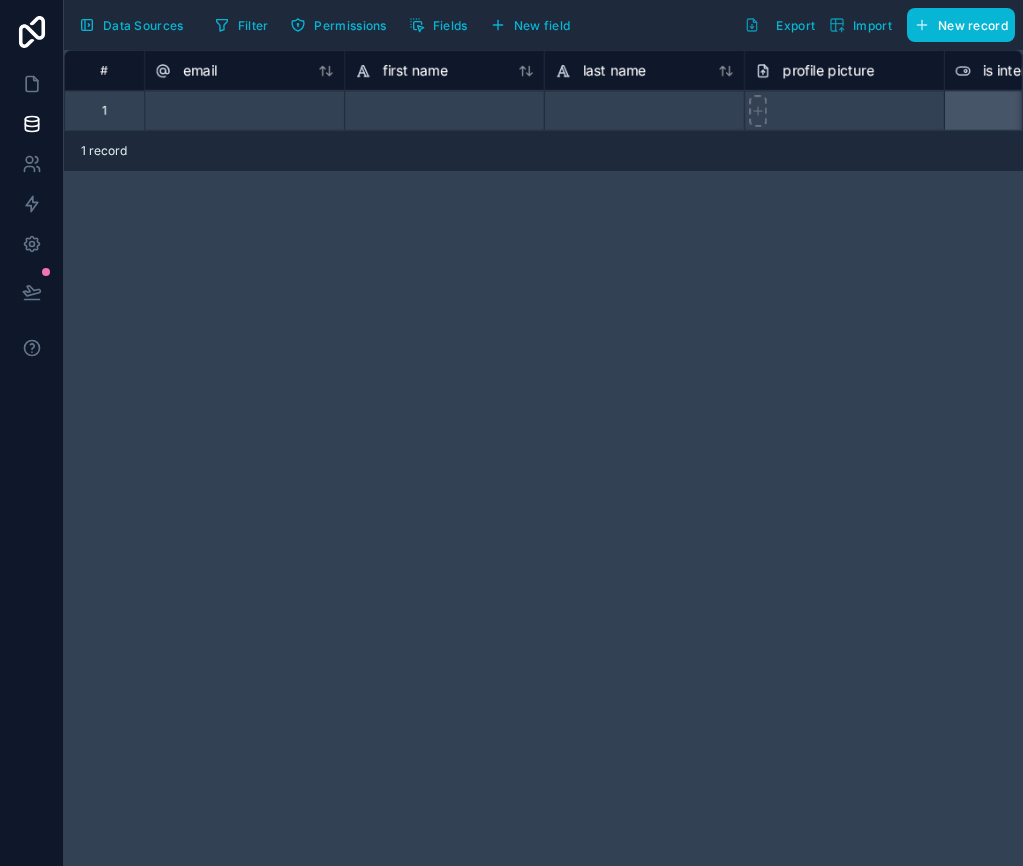 click on "# email first name last name profile picture is internal role 1 Select a role 1 record" at bounding box center (543, 458) 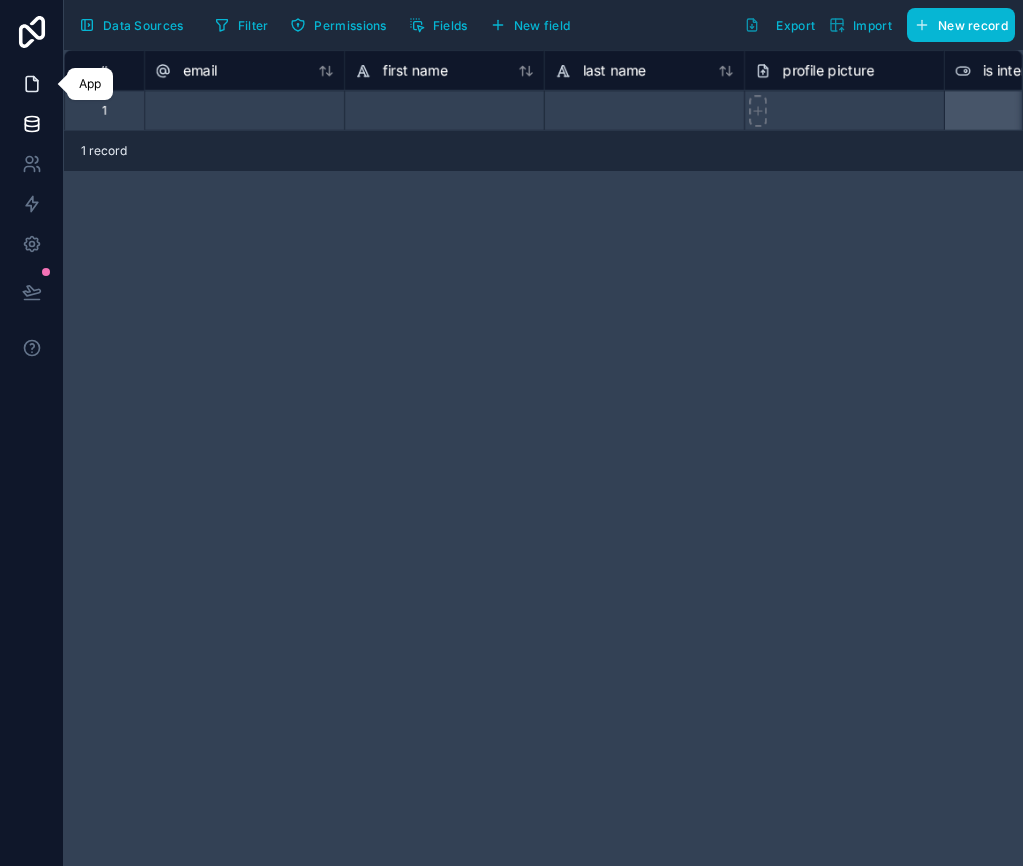 click 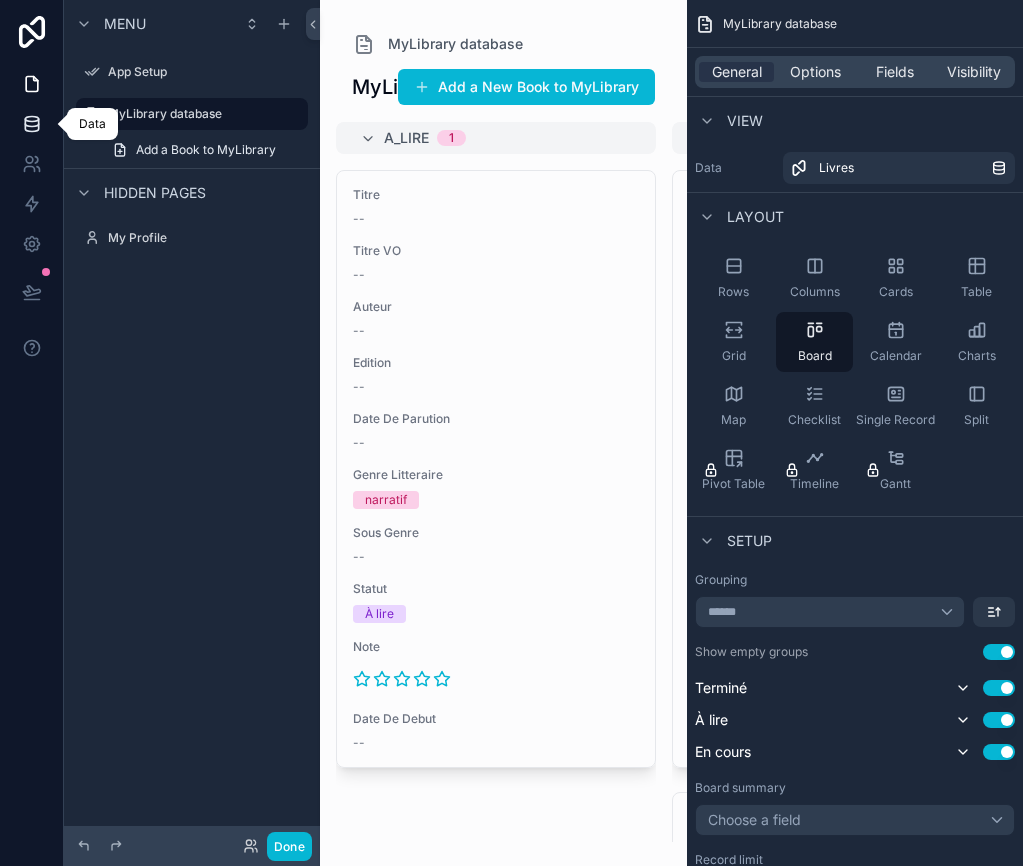 click 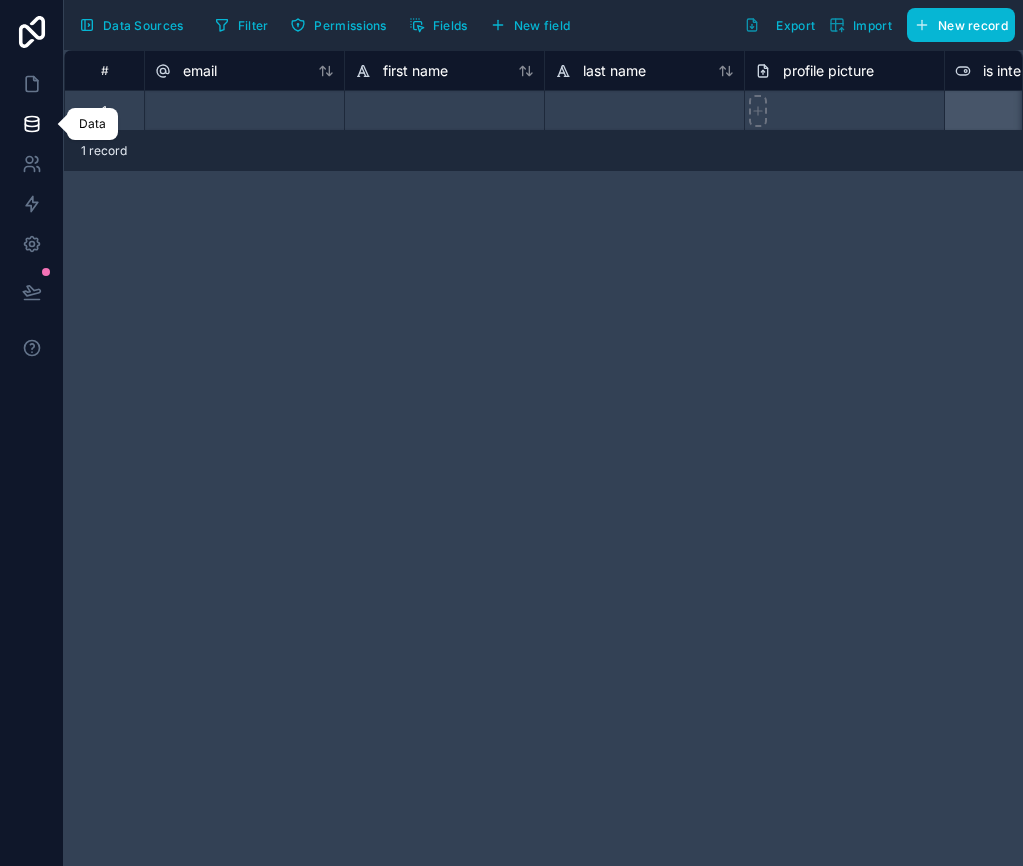 click at bounding box center [31, 124] 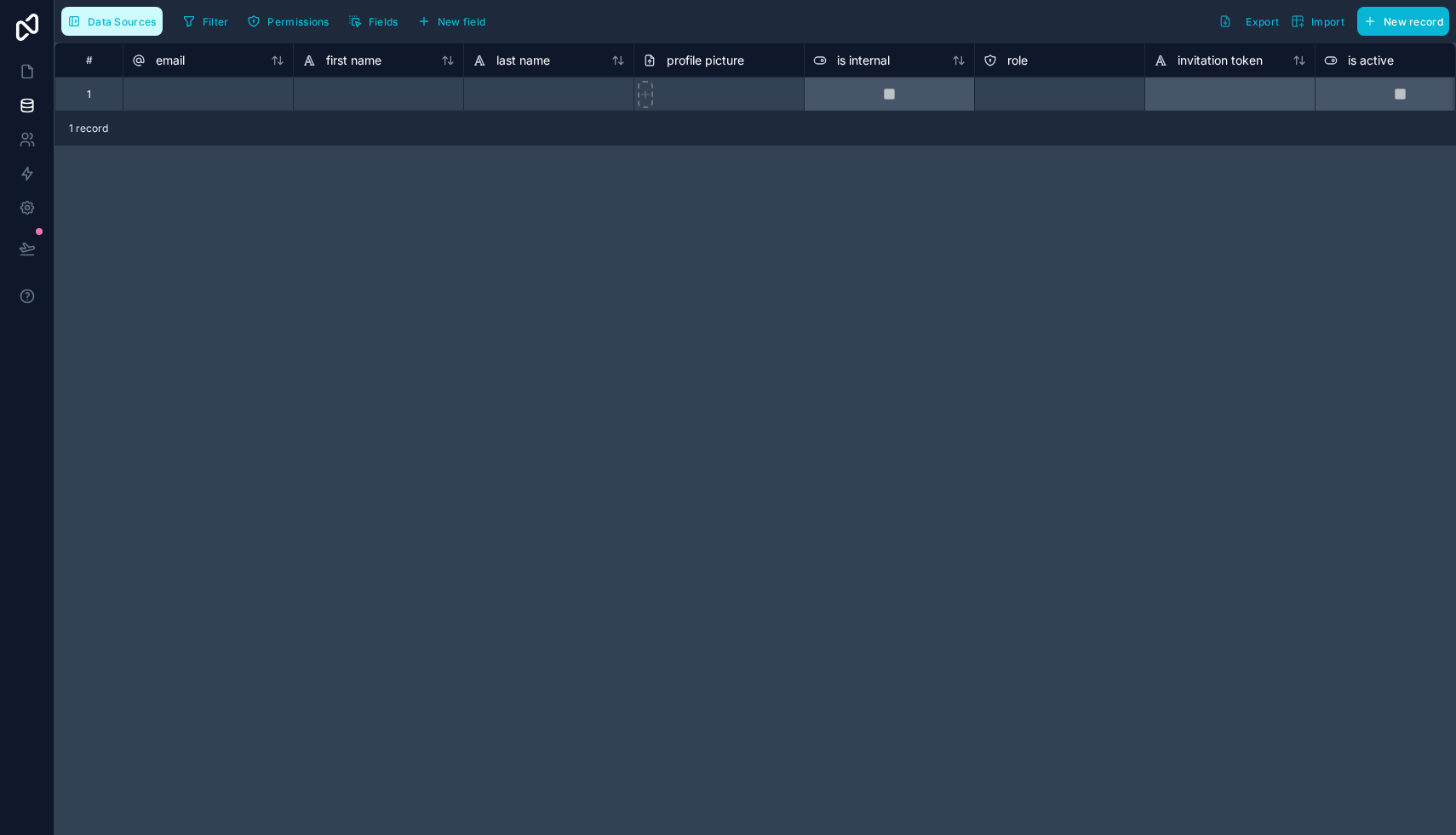 click on "Data Sources" at bounding box center (122, 21) 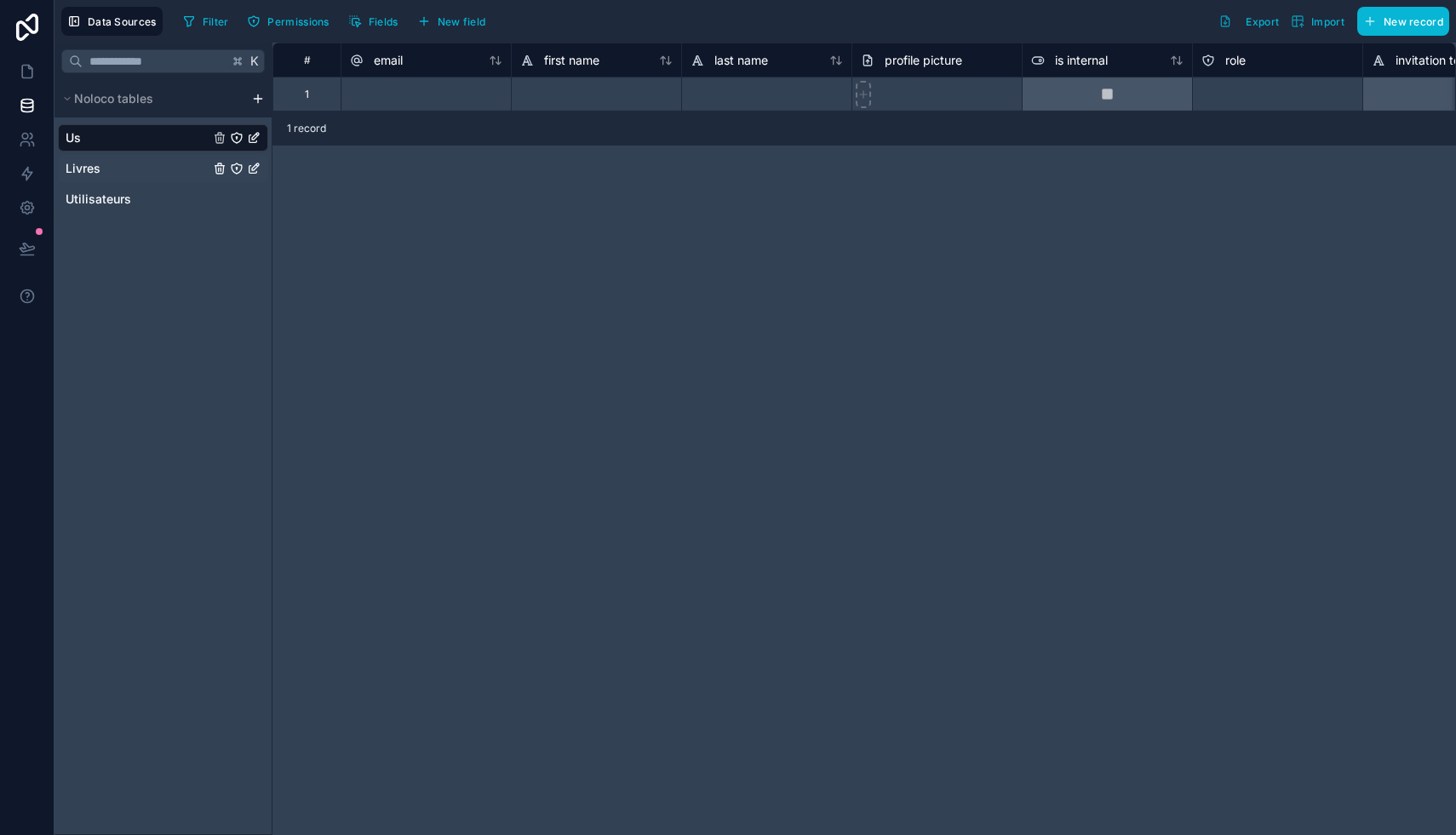 click on "Livres" at bounding box center [163, 169] 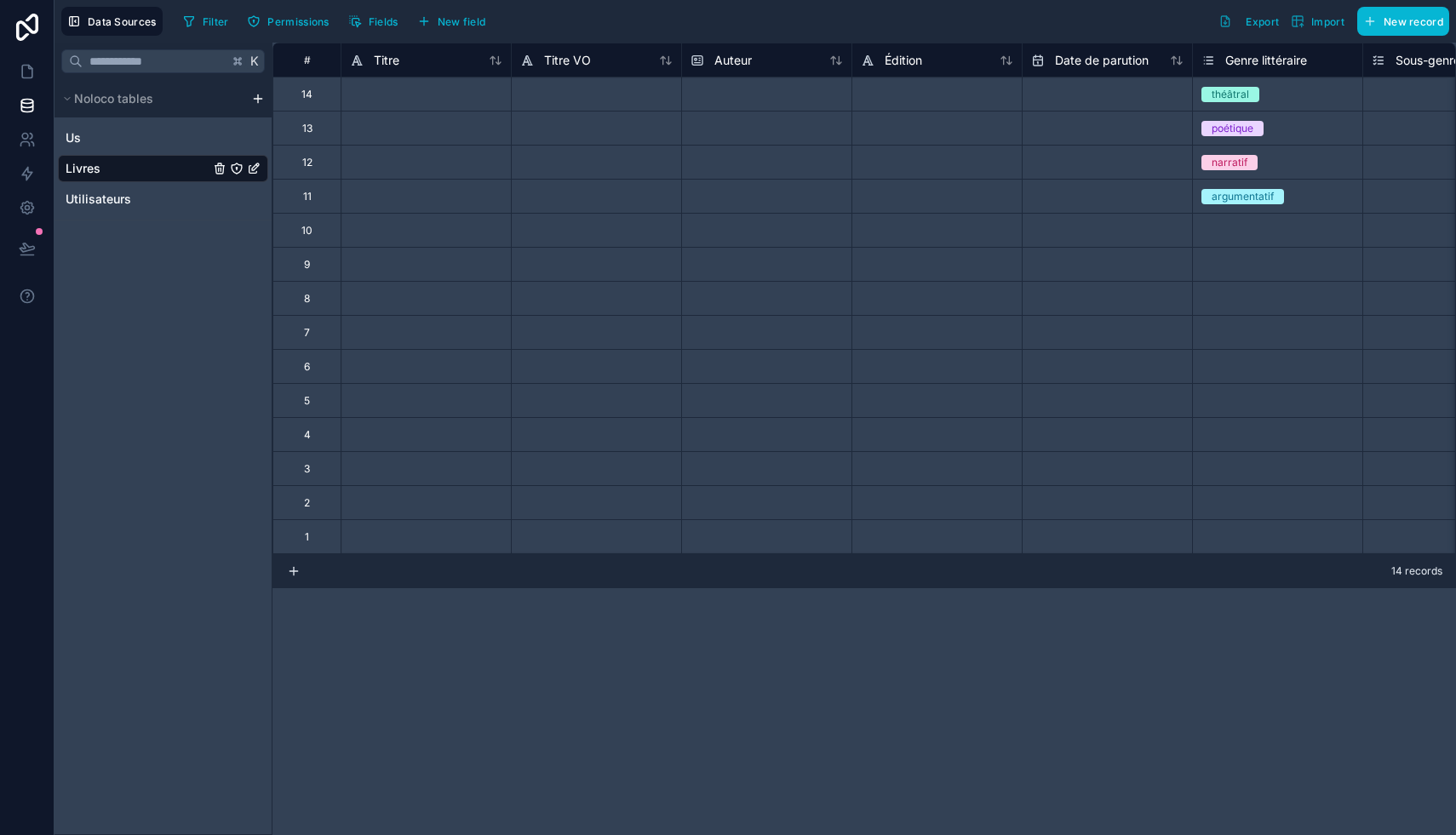 click at bounding box center (426, 94) 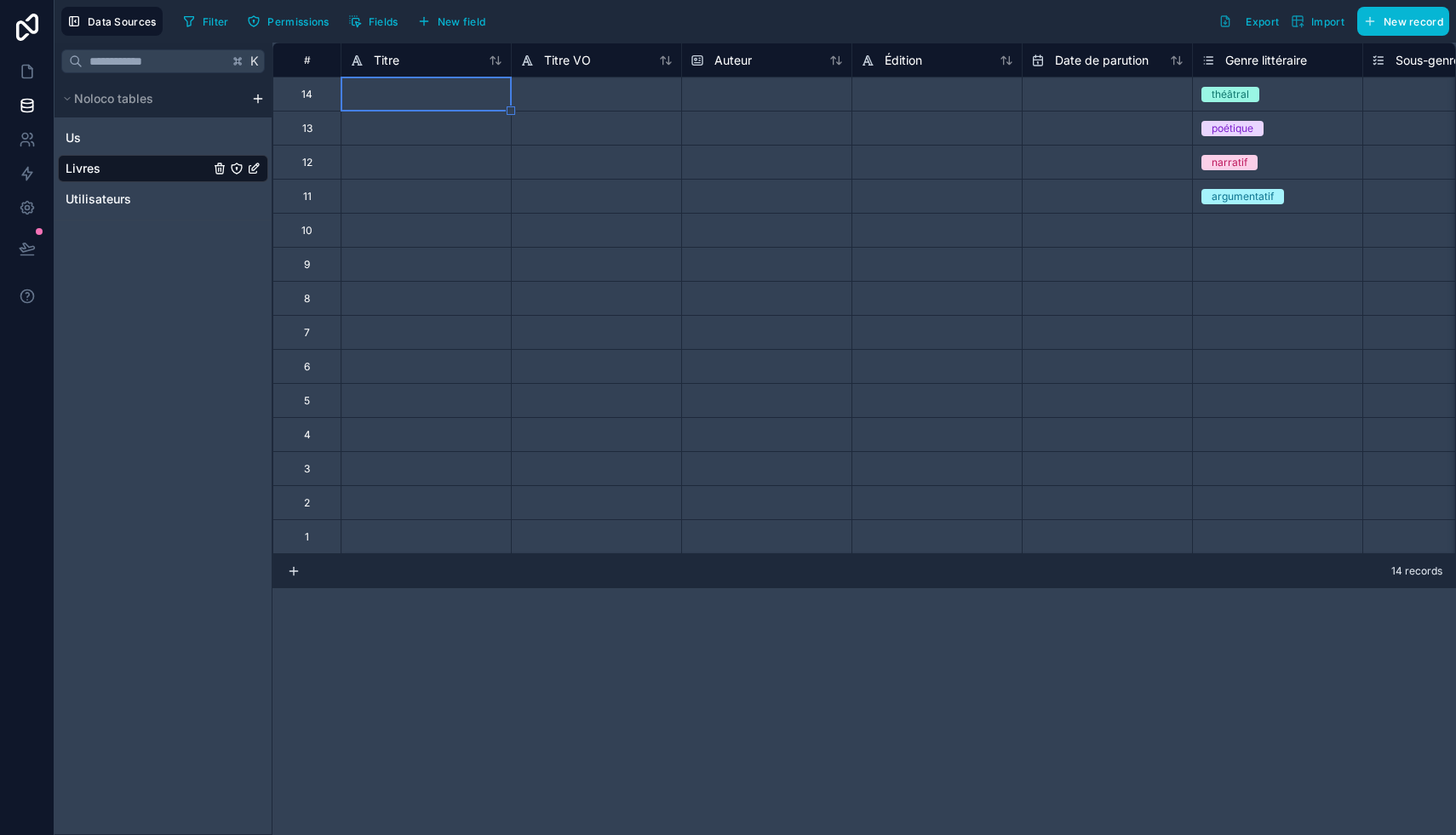 click at bounding box center (426, 94) 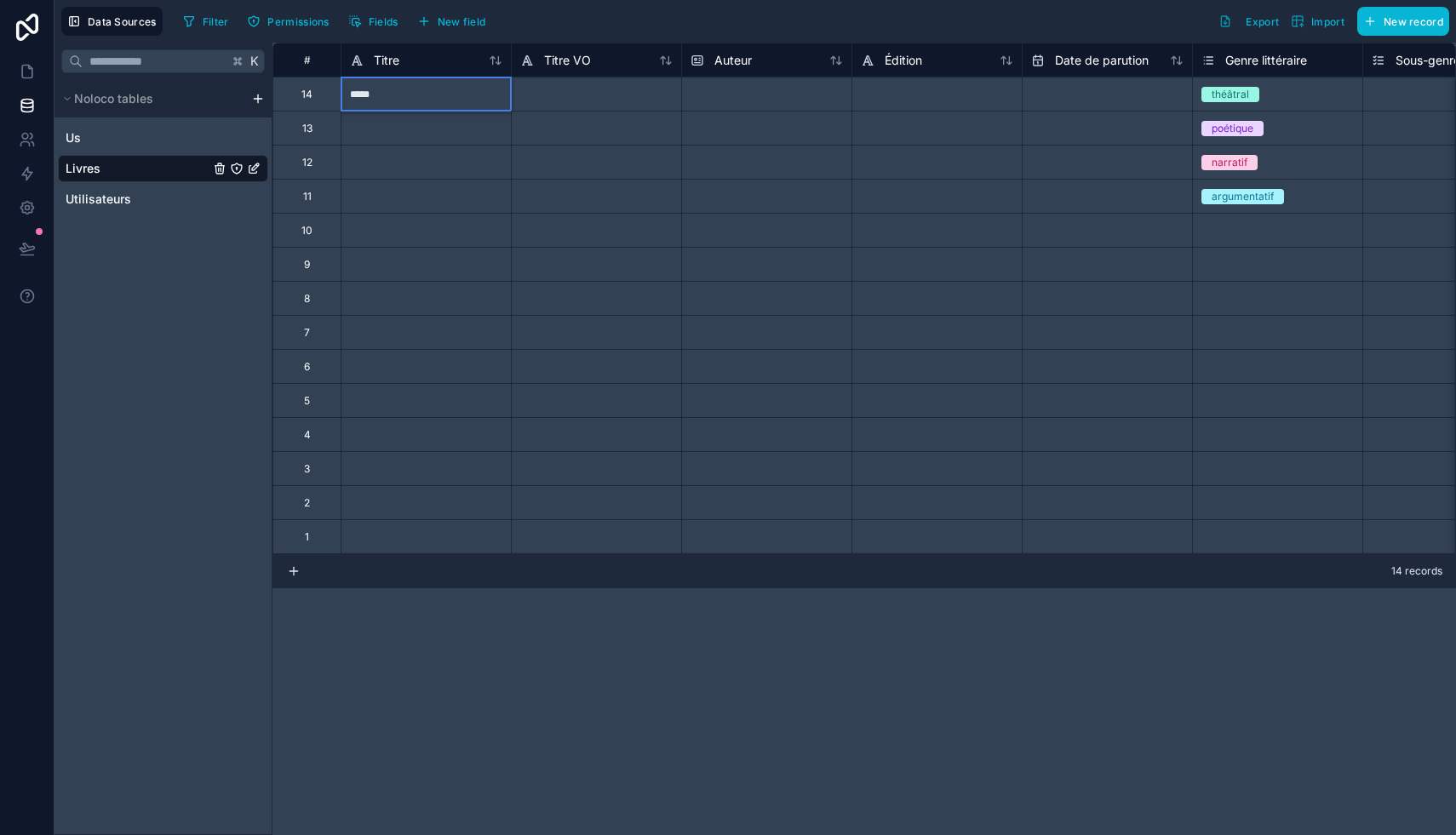 drag, startPoint x: 387, startPoint y: 100, endPoint x: 340, endPoint y: 95, distance: 47.265209 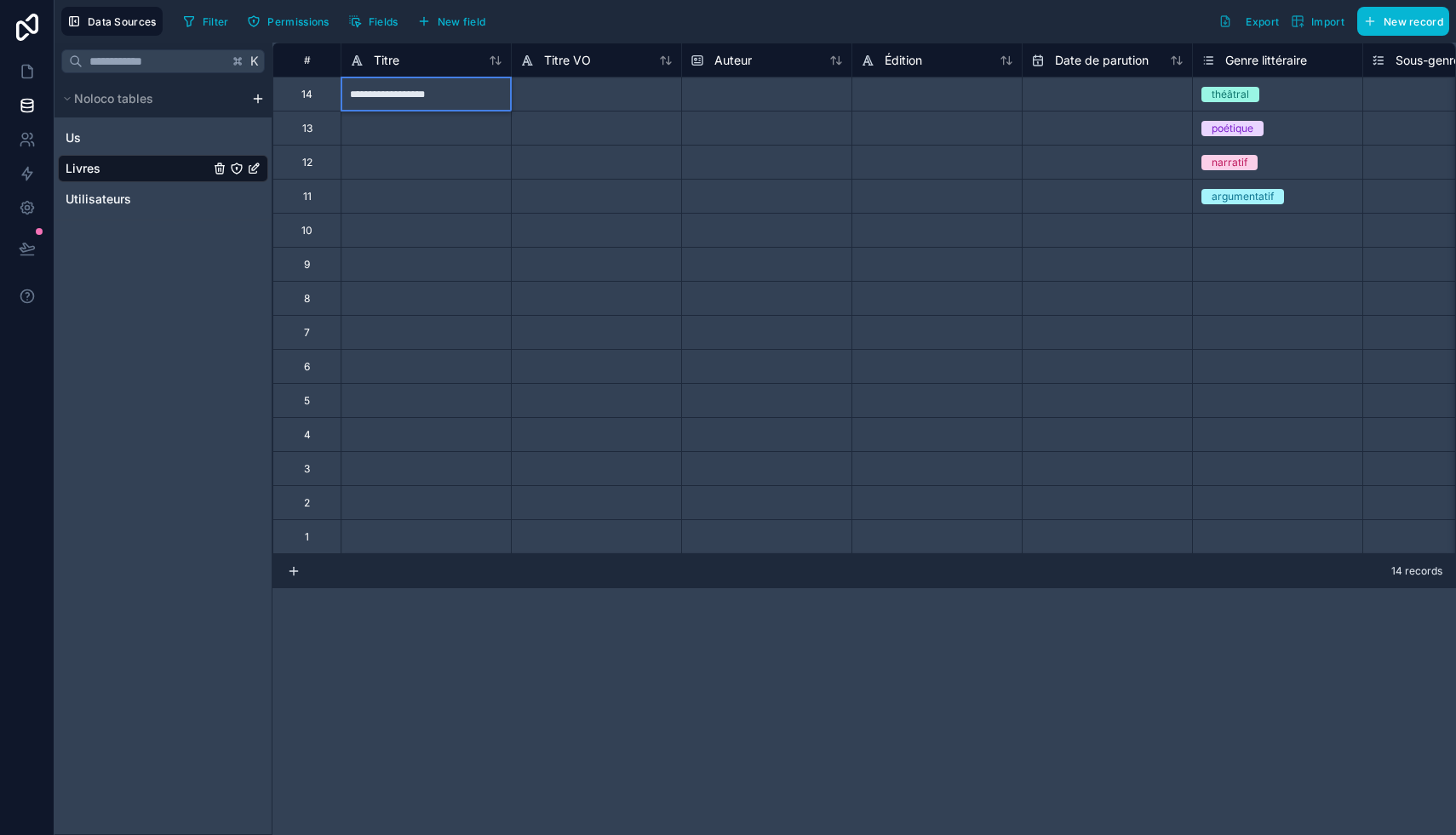 type on "**********" 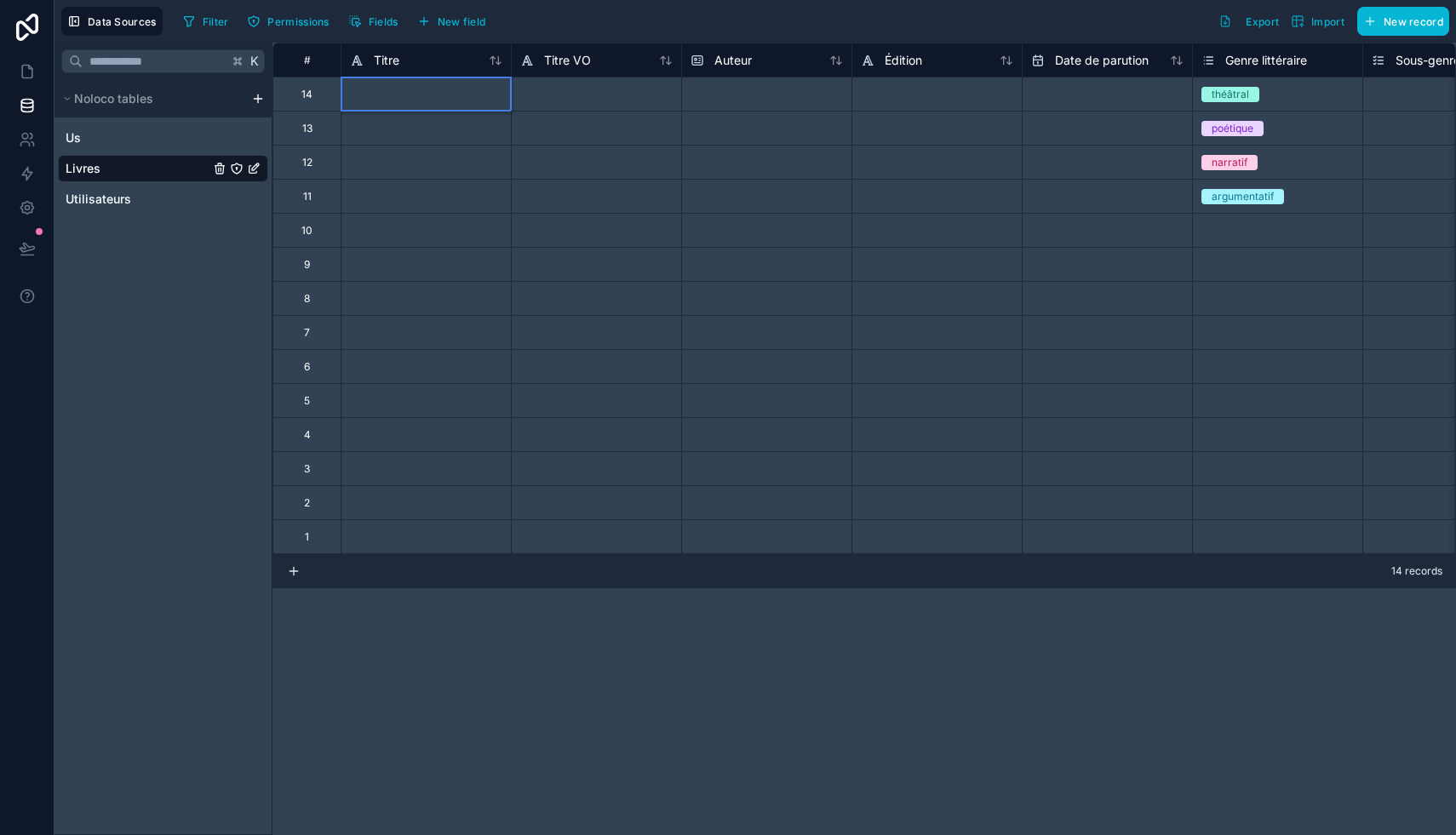 click at bounding box center (596, 94) 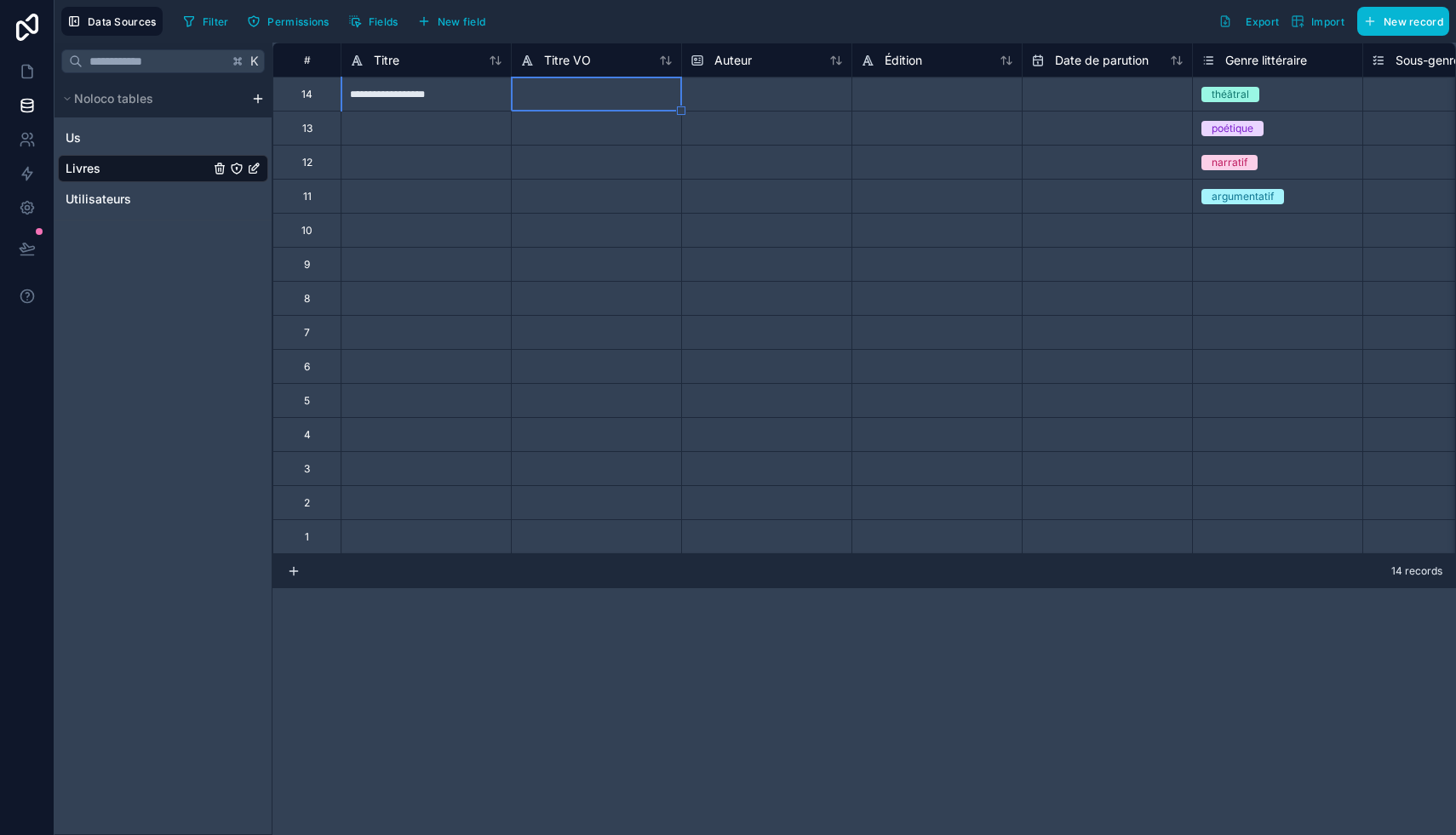 click at bounding box center (766, 94) 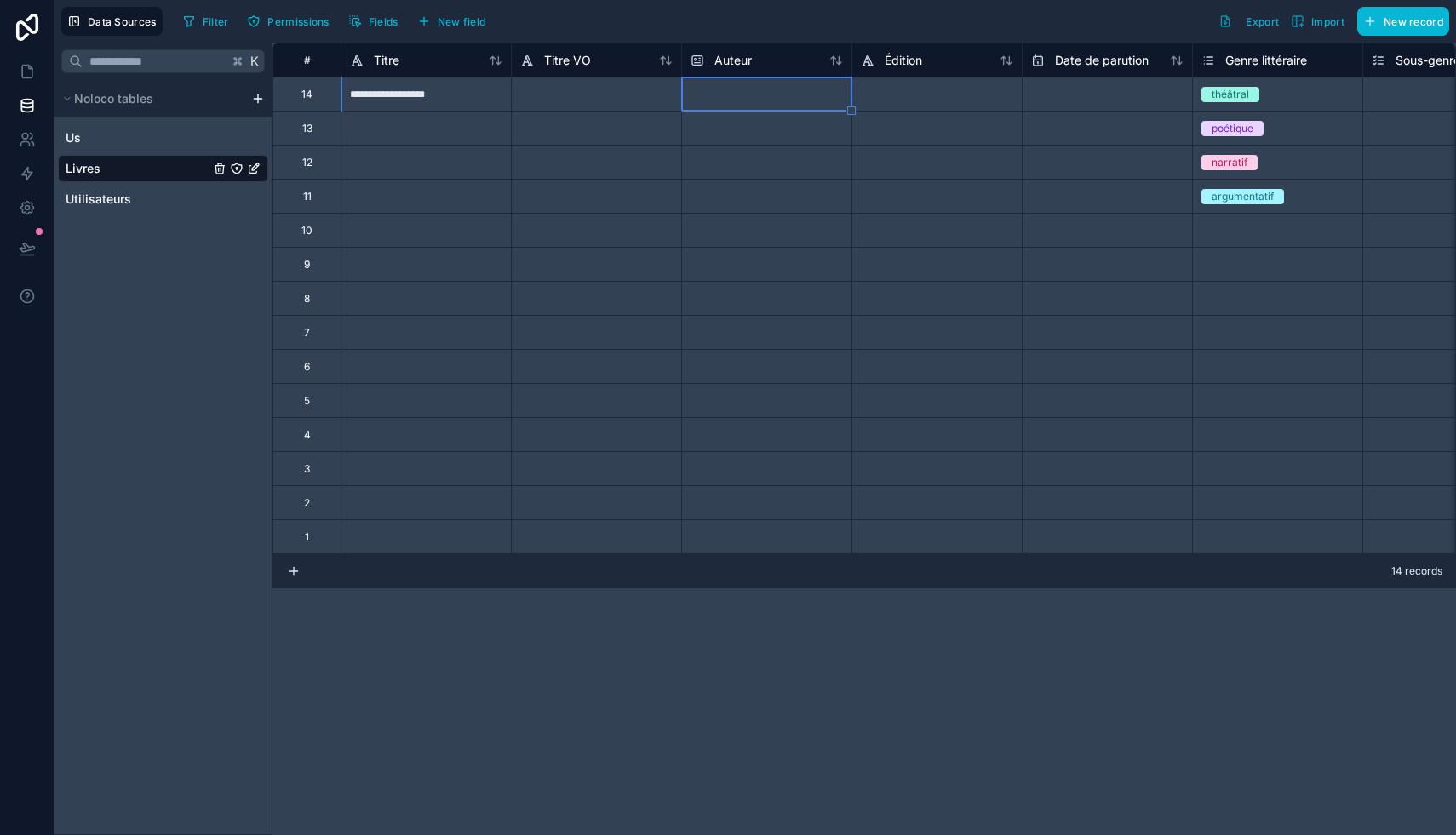 click at bounding box center [766, 94] 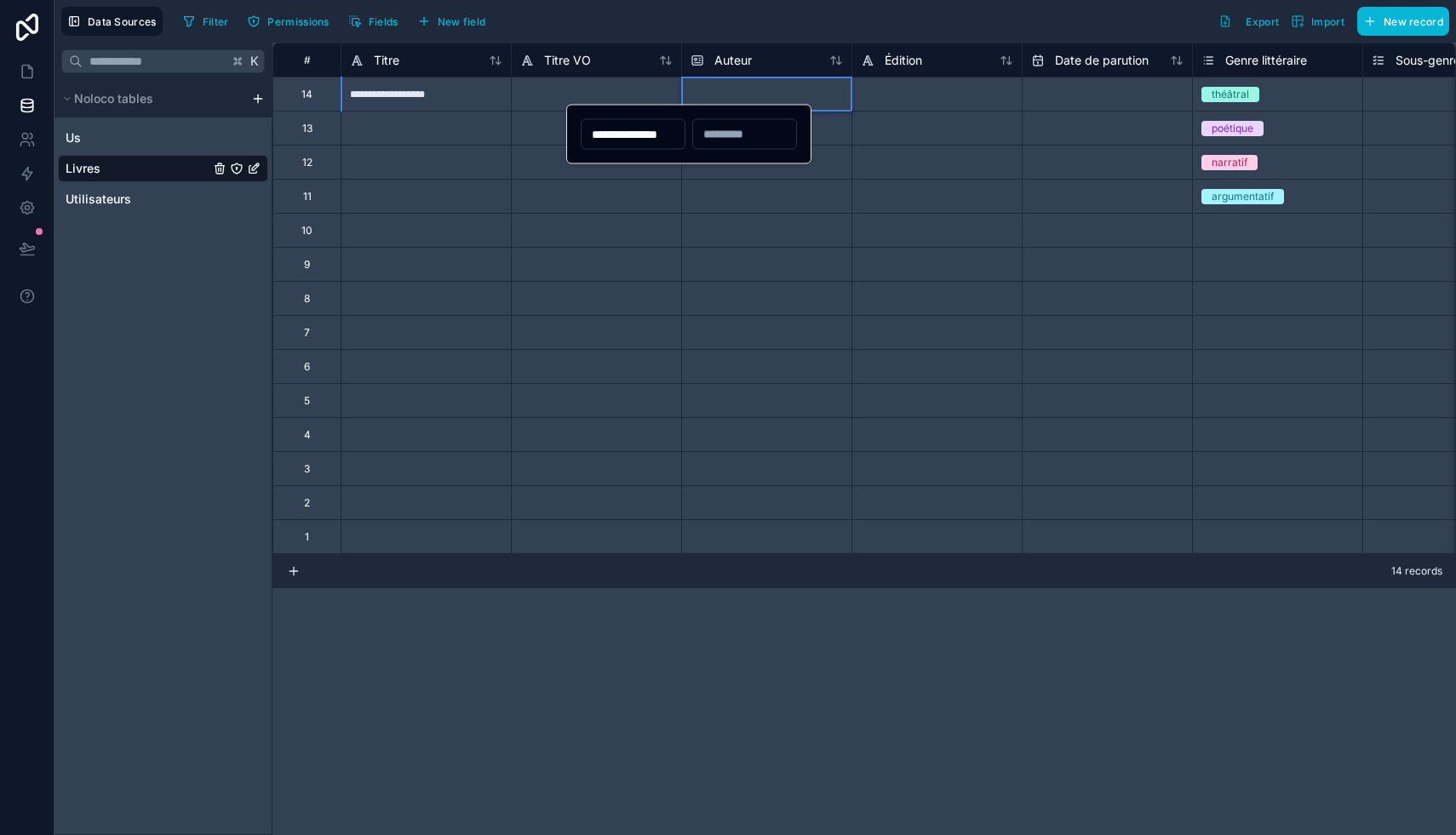 scroll, scrollTop: 0, scrollLeft: 3, axis: horizontal 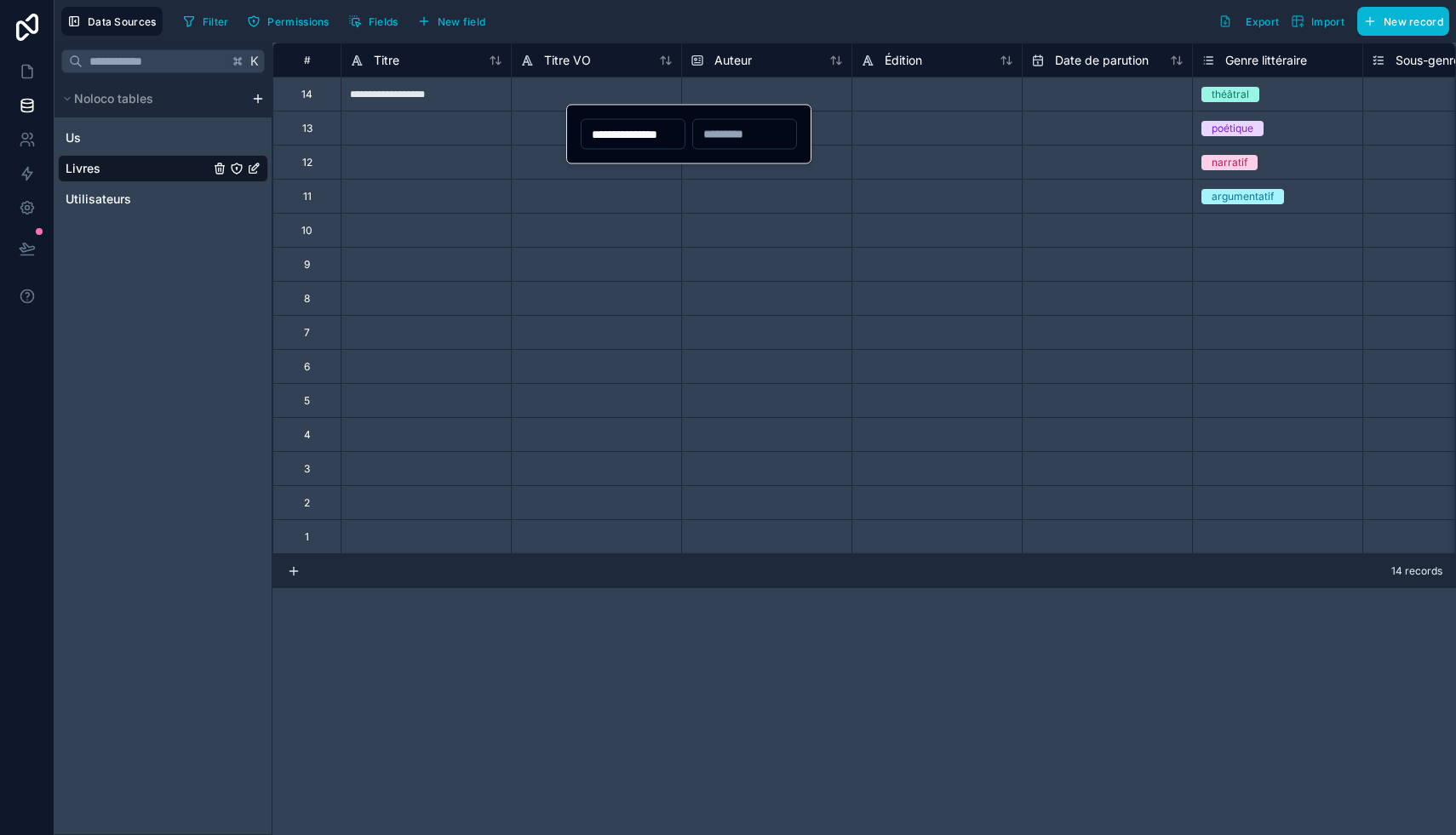 click on "**********" at bounding box center (633, 134) 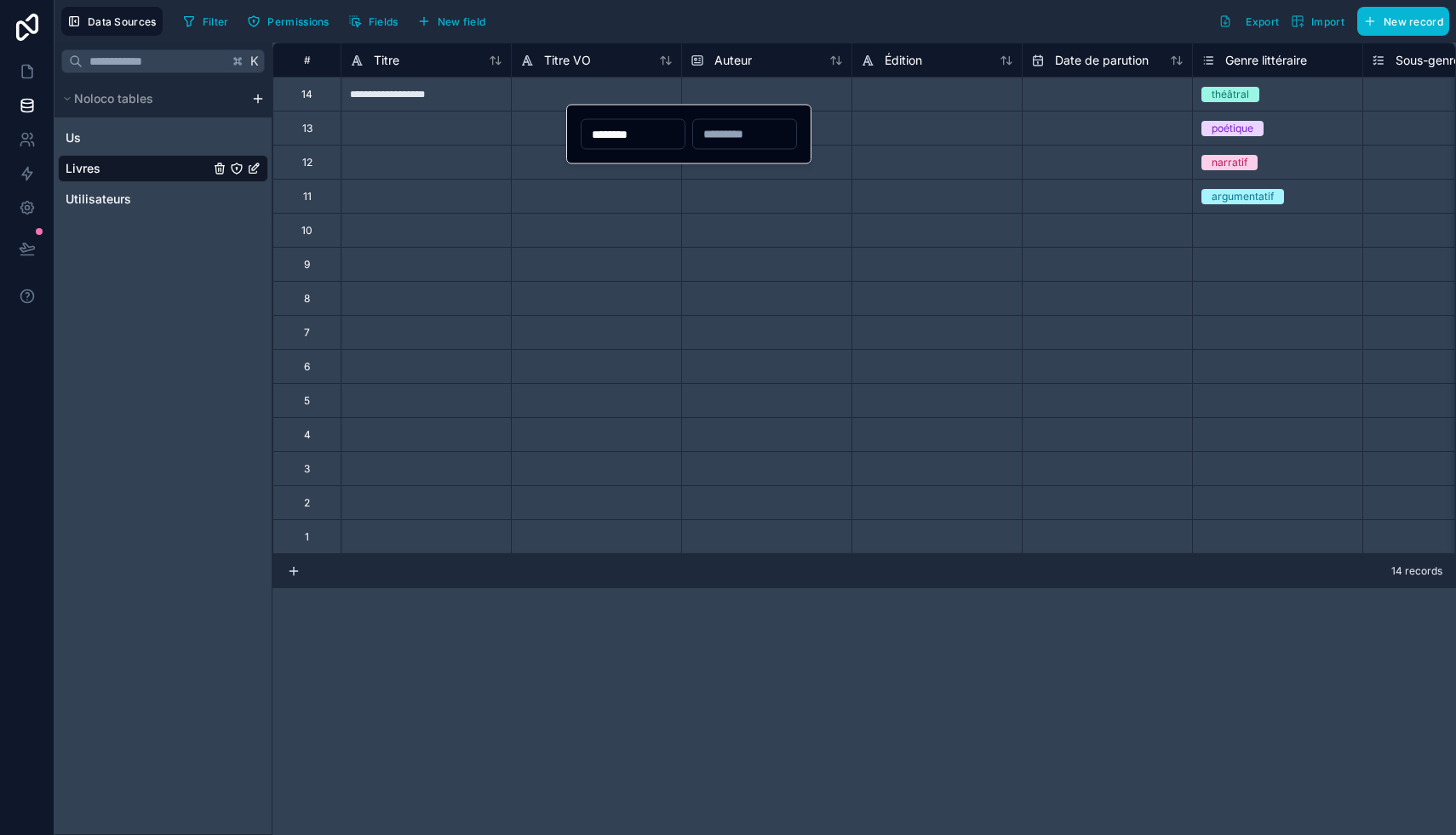 scroll, scrollTop: 0, scrollLeft: 0, axis: both 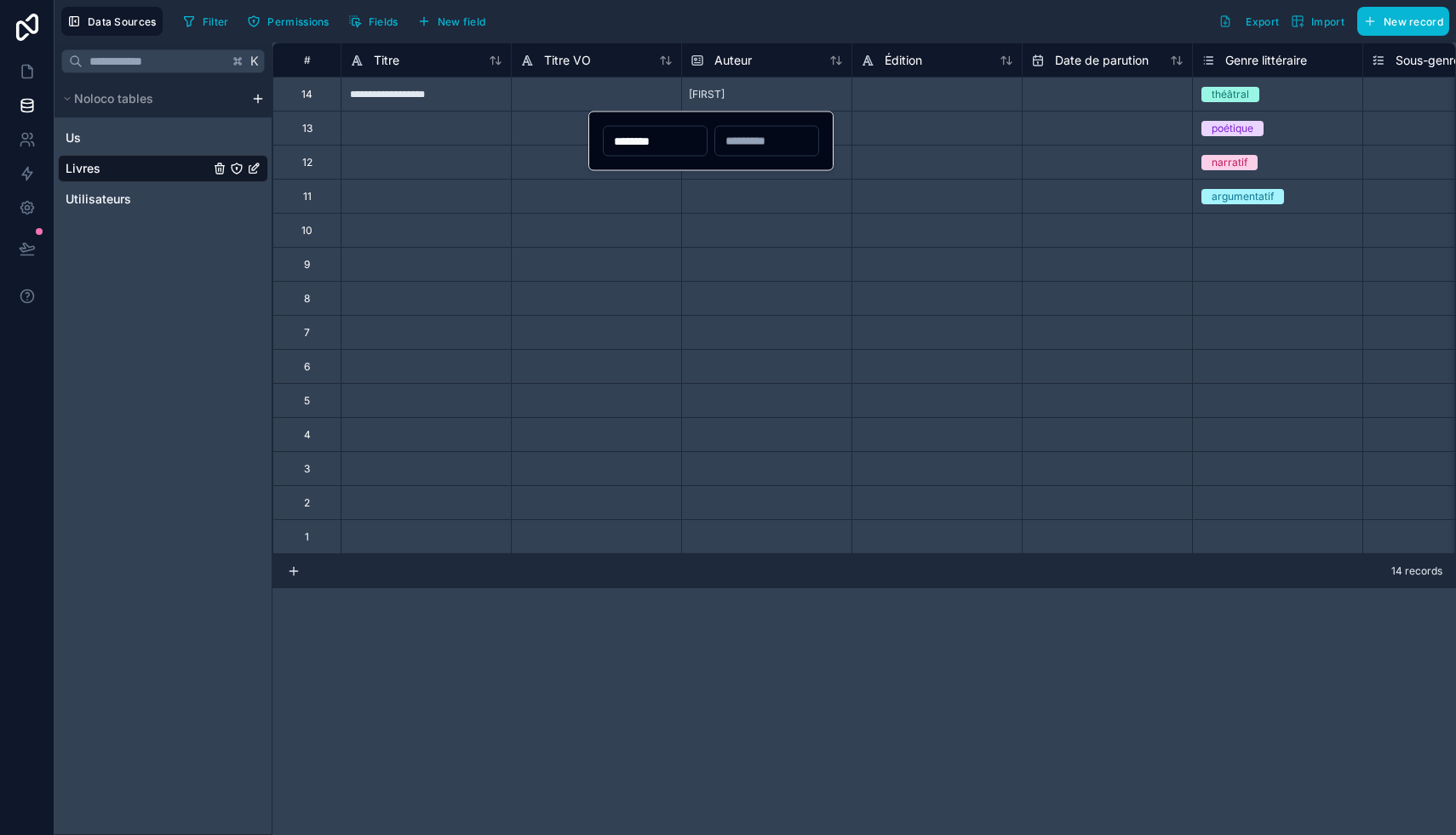 click at bounding box center [766, 141] 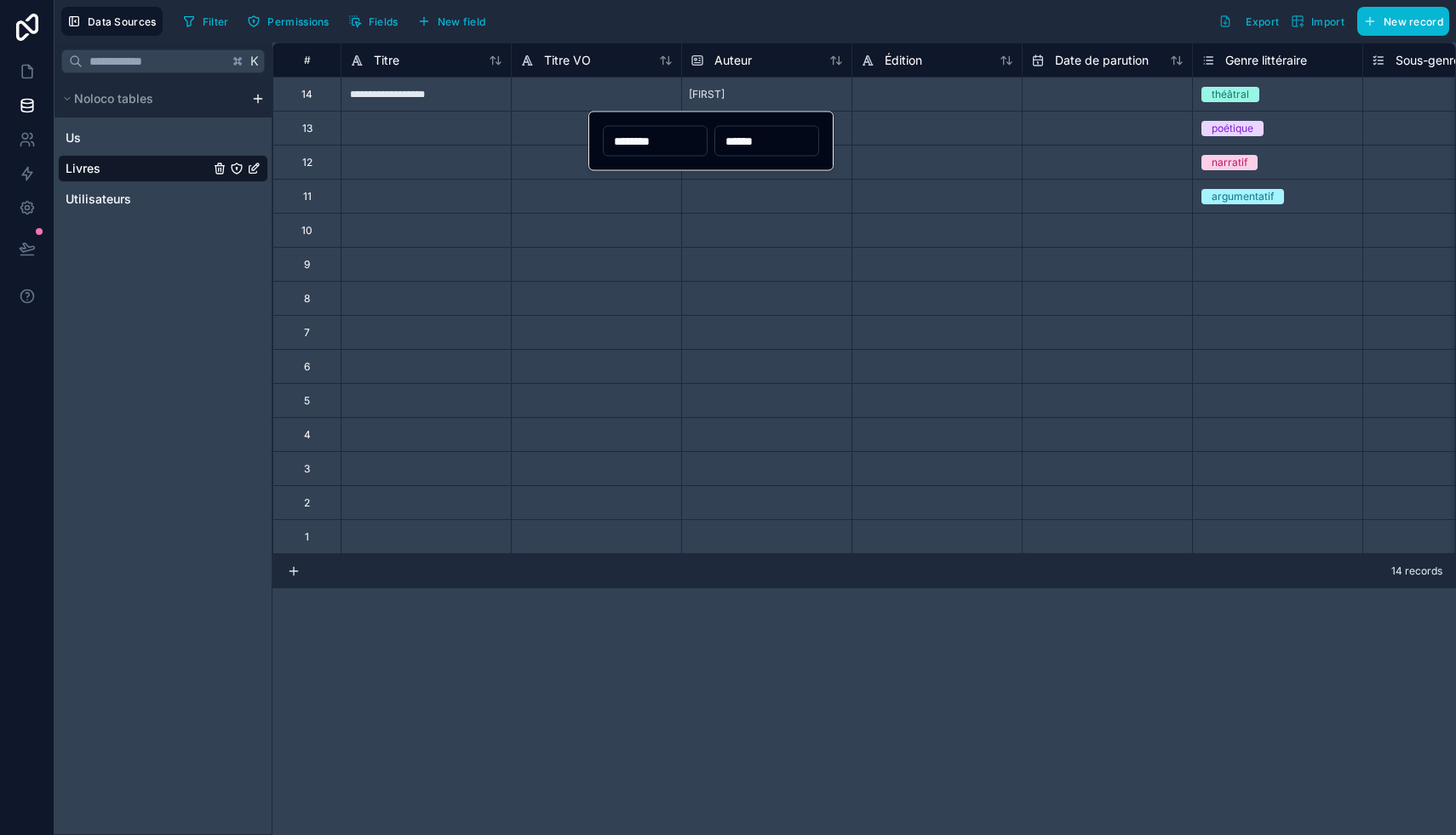 type on "******" 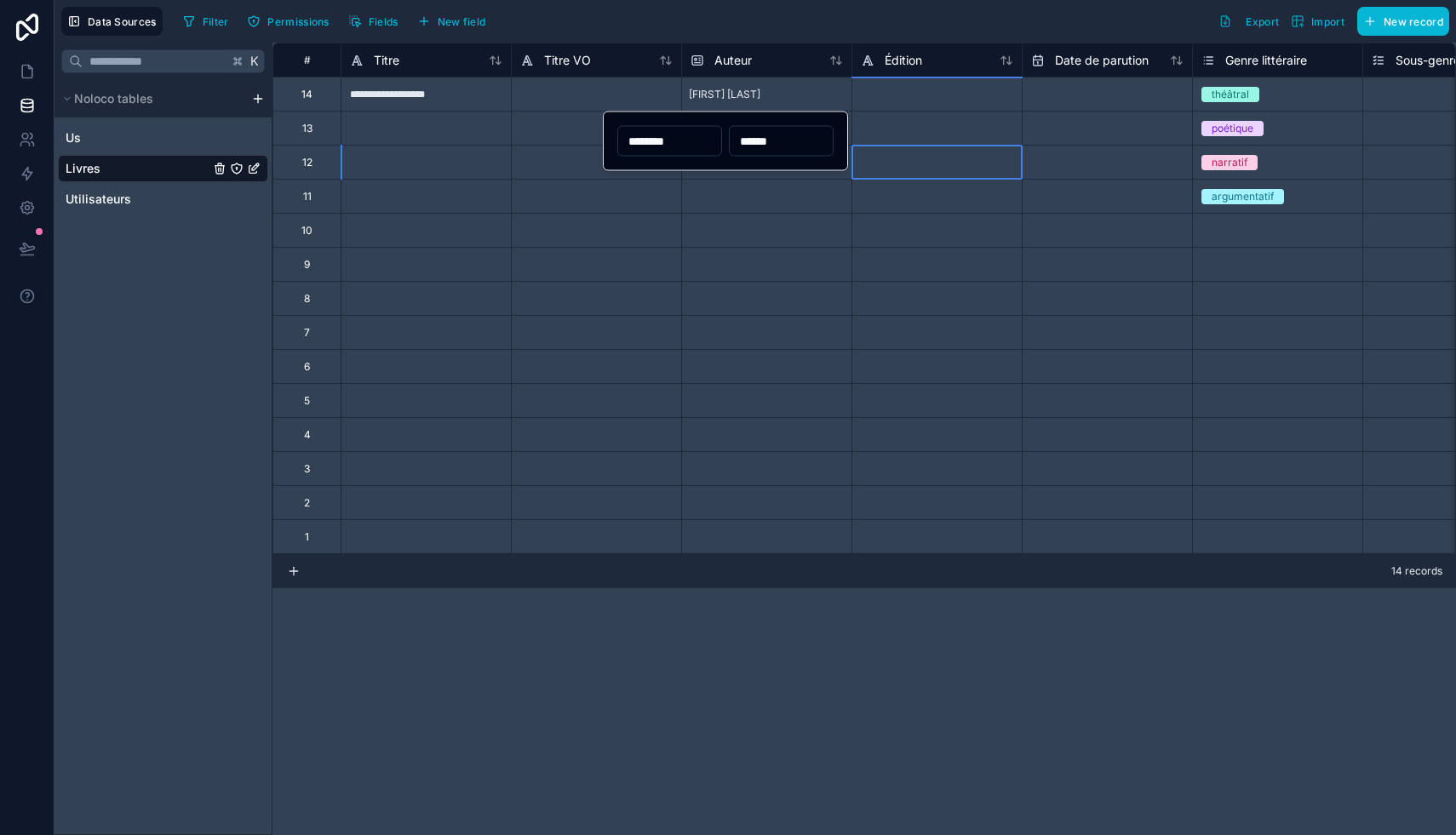 click at bounding box center (937, 162) 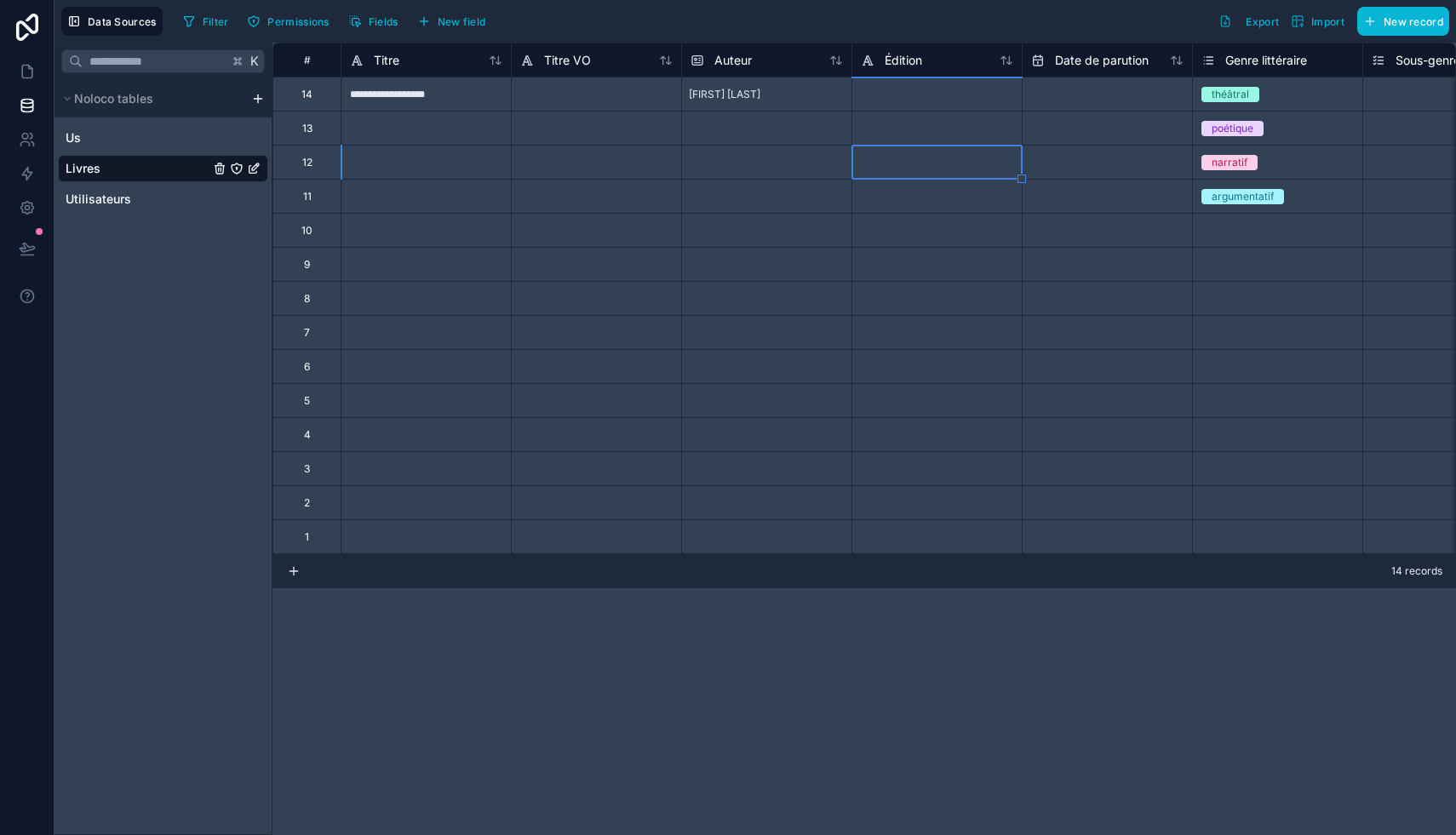 click at bounding box center (937, 94) 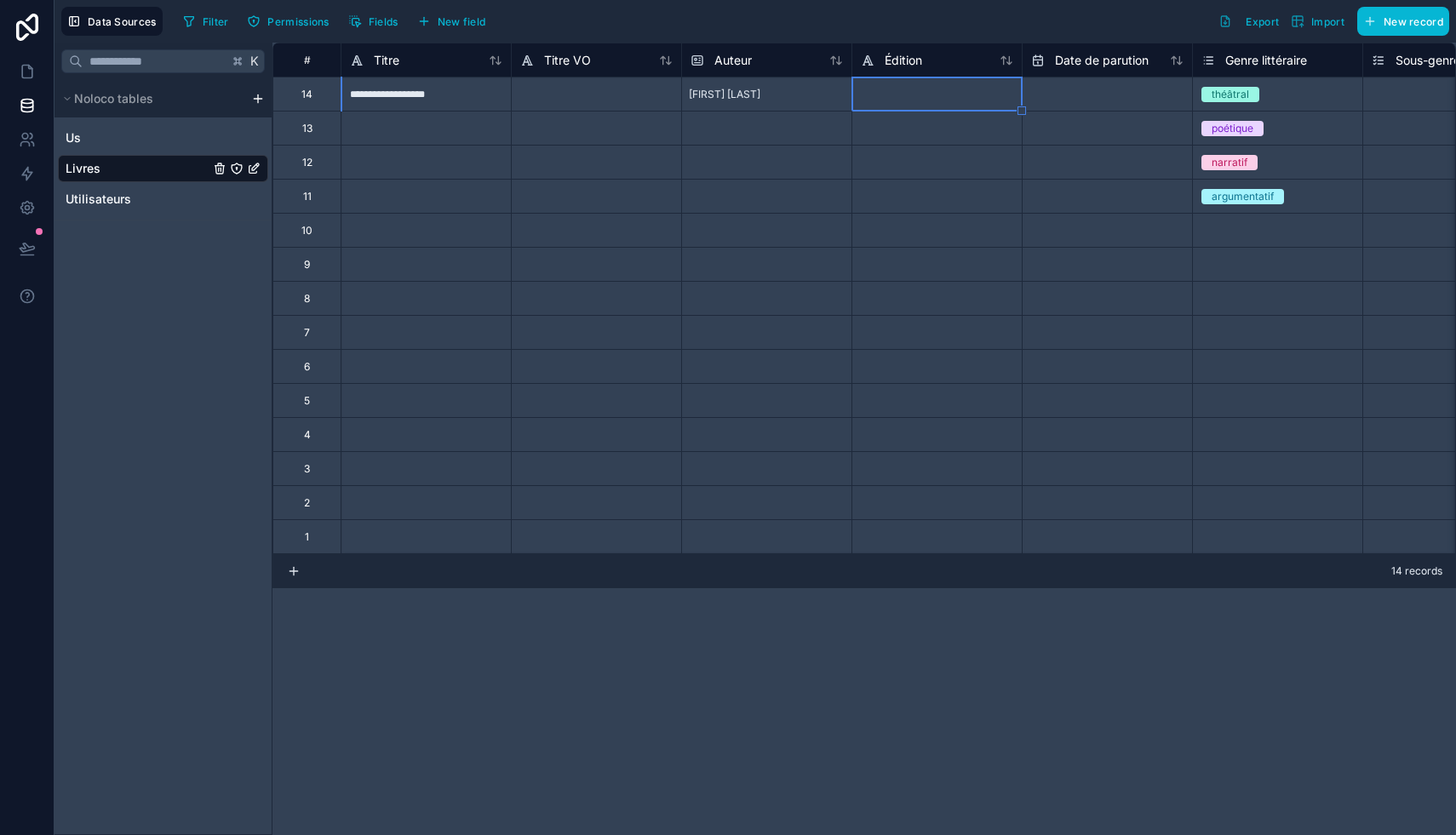 click at bounding box center (596, 94) 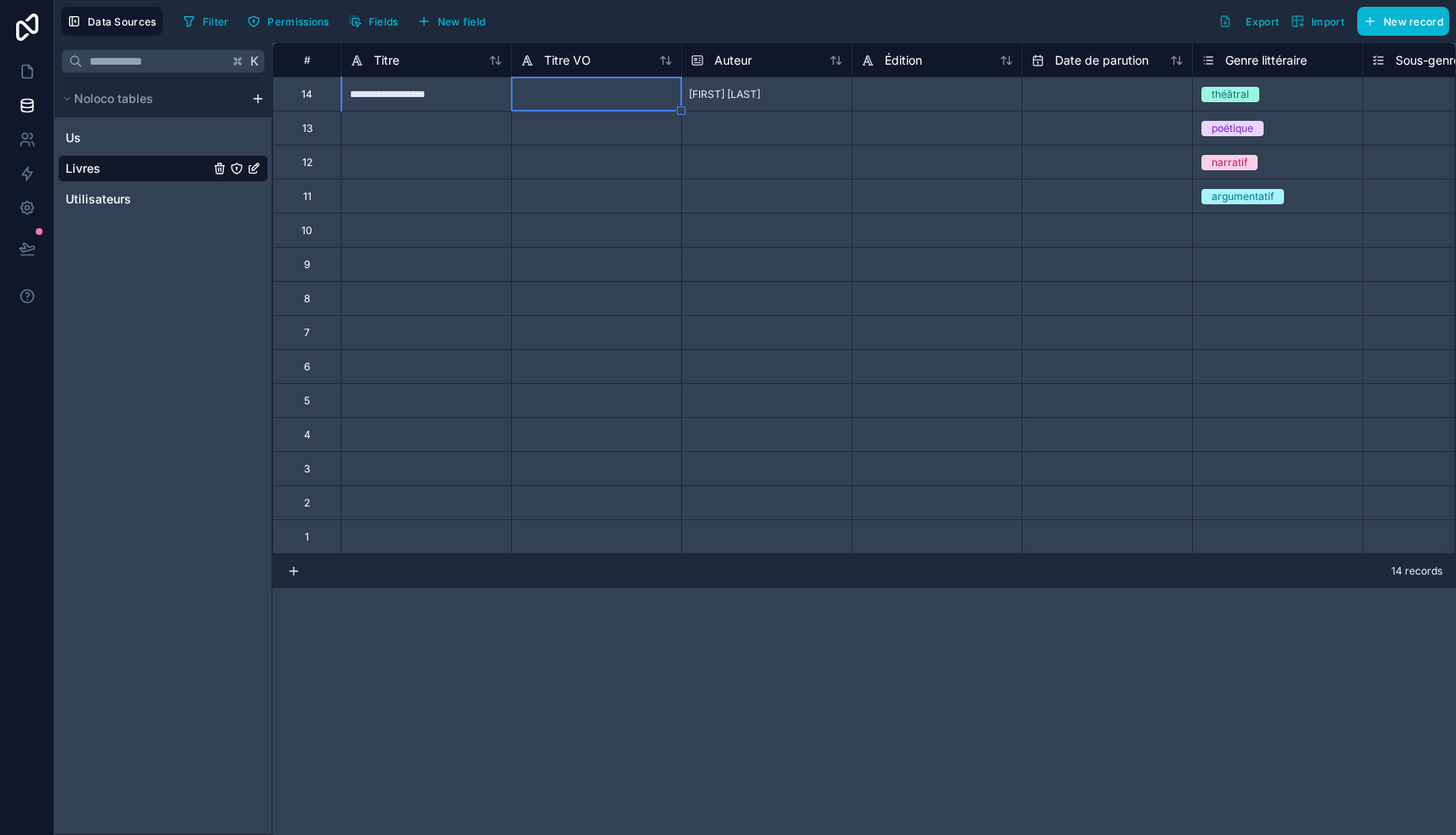 click at bounding box center (596, 94) 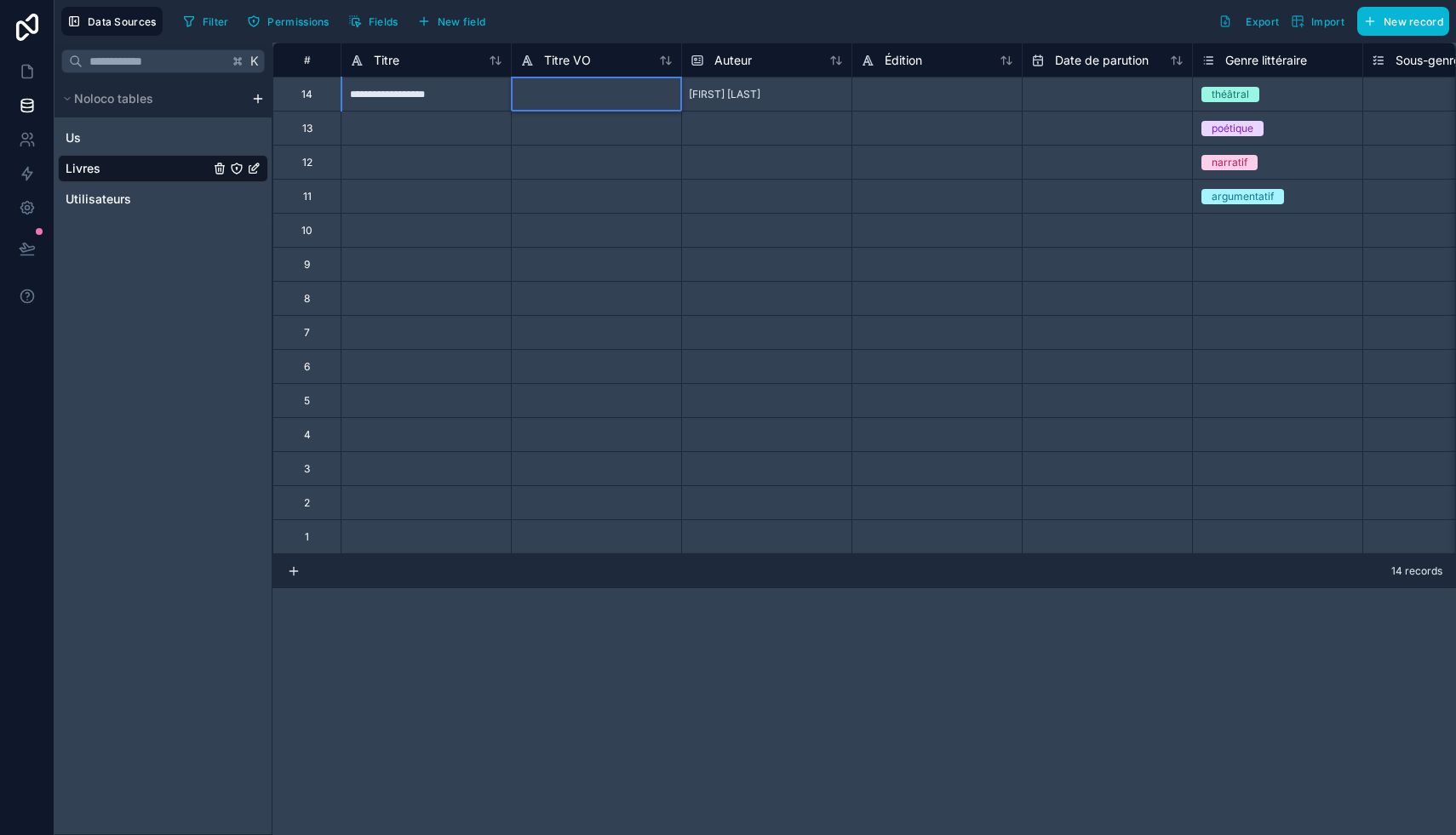 paste on "**********" 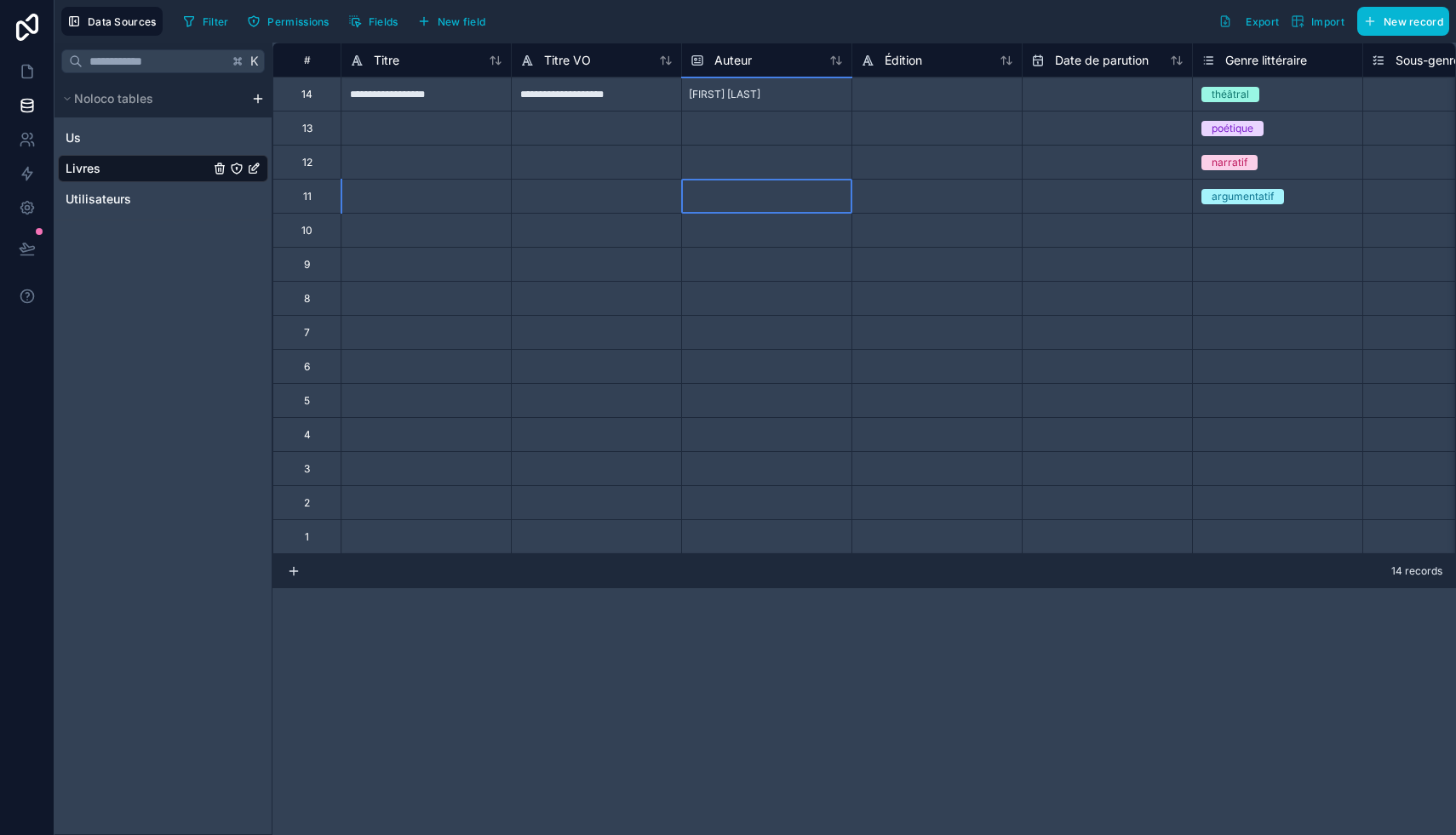 click at bounding box center [766, 196] 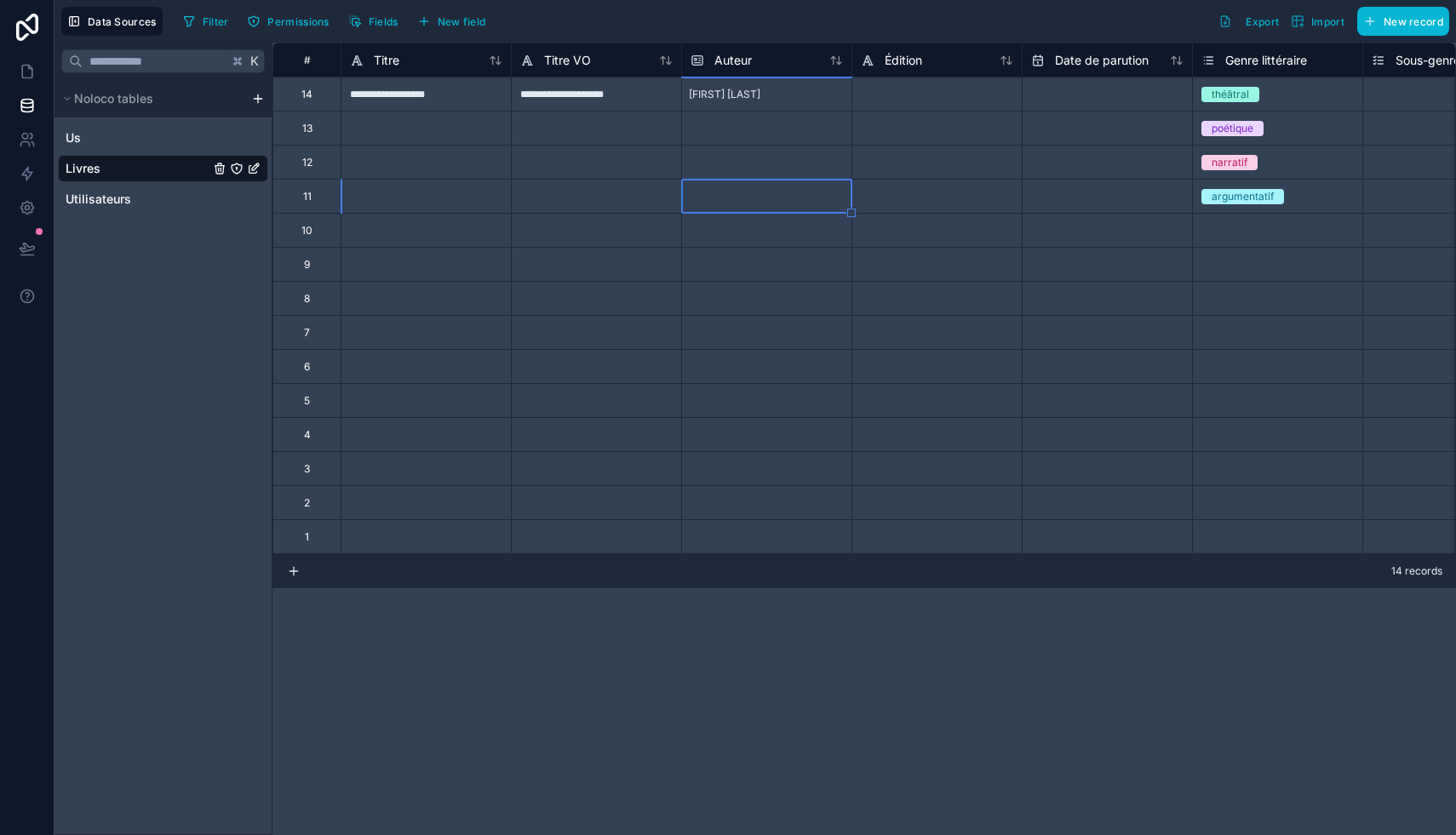 click at bounding box center [1107, 94] 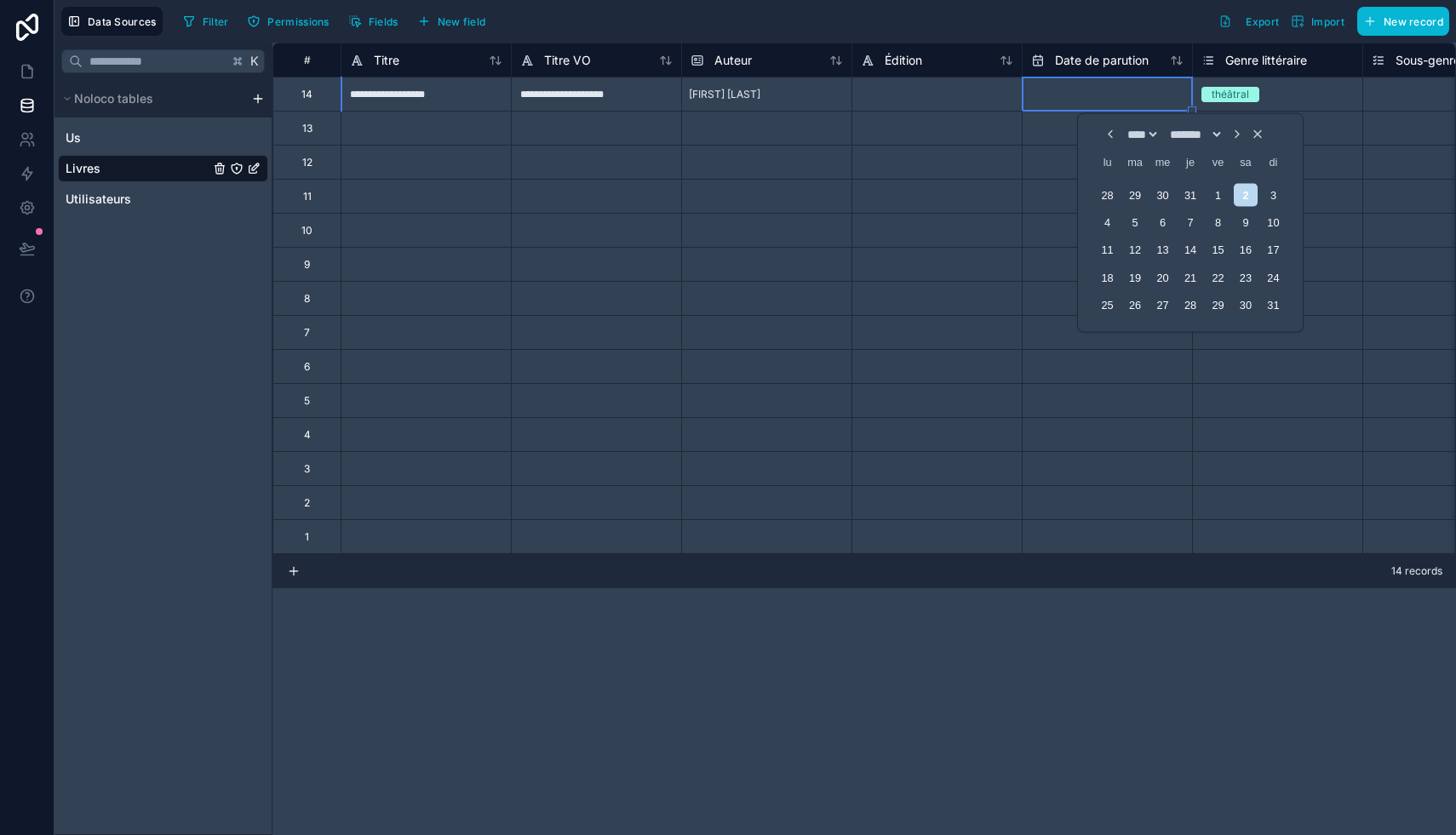 click at bounding box center (1107, 94) 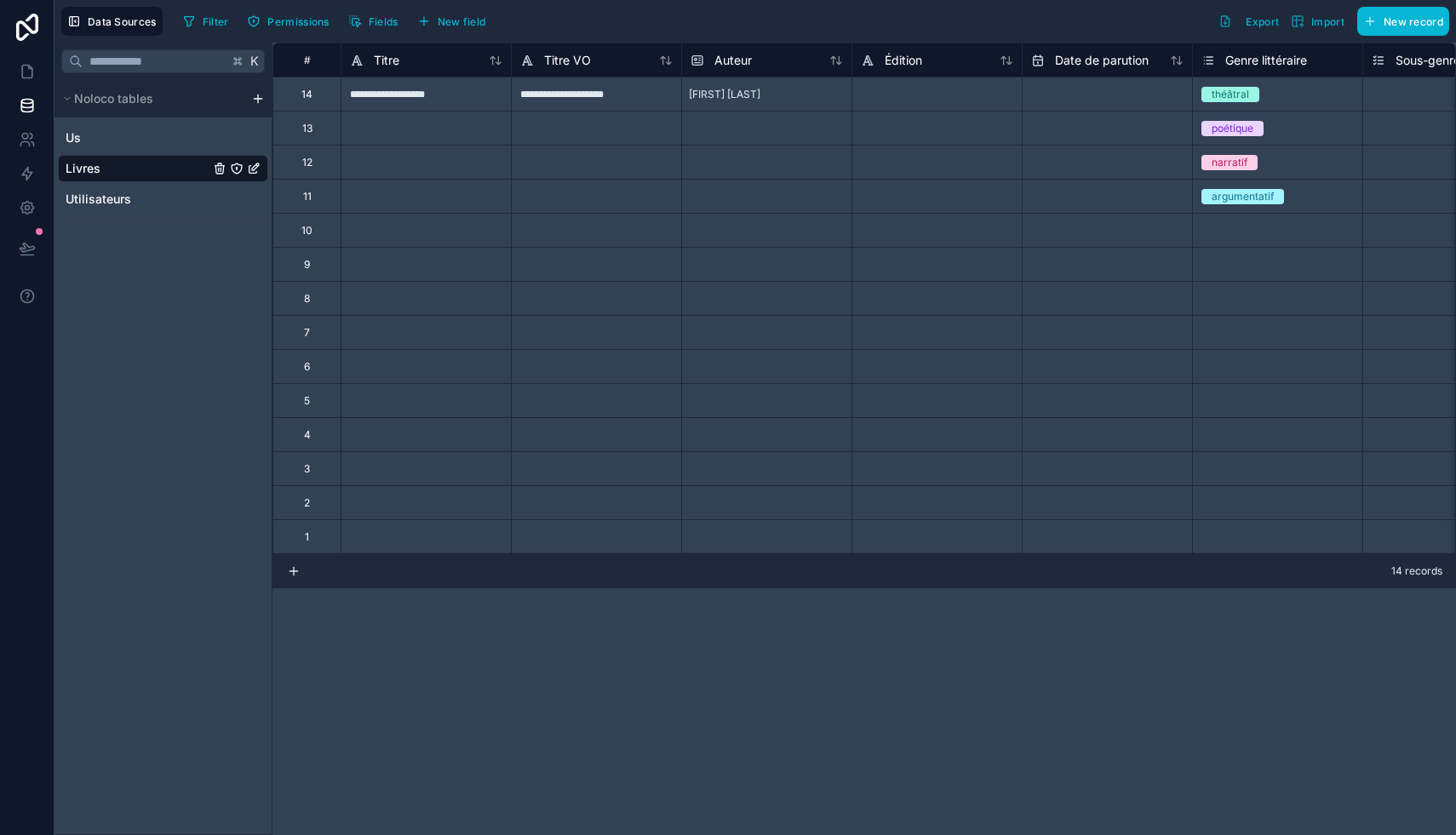 click at bounding box center (1107, 94) 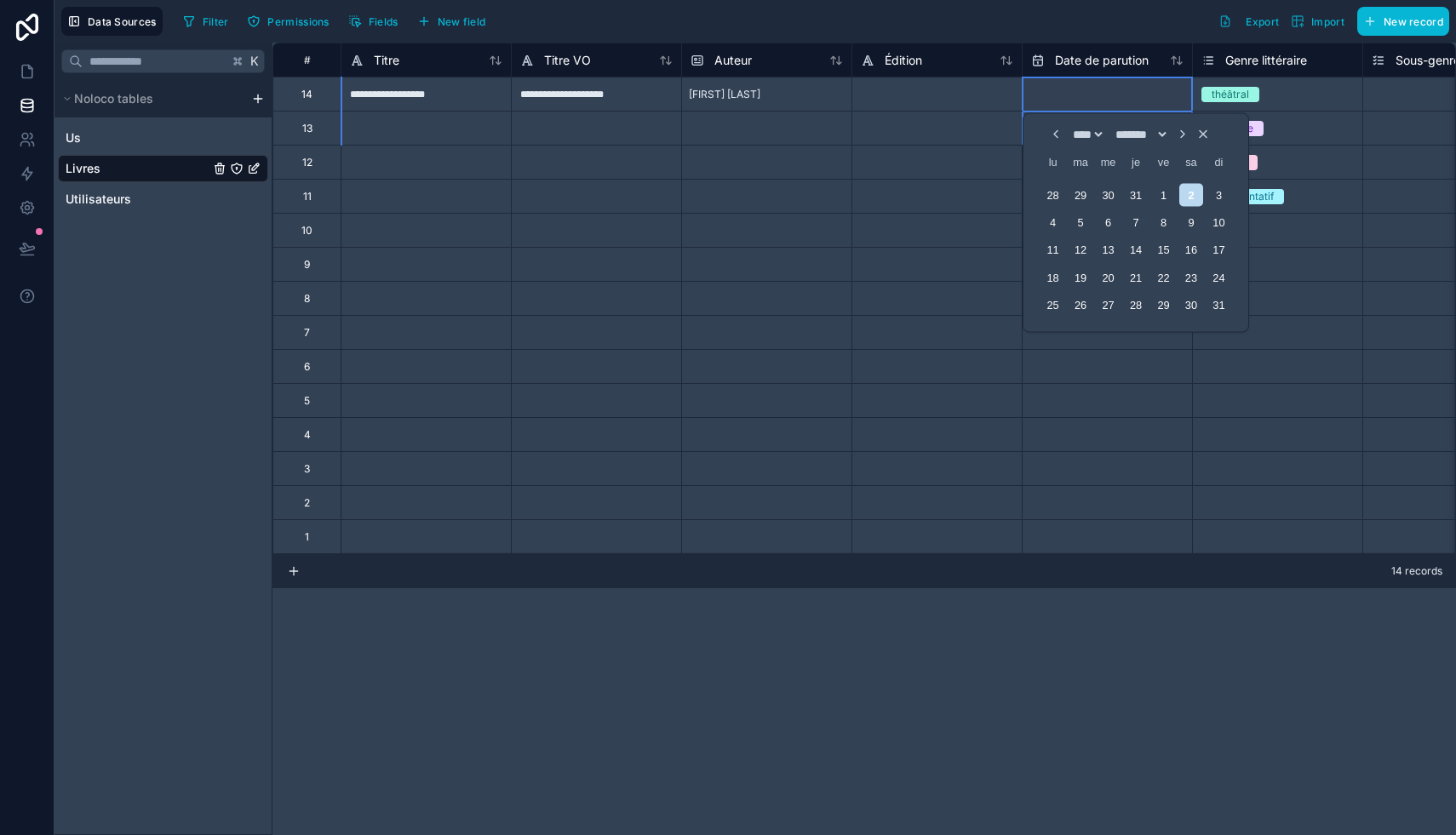 click on "**** **** **** **** **** **** **** **** **** **** **** **** **** **** **** **** **** **** **** **** **** **** **** **** **** **** **** **** **** **** **** **** **** **** **** **** **** **** **** **** **** **** **** **** **** **** **** **** **** **** **** **** **** **** **** **** **** **** **** **** **** **** **** **** **** **** **** **** **** **** **** **** **** **** **** **** **** **** **** **** **** **** **** **** **** **** **** **** **** **** **** **** **** **** **** **** **** **** **** **** **** **** **** **** **** **** **** **** **** **** **** **** **** **** **** **** **** **** **** **** **** **** **** **** **** **** **** **** **** **** **** **** **** **** **** **** **** **** **** **** **** **** **** **** **** **** **** **** **** **** **** **** **** **** **** **** **** **** **** **** **** **** **** **** **** **** **** **** **** **** **** **** **** **** **** **** **** **** **** **** **** **** **** **** **** **** **** **** **** **** **** **** **** **** **** **** **** **** **** ****" at bounding box center [1087, 134] 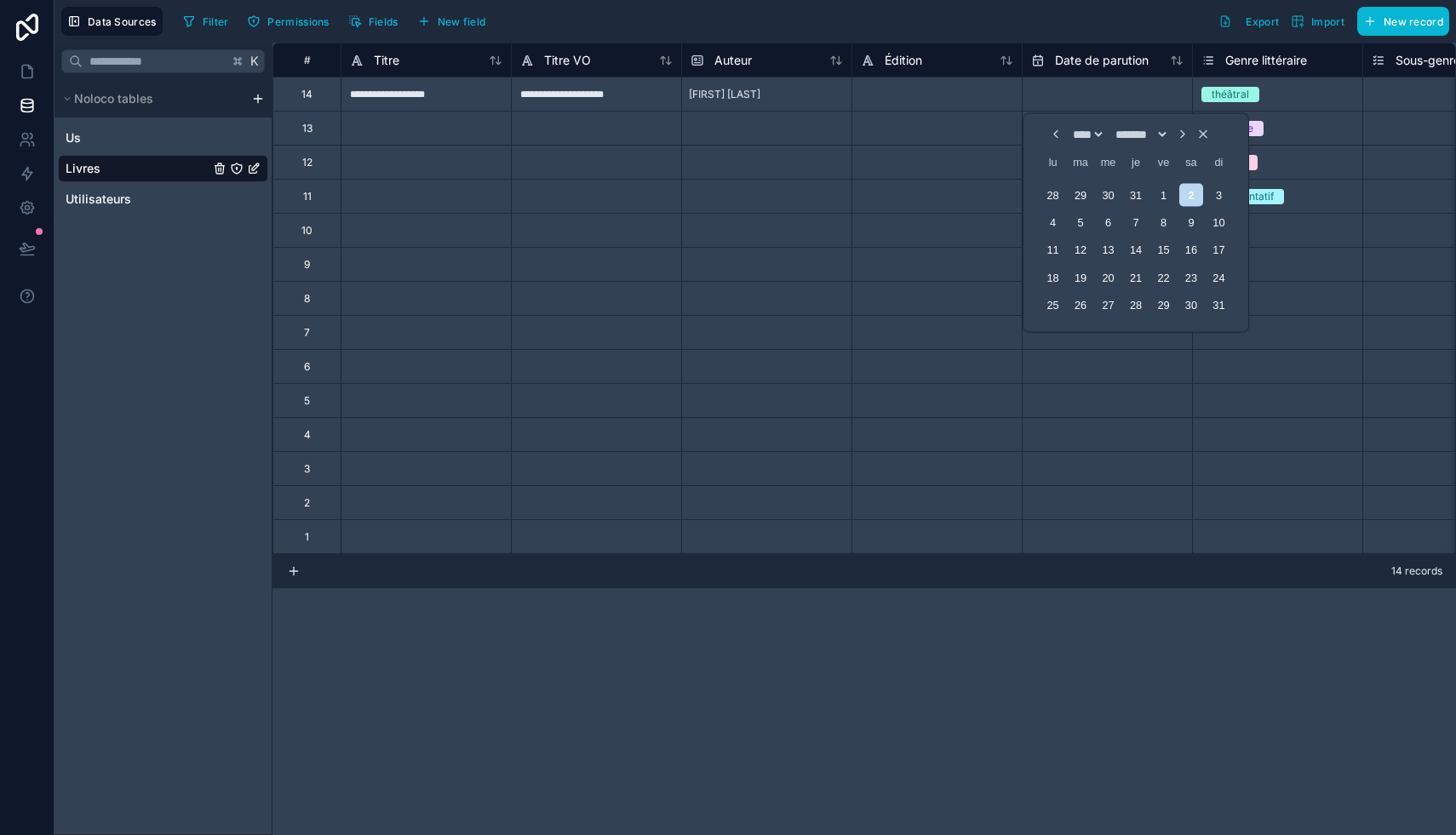 select on "****" 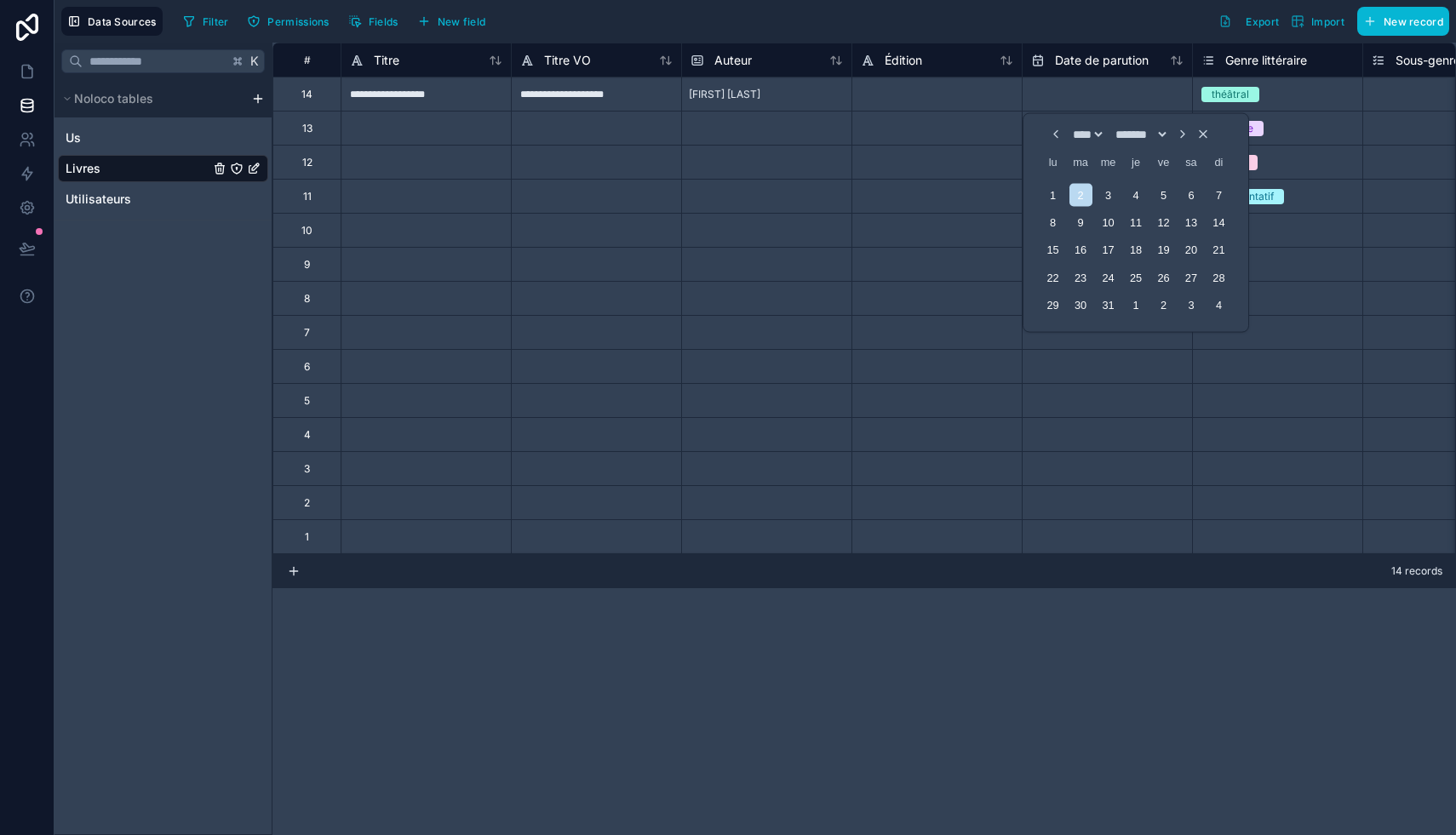 click 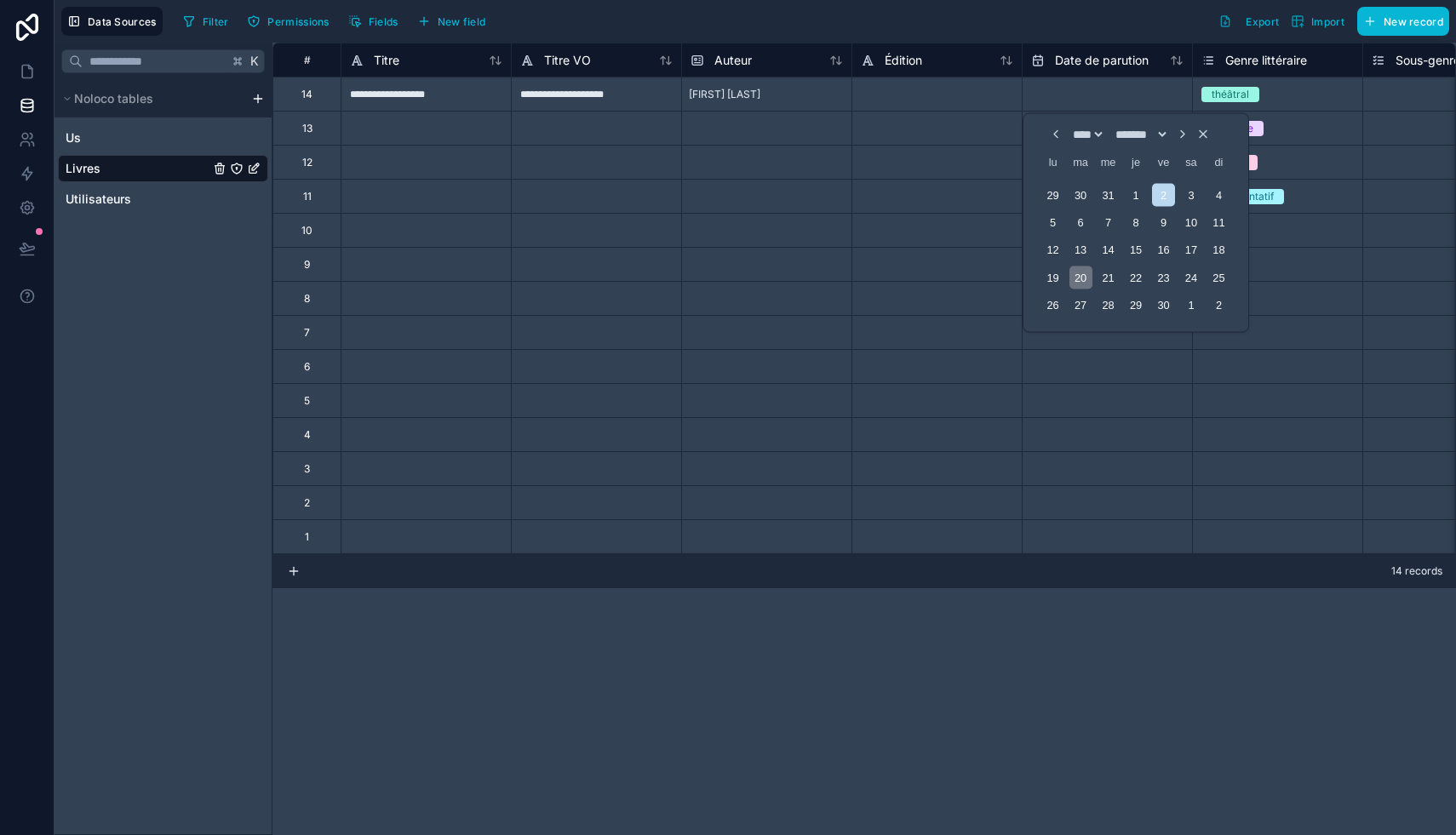 click on "20" at bounding box center [1081, 277] 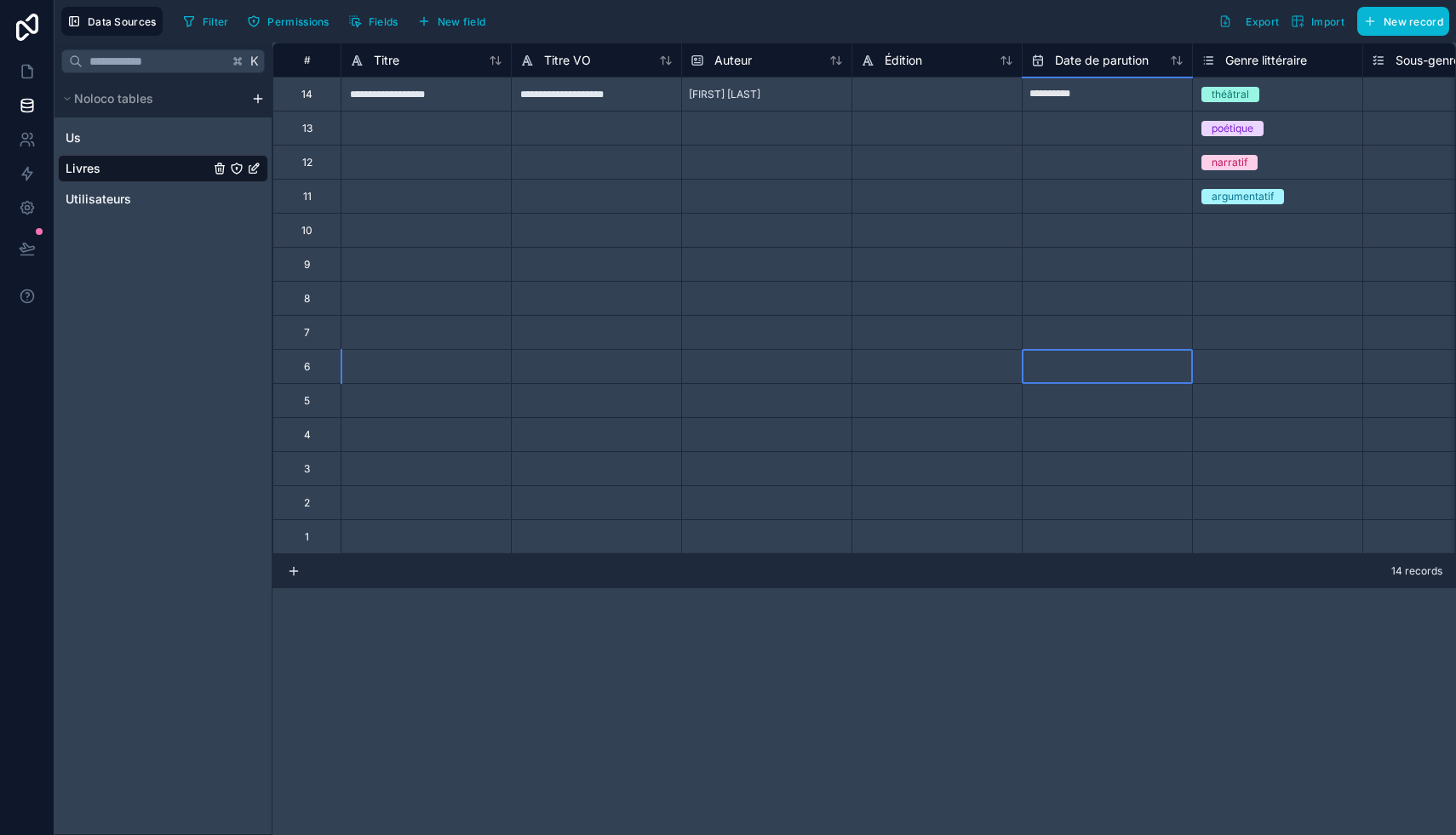 click at bounding box center (1107, 94) 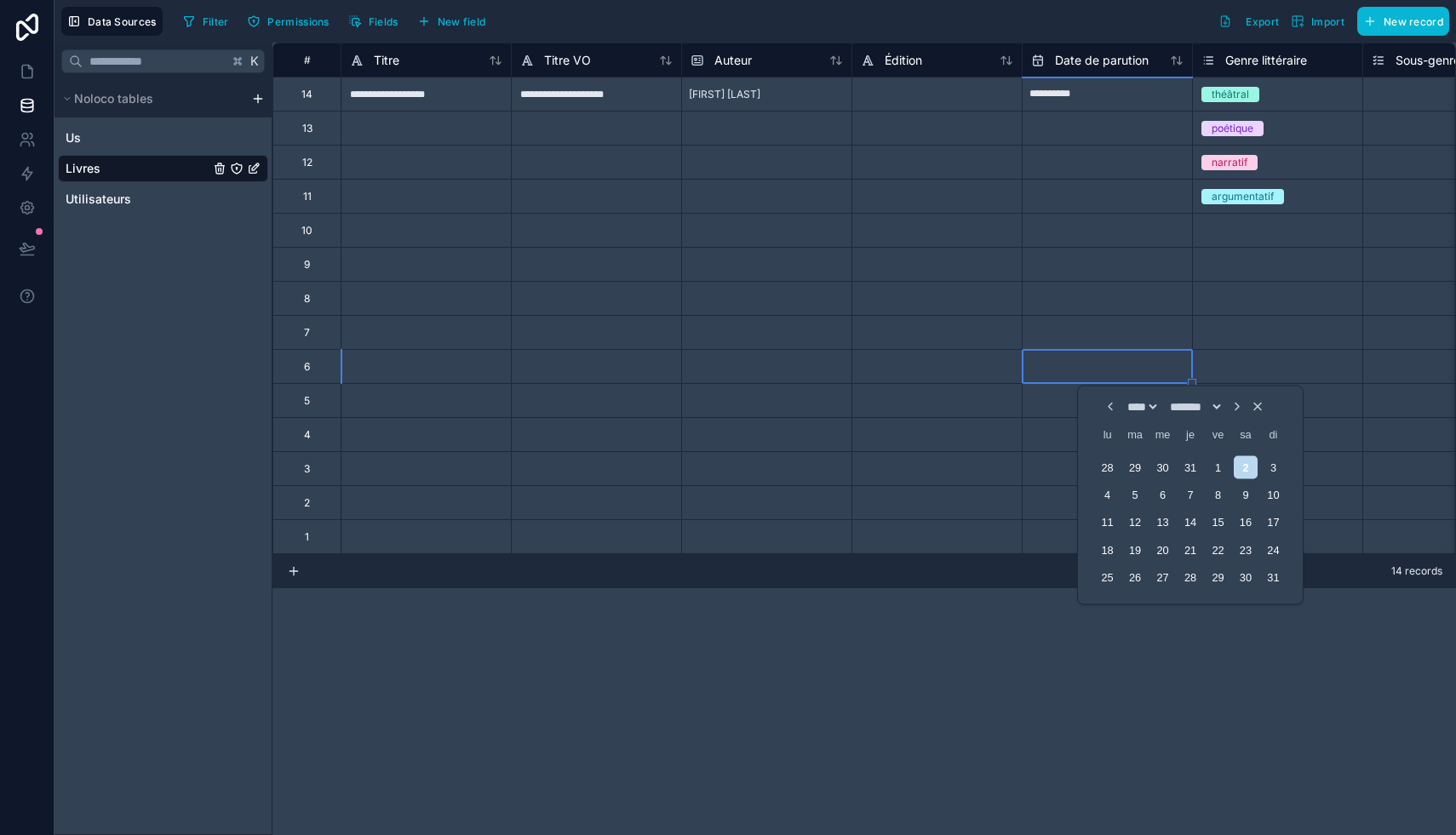 click at bounding box center [1107, 94] 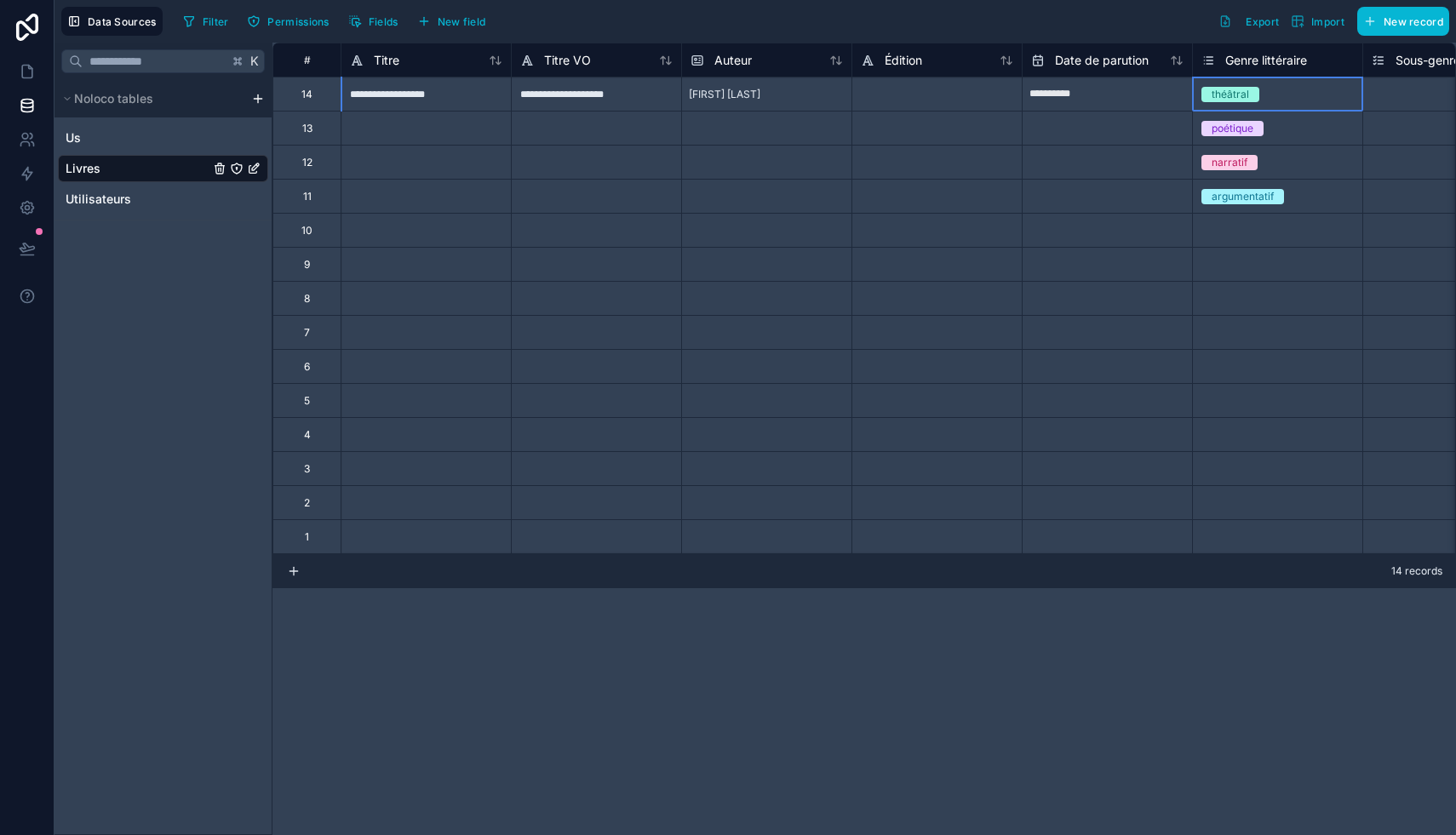 click on "théâtral" at bounding box center (1277, 94) 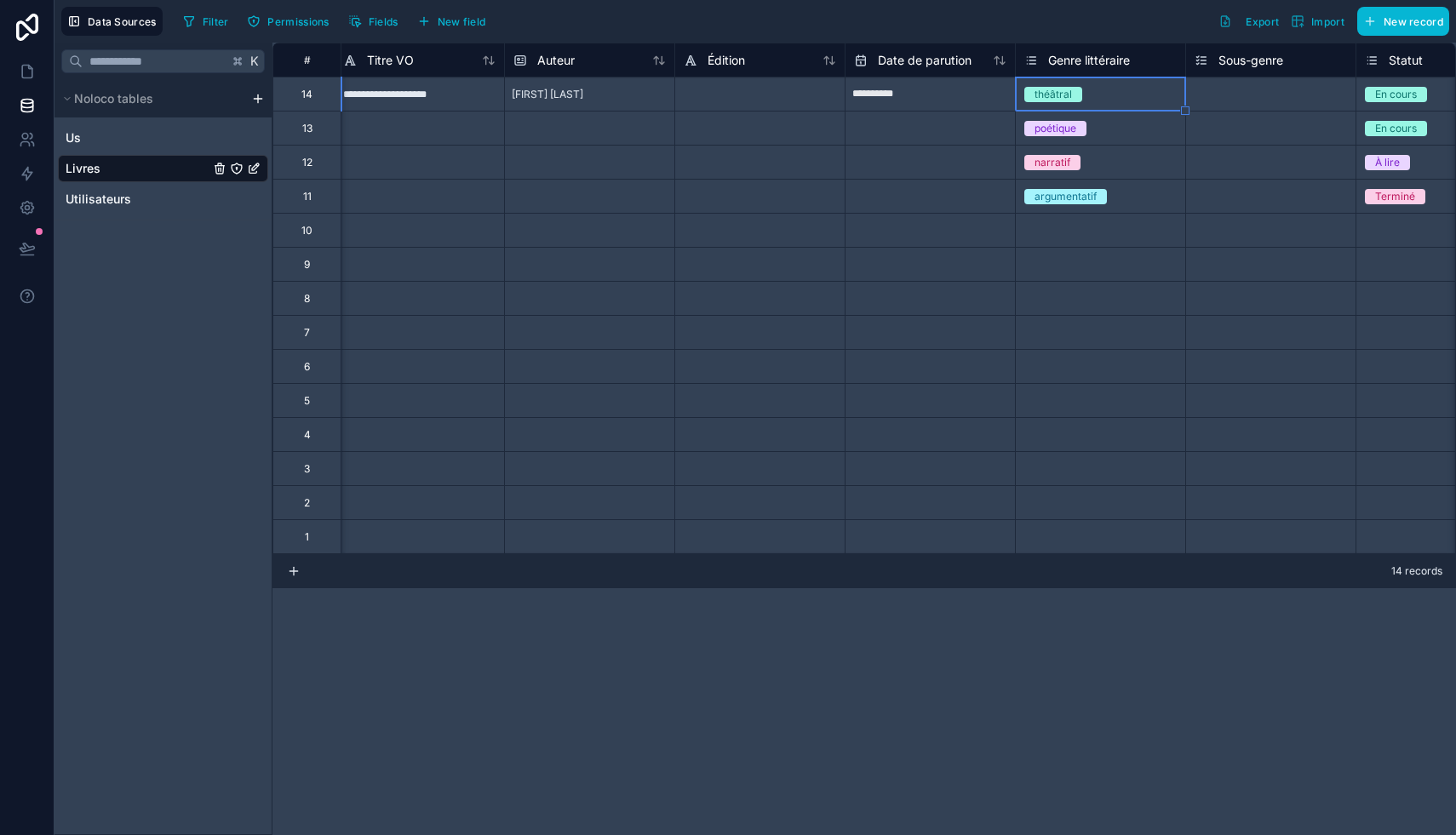scroll, scrollTop: 0, scrollLeft: 267, axis: horizontal 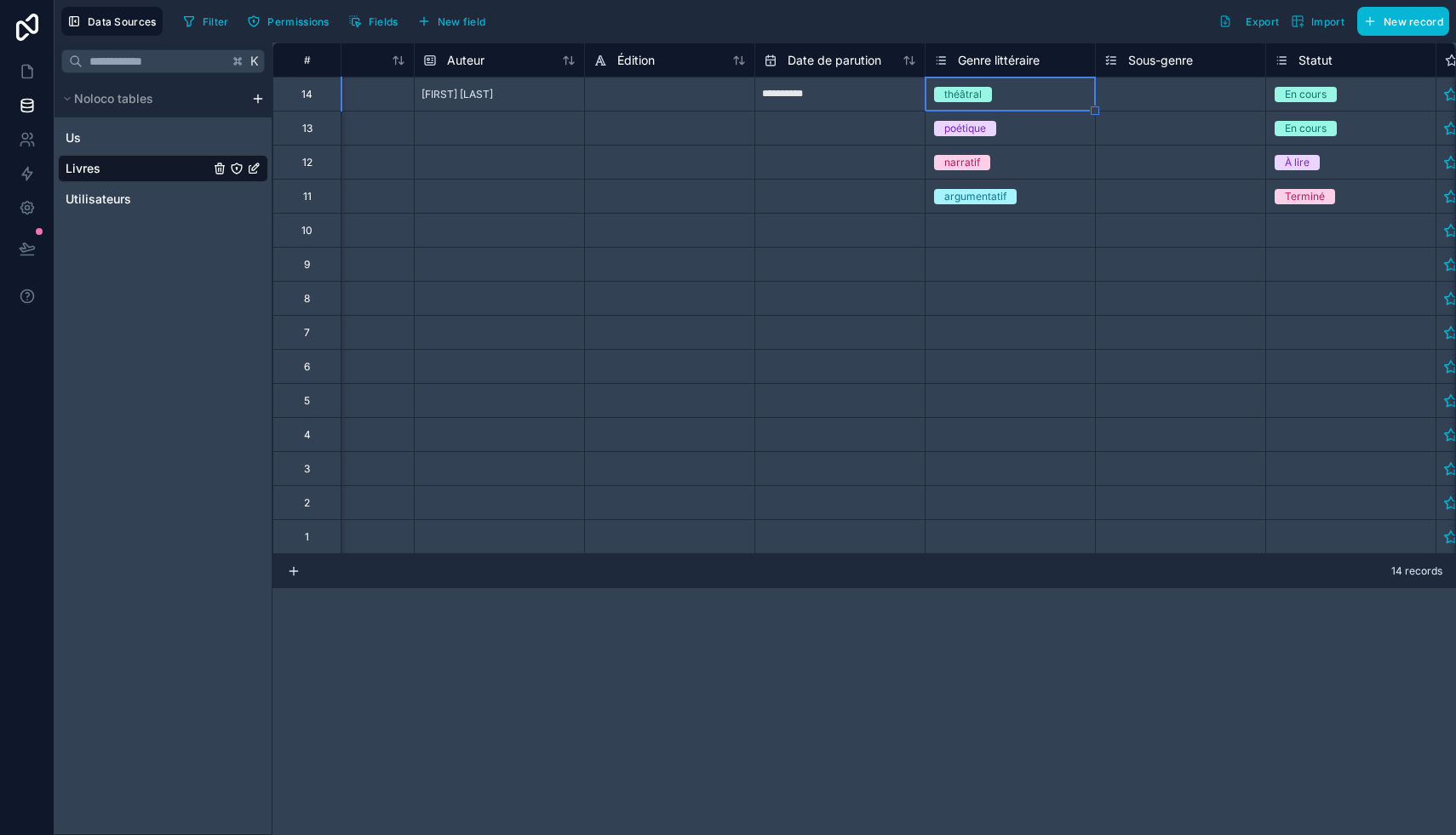 click on "théâtral" at bounding box center [963, 94] 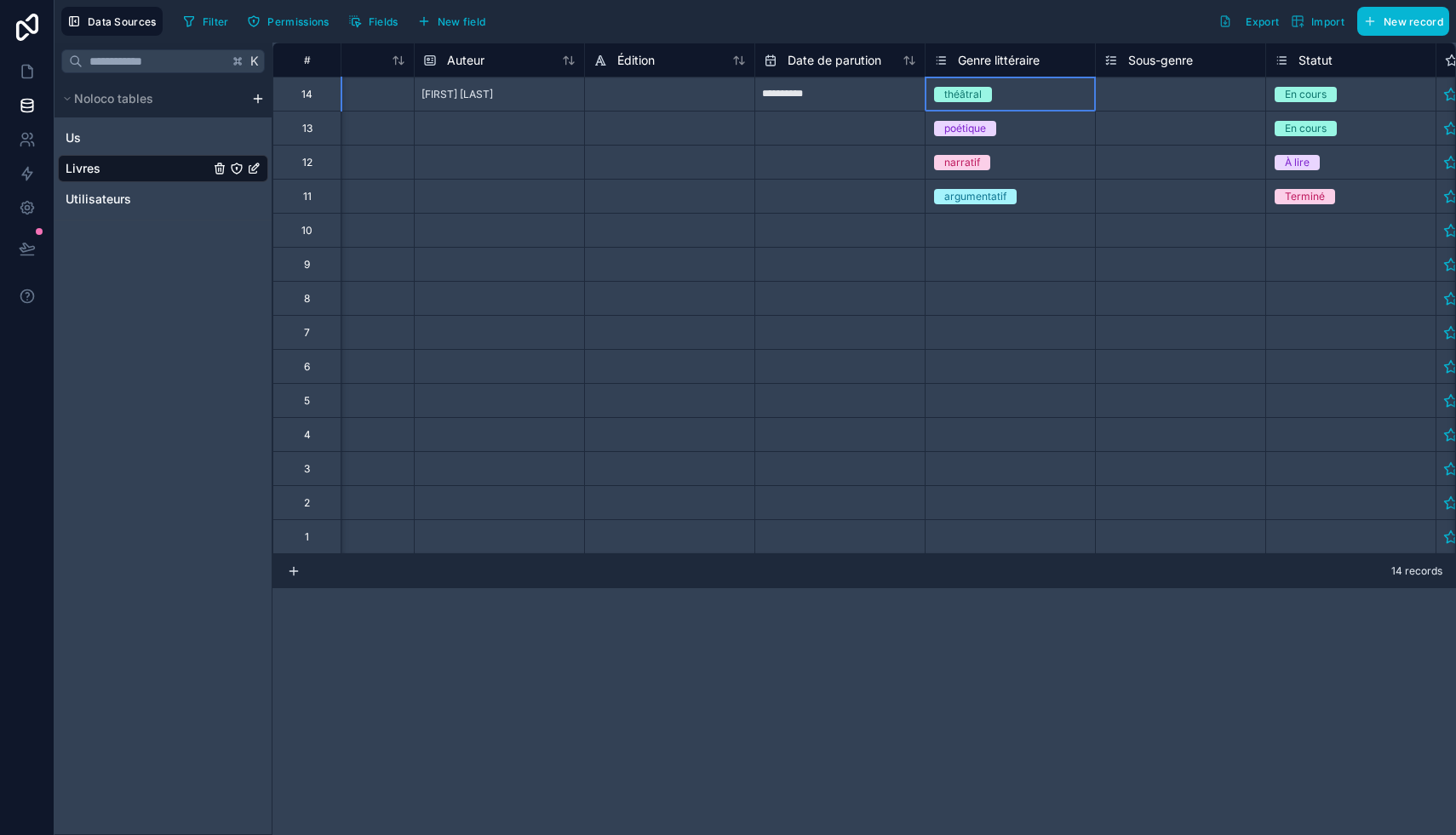 click on "théâtral" at bounding box center [963, 94] 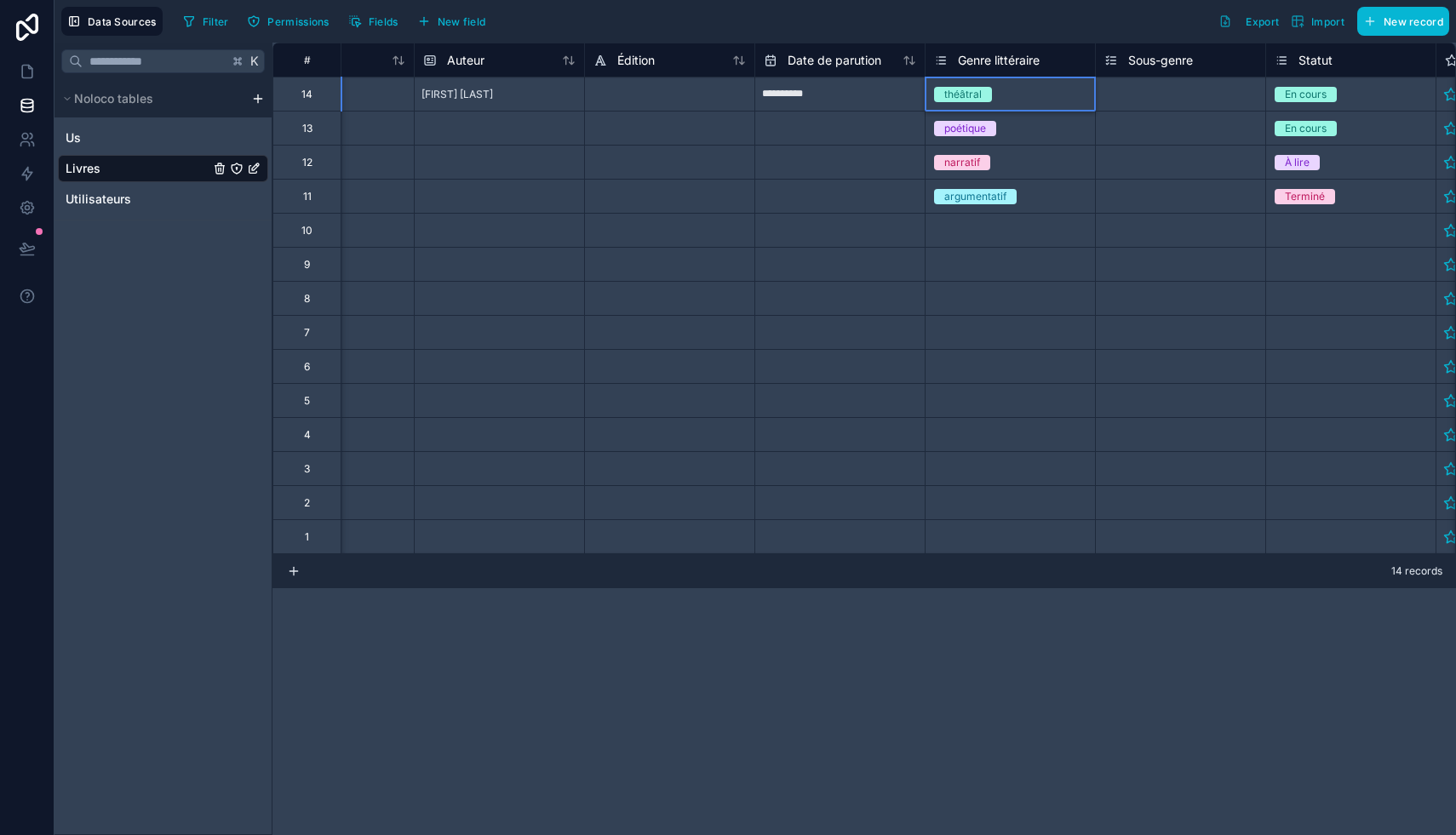 click on "théâtral" at bounding box center [963, 94] 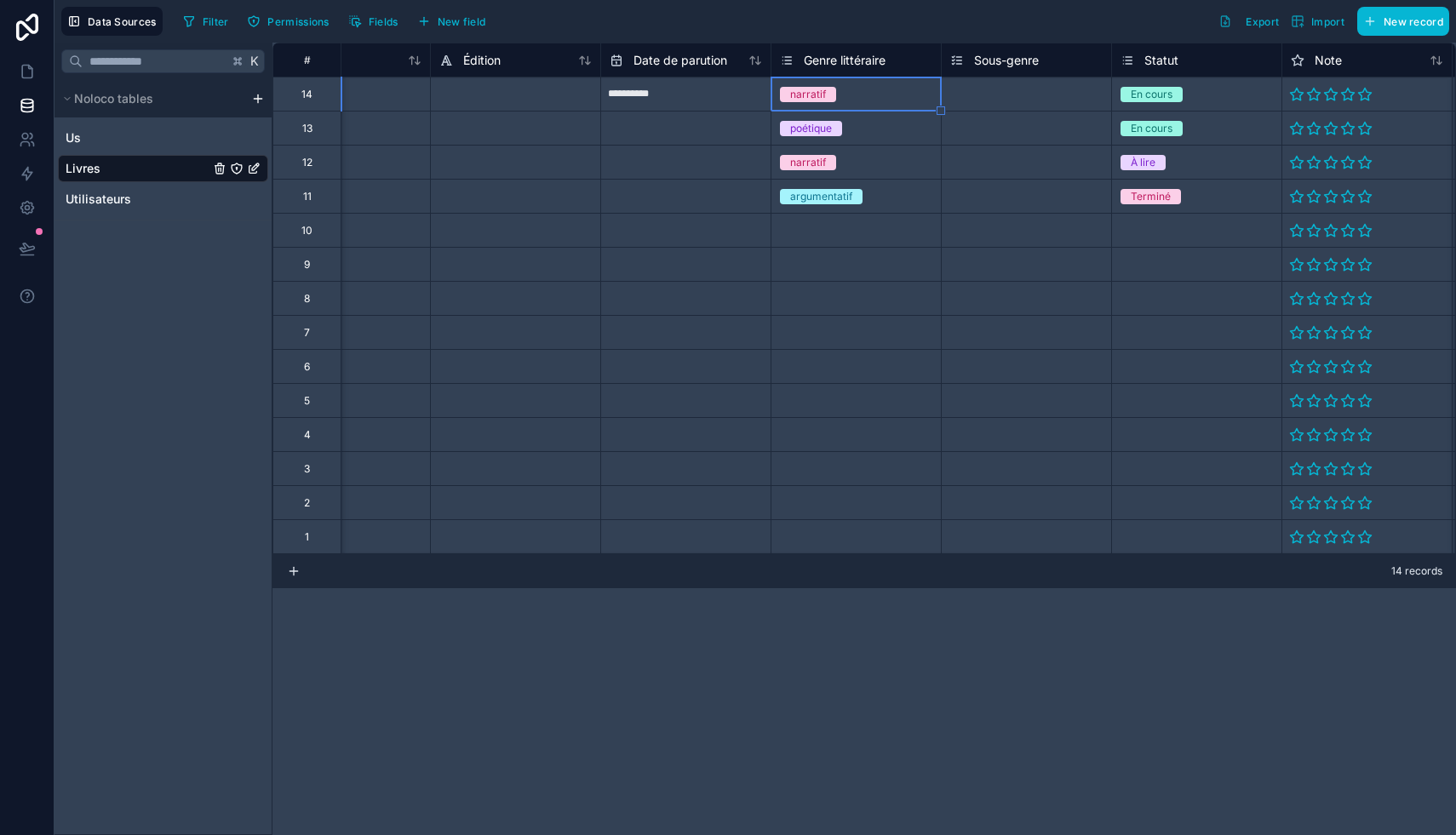 scroll, scrollTop: 0, scrollLeft: 430, axis: horizontal 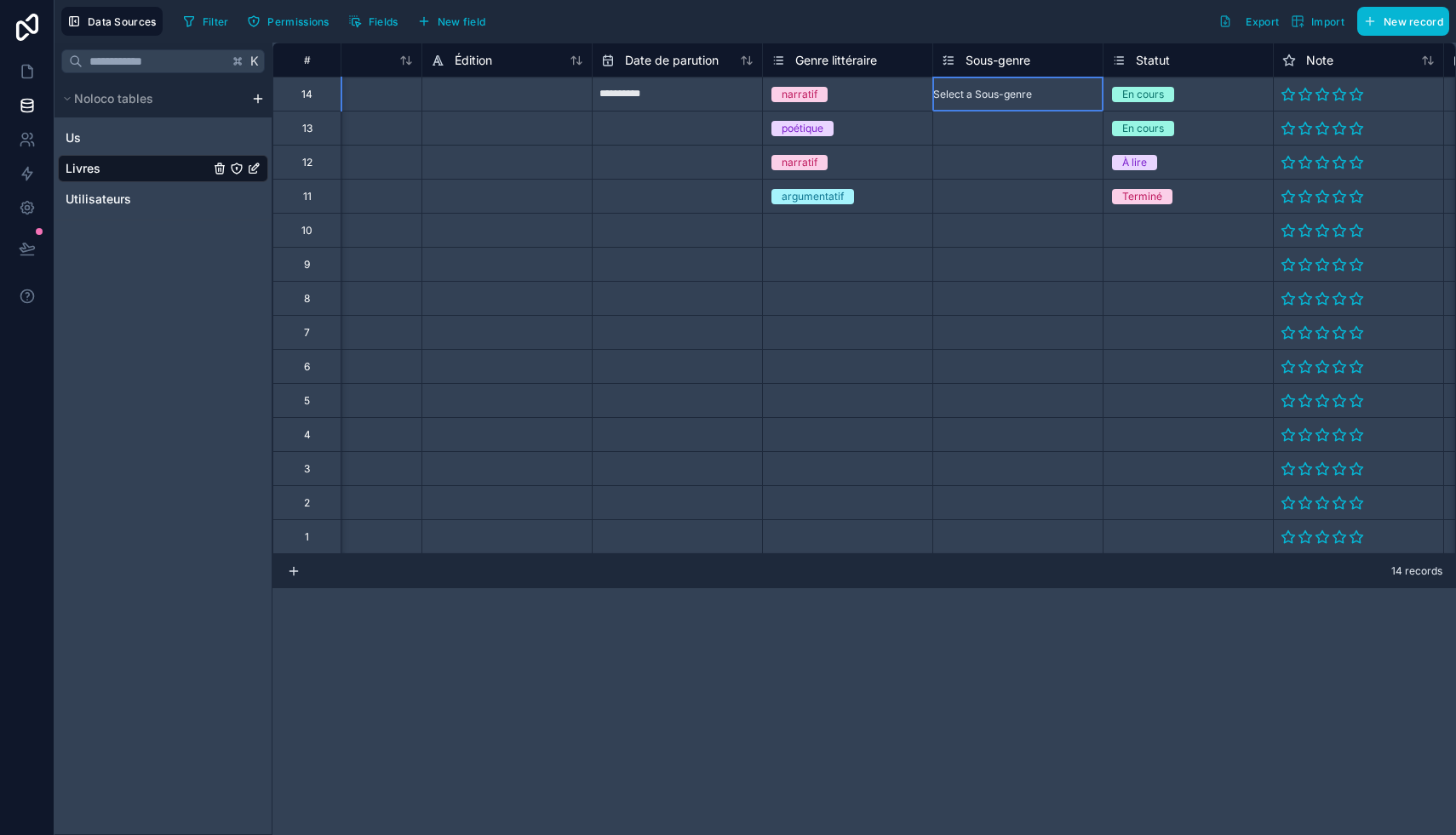 click on "Select a Sous-genre" at bounding box center [983, 94] 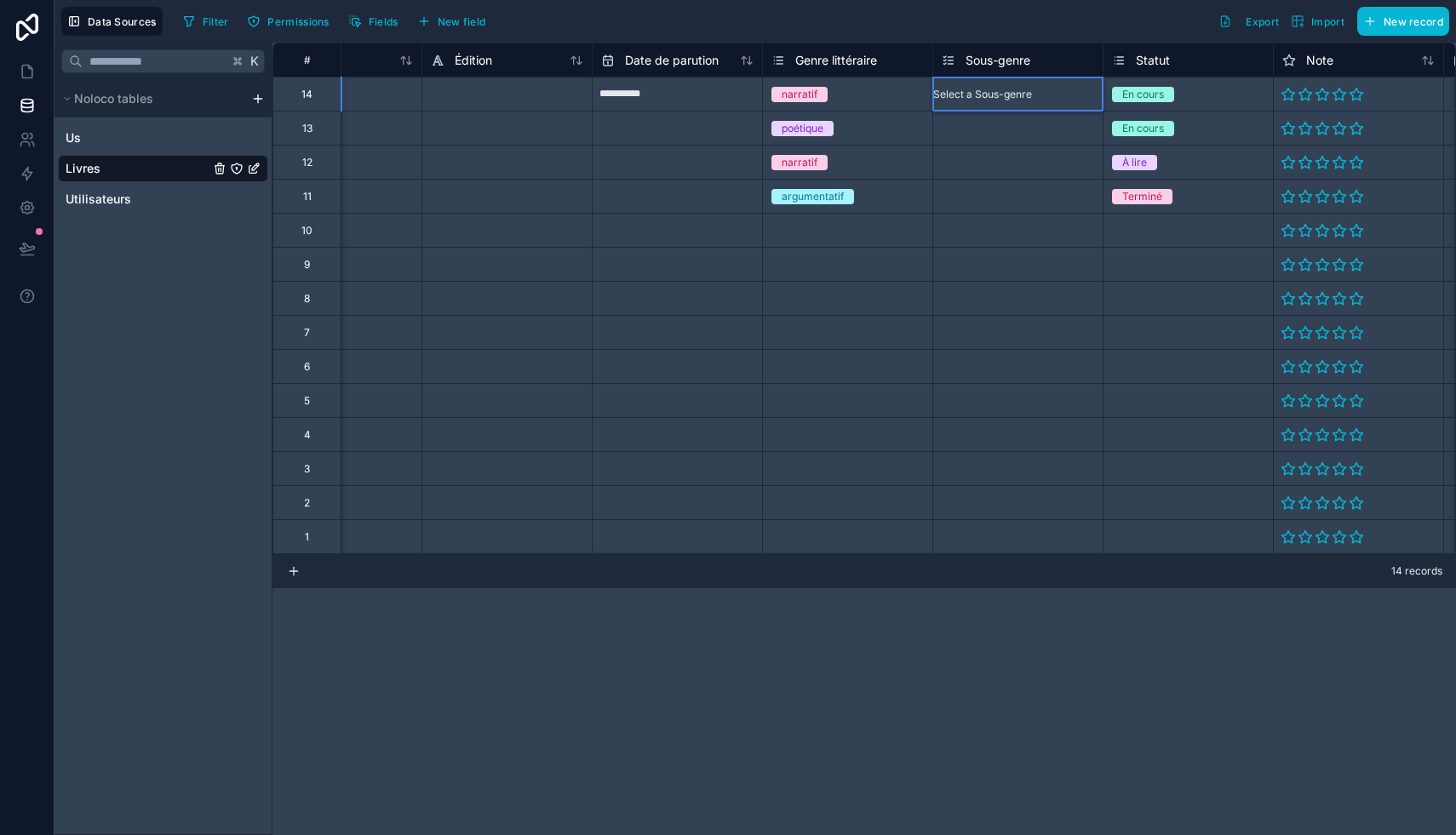 click on "Select a Sous-genre" at bounding box center [983, 94] 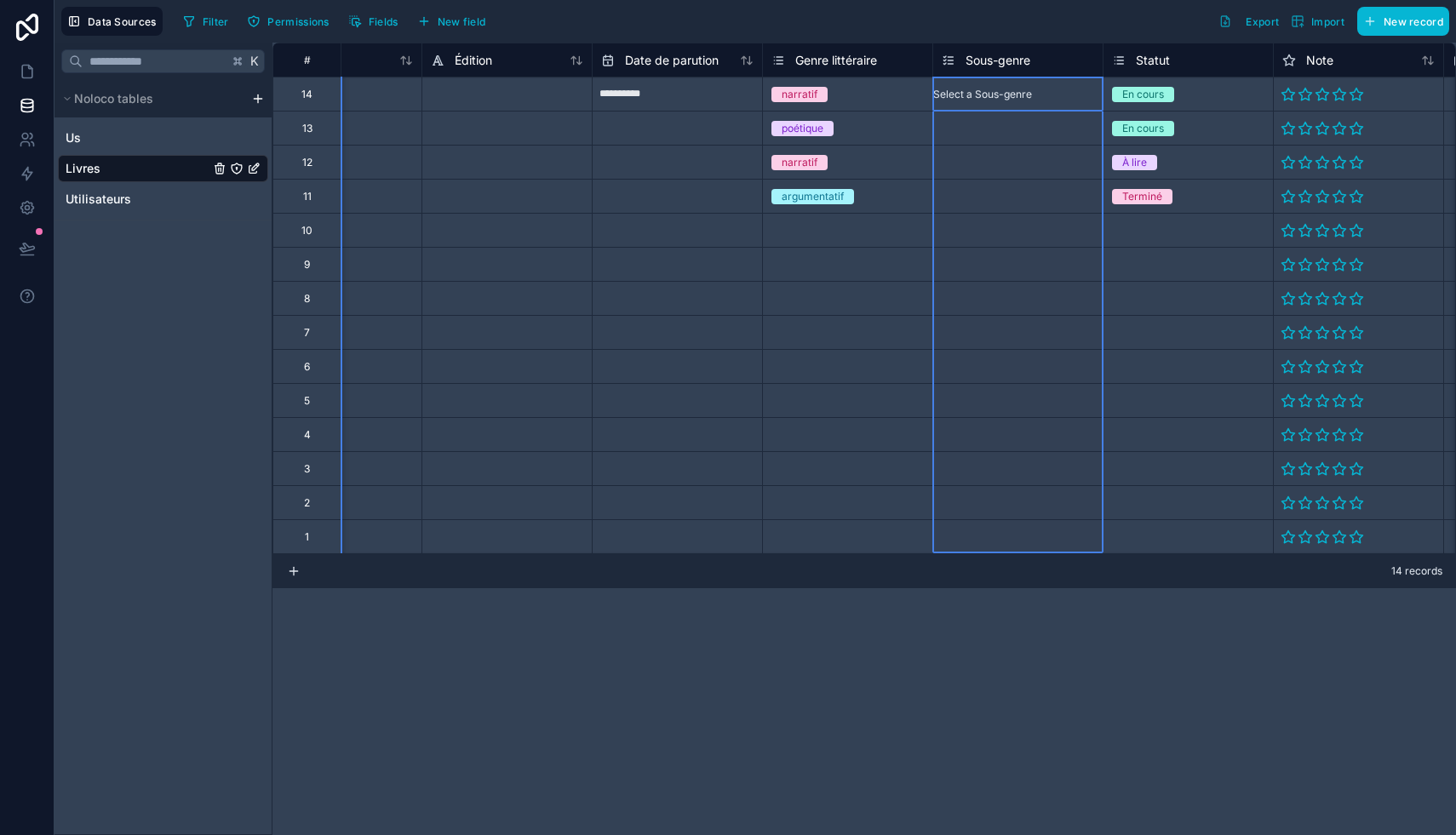 click on "Sous-genre" at bounding box center [1017, 60] 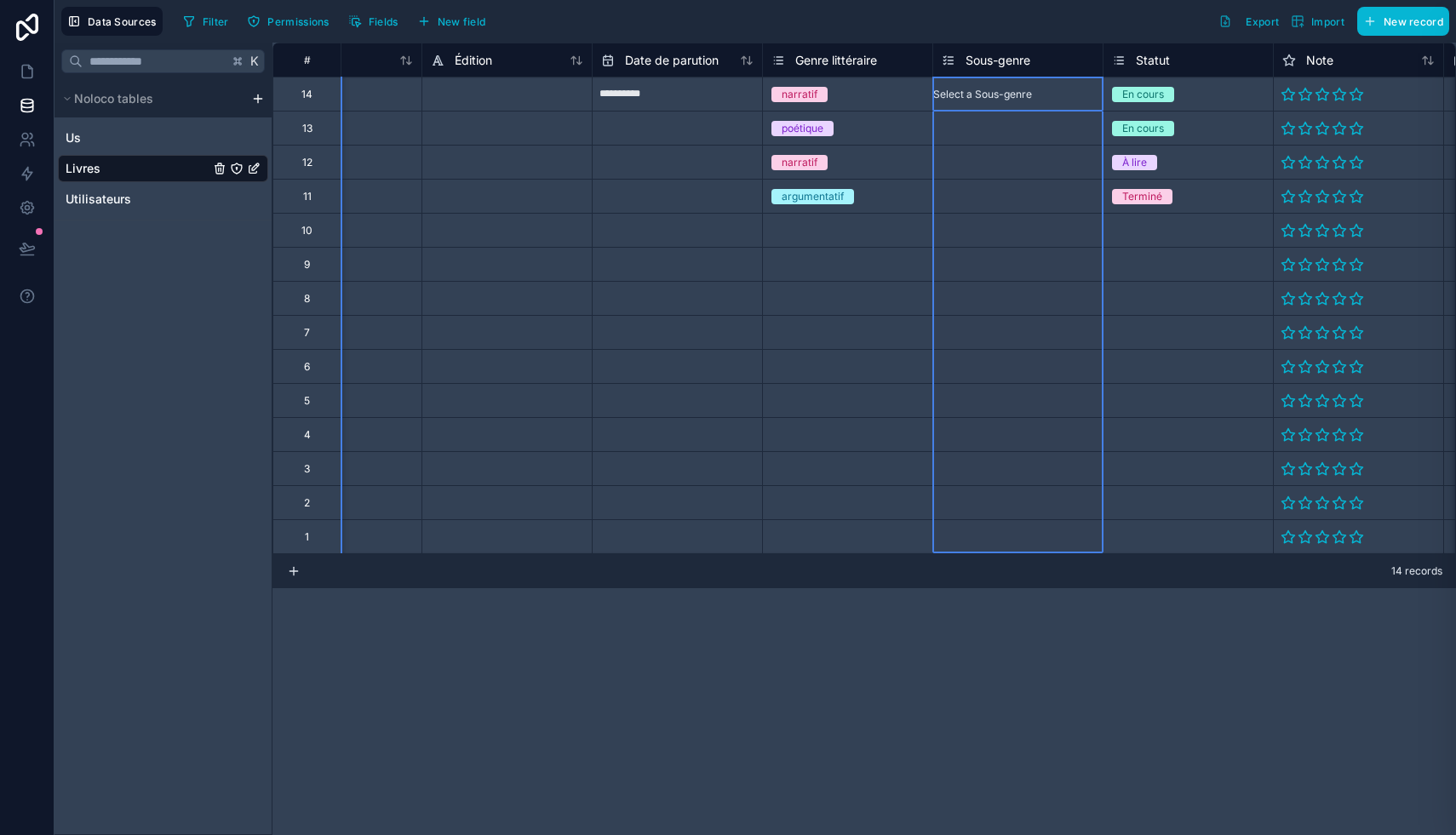 click on "Sous-genre" at bounding box center [998, 60] 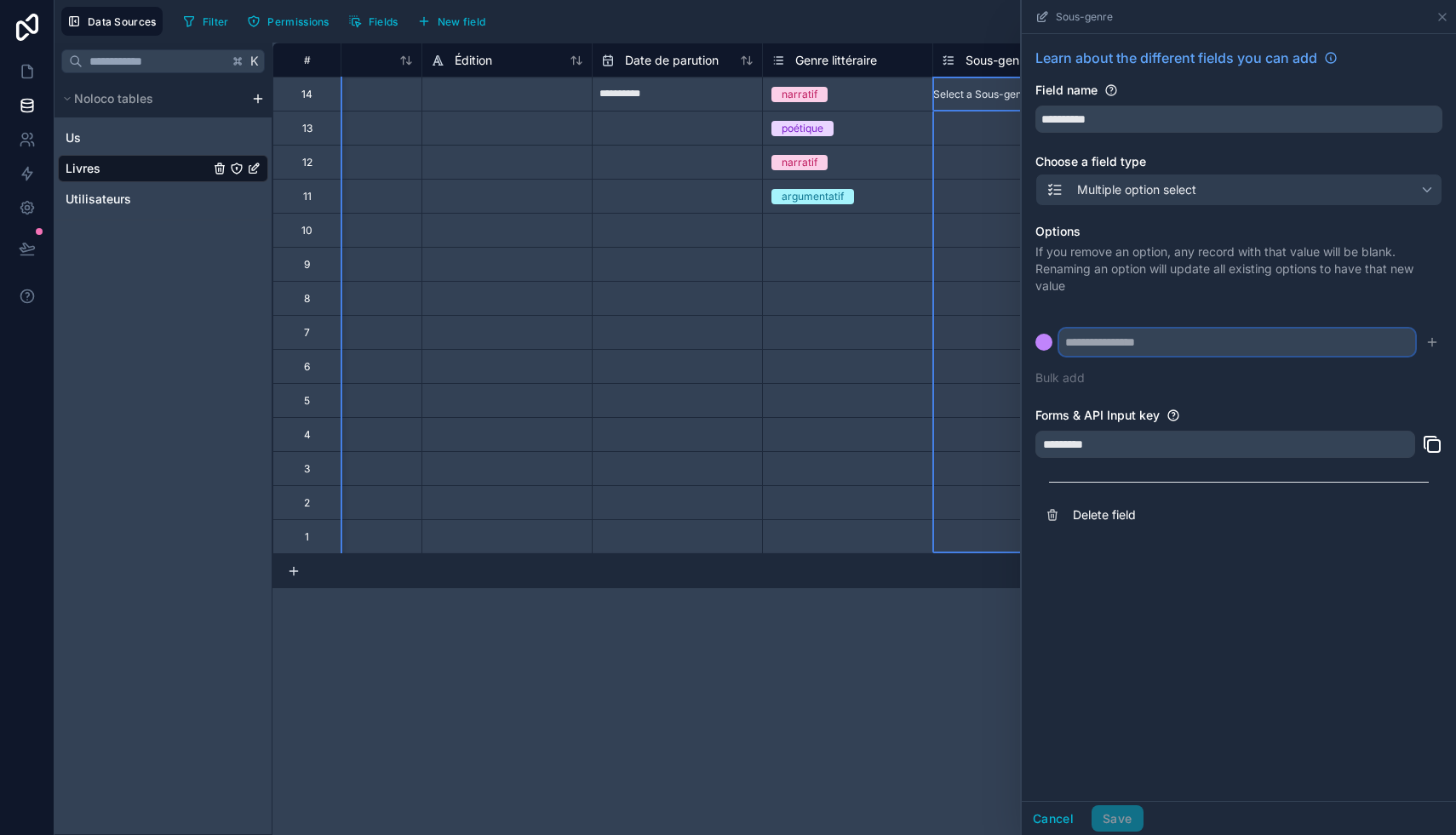 click at bounding box center (1237, 342) 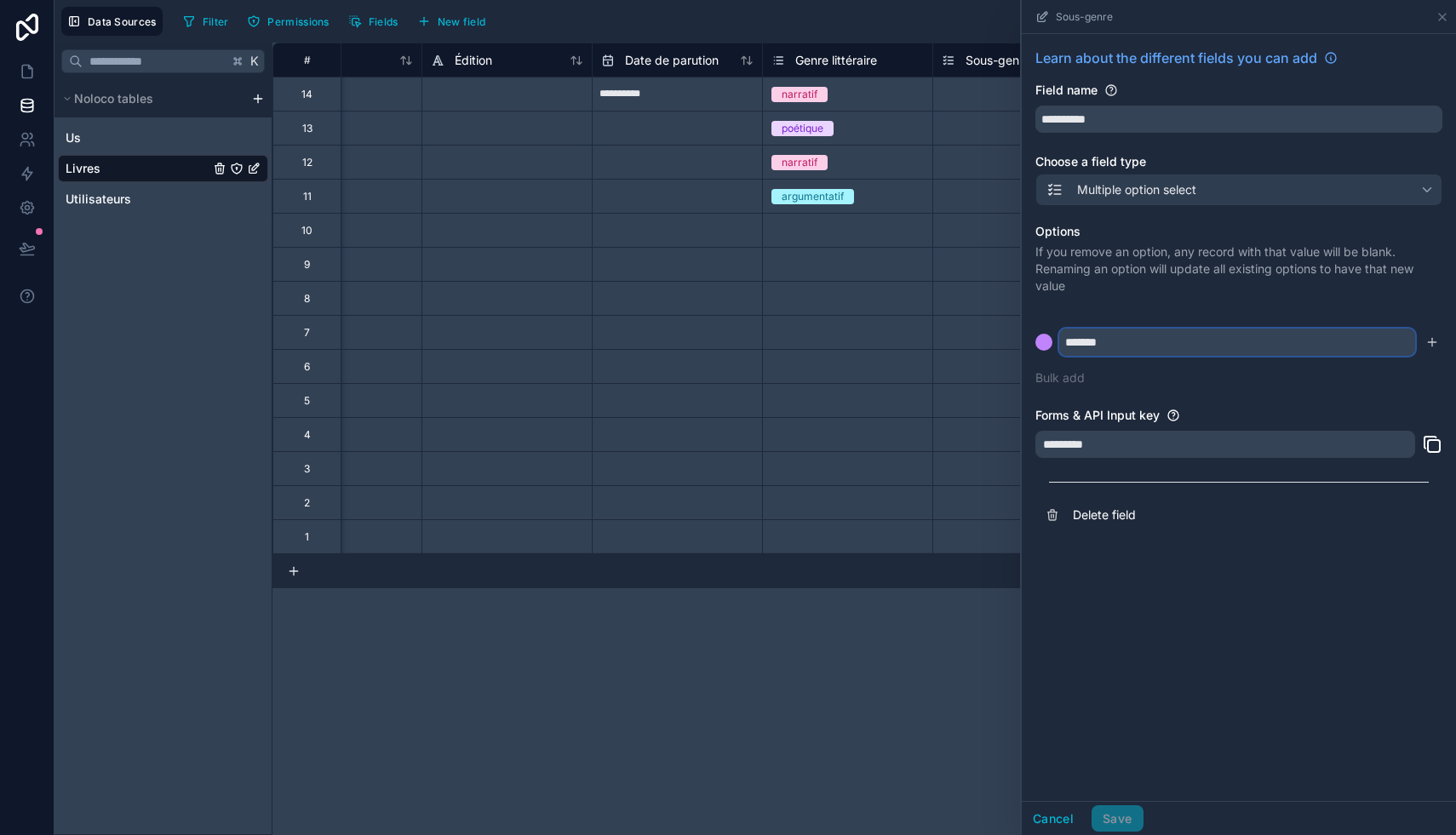 type on "*******" 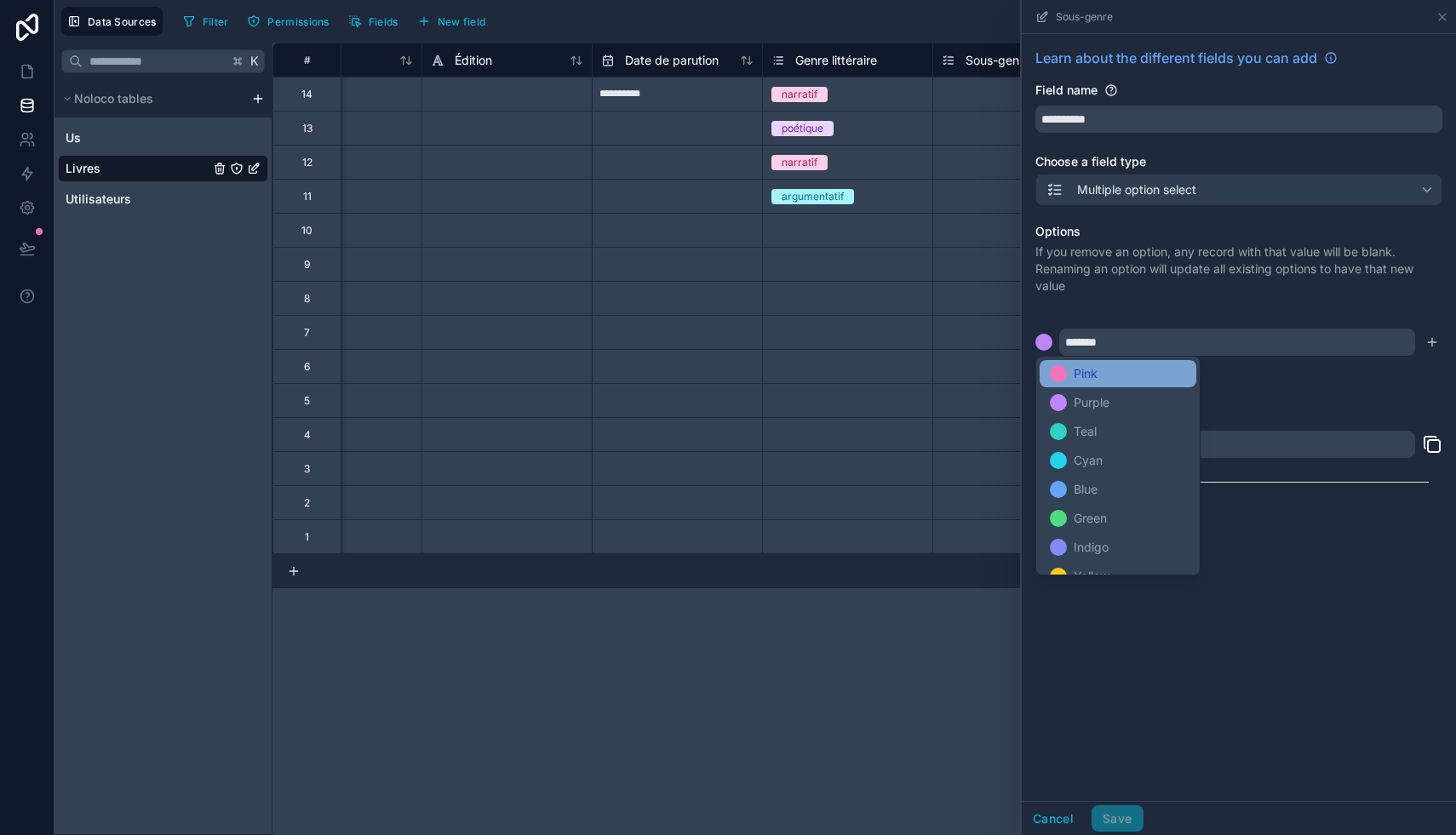 click on "Pink" at bounding box center [1086, 374] 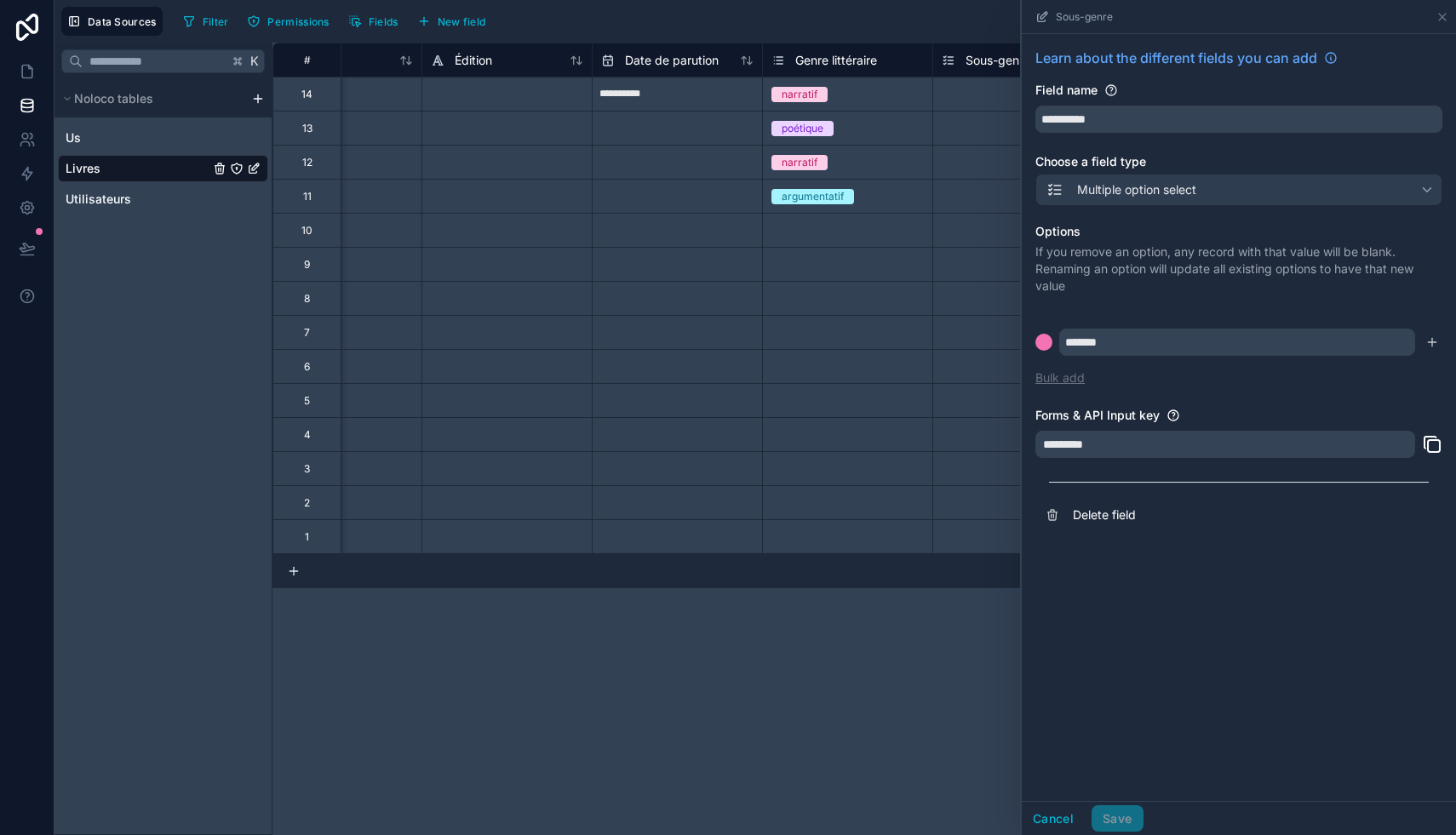 click on "Bulk add" at bounding box center [1060, 378] 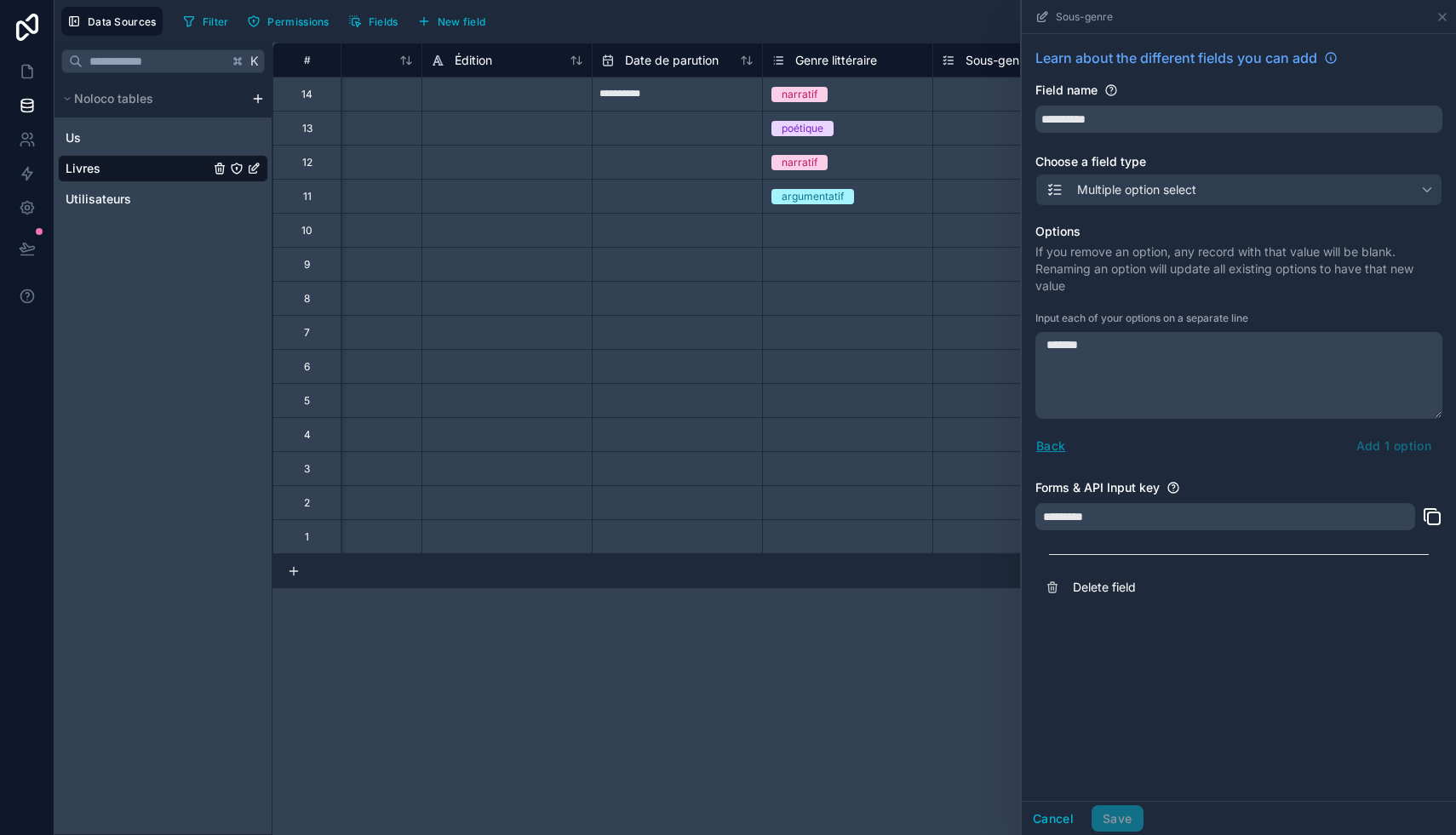 type on "*******" 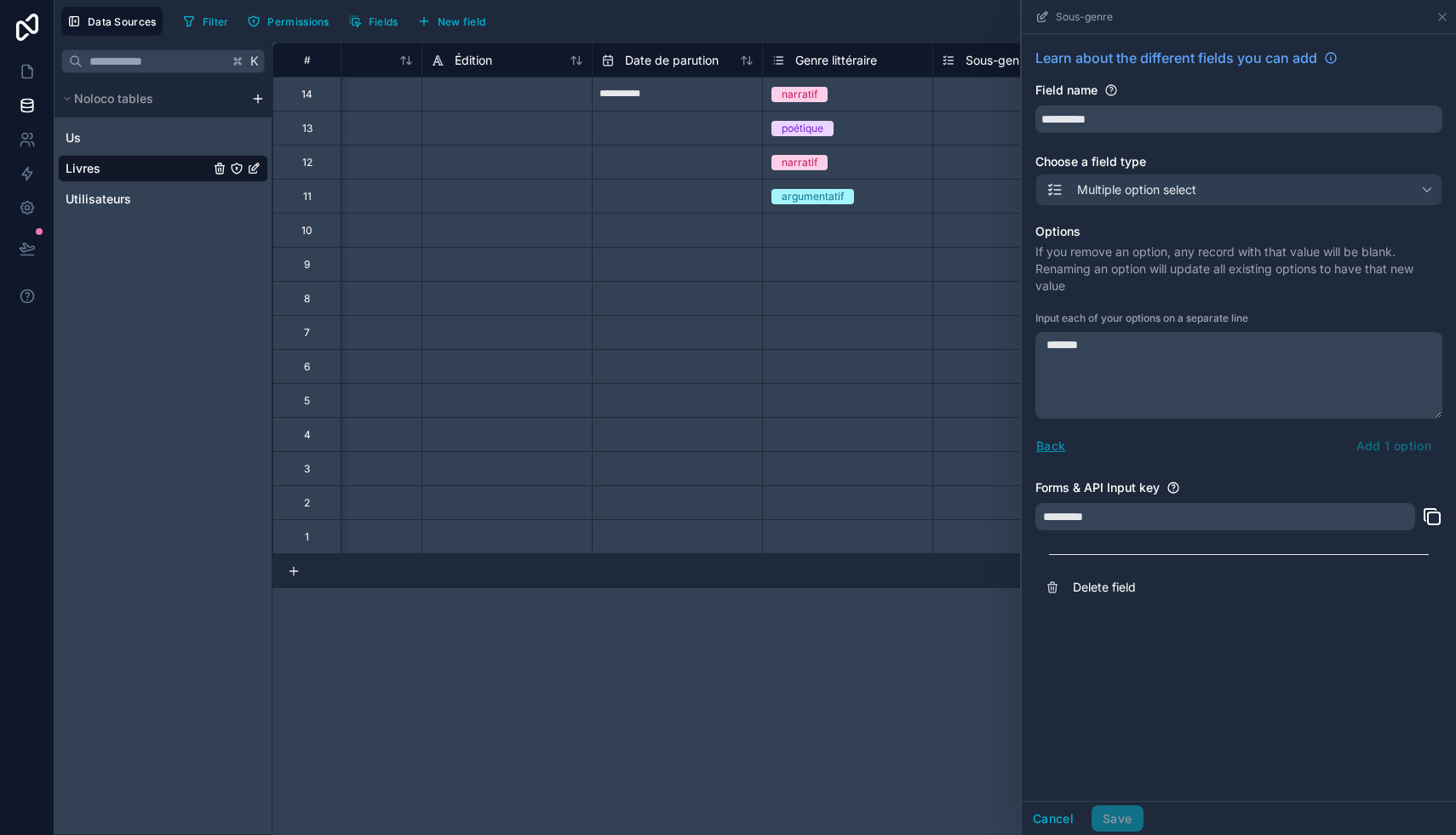click on "Back" at bounding box center [1051, 445] 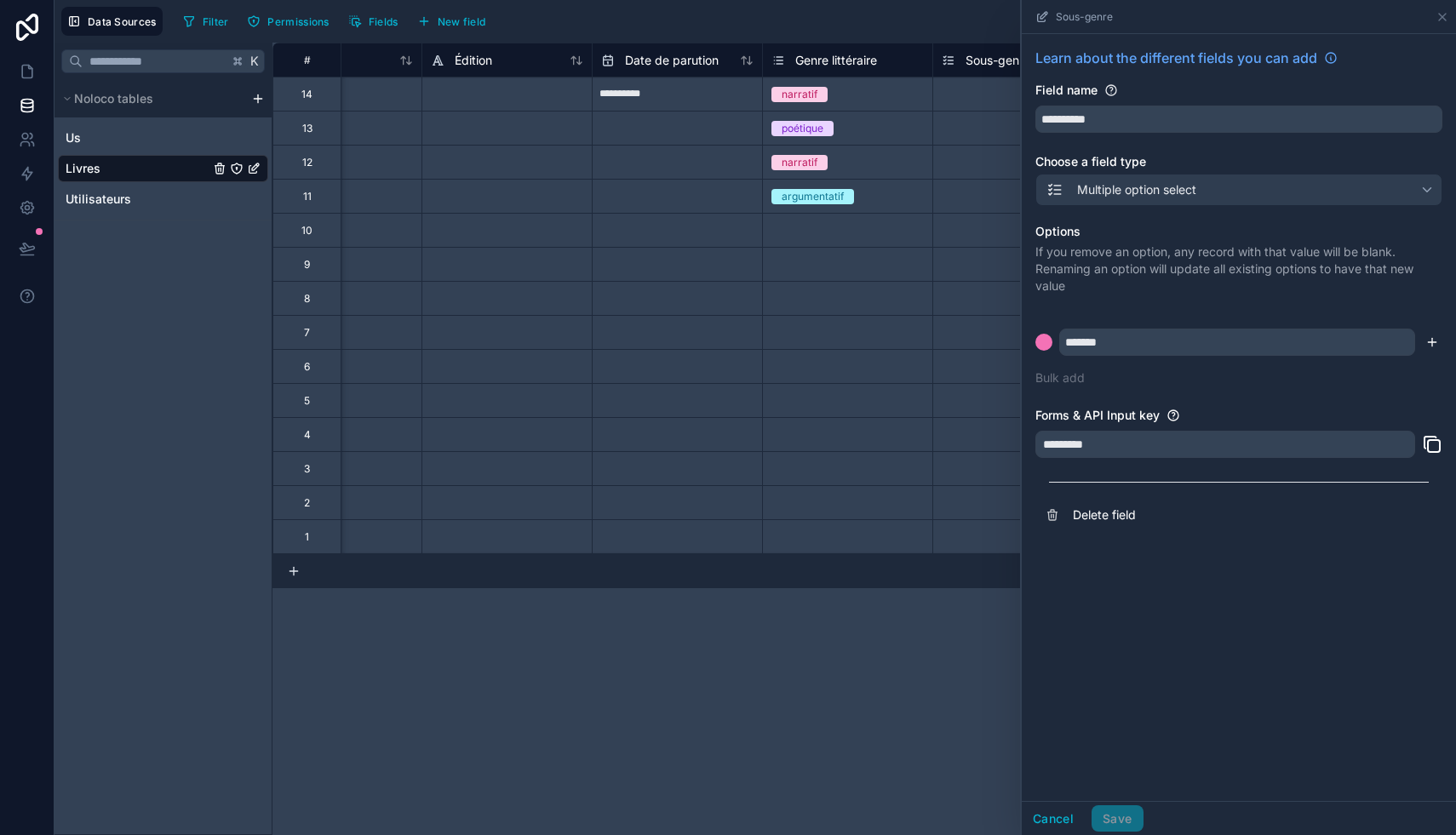 click 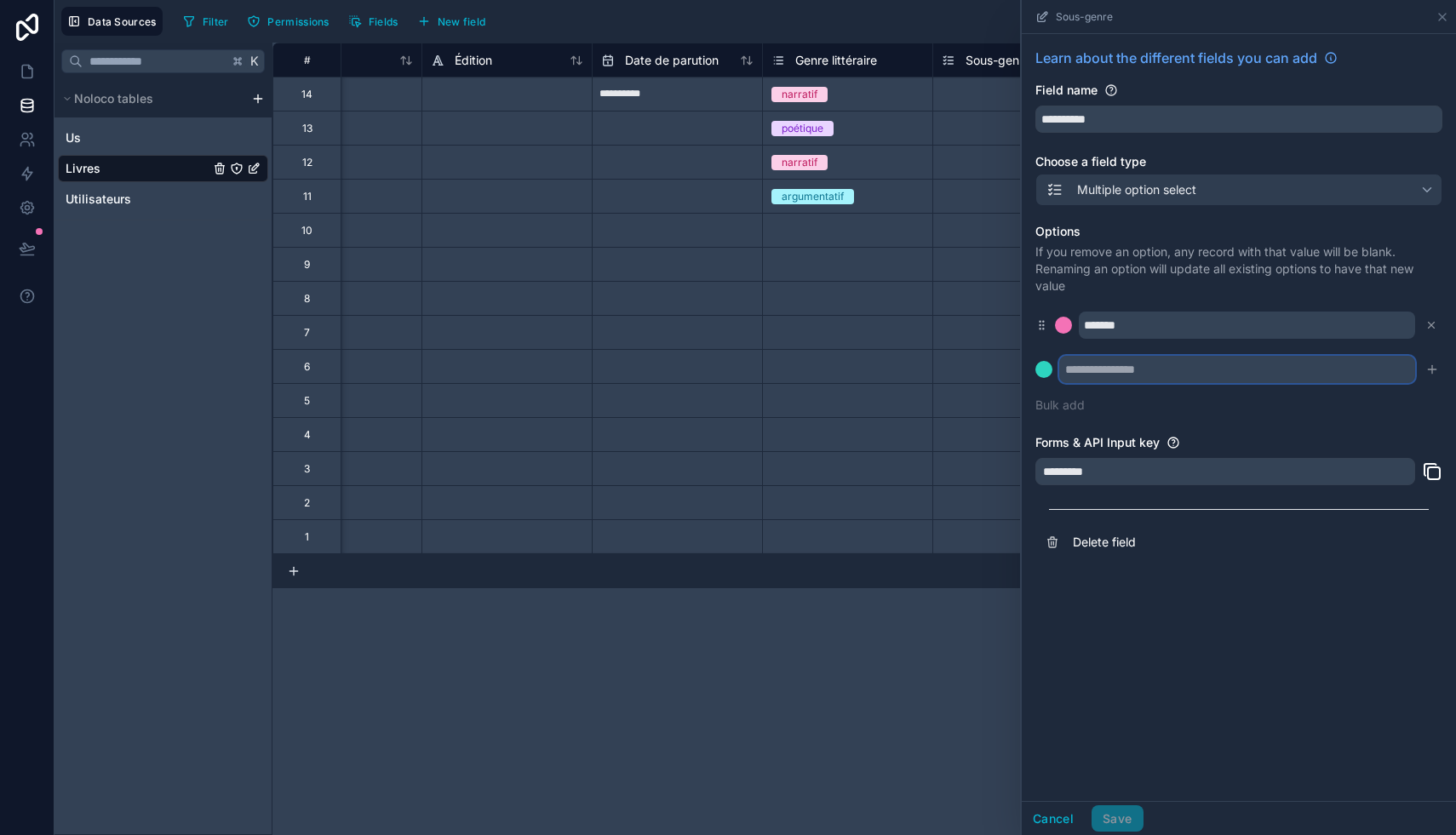 click at bounding box center (1237, 369) 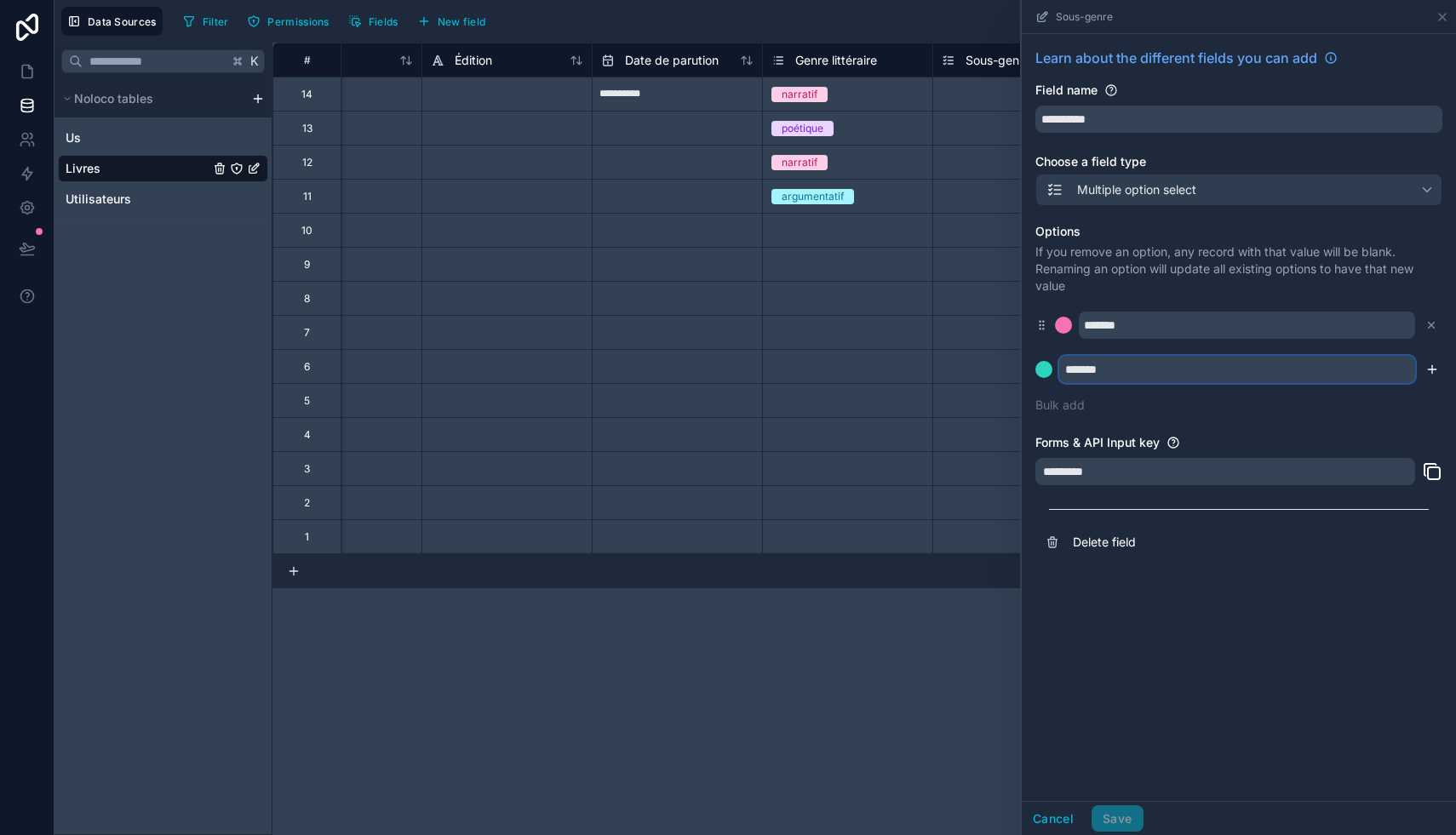 type on "*******" 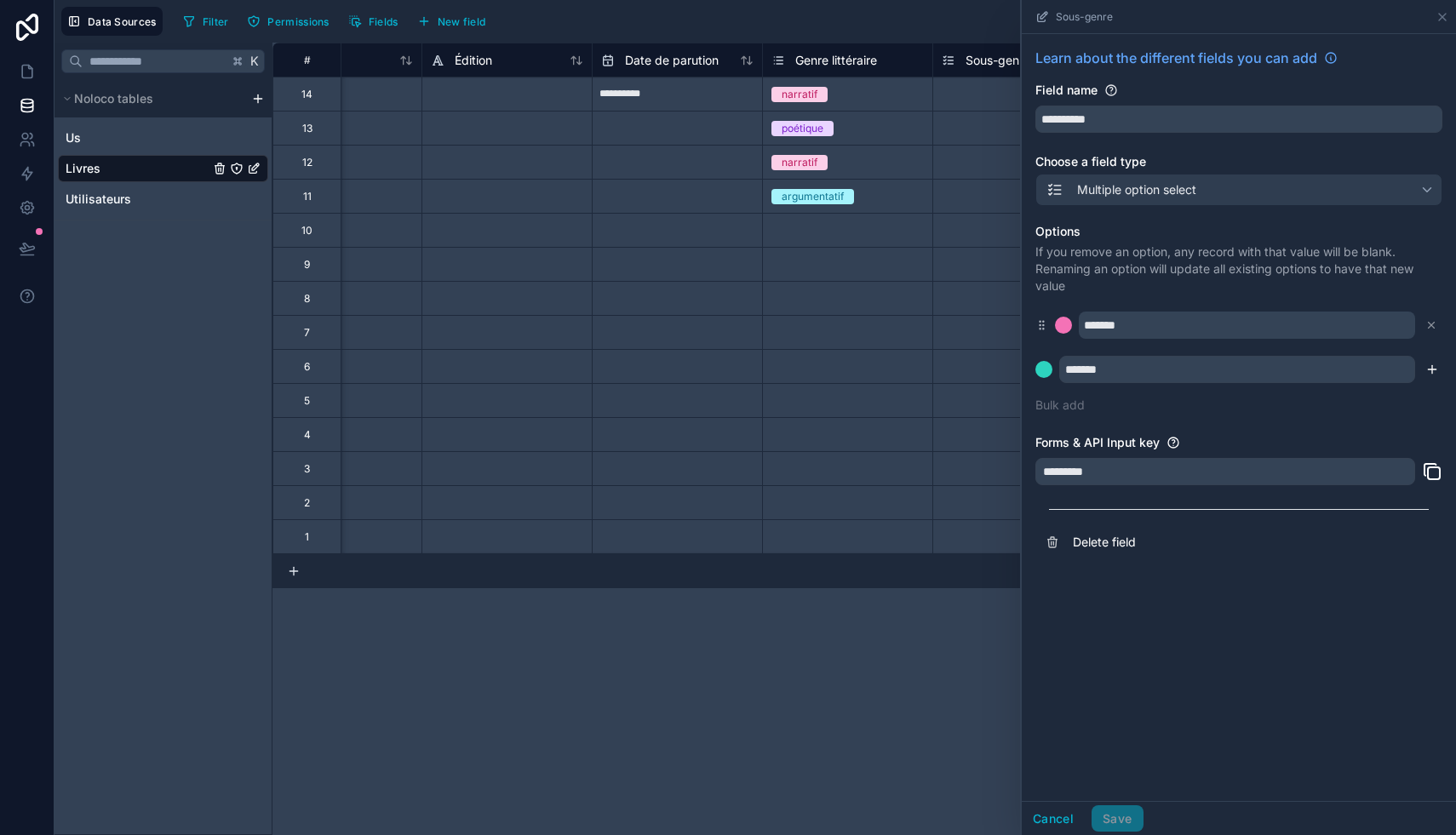 click 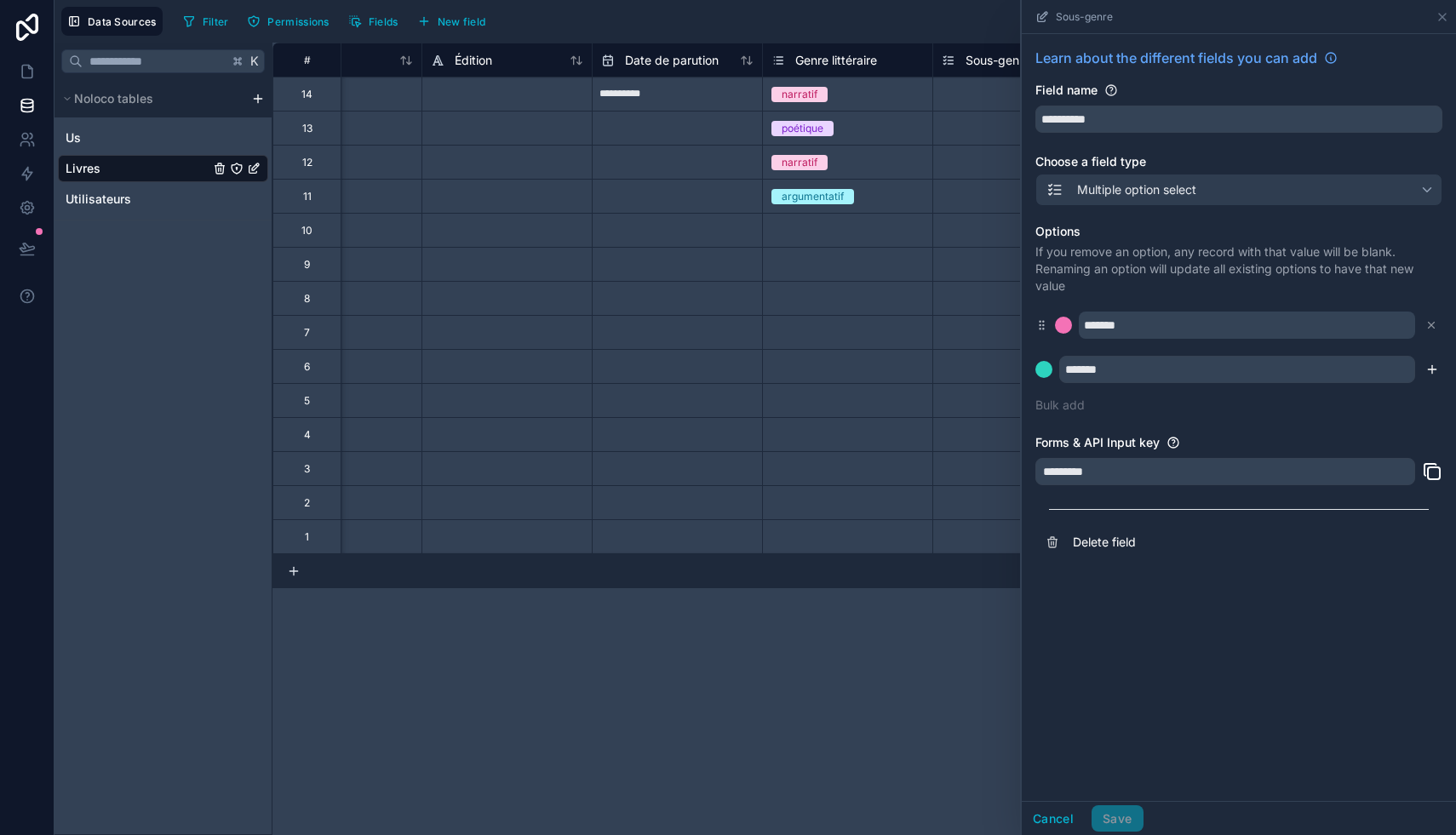 type 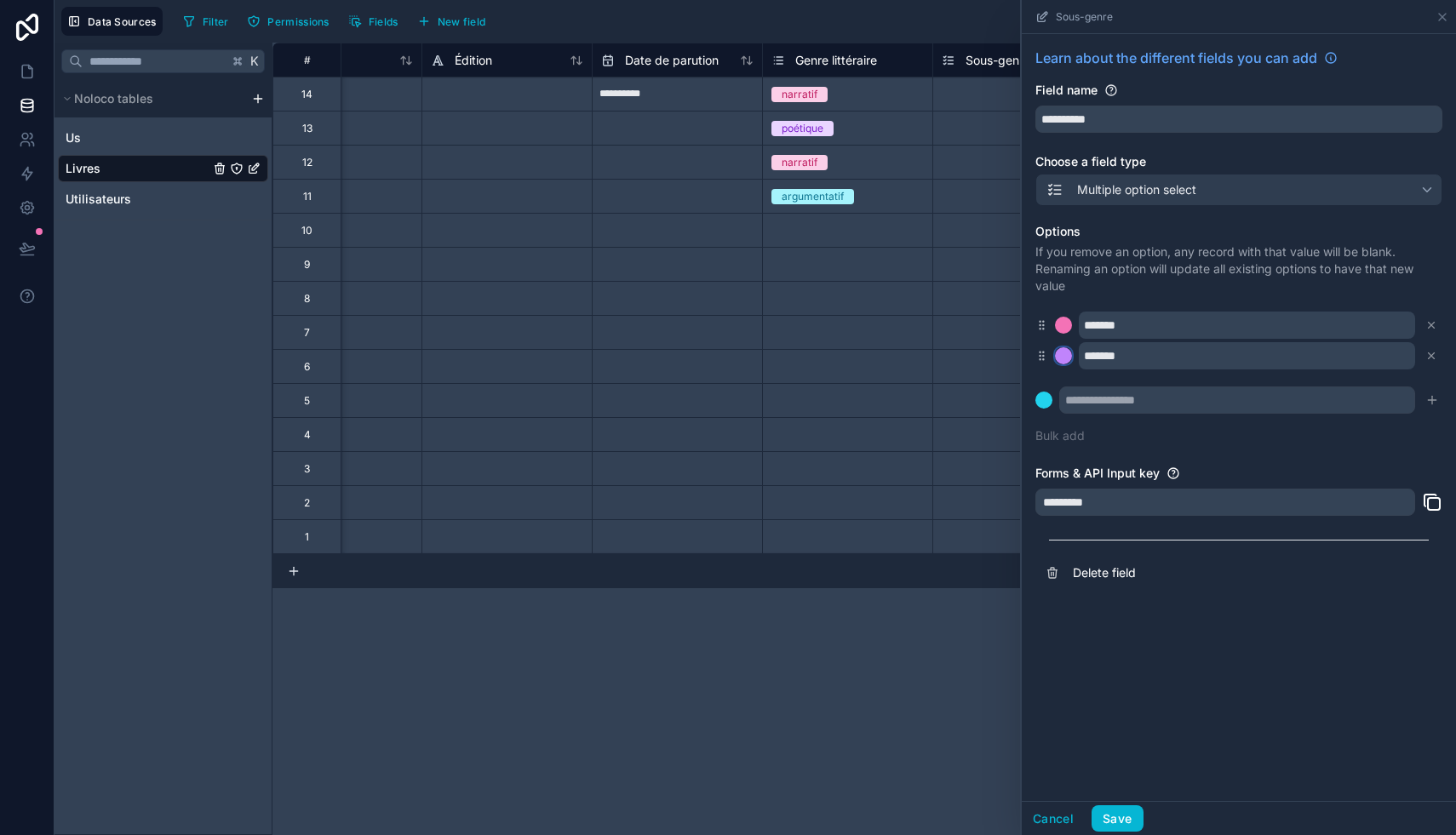 click at bounding box center [1063, 356] 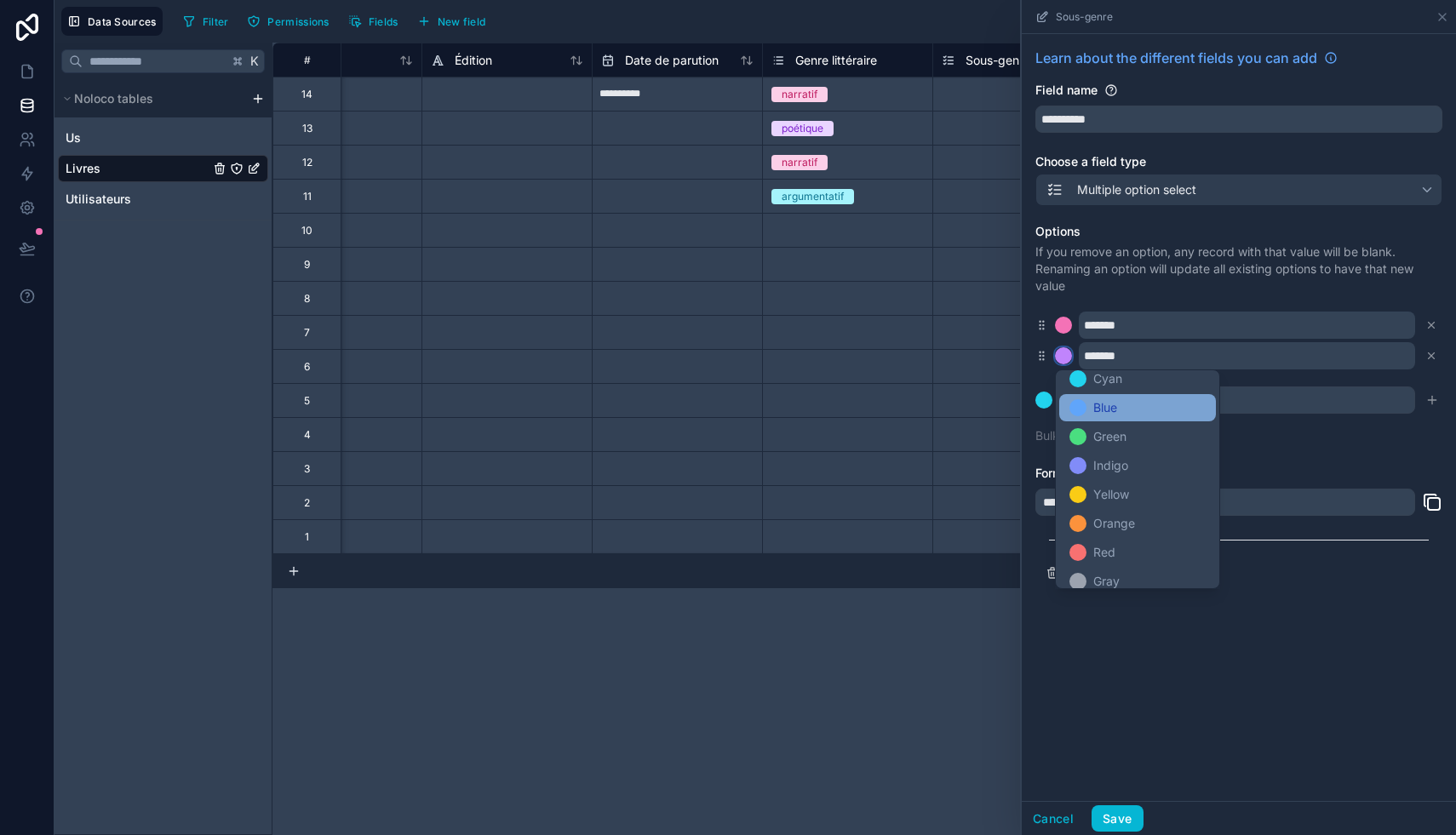 scroll, scrollTop: 106, scrollLeft: 0, axis: vertical 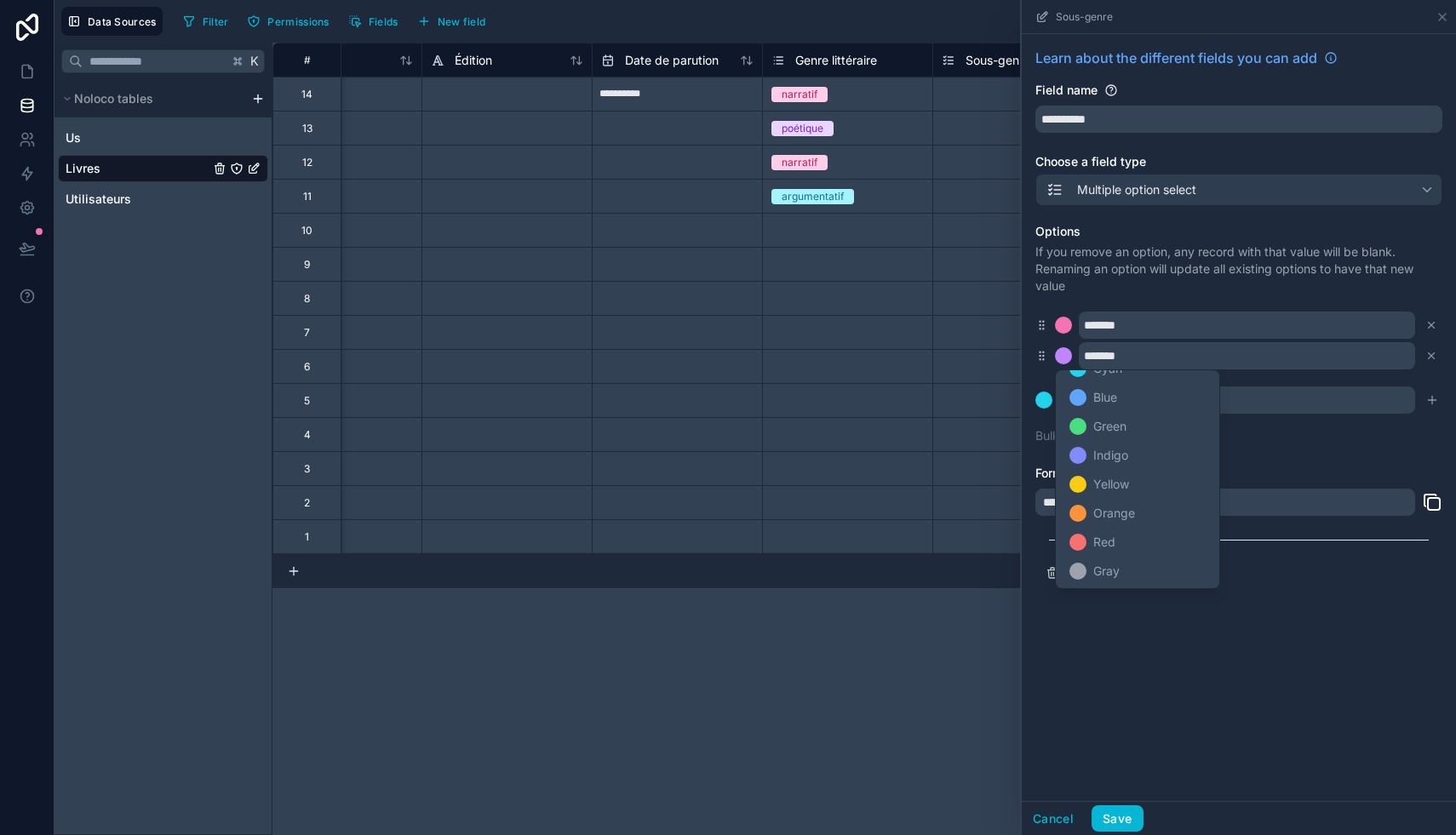 click at bounding box center (1239, 417) 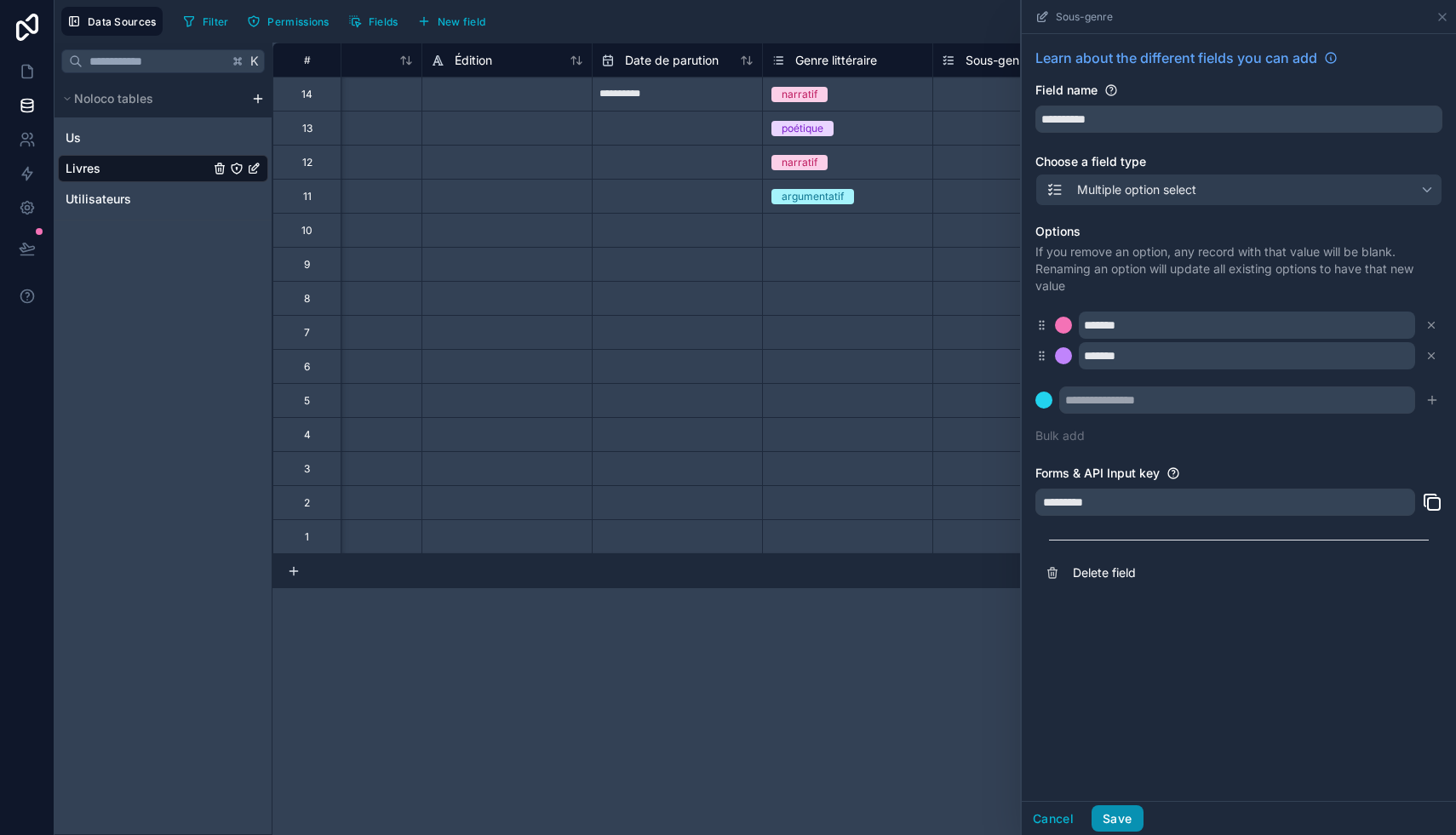click on "Save" at bounding box center (1117, 819) 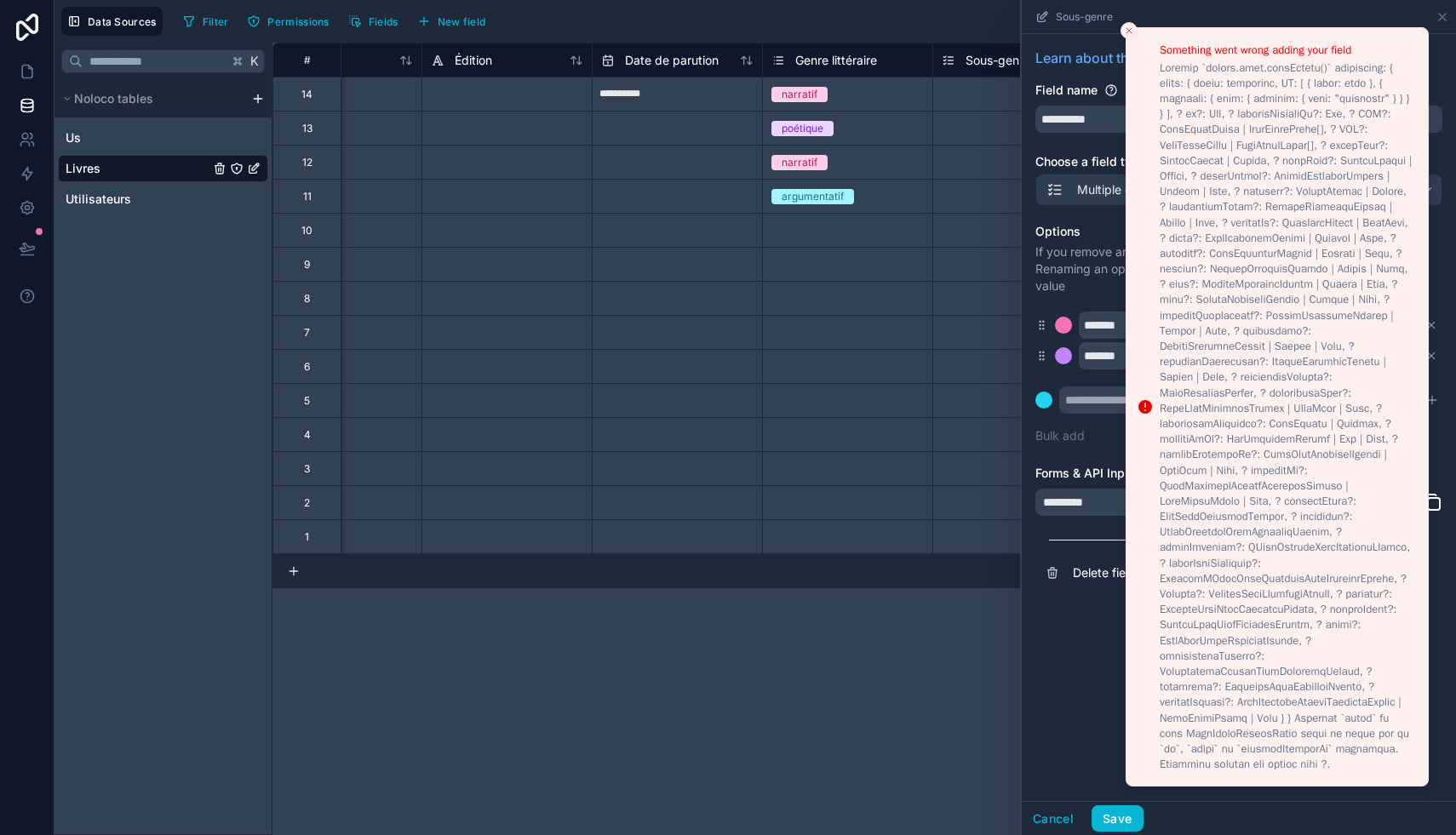 click 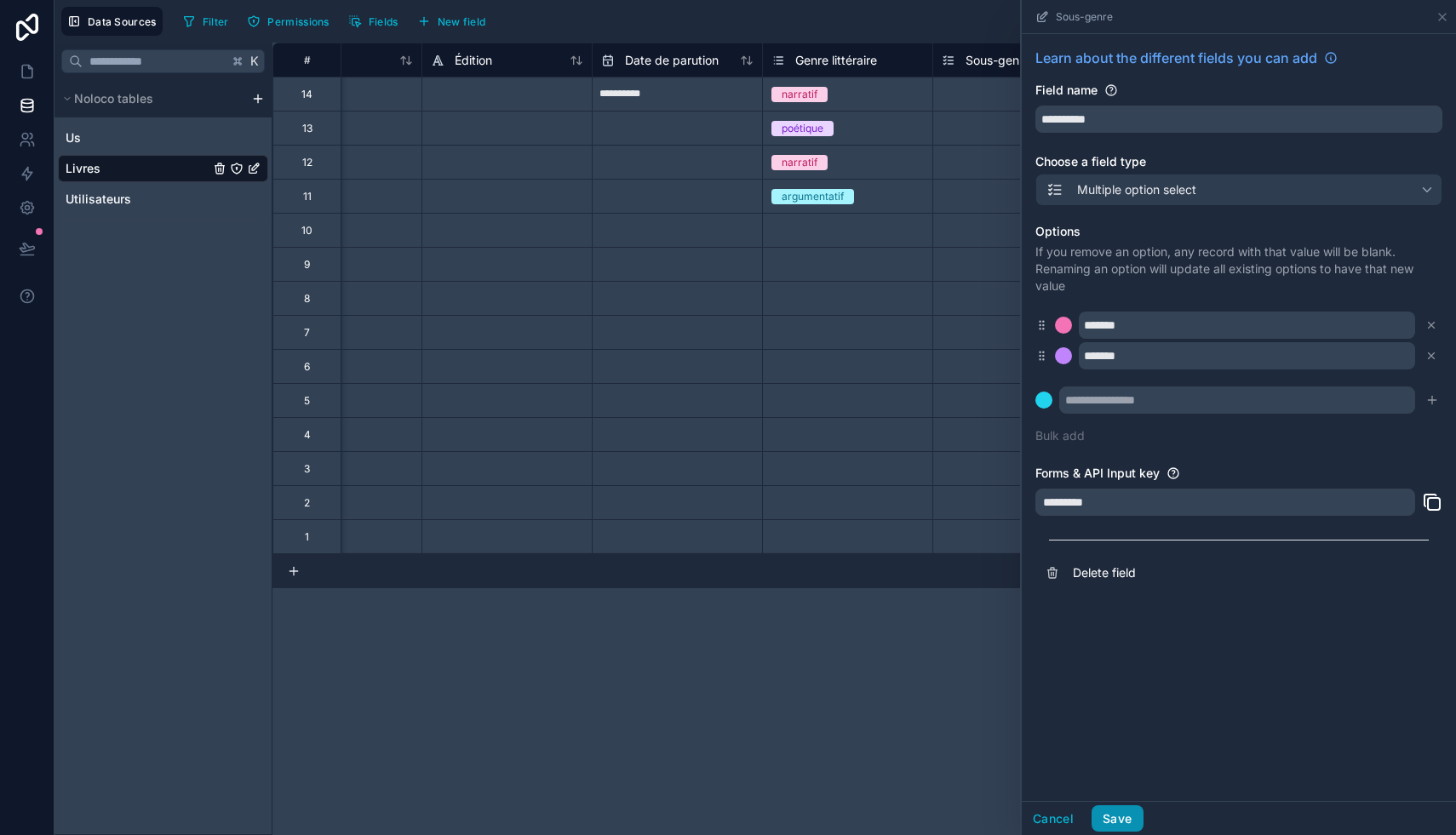 click on "Save" at bounding box center [1117, 819] 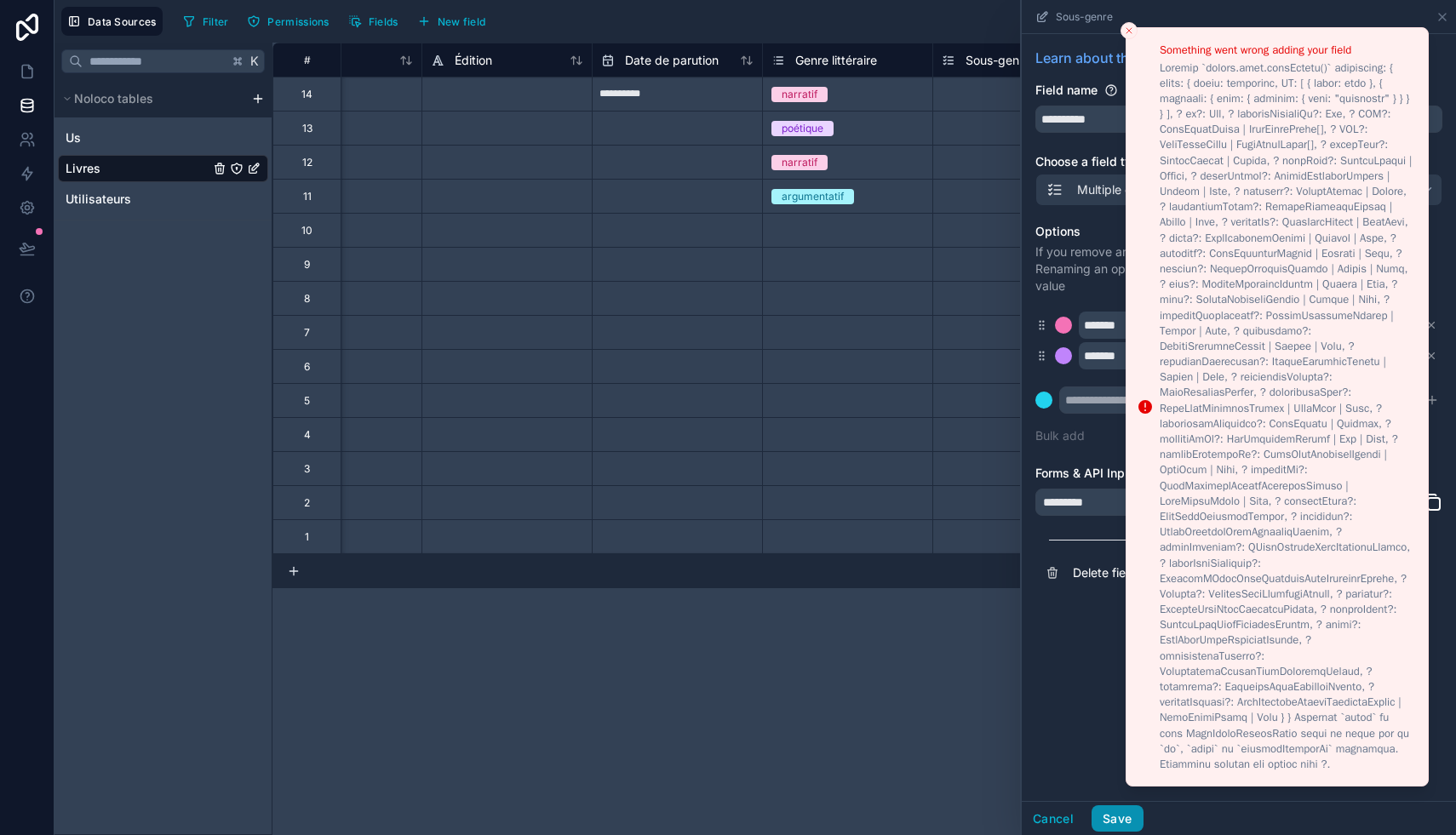click on "Save" at bounding box center (1117, 819) 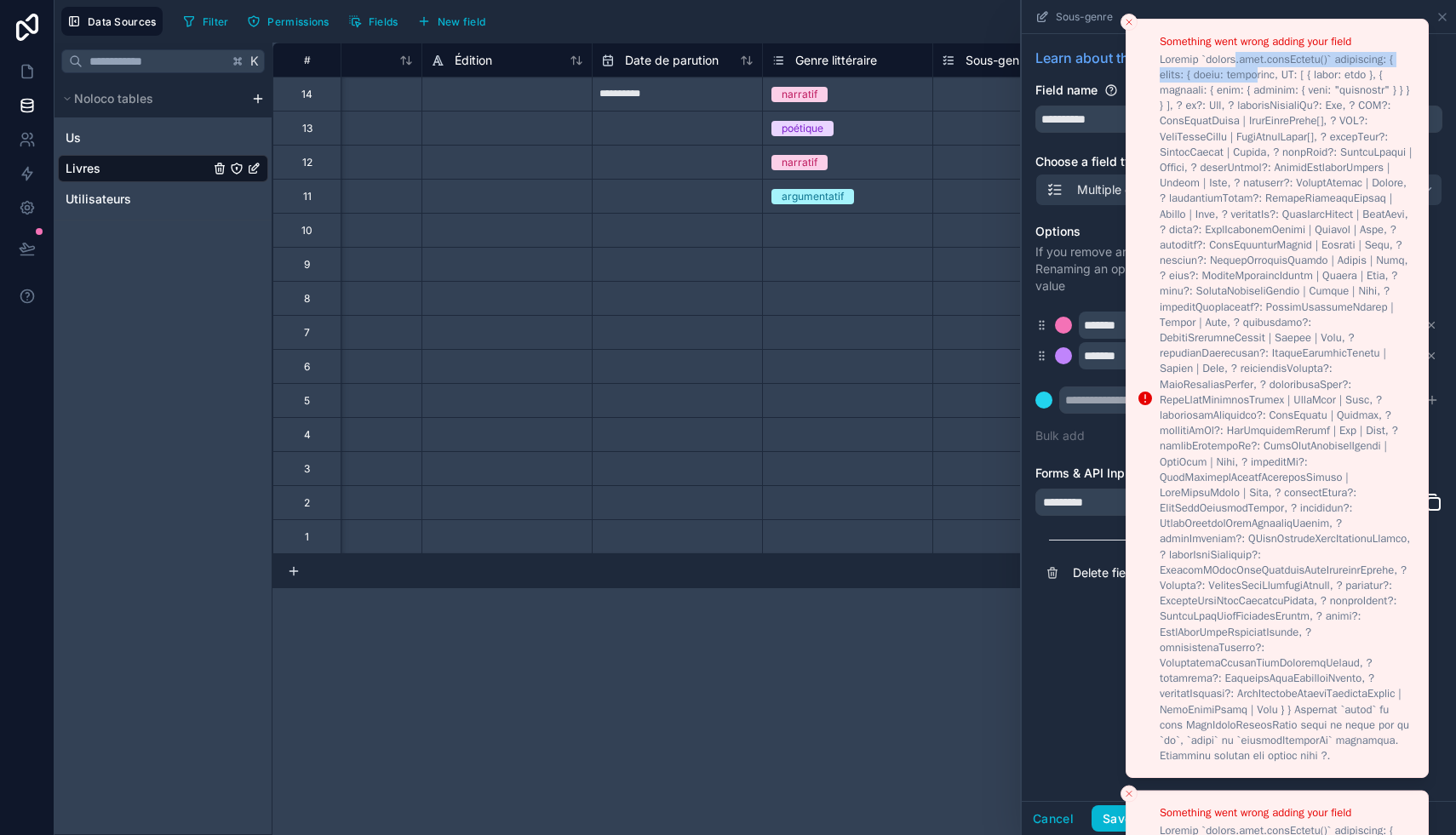 drag, startPoint x: 1232, startPoint y: 58, endPoint x: 1261, endPoint y: 79, distance: 35.805028 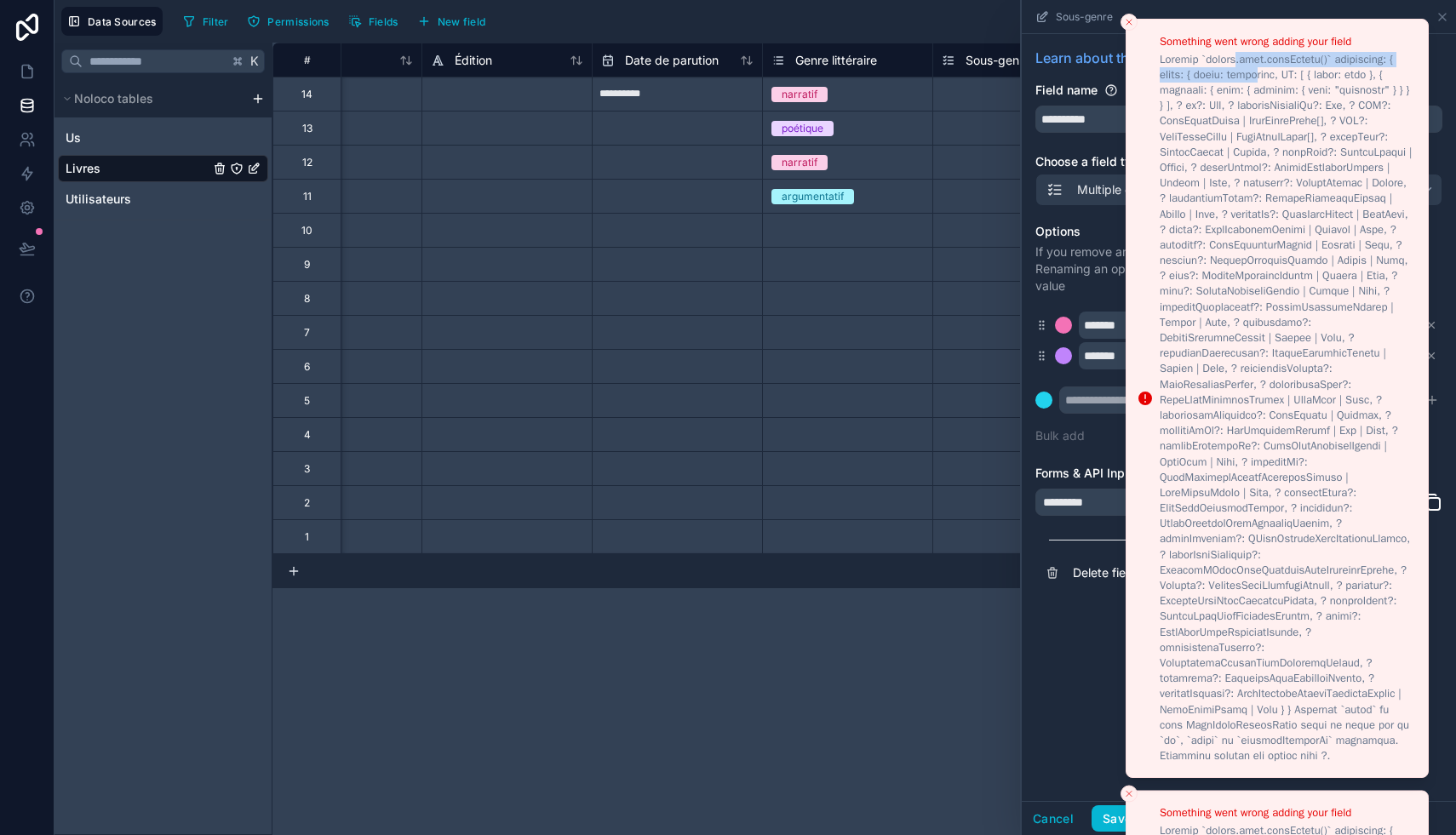 click at bounding box center (1287, 408) 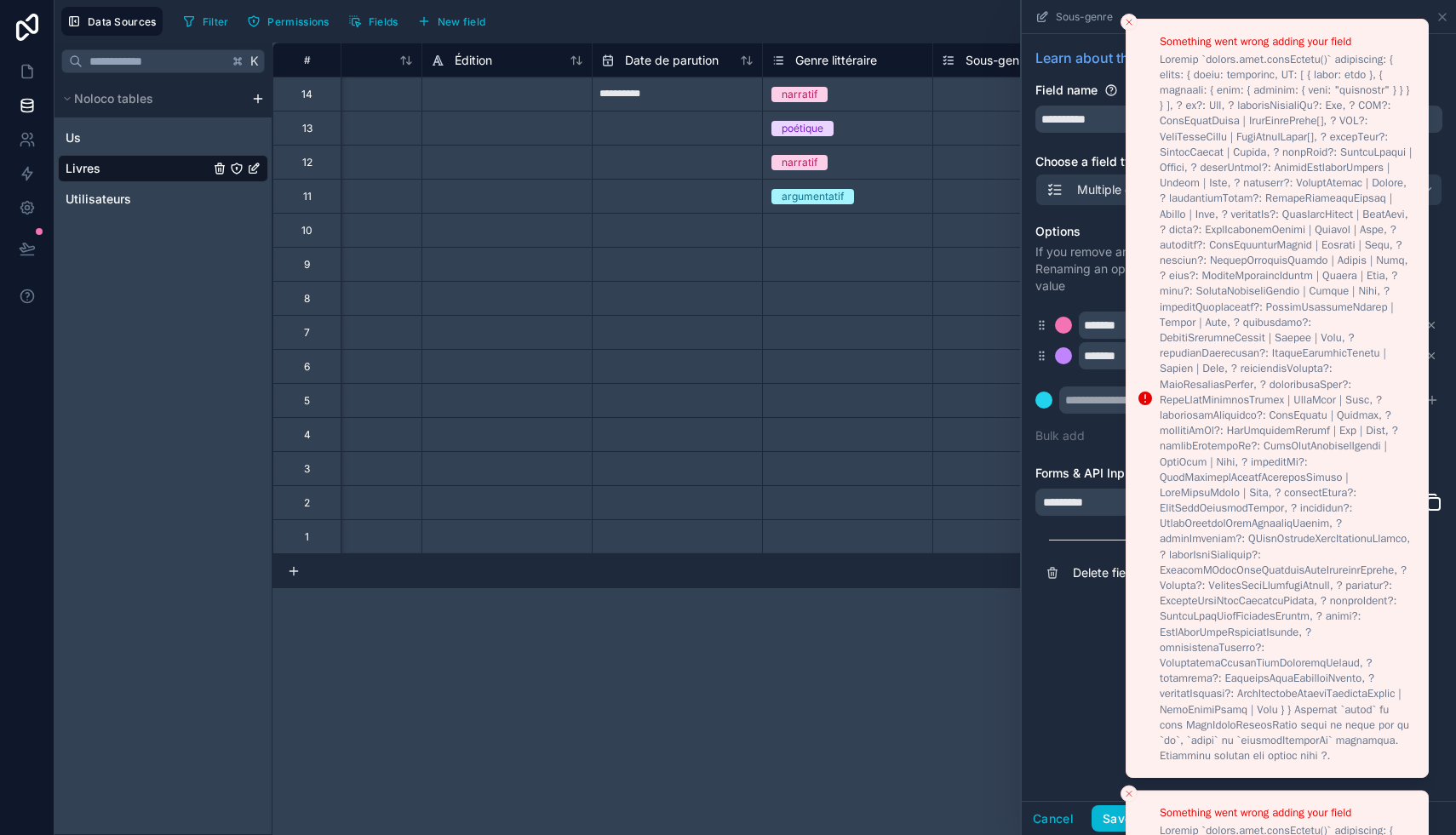 click at bounding box center (1287, 408) 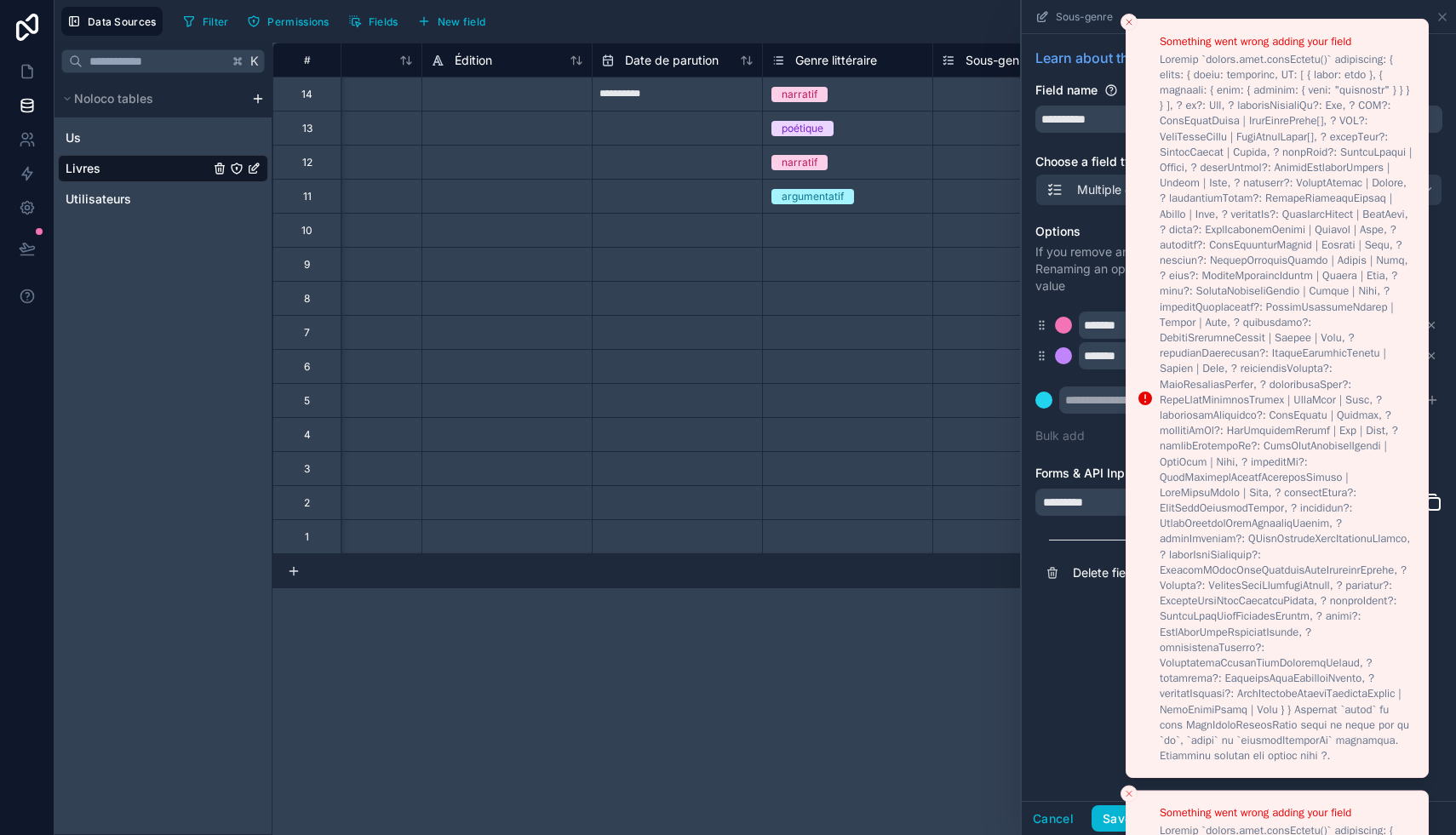 click 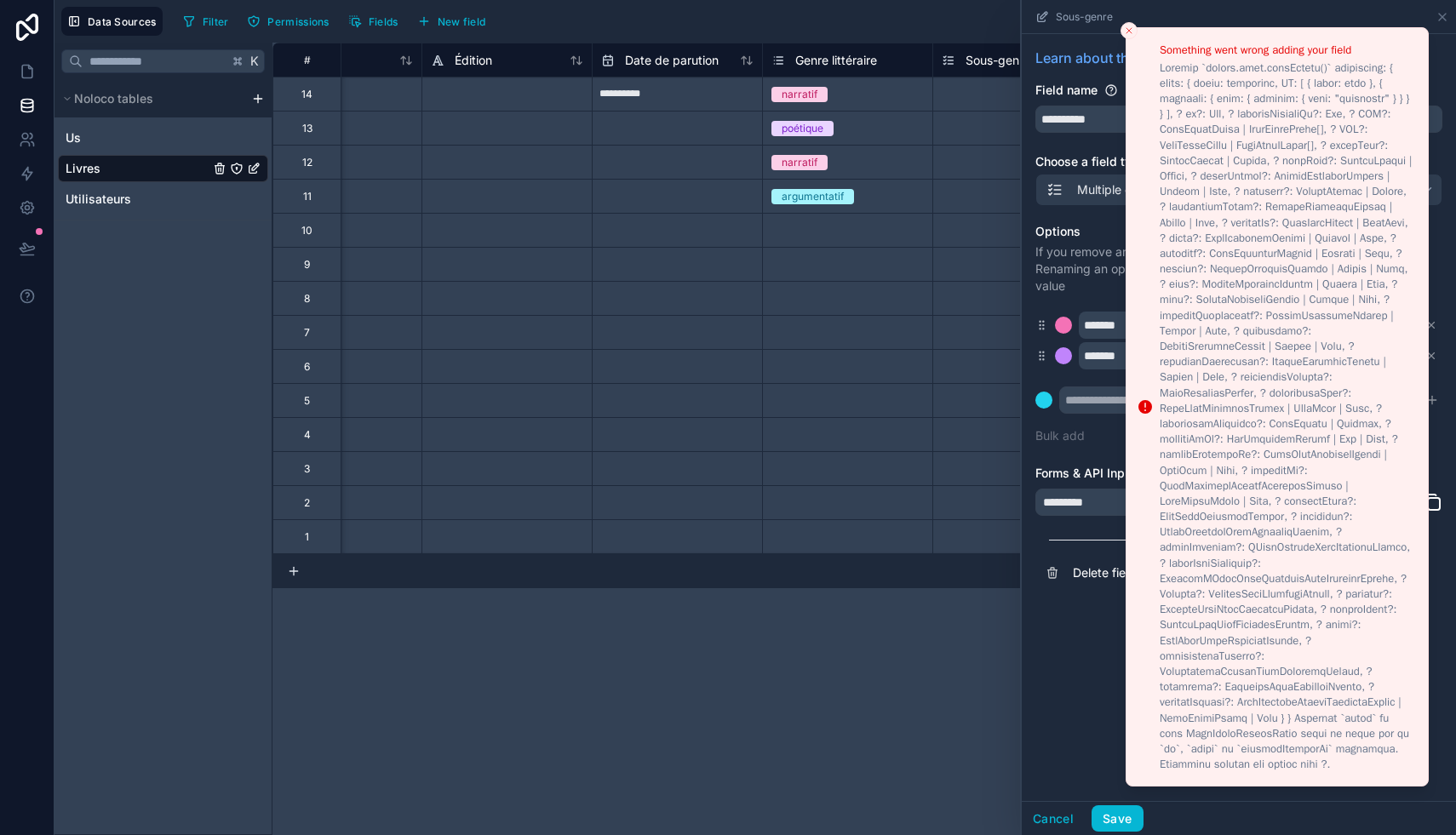 click 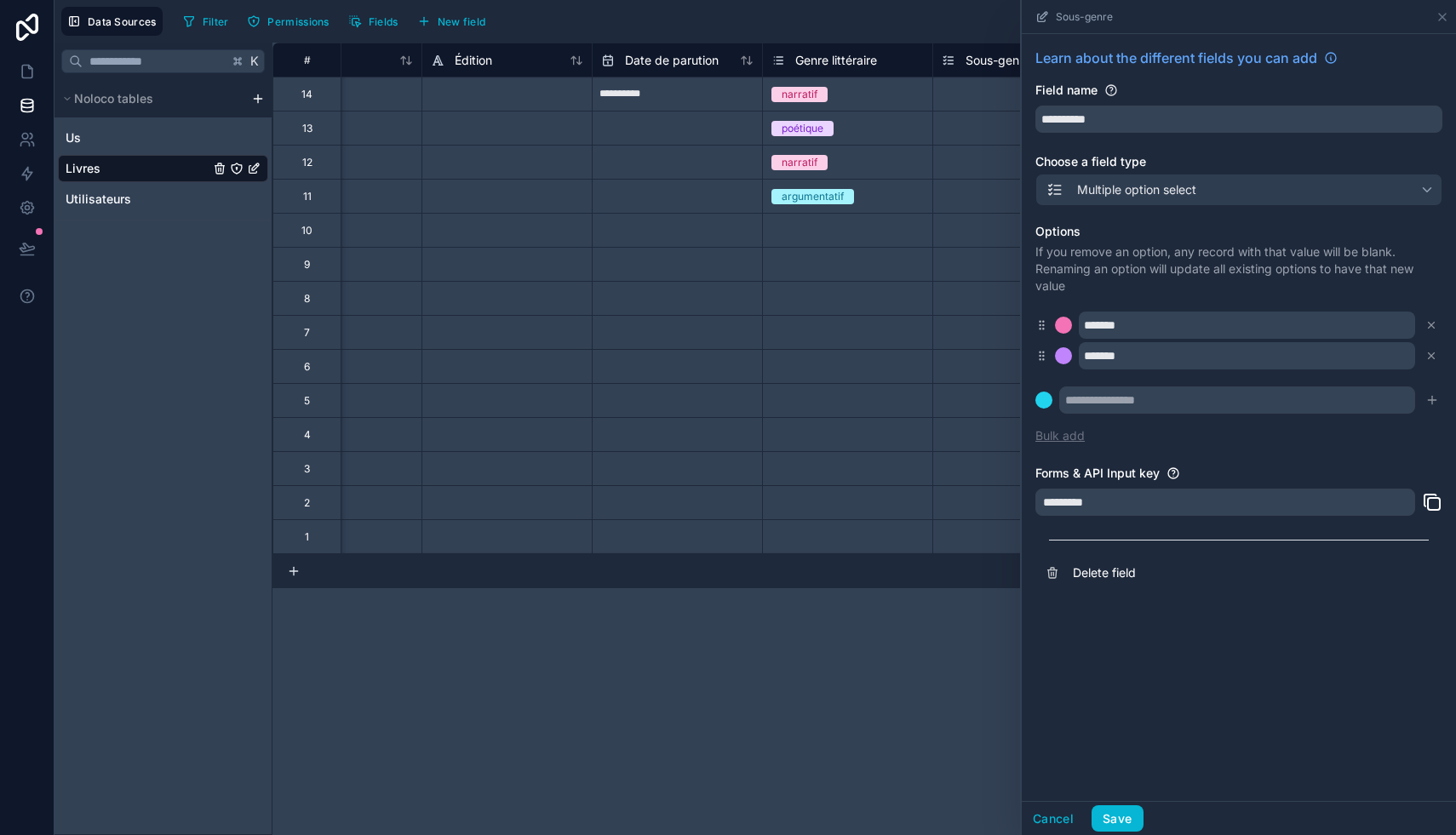 click on "Bulk add" at bounding box center (1060, 436) 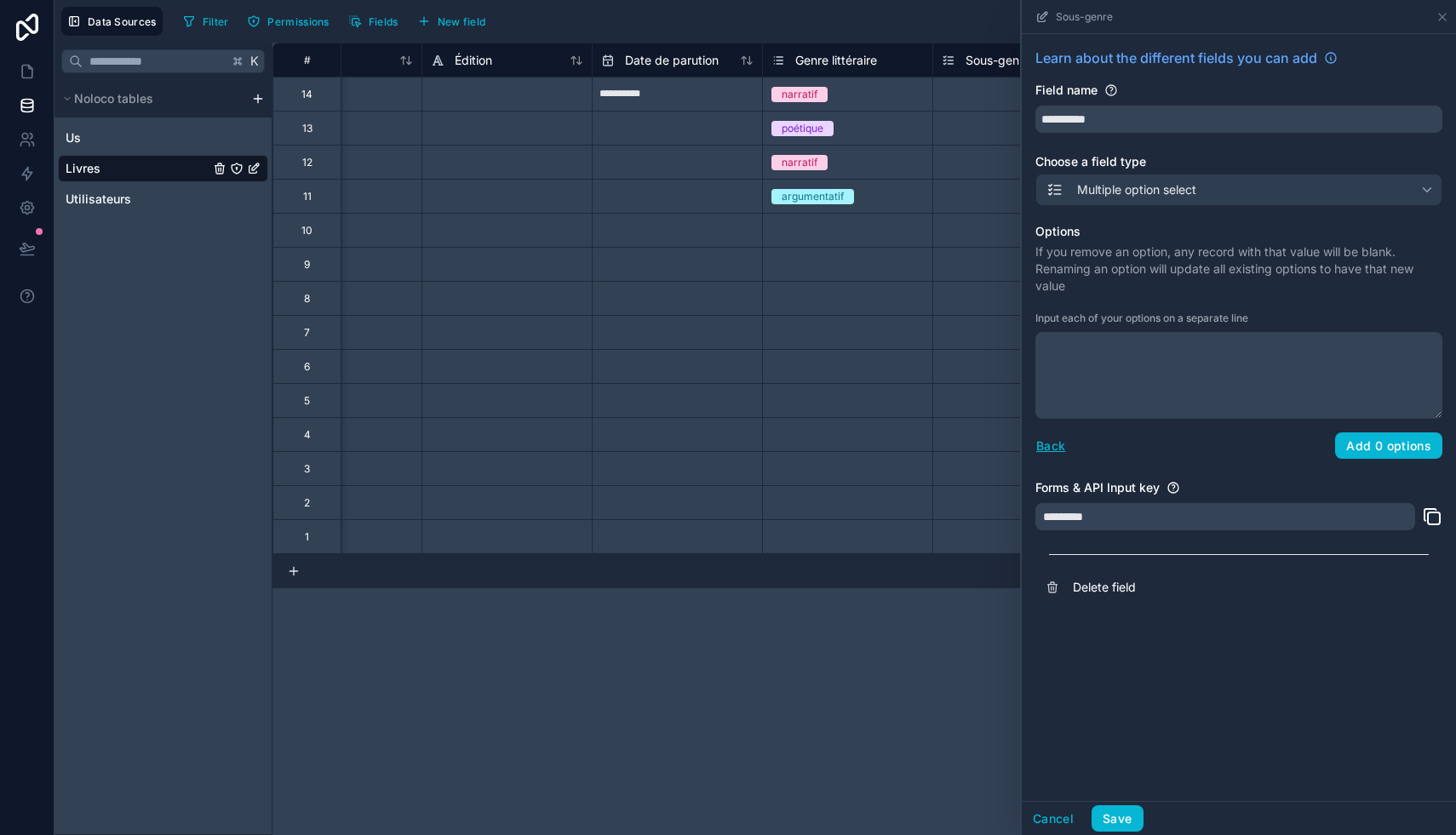 click on "Add 0 options" at bounding box center [1389, 446] 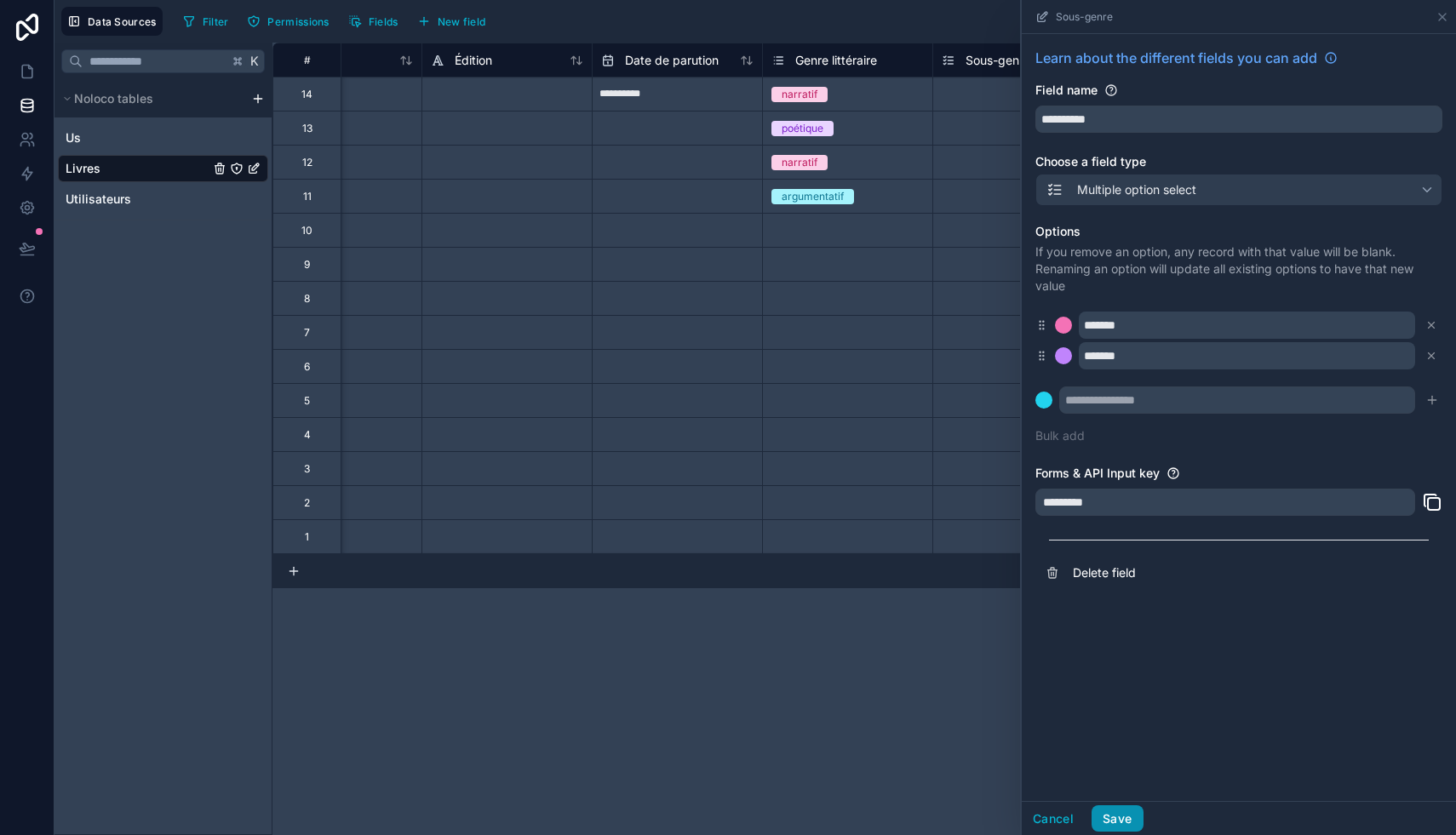 click on "Save" at bounding box center [1117, 819] 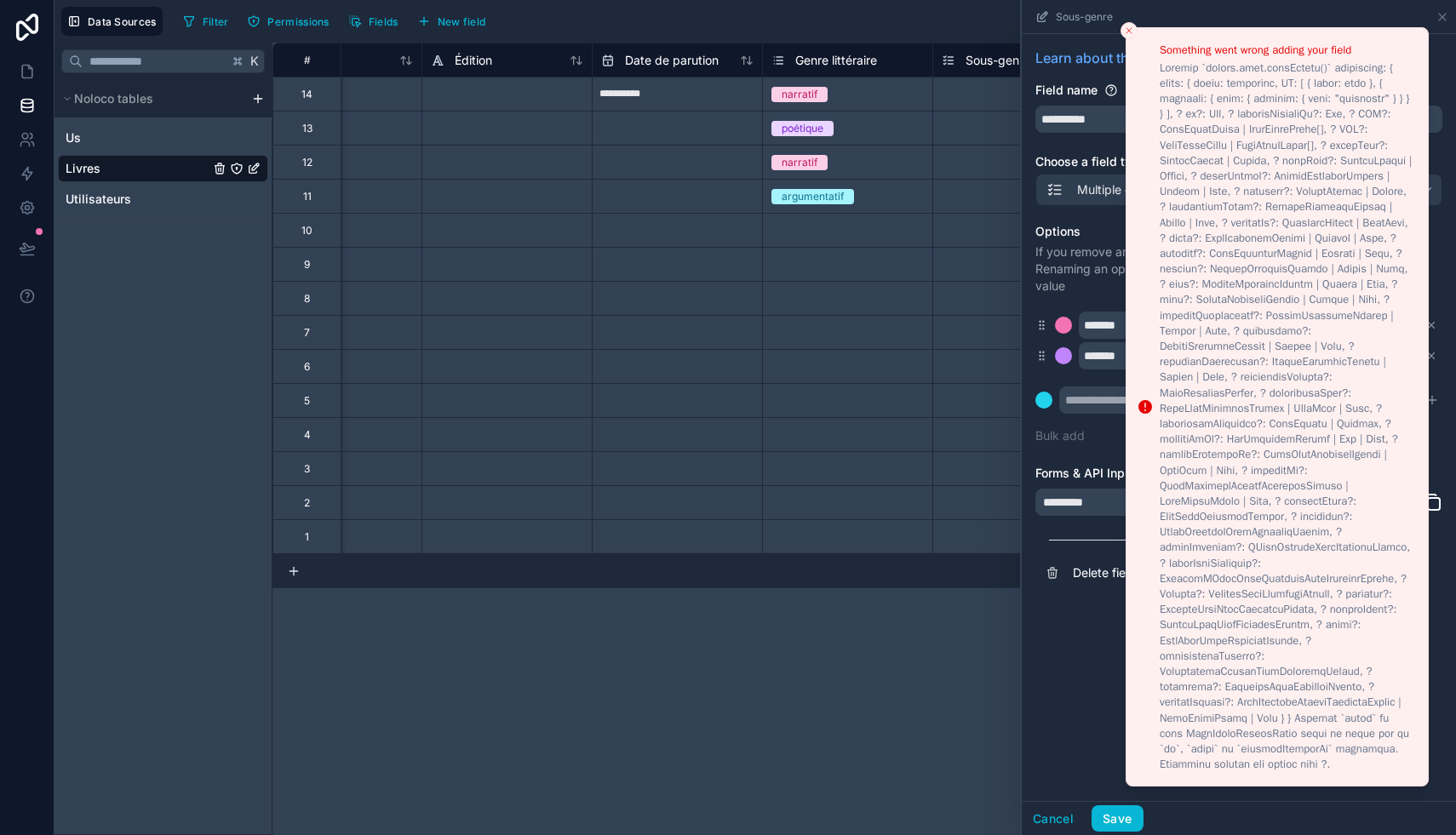 click 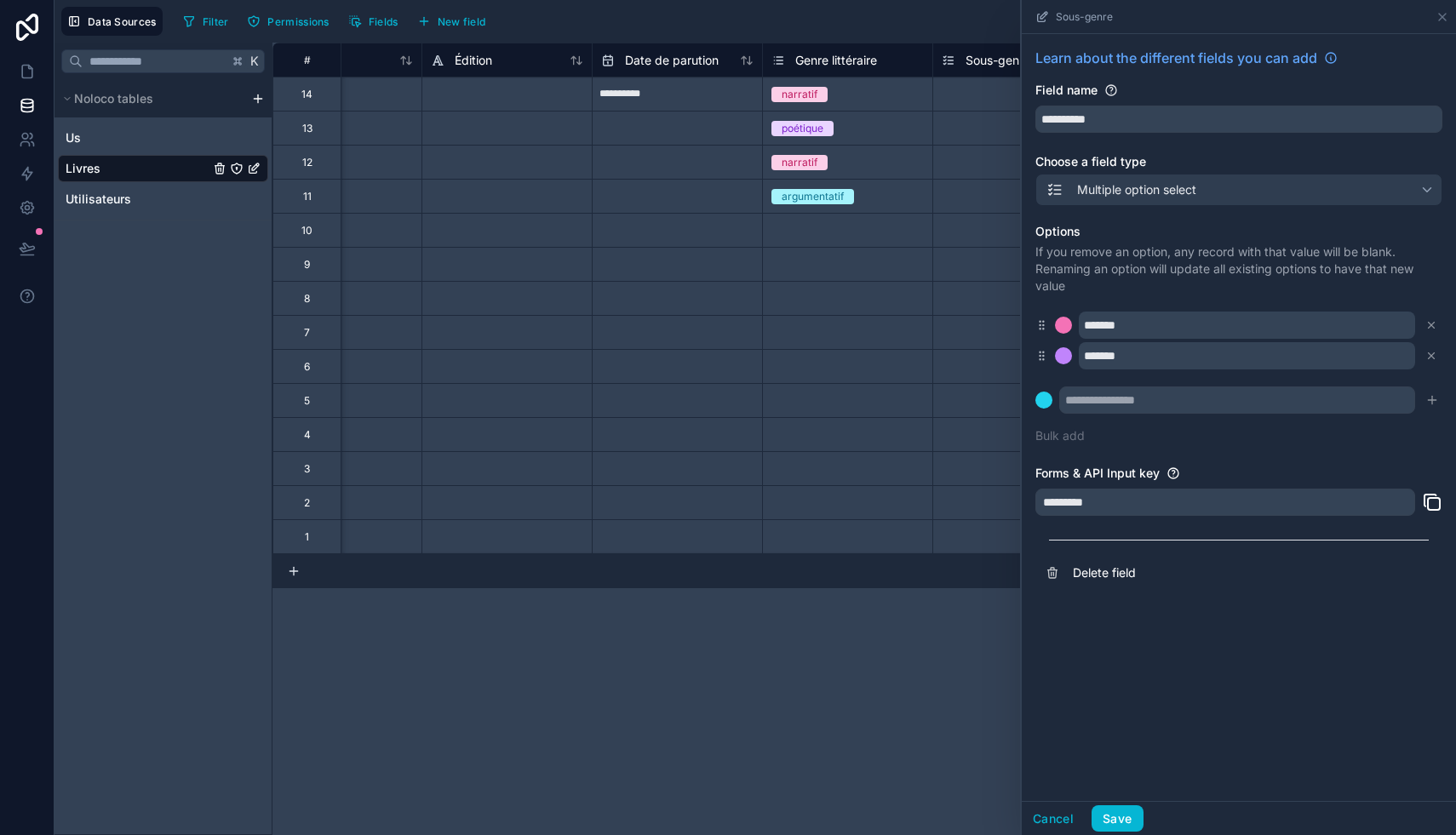 click on "Select a Genre littéraire" at bounding box center [847, 230] 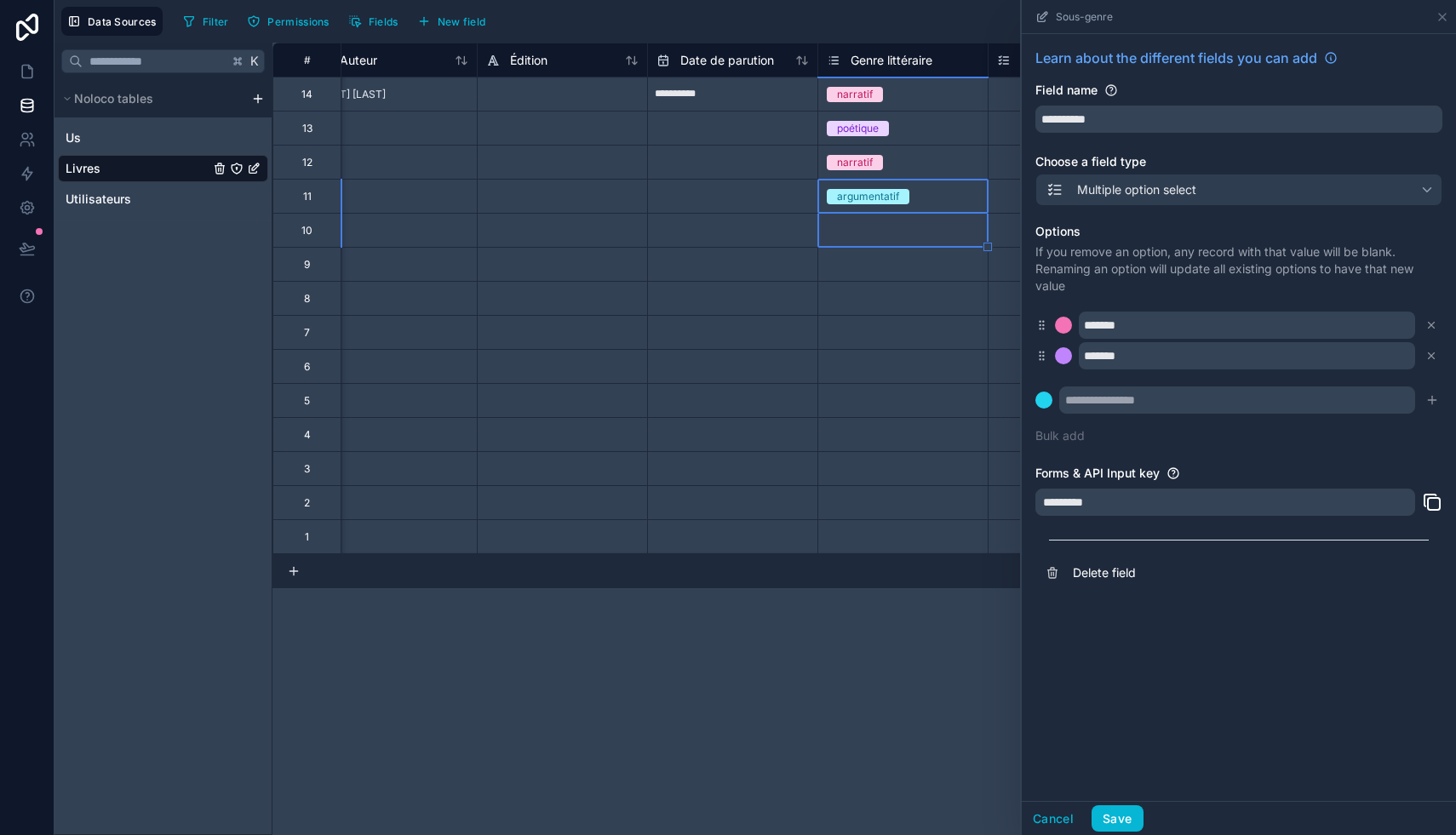 scroll, scrollTop: 0, scrollLeft: 373, axis: horizontal 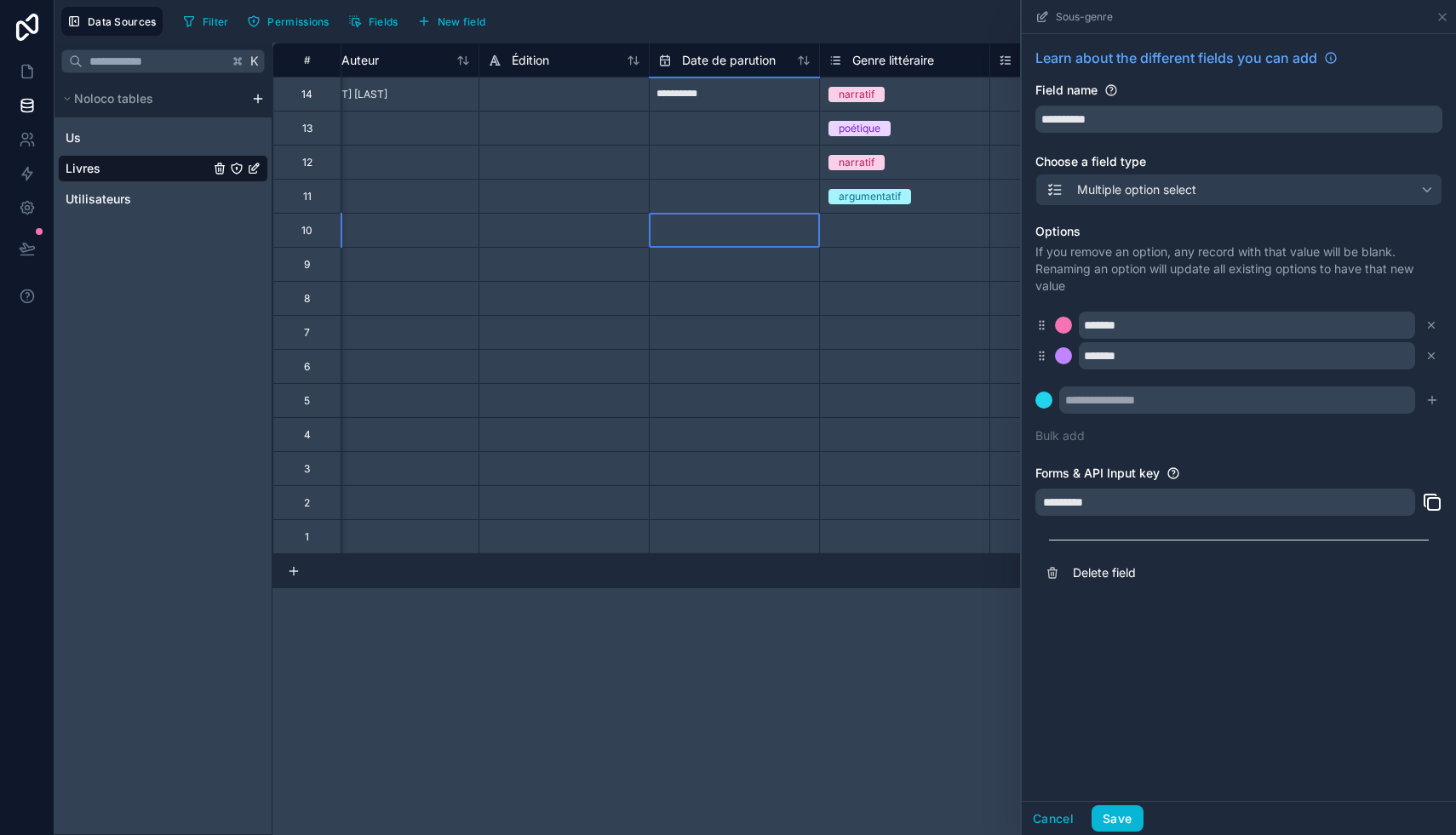 click at bounding box center [734, 230] 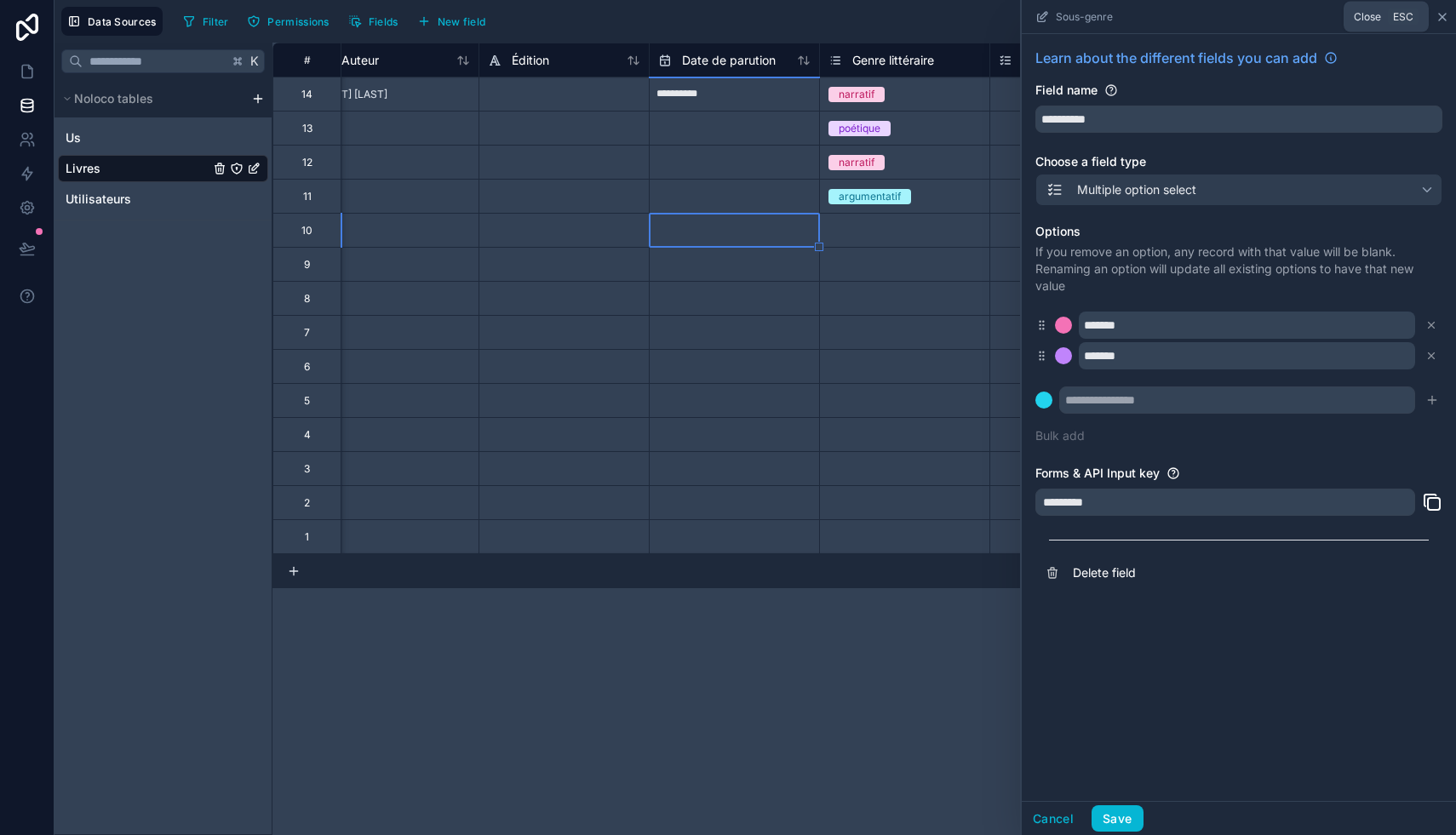 click 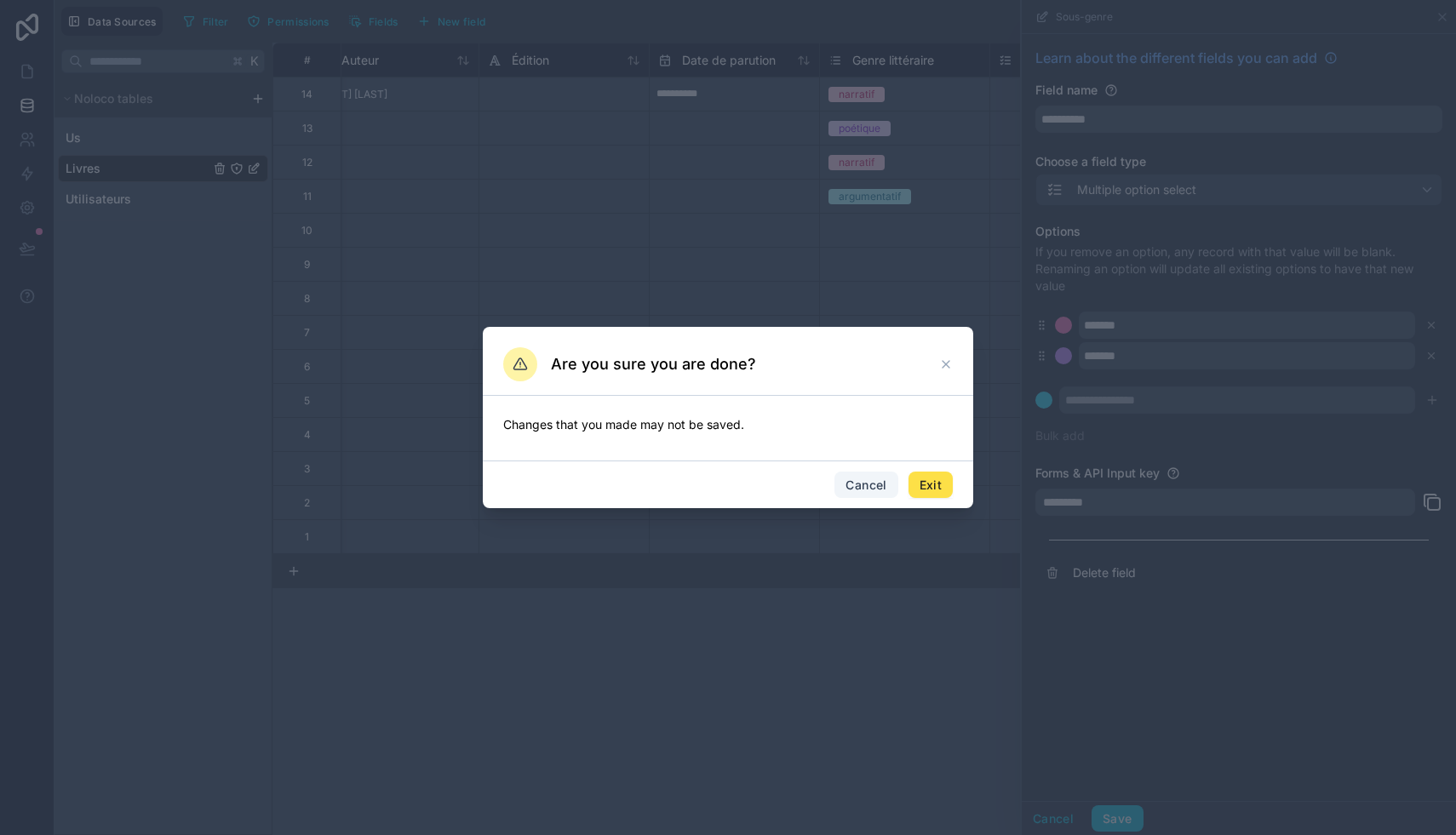 click on "Cancel" at bounding box center (866, 485) 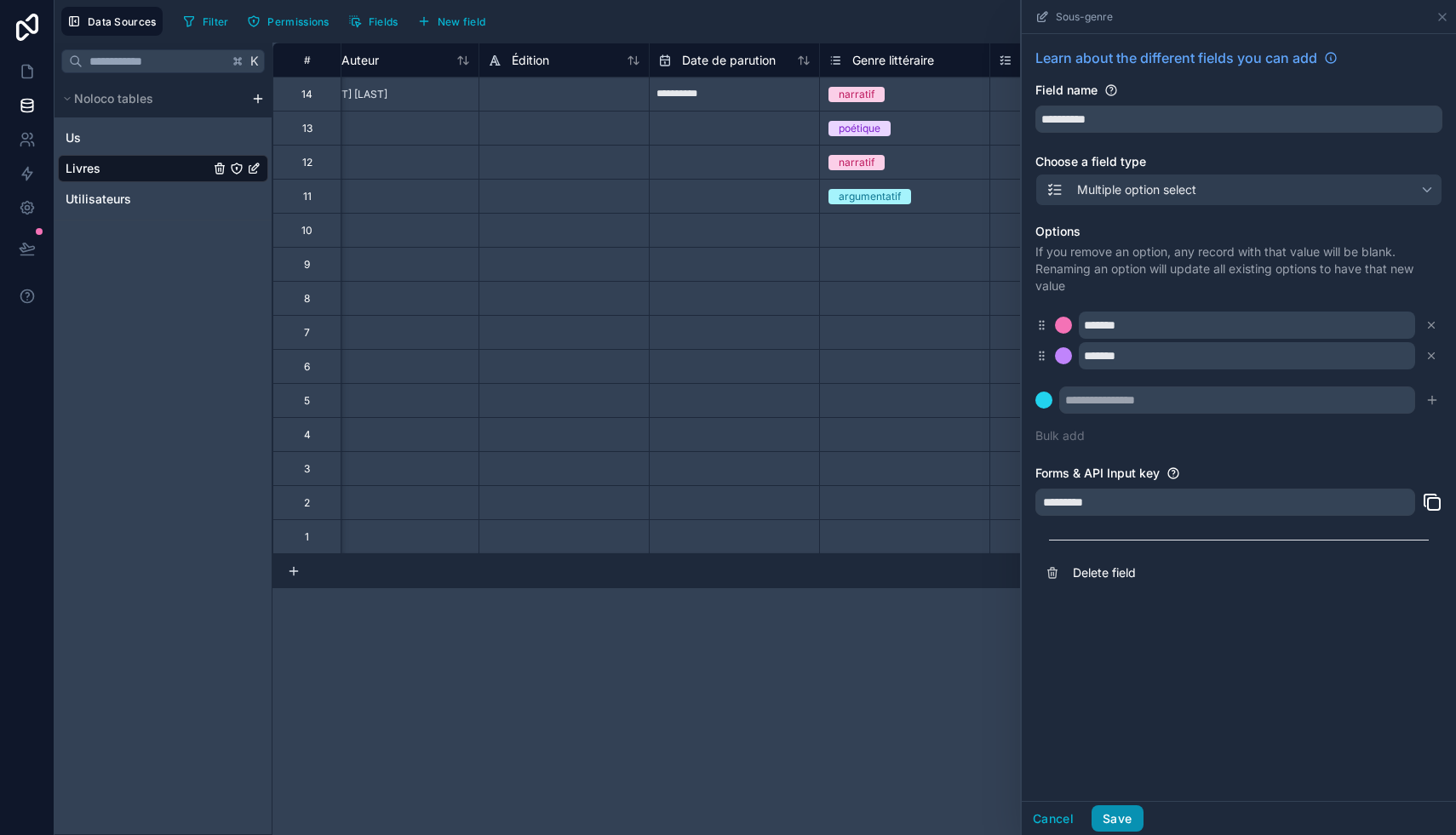 click on "Save" at bounding box center [1117, 819] 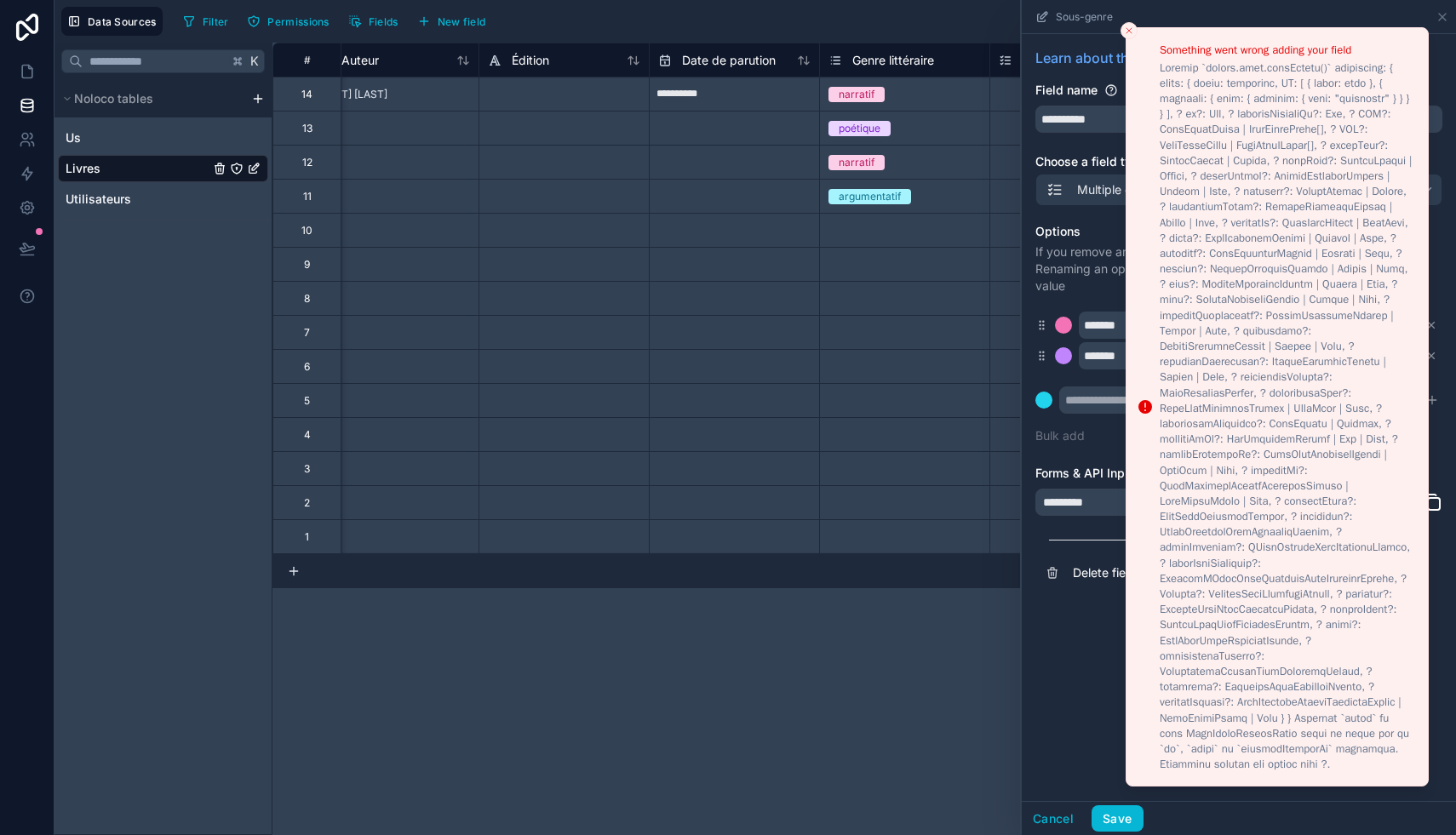click 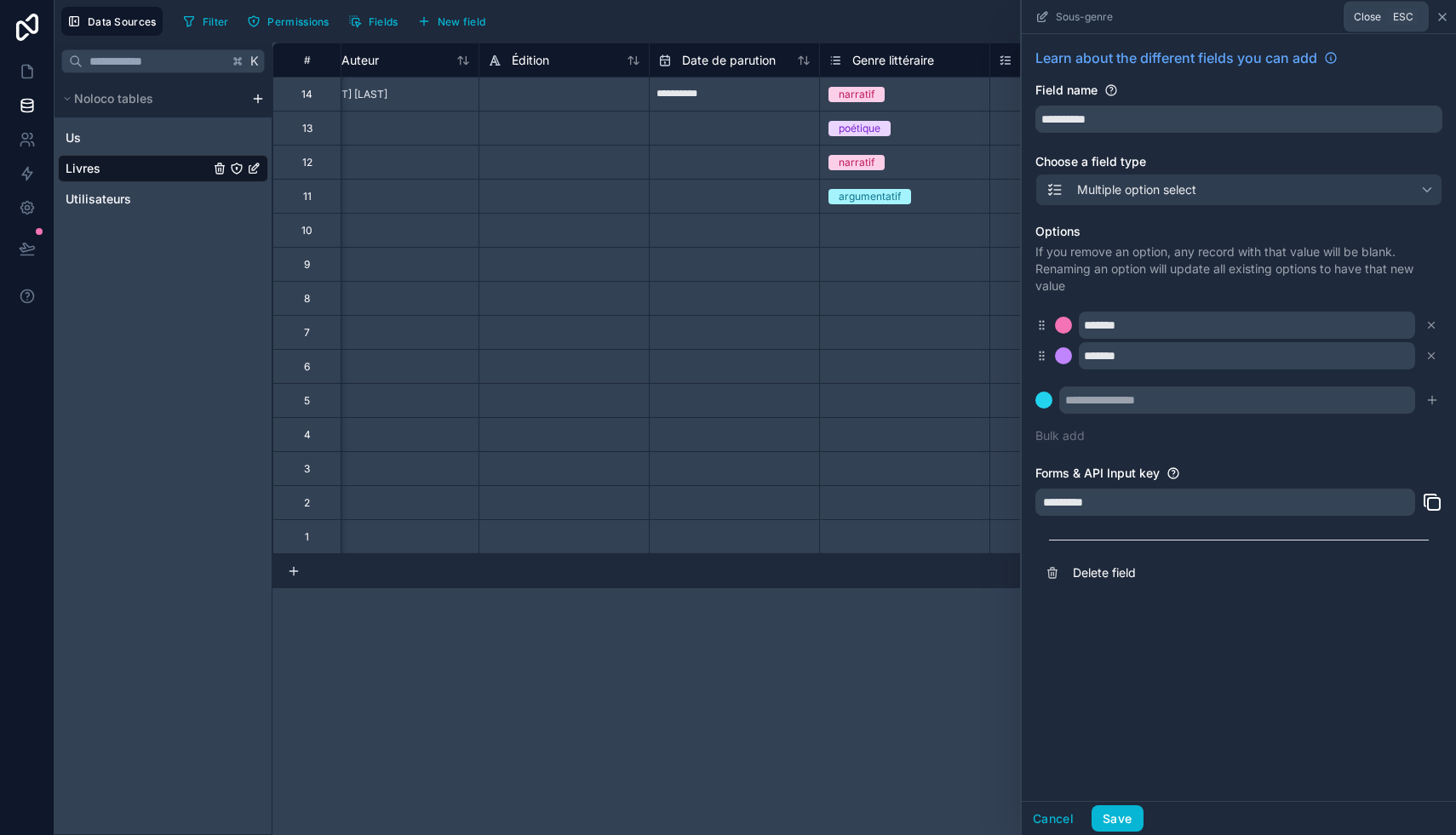 click 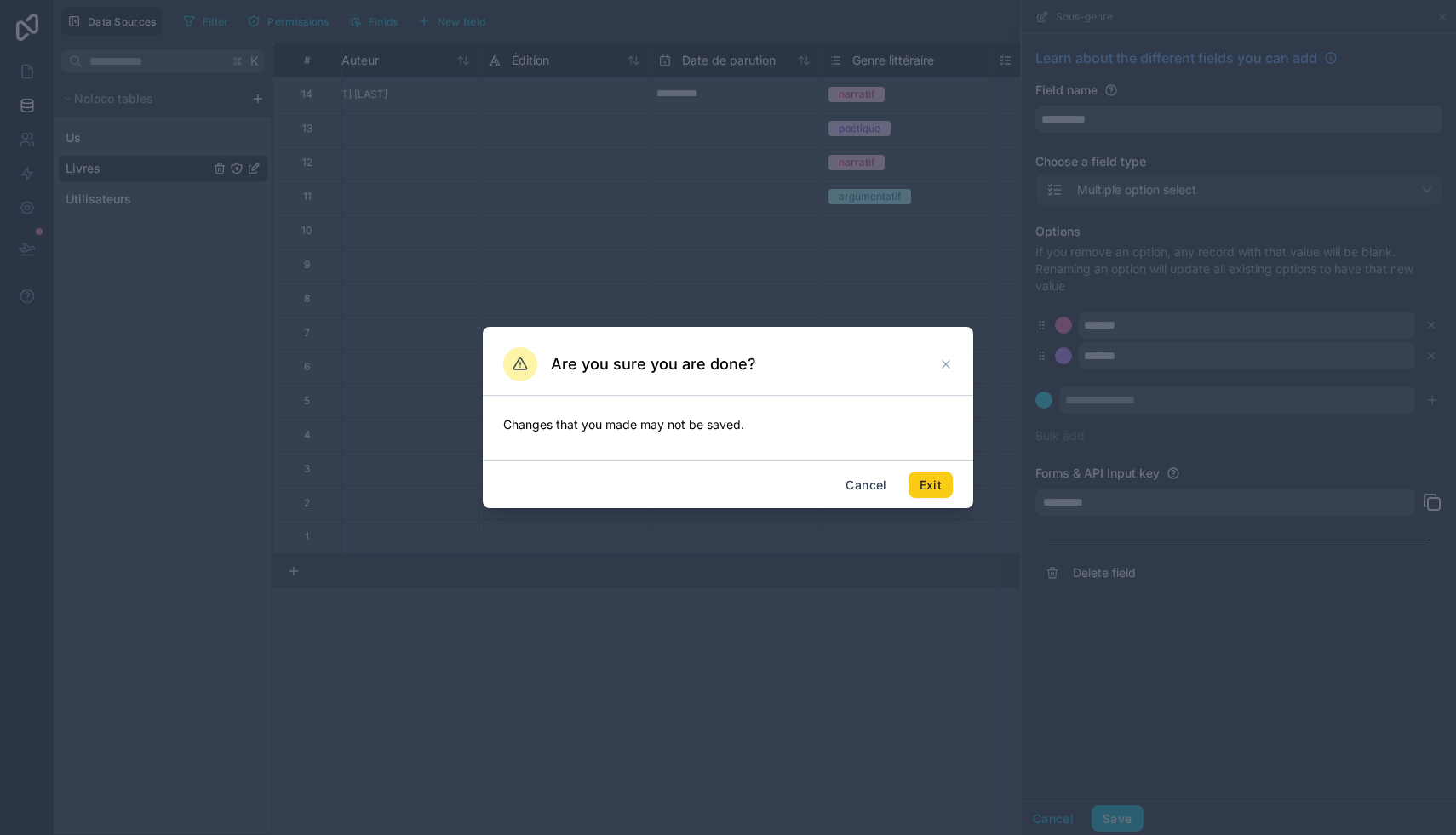click on "Exit" at bounding box center (931, 485) 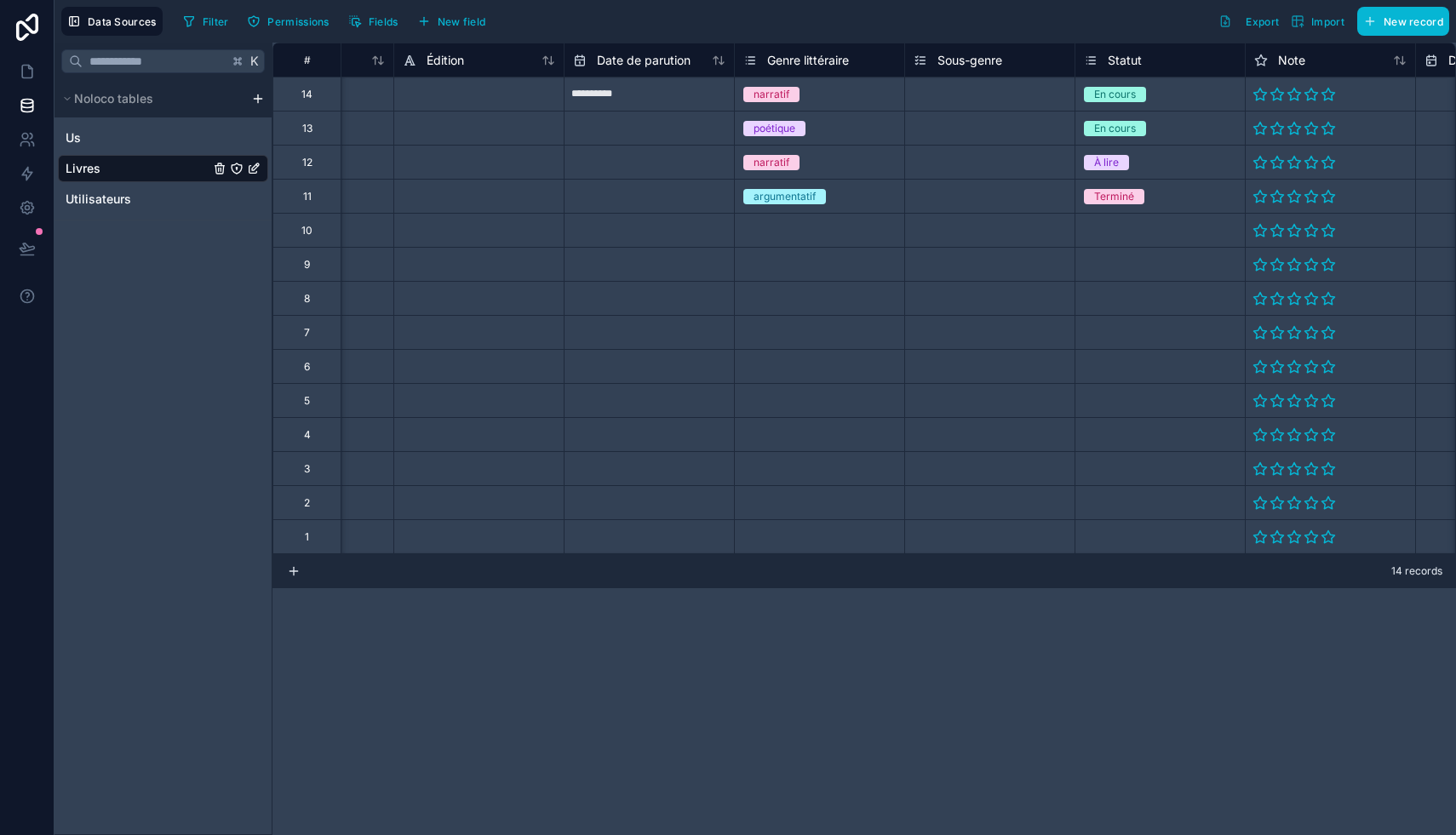 scroll, scrollTop: 0, scrollLeft: 566, axis: horizontal 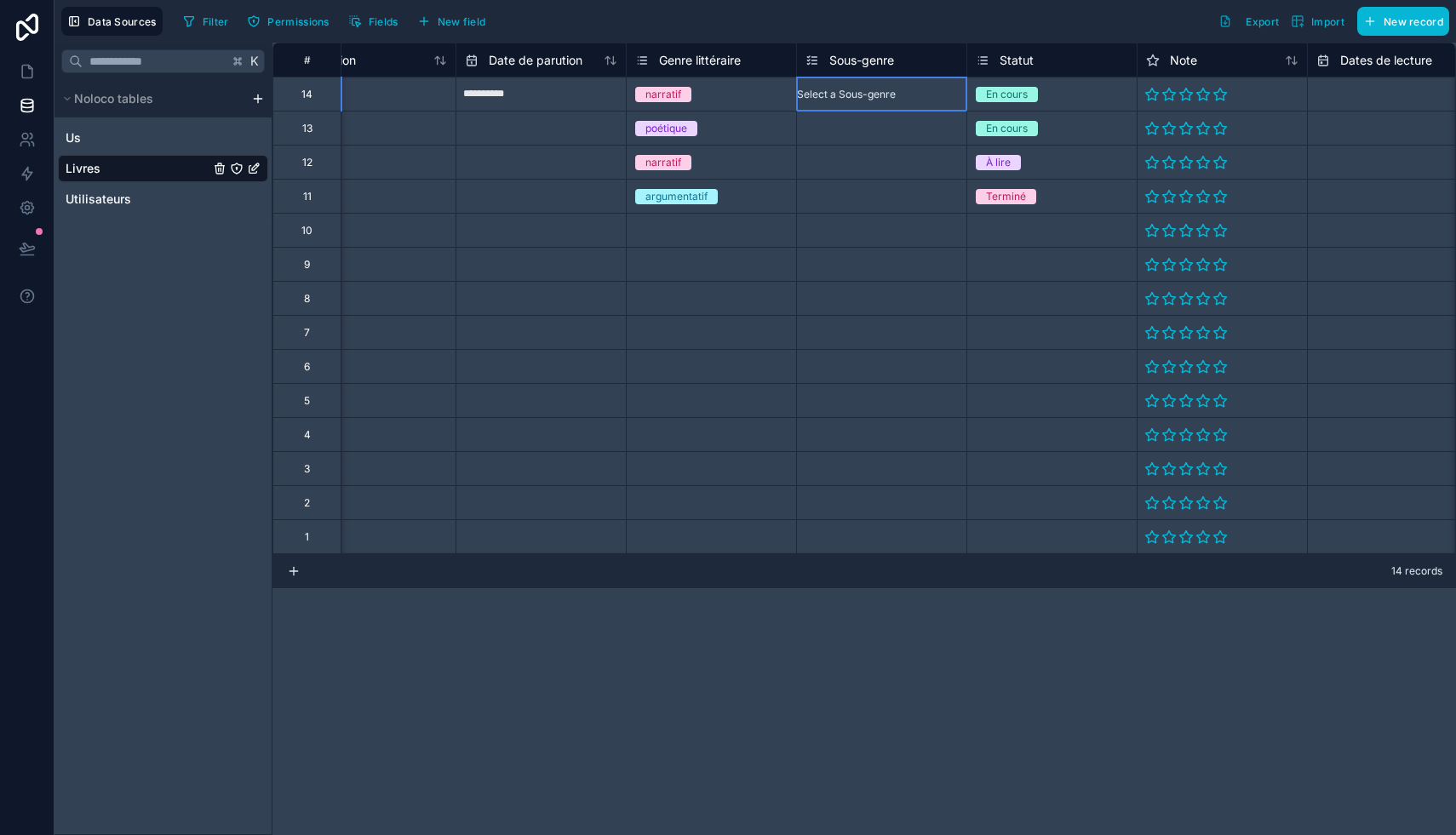 click on "Select a Sous-genre" at bounding box center (881, 94) 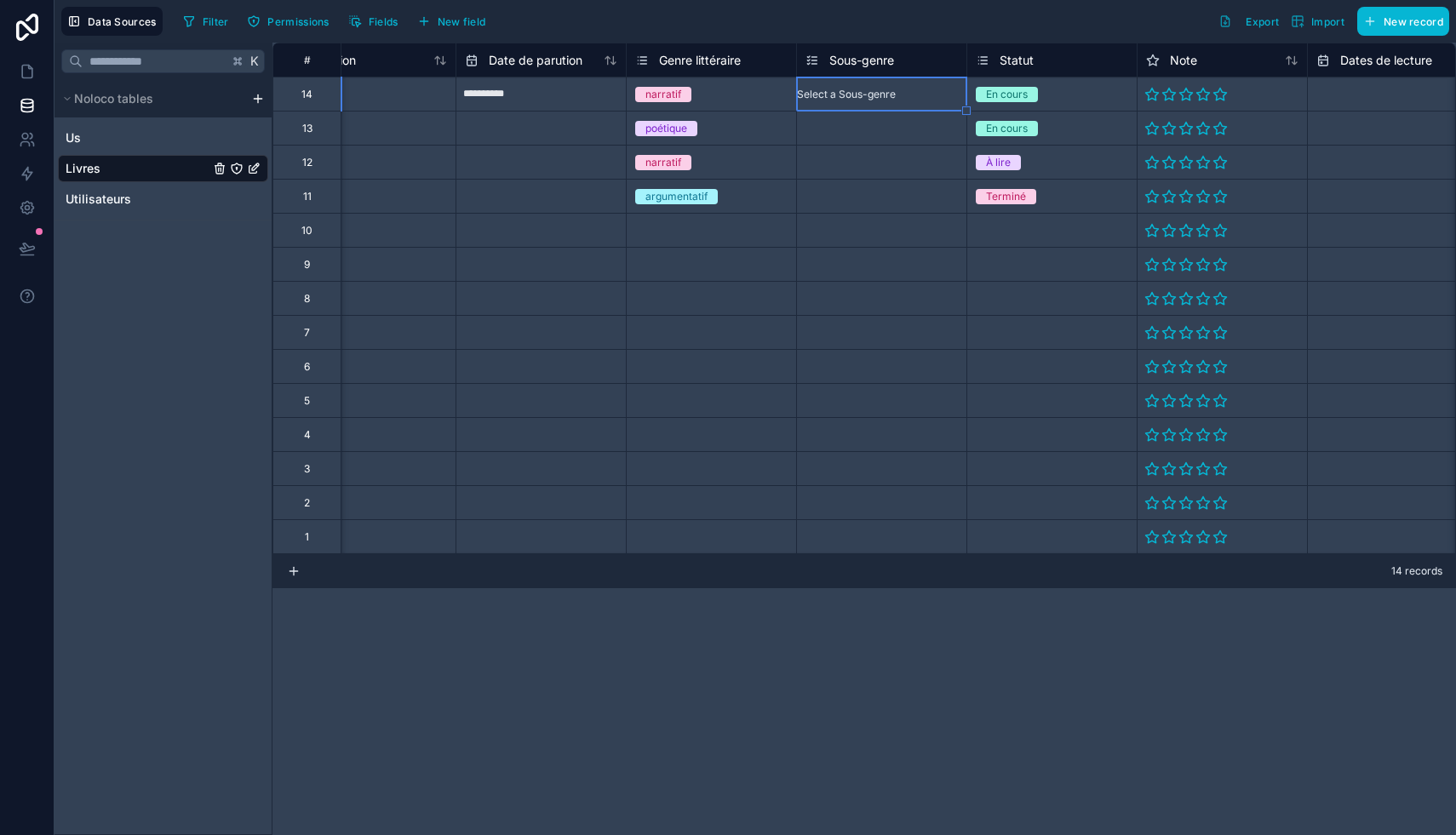 click on "Select a Sous-genre" at bounding box center (846, 94) 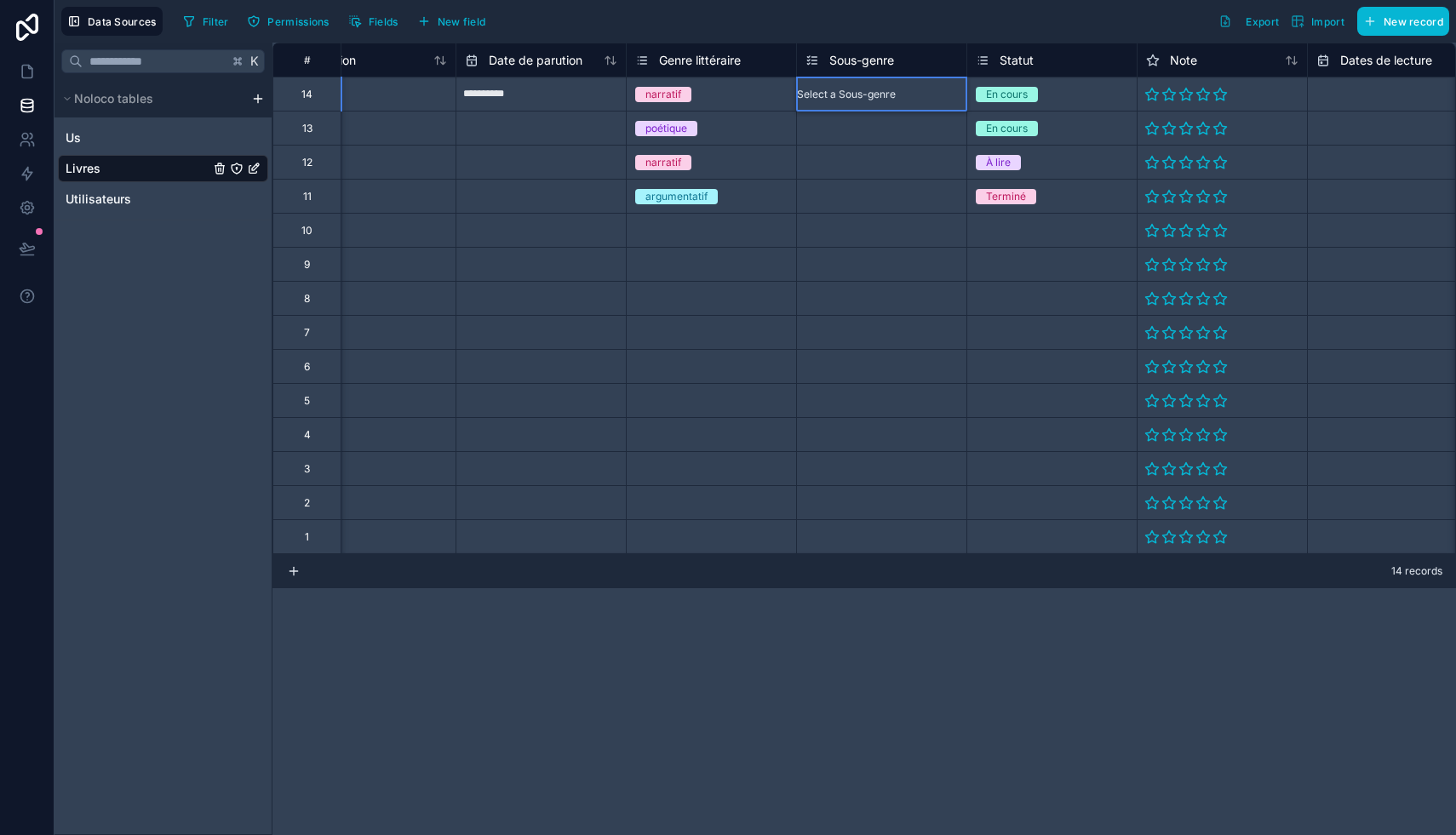 click on "Sous-genre" at bounding box center (862, 60) 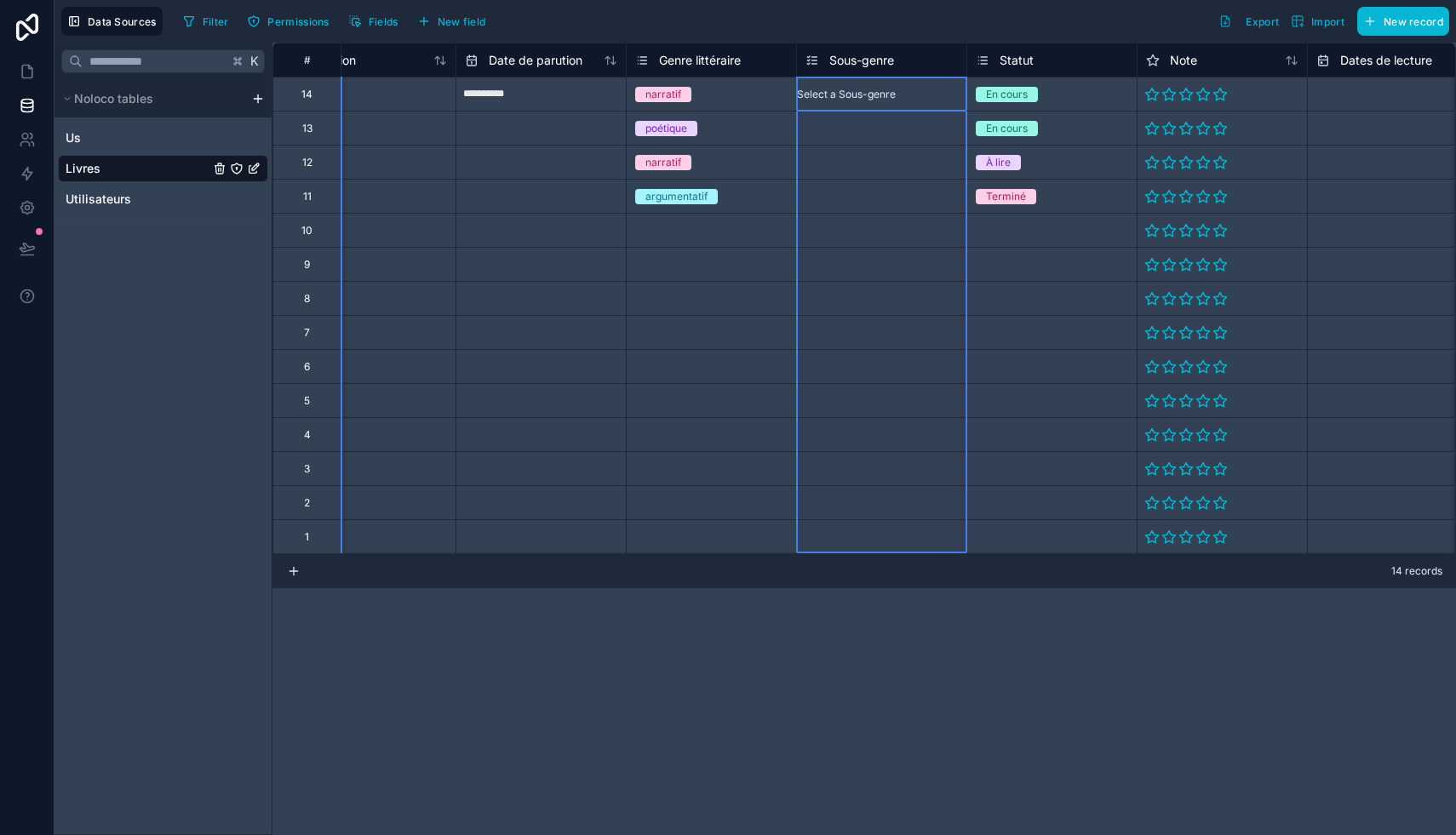 click on "Sous-genre" at bounding box center [862, 60] 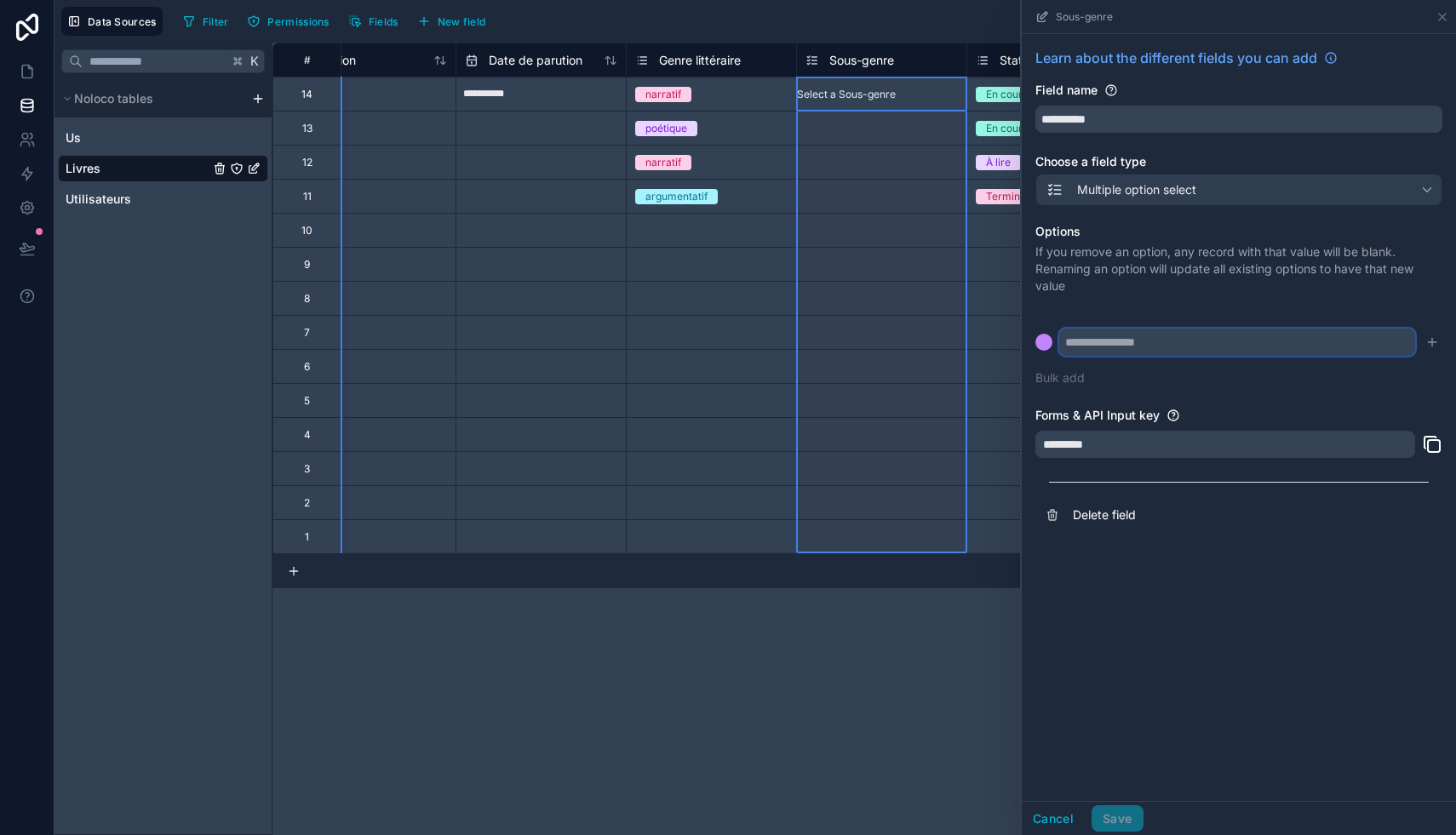 click at bounding box center (1237, 342) 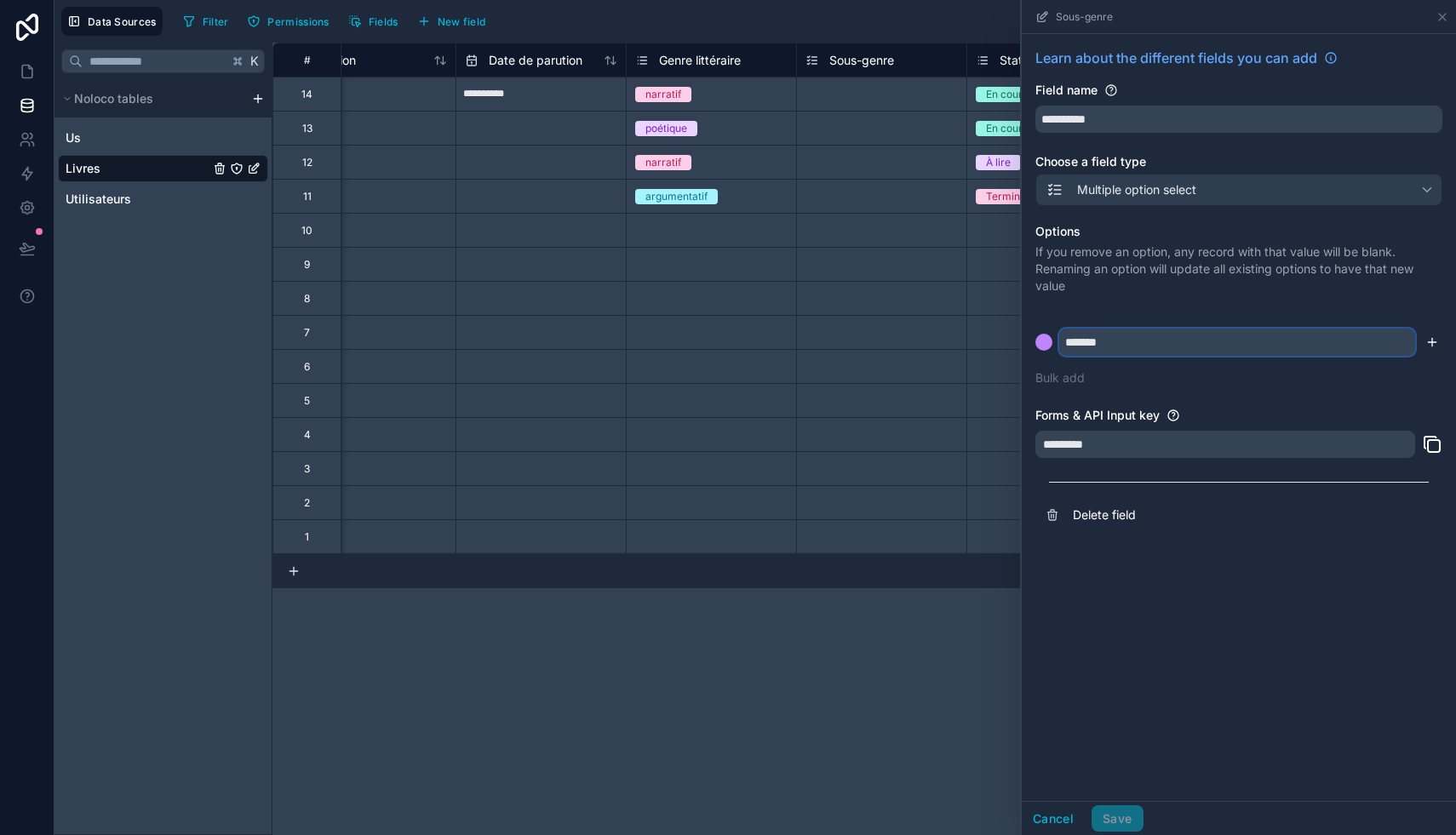 type on "*******" 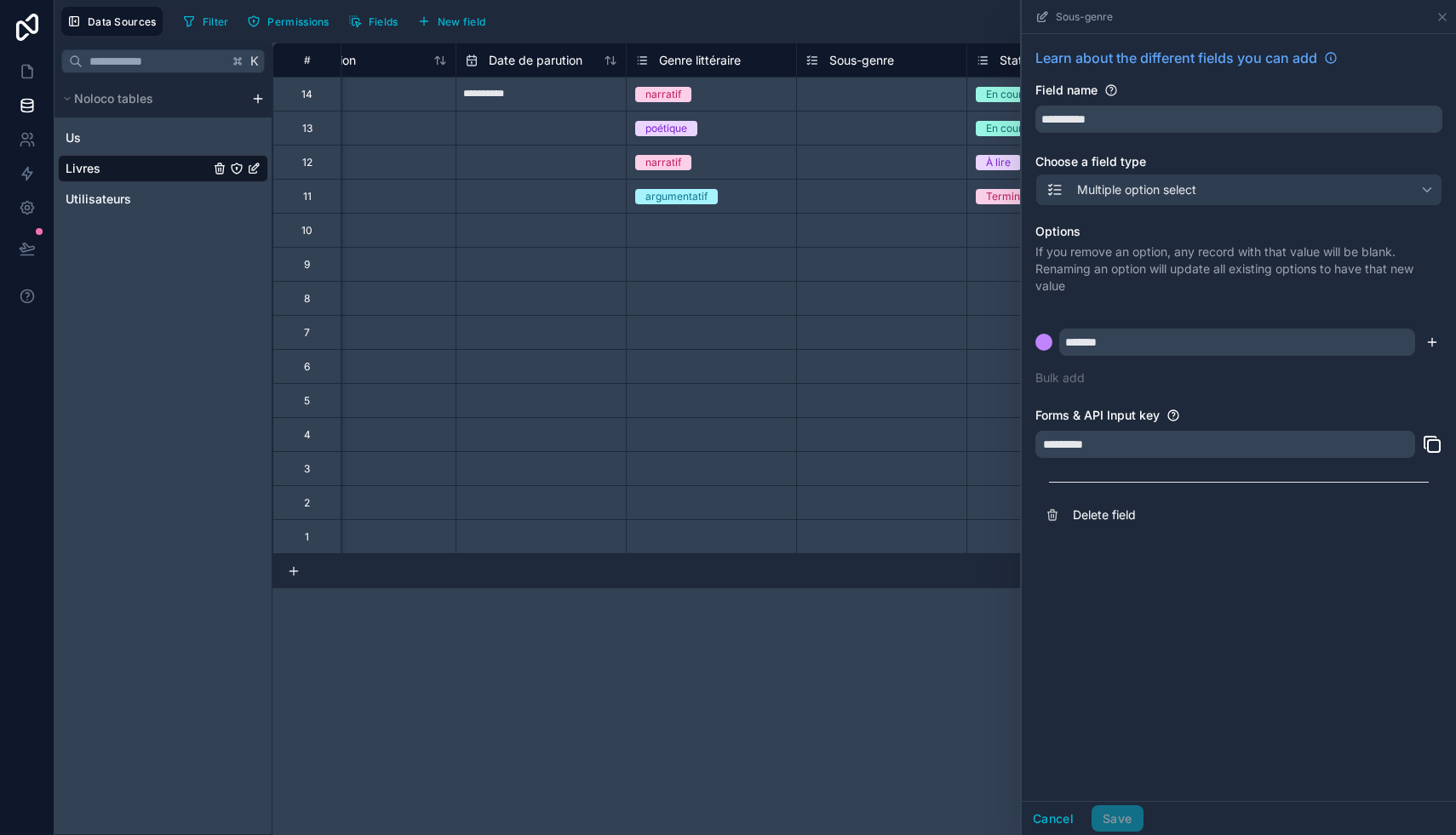 click 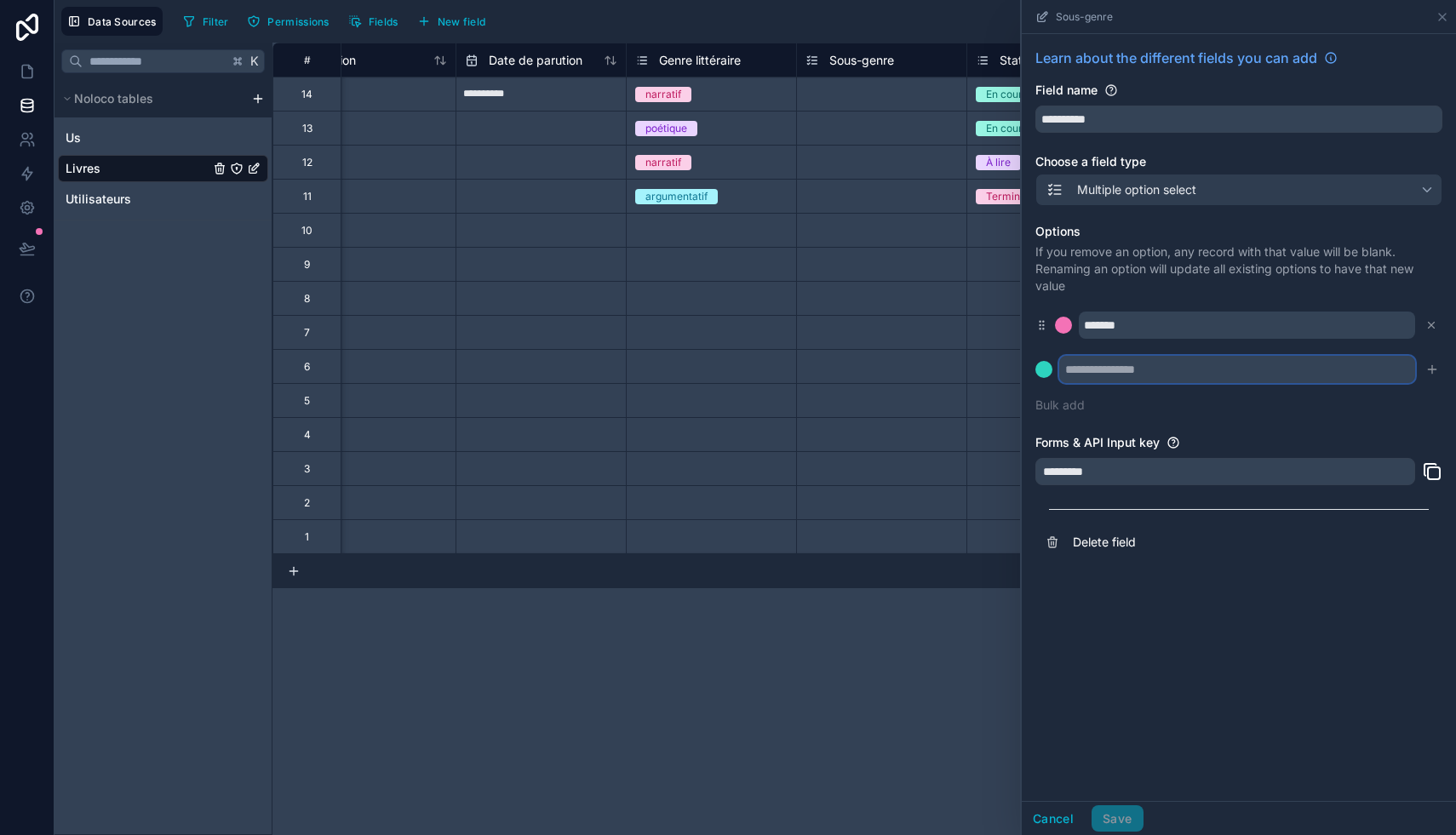 click at bounding box center (1237, 369) 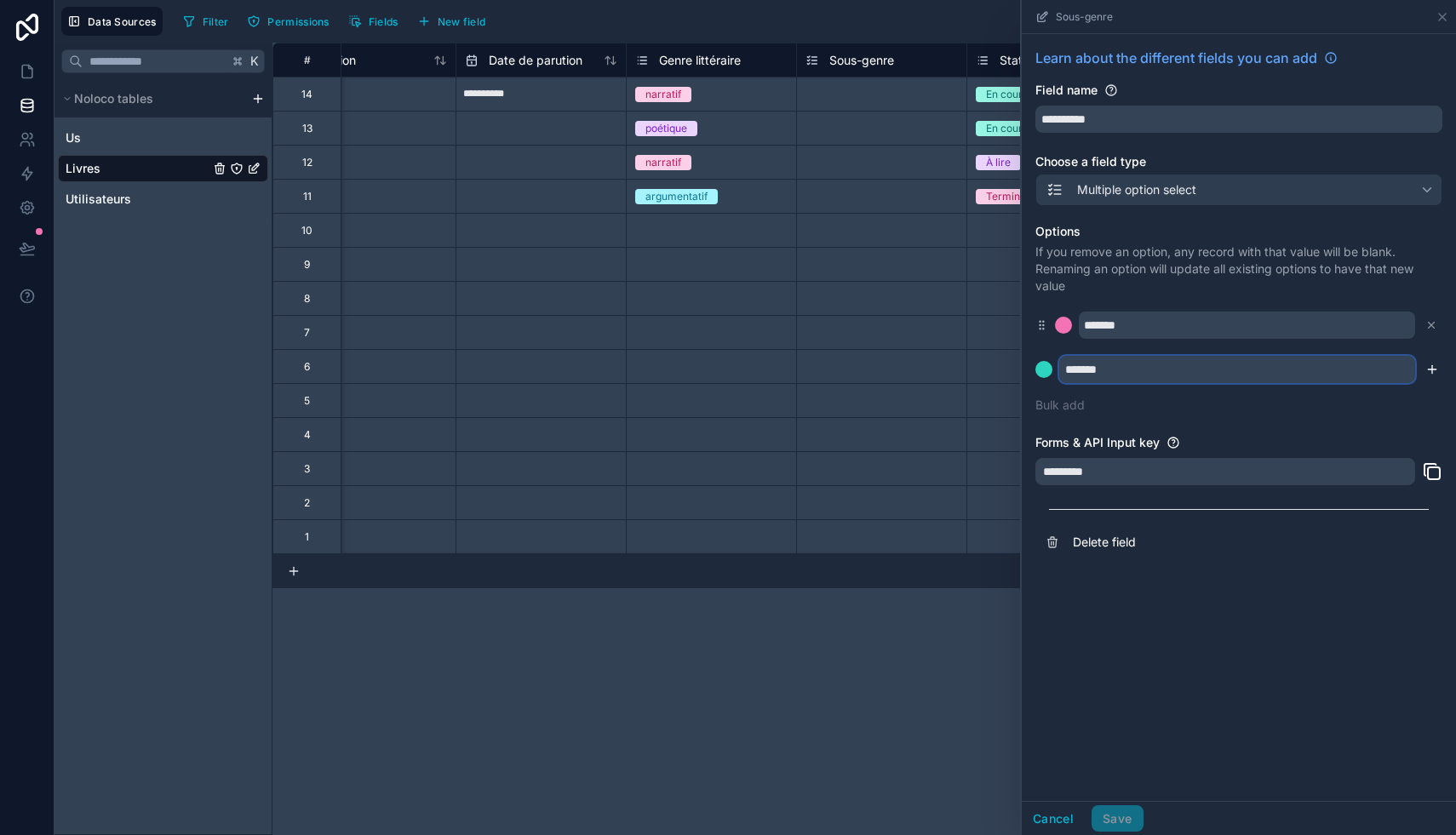 type on "*******" 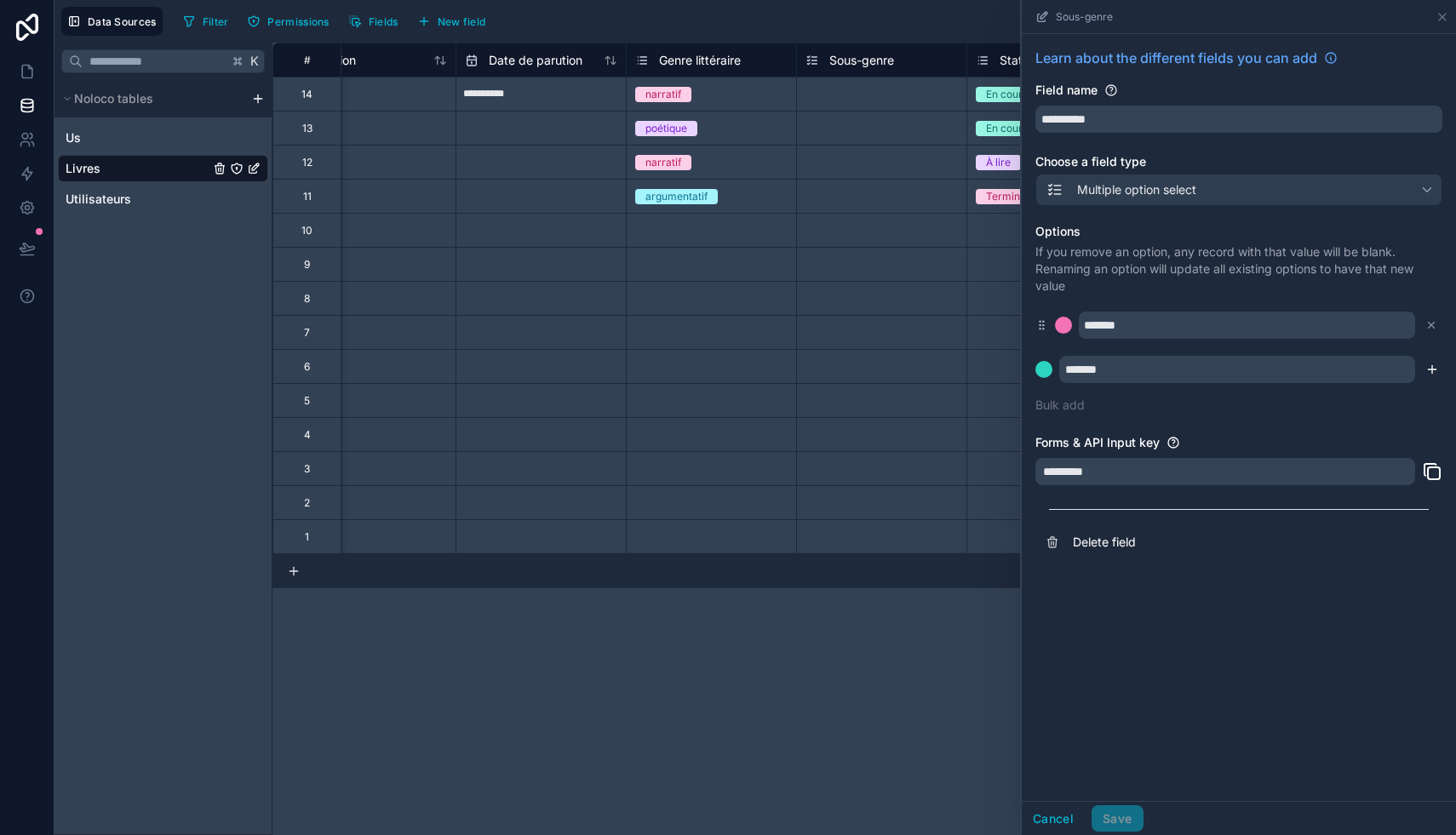 click 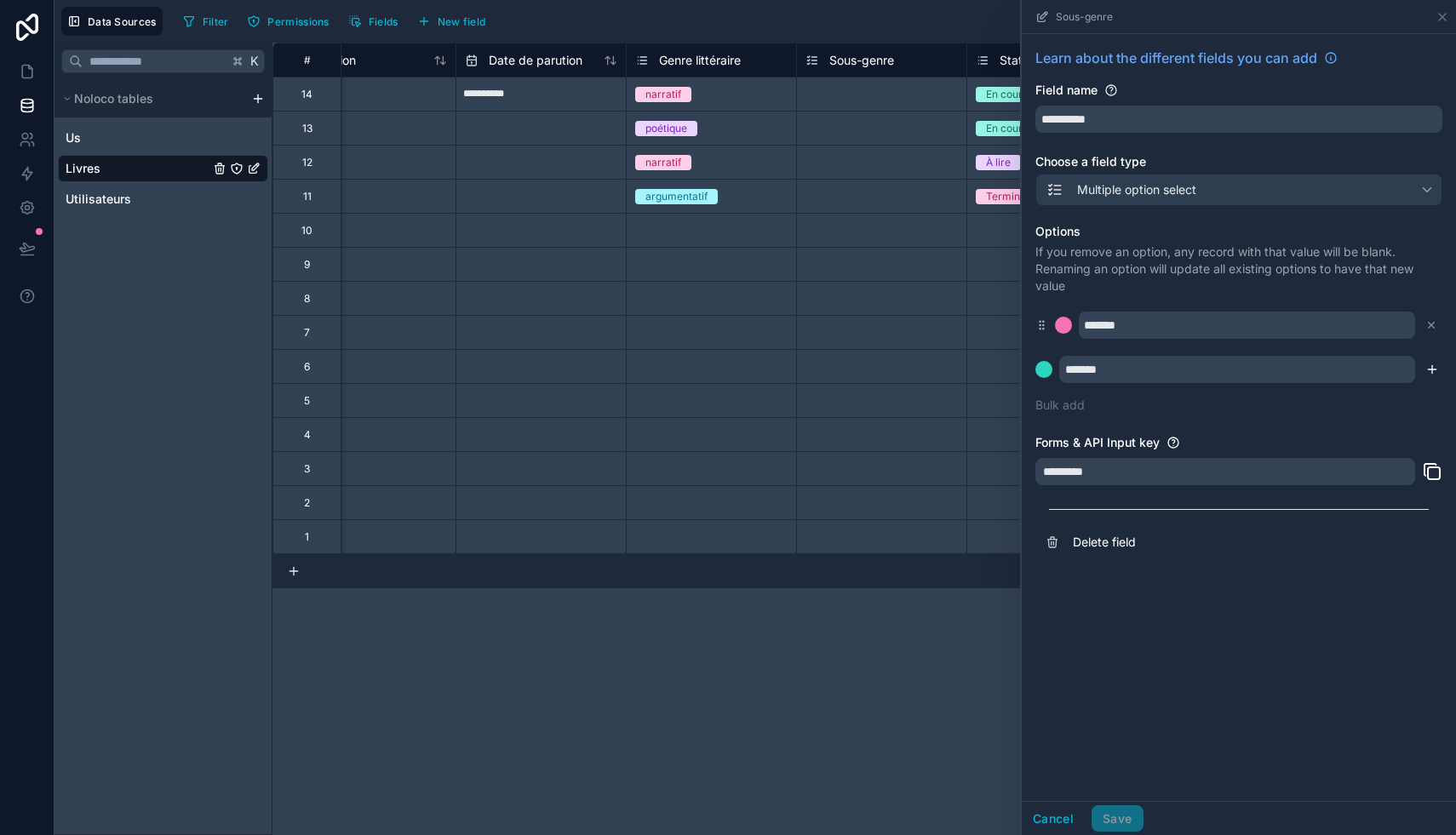 type 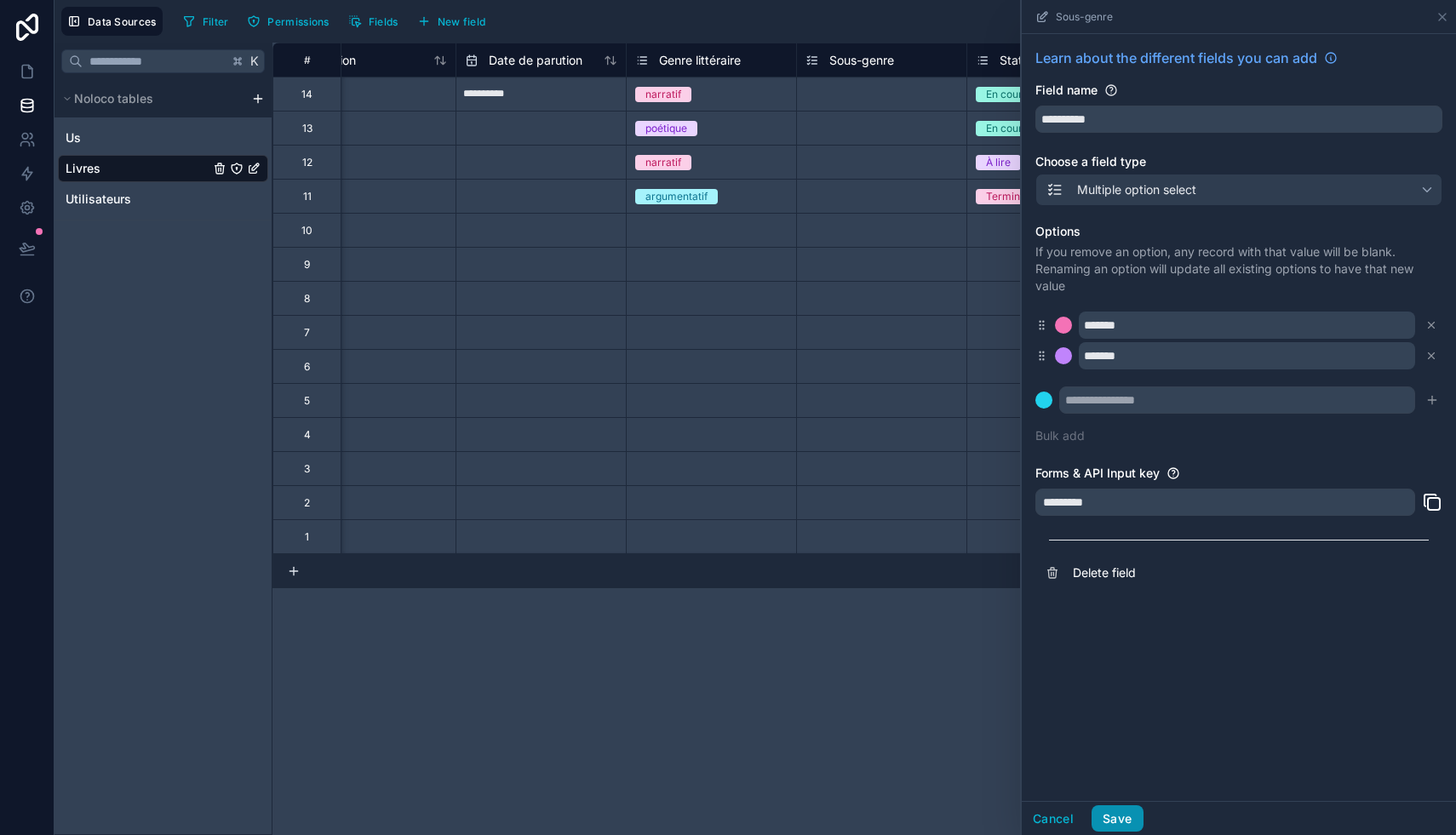 click on "Save" at bounding box center (1117, 819) 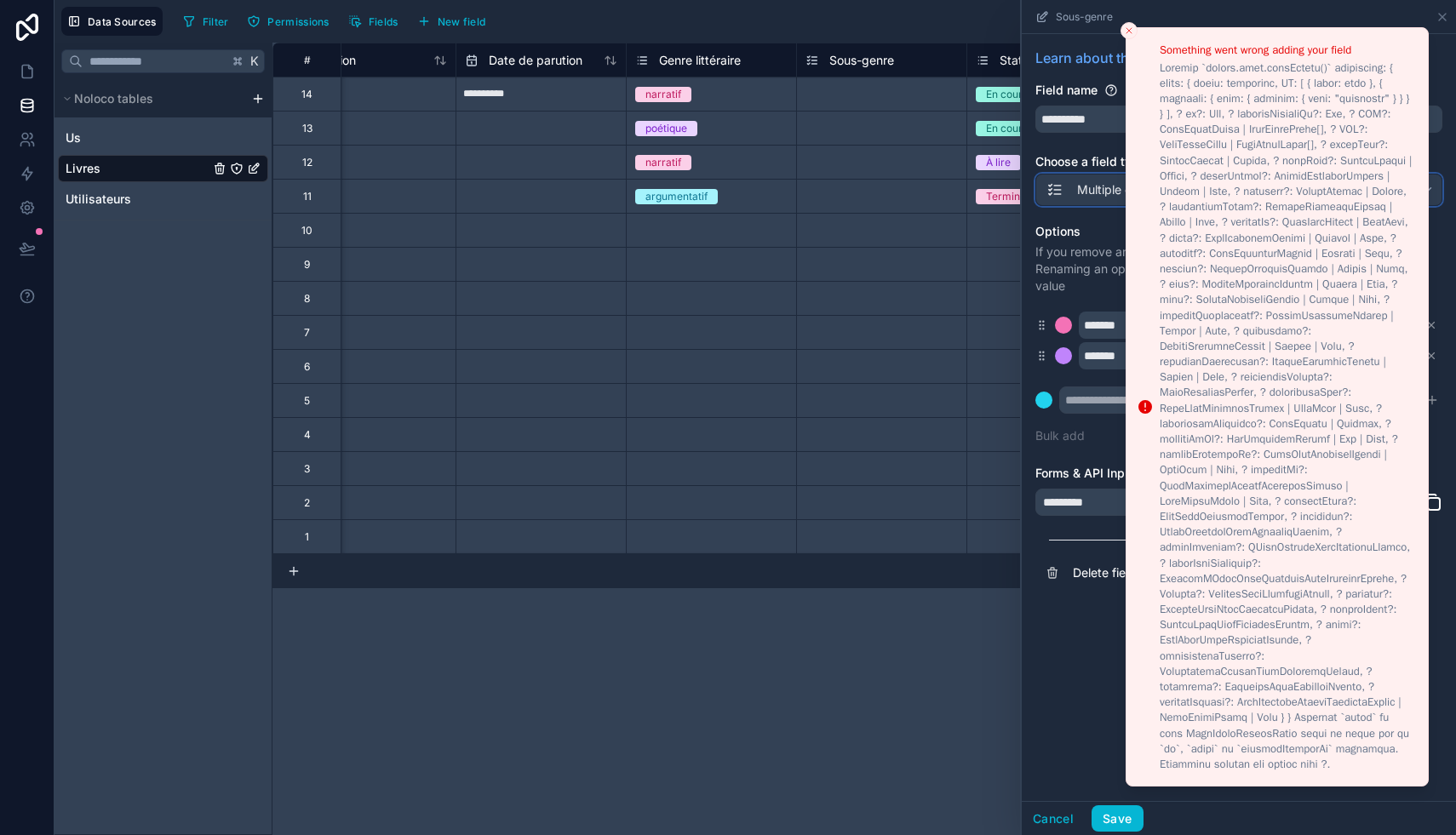 click on "Multiple option select" at bounding box center (1239, 190) 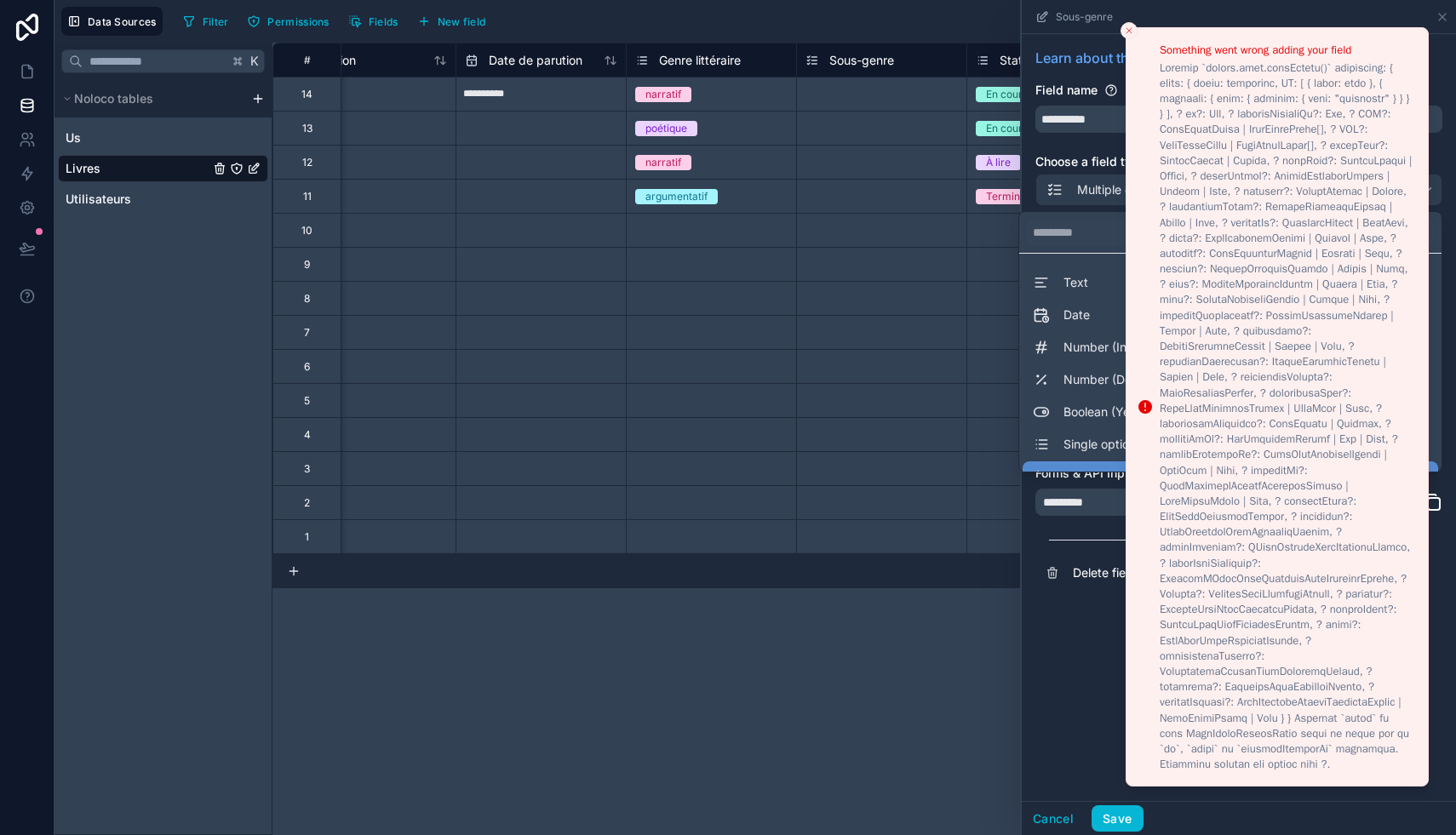 click 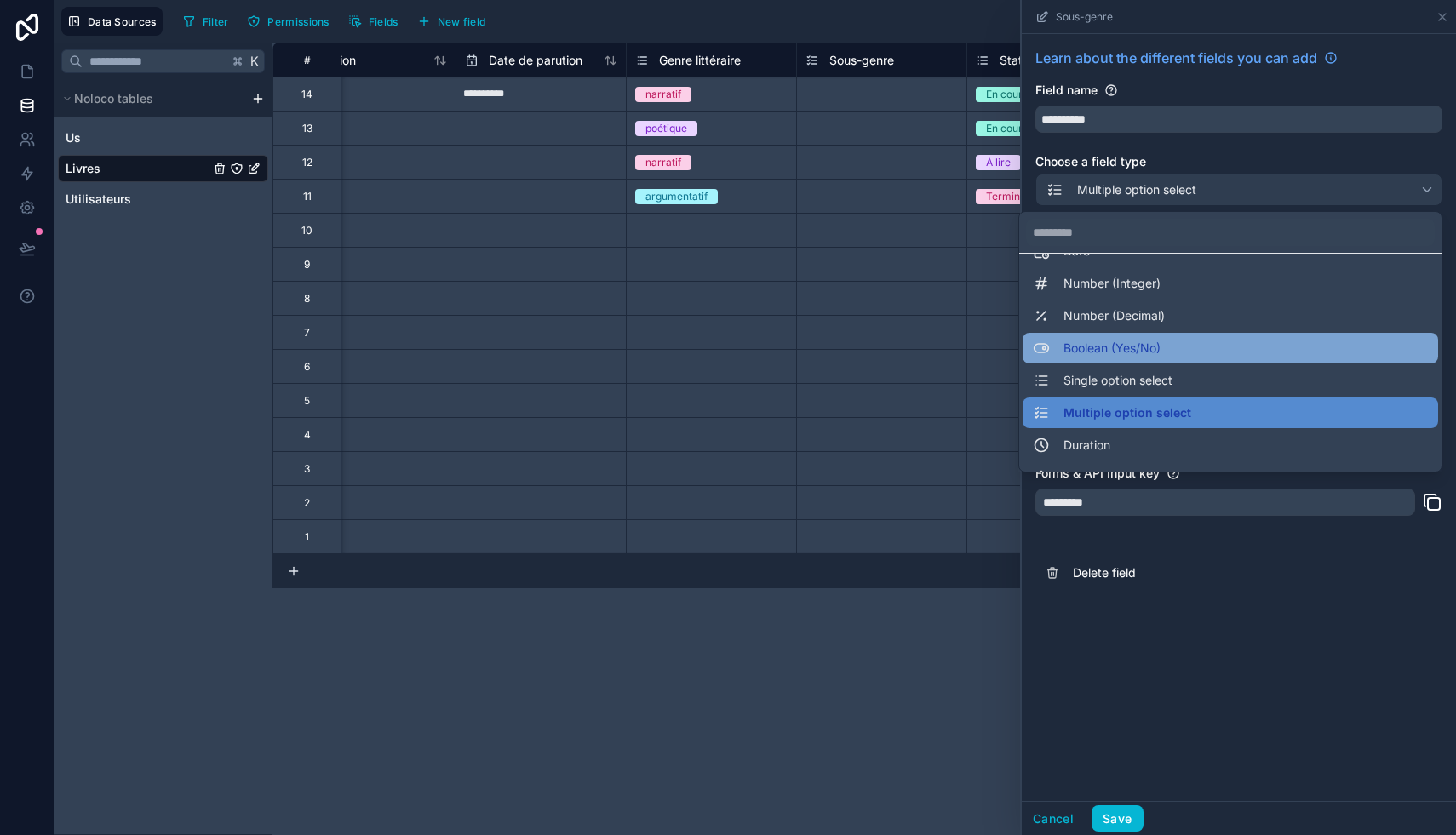 scroll, scrollTop: 103, scrollLeft: 0, axis: vertical 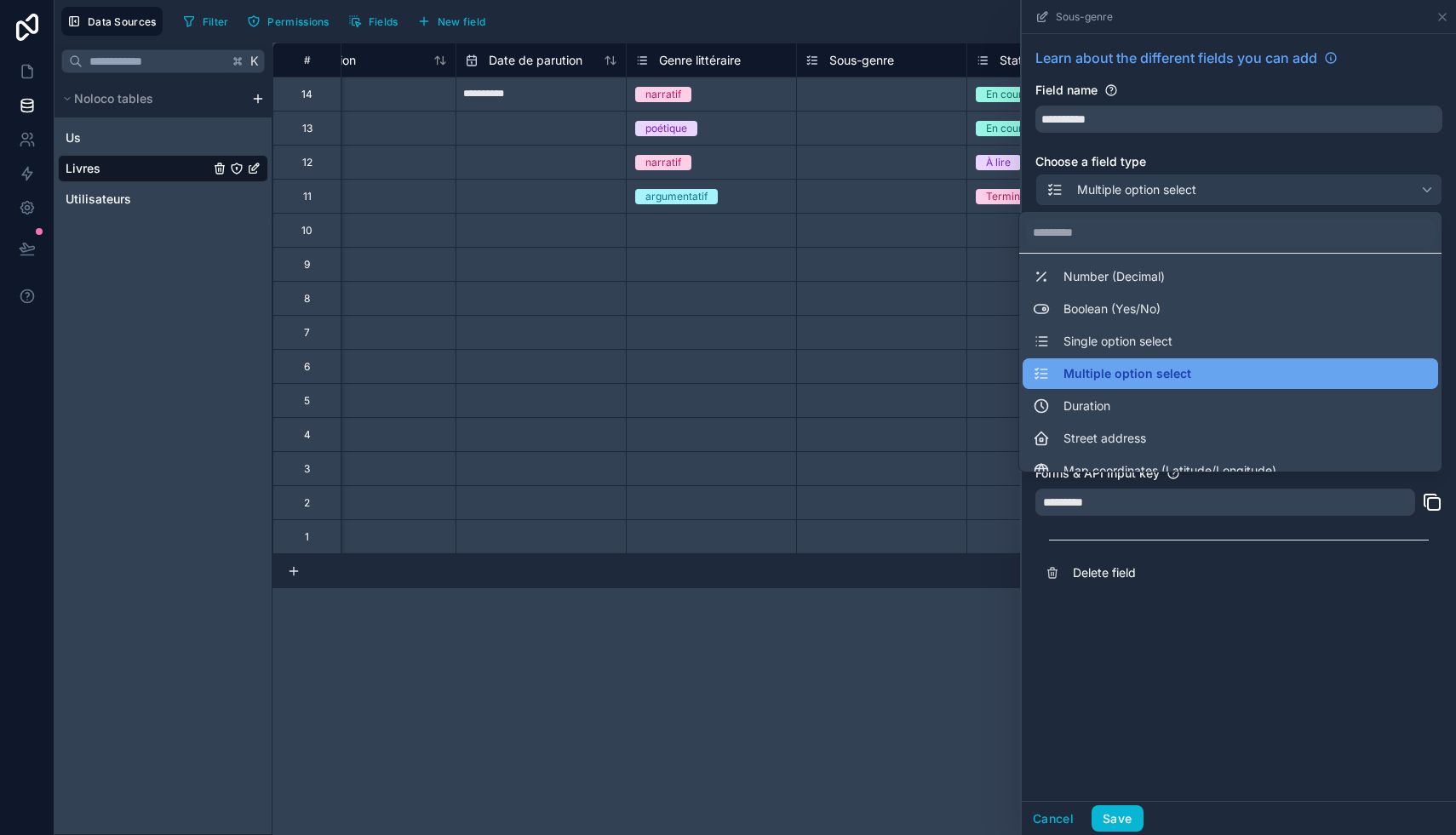 click on "Multiple option select" at bounding box center (1127, 374) 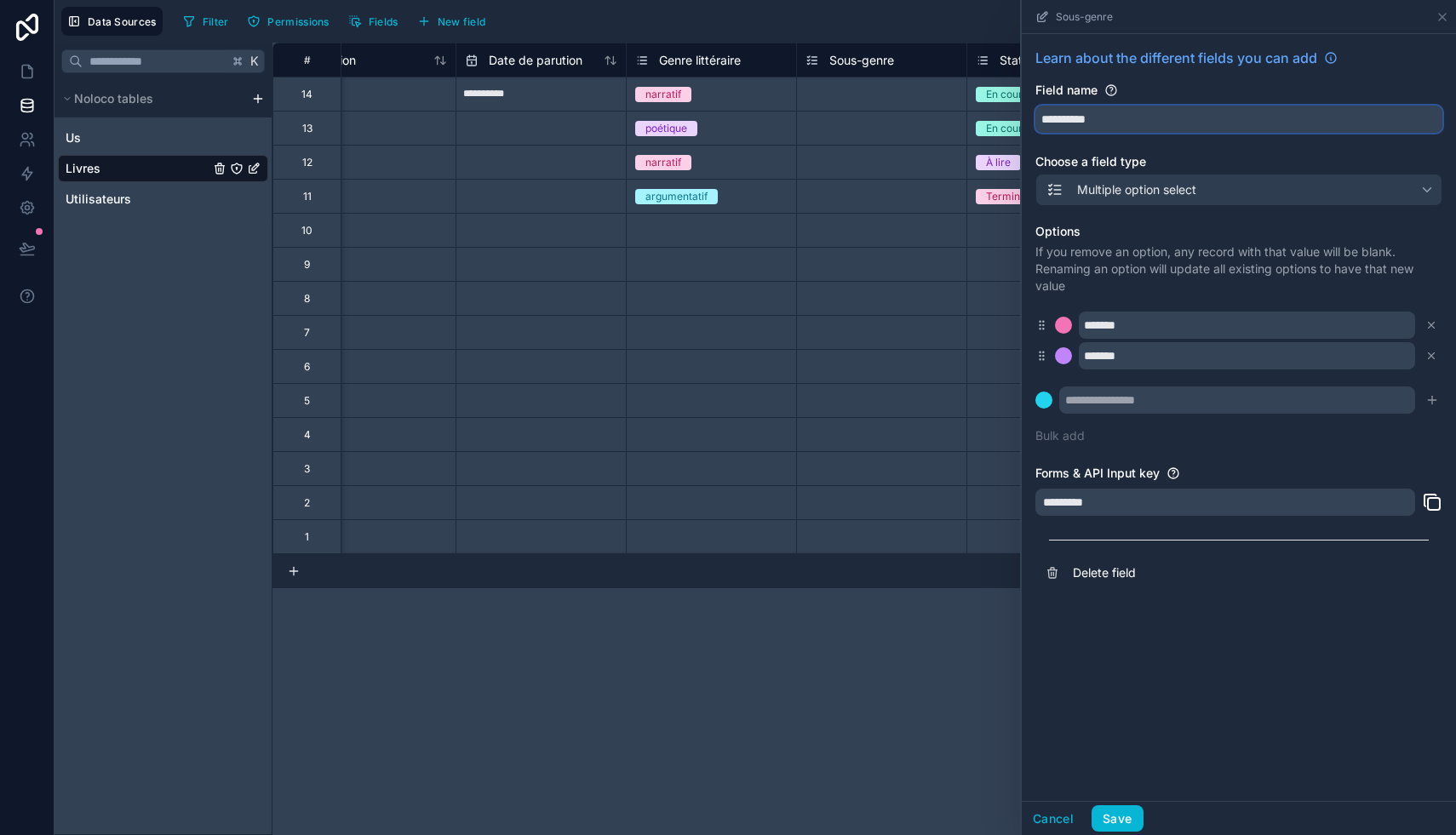 click on "**********" at bounding box center [1239, 119] 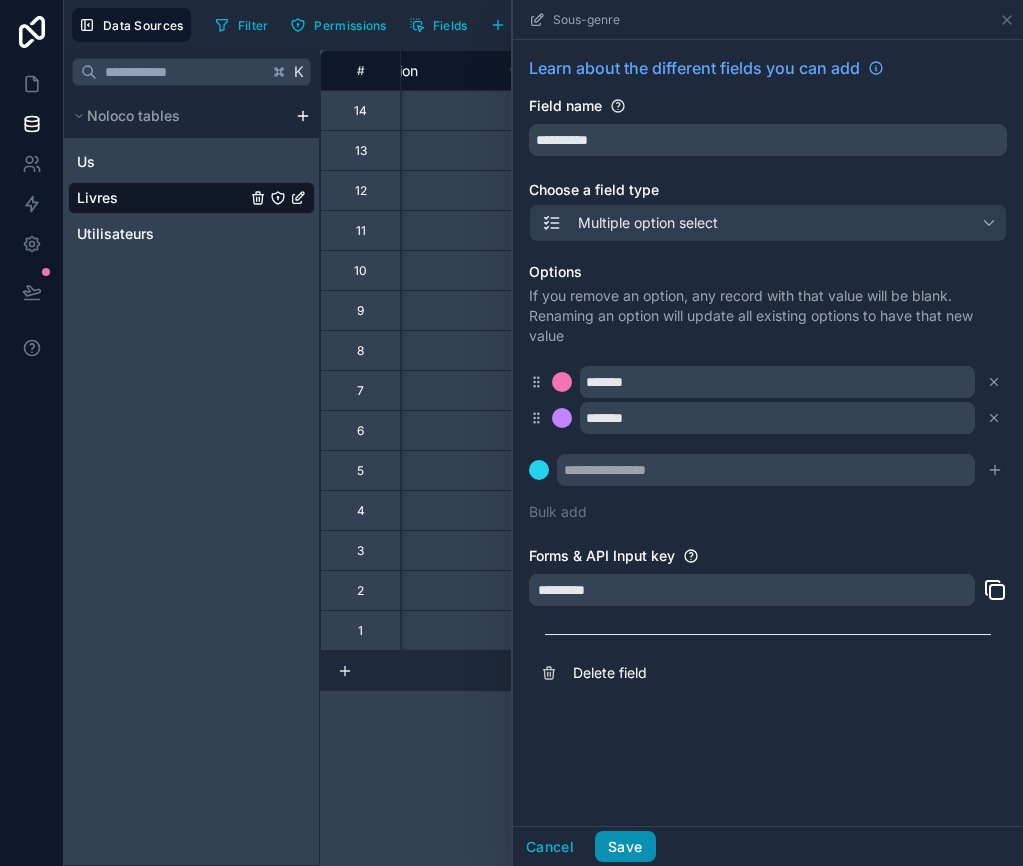 click on "Save" at bounding box center [625, 847] 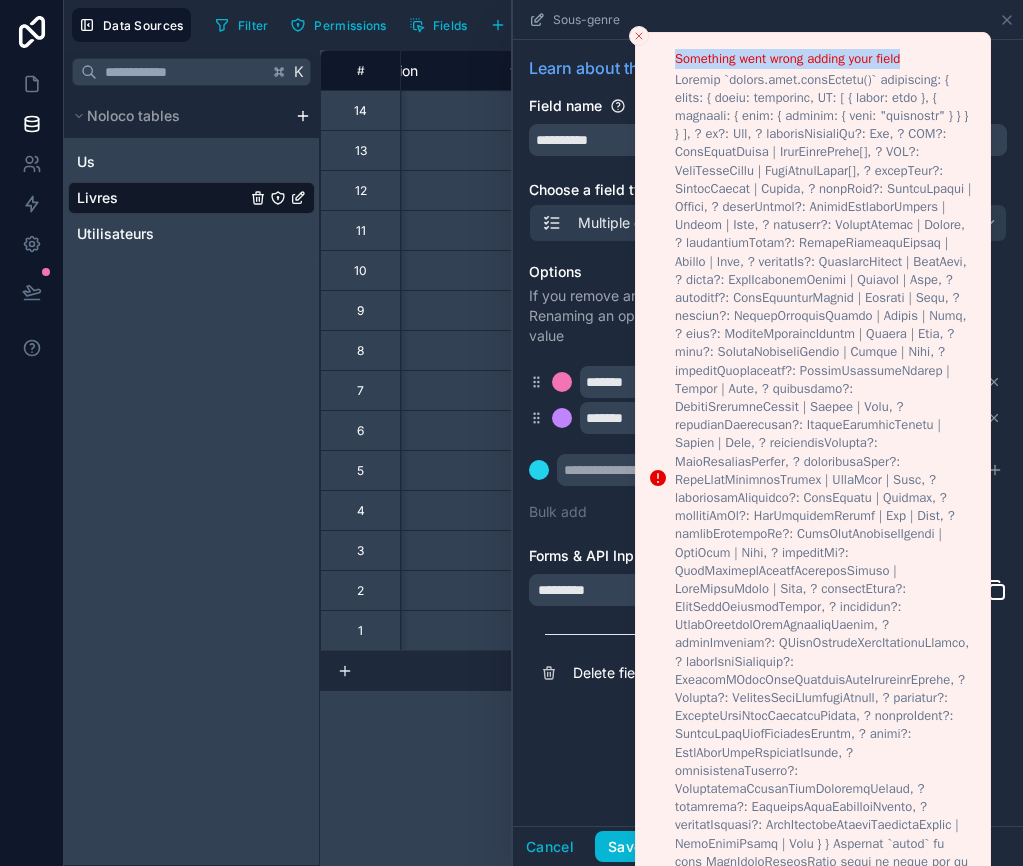 drag, startPoint x: 676, startPoint y: 58, endPoint x: 773, endPoint y: 514, distance: 466.20276 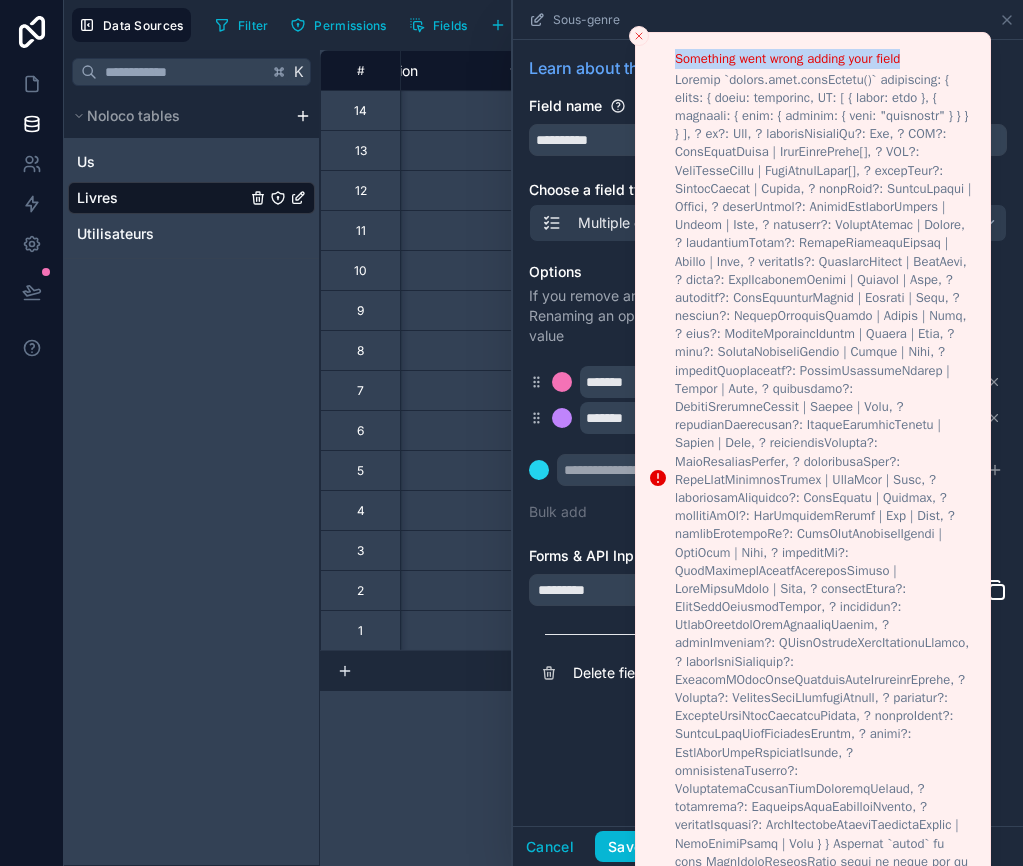 click on "Something went wrong adding your field" at bounding box center (824, 59) 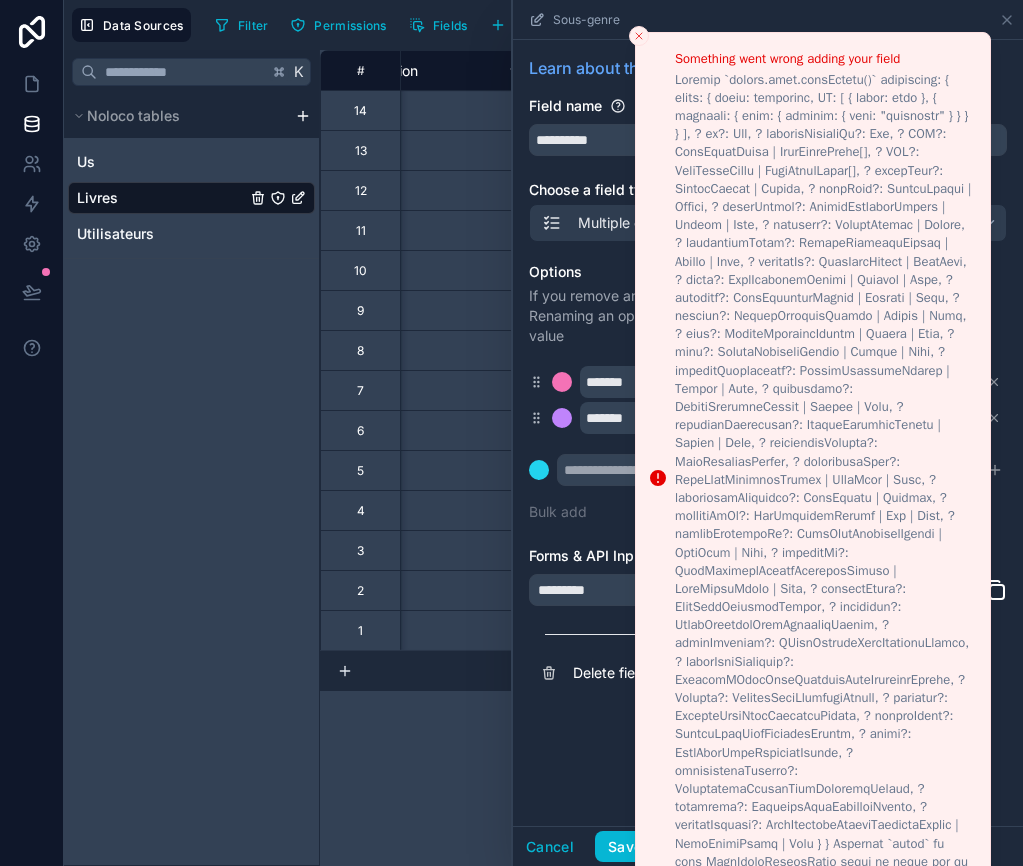 click at bounding box center (824, 489) 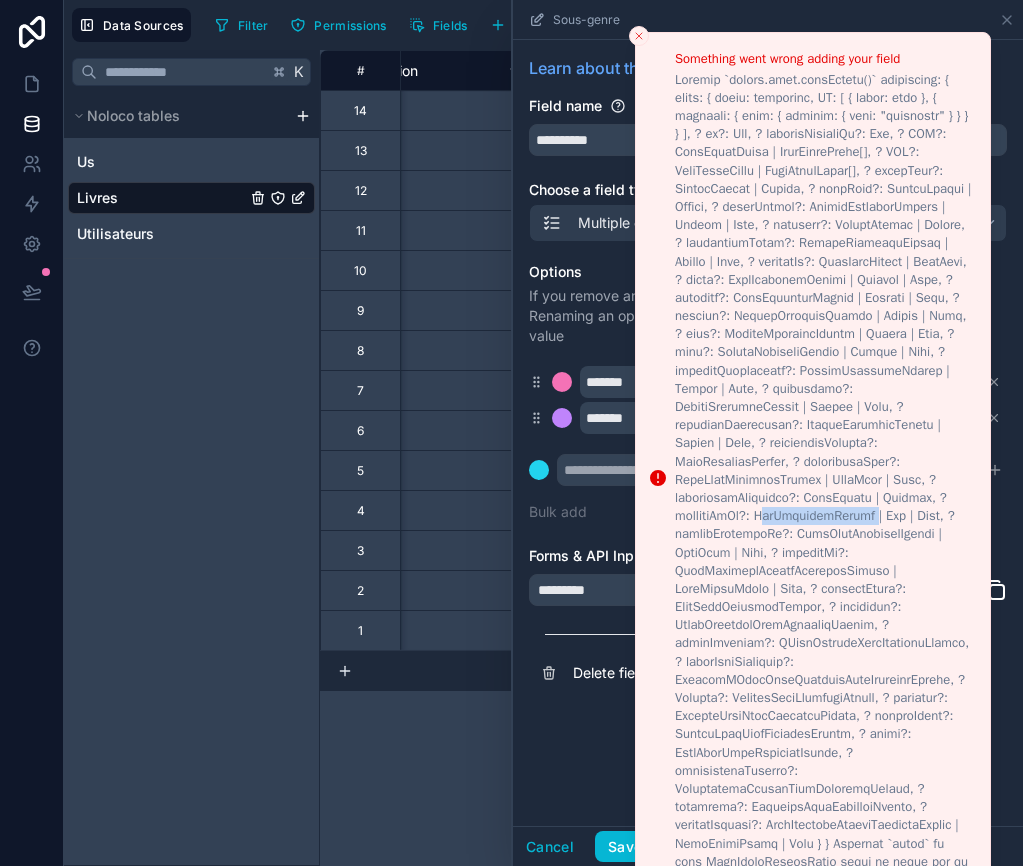 click at bounding box center (824, 489) 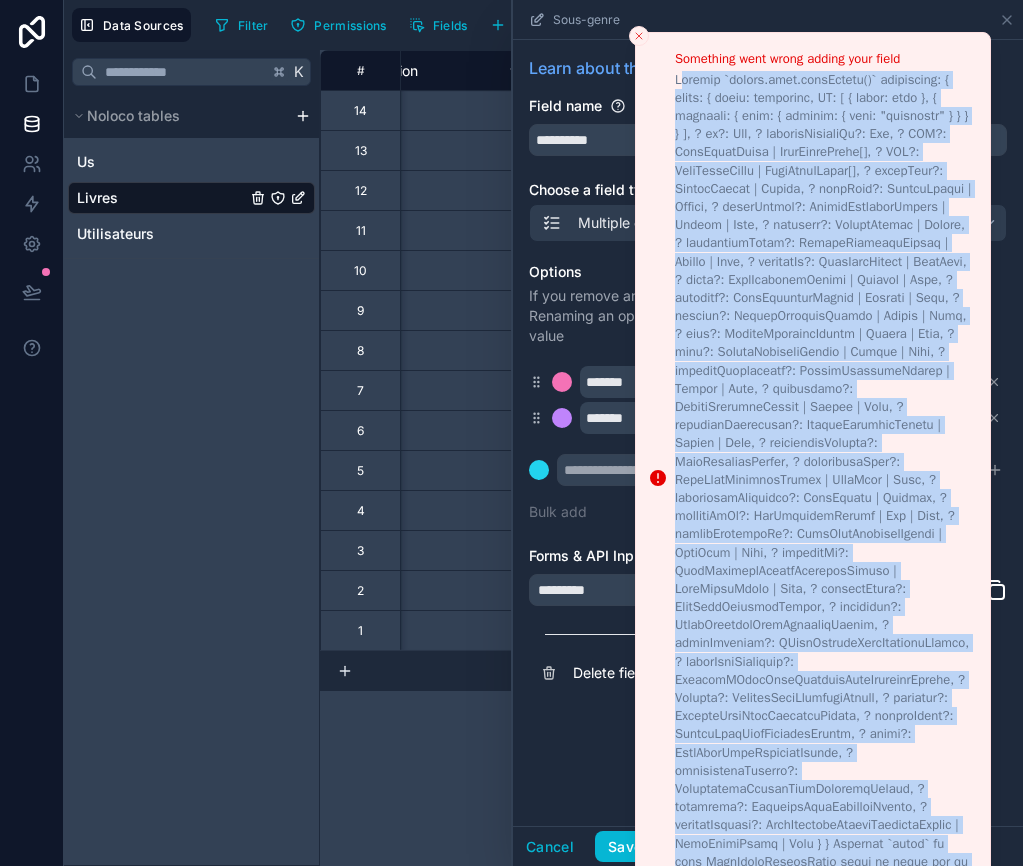 click at bounding box center (824, 489) 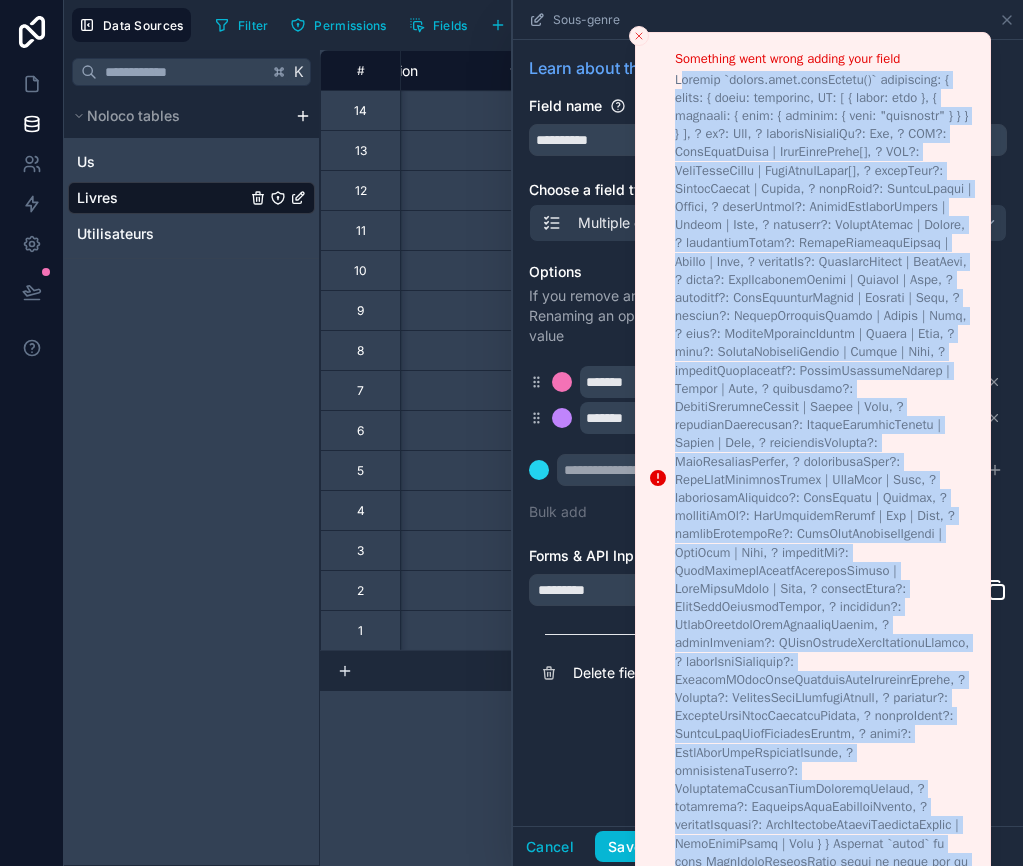 type 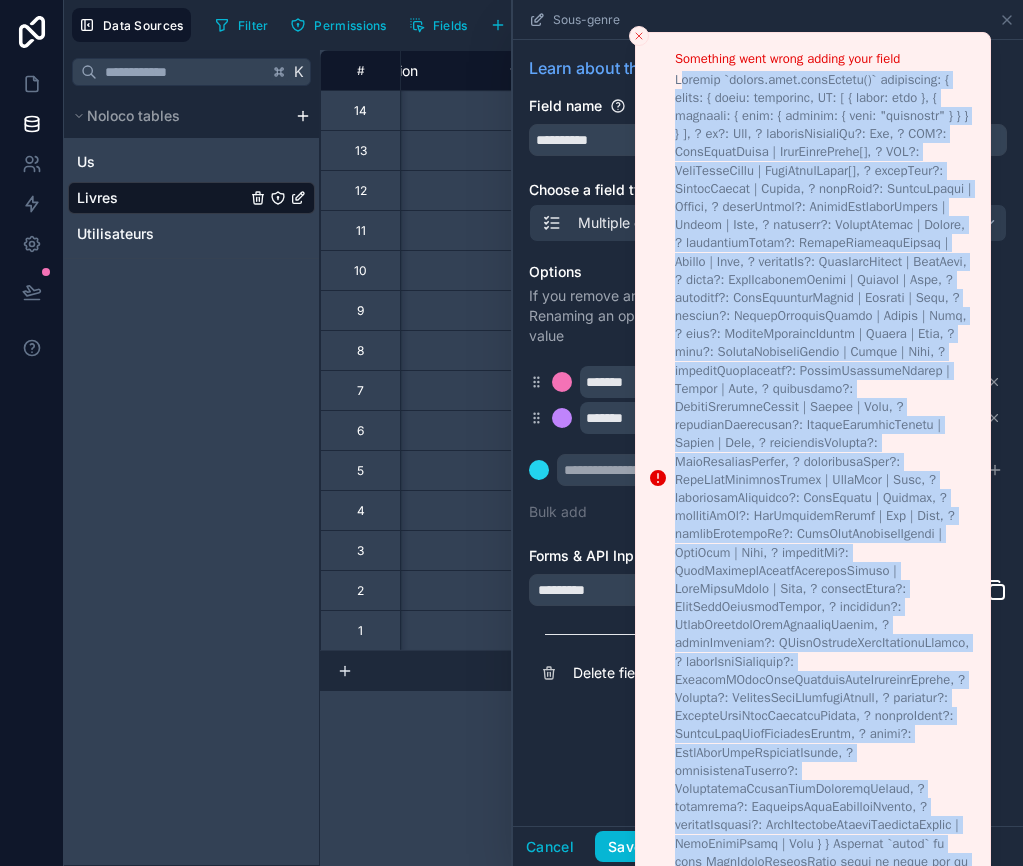 copy on "IntNullableFilter" 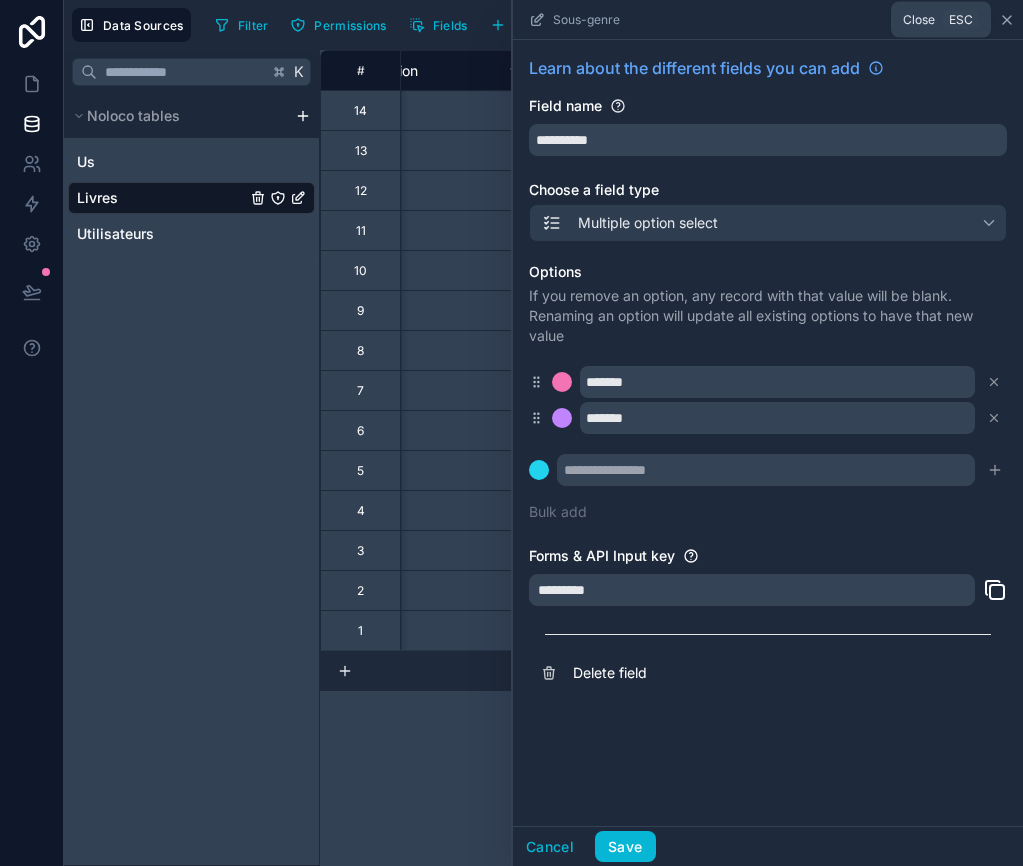 click 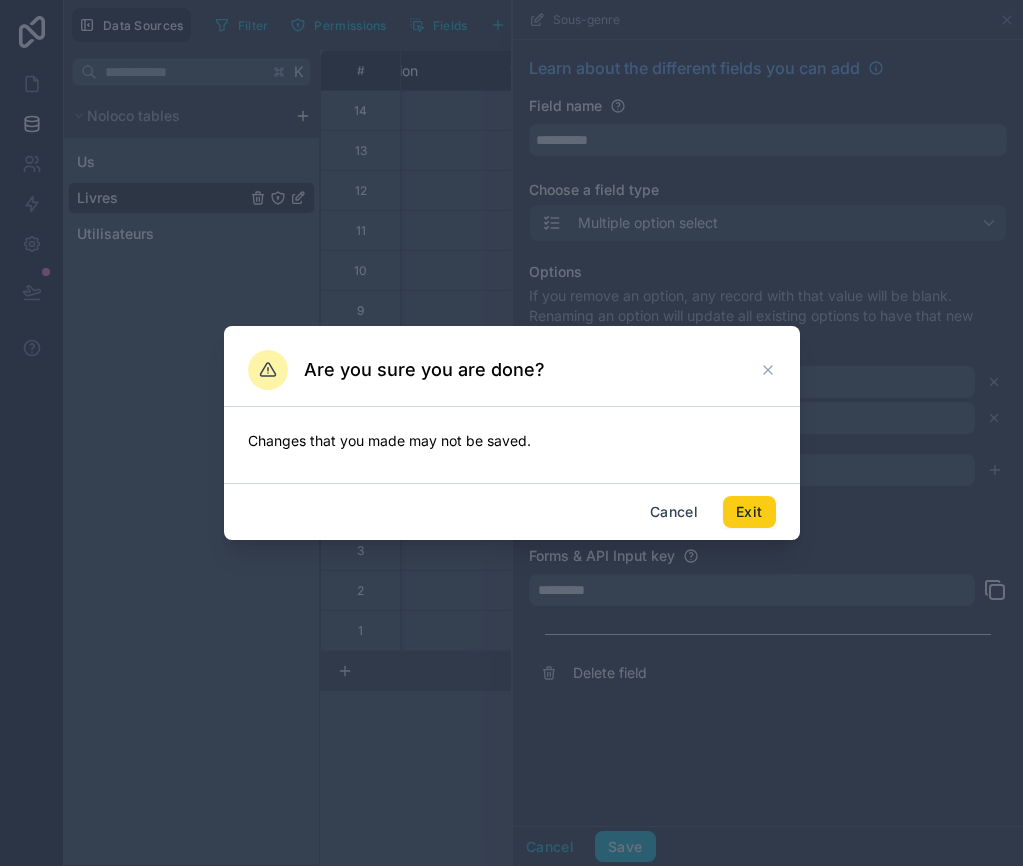 click on "Exit" at bounding box center (749, 512) 